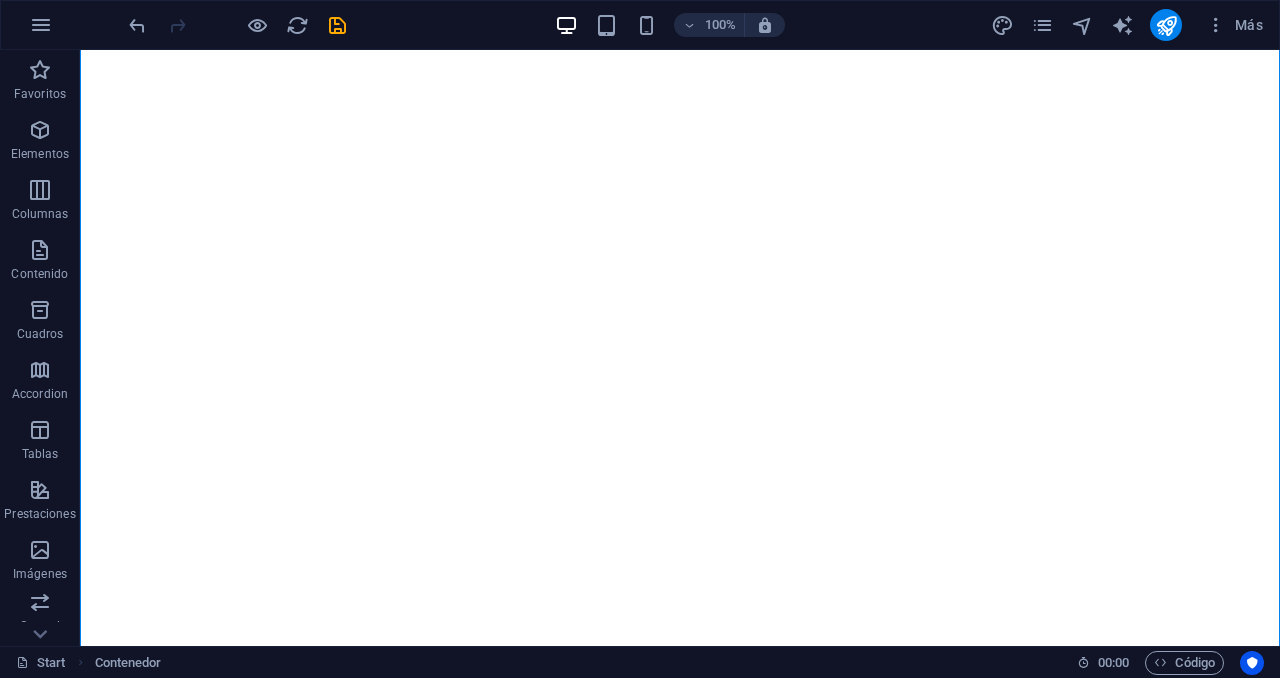 scroll, scrollTop: 0, scrollLeft: 0, axis: both 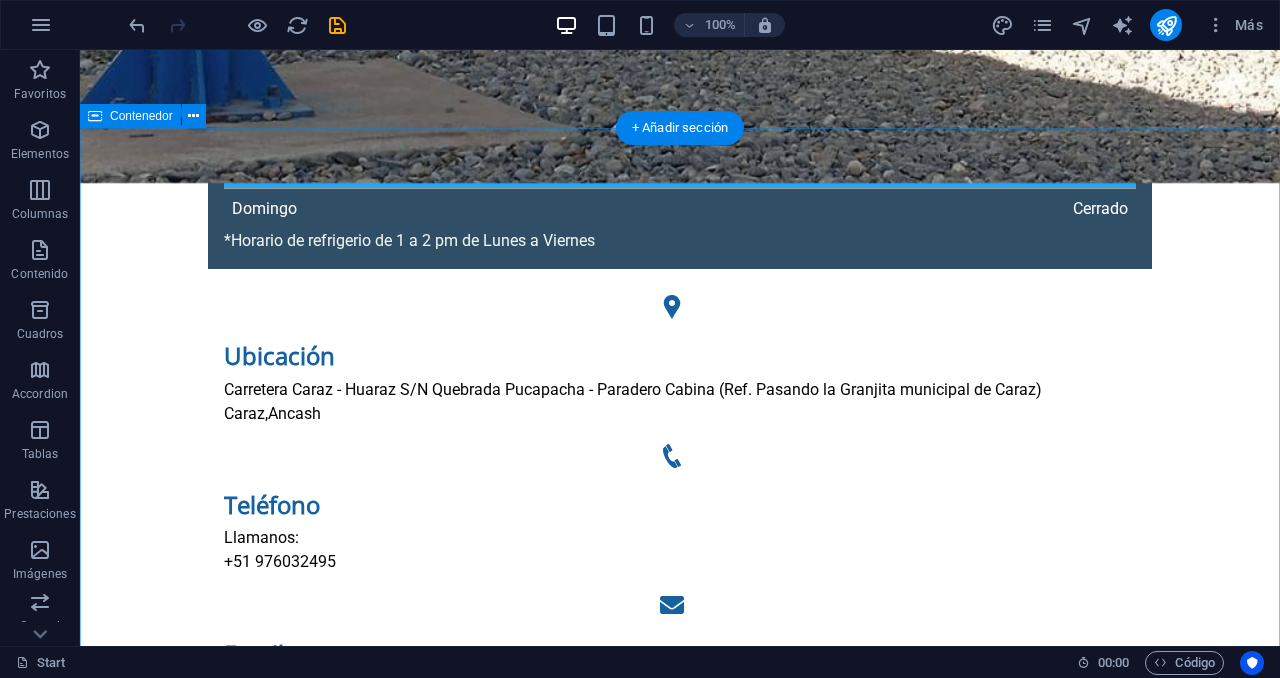 click on "Nuestro Trabajo 1 2 3 4 5 6 7 8 9" at bounding box center [680, 9681] 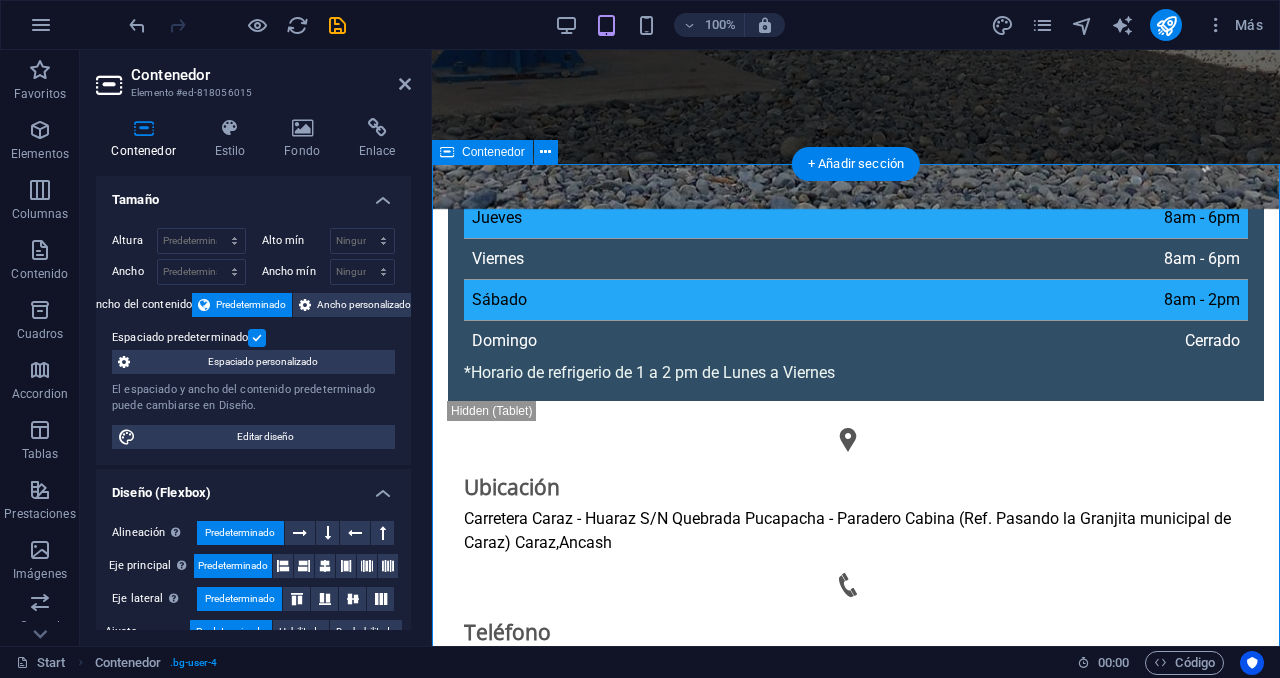 scroll, scrollTop: 1421, scrollLeft: 0, axis: vertical 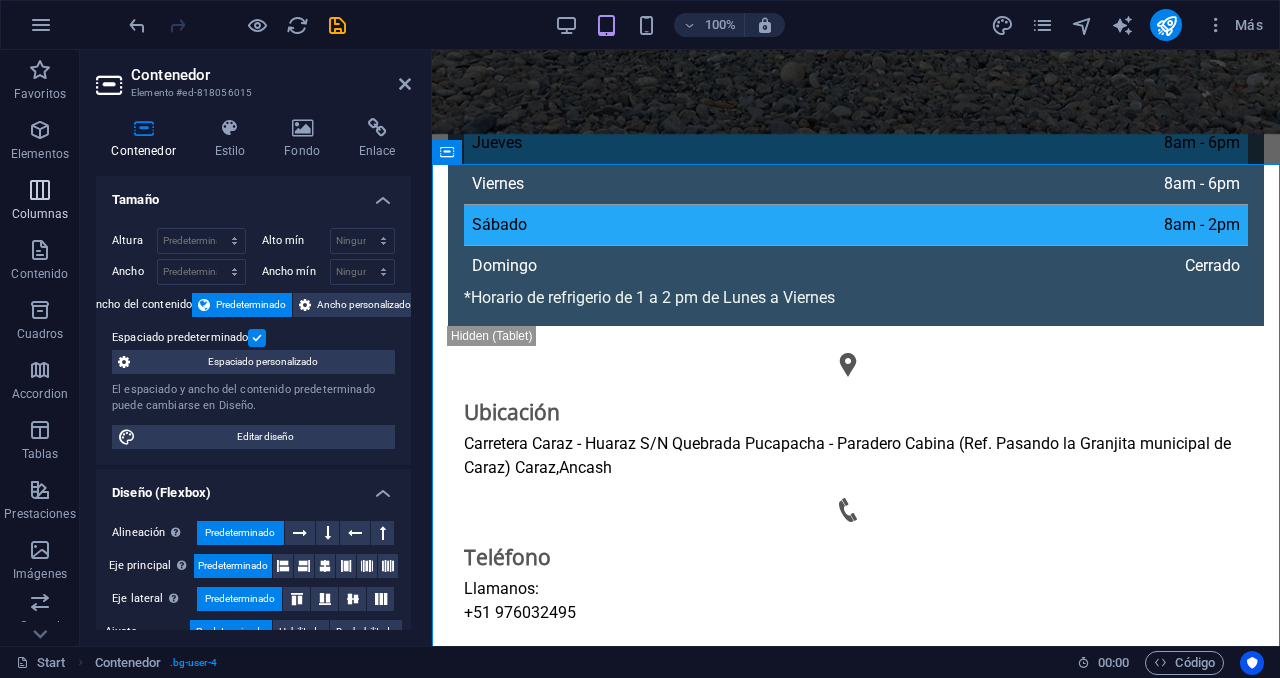 click on "Columnas" at bounding box center [40, 202] 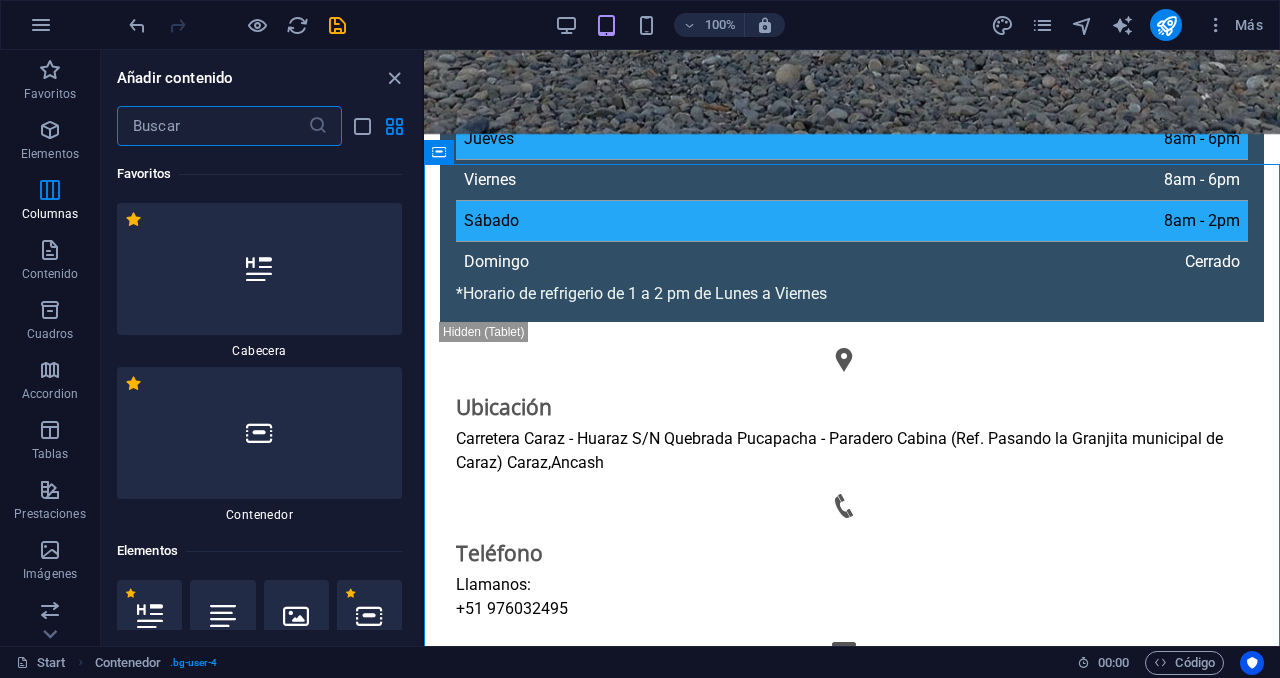scroll, scrollTop: 1418, scrollLeft: 0, axis: vertical 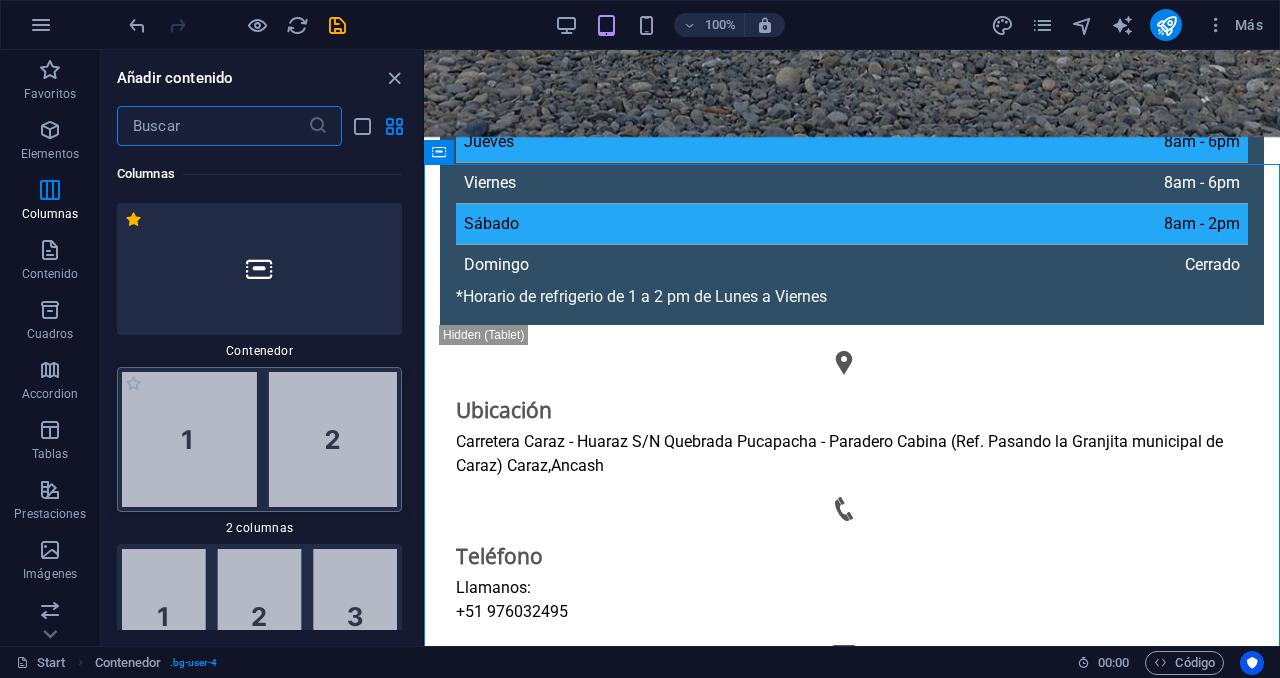 click at bounding box center [259, 439] 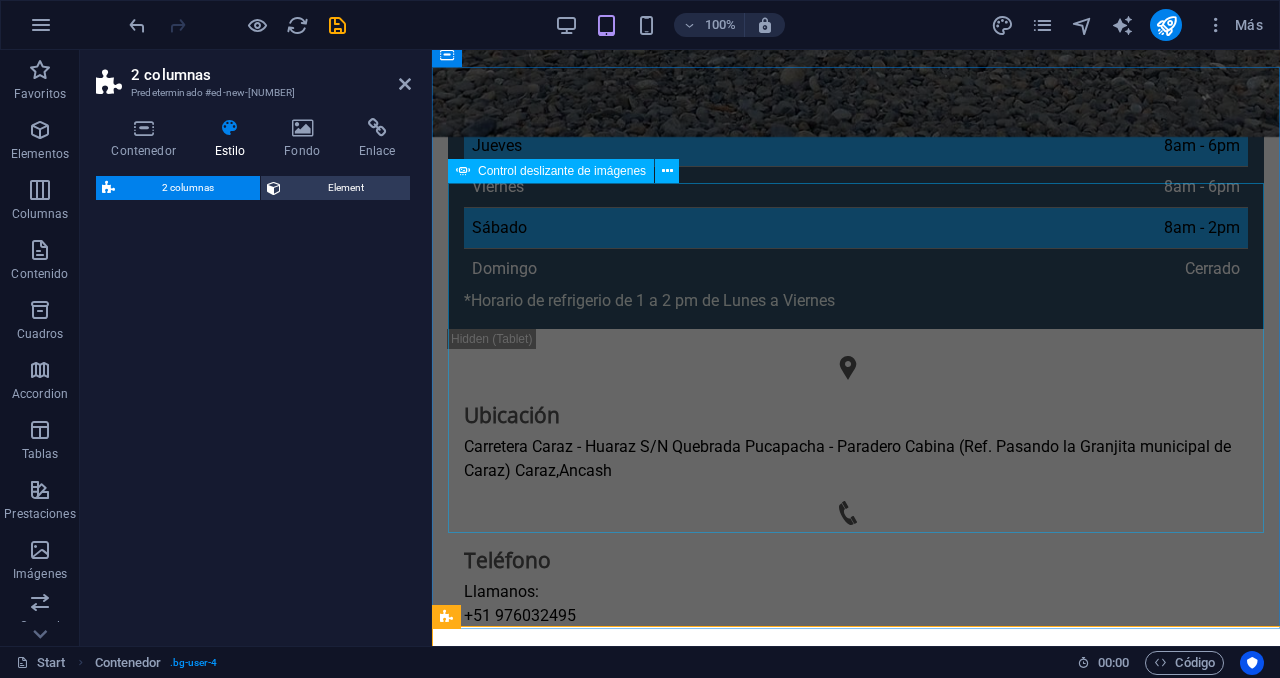 select on "rem" 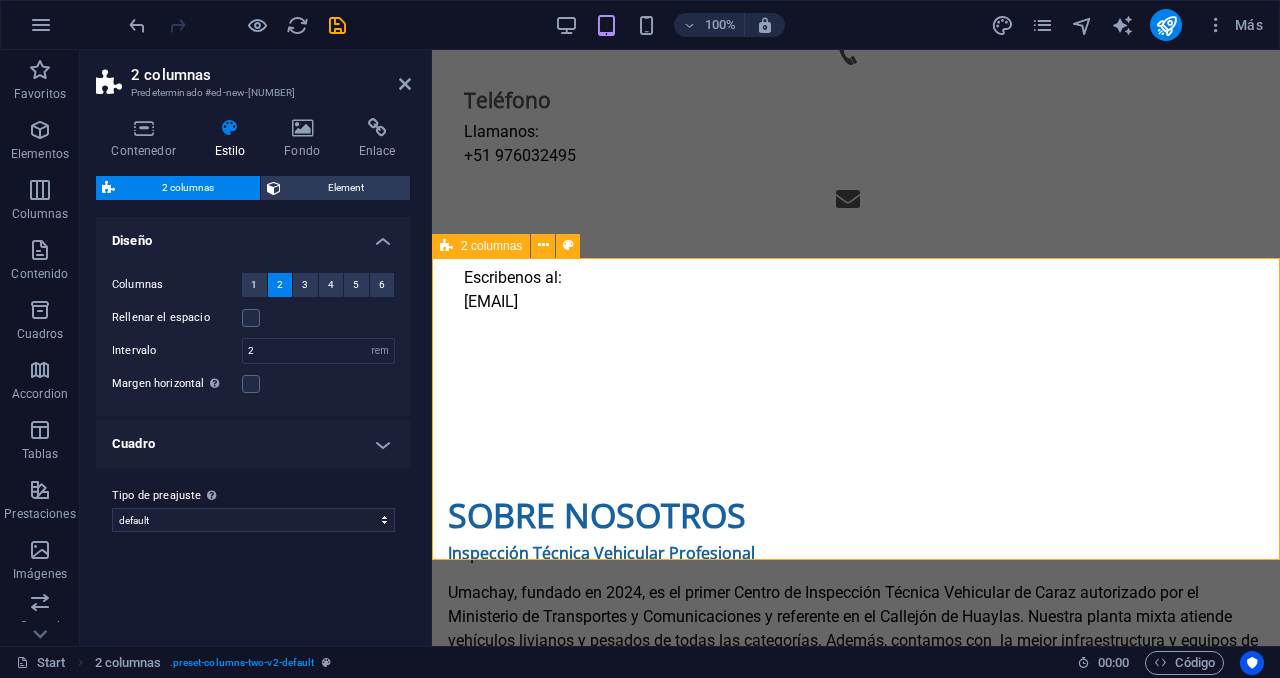 scroll, scrollTop: 1887, scrollLeft: 0, axis: vertical 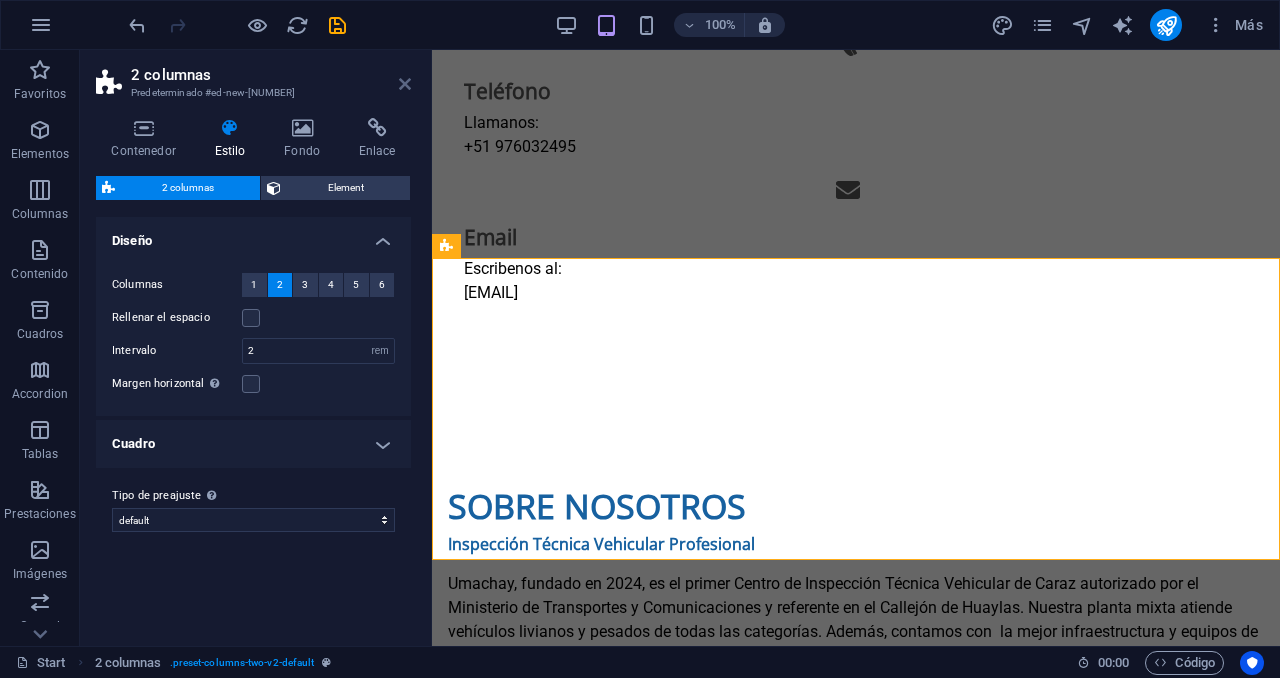click at bounding box center (405, 84) 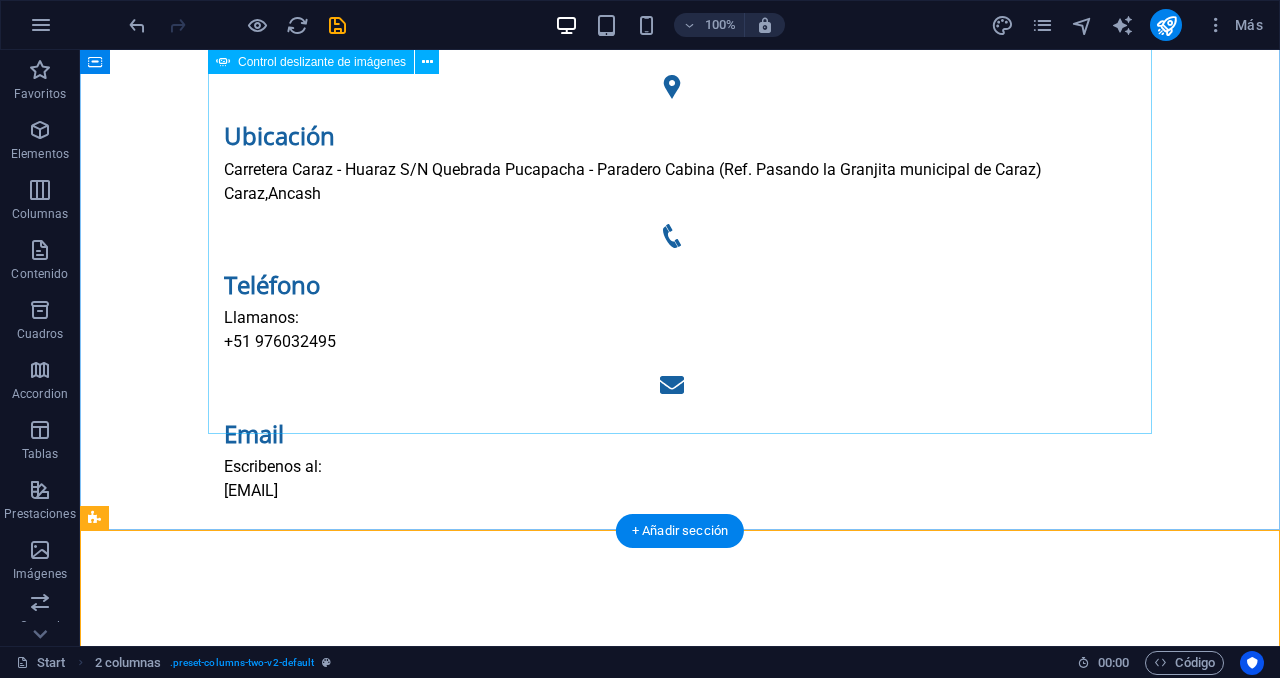 scroll, scrollTop: 1553, scrollLeft: 0, axis: vertical 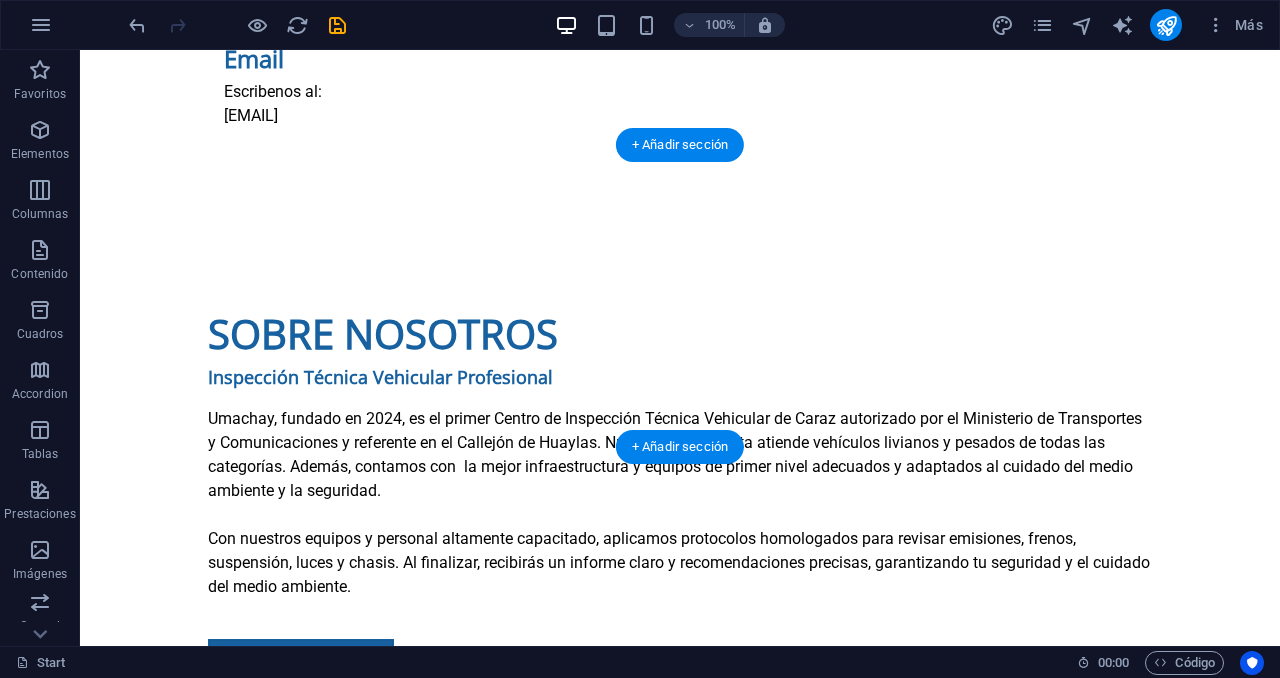 drag, startPoint x: 168, startPoint y: 256, endPoint x: 397, endPoint y: 278, distance: 230.05434 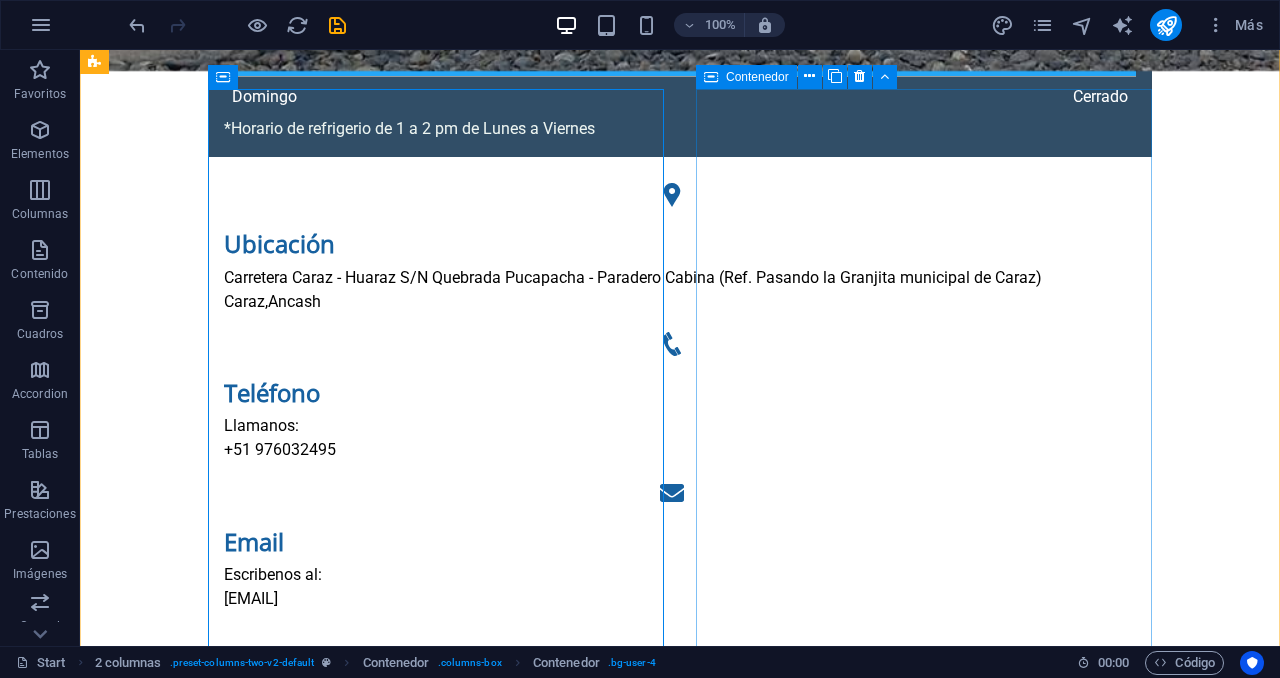 scroll, scrollTop: 1451, scrollLeft: 0, axis: vertical 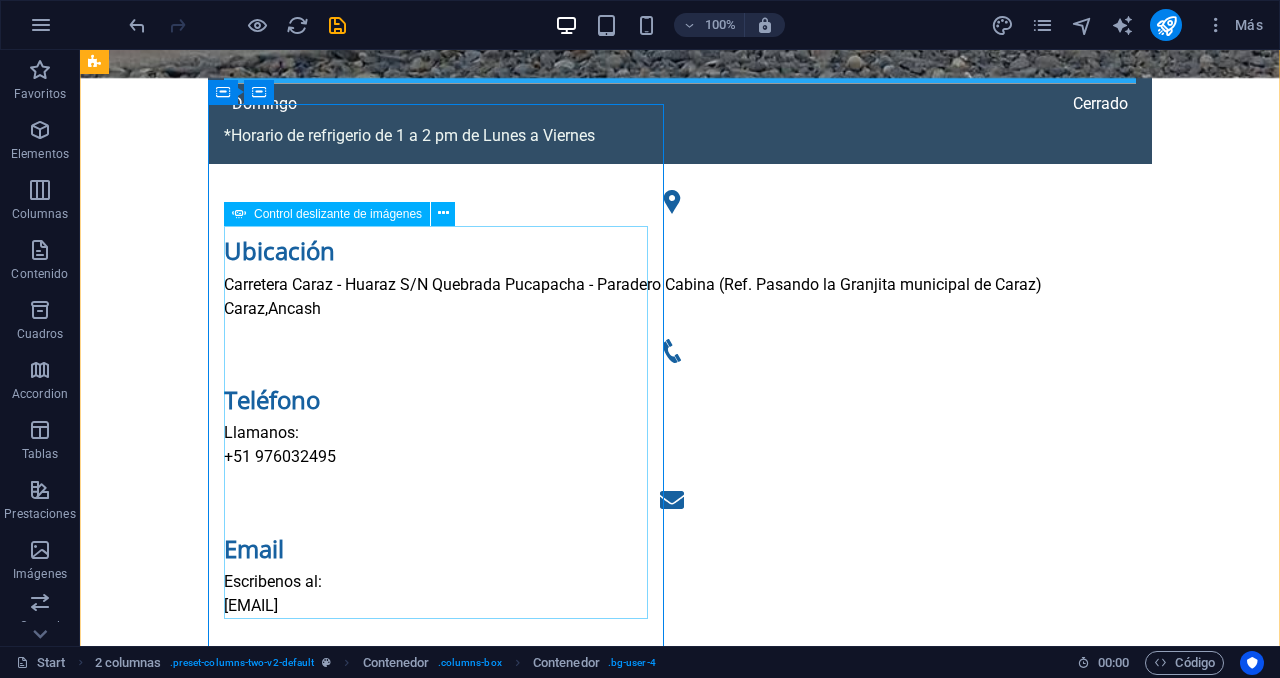click on "1 2 3 4 5 6 7 8 9" at bounding box center (324, 9669) 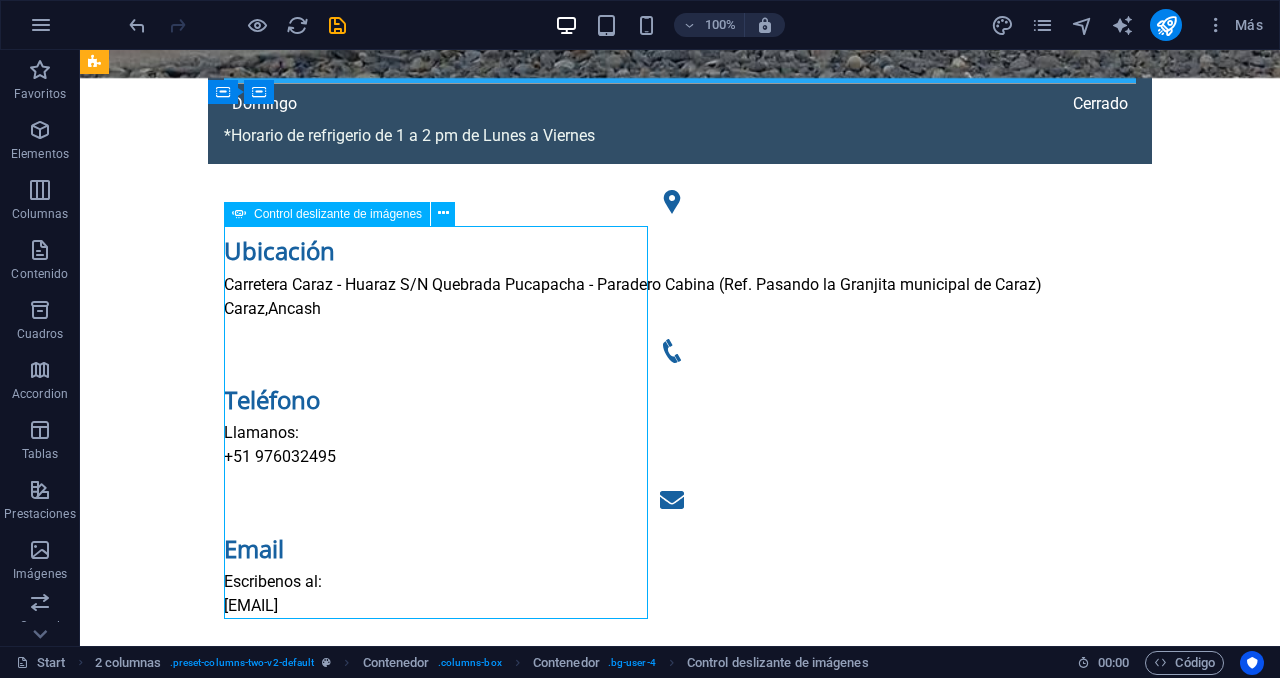 click on "5" at bounding box center (157, 17207) 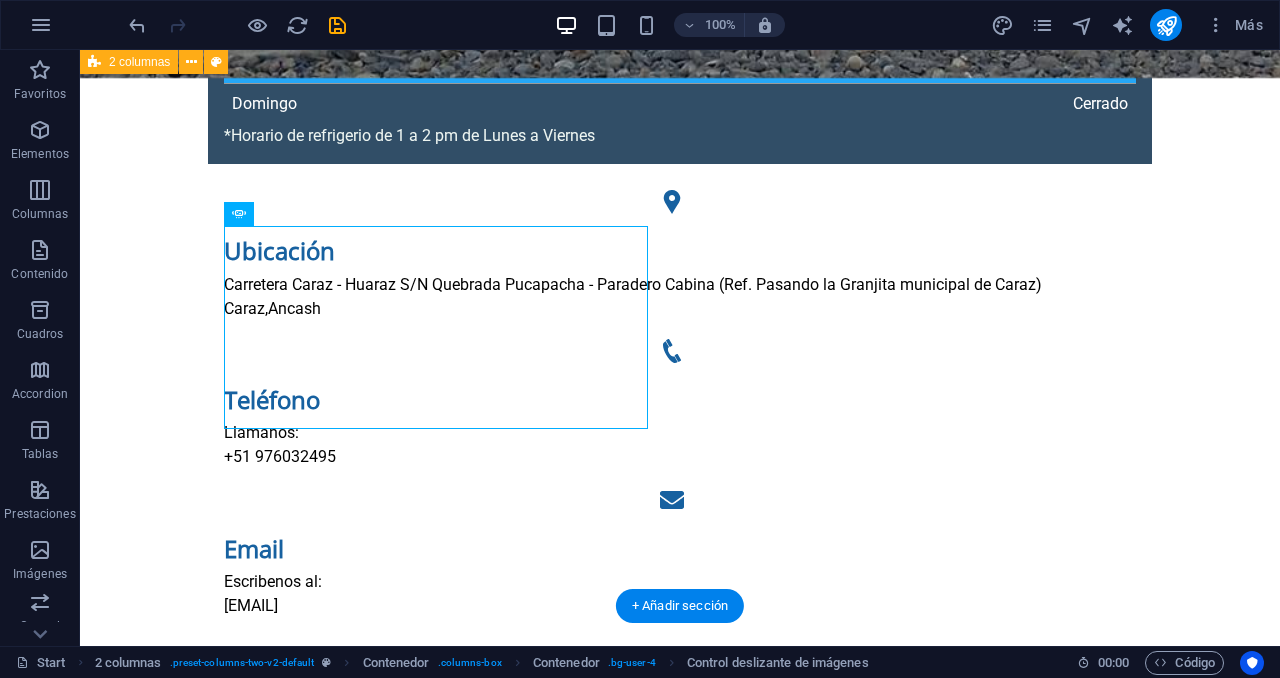 click on "Nuestro Trabajo 1 2 3 4 5 6 7 8 9 Suelta el contenido aquí o  Añadir elementos  Pegar portapapeles" at bounding box center [680, 9735] 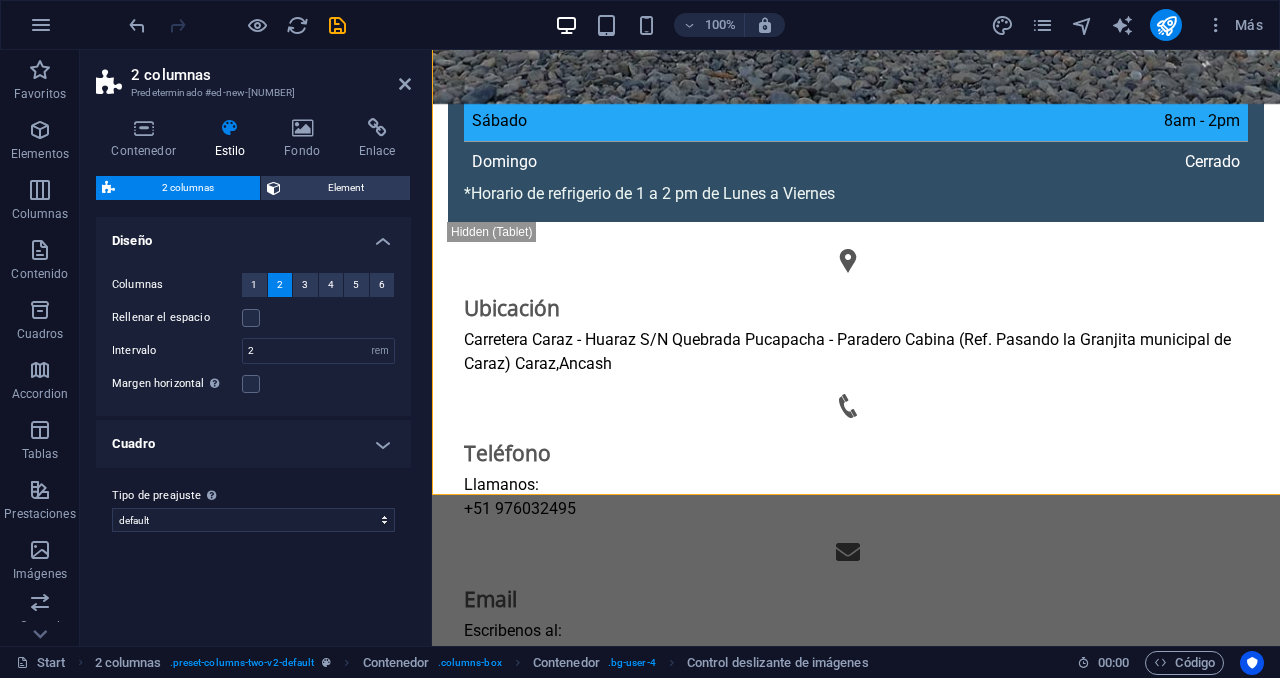 click on "Variantes Predeterminado Diseño Columnas 1 2 3 4 5 6 Rellenar el espacio Intervalo 2 px rem % vw vh Margen horizontal Solo si el "Ancho del contenido" de los contenedores no se ha definido a "Predeterminado" Cuadro Fondo Espaciado 0 px rem % vw vh Personalizado Personalizado 0 px rem % vw vh 0 px rem % vw vh 0 px rem % vw vh 0 px rem % vw vh Estilo del borde             Ancho de borde 1 px rem vw vh Personalizado Personalizado 1 px rem vw vh 1 px rem vw vh 1 px rem vw vh 1 px rem vw vh Color del borde Esquinas redondeadas 0 px rem % vh vw Personalizado Personalizado 0 px rem % vh vw 0 px rem % vh vw 0 px rem % vh vw 0 px rem % vh vw Sombras Ninguno Fuera Dentro Color X offset 0 px rem vh vw Y offset 0 px rem vh vw Desenfoque 0 px rem % vh vw Propagación 0 px rem vh vw Tipo de preajuste La configuración y variante seleccionada arriba afecta a todos los elementos que llevan esta clase de preajuste. default Añadir tipo de preajuste" at bounding box center [253, 423] 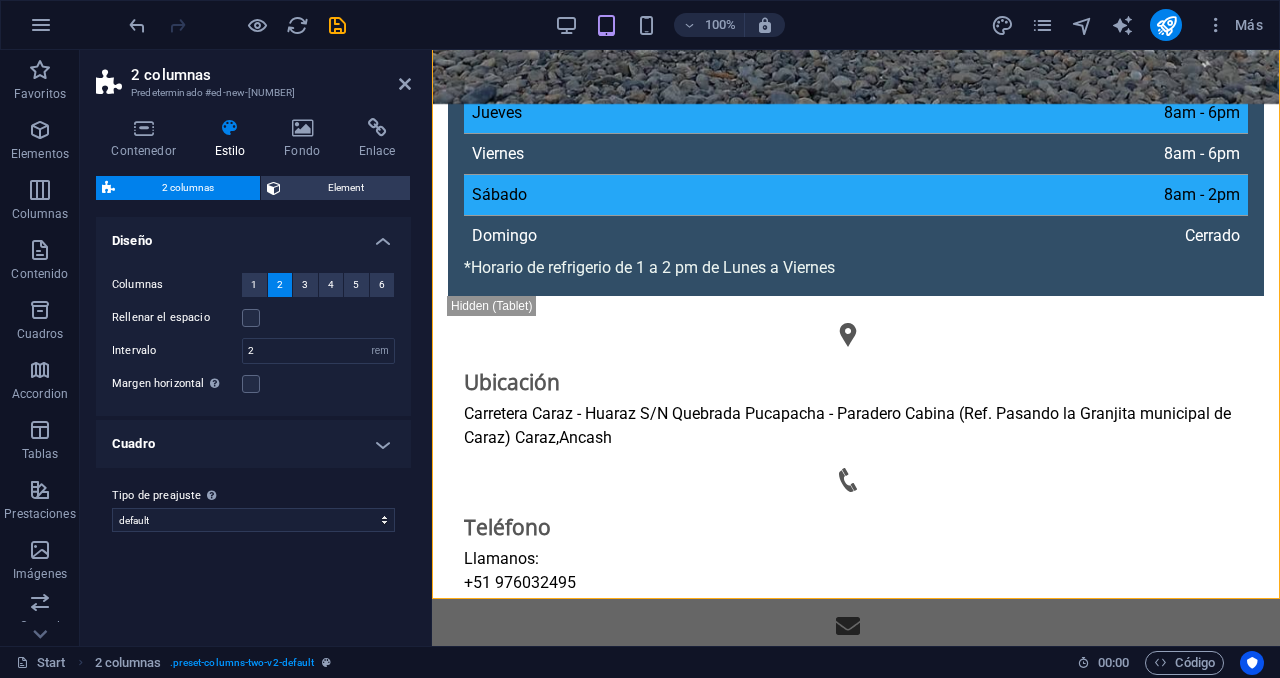 scroll, scrollTop: 1561, scrollLeft: 0, axis: vertical 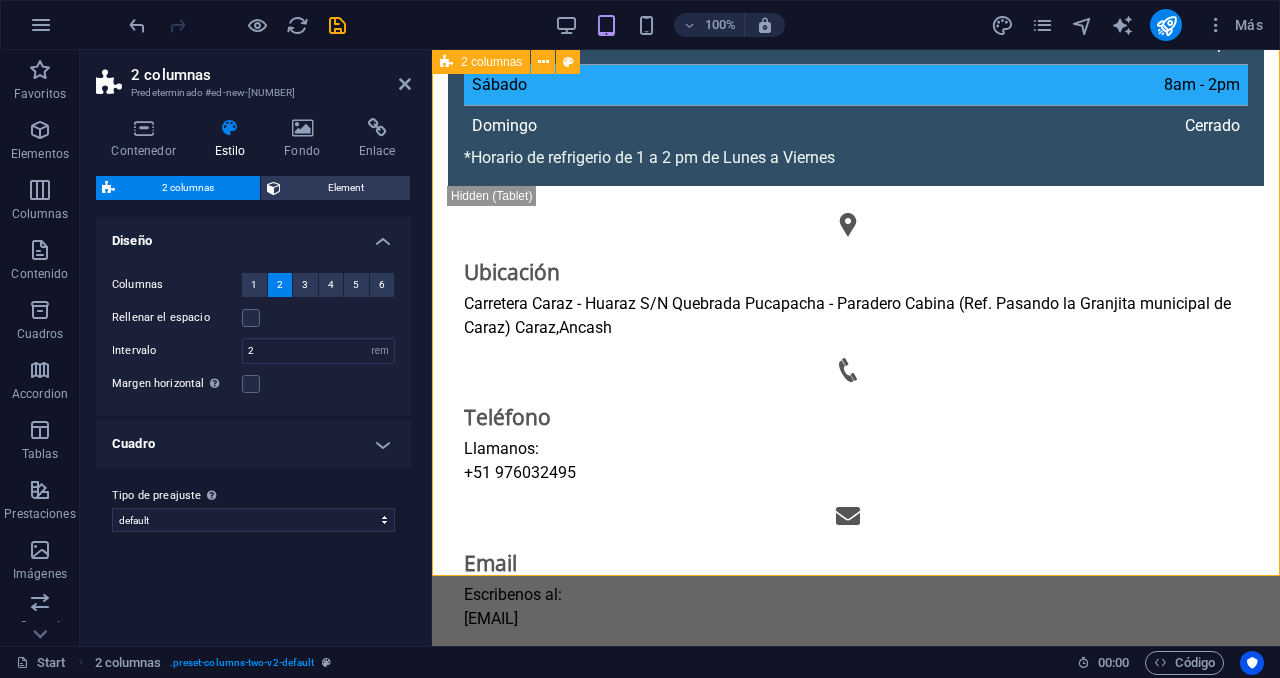 click on "Nuestro Trabajo 1 2 3 4 5 6 7 8 9 Suelta el contenido aquí o  Añadir elementos  Pegar portapapeles" at bounding box center (856, 7522) 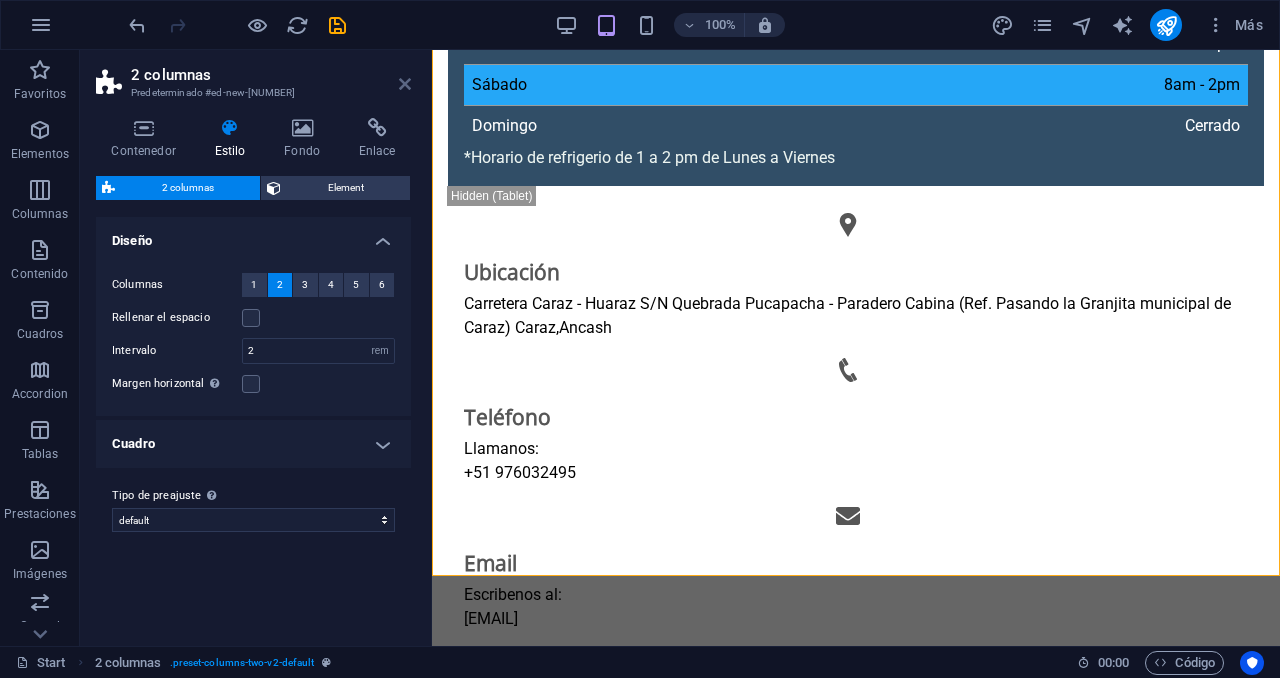 click at bounding box center (405, 84) 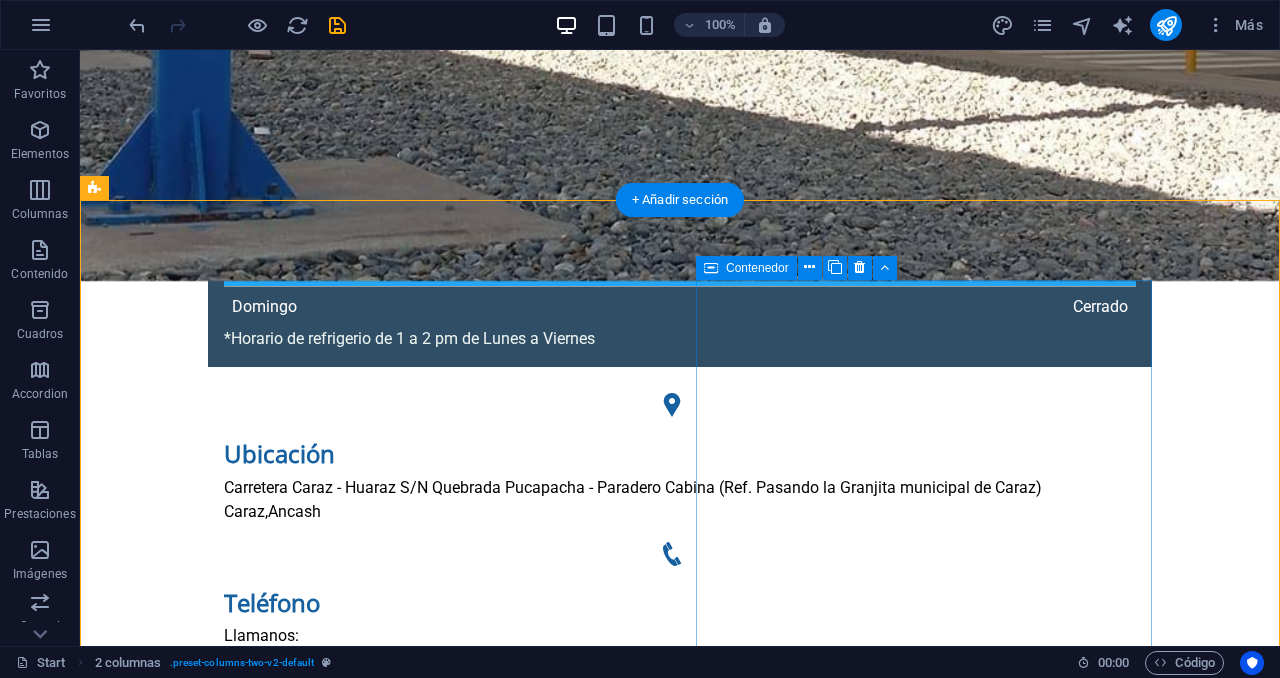 scroll, scrollTop: 1243, scrollLeft: 0, axis: vertical 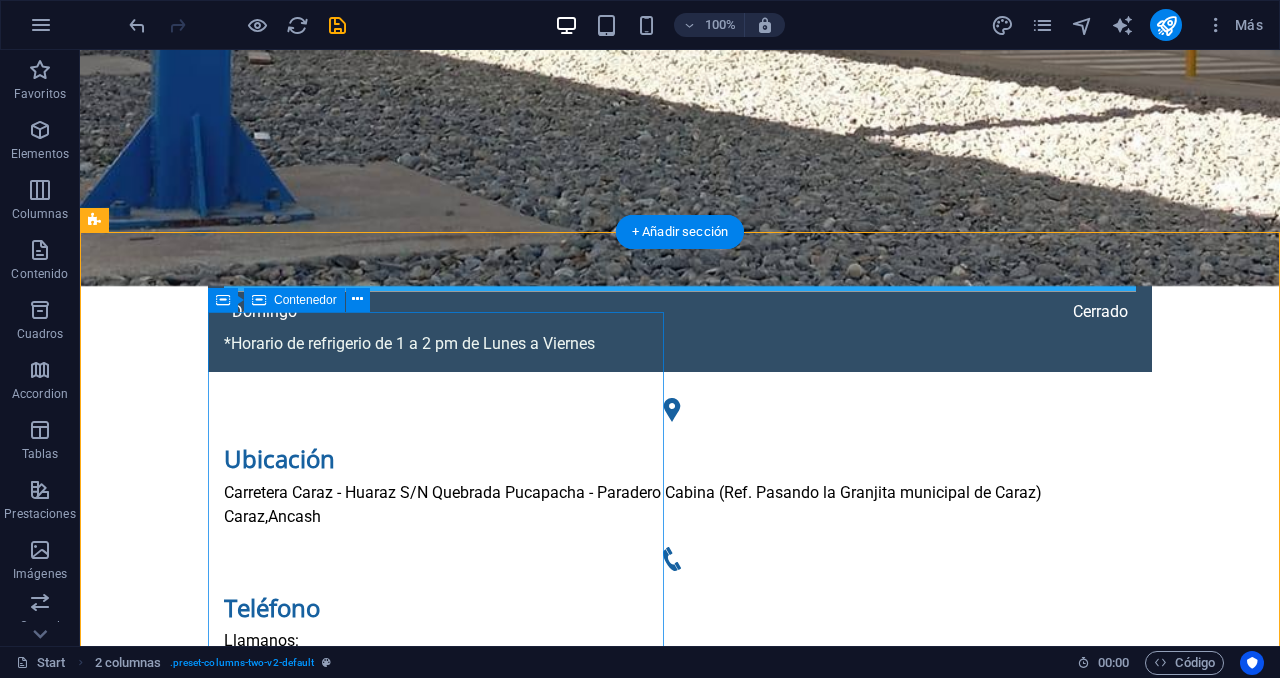 click on "Nuestro Trabajo 1 2 3 4 5 6 7 8 9" at bounding box center [324, 9864] 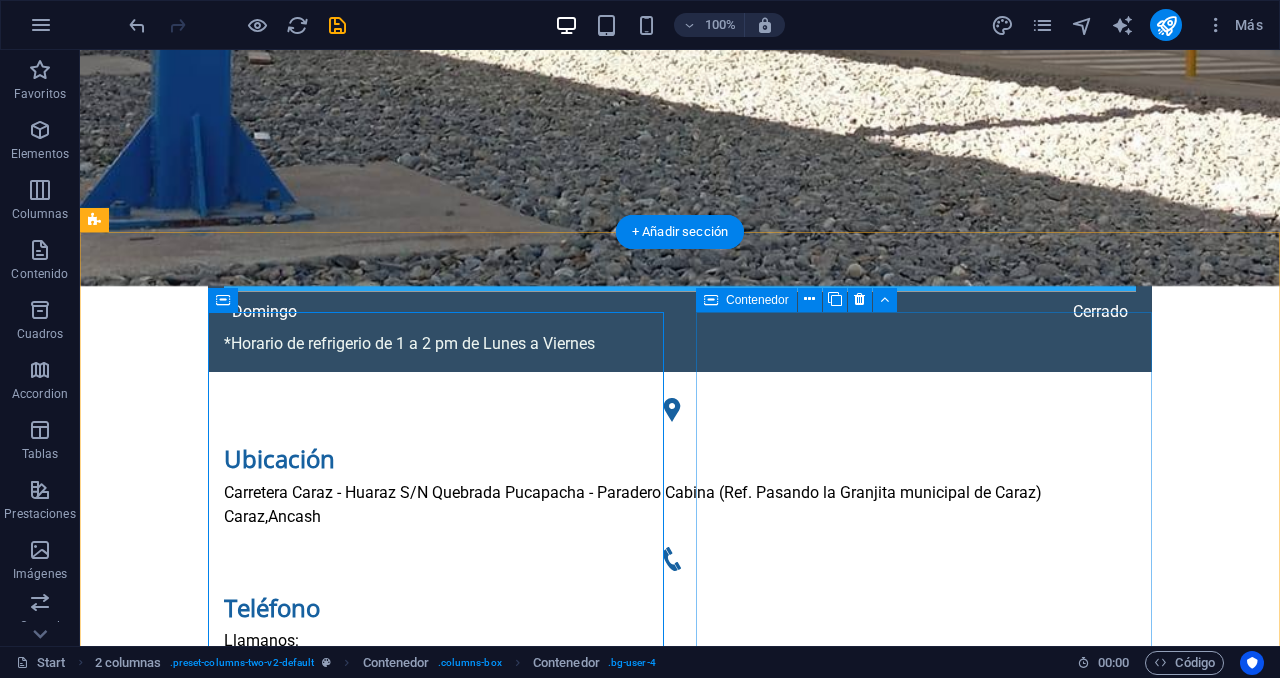 click on "Suelta el contenido aquí o  Añadir elementos  Pegar portapapeles" at bounding box center [324, 17707] 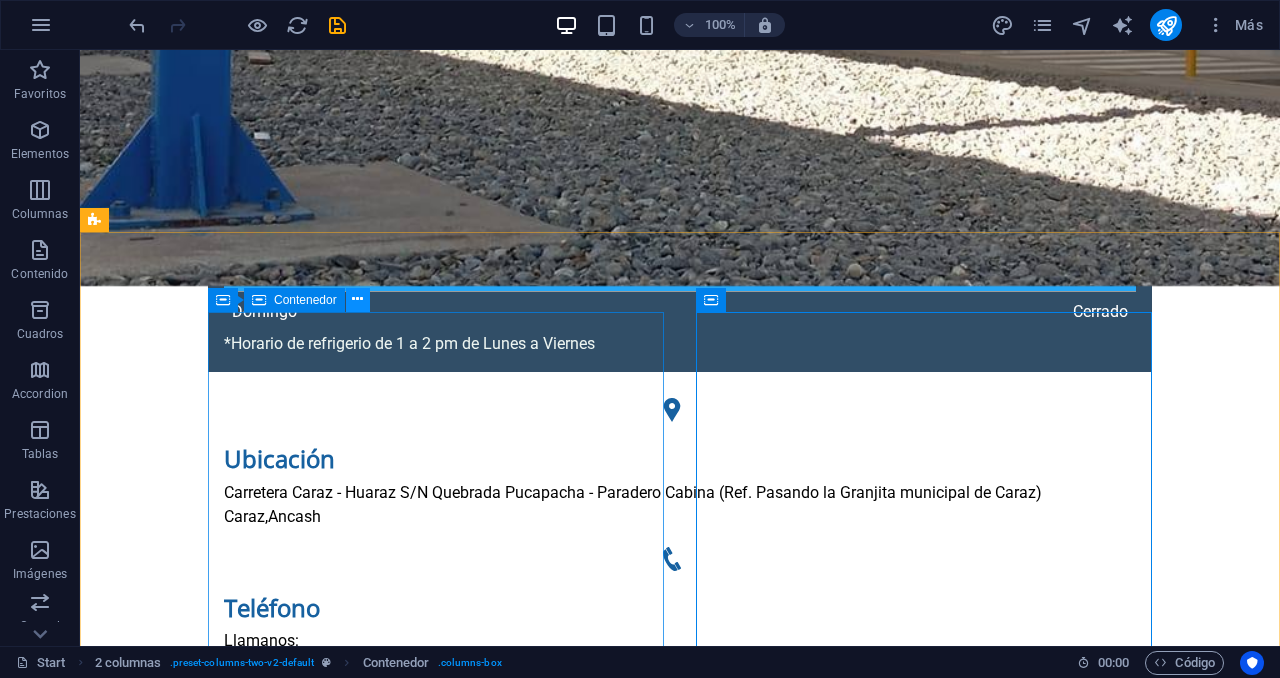 click at bounding box center [357, 299] 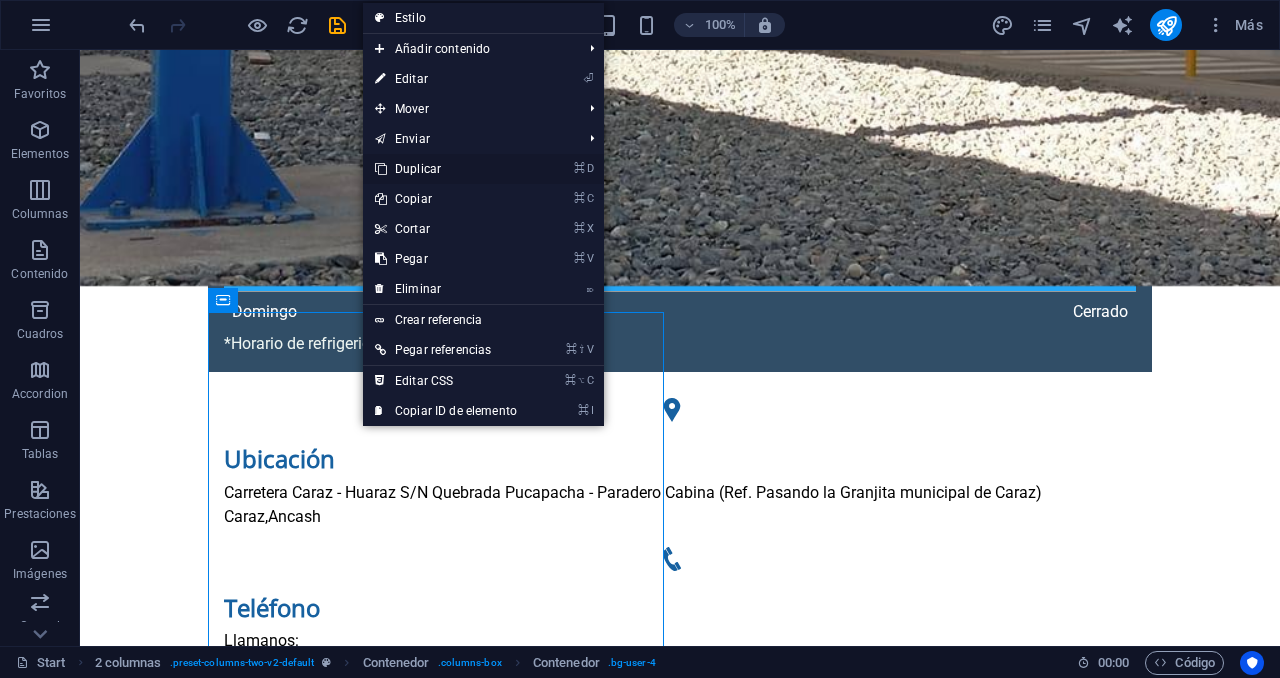 click on "⌘ D  Duplicar" at bounding box center (446, 169) 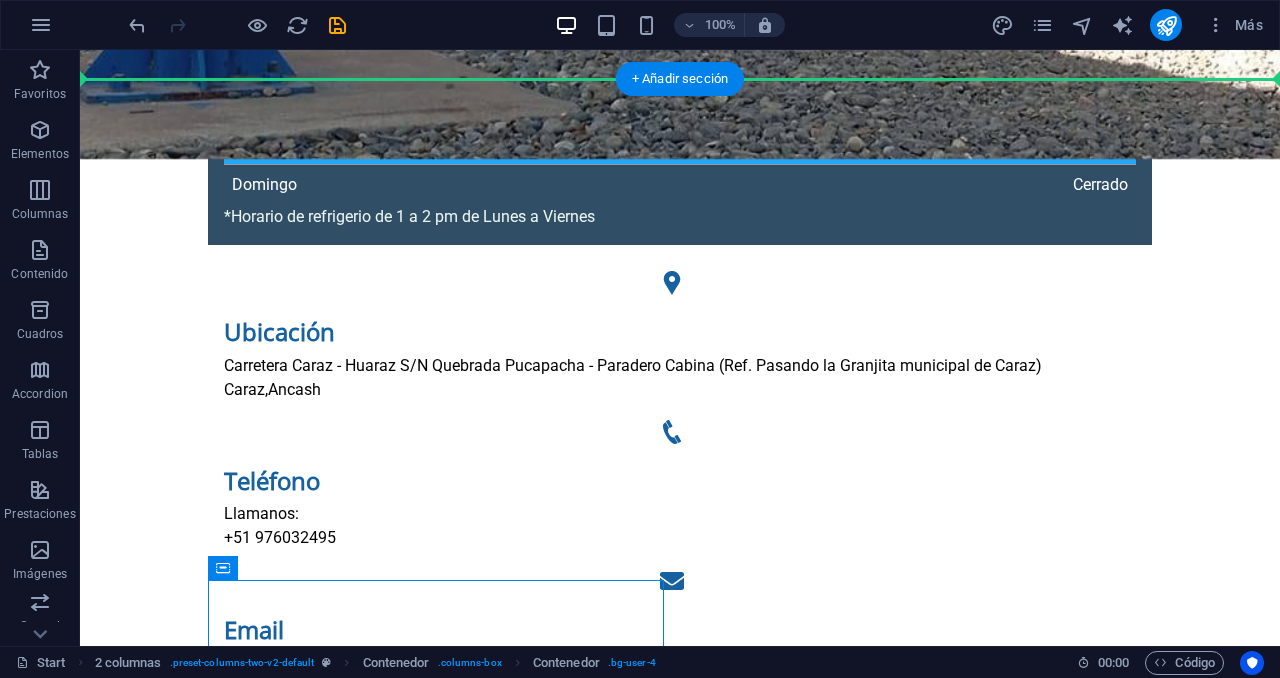 scroll, scrollTop: 1335, scrollLeft: 0, axis: vertical 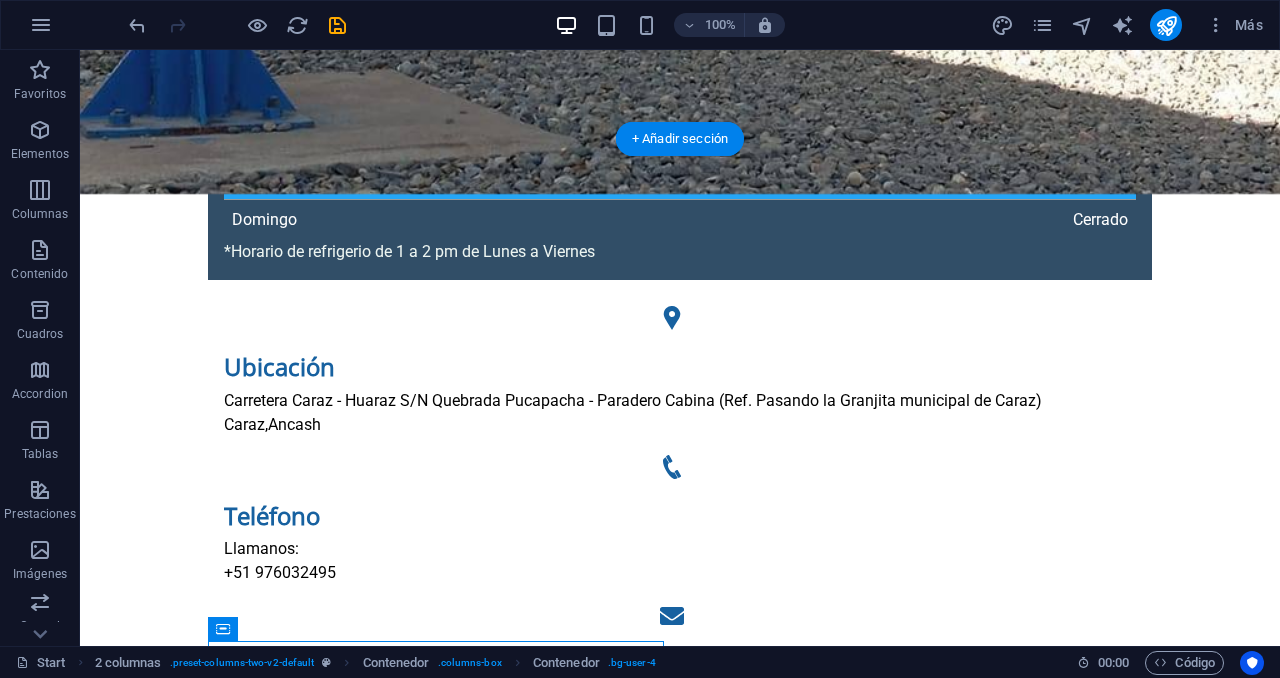 drag, startPoint x: 479, startPoint y: 536, endPoint x: 824, endPoint y: 272, distance: 434.42032 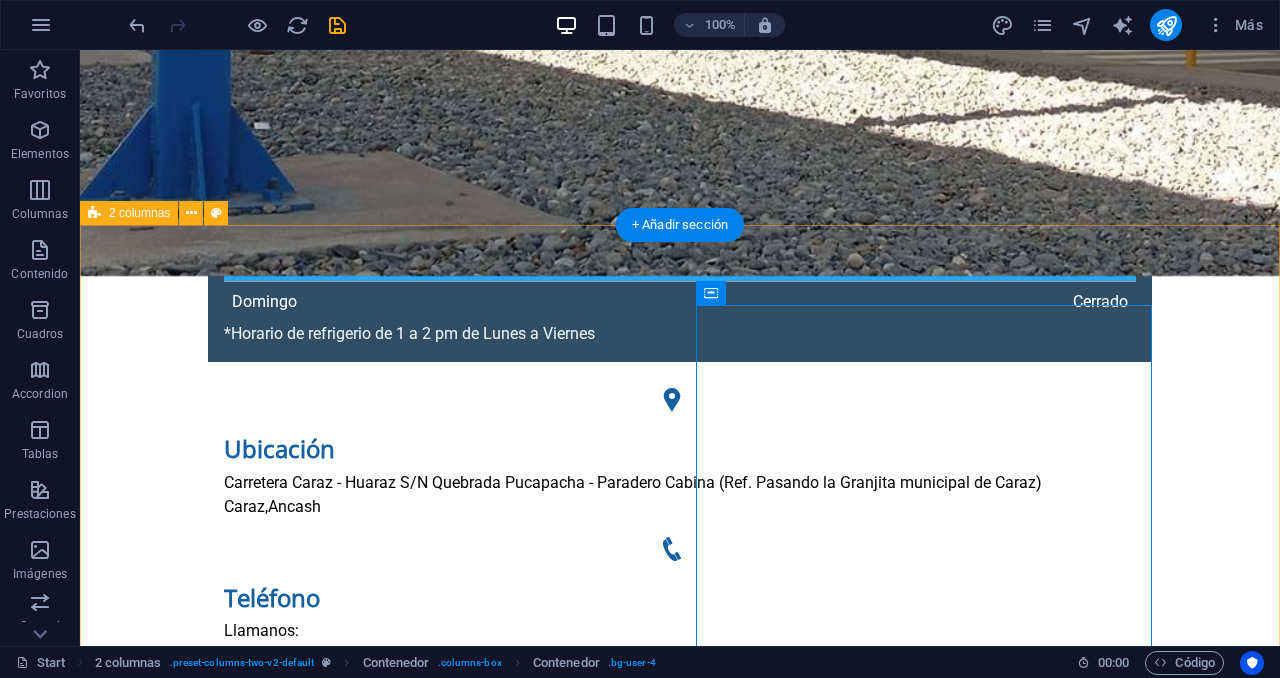 scroll, scrollTop: 1255, scrollLeft: 0, axis: vertical 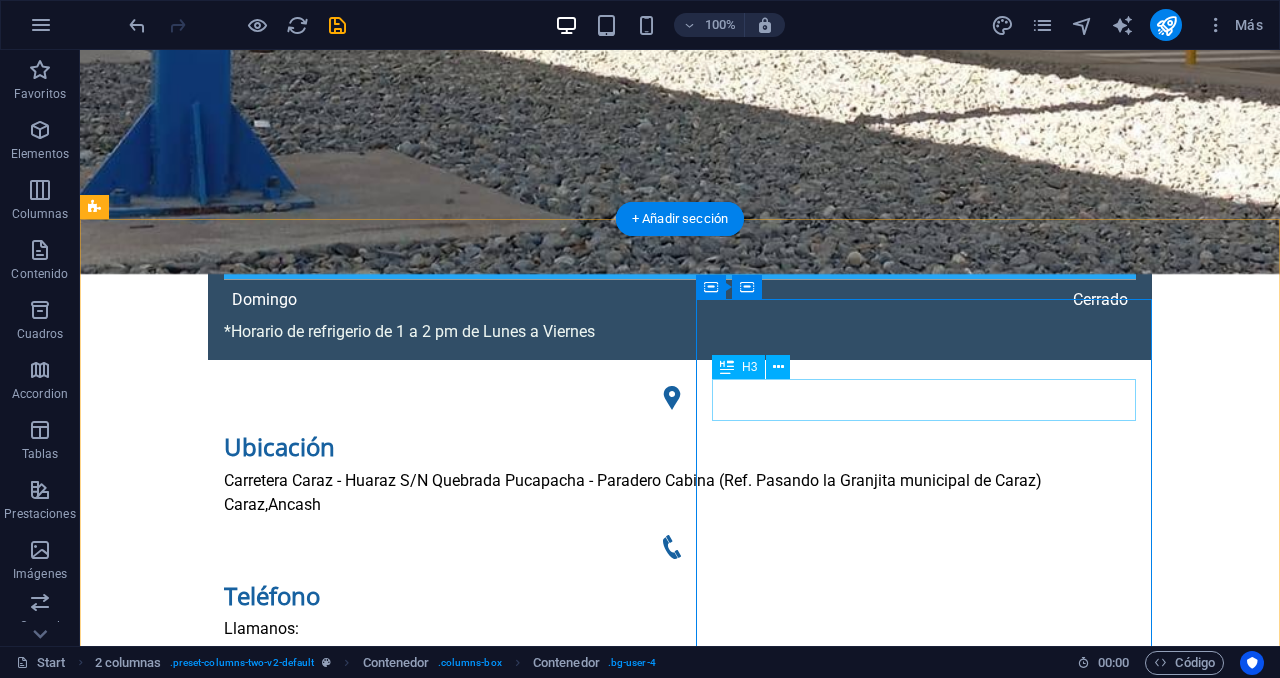 click on "Nuestro Trabajo" at bounding box center [324, 17725] 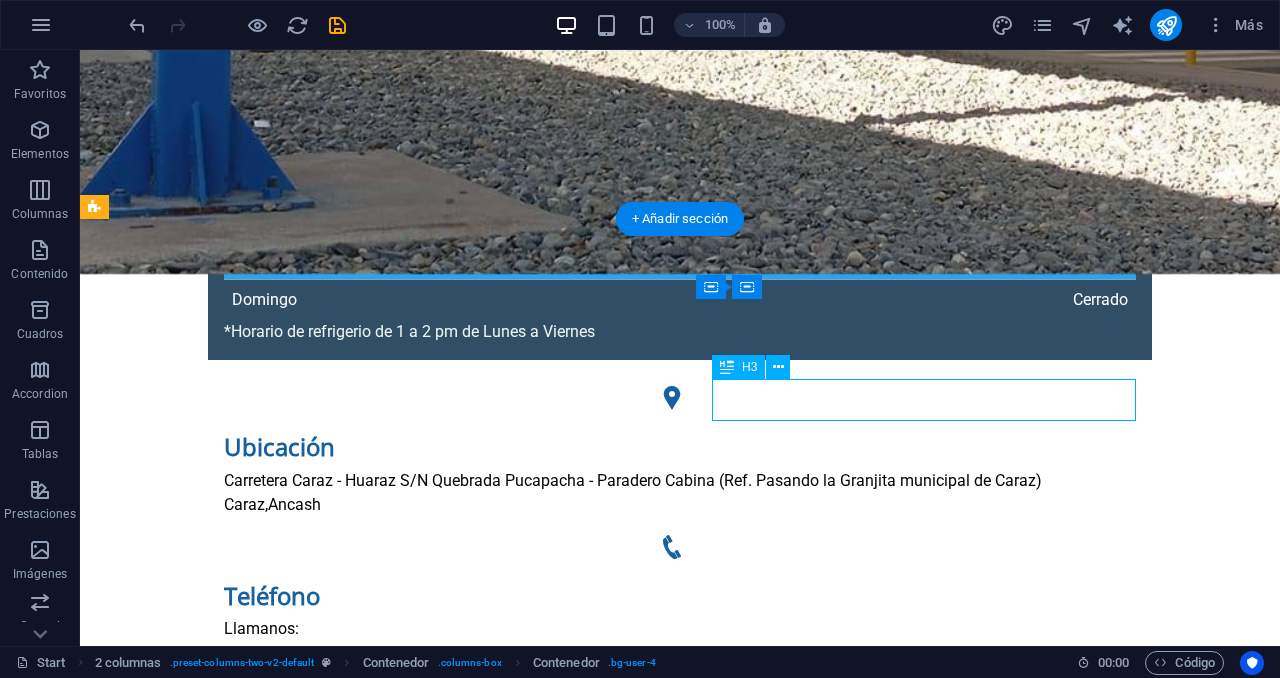 click on "Nuestro Trabajo" at bounding box center [324, 17725] 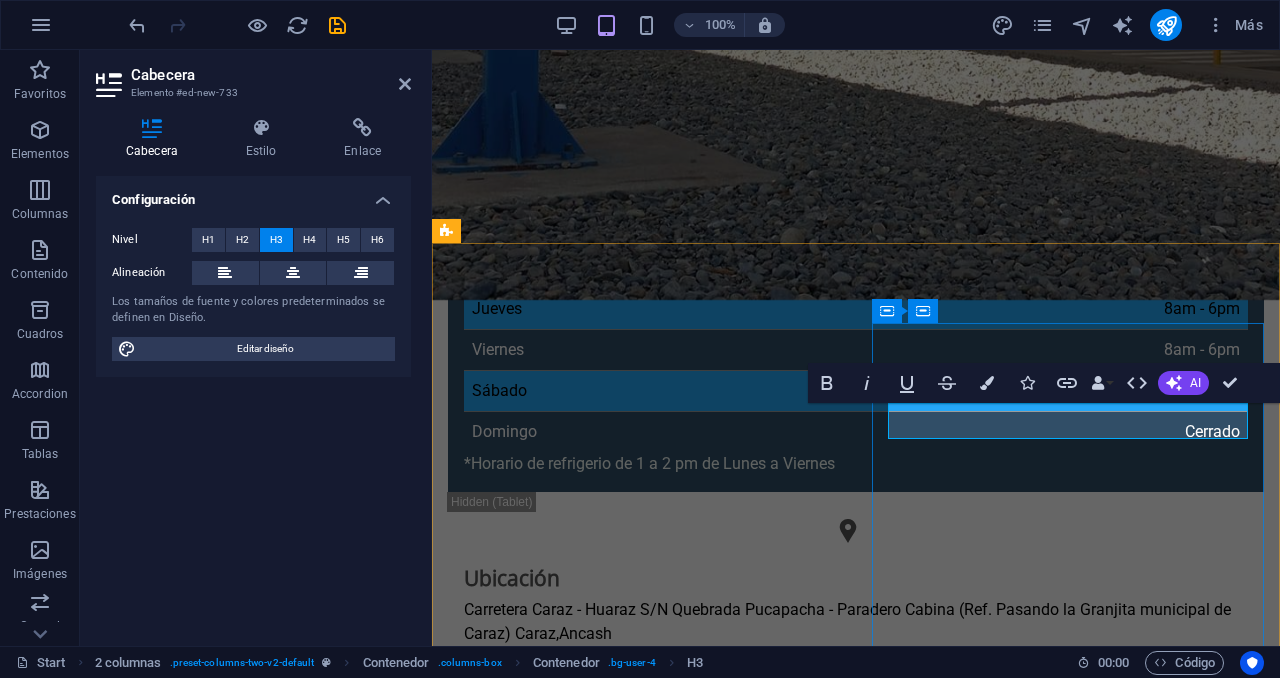 scroll, scrollTop: 1342, scrollLeft: 0, axis: vertical 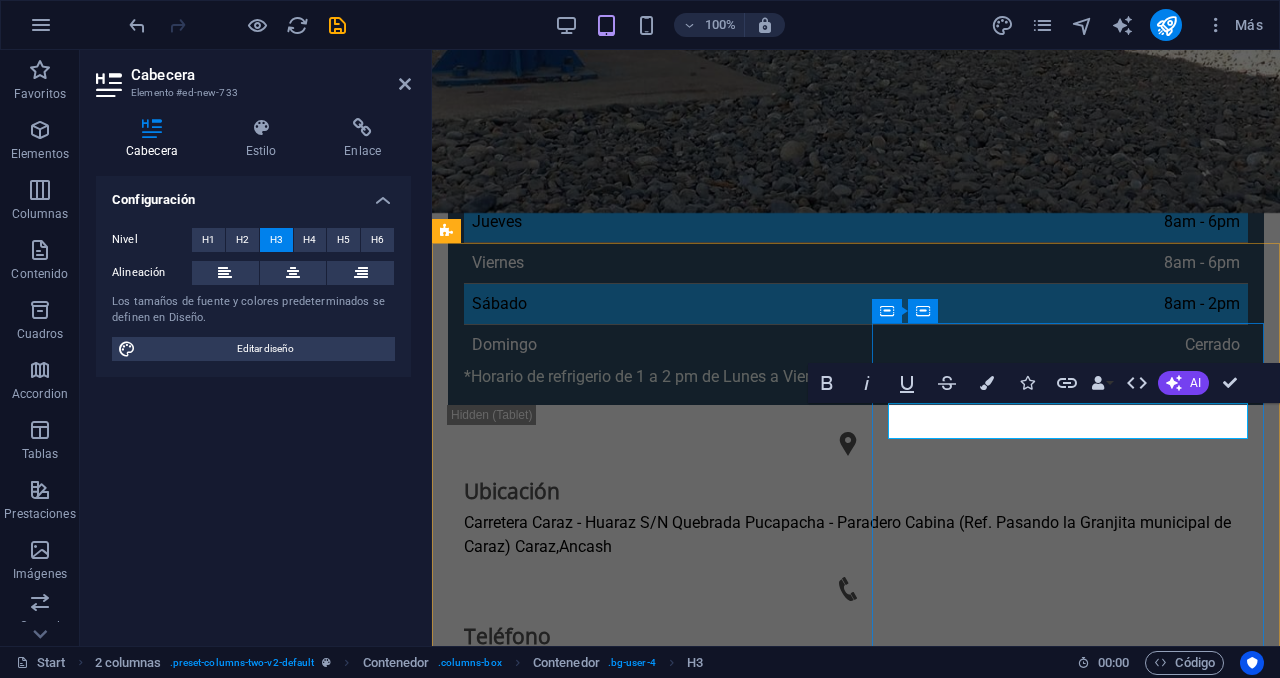 type 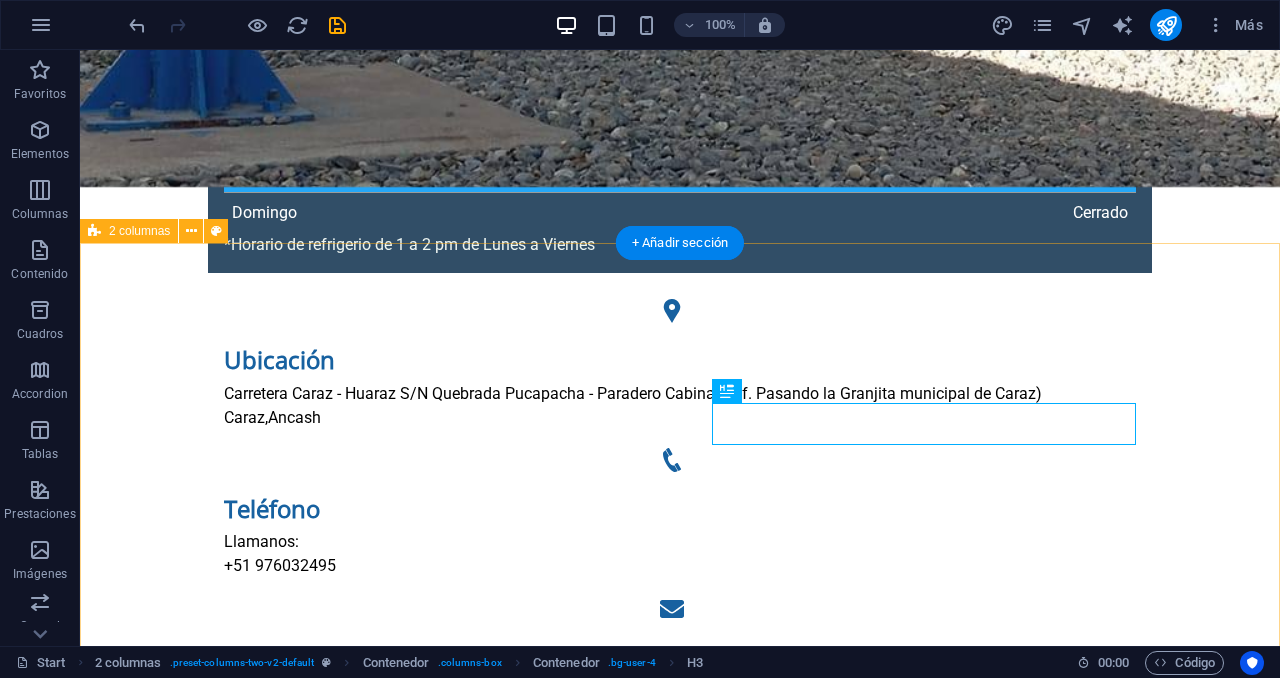 scroll, scrollTop: 1231, scrollLeft: 0, axis: vertical 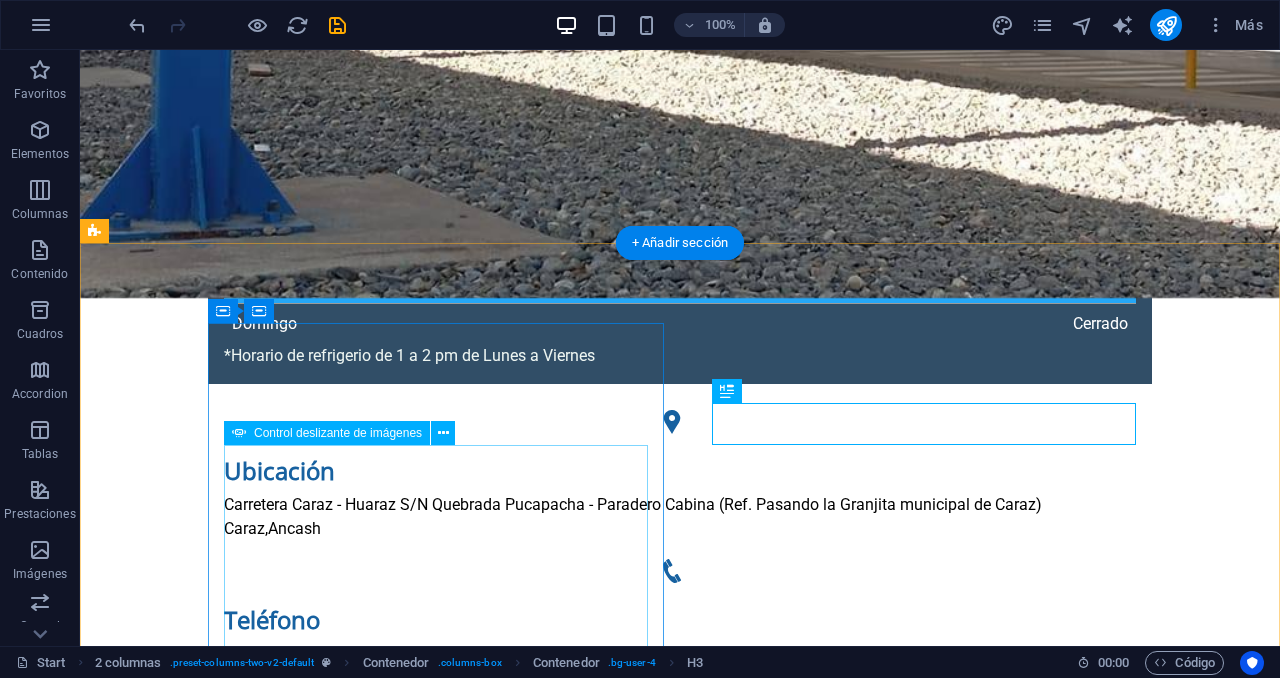 click at bounding box center (-1227, 13772) 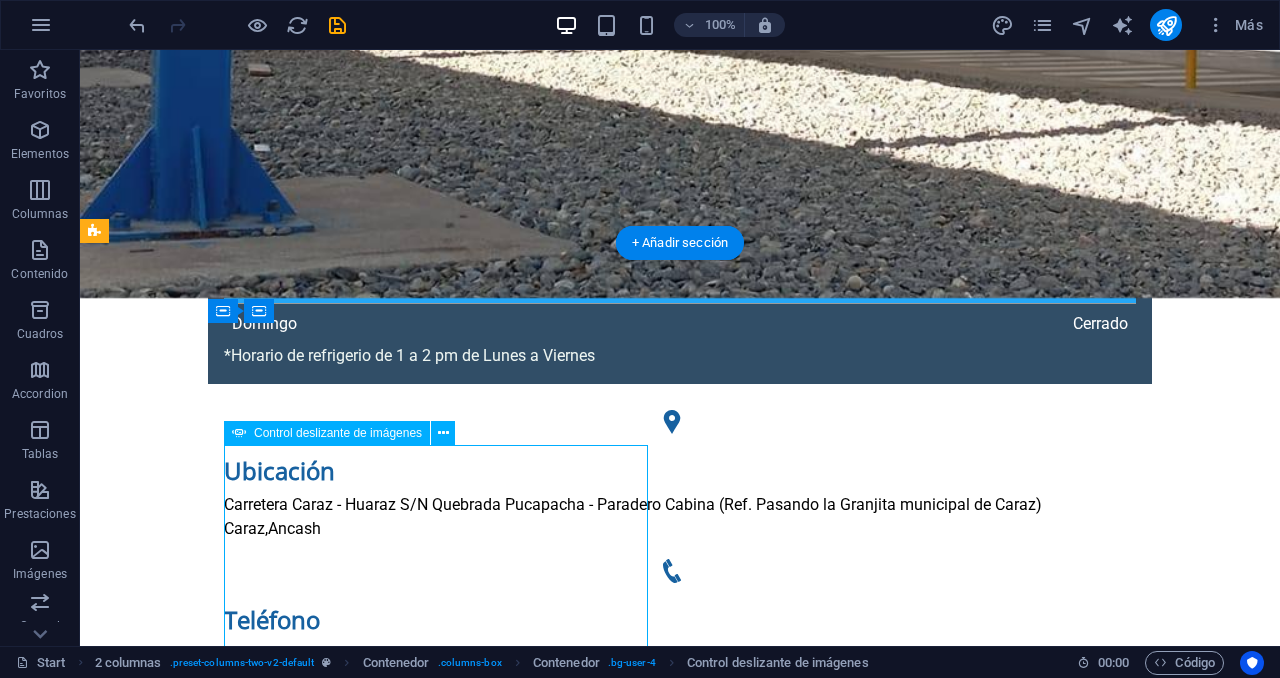 click at bounding box center [-1227, 13772] 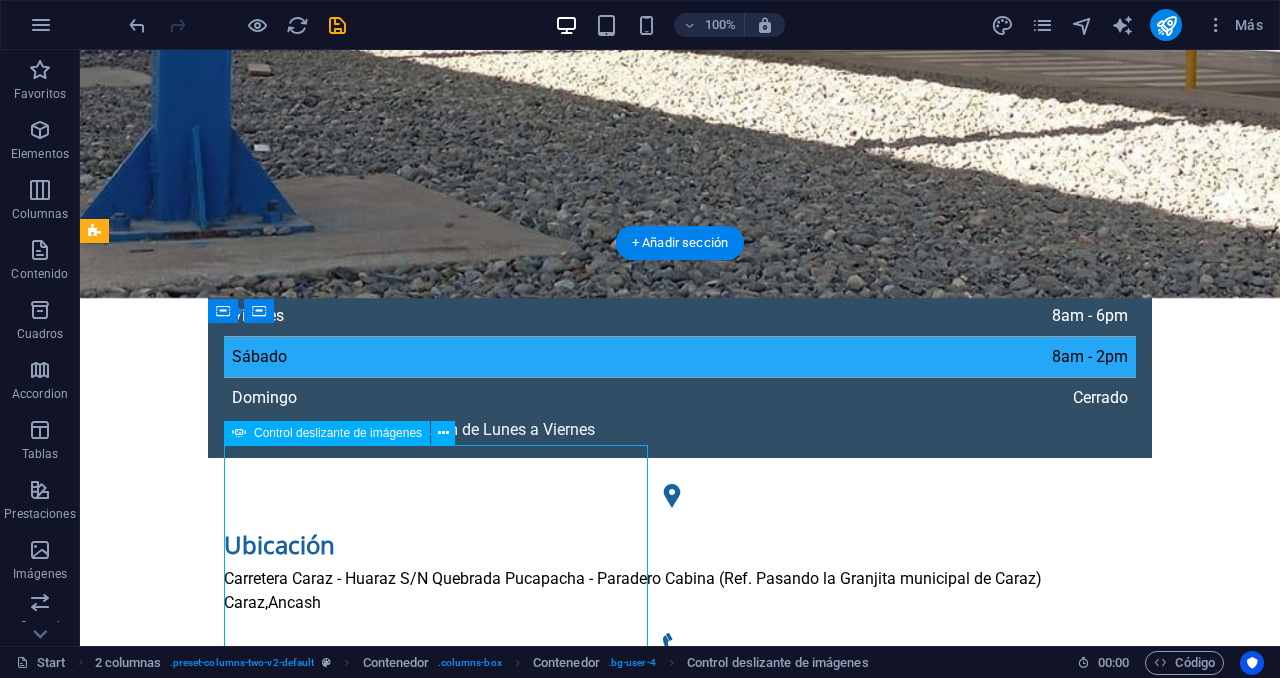 select on "ms" 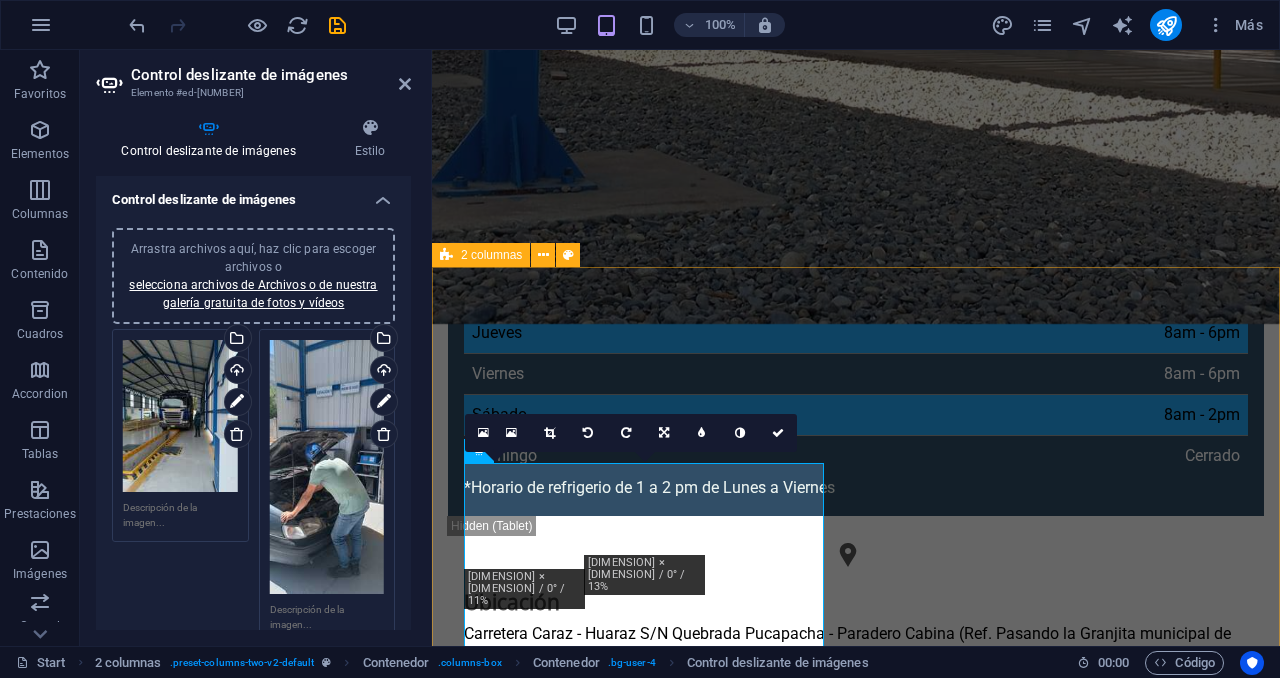 scroll, scrollTop: 1318, scrollLeft: 0, axis: vertical 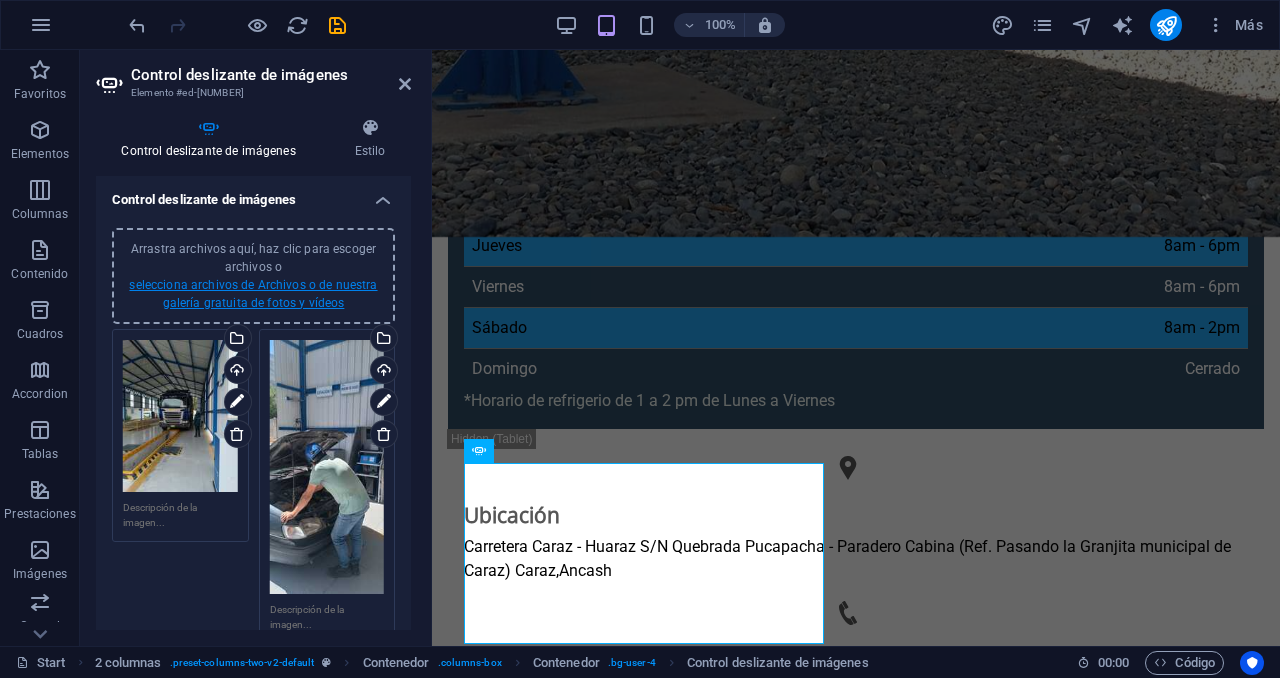 click on "selecciona archivos de Archivos o de nuestra galería gratuita de fotos y vídeos" at bounding box center (253, 294) 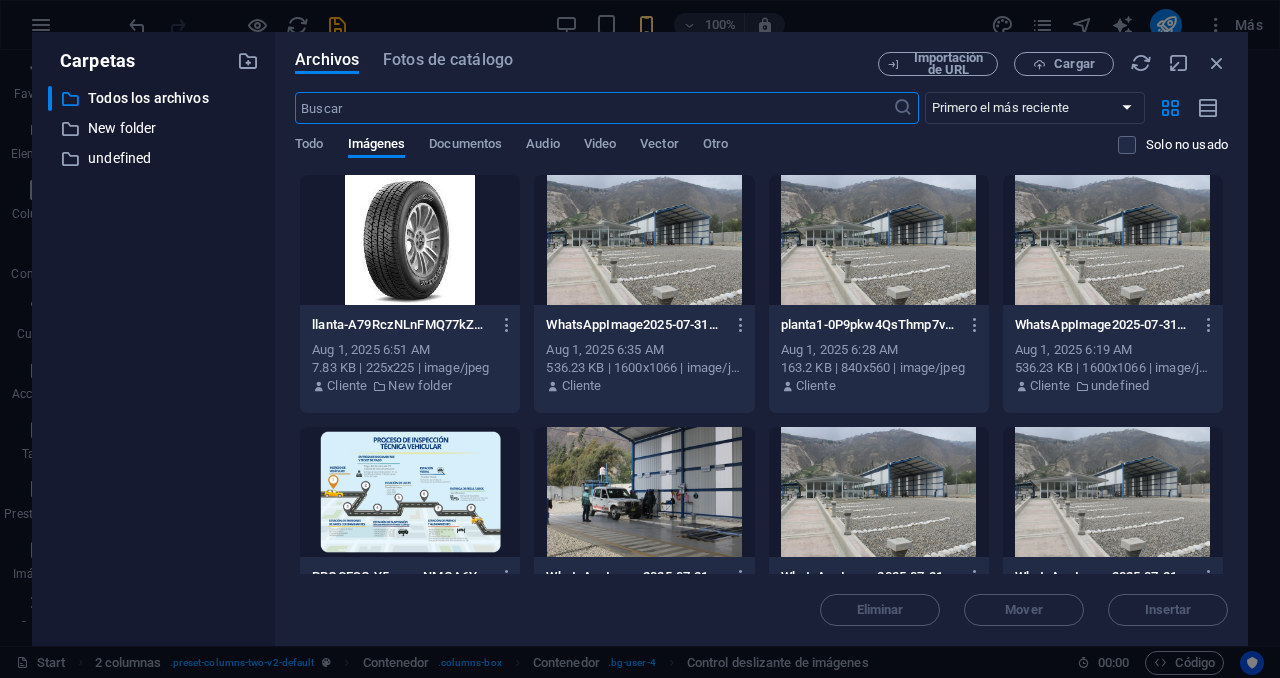 scroll, scrollTop: 2049, scrollLeft: 0, axis: vertical 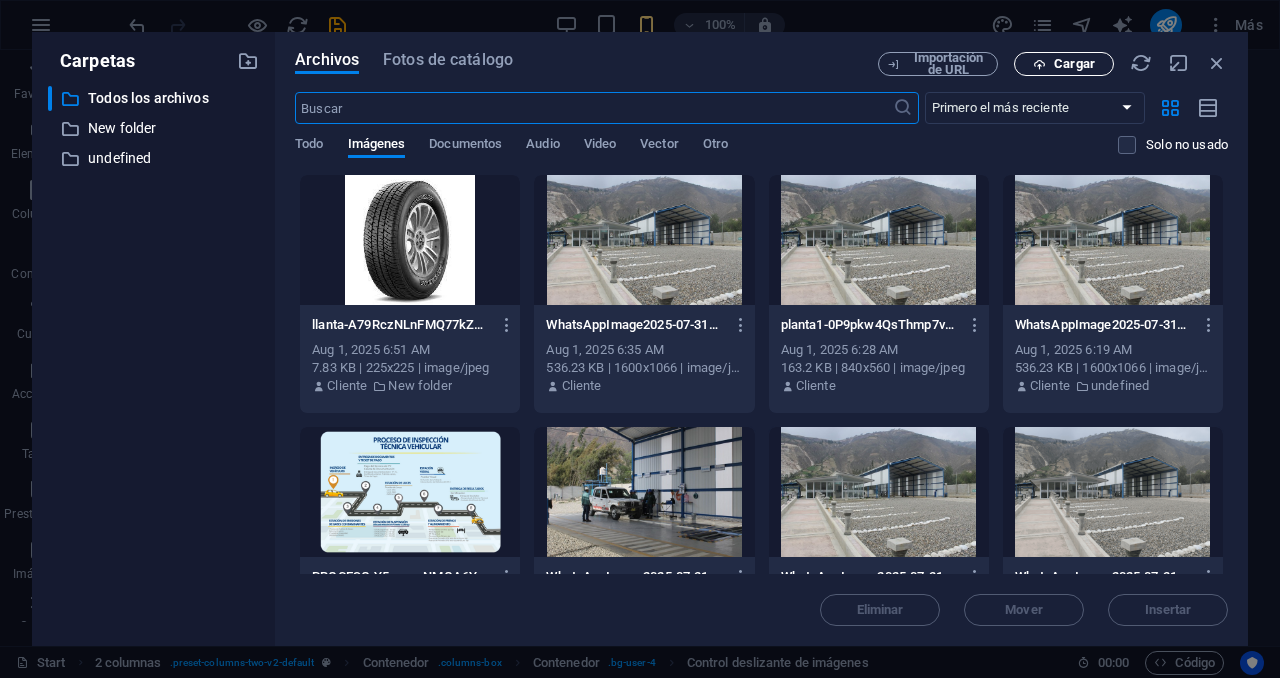 click on "Cargar" at bounding box center (1074, 64) 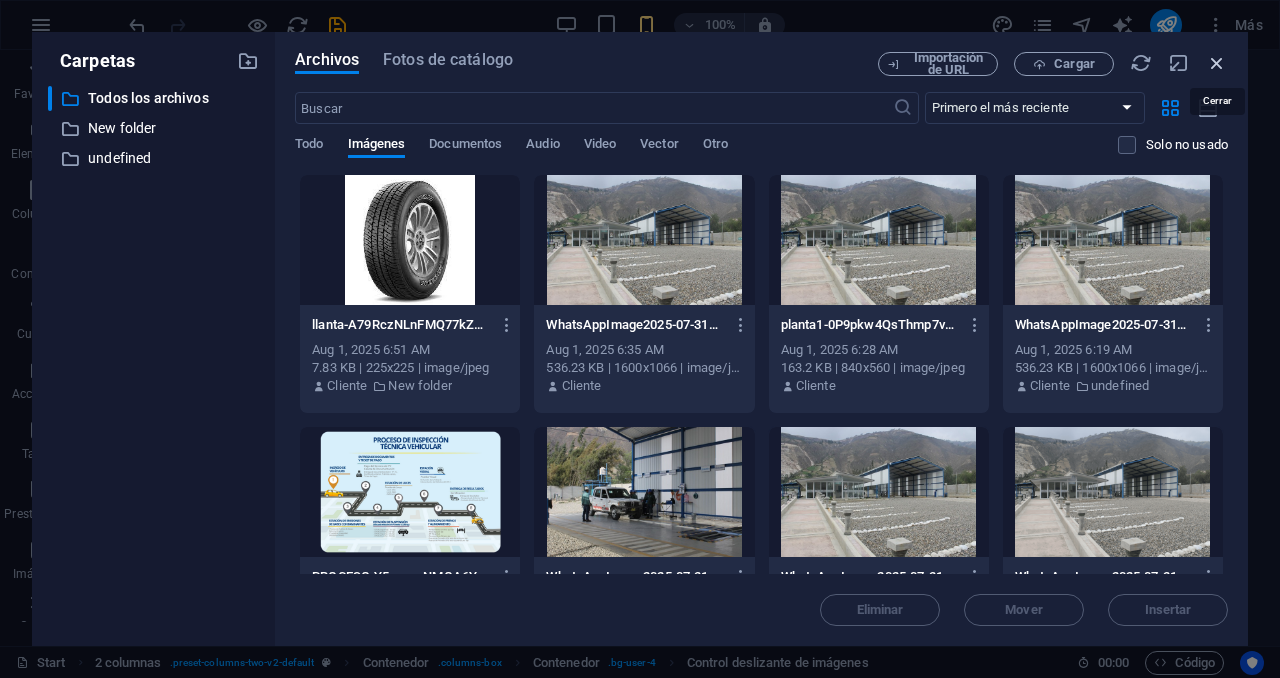 click at bounding box center [1217, 63] 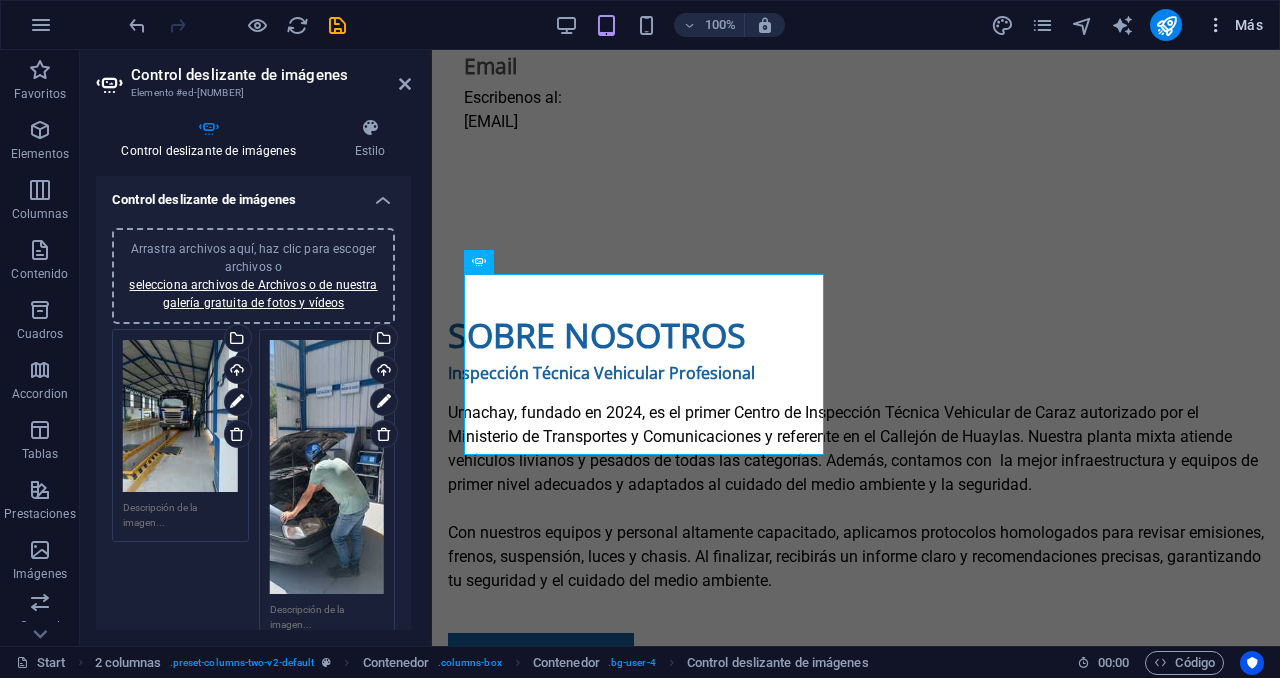 scroll, scrollTop: 1502, scrollLeft: 0, axis: vertical 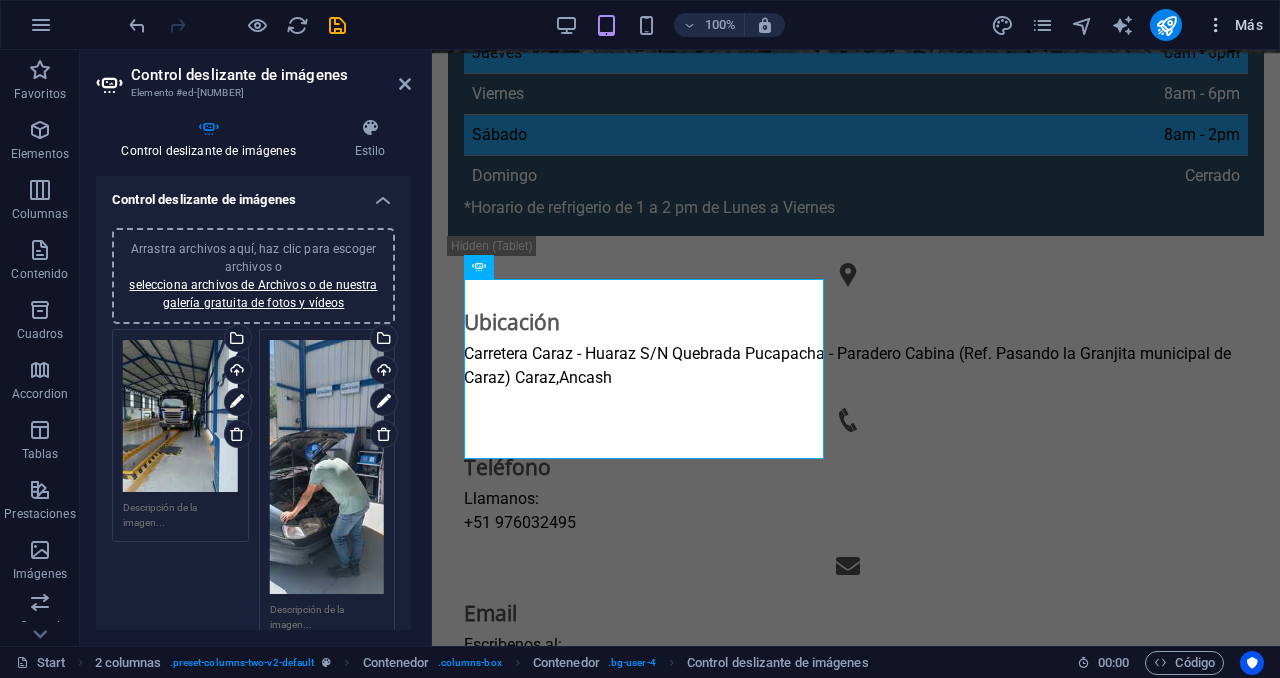 click at bounding box center [1216, 25] 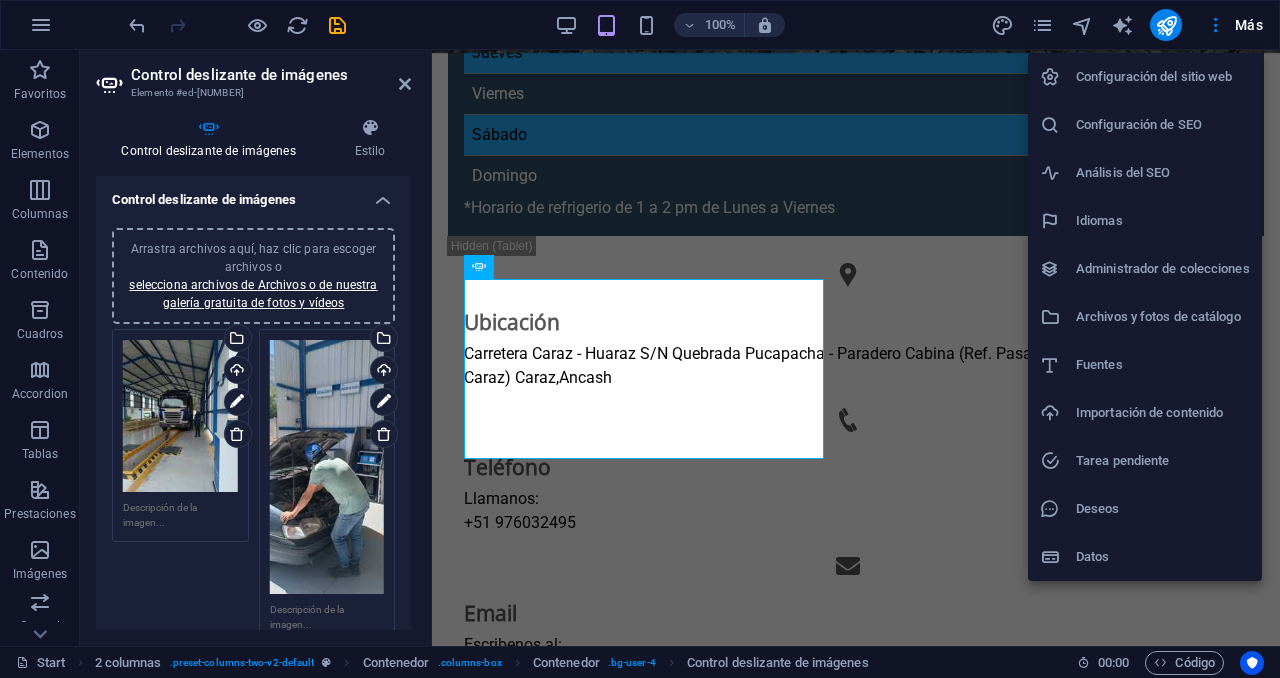 click on "Archivos y fotos de catálogo" at bounding box center [1163, 317] 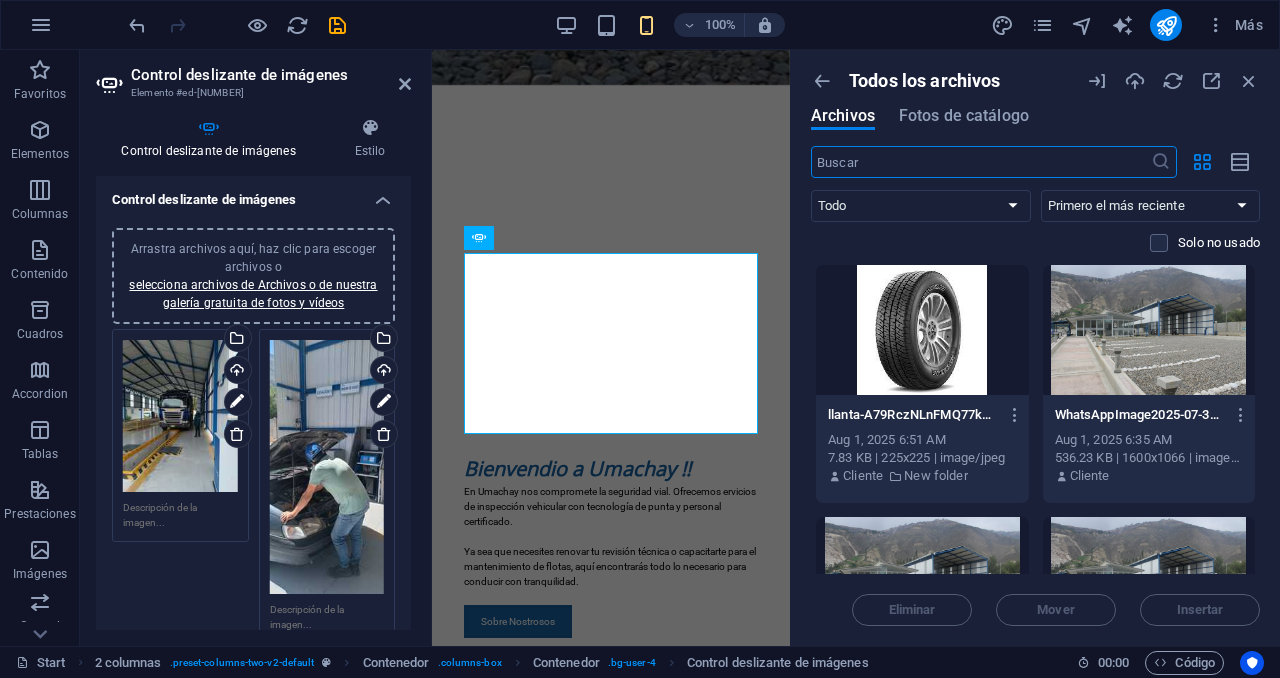 scroll, scrollTop: 2049, scrollLeft: 0, axis: vertical 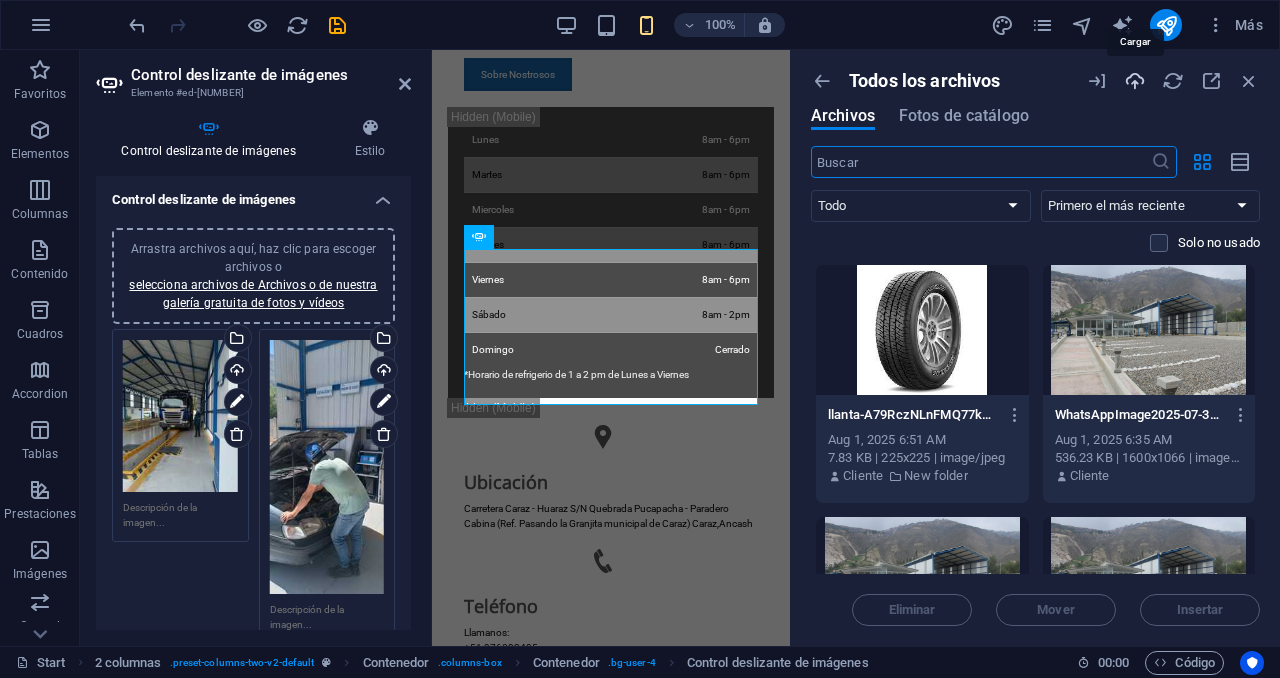 click at bounding box center [1135, 81] 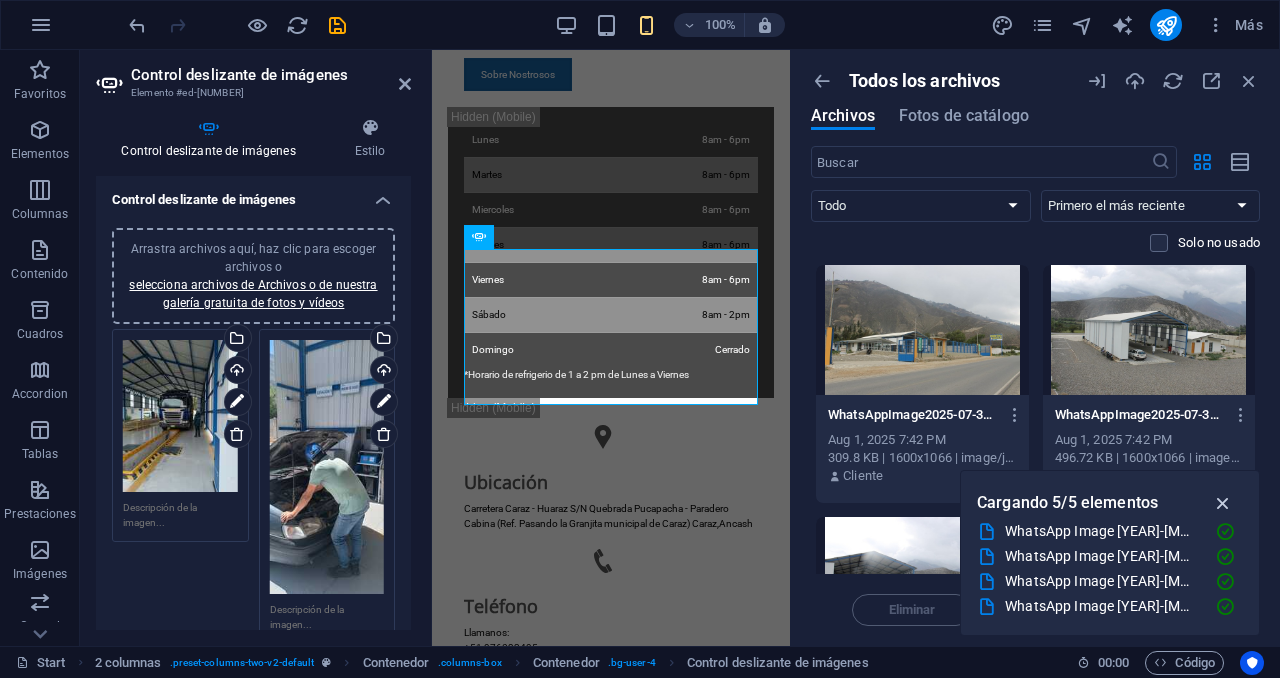 click at bounding box center (1223, 503) 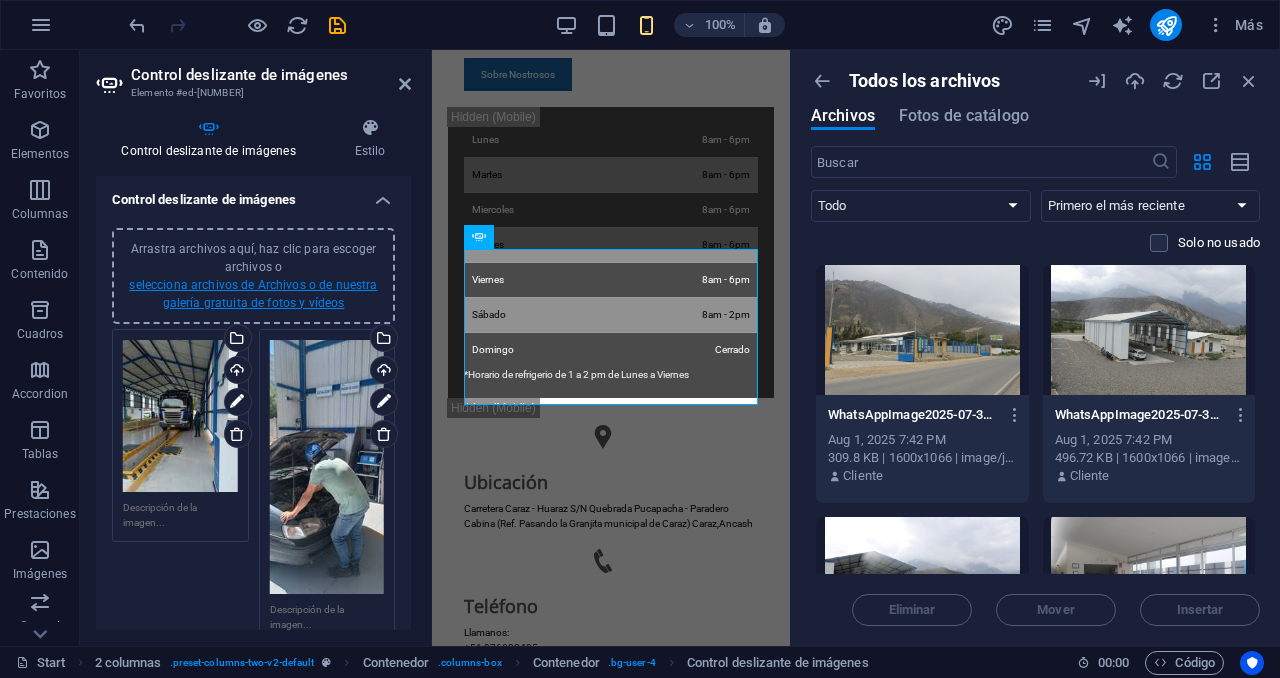 click on "selecciona archivos de Archivos o de nuestra galería gratuita de fotos y vídeos" at bounding box center [253, 294] 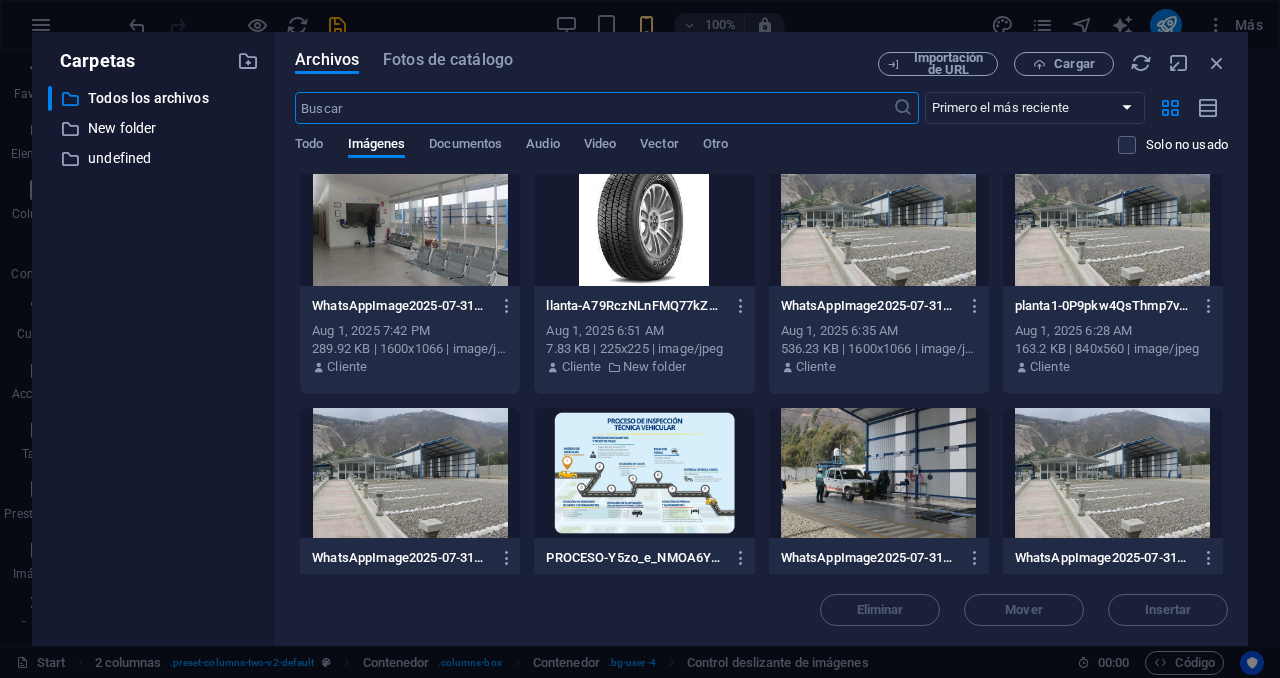 scroll, scrollTop: 0, scrollLeft: 0, axis: both 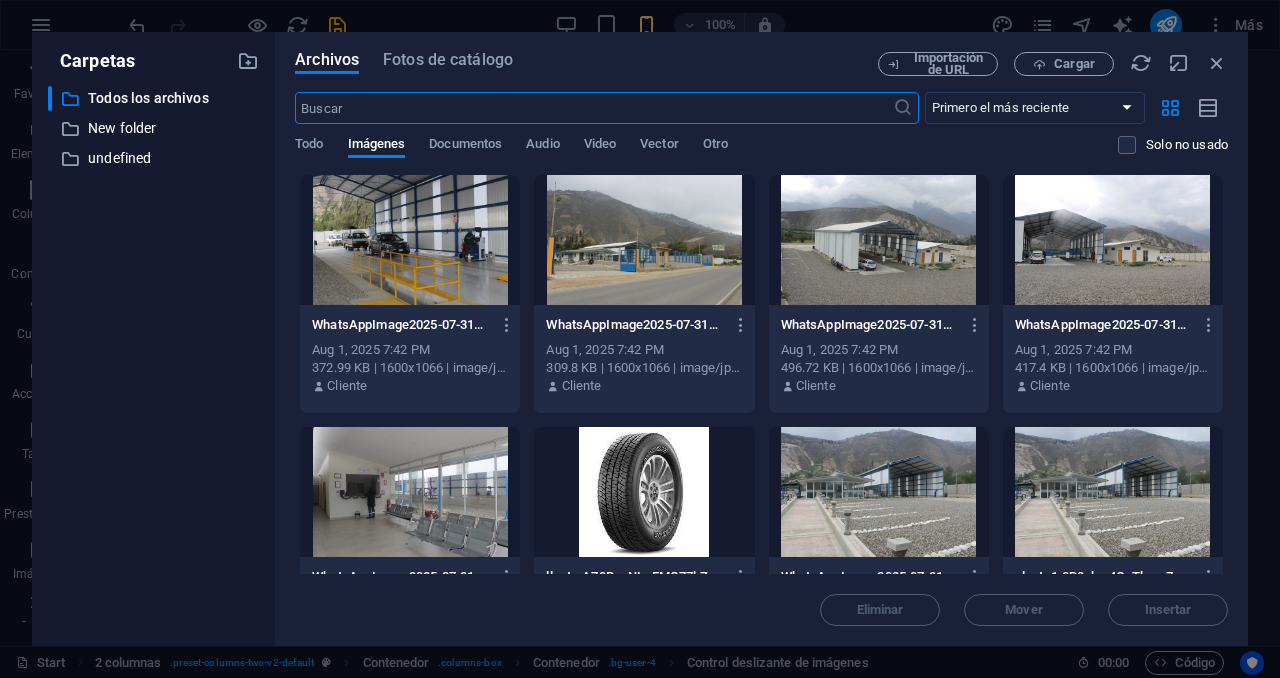 click on "WhatsAppImage2025-07-31at15.33.091-edbHxnFLZz033aXvuWfNIA.jpeg" at bounding box center [401, 325] 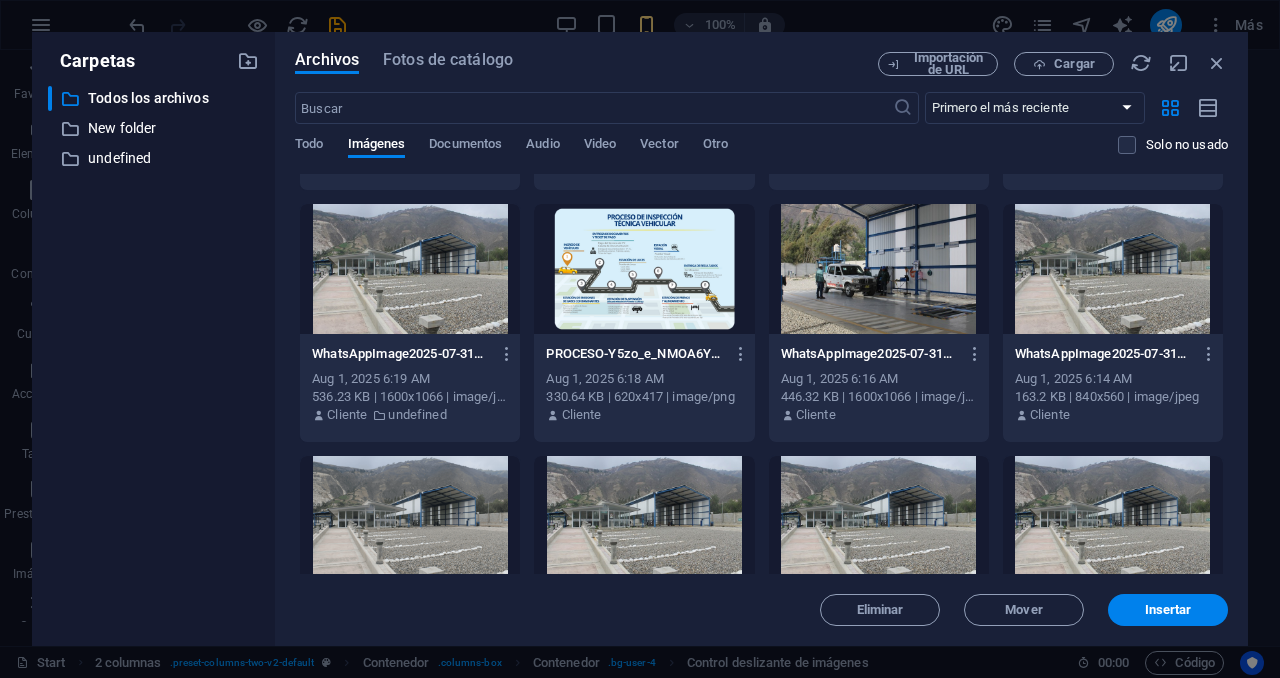 scroll, scrollTop: 476, scrollLeft: 0, axis: vertical 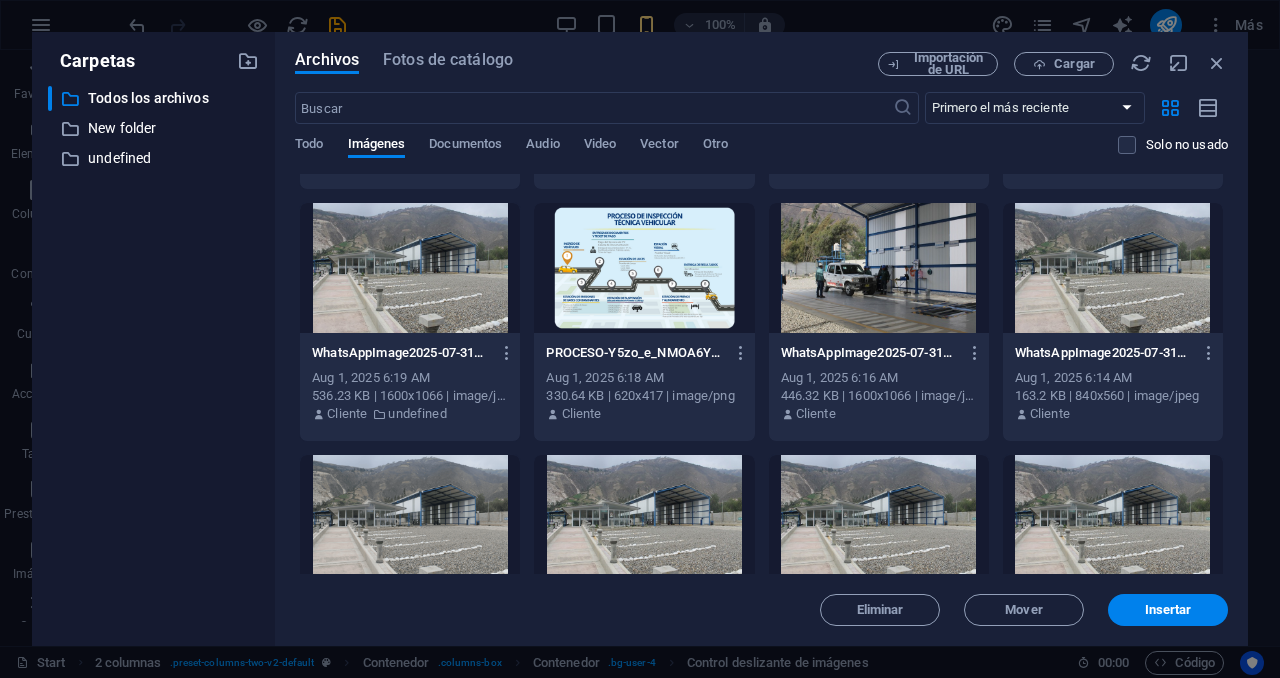 click on "WhatsAppImage2025-07-31at15.33.092-fasK4gJWlbupd_26hzf9nQ.jpeg" at bounding box center [870, 353] 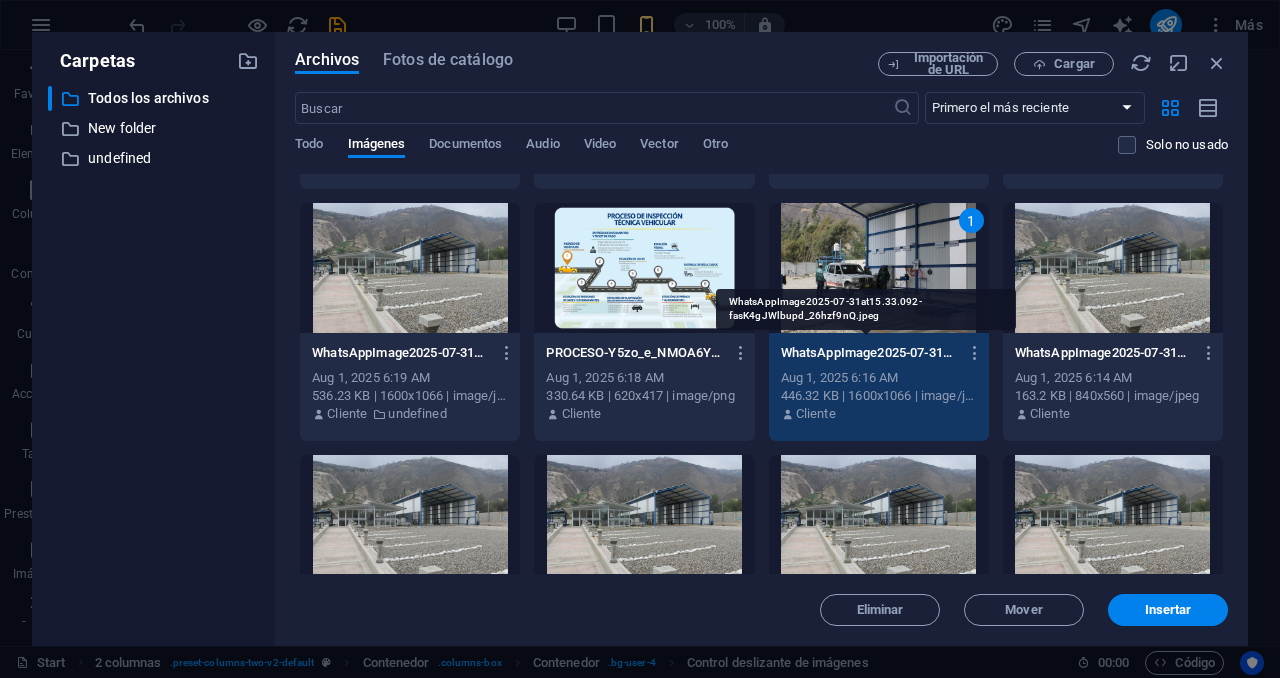 scroll, scrollTop: 0, scrollLeft: 0, axis: both 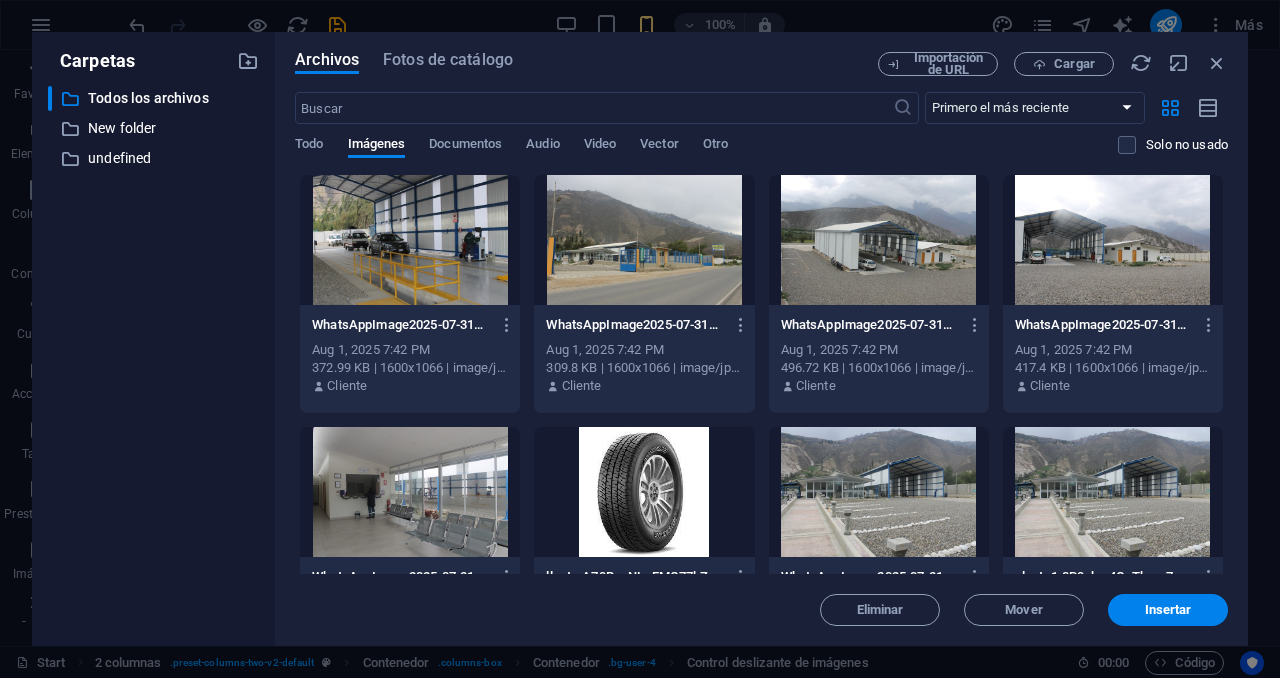 click at bounding box center [410, 240] 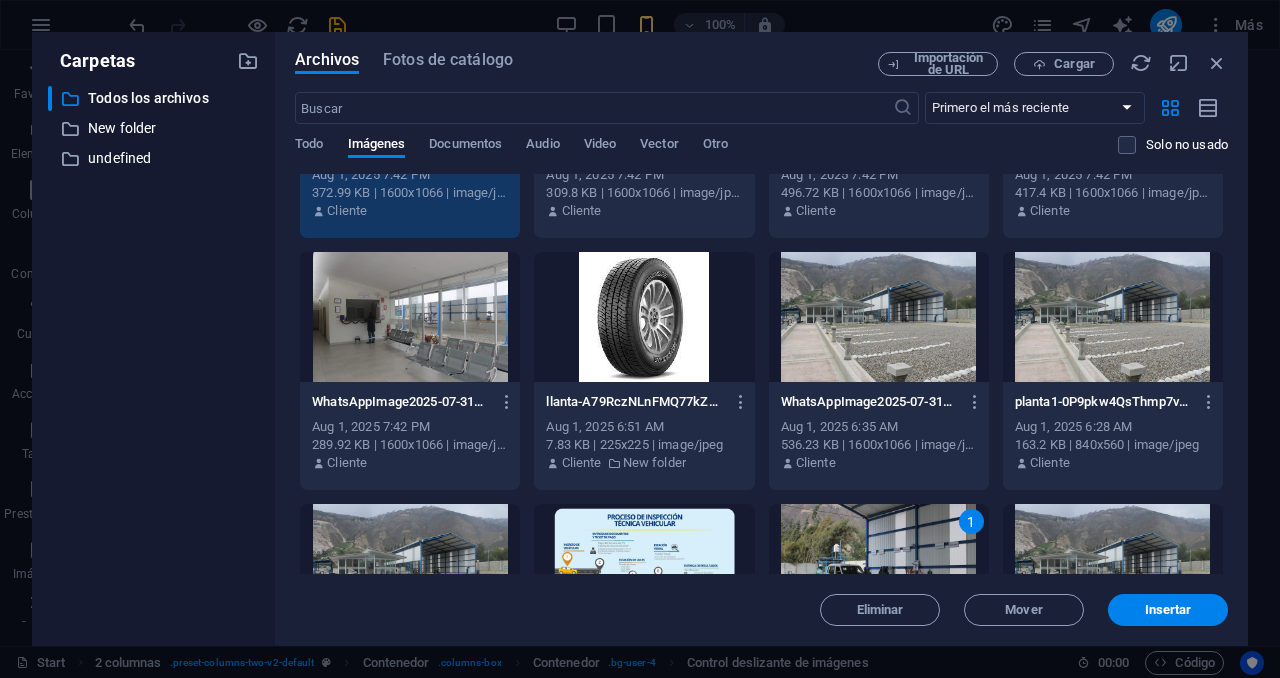 scroll, scrollTop: 0, scrollLeft: 0, axis: both 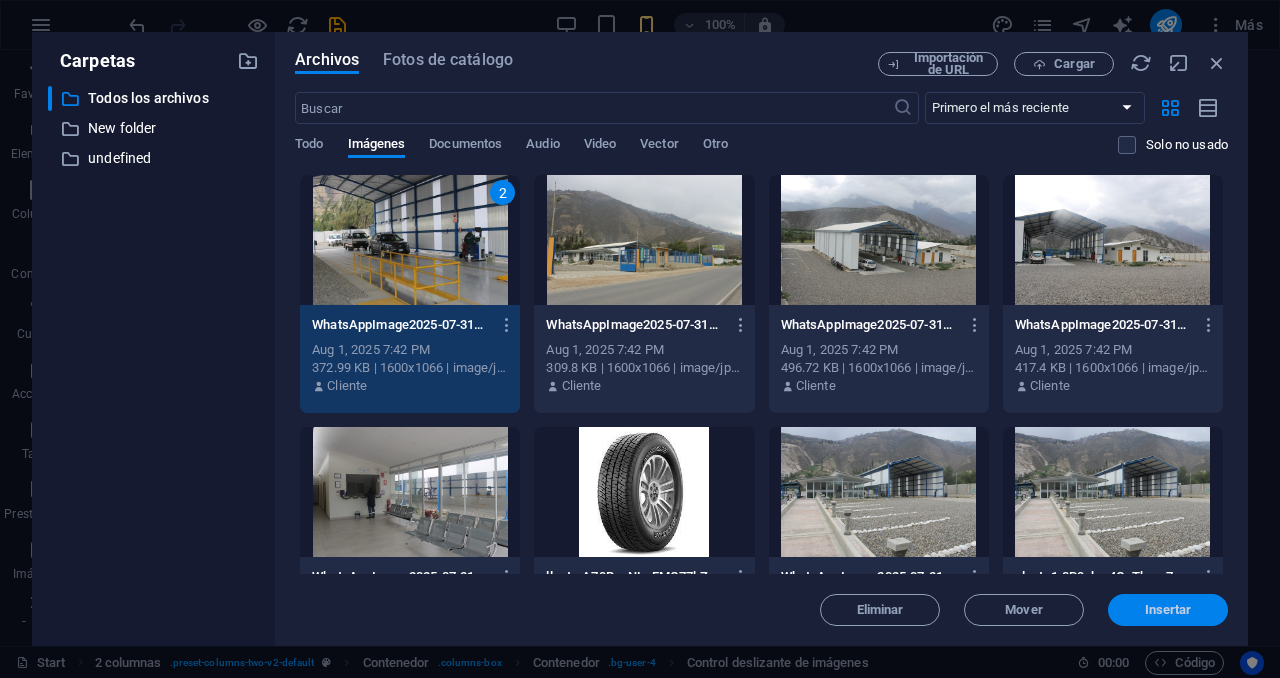 click on "Insertar" at bounding box center (1168, 610) 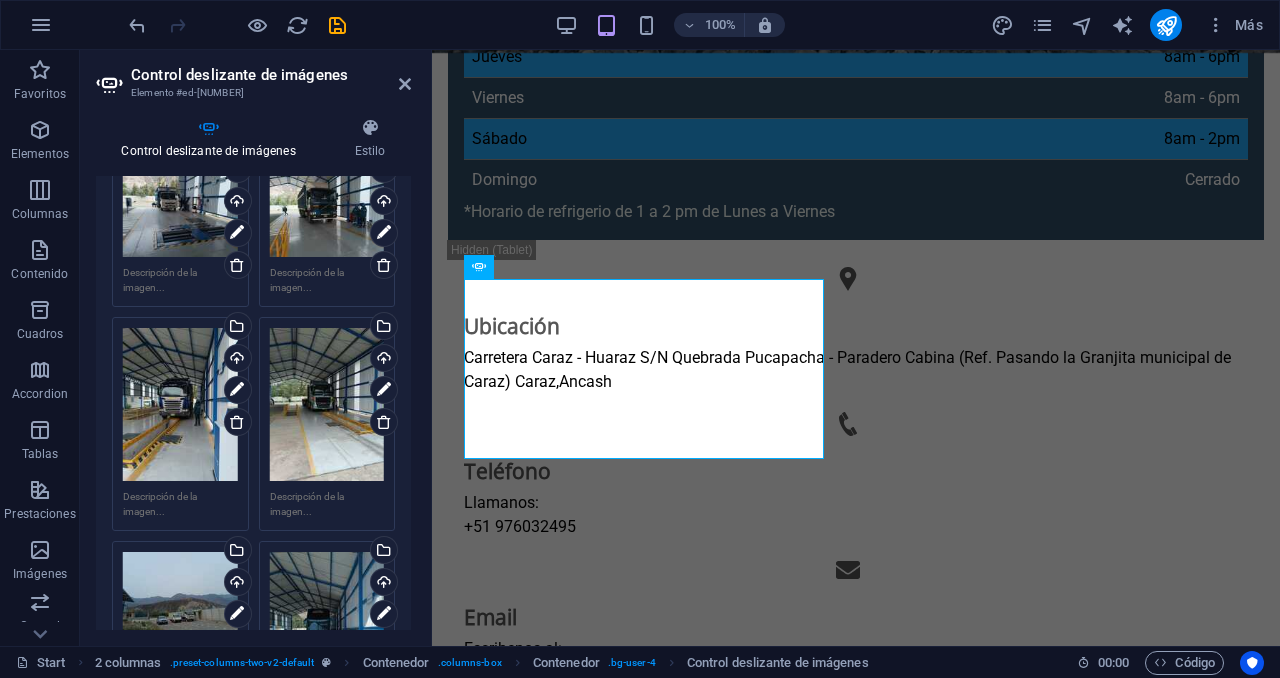 scroll, scrollTop: 0, scrollLeft: 0, axis: both 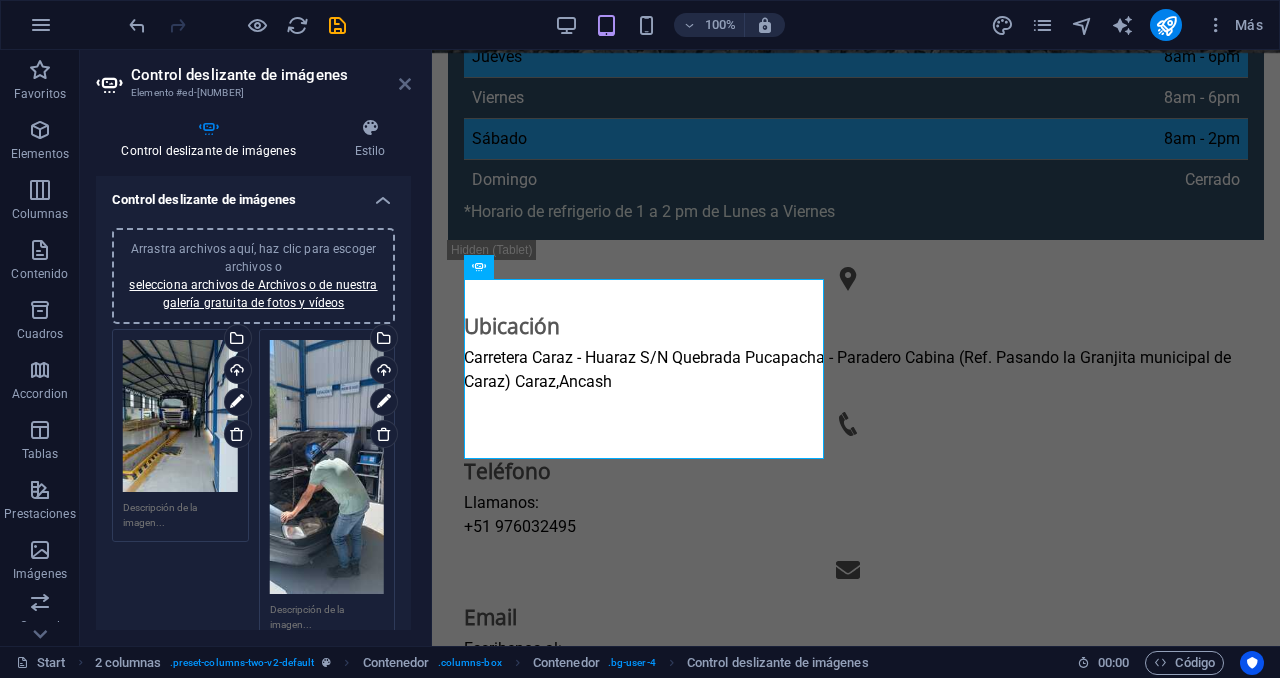 click at bounding box center (405, 84) 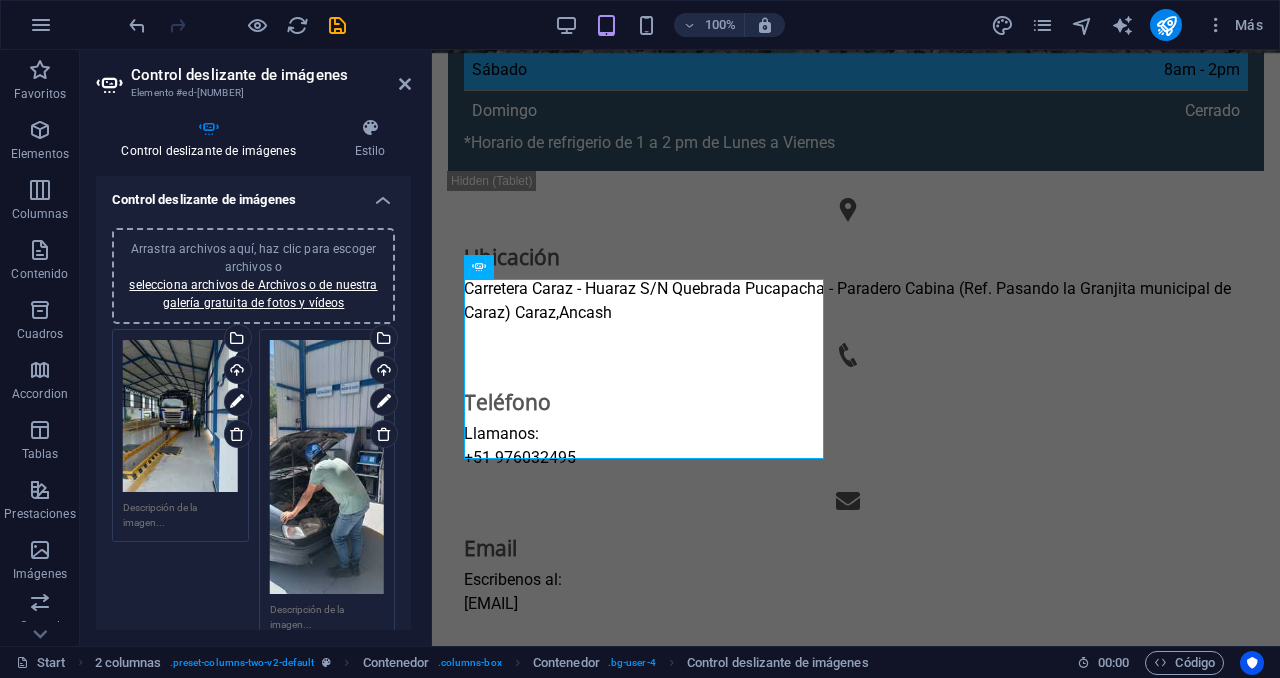 scroll, scrollTop: 1428, scrollLeft: 0, axis: vertical 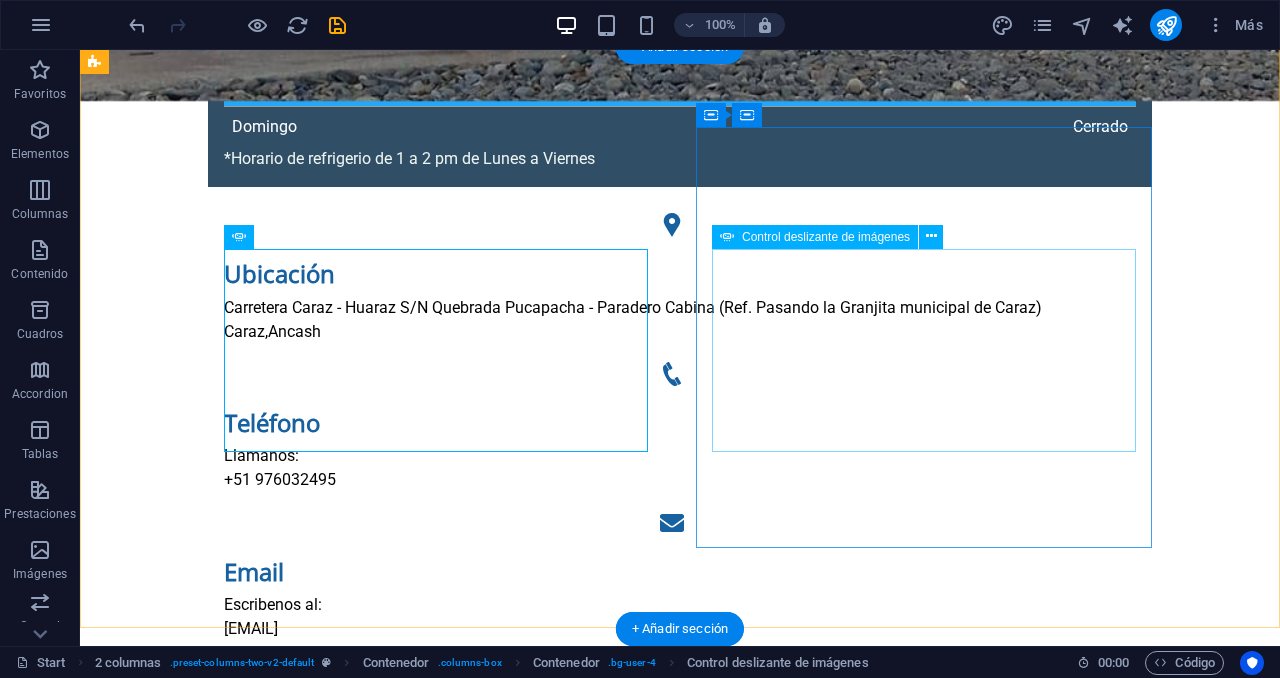 click at bounding box center [-804, 43545] 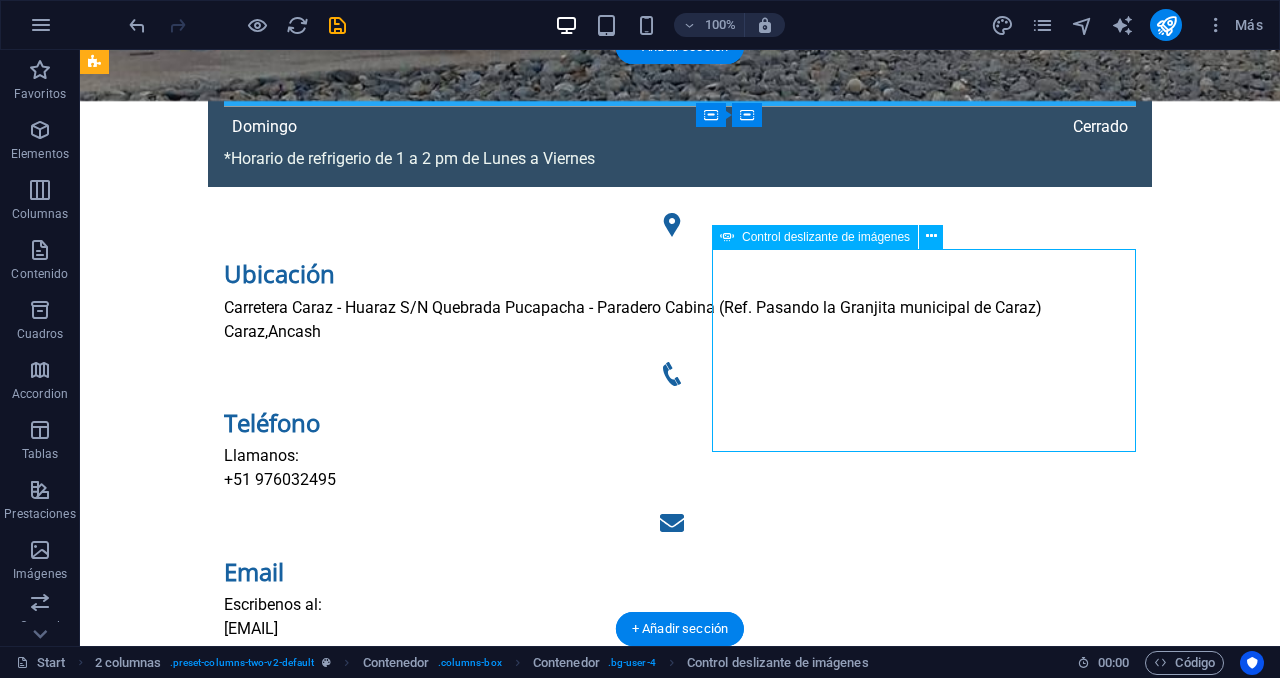 click at bounding box center [-804, 43545] 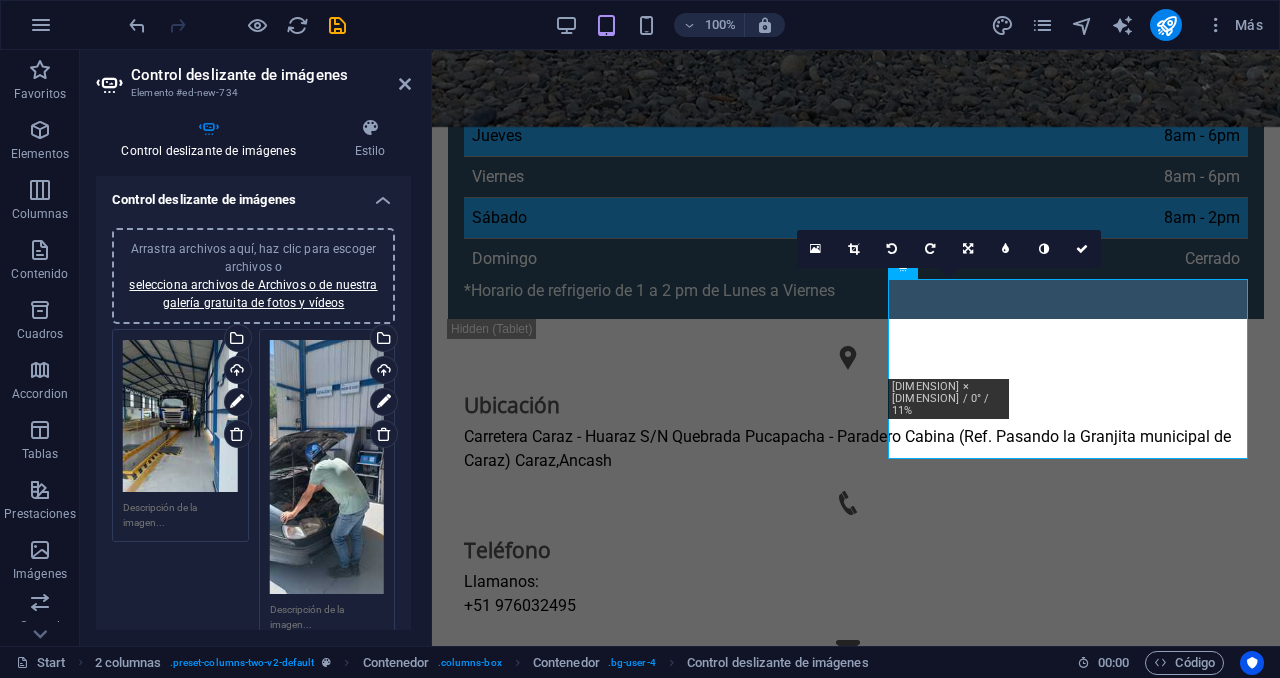 scroll, scrollTop: 1502, scrollLeft: 0, axis: vertical 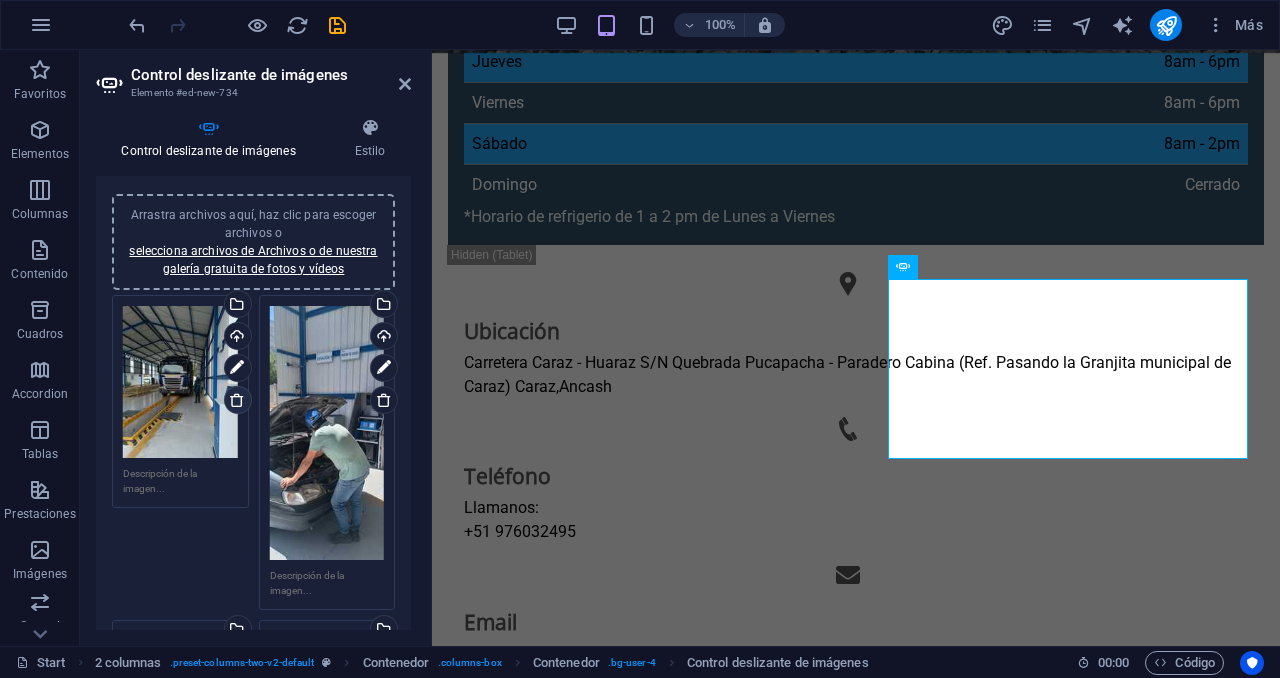 click at bounding box center (237, 400) 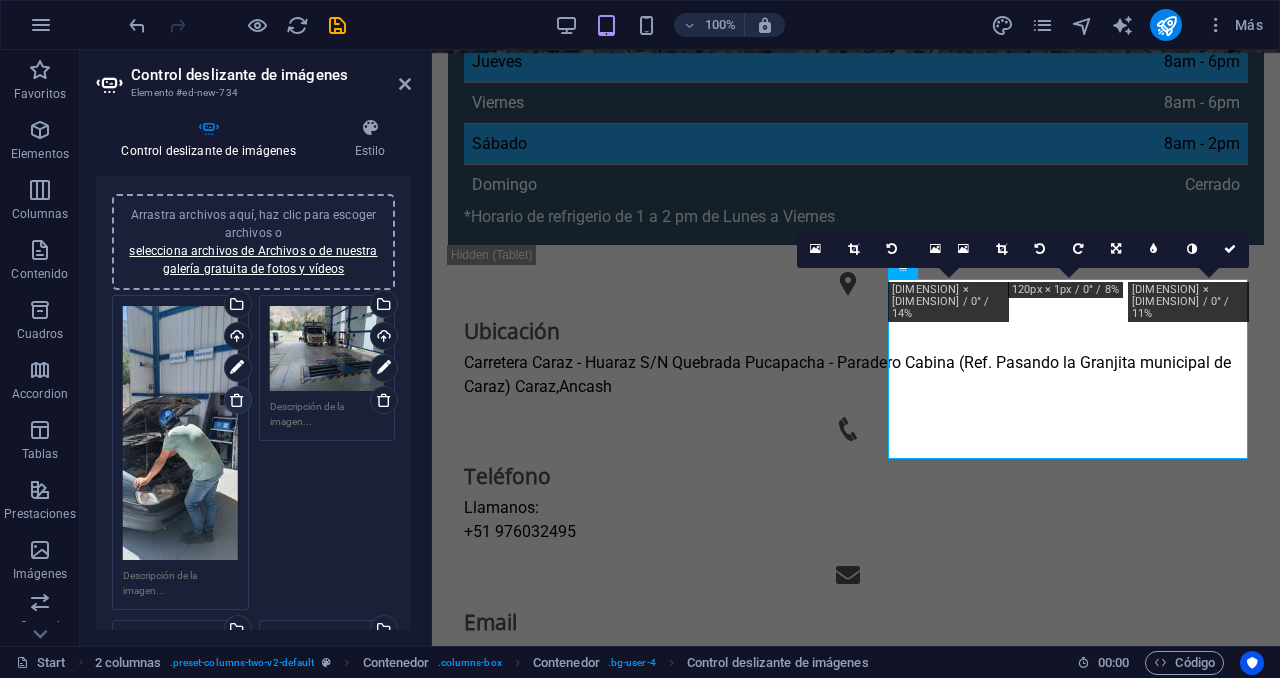 click at bounding box center (237, 400) 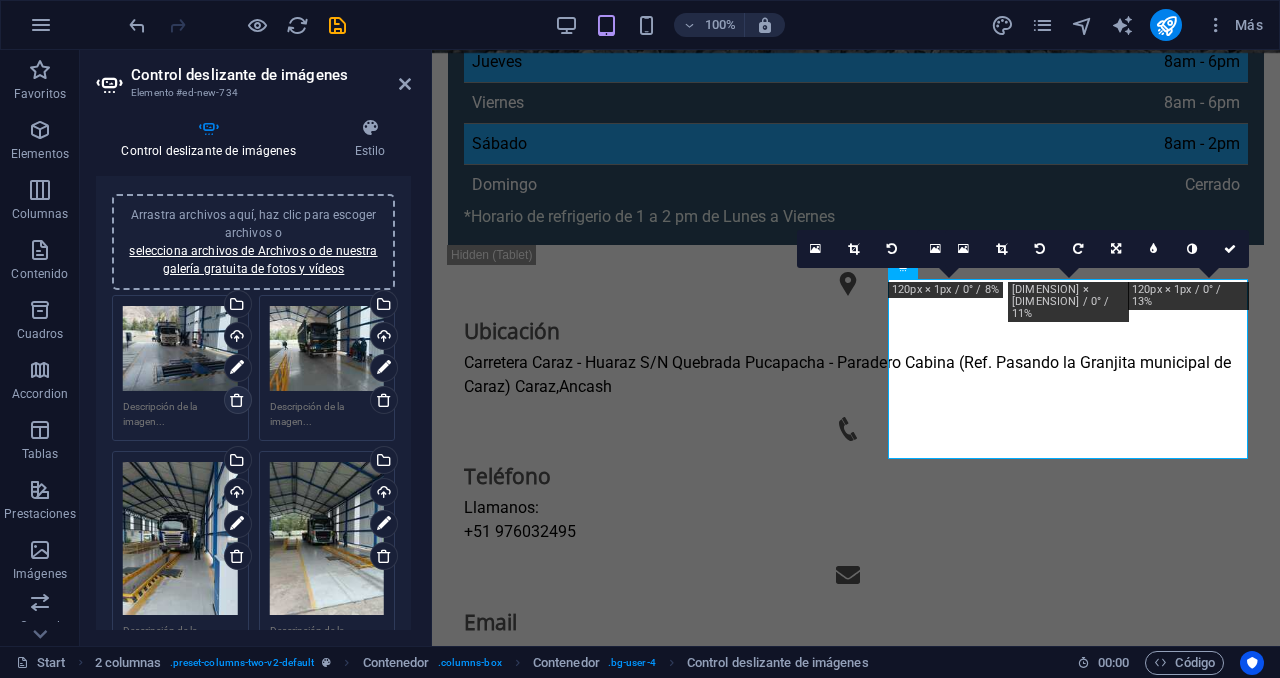 click at bounding box center [237, 400] 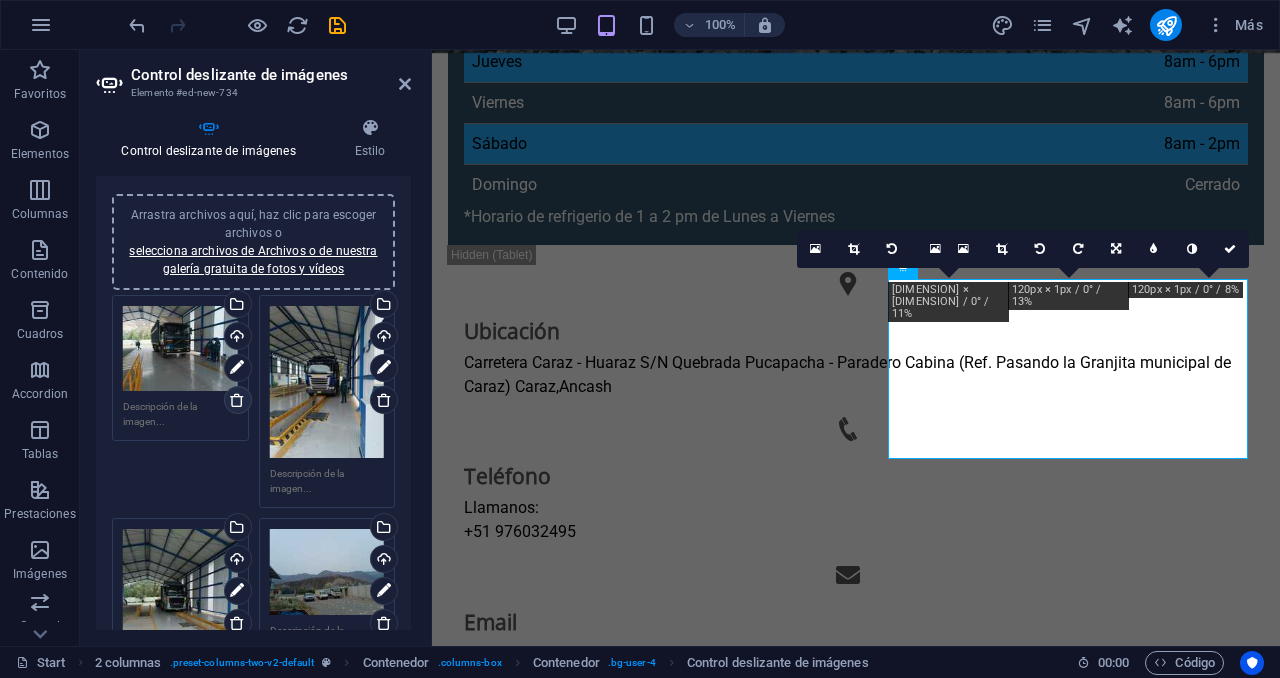 click at bounding box center (237, 400) 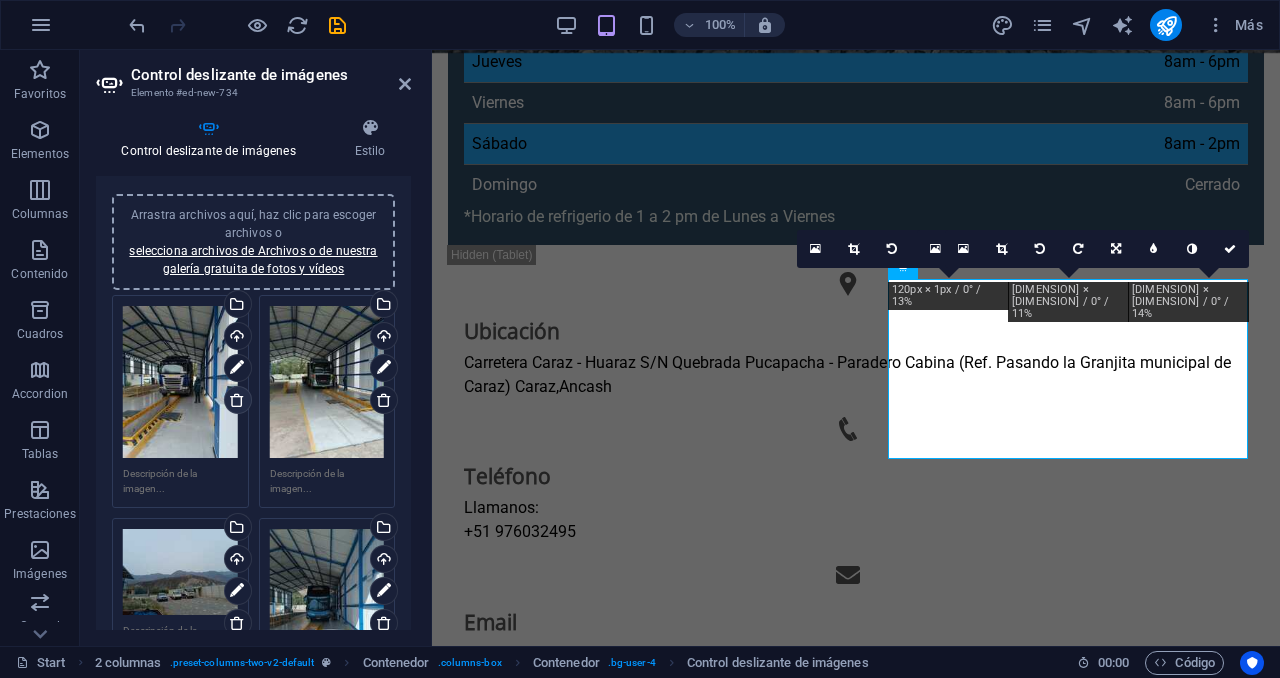 click at bounding box center [237, 400] 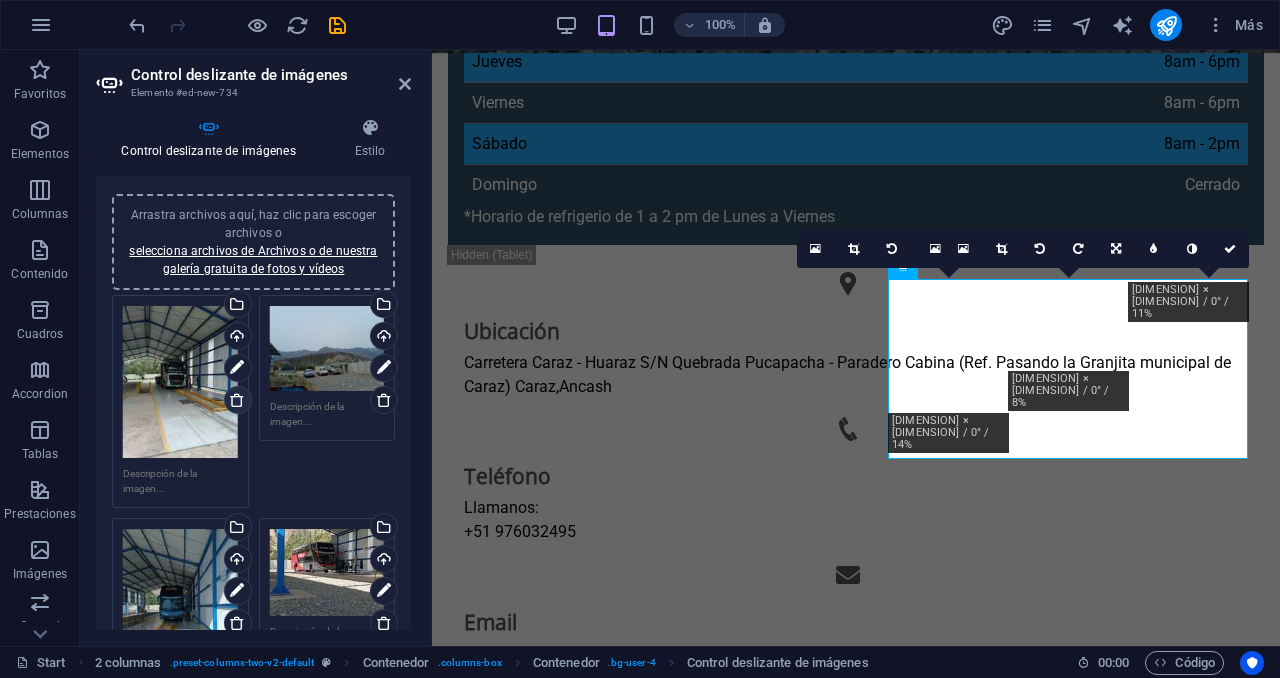 click at bounding box center [237, 400] 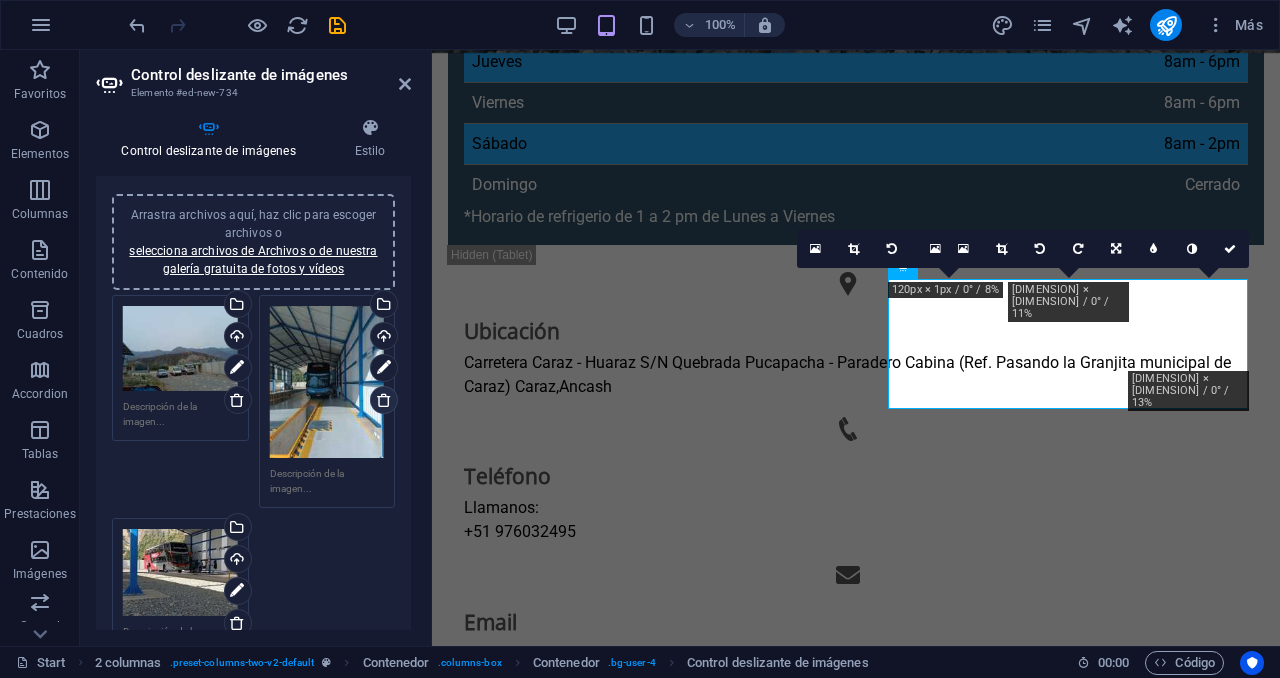 click at bounding box center [384, 400] 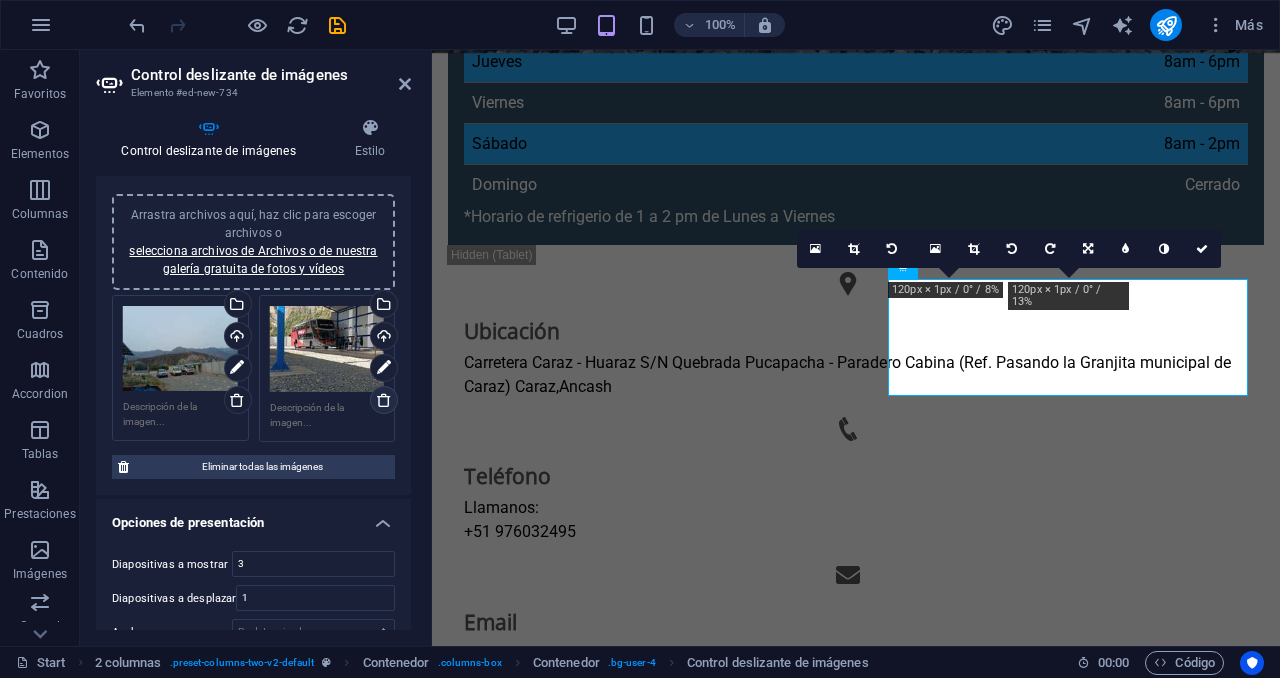 click at bounding box center (384, 400) 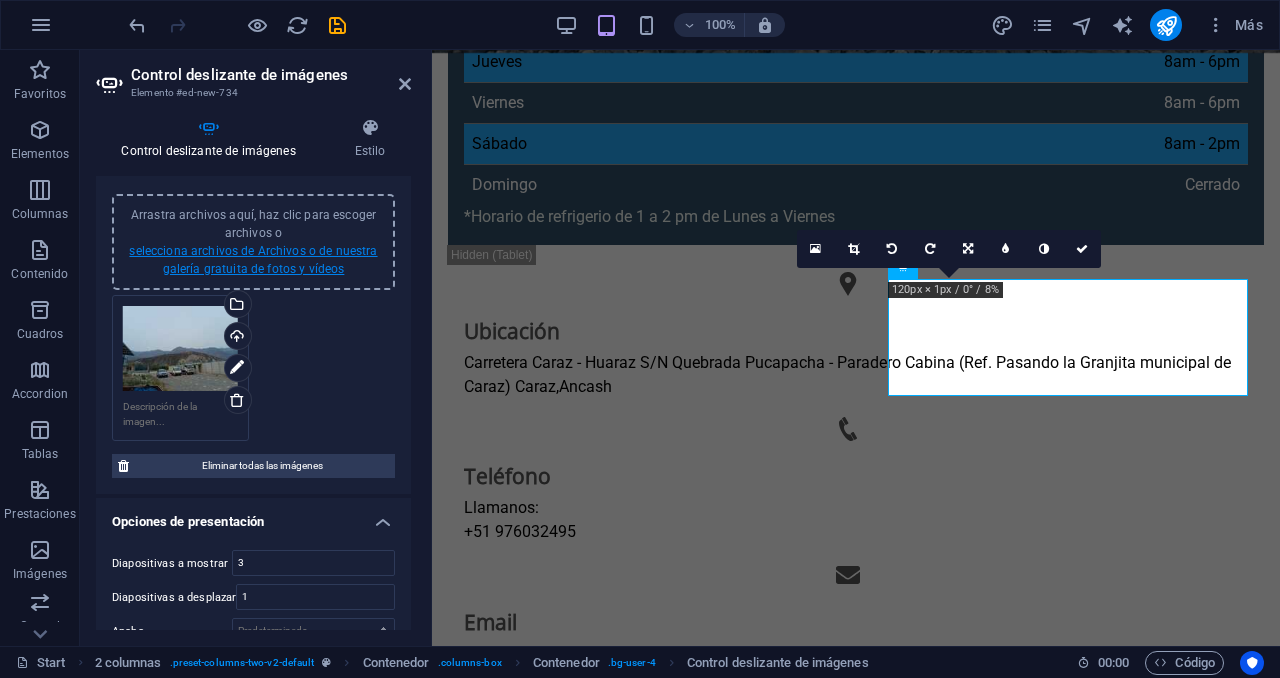 click on "selecciona archivos de Archivos o de nuestra galería gratuita de fotos y vídeos" at bounding box center (253, 260) 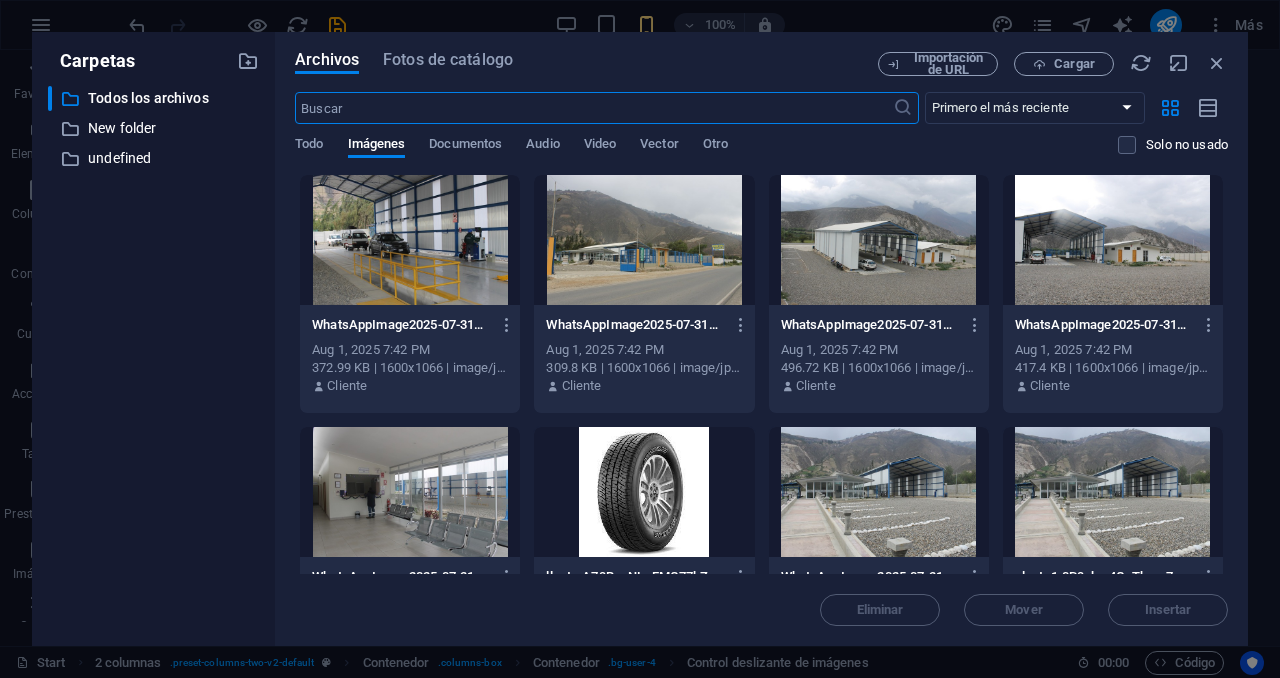 scroll, scrollTop: 2417, scrollLeft: 0, axis: vertical 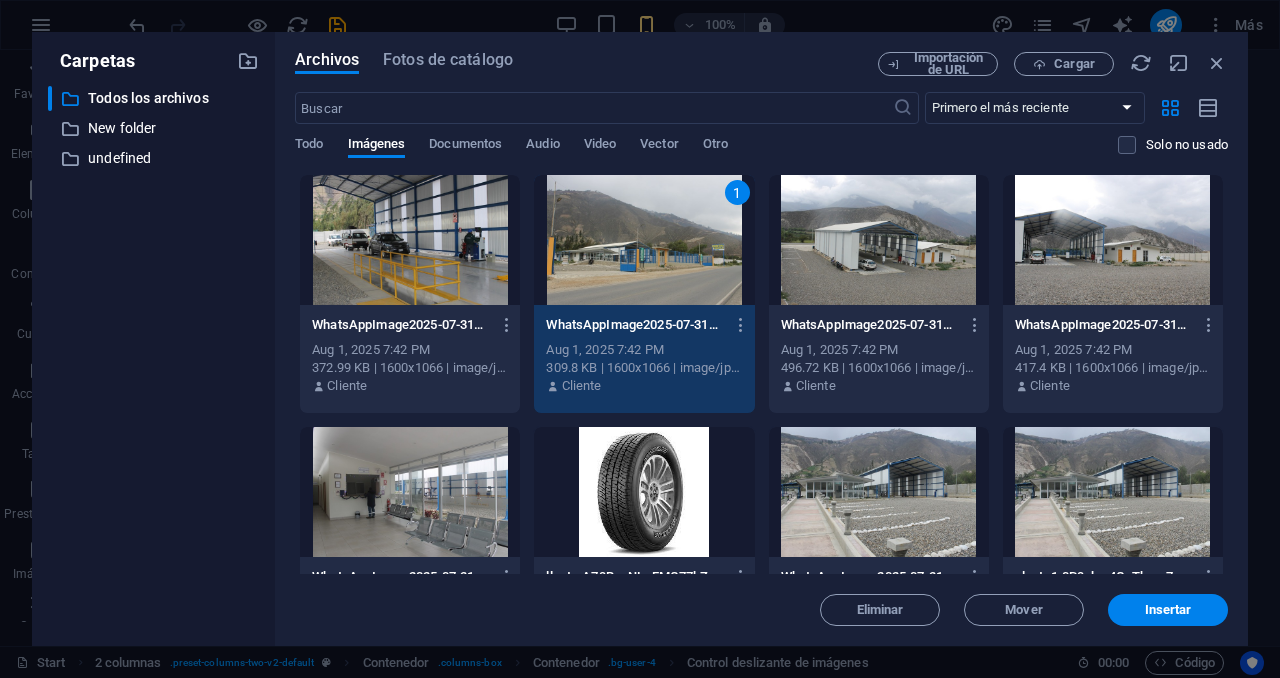 click at bounding box center [879, 240] 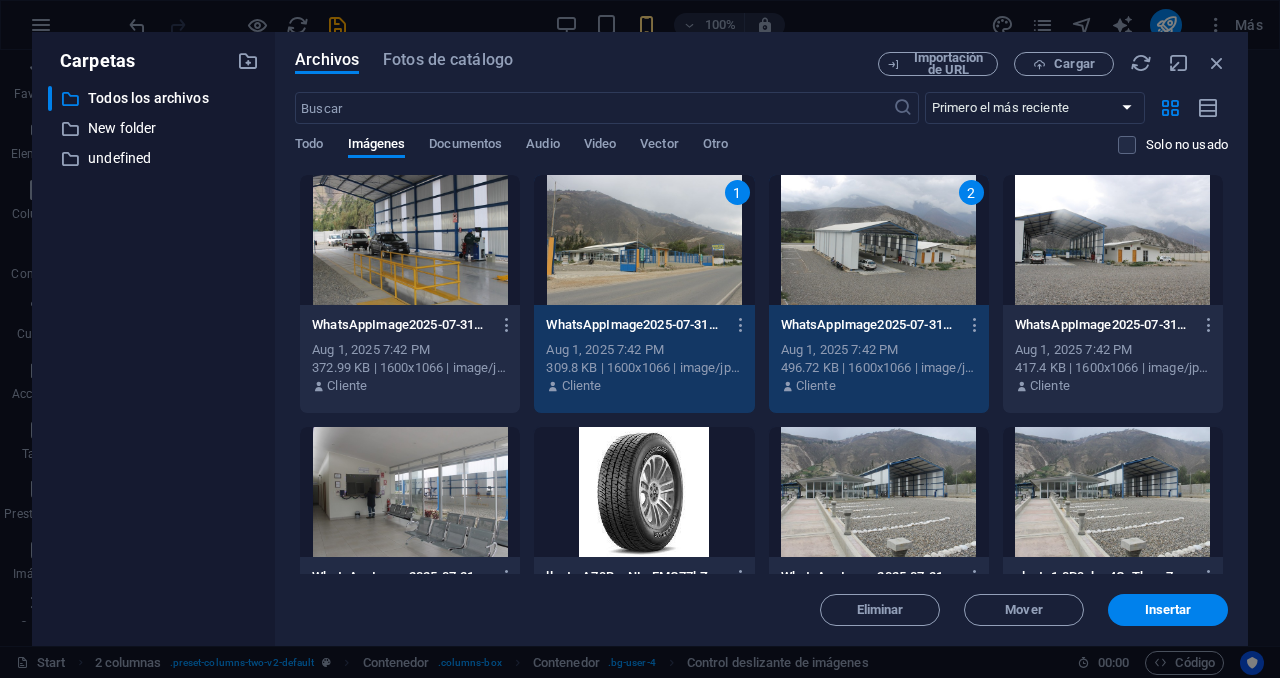 click at bounding box center (1113, 240) 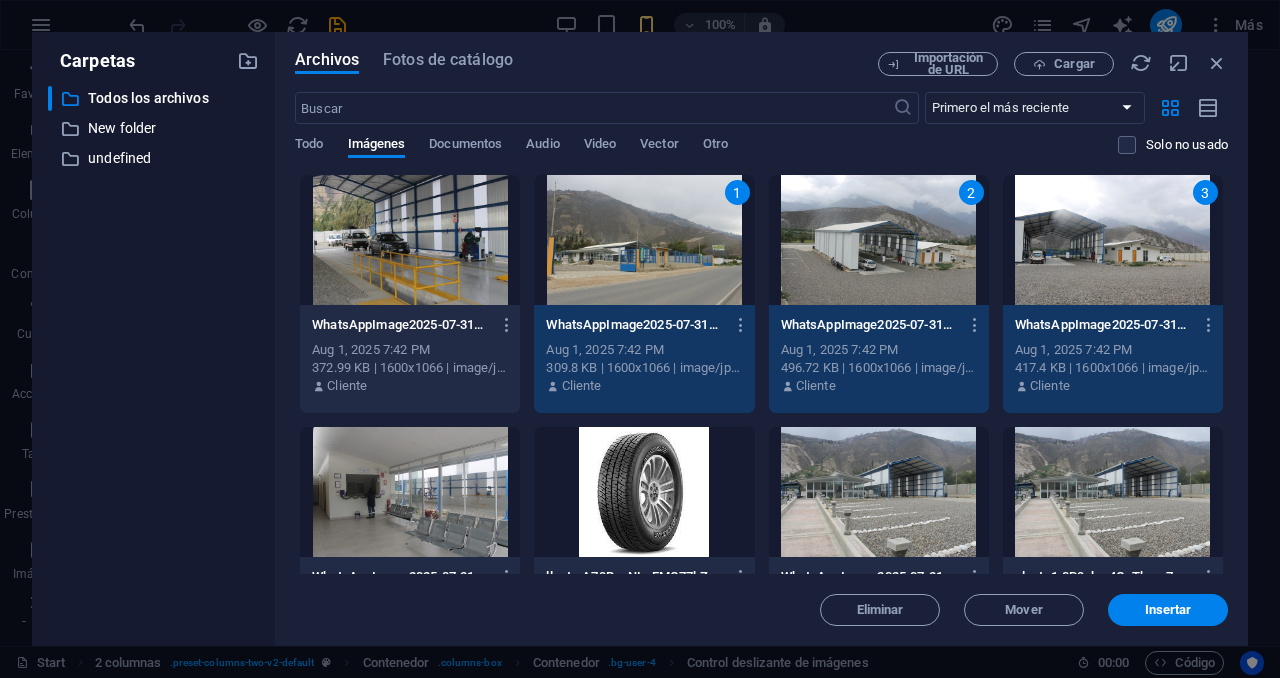 click at bounding box center (410, 492) 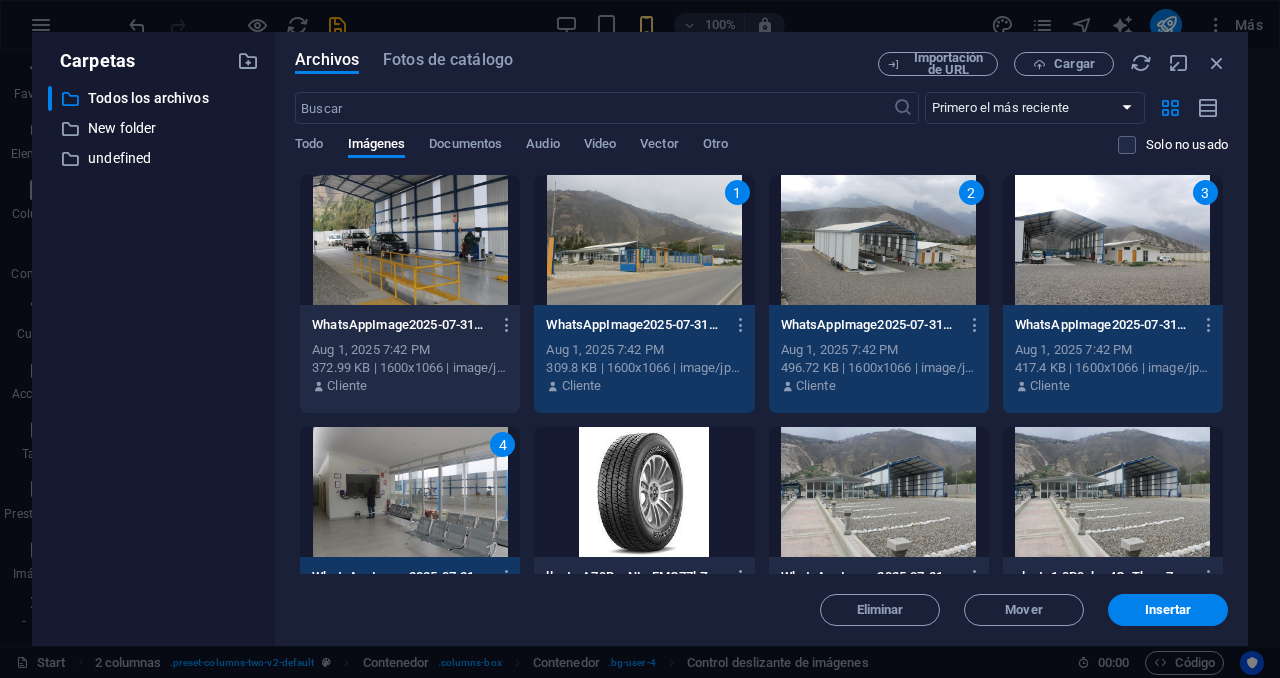 click at bounding box center [879, 492] 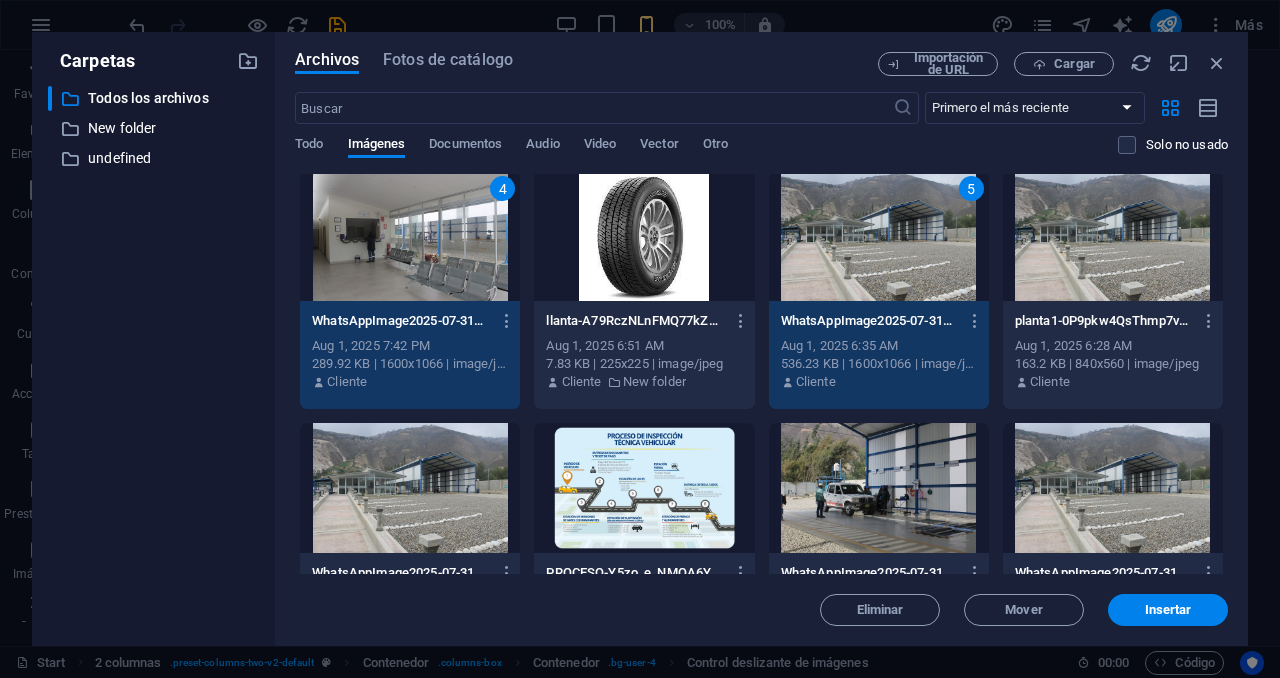 scroll, scrollTop: 481, scrollLeft: 0, axis: vertical 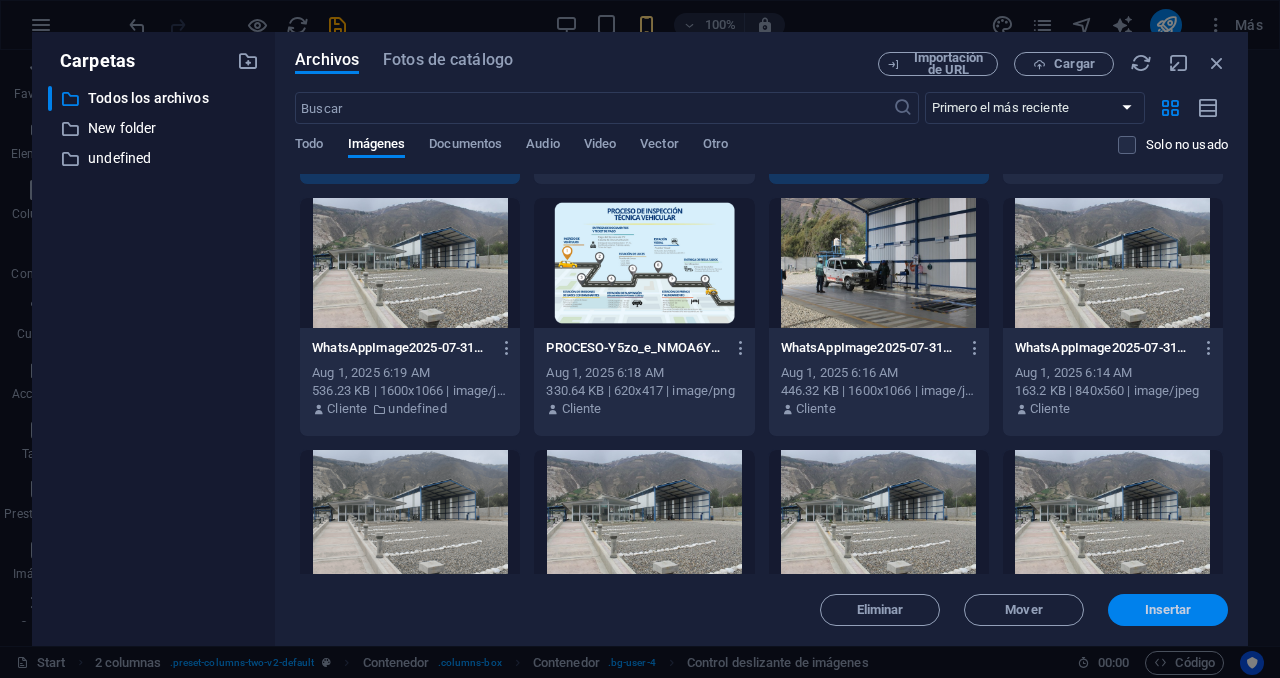 click on "Insertar" at bounding box center (1168, 610) 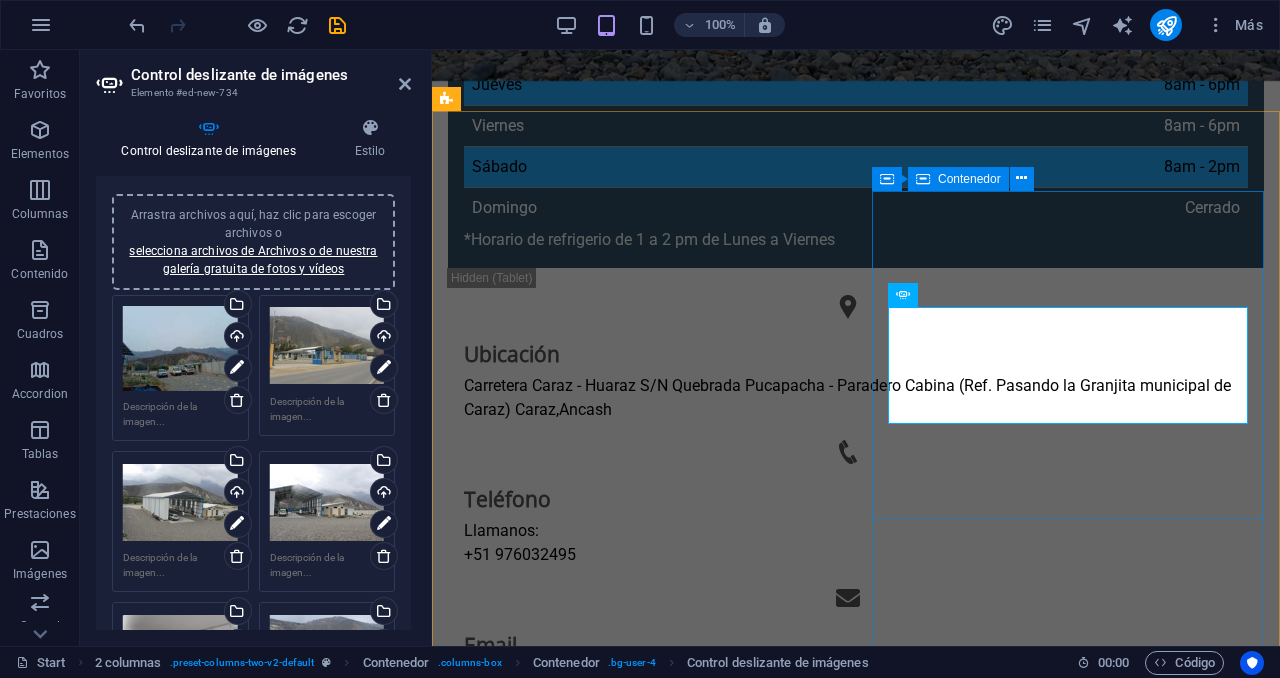 scroll, scrollTop: 1486, scrollLeft: 0, axis: vertical 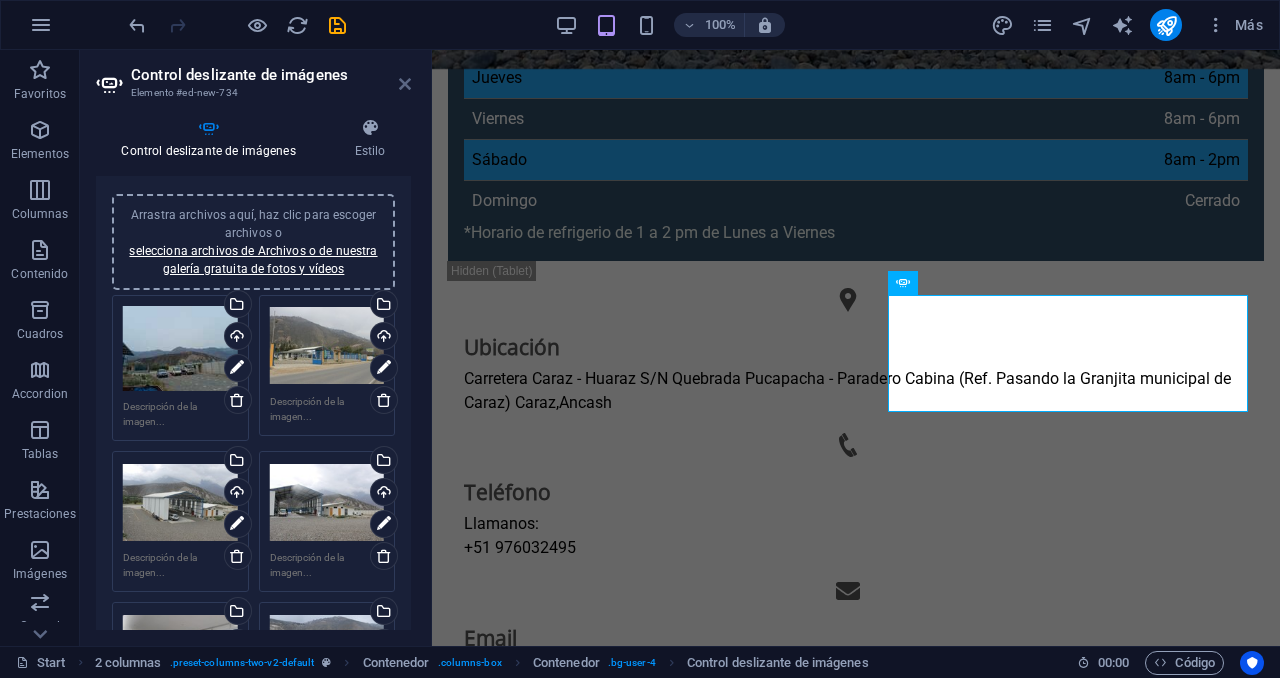 click at bounding box center (405, 84) 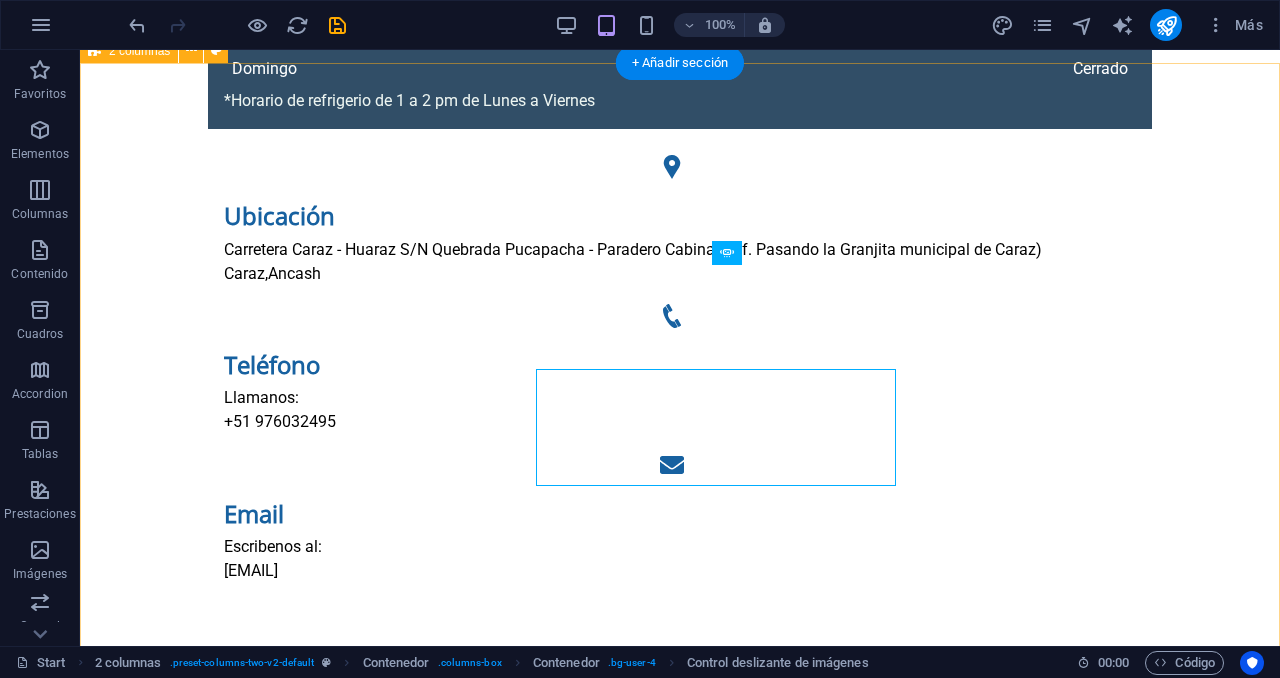 scroll, scrollTop: 1412, scrollLeft: 0, axis: vertical 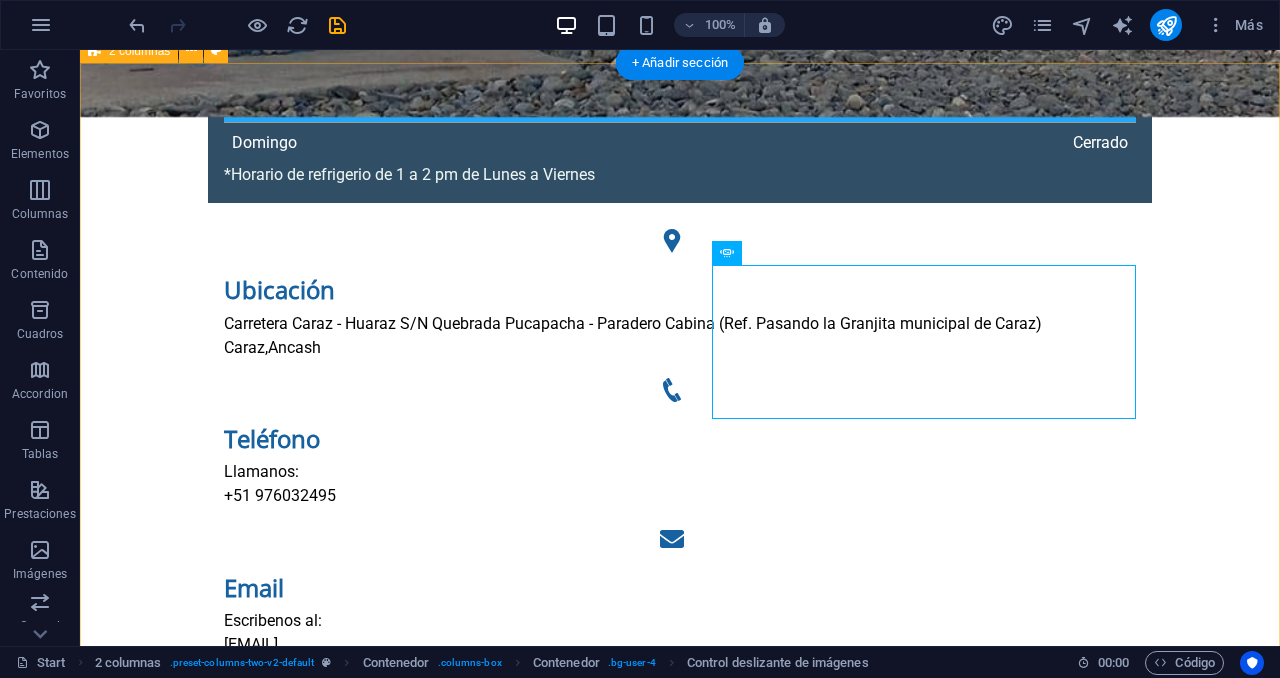 click on "Nuestro Trabajo 1 2 3 4 5 6 7 8 9 10 11 12 13 14 15 16 17 1 2 3 4 5 6 7 8 9 10 11 12 13 1 2 3 4 5 6 7 8 9 10 11 12 13 1 2 3 4 5 6 7 8 9 10 11 1 2 3 4 5 6 7 8 9 10 11 12 13 14 15 16 17 1 2 3 4 5 6 7 8 9 10 11 12 13 14 15 1 2 3 4 5 6 7 8 9 10 11 12 13 1 2 3 4 5 6 7 8 9 10 11 1 2 3 4 5 6 7 8 9 10 11 12 13 14 15 16 17 1 2 3 4 5 6 7 8 9 10 11 12 13 14 15 1 2 3 4 5 6 7 8 9 10 11 12 13 1 2 3 4 5 6 7 8 9 10 11 1 2 3 4 5 6 7 8 9 10 11 12 13 14 15 16 17 18 19 20 21 1 2 3 4 5 6 7 8 9 10 11 12 13 14 15 16 17 18 19 20 21Nuestras Instalaciones 1 2 3 4 5 6 1 2 3 4 5 6 7 1 2 3 4 5 6 1 2 3 4 5 6 7 1 2 3 4 5" at bounding box center (680, 24568) 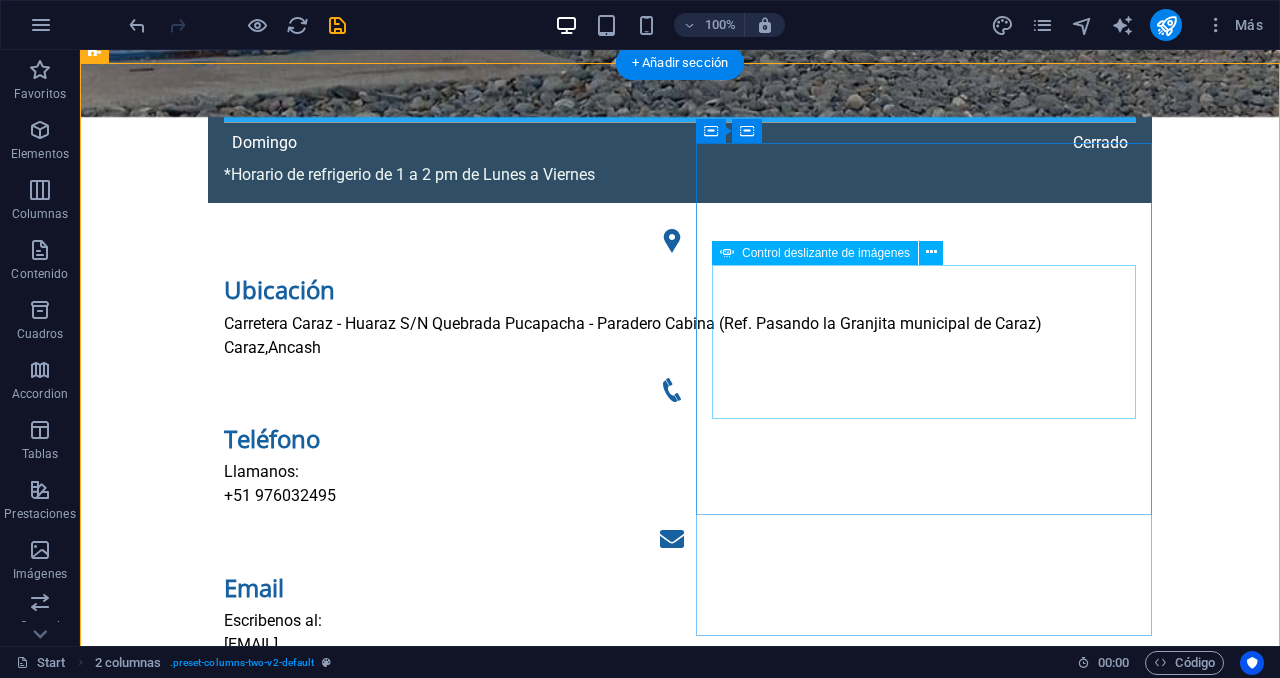 click on "1 2 3 4 5 6 1 2 3 4 5 6 7 1 2 3 4 5 6 1 2 3 4 5 6 7 1 2 3 4 5" at bounding box center [324, 43698] 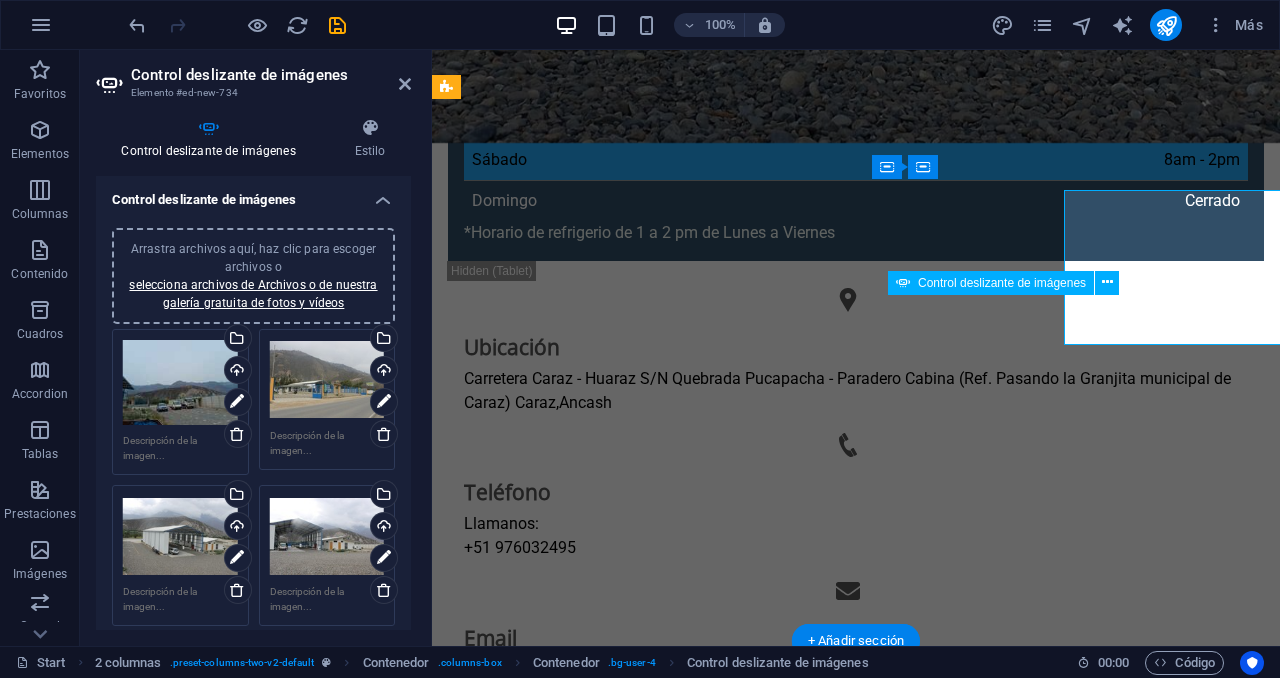 scroll, scrollTop: 1486, scrollLeft: 0, axis: vertical 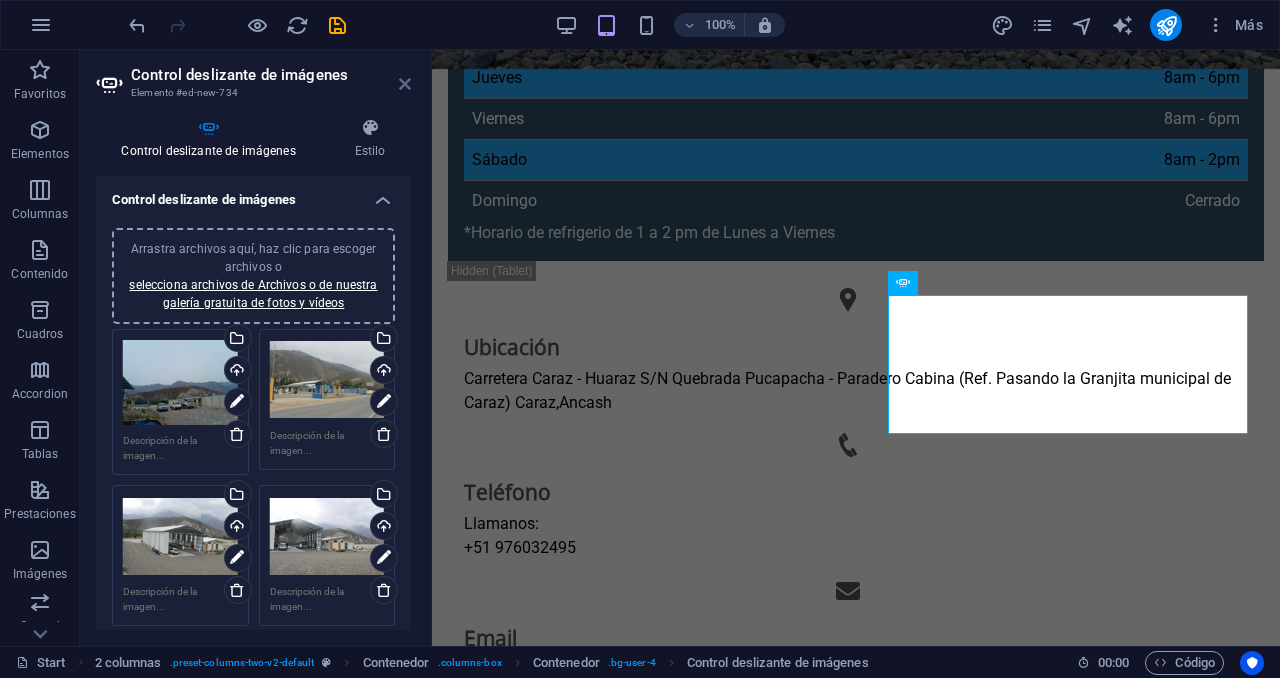 click at bounding box center [405, 84] 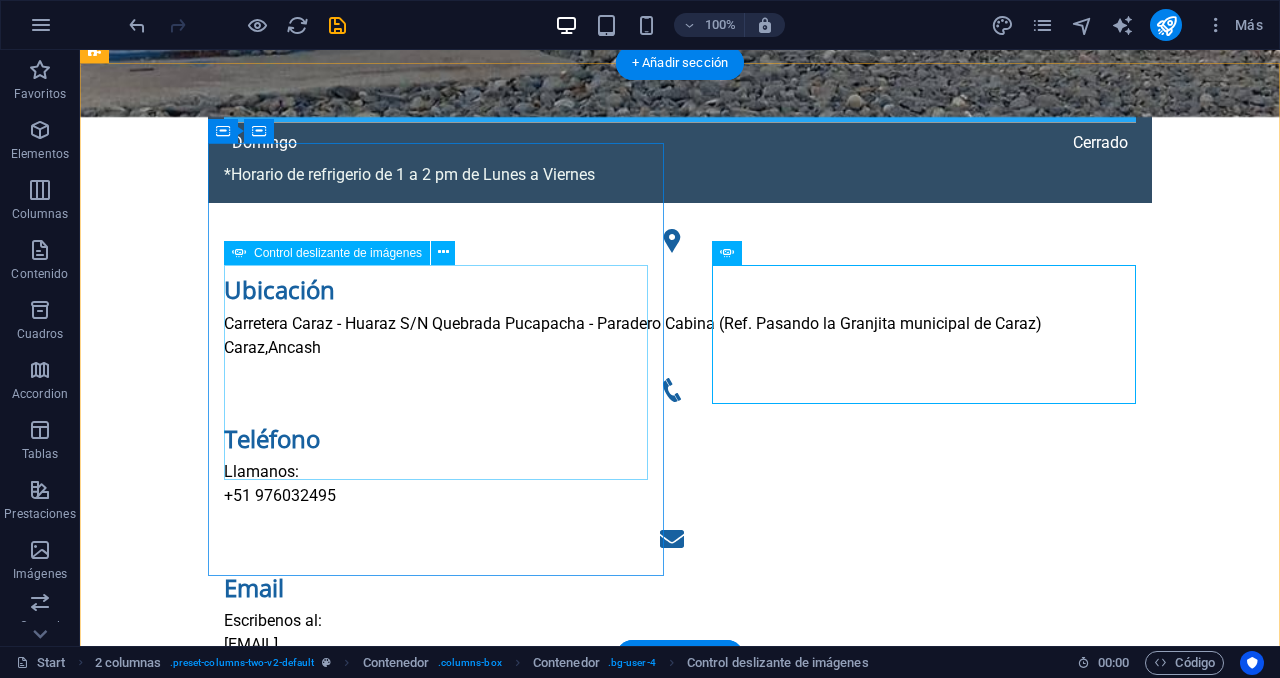 click on "1 2 3 4 5 6 7 8 9 10 11 12 13 14 15 16 17 18 19 20 21 1 2 3 4 5 6 7 8 9 10 11 12 13 14 15 16 17 18 19 1 2 3 4 5 6 7 8 9 10 11 12 13 14 15 1 2 3 4 5 6 7 8 9 10 11 12 13 1 2 3 4 5 6 7 8 9 10 11 12 13 14 15 16 17 18 19 20 21 22 23 24 25 1 2 3 4 5 6 7 8 9 10 11 12 13 14 15 16 17 18 19 20 21 22 23 1 2 3 4 5 6 7 8 9 10 11 12 13 14 15 16 17 18 19 20 21 1 2 3 4 5 6 7 8 9 10 11 12 13 14 15 16 17 1 2 3 4 5 6 7 8 9 10 11 12 13 1 2 3 4 5 6 7 8 9 10 11 1 2 3 4 5 6 7 8 9 10 11 12 13 14 15 16 17 18 19 20 21 1 2 3 4 5 6 7 8 9 10 11 12 13 14 15 16 17 18 19 1 2 3 4 5 6 7 8 9 10 11 12 13 14 15 16 17 1 2 3 4 5 6 7 8 9 10 11 12 13 14 15 1 2 3 4 5 6 7 8 9 10 11 12 13 1 2 3 4 5 6 7 8 9 10 11 1 2 3 4 5 6 7 8 9 10 11 12 13 14 15 16 17 18 19 20 21 22 23 24 25 1 2 3 4 5 6 7 8 9 10 11 12 13 14 15 16 17 18 19 20 21 22 23 24 25" at bounding box center (324, 22693) 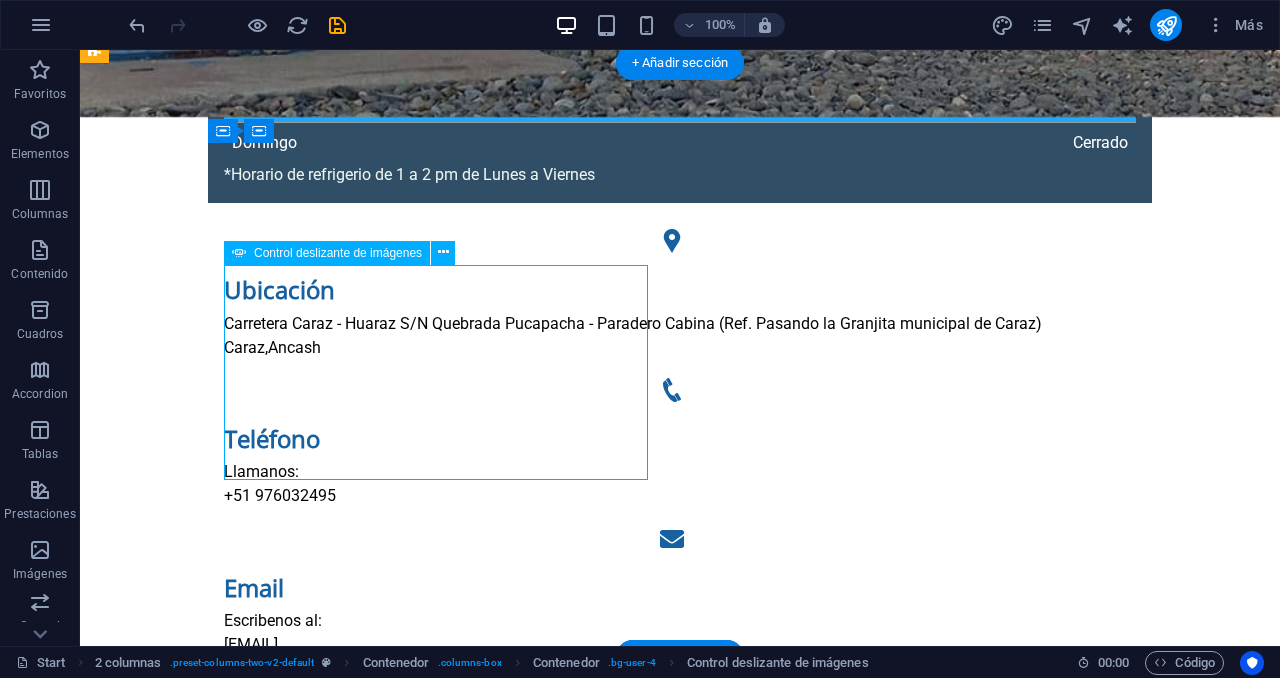 click on "1 2 3 4 5 6 7 8 9 10 11 12 13 14 15 16 17 18 19 20 21 1 2 3 4 5 6 7 8 9 10 11 12 13 14 15 16 17 18 19 1 2 3 4 5 6 7 8 9 10 11 12 13 14 15 1 2 3 4 5 6 7 8 9 10 11 12 13 1 2 3 4 5 6 7 8 9 10 11 12 13 14 15 16 17 18 19 20 21 22 23 24 25 1 2 3 4 5 6 7 8 9 10 11 12 13 14 15 16 17 18 19 20 21 22 23 1 2 3 4 5 6 7 8 9 10 11 12 13 14 15 16 17 18 19 20 21 1 2 3 4 5 6 7 8 9 10 11 12 13 14 15 16 17 1 2 3 4 5 6 7 8 9 10 11 12 13 1 2 3 4 5 6 7 8 9 10 11 1 2 3 4 5 6 7 8 9 10 11 12 13 14 15 16 17 18 19 20 21 1 2 3 4 5 6 7 8 9 10 11 12 13 14 15 16 17 18 19 1 2 3 4 5 6 7 8 9 10 11 12 13 14 15 16 17 1 2 3 4 5 6 7 8 9 10 11 12 13 14 15 1 2 3 4 5 6 7 8 9 10 11 12 13 1 2 3 4 5 6 7 8 9 10 11 1 2 3 4 5 6 7 8 9 10 11 12 13 14 15 16 17 18 19 20 21 22 23 24 25 1 2 3 4 5 6 7 8 9 10 11 12 13 14 15 16 17 18 19 20 21 22 23 24 25" at bounding box center [324, 22693] 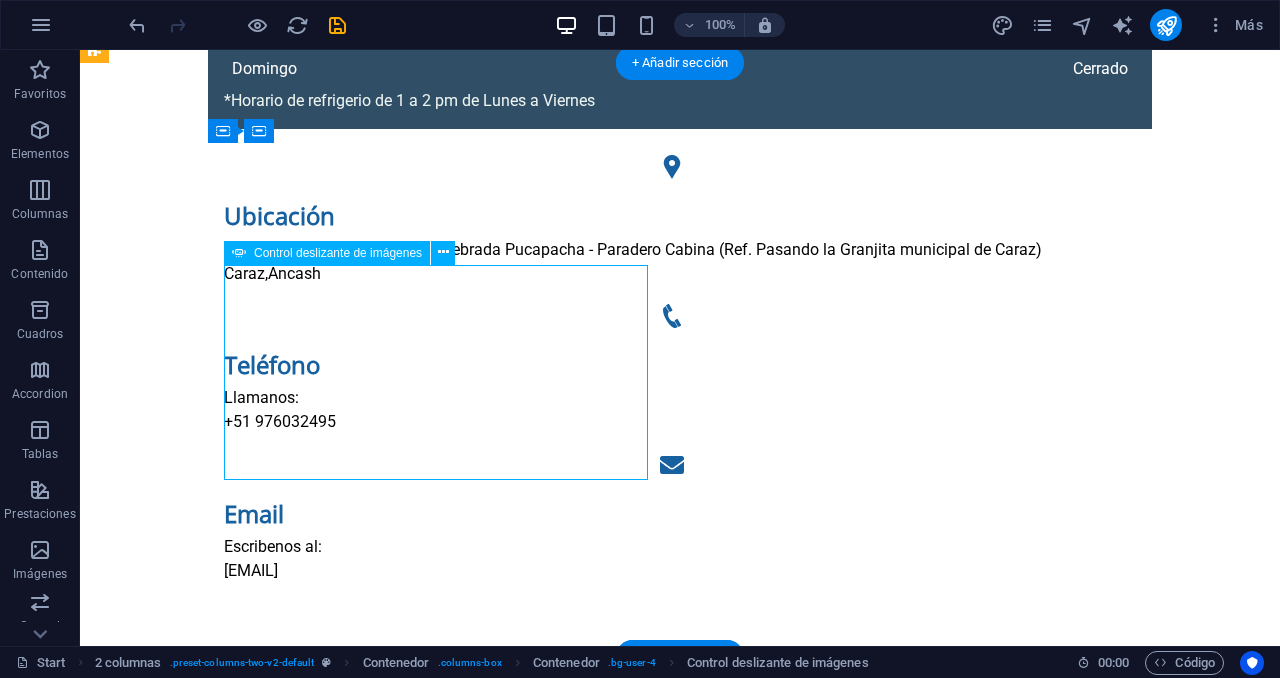 select on "ms" 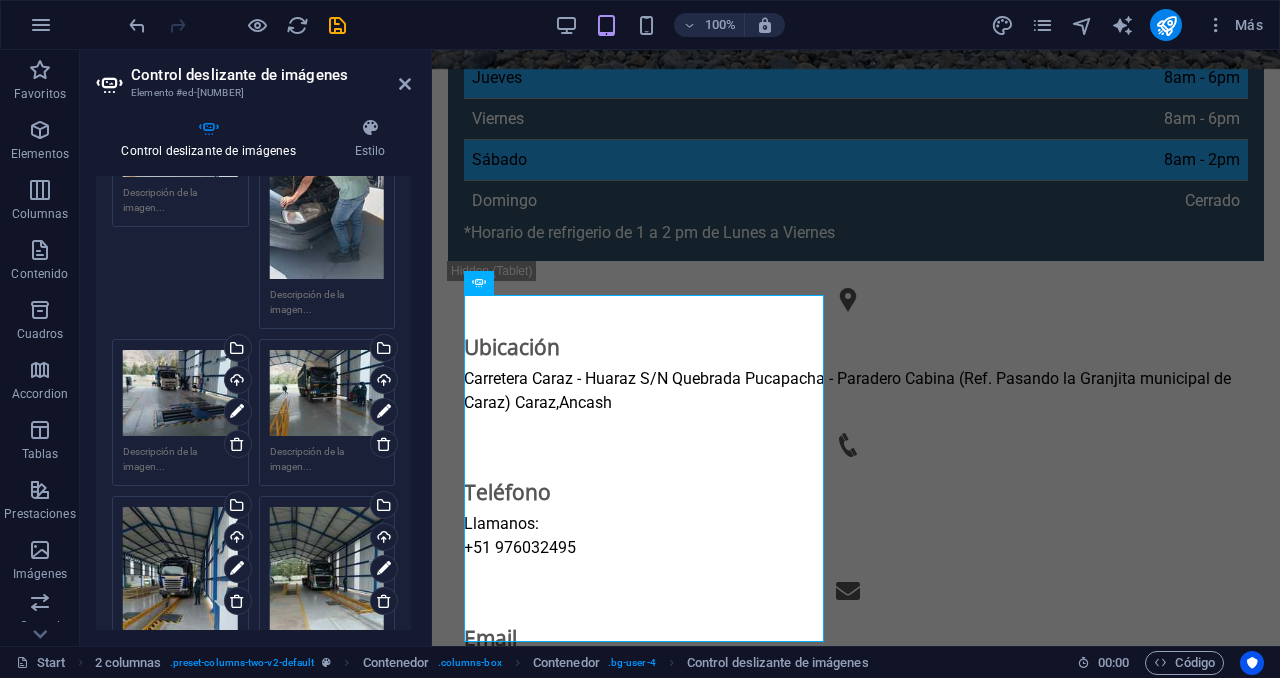 scroll, scrollTop: 0, scrollLeft: 0, axis: both 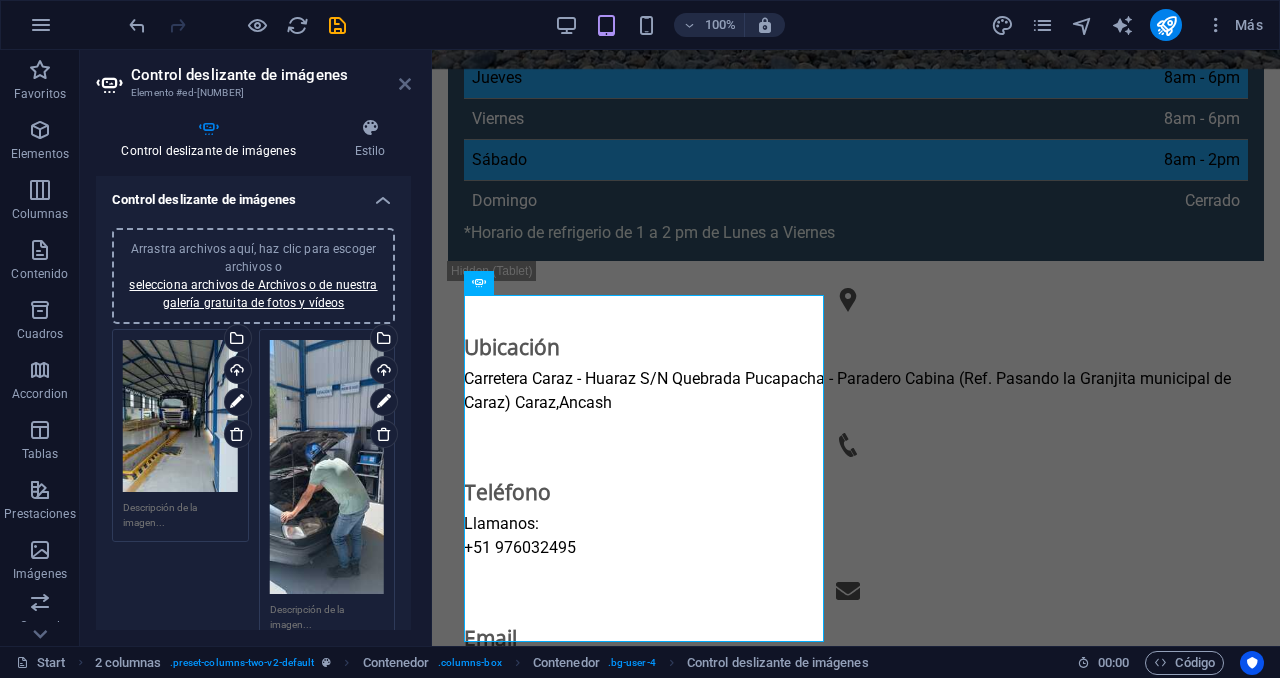 click at bounding box center (405, 84) 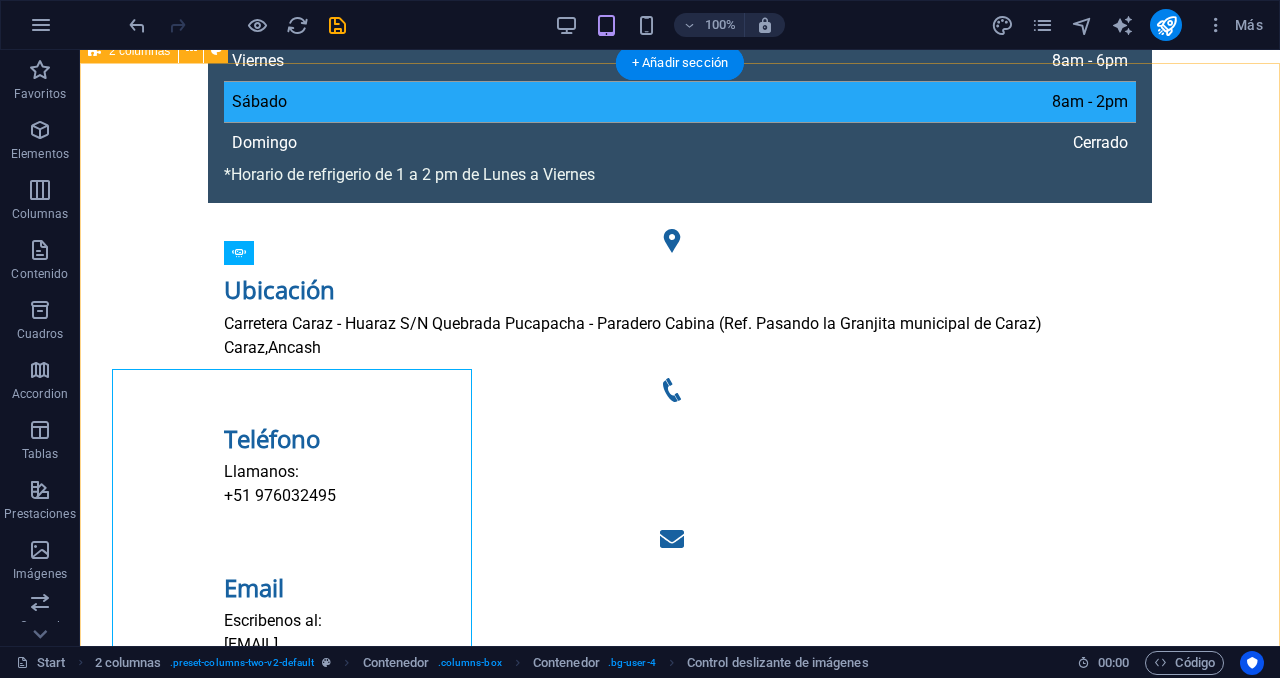 scroll, scrollTop: 1412, scrollLeft: 0, axis: vertical 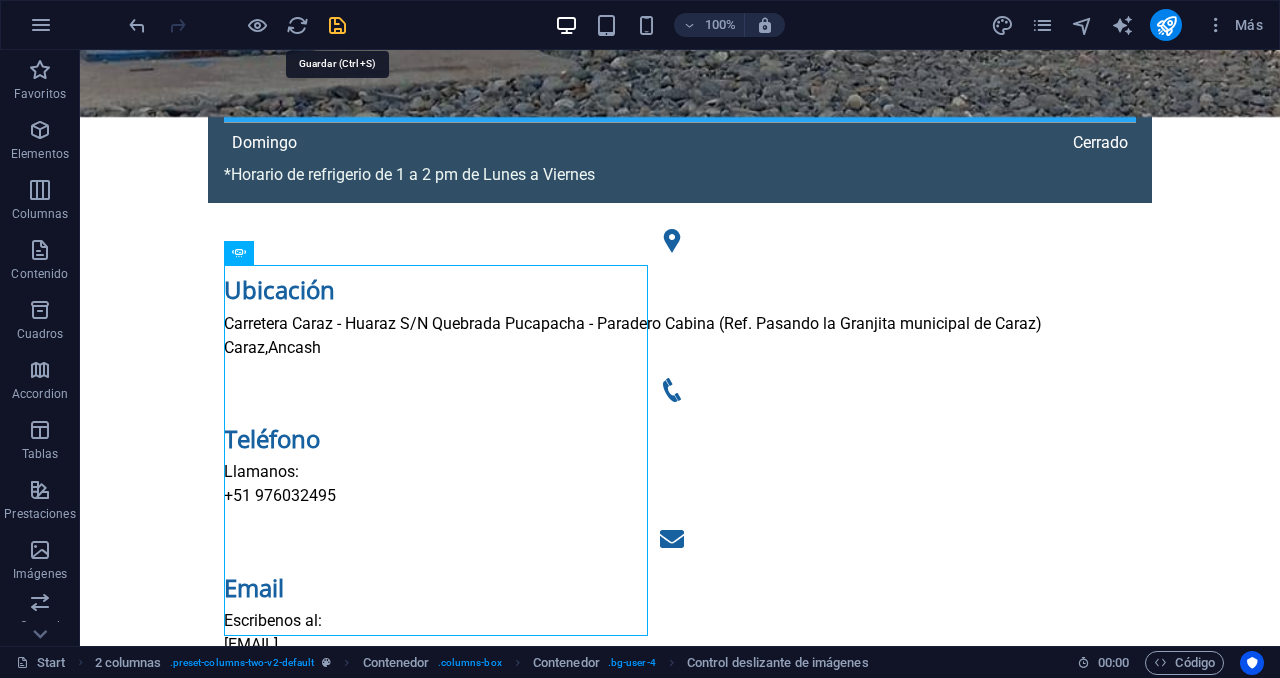click at bounding box center [337, 25] 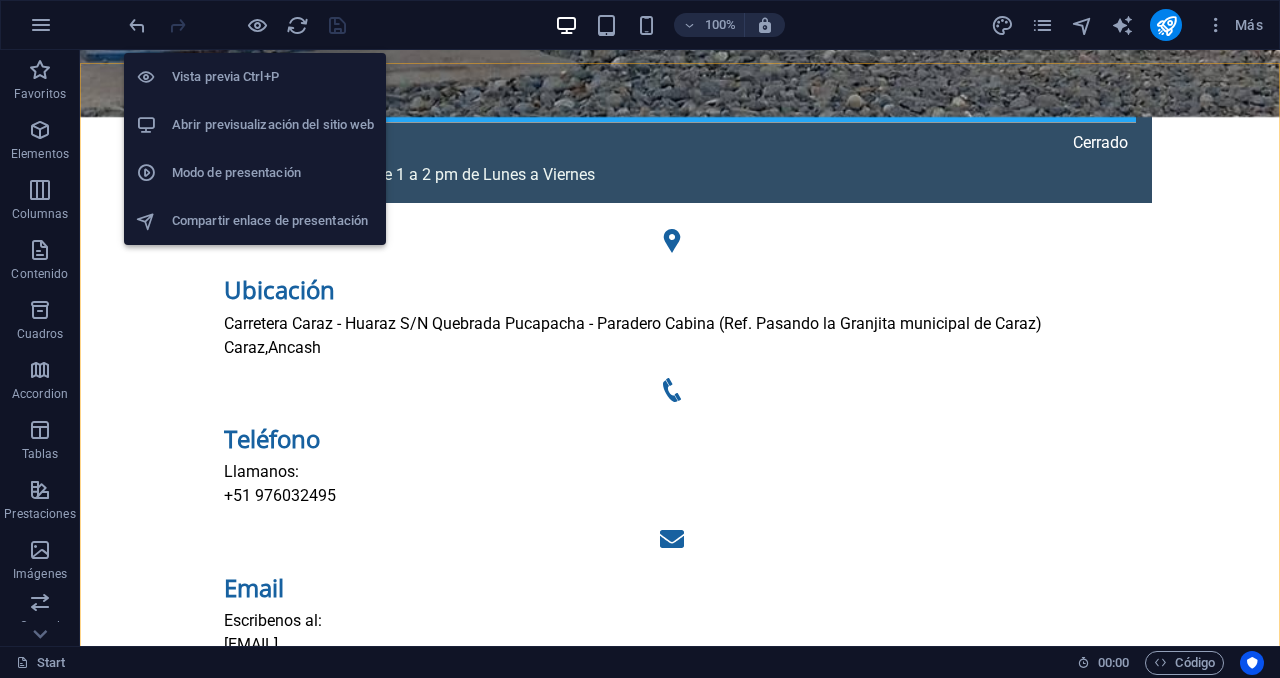 click on "Abrir previsualización del sitio web" at bounding box center [273, 125] 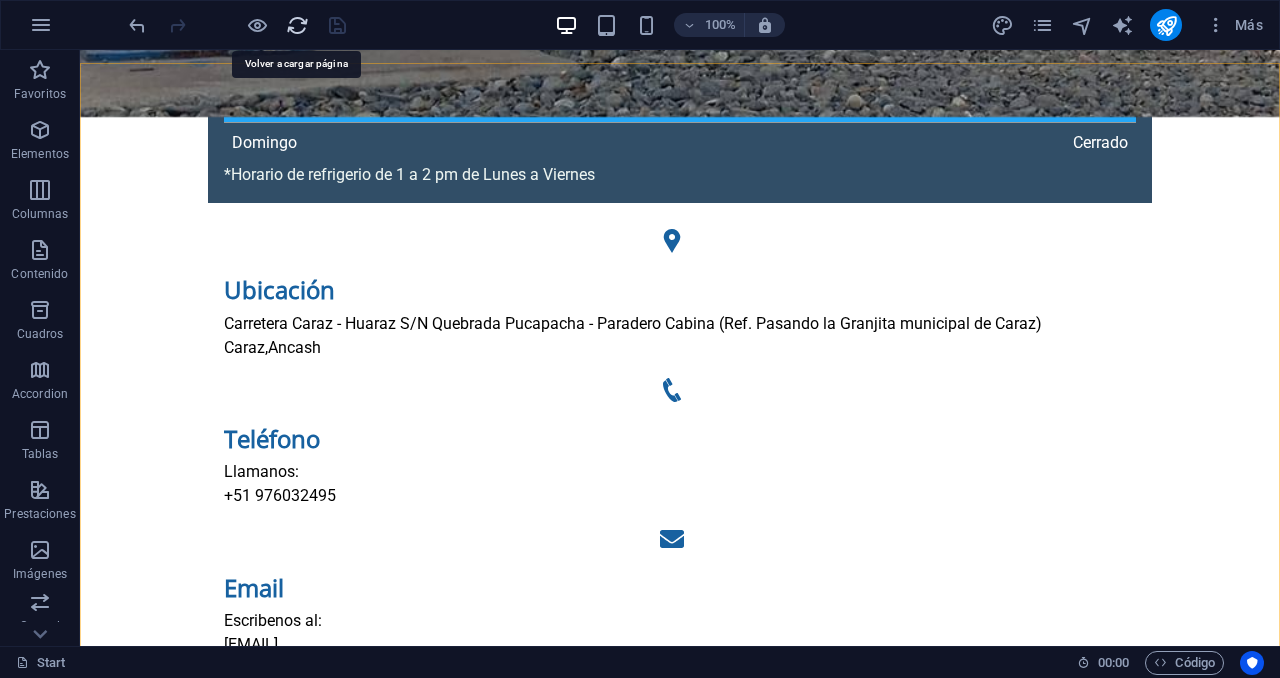click at bounding box center [297, 25] 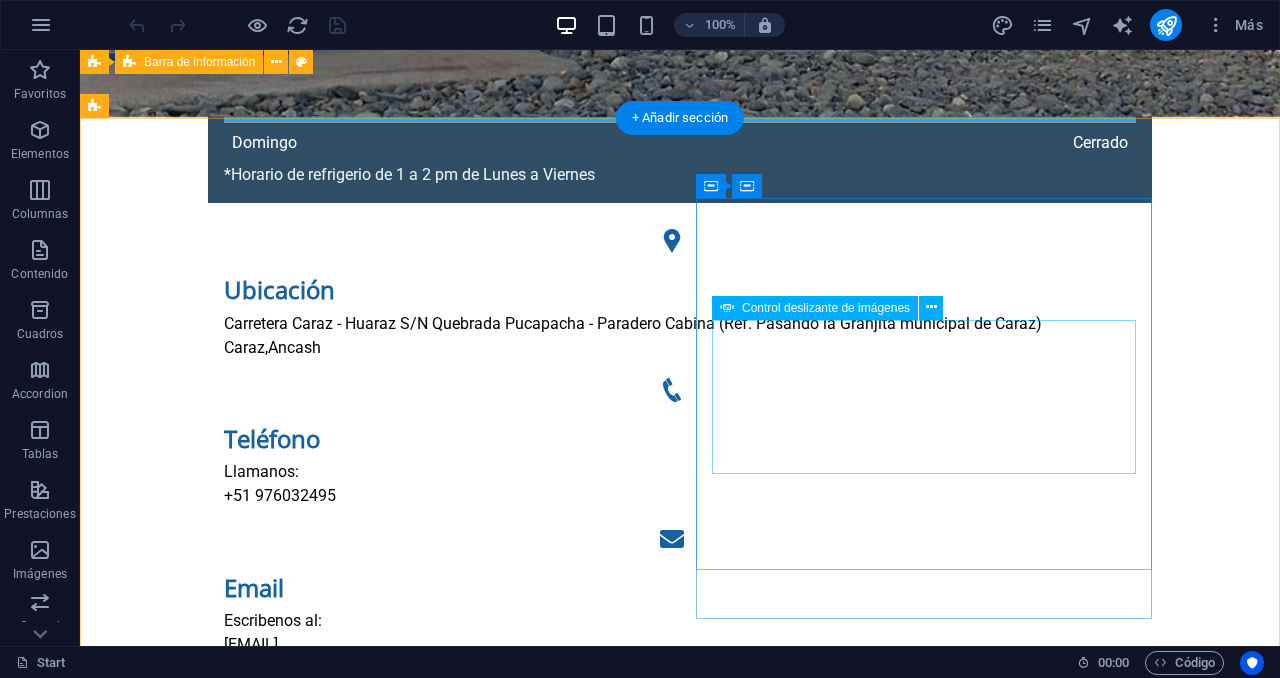 select on "ms" 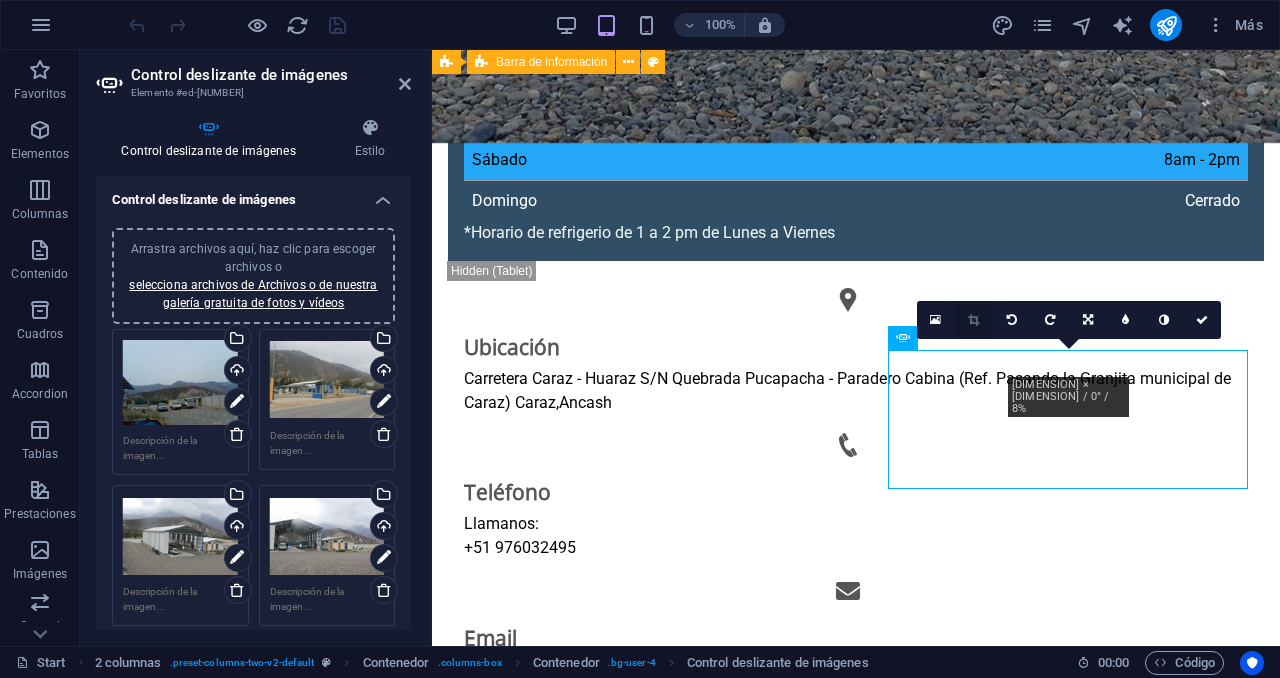 click at bounding box center (974, 320) 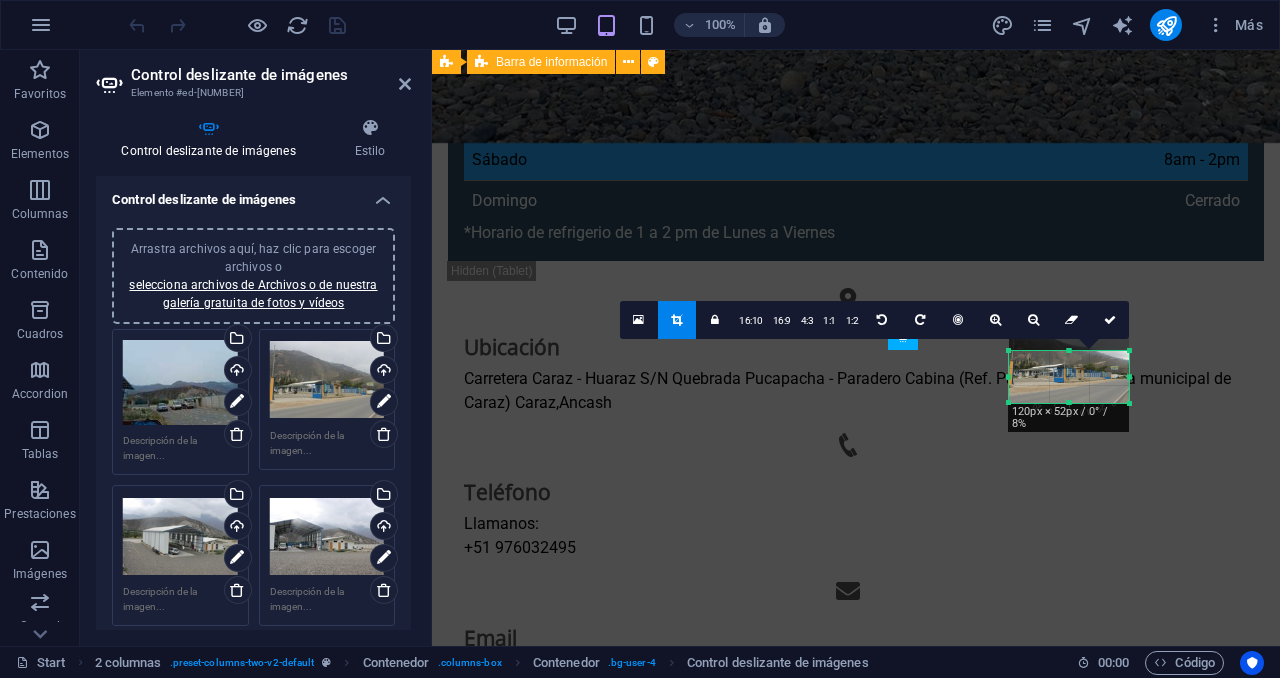 drag, startPoint x: 1129, startPoint y: 379, endPoint x: 1133, endPoint y: 410, distance: 31.257 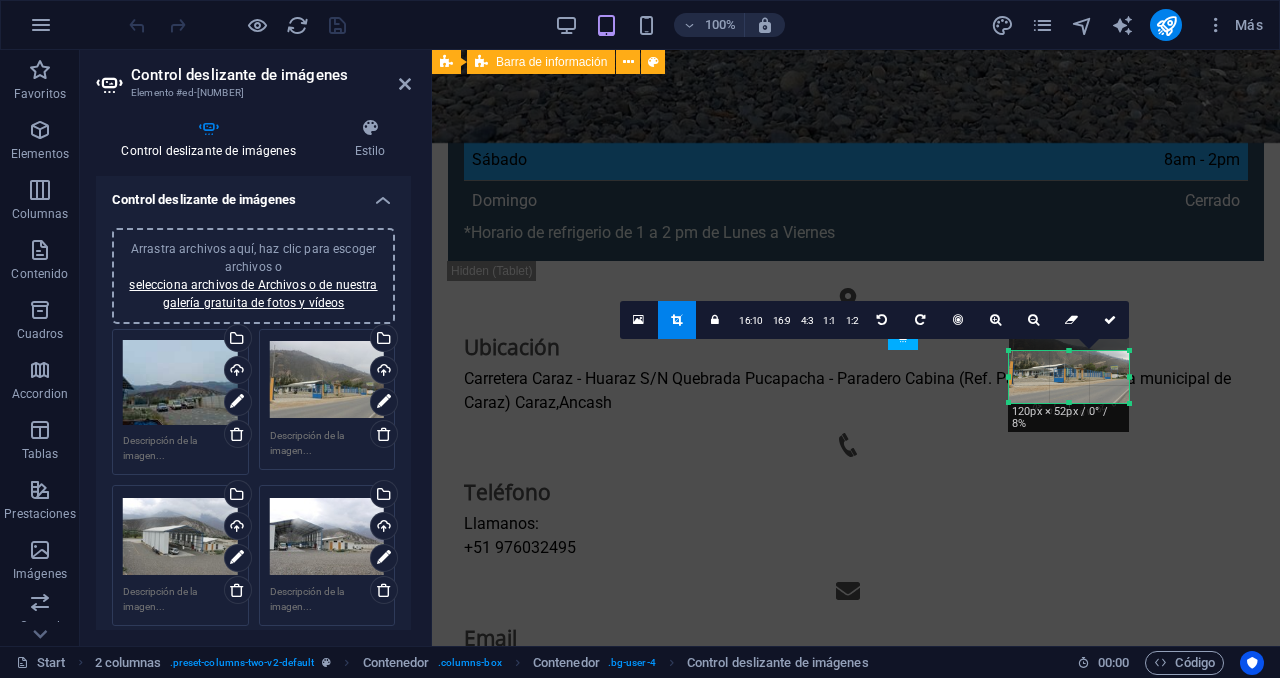 click on "180 170 160 150 140 130 120 110 100 90 80 70 60 50 40 30 20 10 0 -10 -20 -30 -40 -50 -60 -70 -80 -90 -100 -110 -120 -130 -140 -150 -160 -170 [DIMENSION] × [DIMENSION] / 0° / 8% 16:10 16:9 4:3 1:1 1:2 0" at bounding box center [1069, 377] 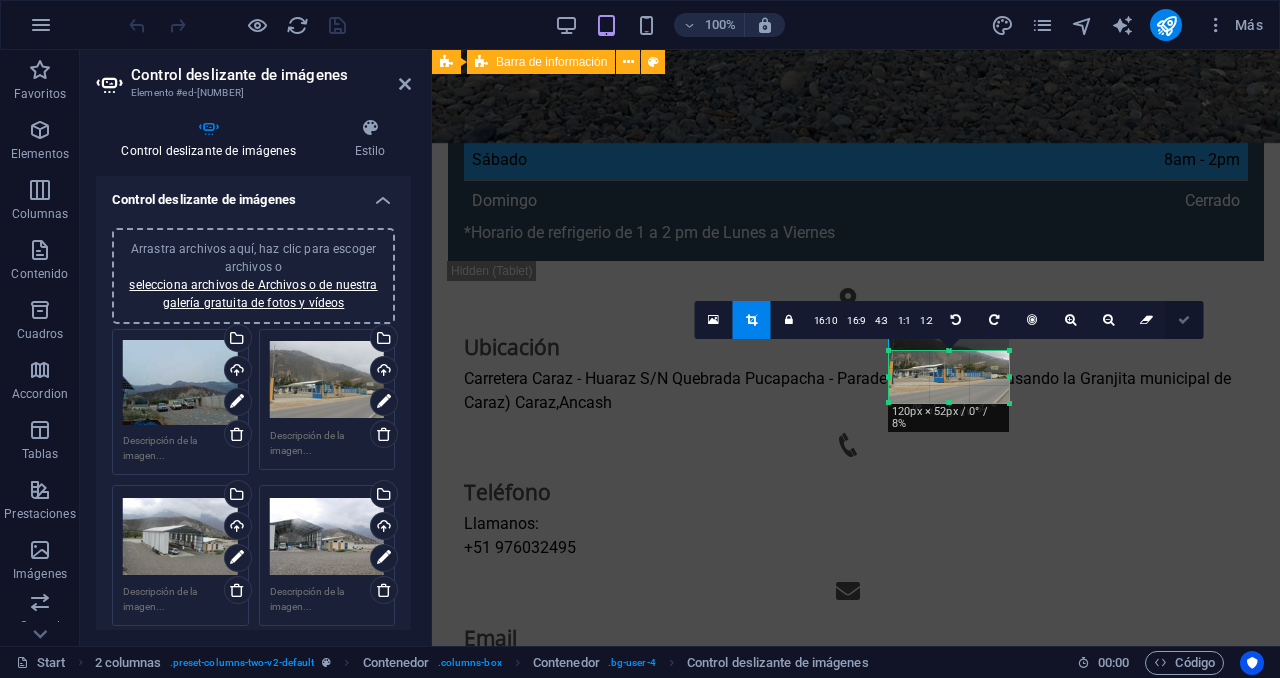 click at bounding box center [1184, 320] 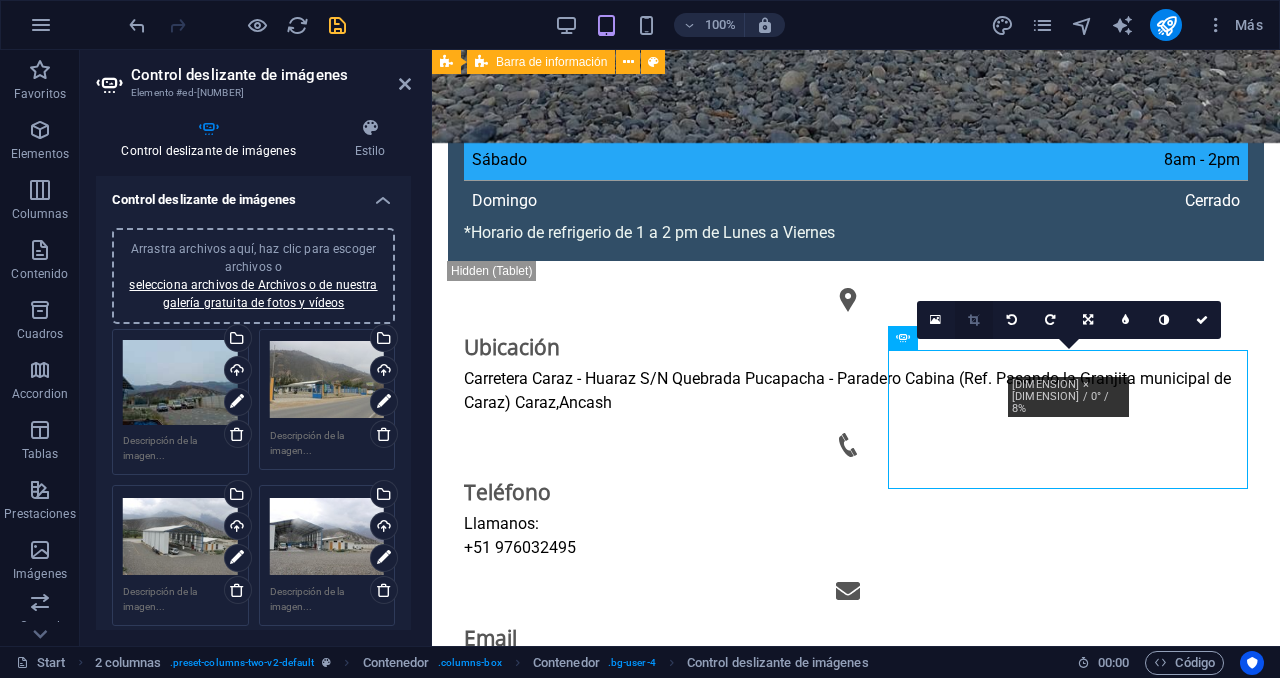 click at bounding box center [973, 320] 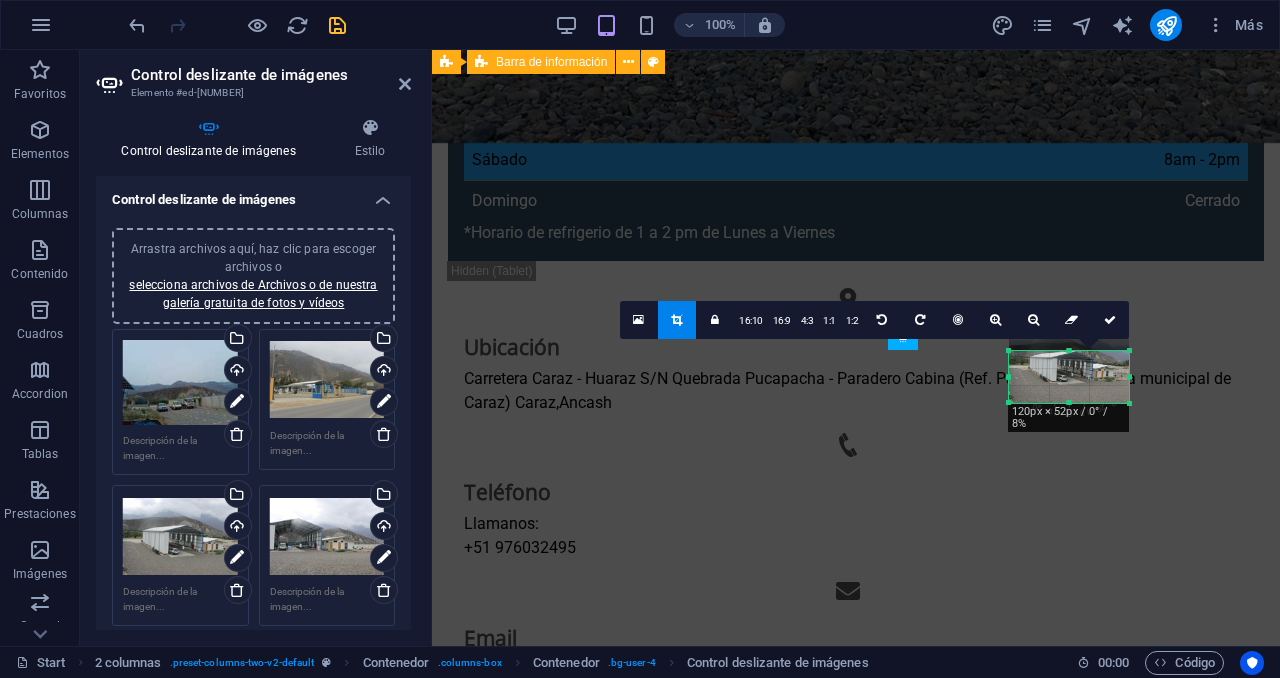 drag, startPoint x: 1129, startPoint y: 375, endPoint x: 1130, endPoint y: 403, distance: 28.01785 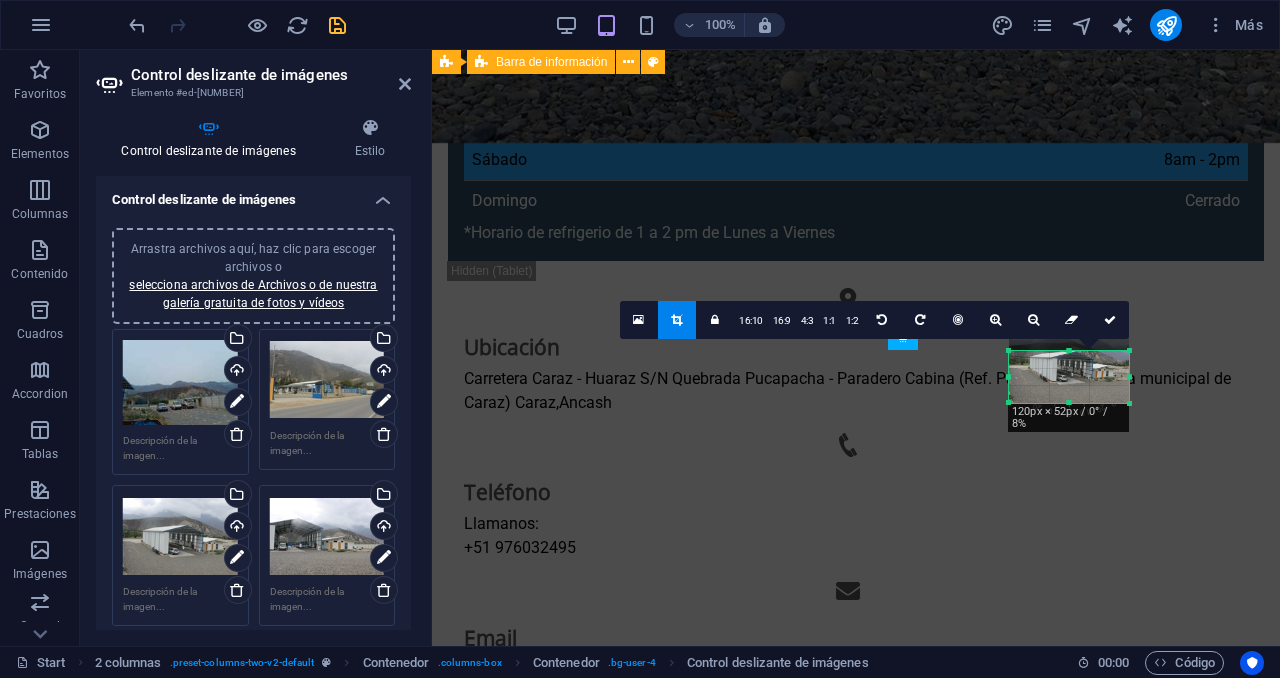 click at bounding box center (1130, 404) 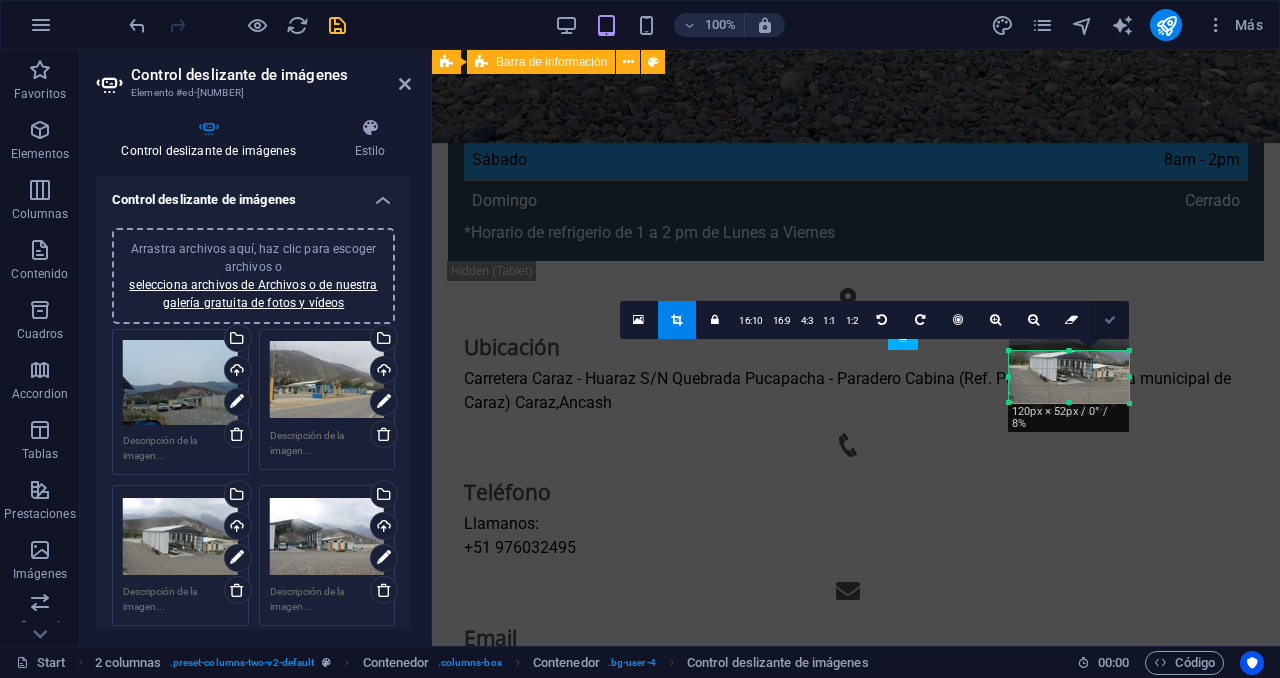 click at bounding box center [1110, 320] 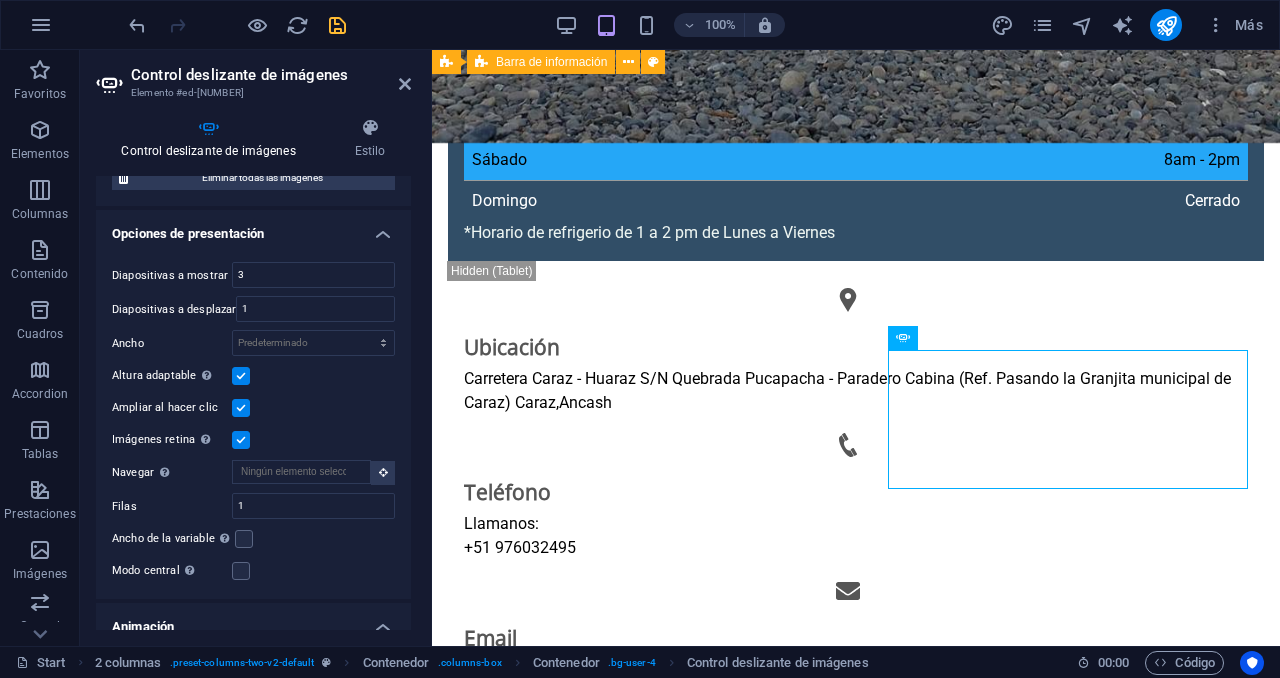 scroll, scrollTop: 605, scrollLeft: 0, axis: vertical 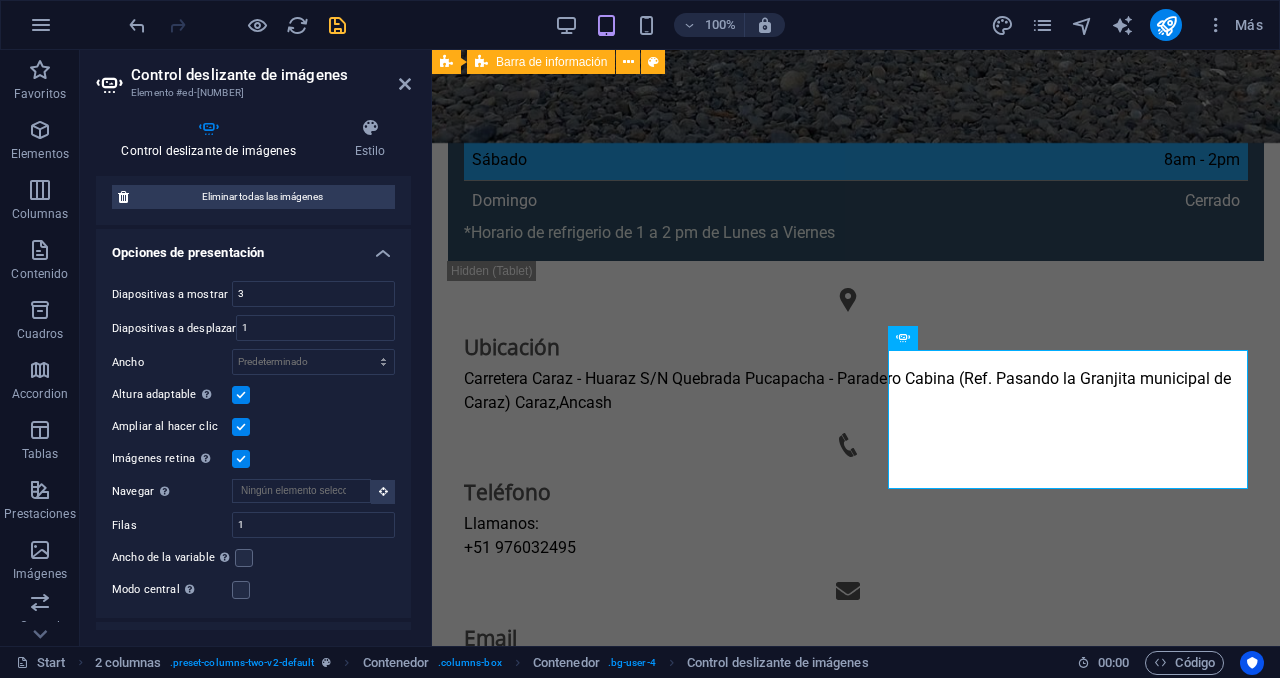 click at bounding box center [241, 395] 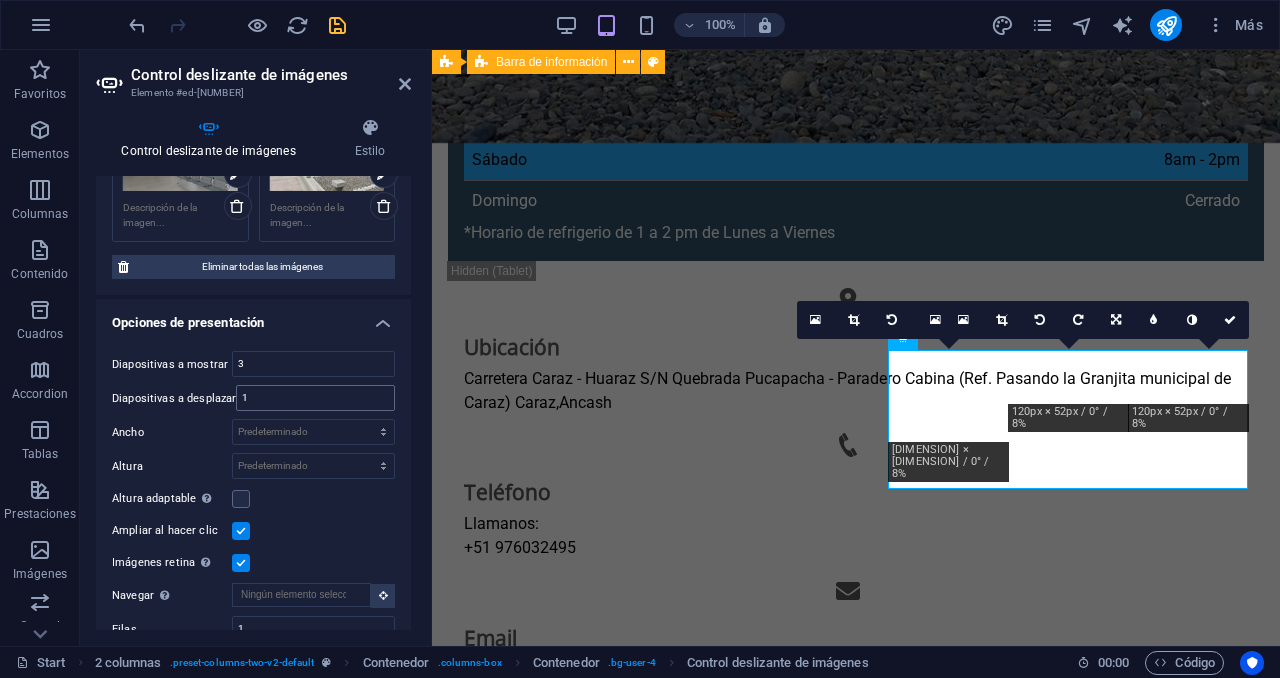 scroll, scrollTop: 518, scrollLeft: 0, axis: vertical 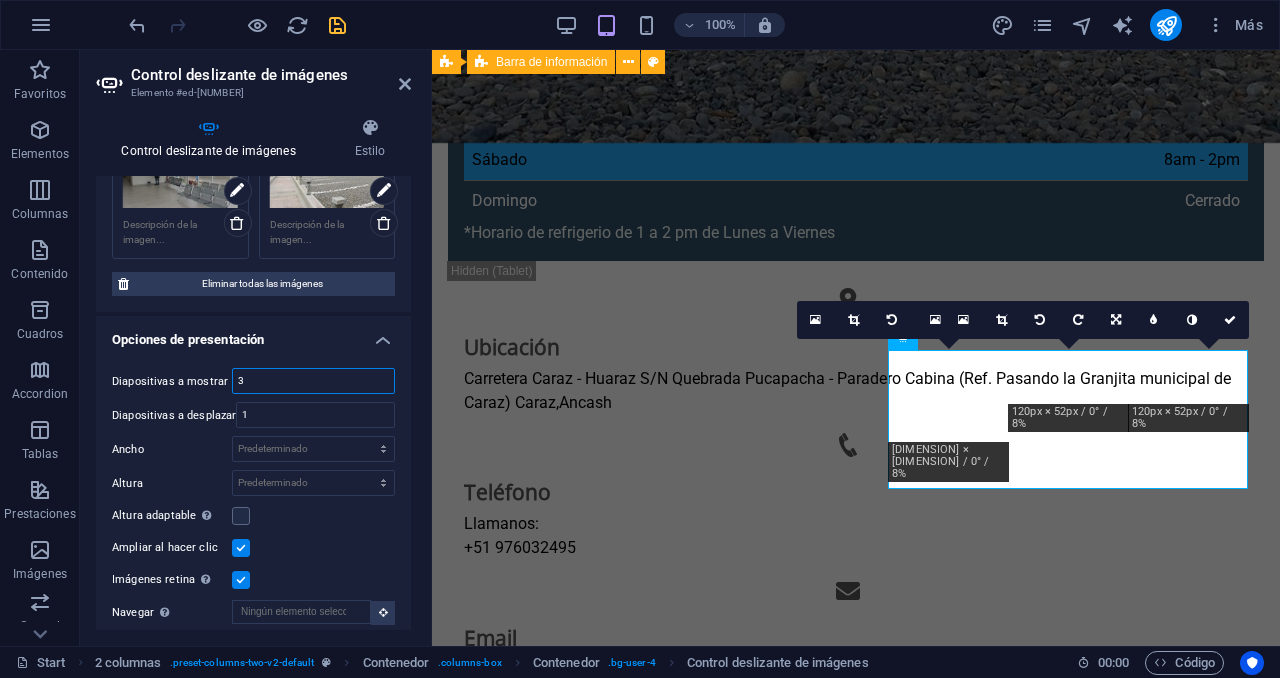 click on "3" at bounding box center [313, 381] 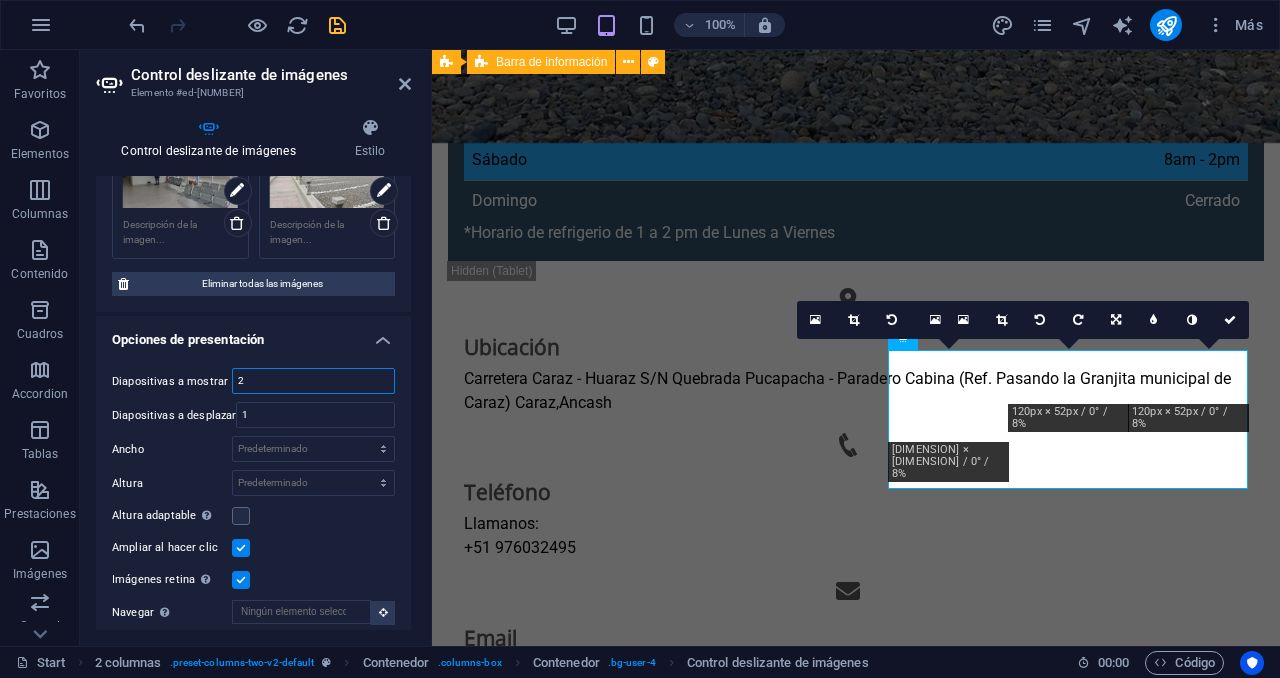 type on "2" 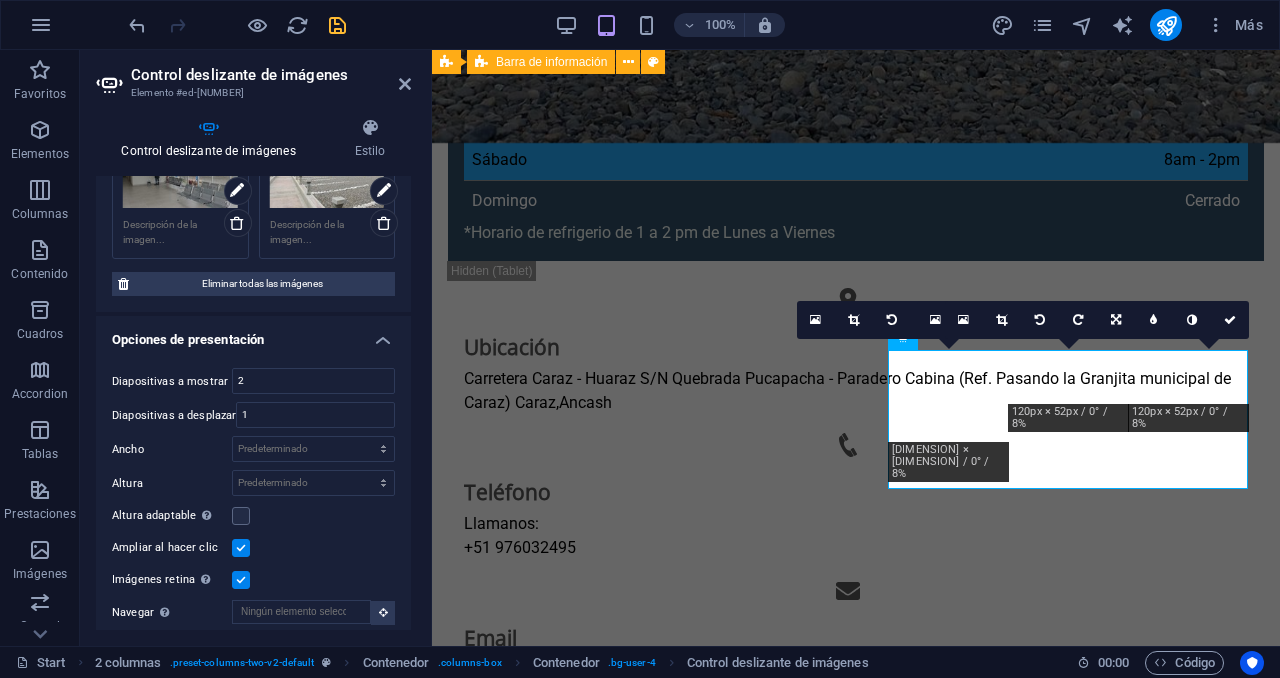 click on "Diapositivas a mostrar 2 Diapositivas a desplazar 1 Ancho Predeterminado px % rem em vw vh Altura Predeterminado px rem em vw vh Altura adaptable Ajustar automáticamente el alto para controles deslizantes de diapositiva única Ampliar al hacer clic Imágenes retina Automáticamente cargar tamaños optimizados de smartphone e imagen retina. Navegar Selecciona otro control deslizante que debería ser navegado por este
Filas 1 Diapositivas por fila 1 Ancho de la variable Ajusta automáticamente el ancho de la diapositiva visible. Modo central Permite la visualización centralizada con diapositiva anterior/siguiente. Usar con un número impar de "Diapositivas a mostrar". Espaciado central No visible cuando "Ancho de la variable" está activado 0 px" at bounding box center (253, 545) 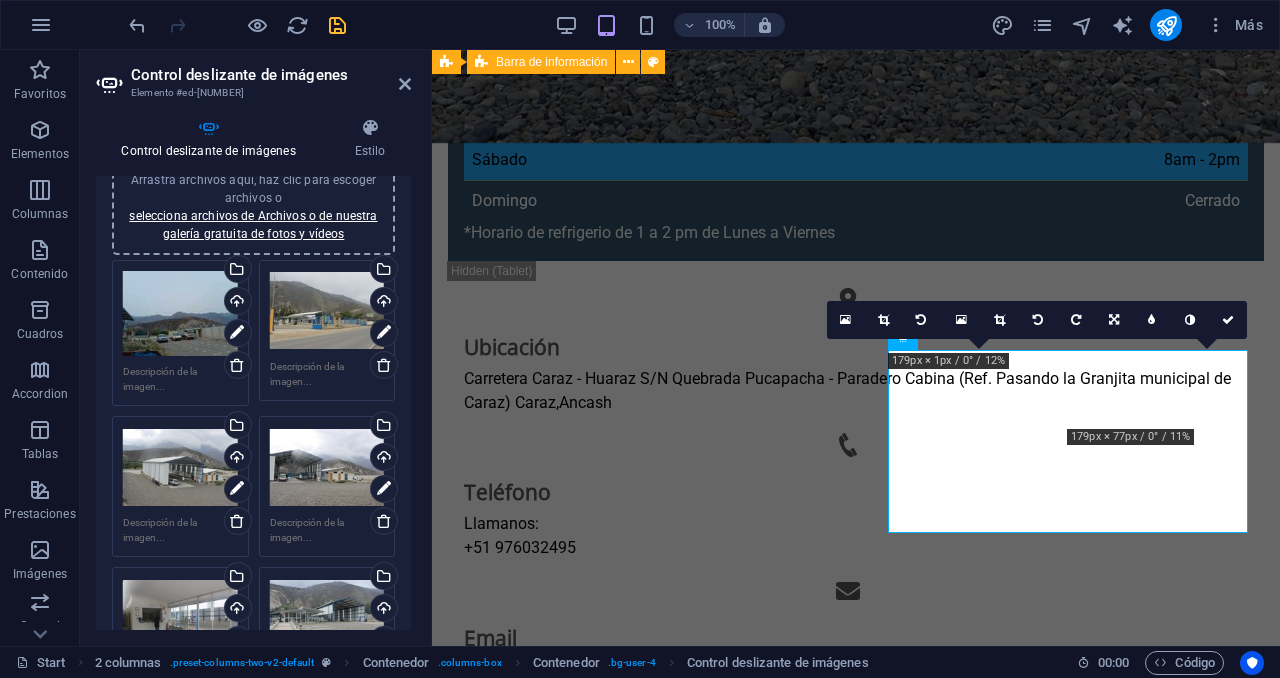 scroll, scrollTop: 0, scrollLeft: 0, axis: both 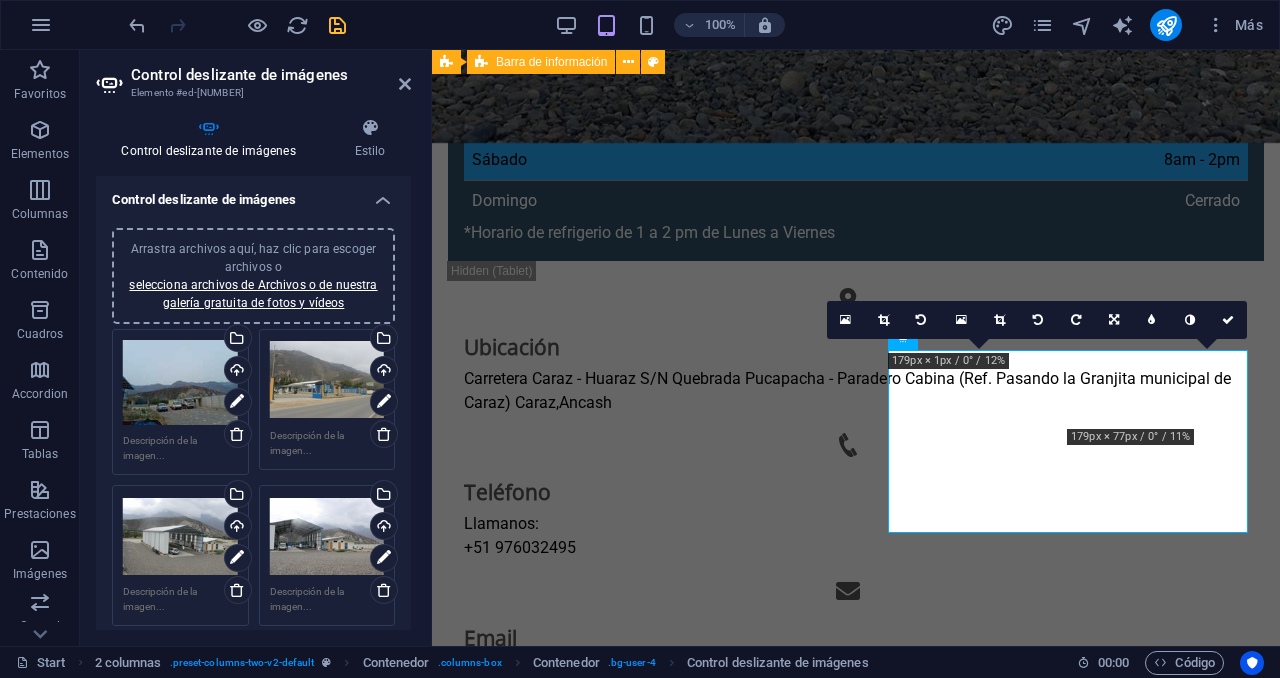 click on "Control deslizante de imágenes Elemento #ed-[NUMBER]" at bounding box center [253, 76] 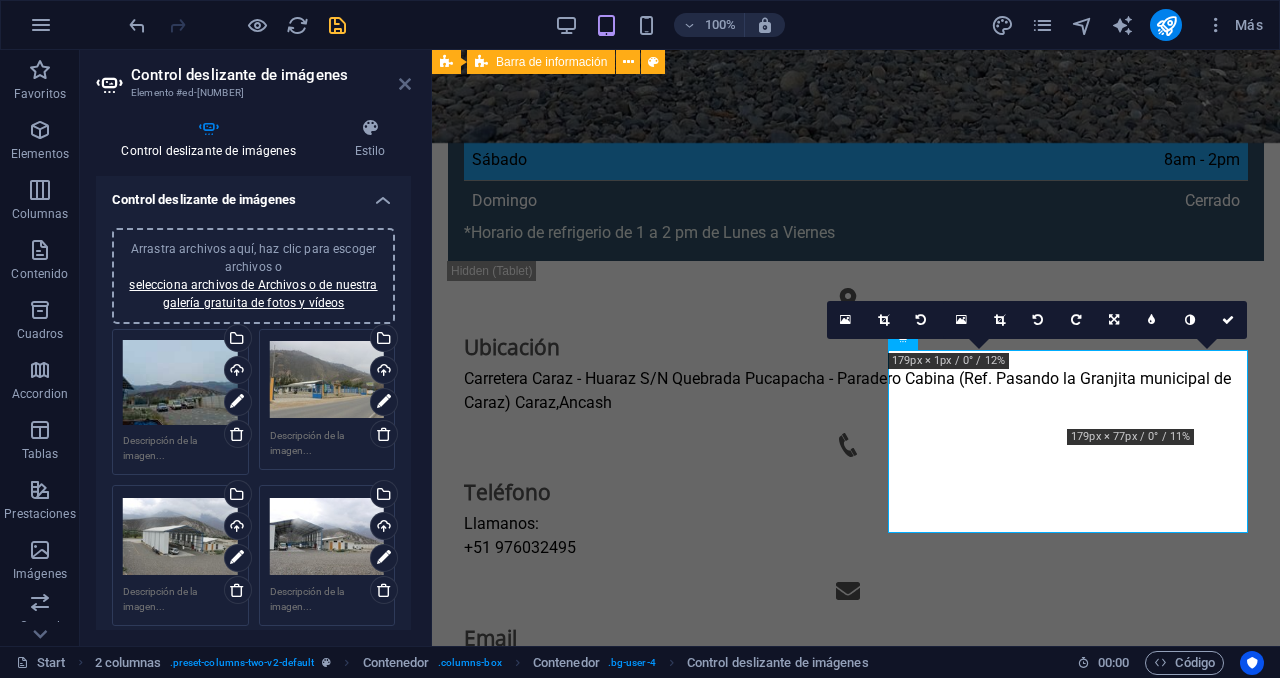 click at bounding box center [405, 84] 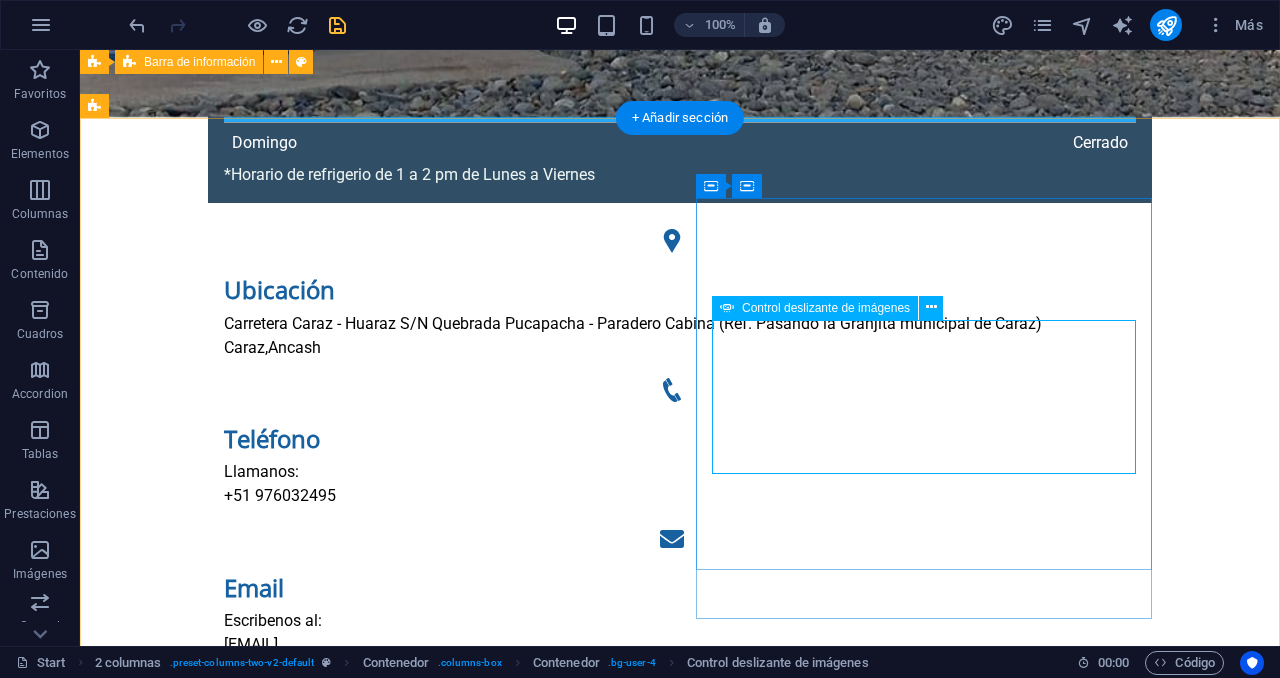 select on "ms" 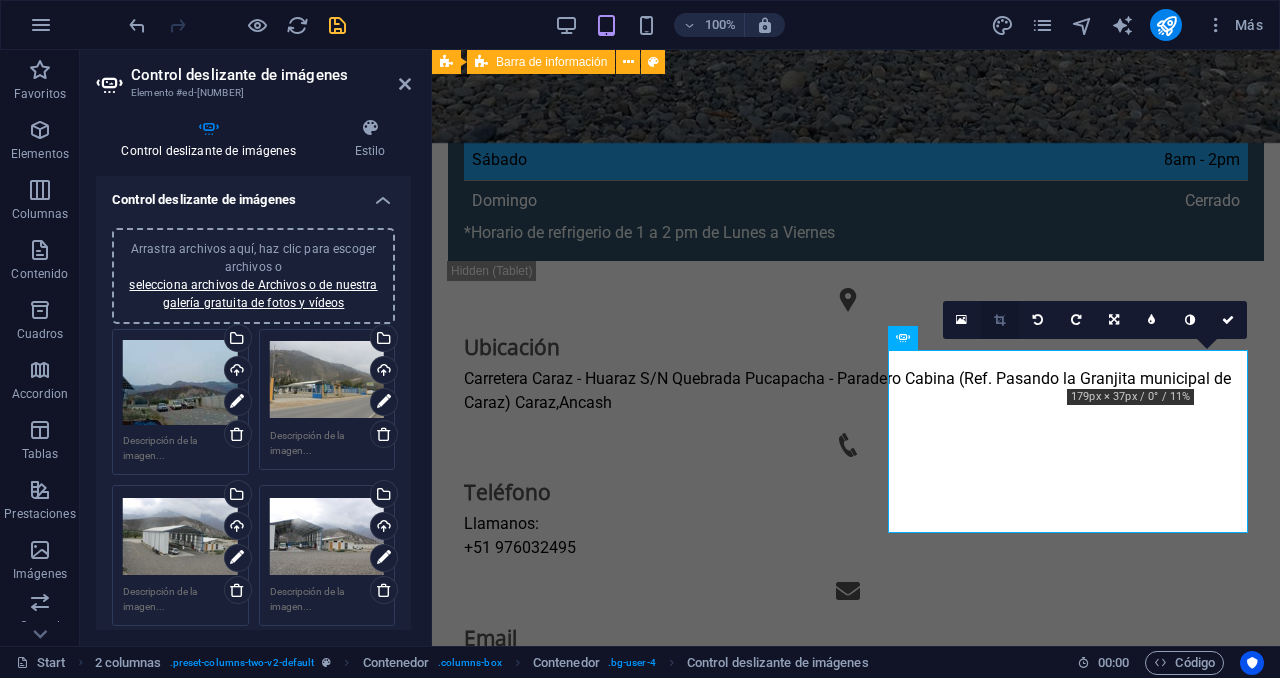 click at bounding box center (1000, 320) 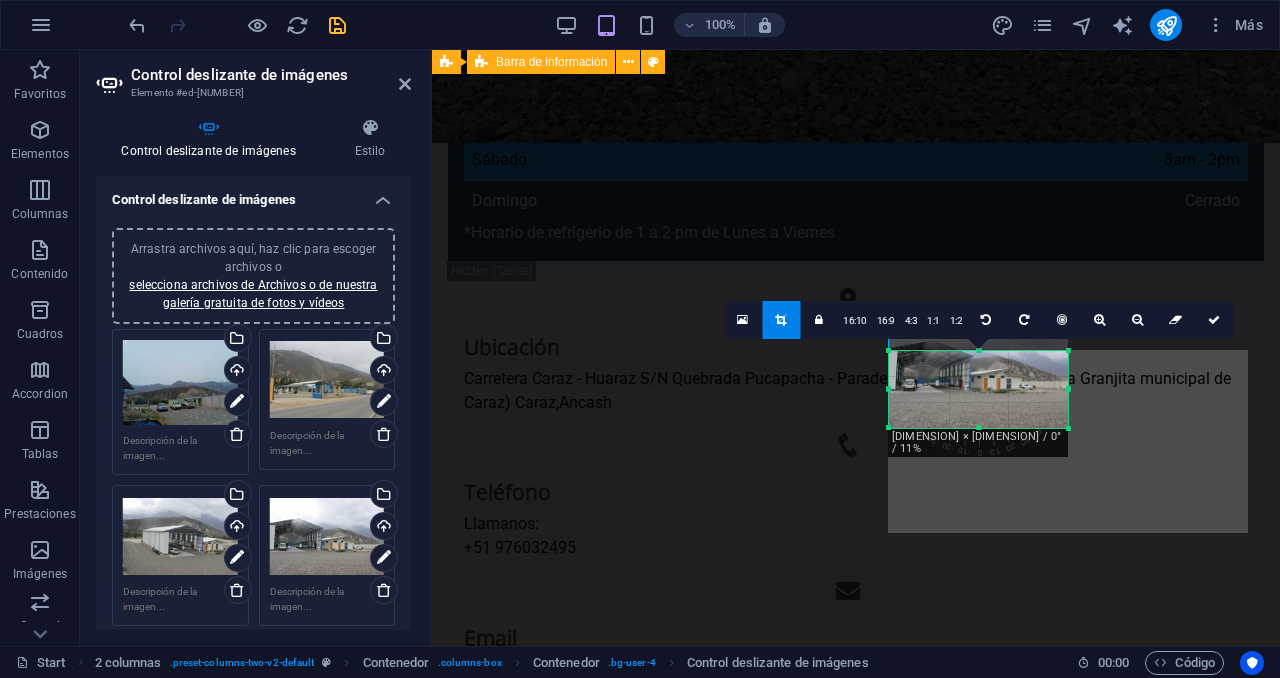 drag, startPoint x: 1156, startPoint y: 388, endPoint x: 1153, endPoint y: 434, distance: 46.09772 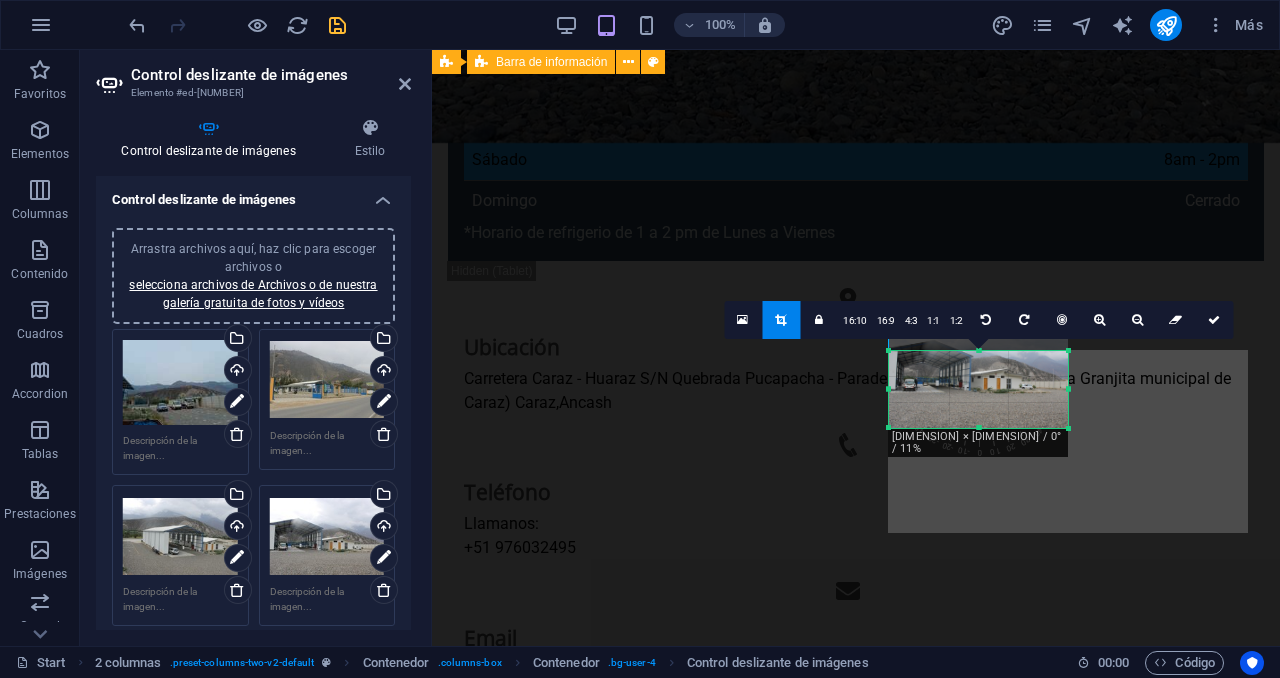 click on "Banner   Barra de información   Banner   Barra de menús   Logo   Contenedor   Barra de menús   Menú   Contenedor   Contenedor   Contenedor   Predeterminado   Contenedor   H4   Contenedor   Predeterminado   Contenedor   Contenedor   Texto   Texto   Contenedor   Contenedor   Texto   Contenedor   Contenedor   Imagen   Contenedor   Predeterminado   2 columnas   Contenedor   Contenedor   Contenedor   H3   Control deslizante de imágenes   Separador   Contenedor   Predeterminado   Contenedor   H3   Contenedor
Arrastra y suelta un archivo para añadirlo
Contenedor   Contenedor   Contenedor   Control deslizante de imágenes 180 170 160 150 140 130 120 110 100 90 80 70 60 50 40 30 20 10 0 -10 -20 -30 -40 -50 -60 -70 -80 -90 -100 -110 -120 -130 -140 -150 -160 -170 141px × 0px / 0° / 9% 16:10 16:9 4:3 1:1 1:2 0 180 170 160 150 140 130 120 110 100 90 80 70 60 50 40 30 20 10 0 -10 -20 -30 -40 -50 -60 -70 -80 -90 -100 -110 -120 -130 -140 -150 -160 -170 141px × 0px / 0° / 9% 16:10 16:9 4:3 1:1" at bounding box center (856, -367) 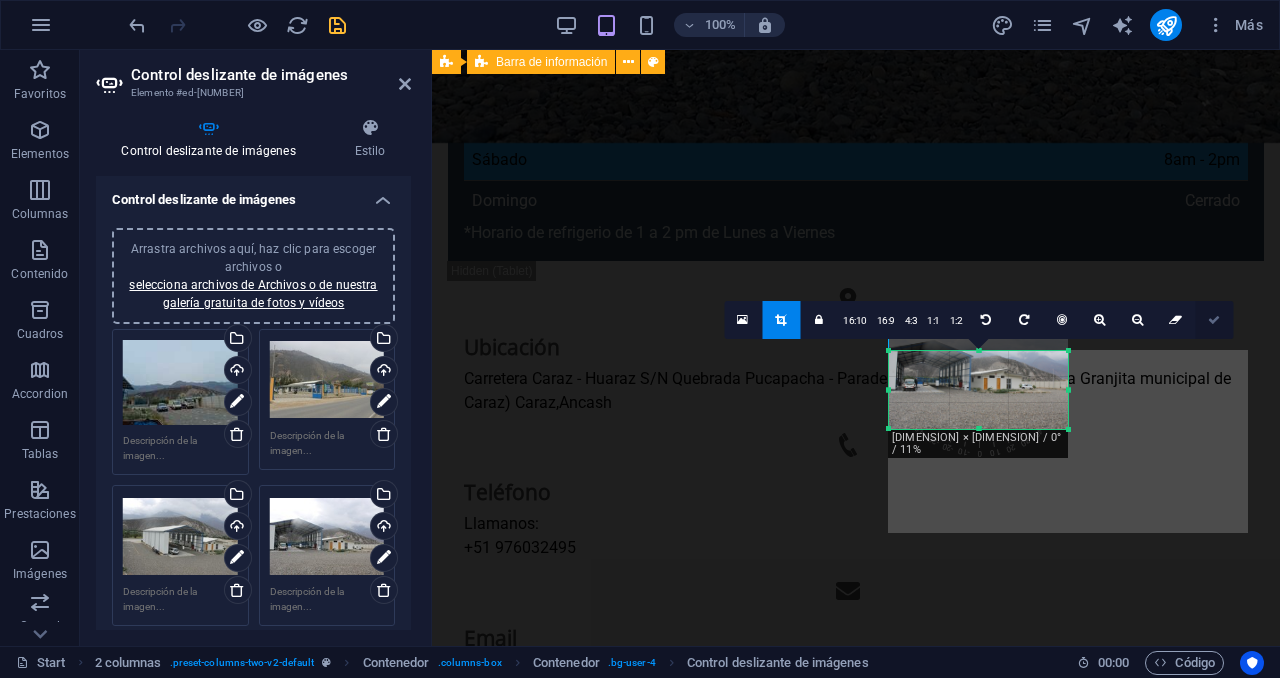 click at bounding box center (1214, 320) 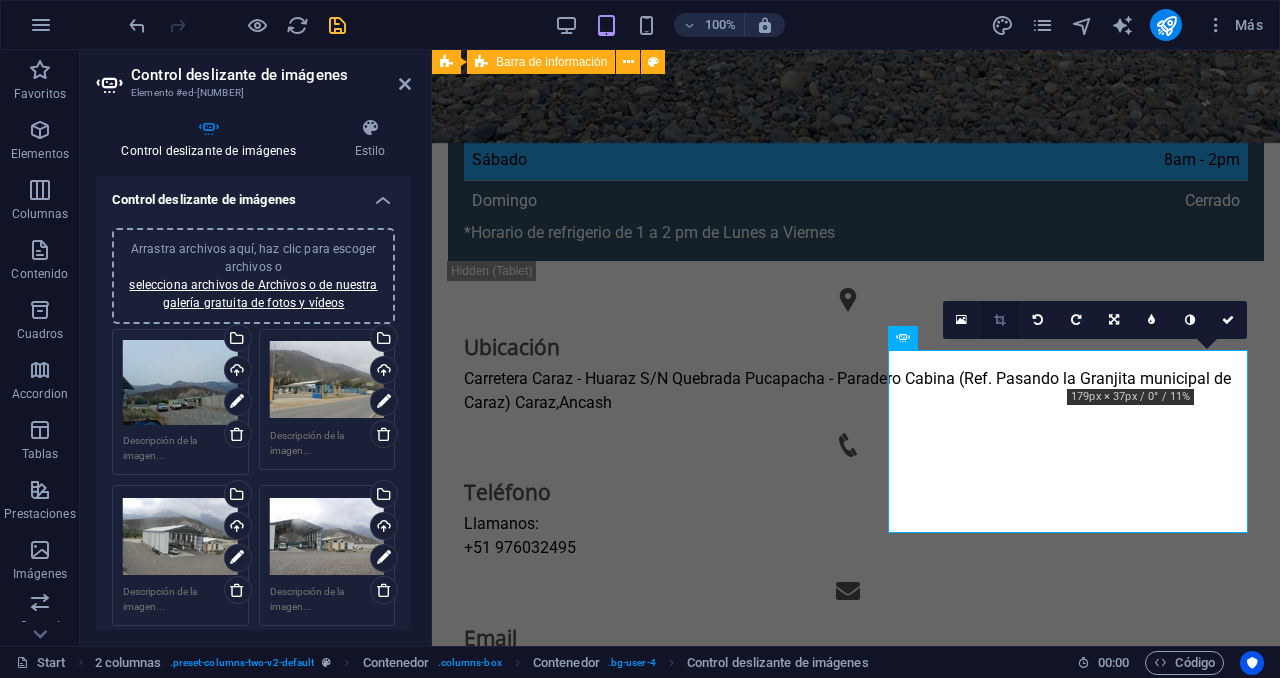 click at bounding box center [999, 320] 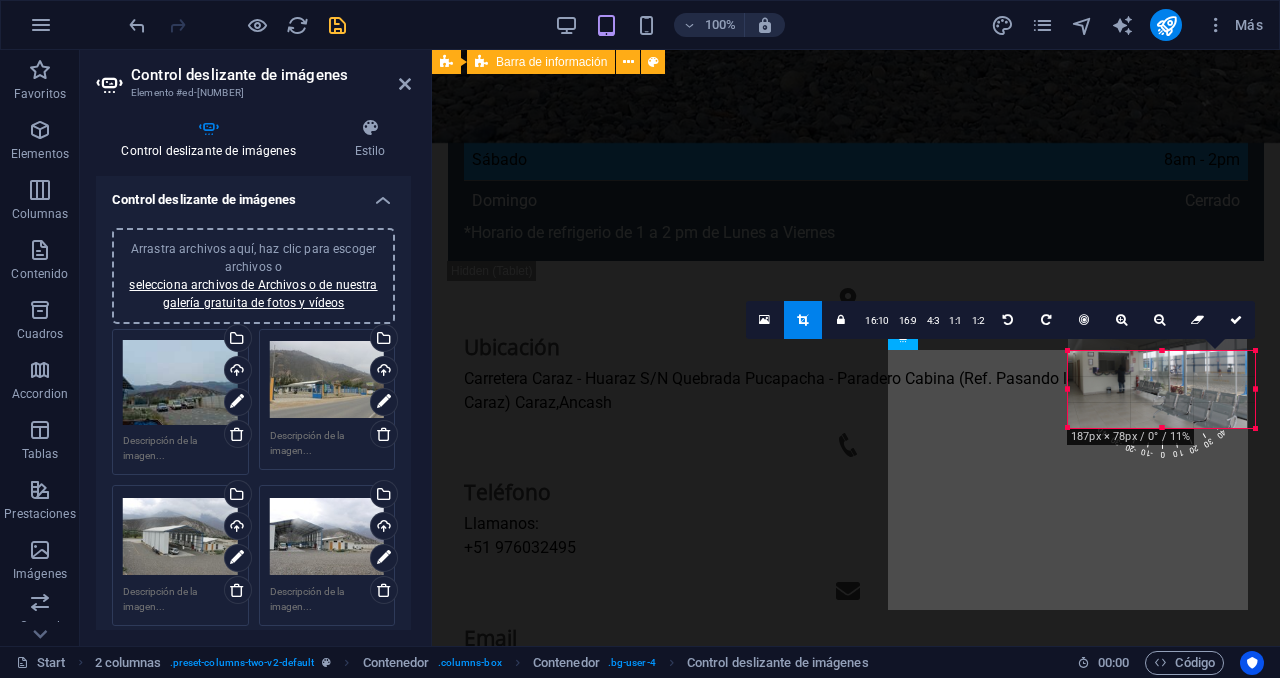 drag, startPoint x: 1246, startPoint y: 384, endPoint x: 1254, endPoint y: 428, distance: 44.72136 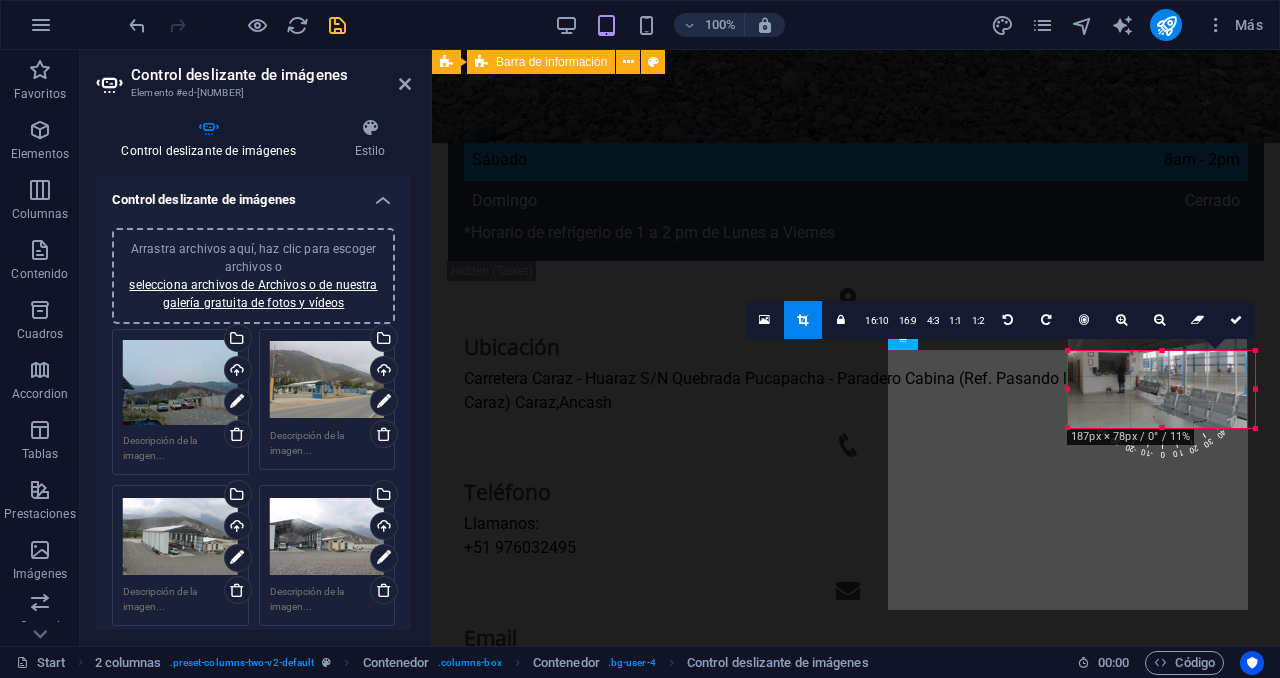 click at bounding box center (1256, 429) 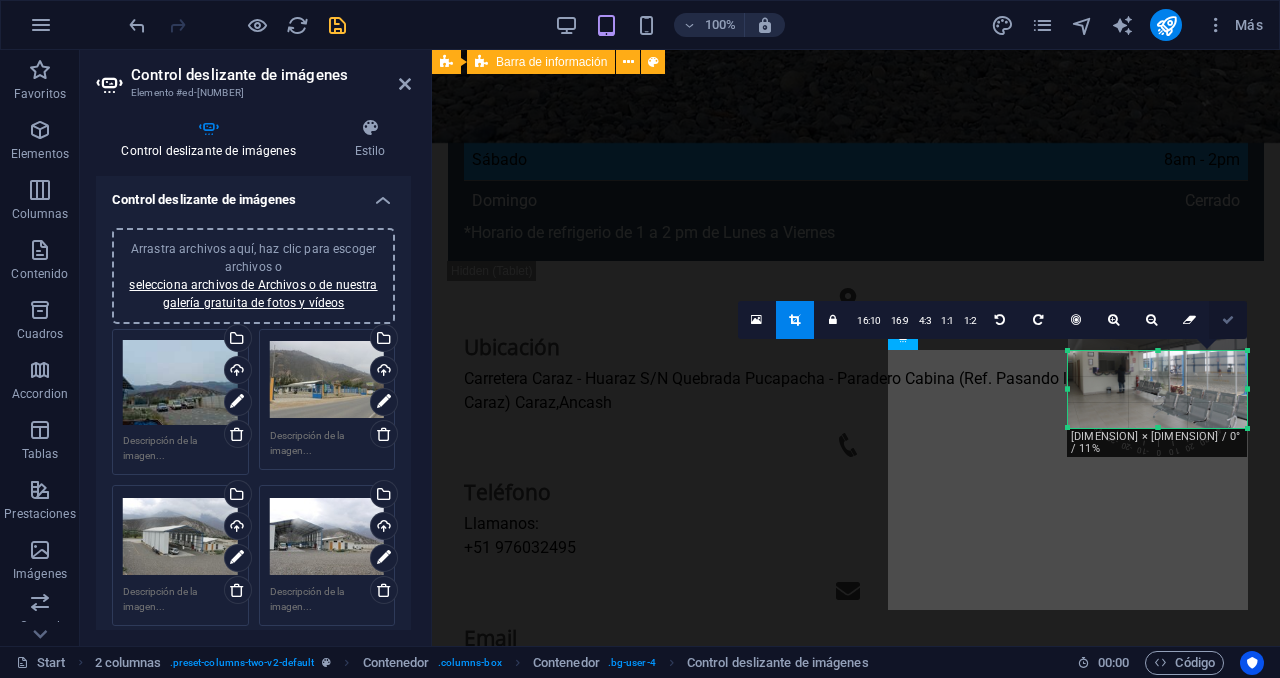 click at bounding box center [1228, 320] 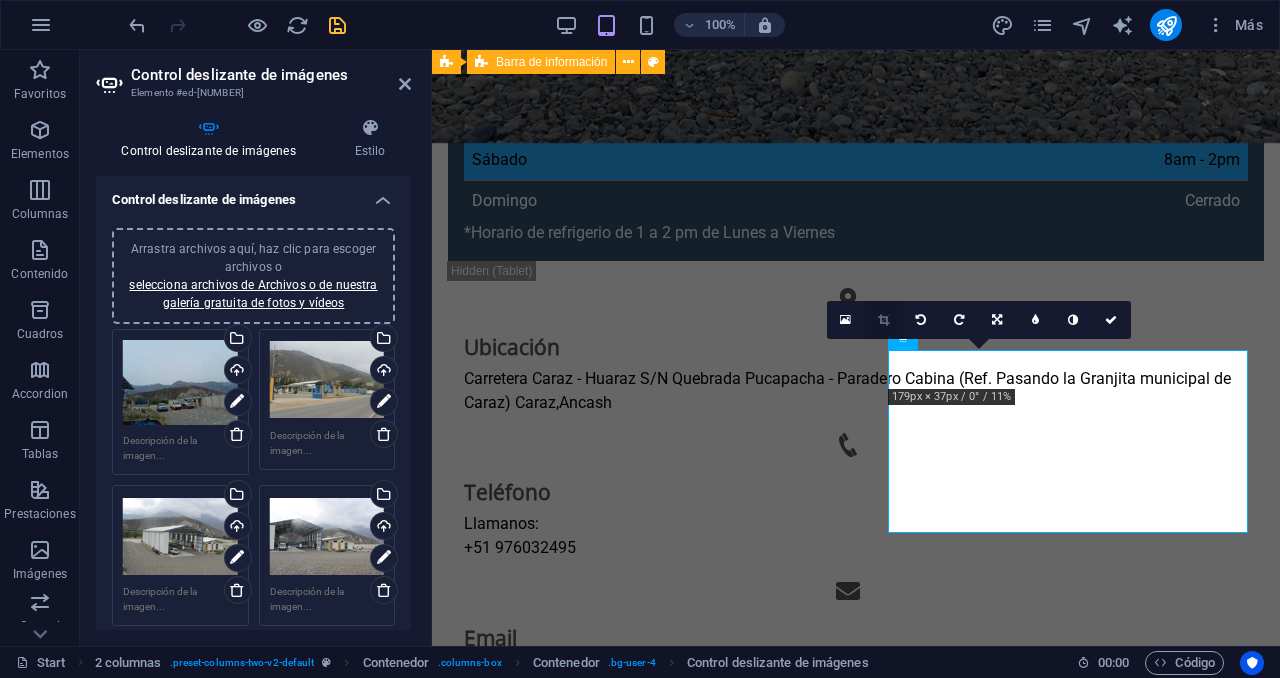 click at bounding box center [884, 320] 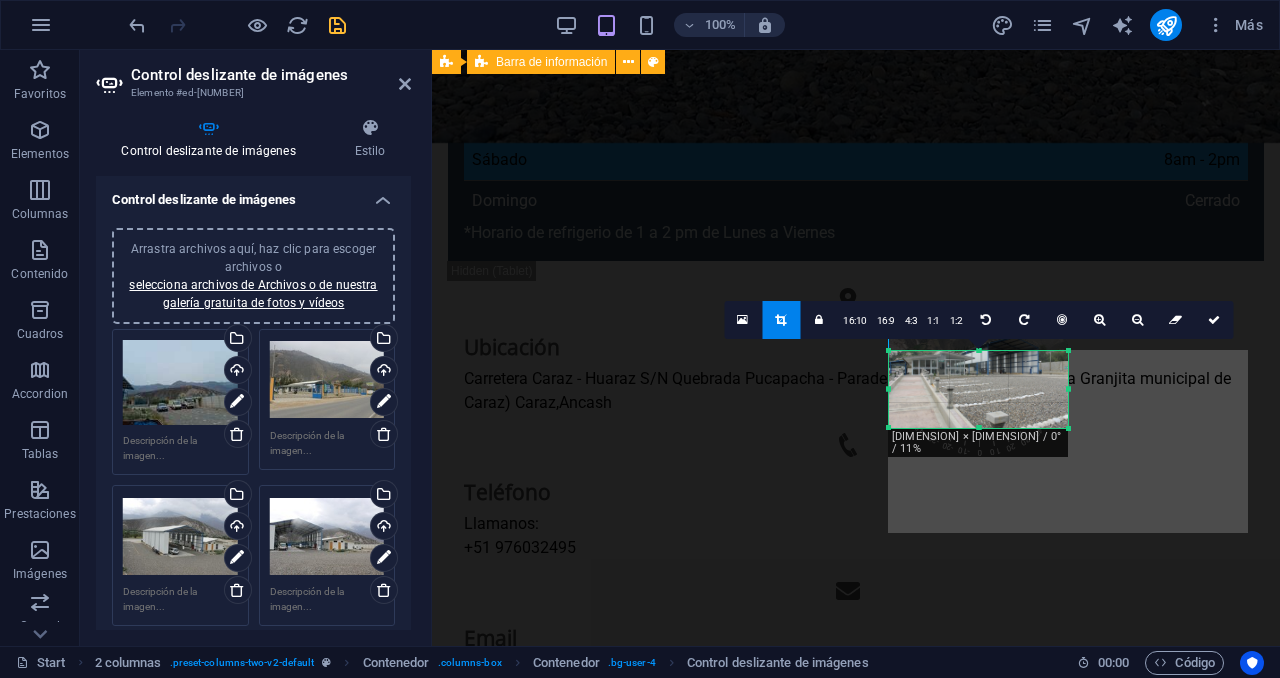 drag, startPoint x: 1066, startPoint y: 391, endPoint x: 1065, endPoint y: 435, distance: 44.011364 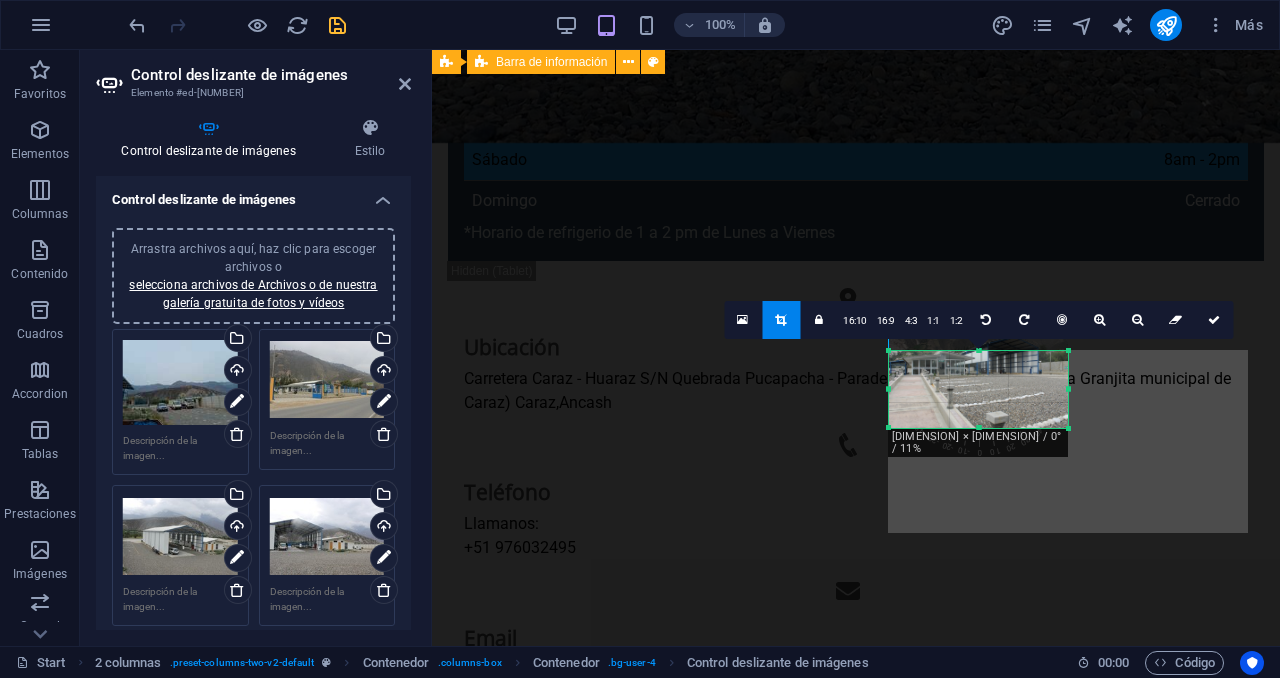 click on "180 170 160 150 140 130 120 110 100 90 80 70 60 50 40 30 20 10 0 -10 -20 -30 -40 -50 -60 -70 -80 -90 -100 -110 -120 -130 -140 -150 -160 -170 179px × 78px / 0° / 11% 16:10 16:9 4:3 1:1 1:2 0" at bounding box center [978, 390] 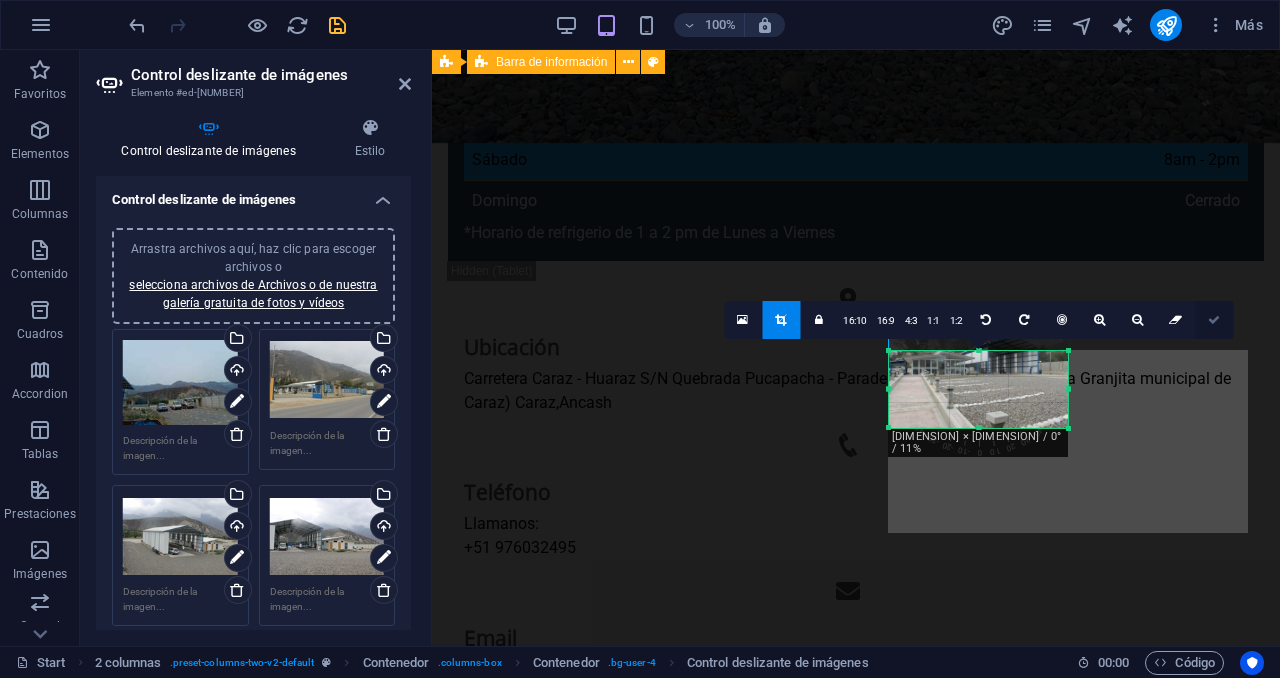 click at bounding box center [1214, 320] 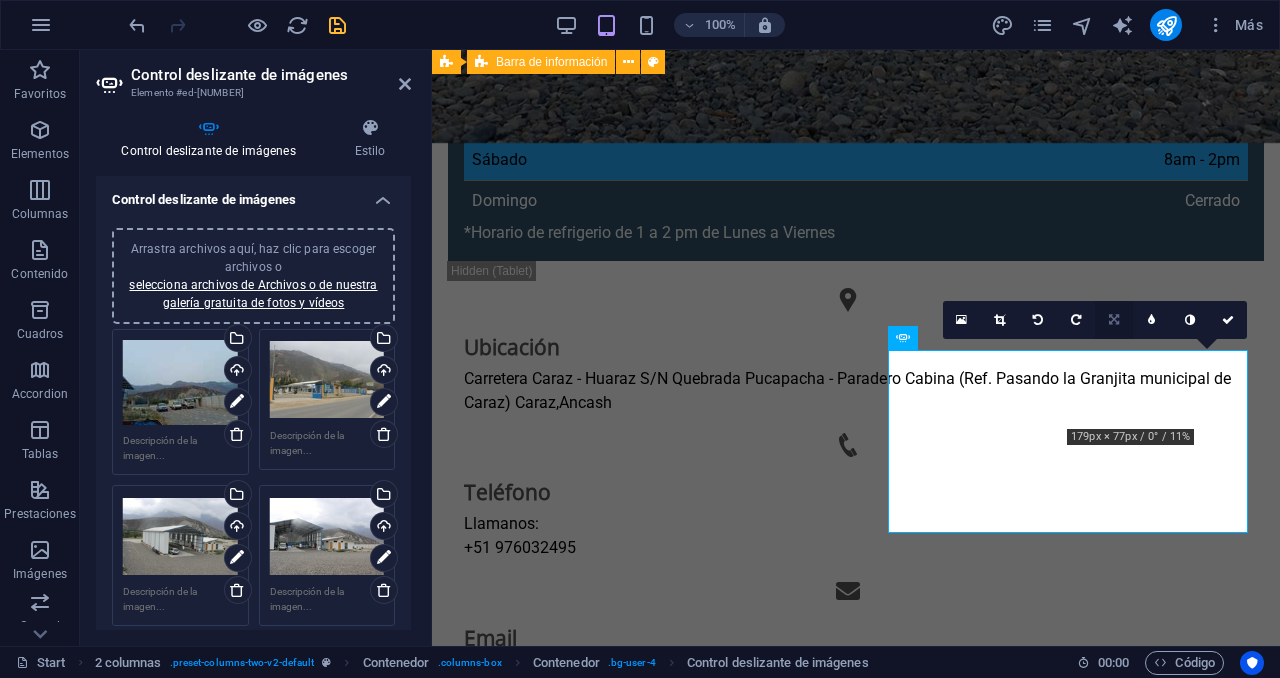 click at bounding box center (1114, 320) 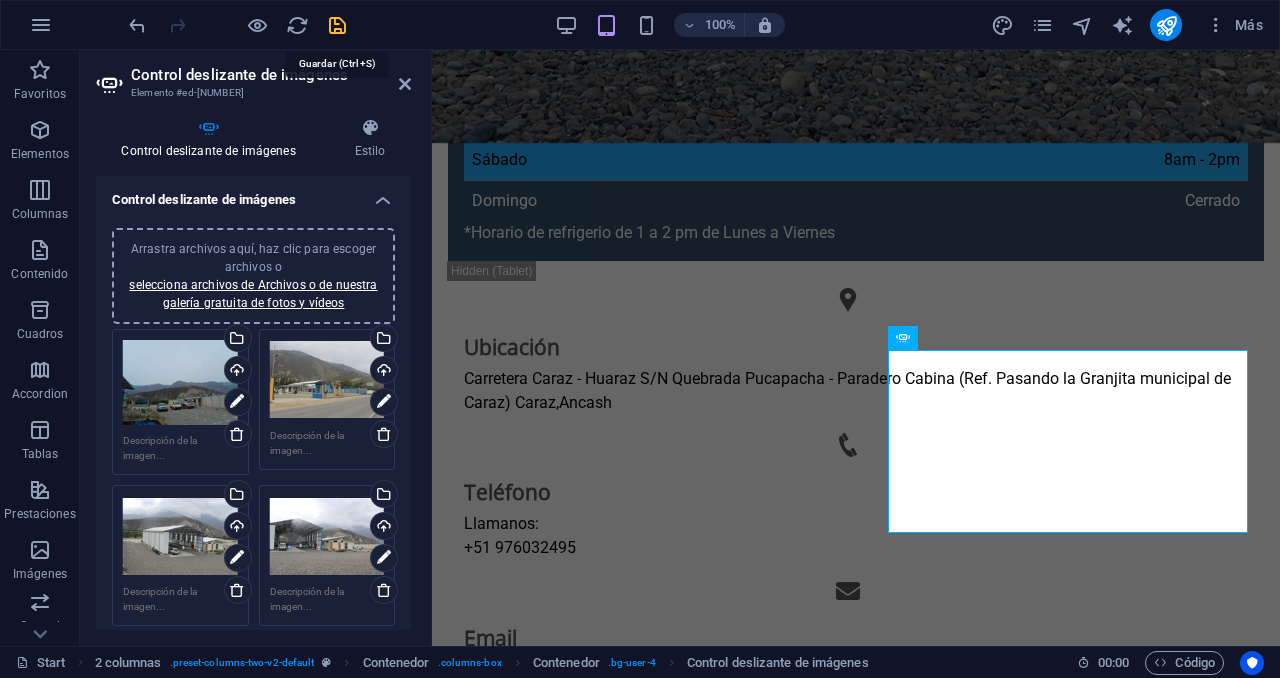 click at bounding box center [337, 25] 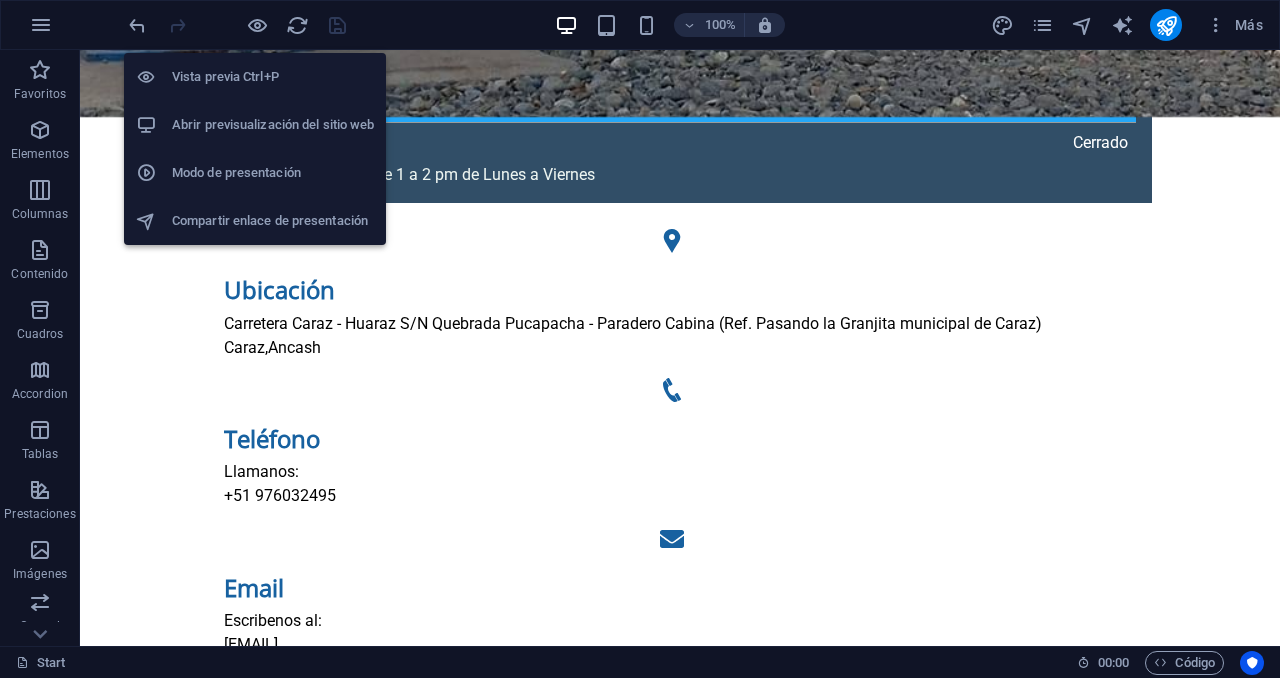 click on "Abrir previsualización del sitio web" at bounding box center (273, 125) 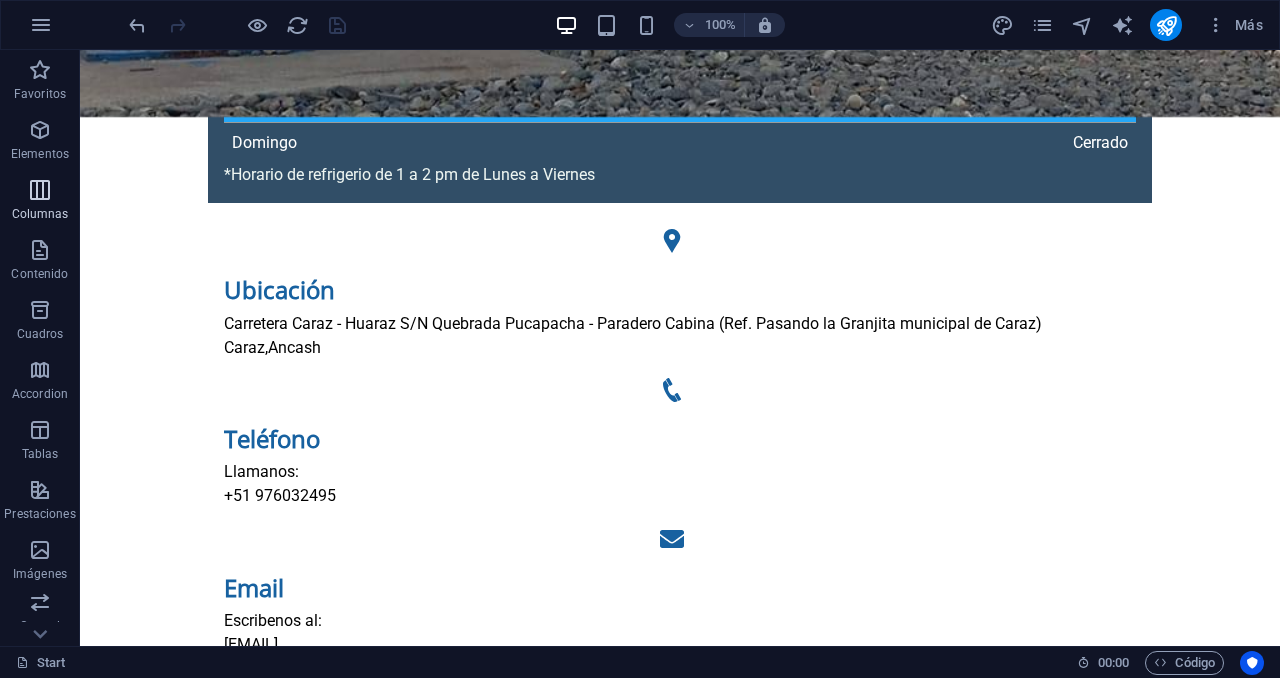 click at bounding box center [40, 190] 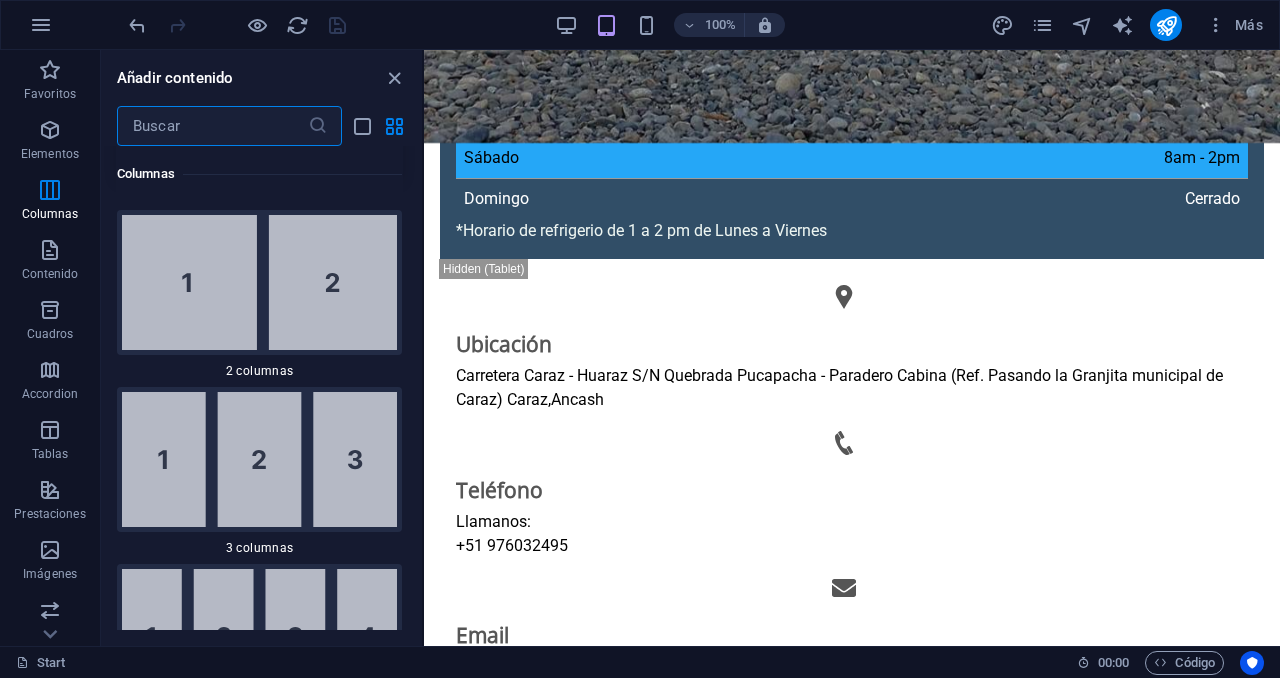 scroll, scrollTop: 508, scrollLeft: 0, axis: vertical 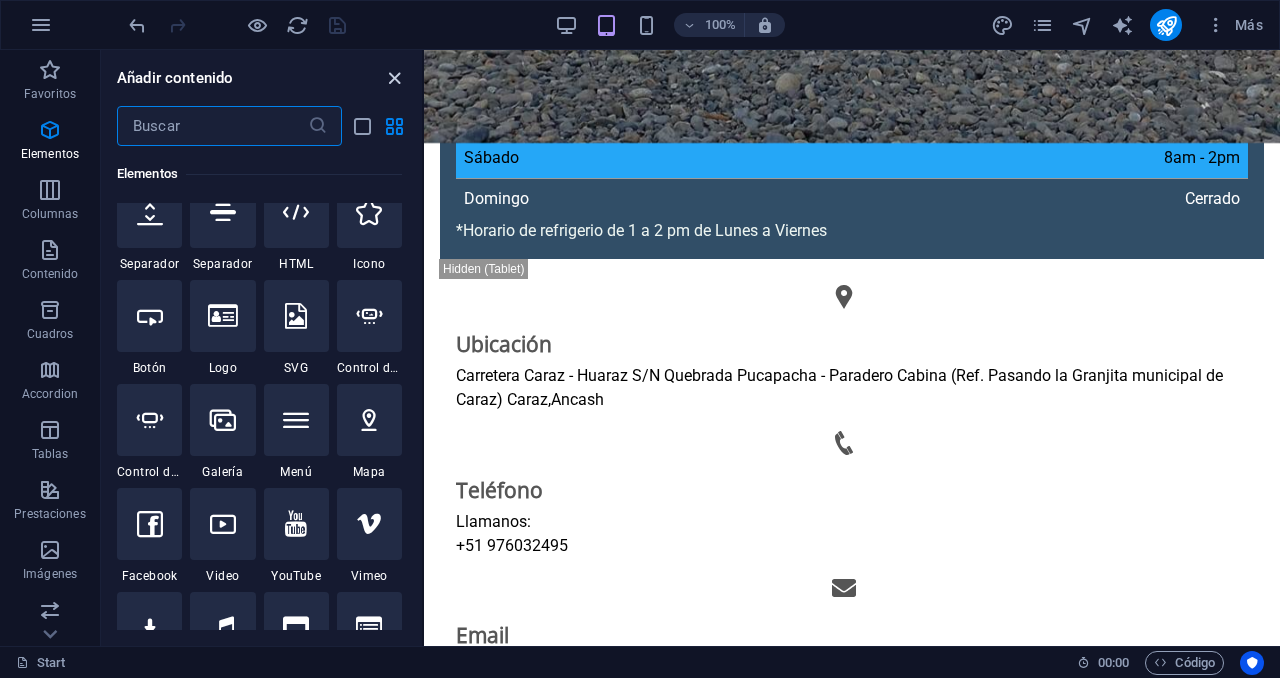 click at bounding box center (394, 78) 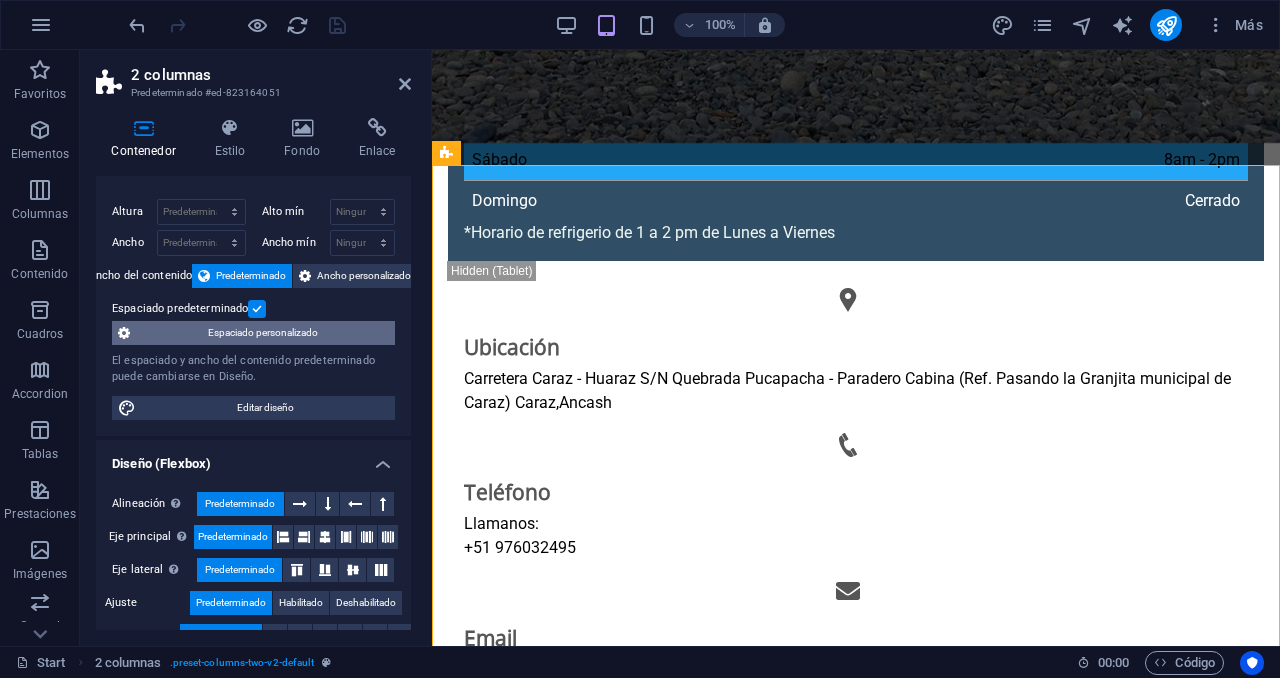 scroll, scrollTop: 345, scrollLeft: 0, axis: vertical 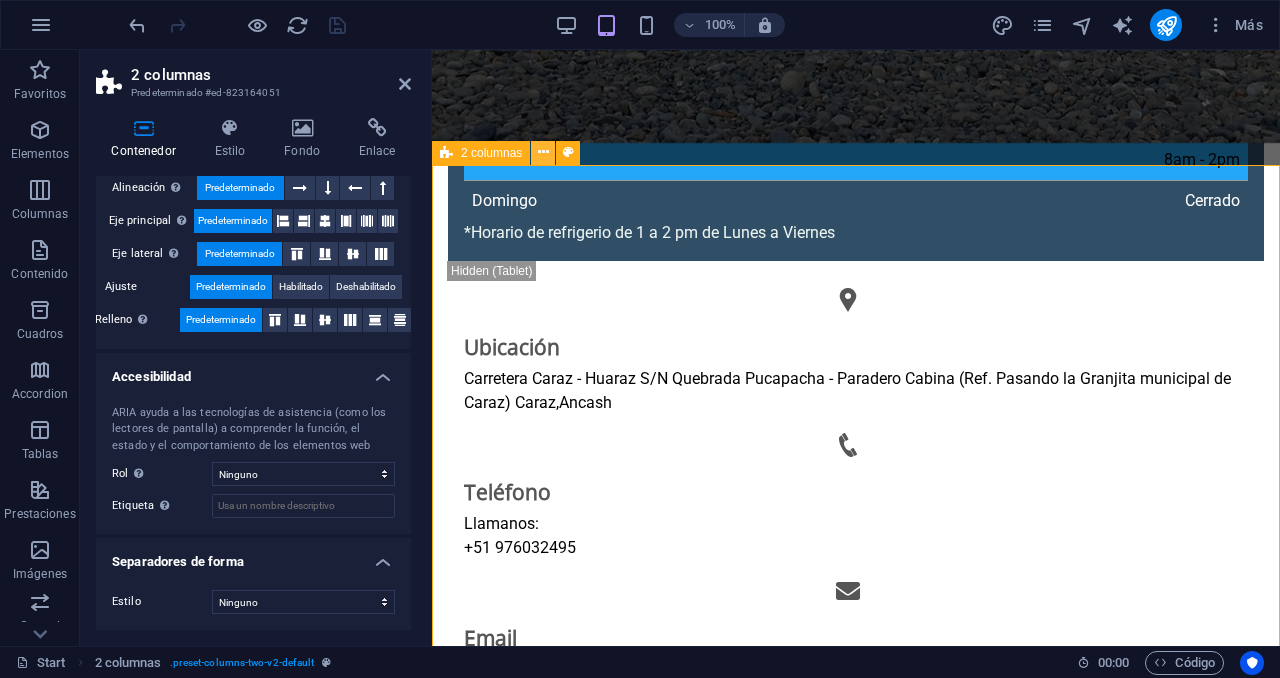 click at bounding box center [543, 152] 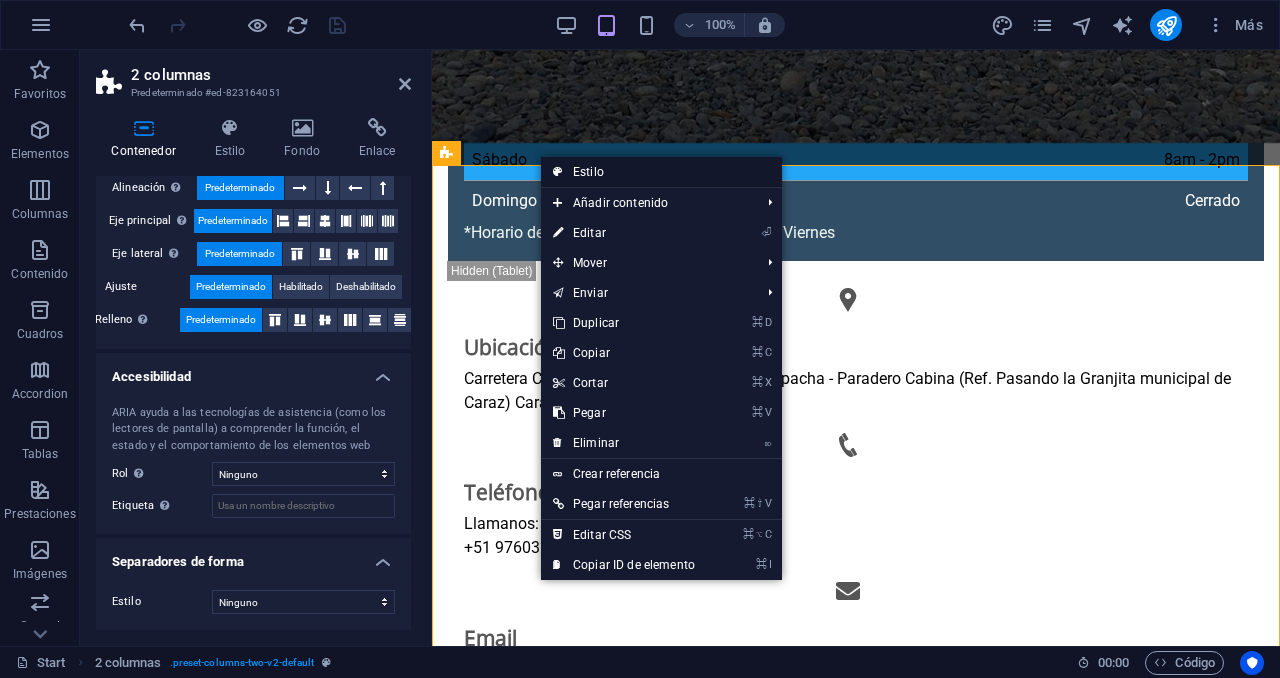 click on "Estilo" at bounding box center [661, 172] 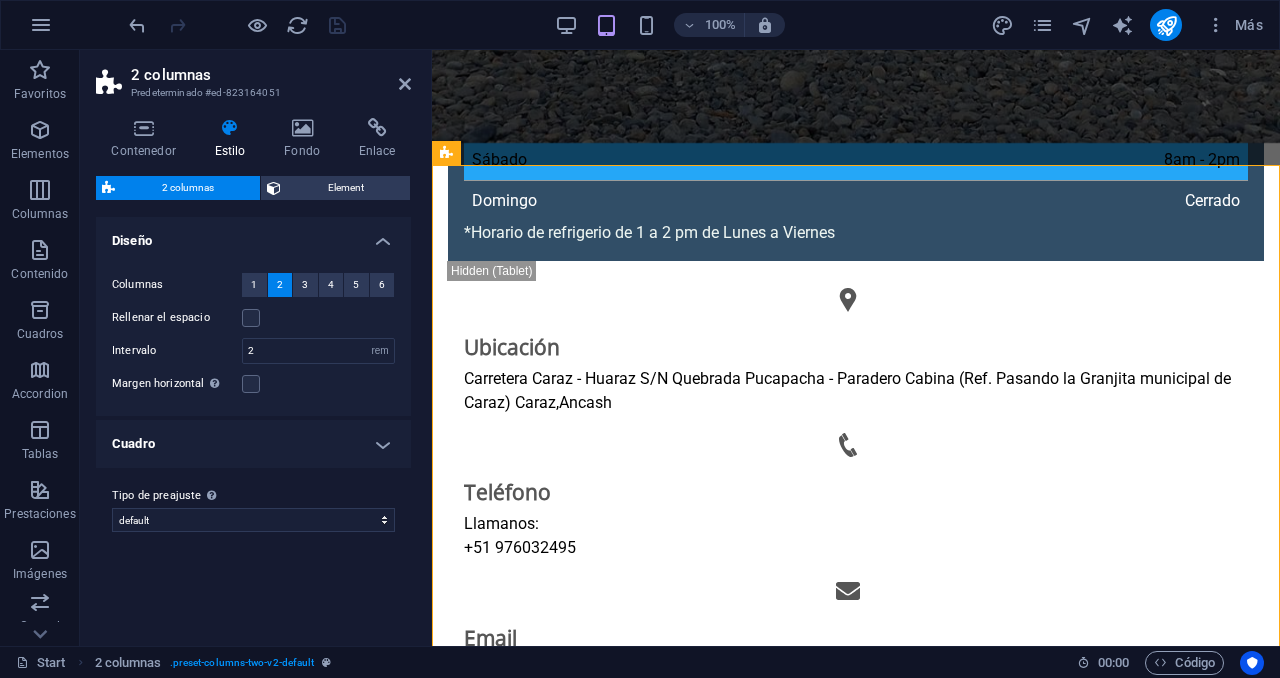 click on "Cuadro" at bounding box center [253, 444] 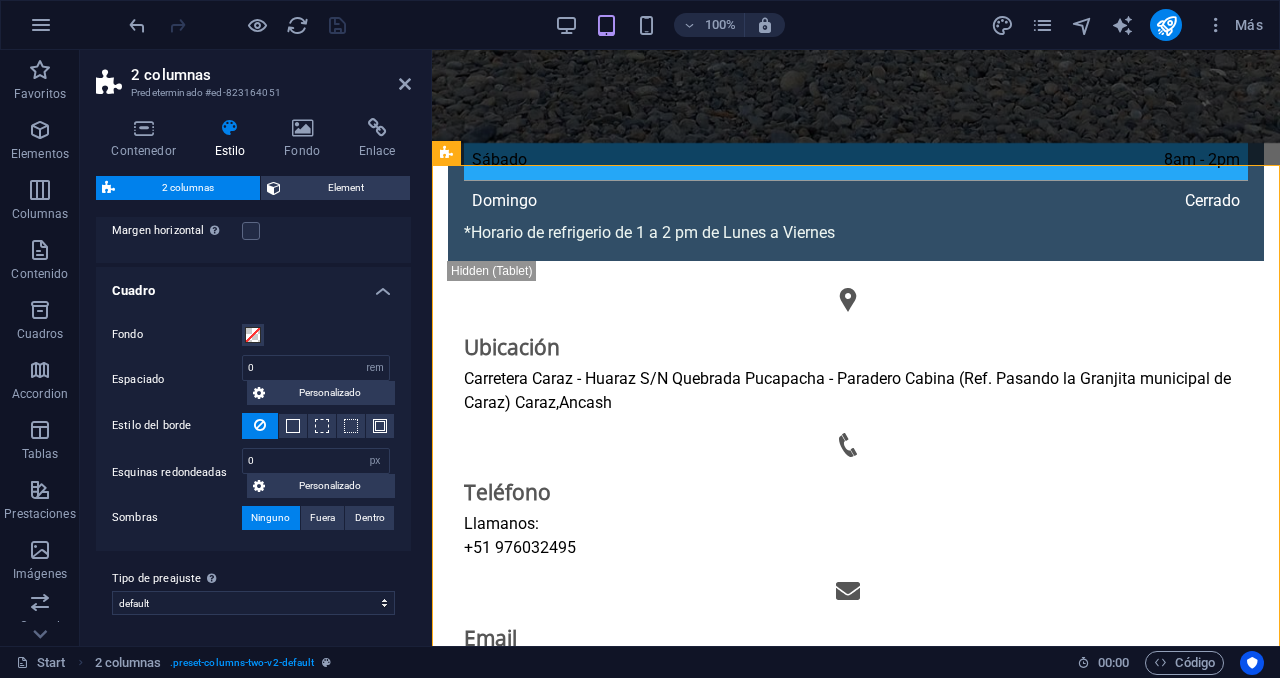 scroll, scrollTop: 0, scrollLeft: 0, axis: both 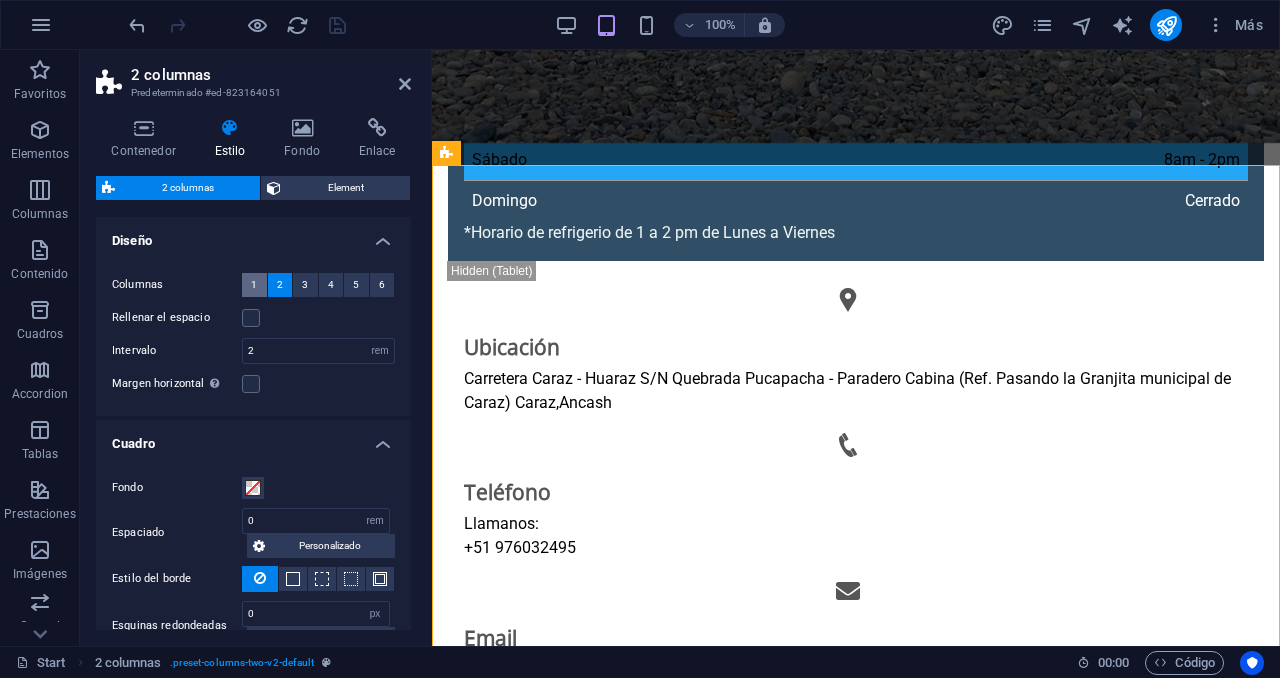 click on "1" at bounding box center (254, 285) 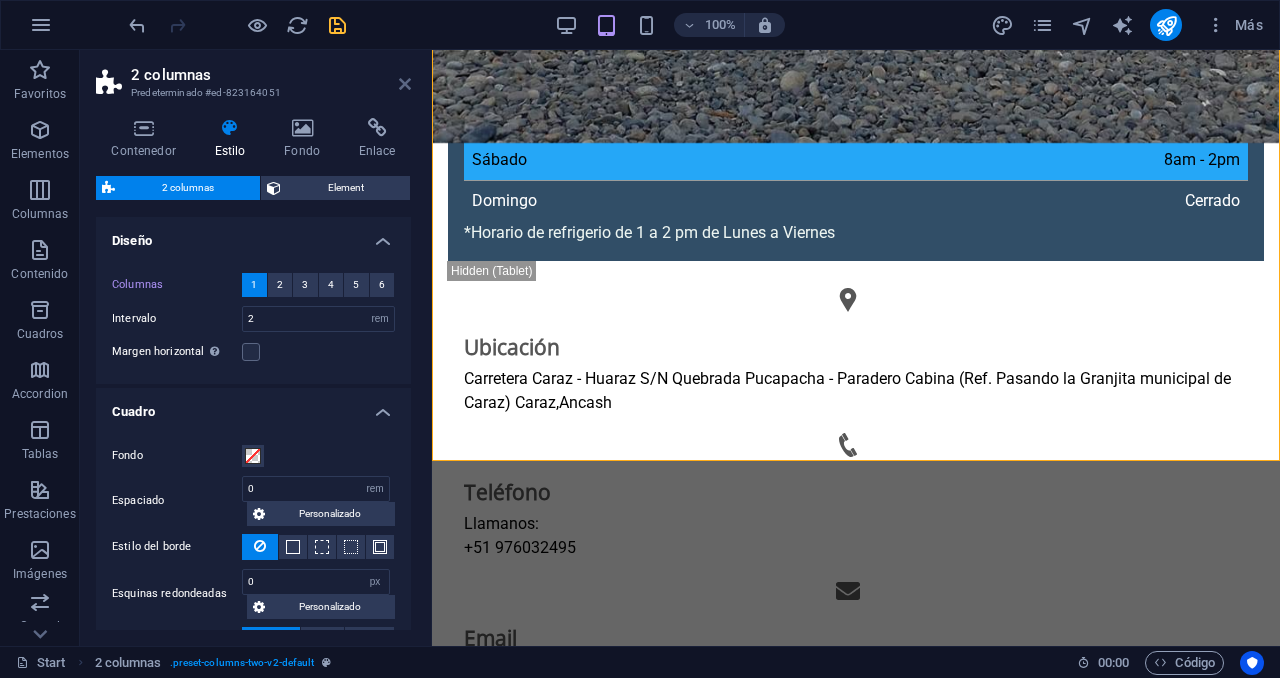 click at bounding box center (405, 84) 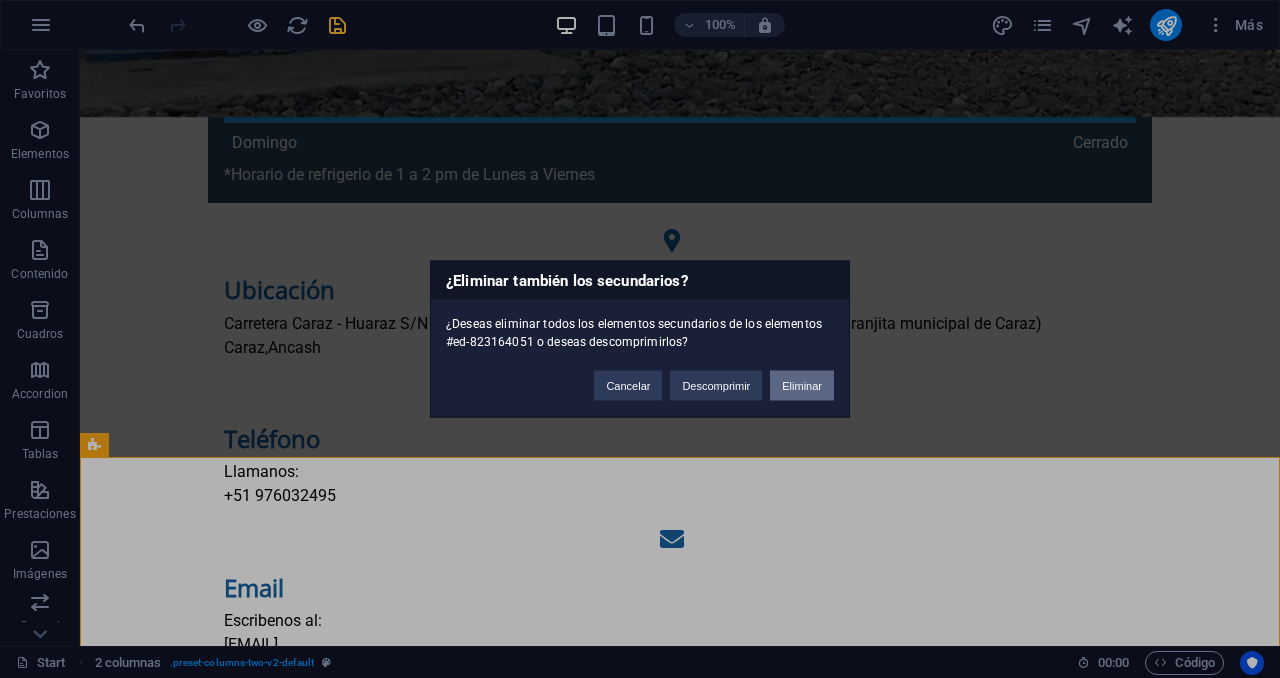 click on "Eliminar" at bounding box center [802, 386] 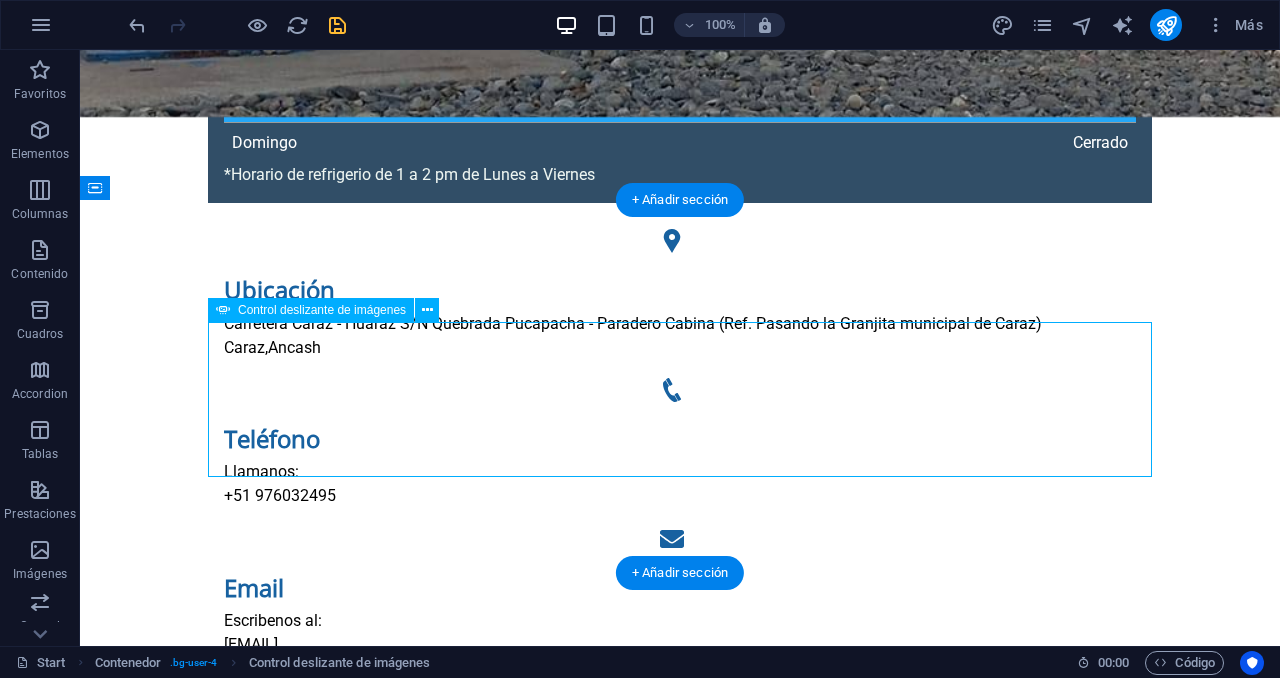 select on "ms" 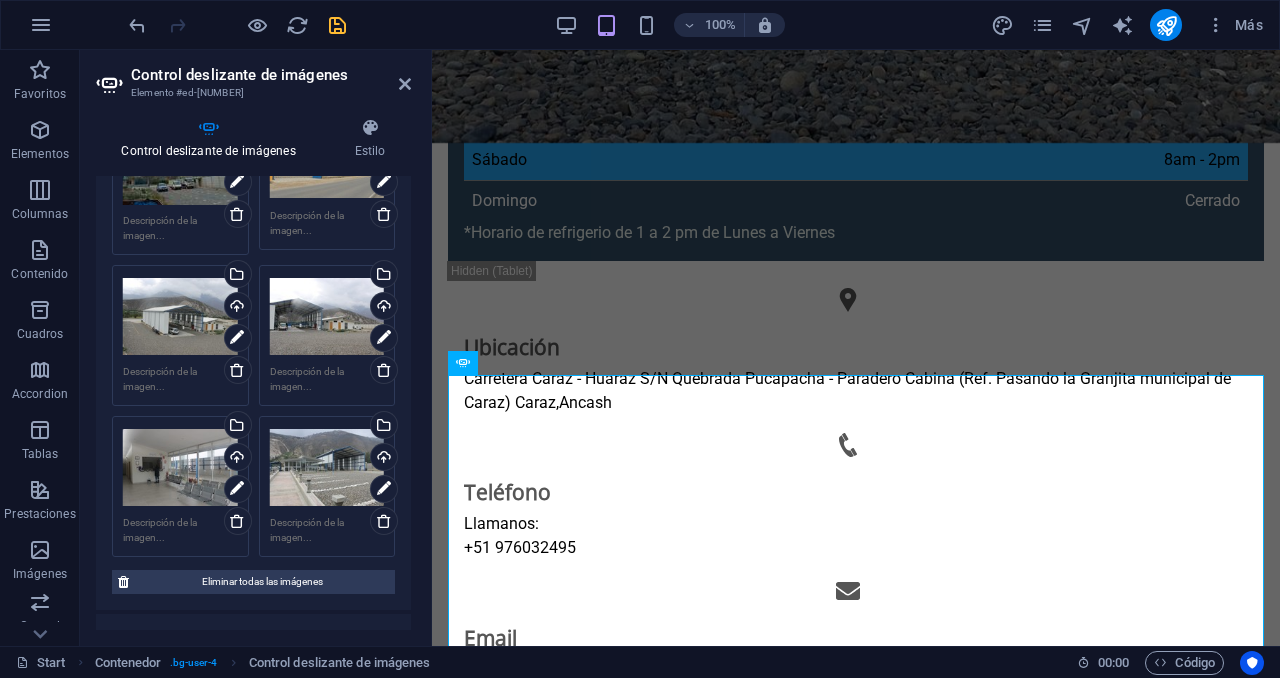 scroll, scrollTop: 242, scrollLeft: 0, axis: vertical 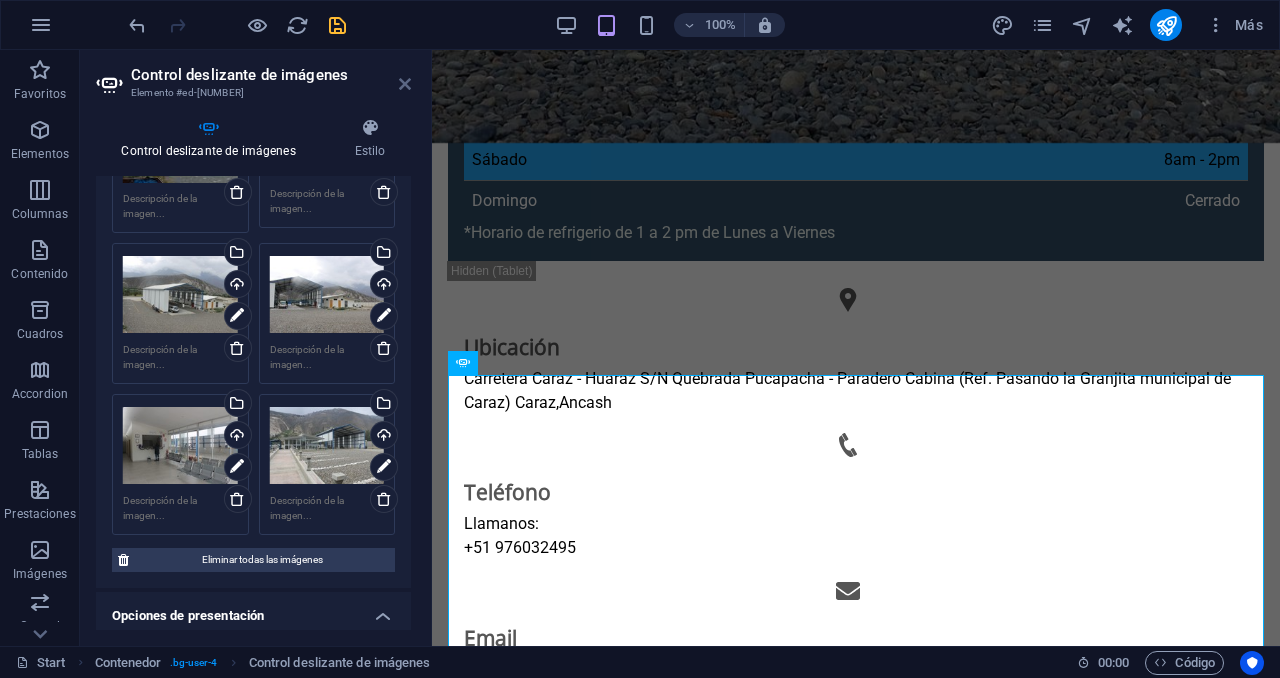 click at bounding box center (405, 84) 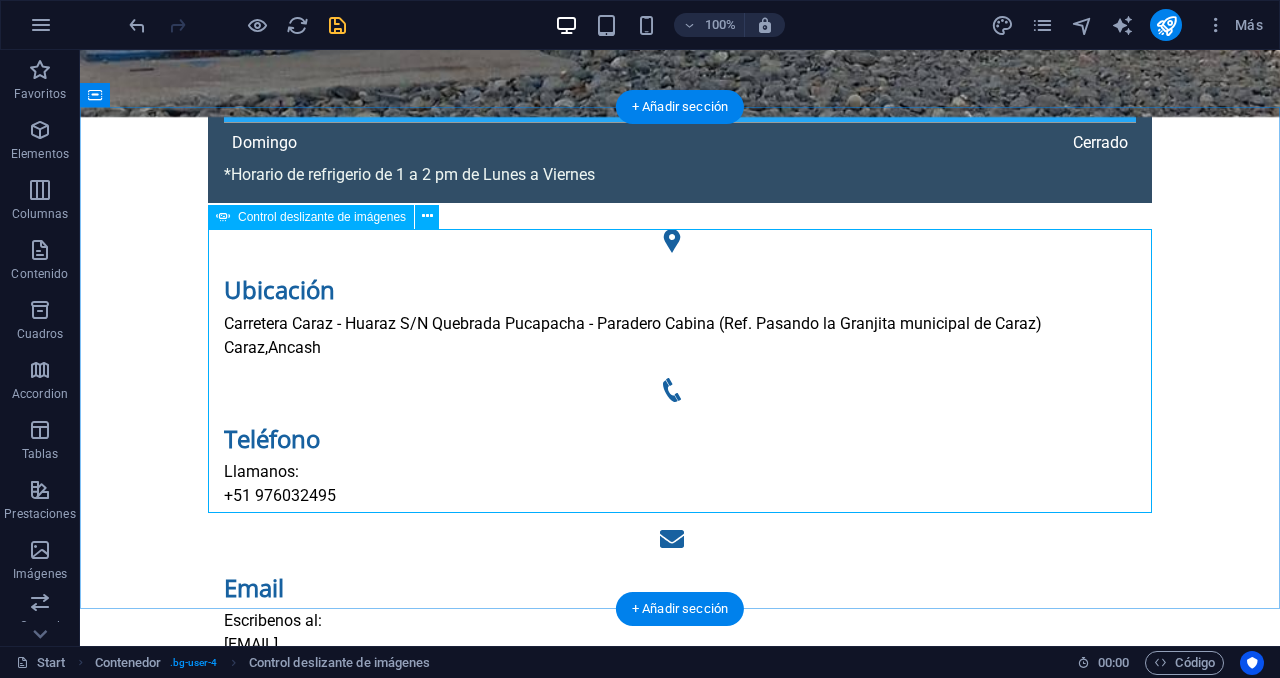 select on "ms" 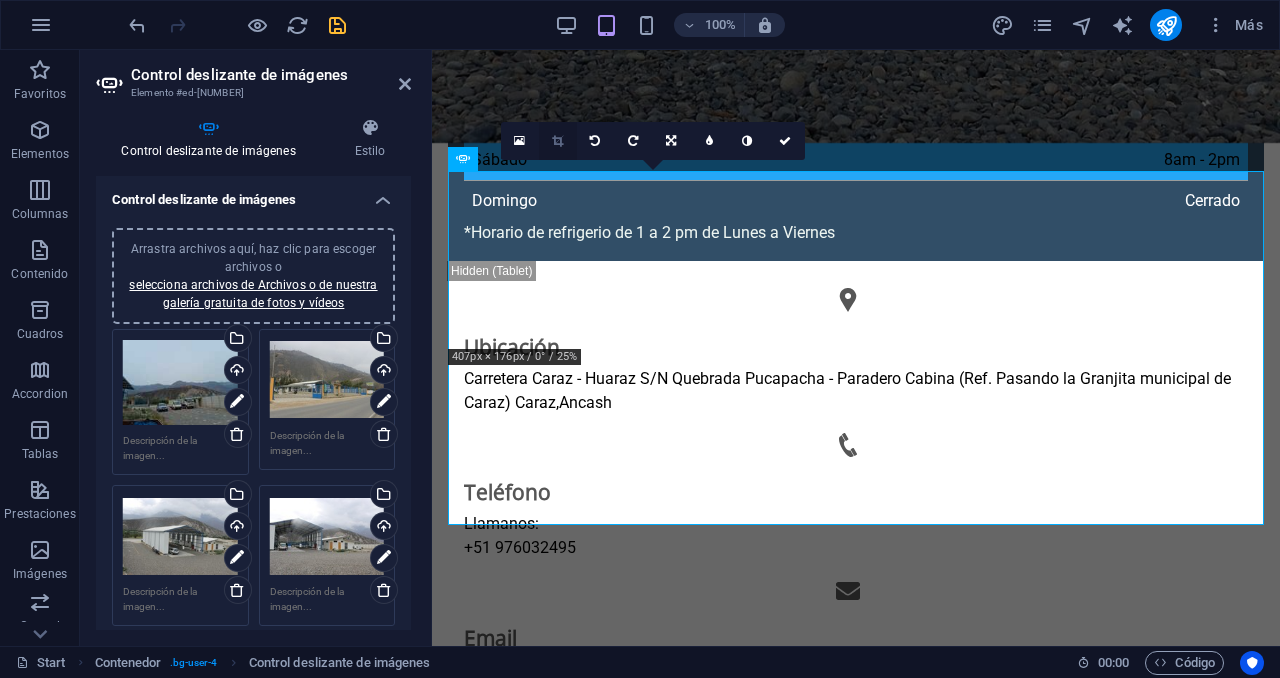 click at bounding box center (558, 141) 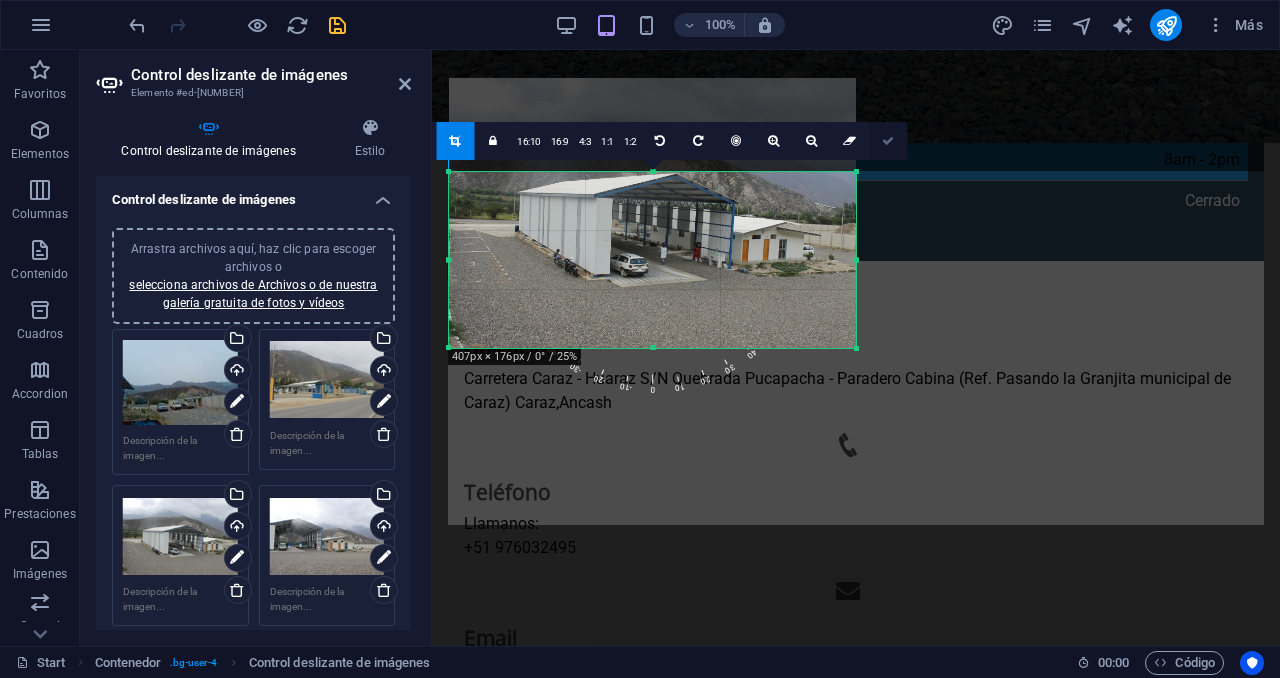 click at bounding box center [888, 141] 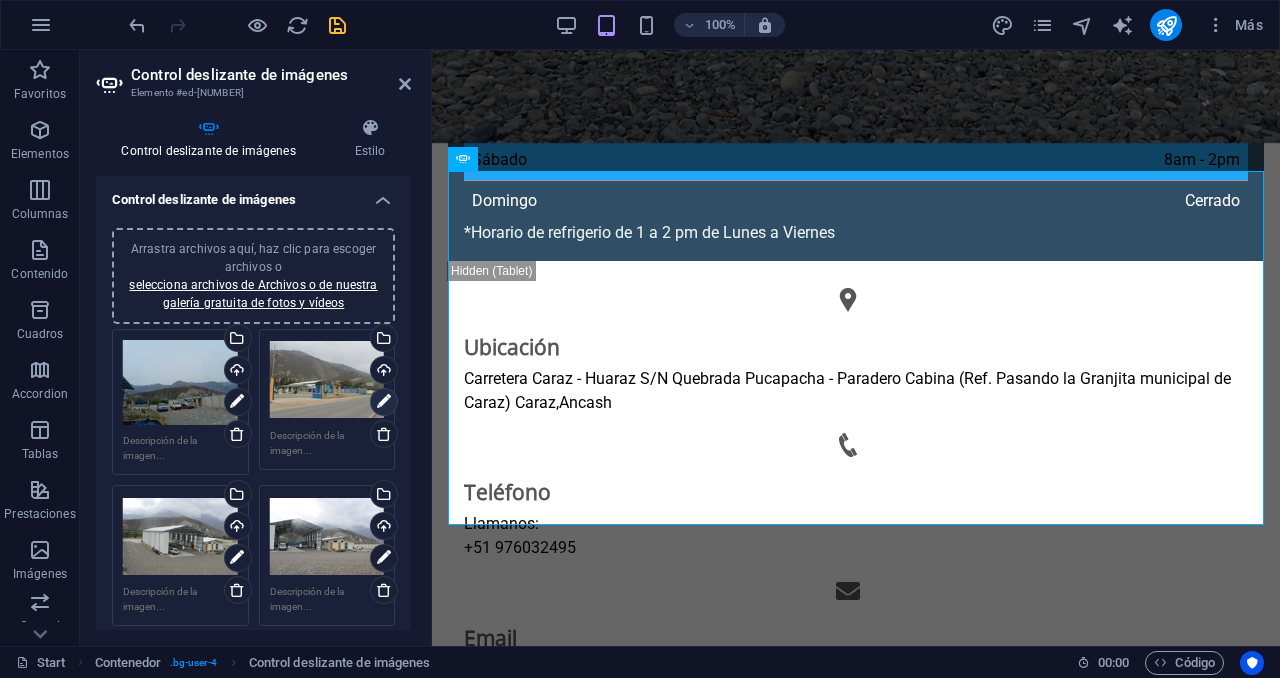 click at bounding box center (384, 402) 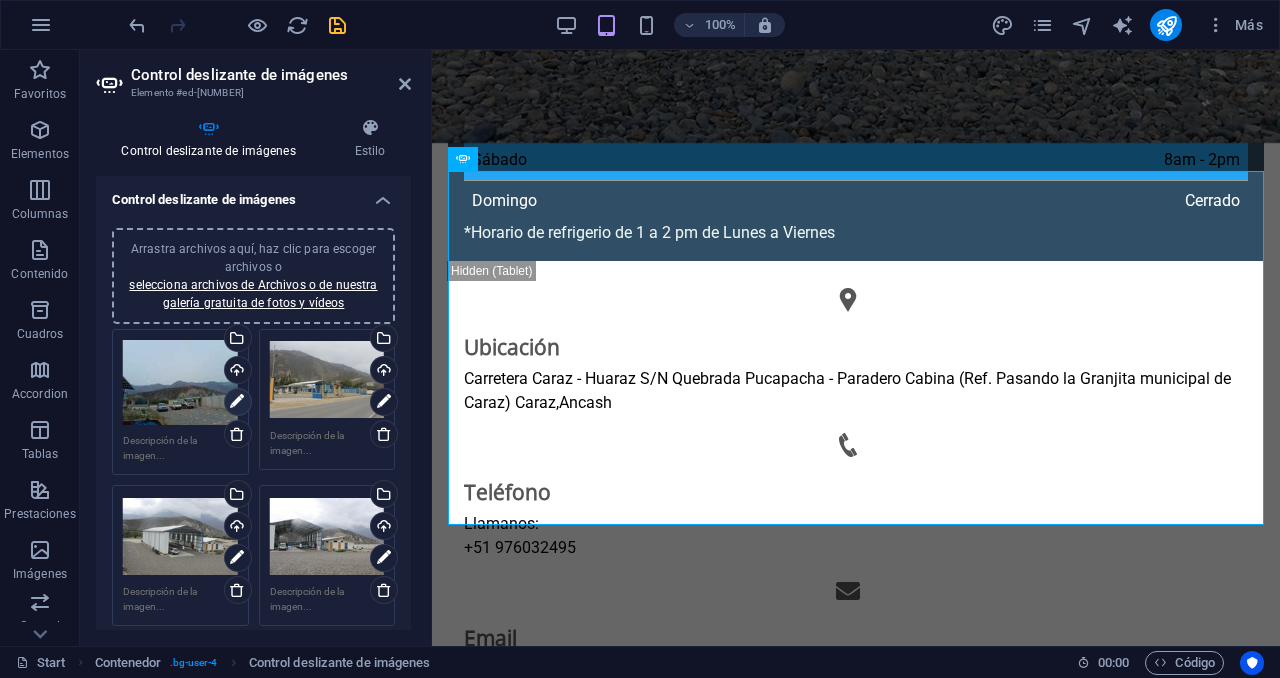 click at bounding box center (237, 402) 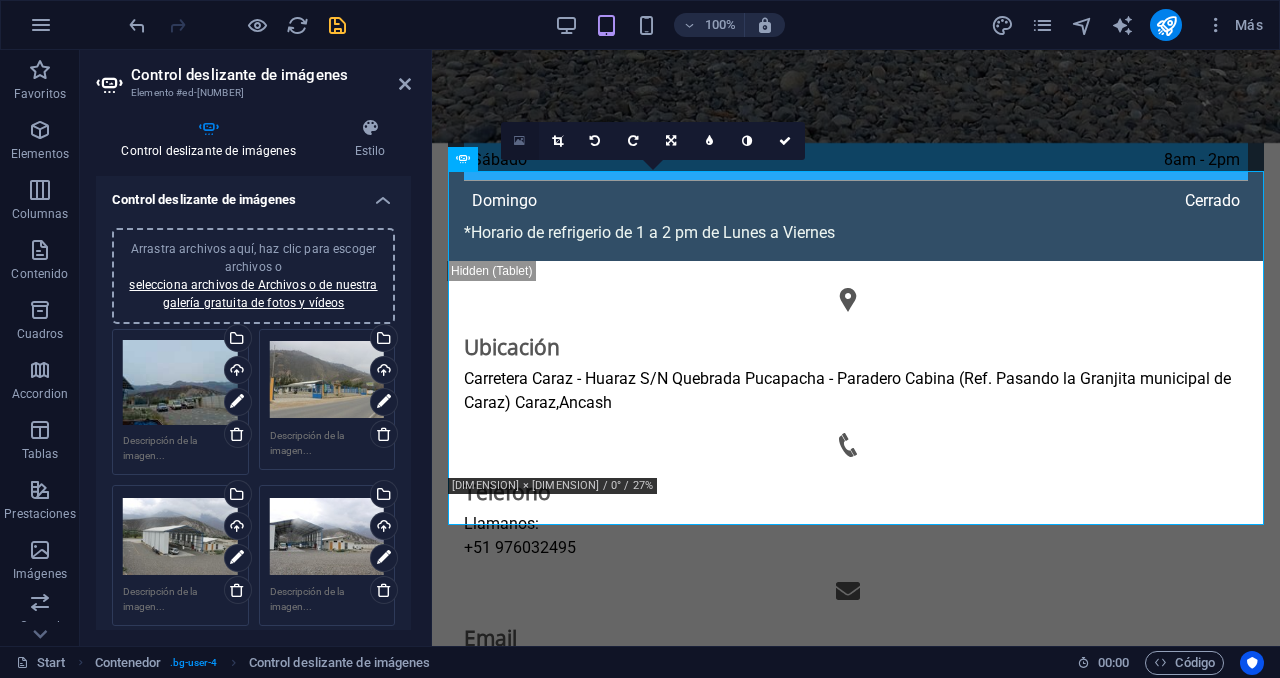 click at bounding box center [519, 141] 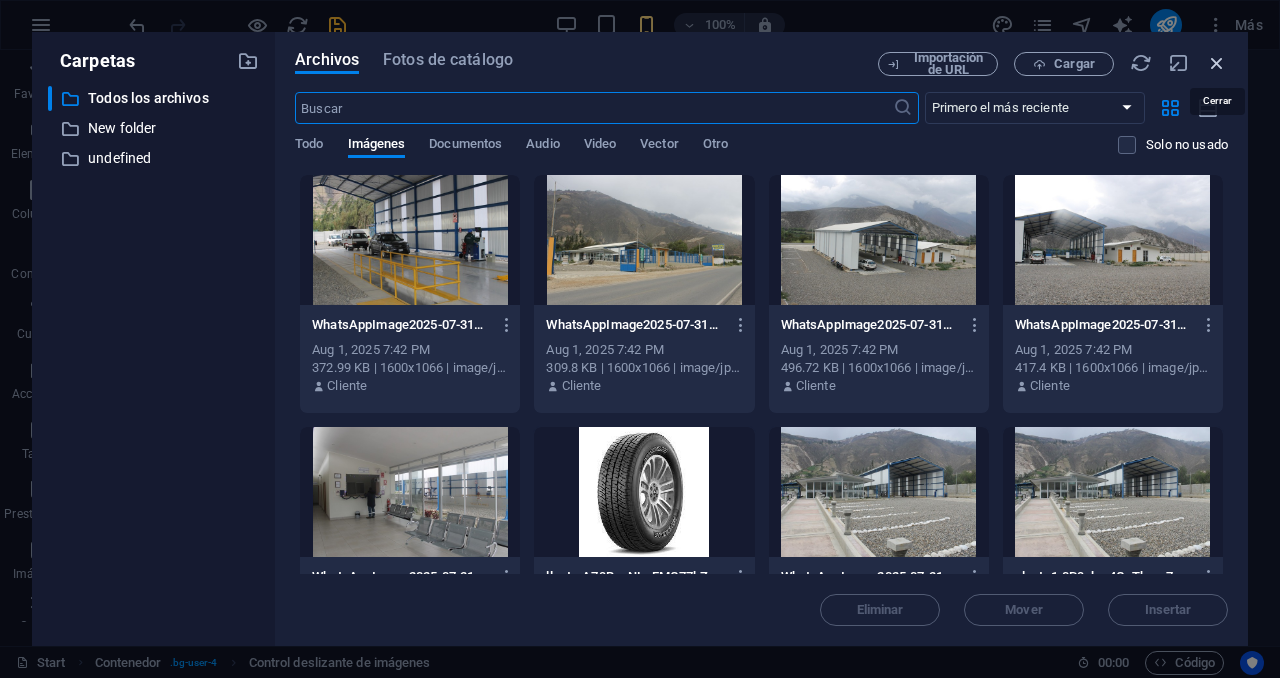 click at bounding box center (1217, 63) 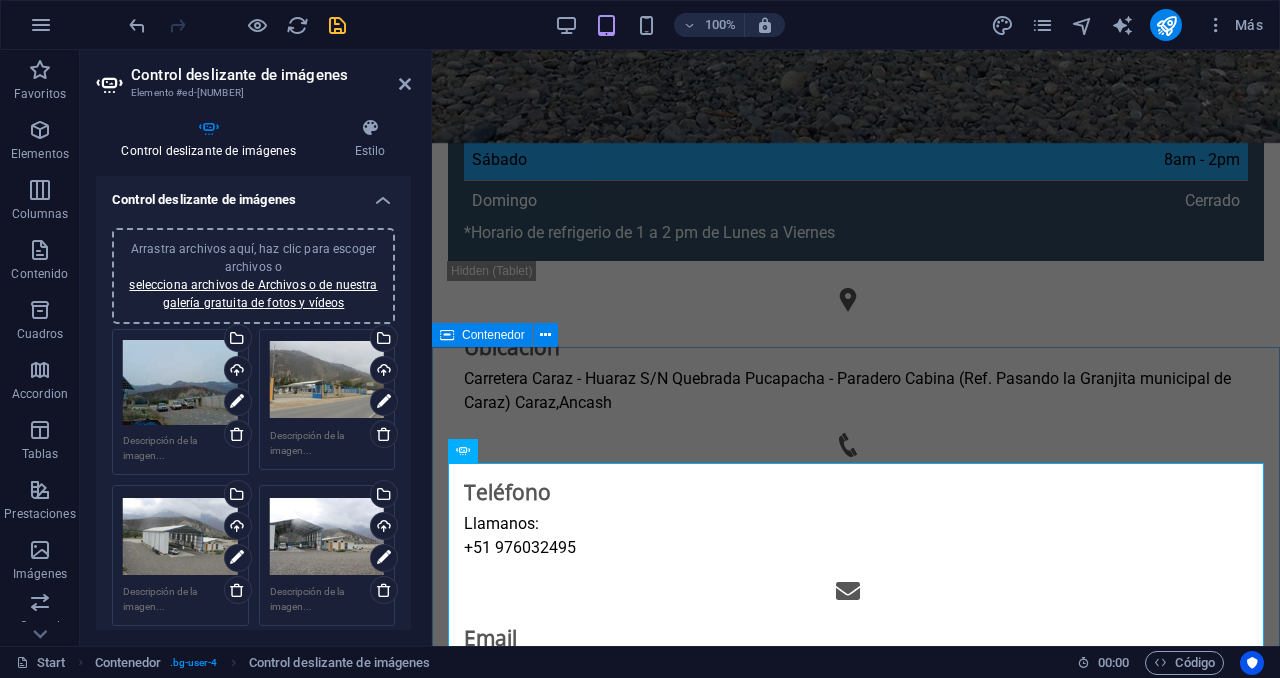 type on "2" 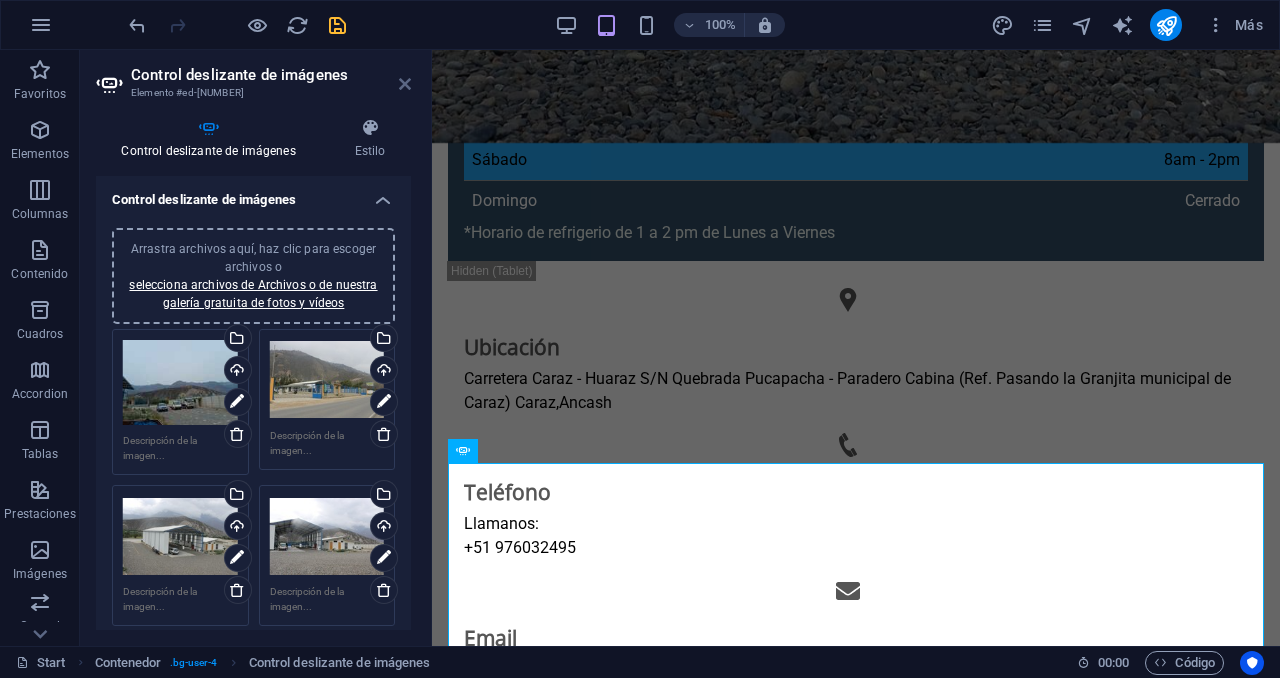 click at bounding box center [405, 84] 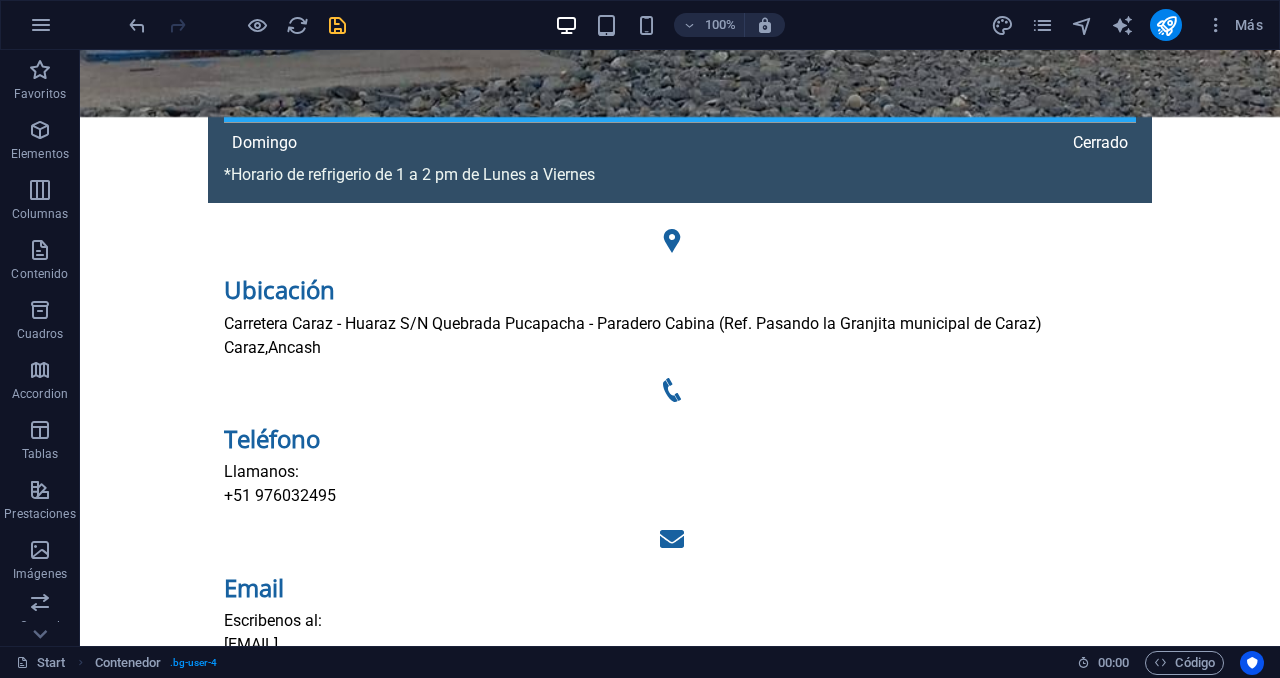 click at bounding box center [337, 25] 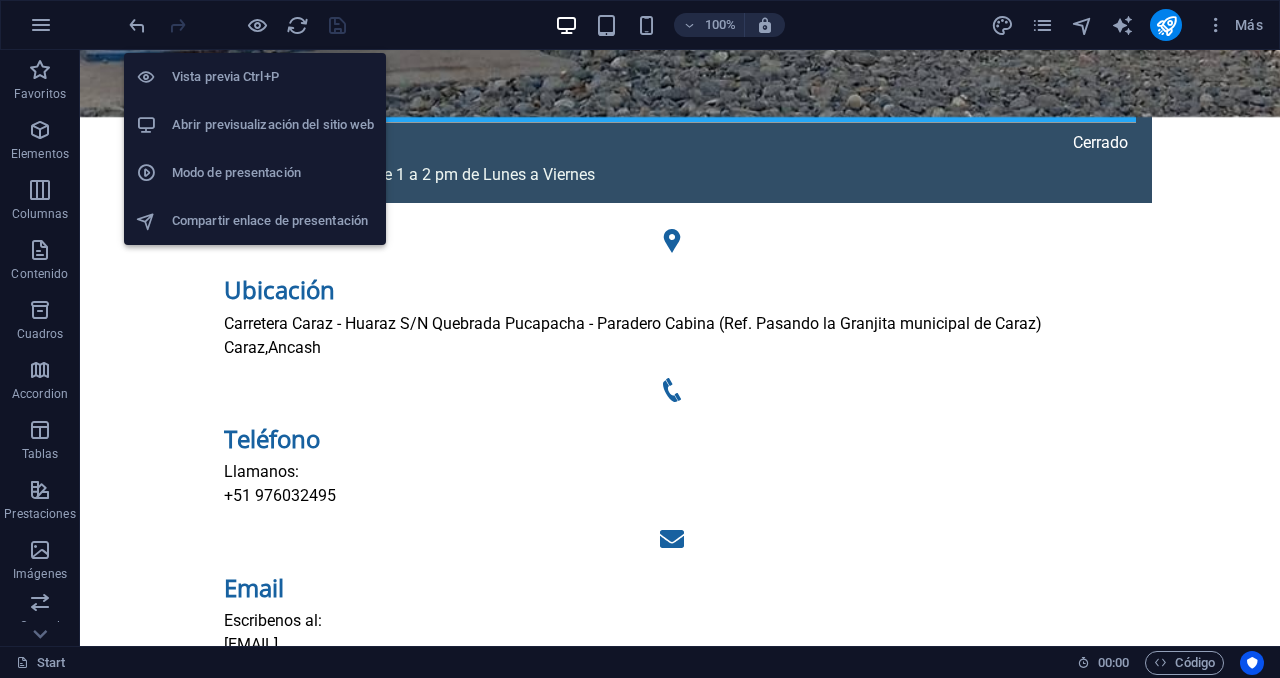 click on "Abrir previsualización del sitio web" at bounding box center (255, 125) 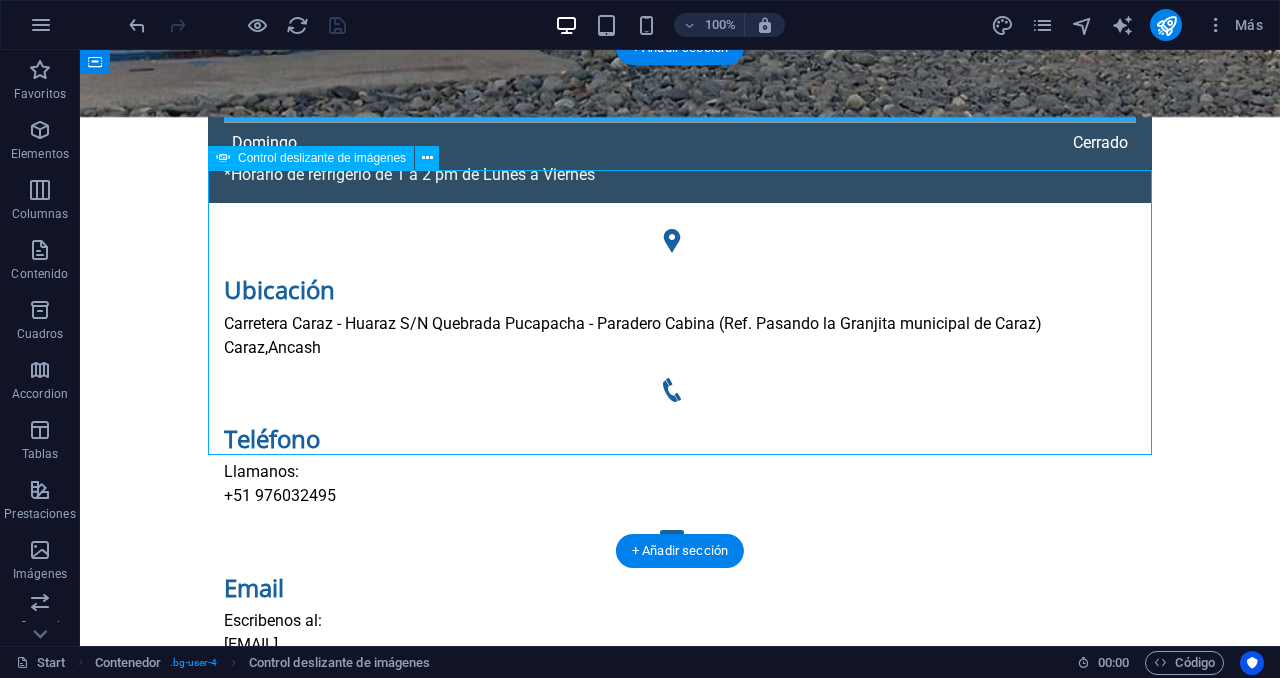 select on "ms" 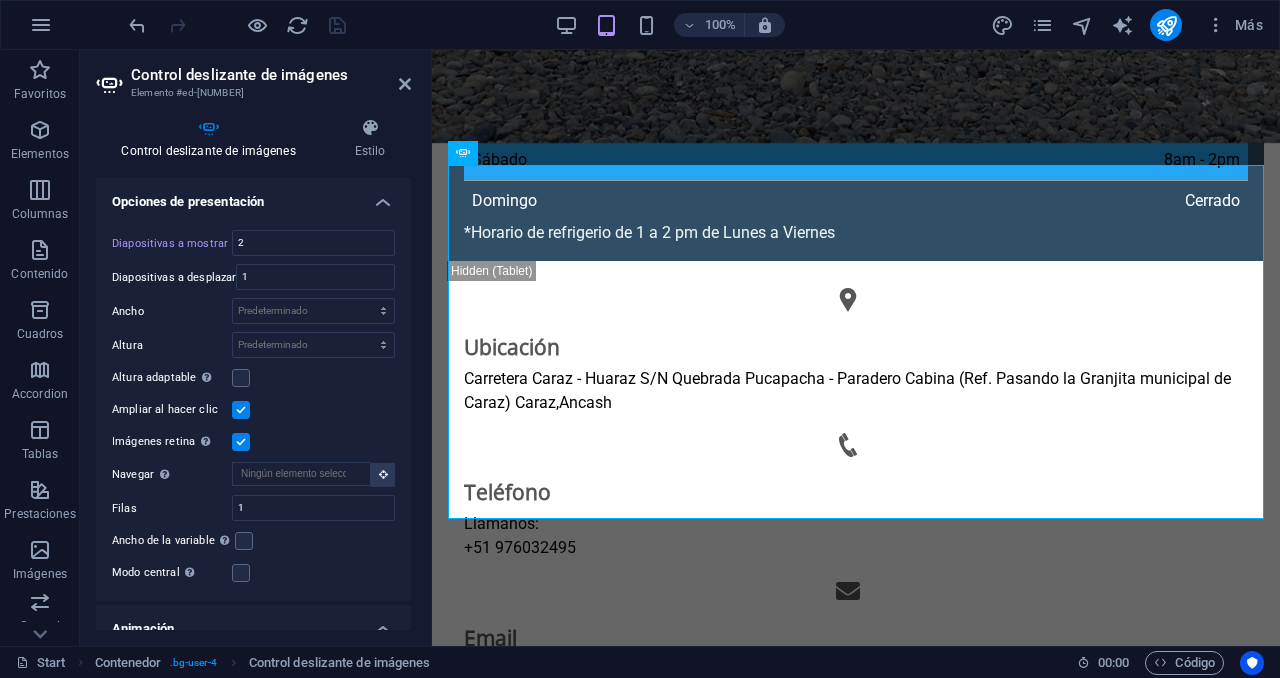 scroll, scrollTop: 655, scrollLeft: 0, axis: vertical 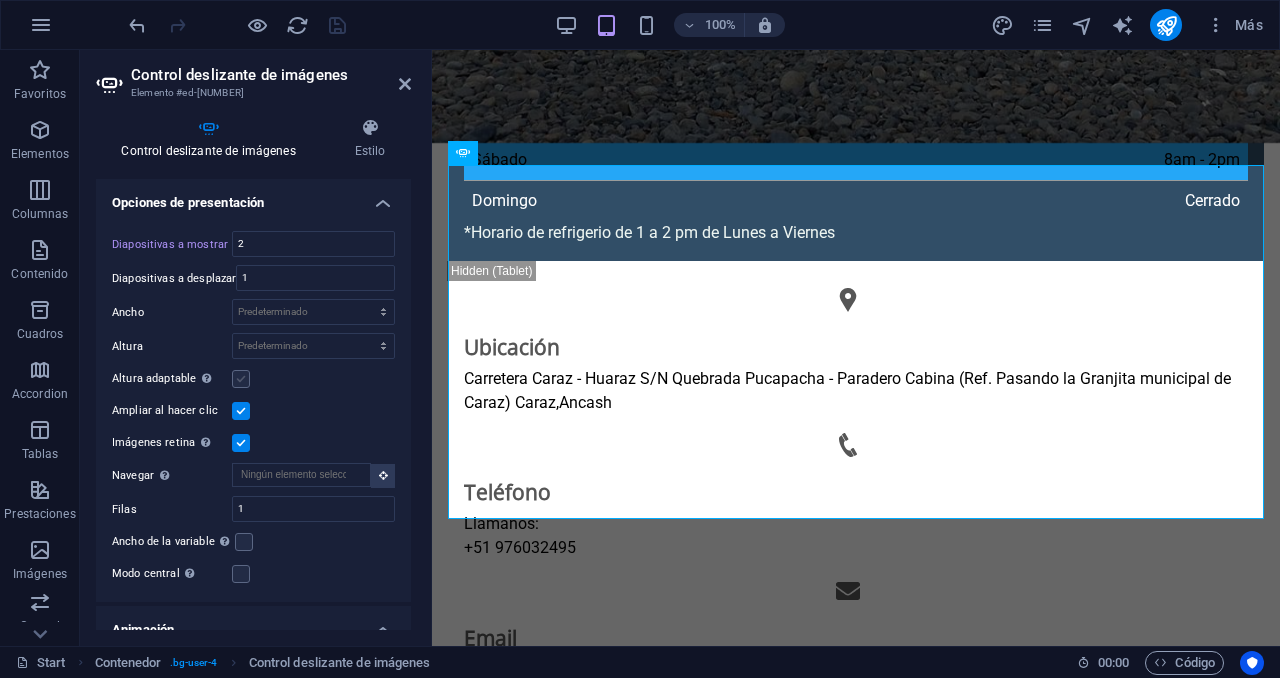 click at bounding box center (241, 379) 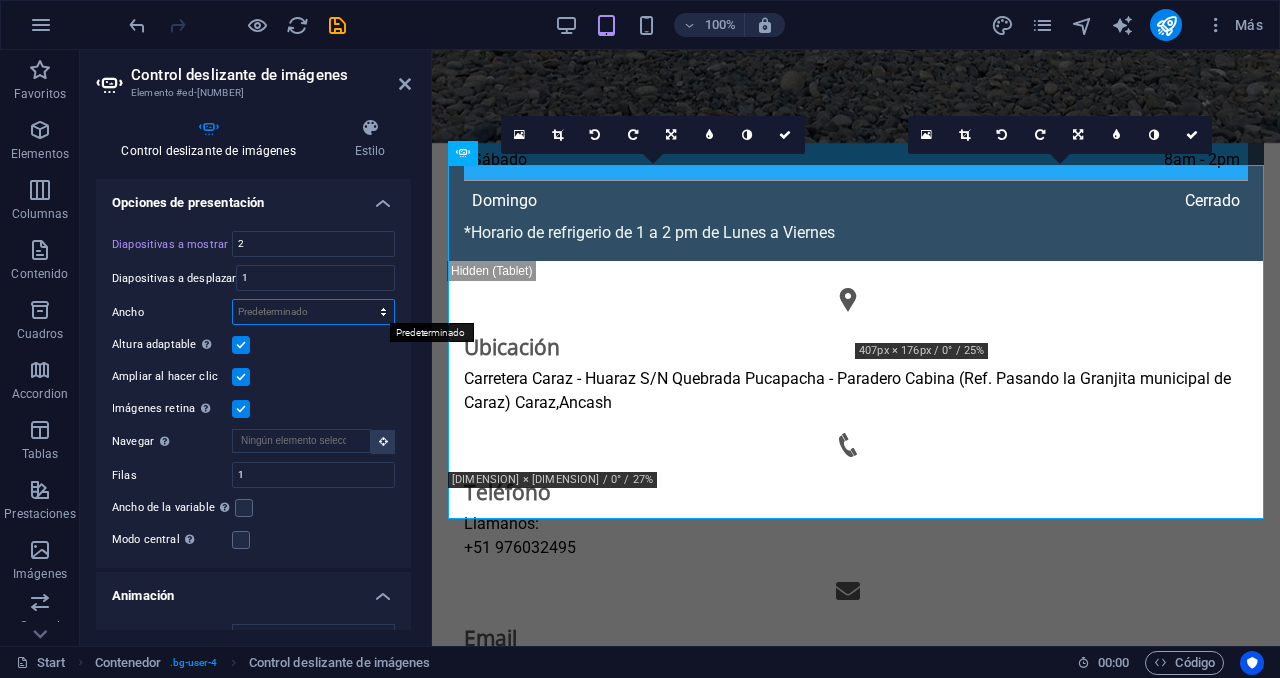 click on "Predeterminado px % rem em vw vh" at bounding box center (313, 312) 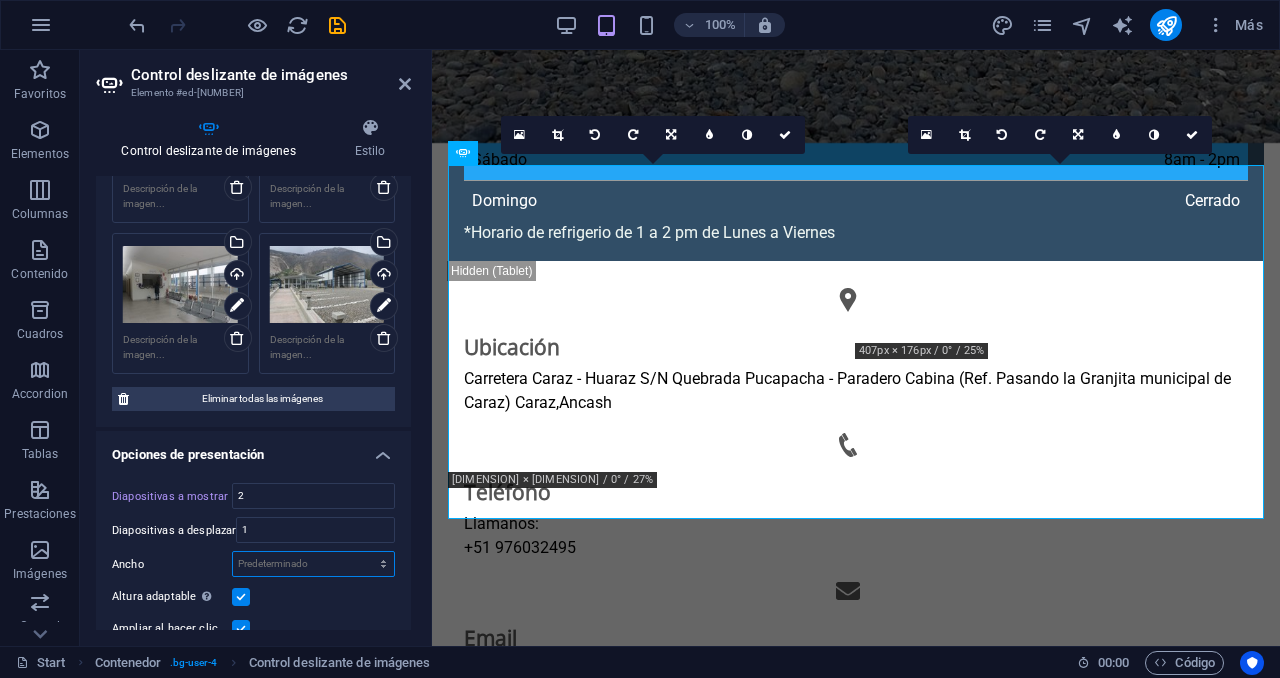 scroll, scrollTop: 424, scrollLeft: 0, axis: vertical 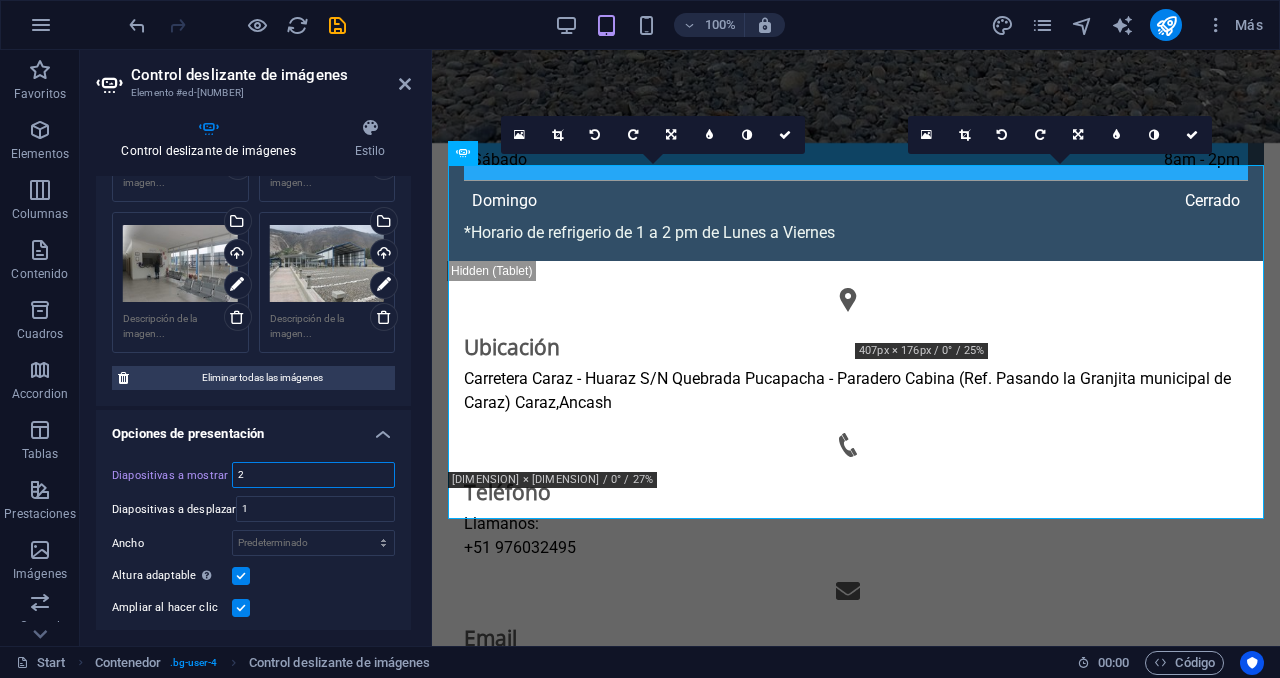 click on "2" at bounding box center (313, 475) 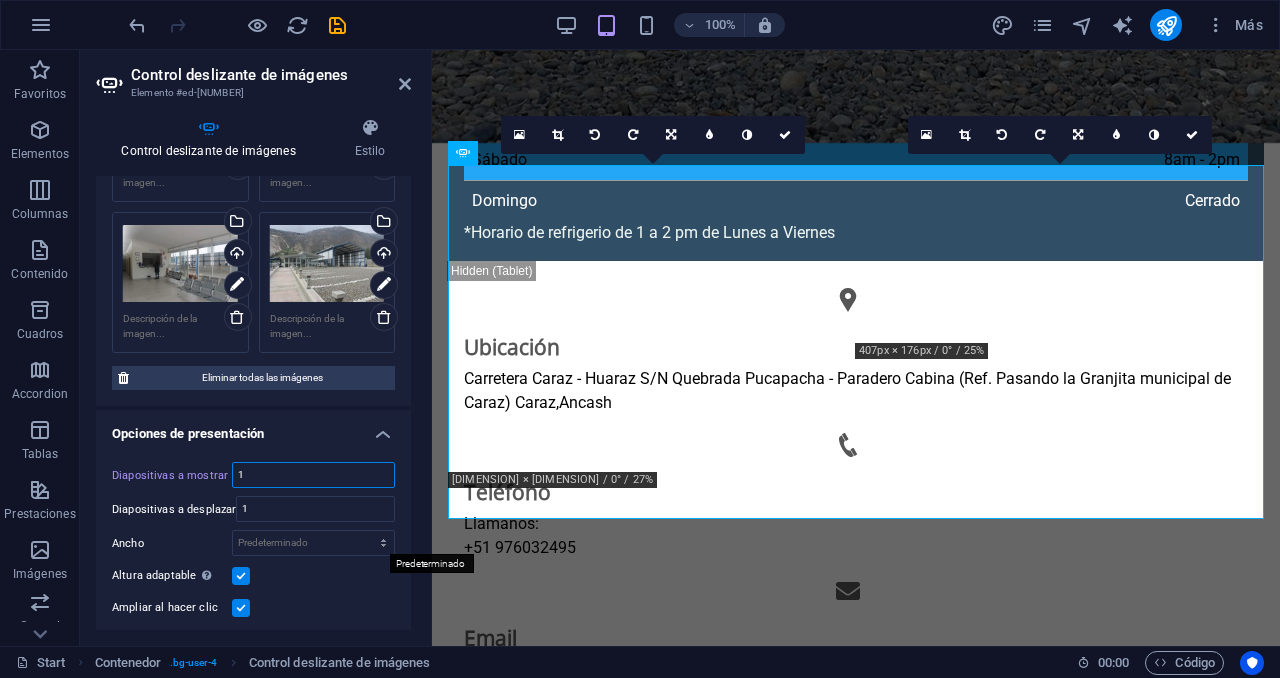 type on "1" 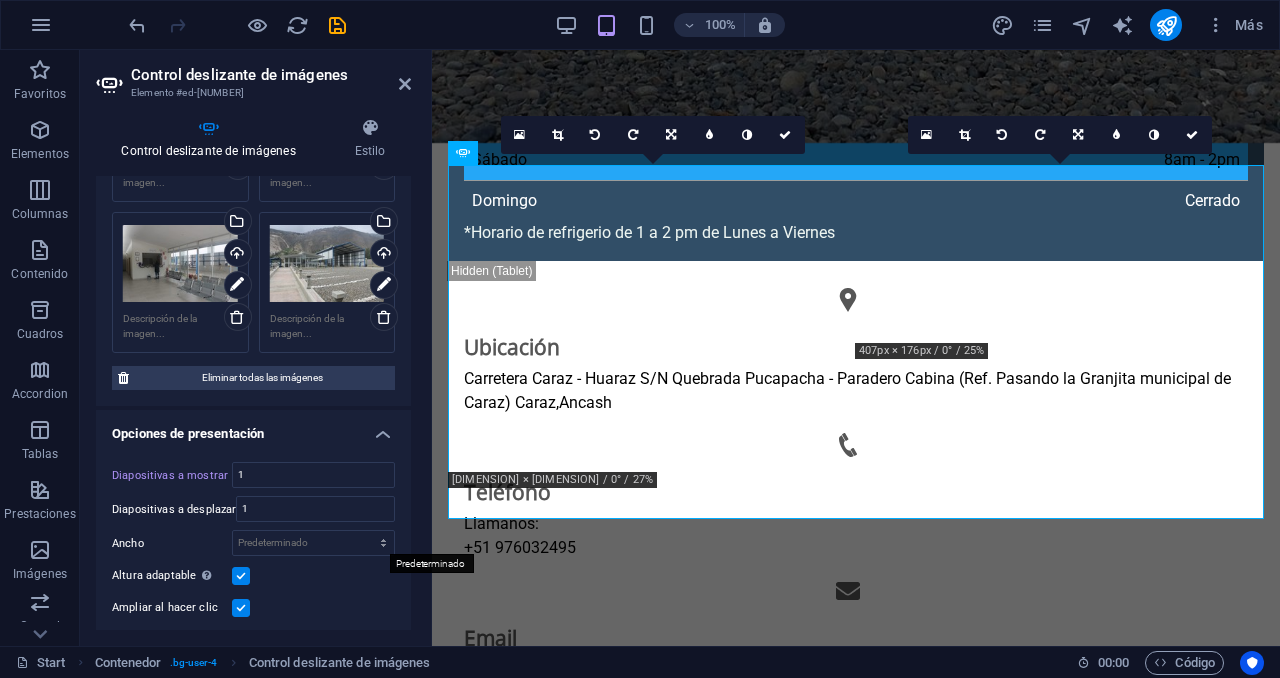 click on "Diapositivas a mostrar 1 Diapositivas a desplazar 1 Ancho Predeterminado px % rem em vw vh Altura Predeterminado px rem em vw vh Altura adaptable Ajustar automáticamente el alto para controles deslizantes de diapositiva única Ampliar al hacer clic Imágenes retina Automáticamente cargar tamaños optimizados de smartphone e imagen retina. Navegar Selecciona otro control deslizante que debería ser navegado por este
Filas 1 Diapositivas por fila 1 Ancho de la variable Ajusta automáticamente el ancho de la diapositiva visible. Modo central Permite la visualización centralizada con diapositiva anterior/siguiente. Usar con un número impar de "Diapositivas a mostrar". Espaciado central No visible cuando "Ancho de la variable" está activado 0 px %" at bounding box center (253, 622) 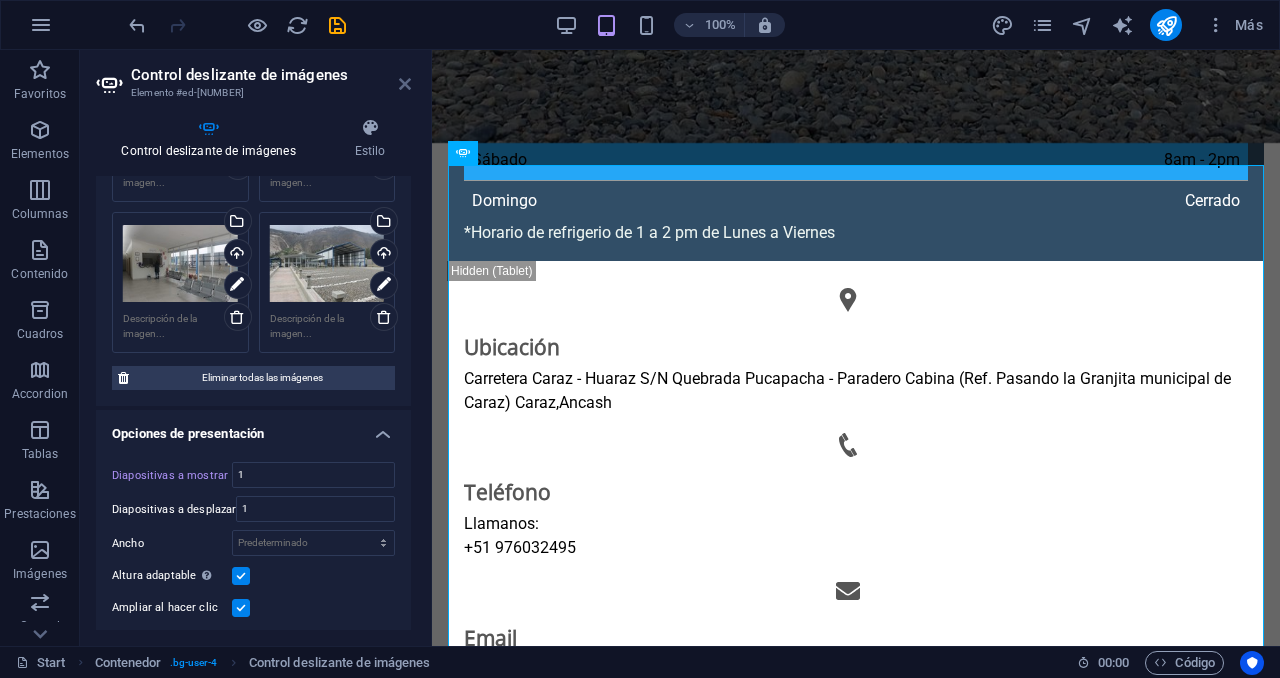 click at bounding box center [405, 84] 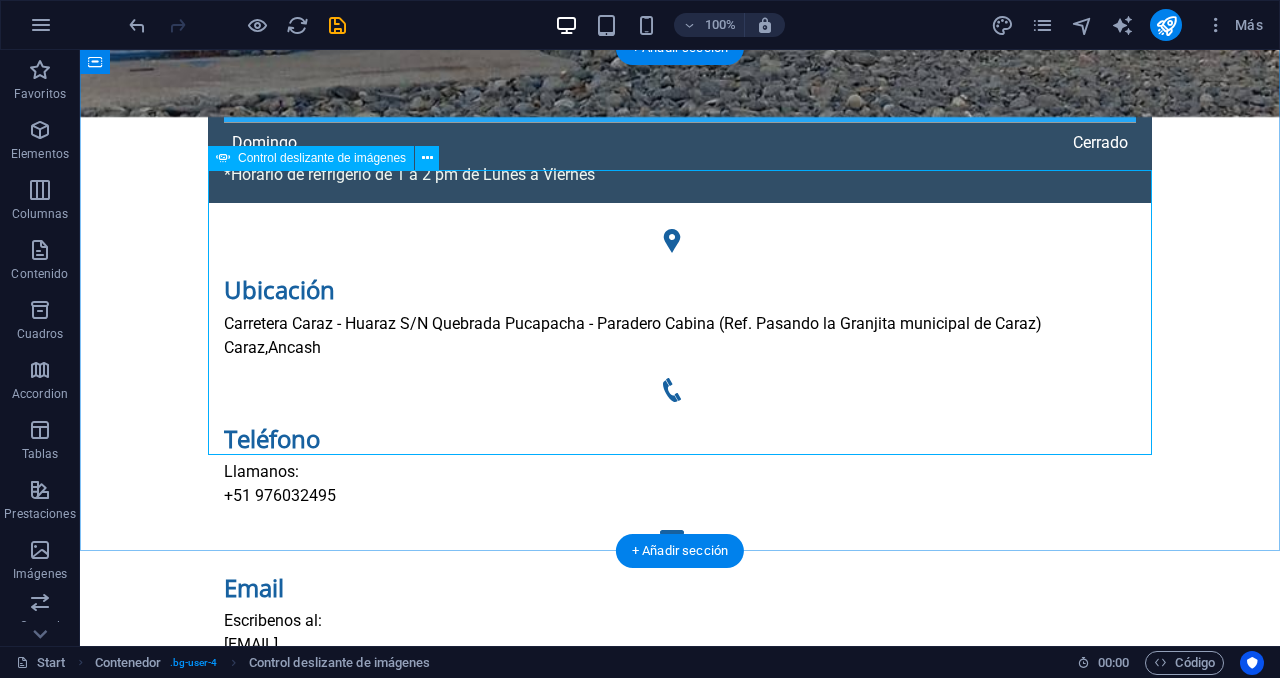 select on "ms" 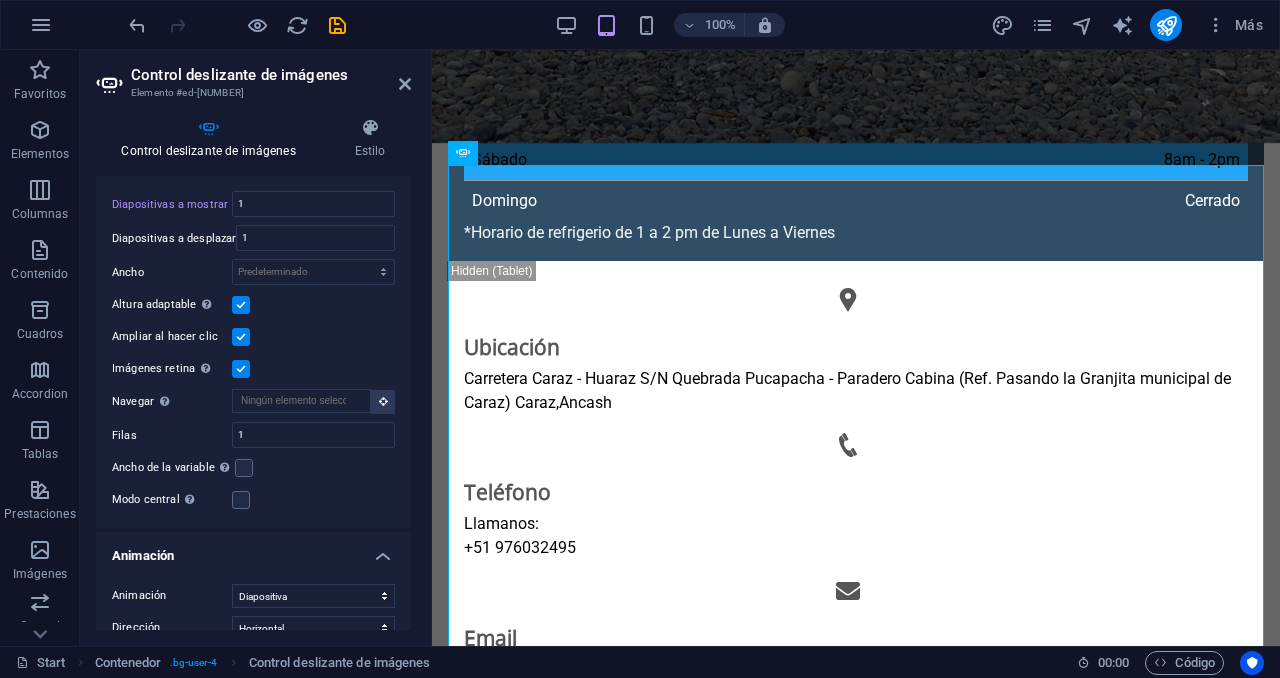 scroll, scrollTop: 708, scrollLeft: 0, axis: vertical 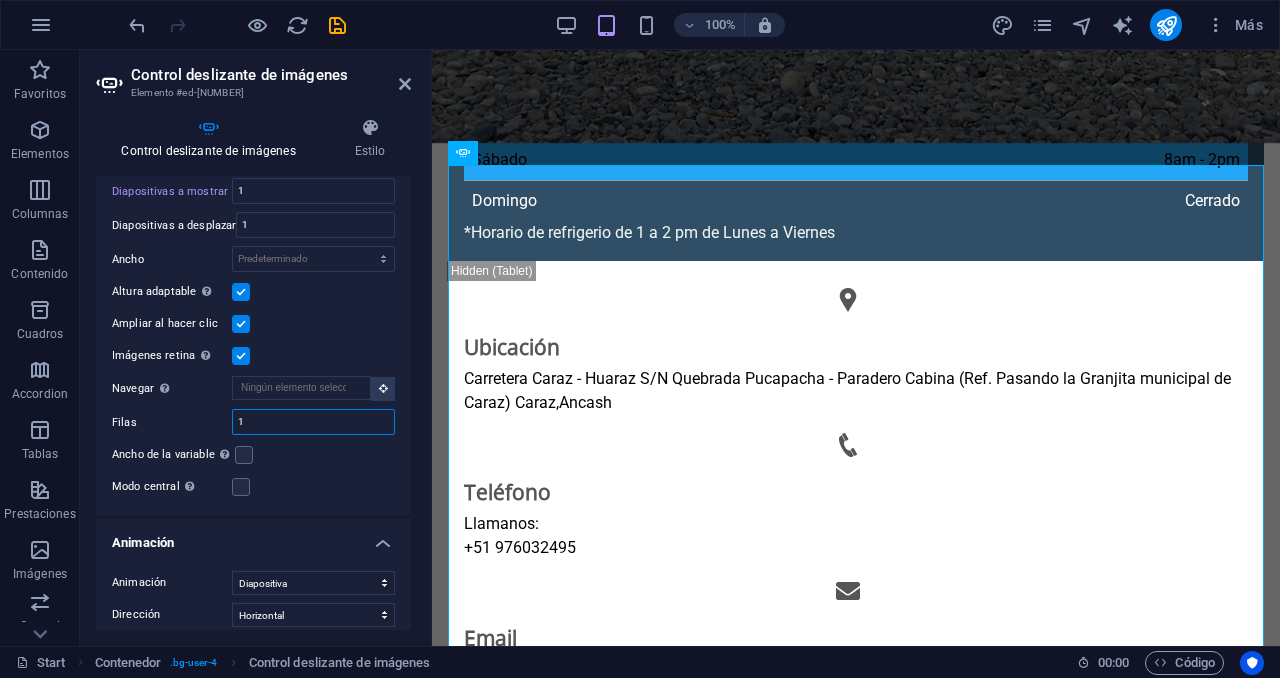 click on "1" at bounding box center (313, 422) 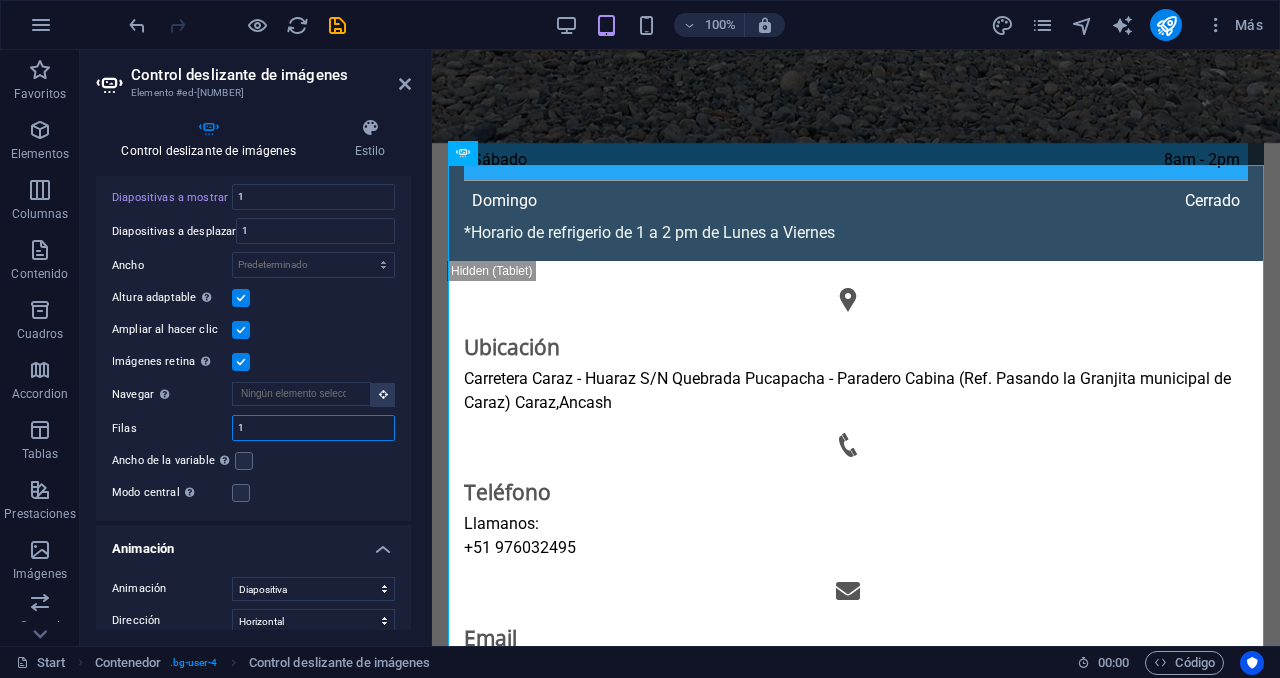 scroll, scrollTop: 599, scrollLeft: 0, axis: vertical 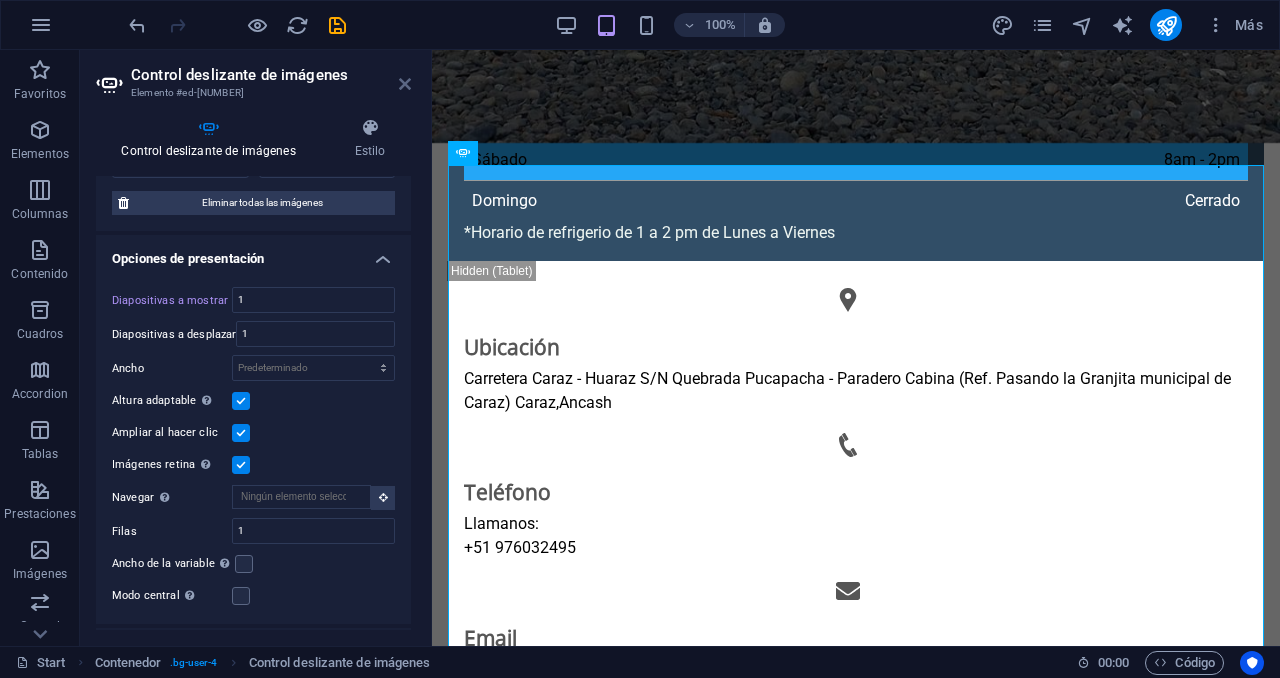 click at bounding box center (405, 84) 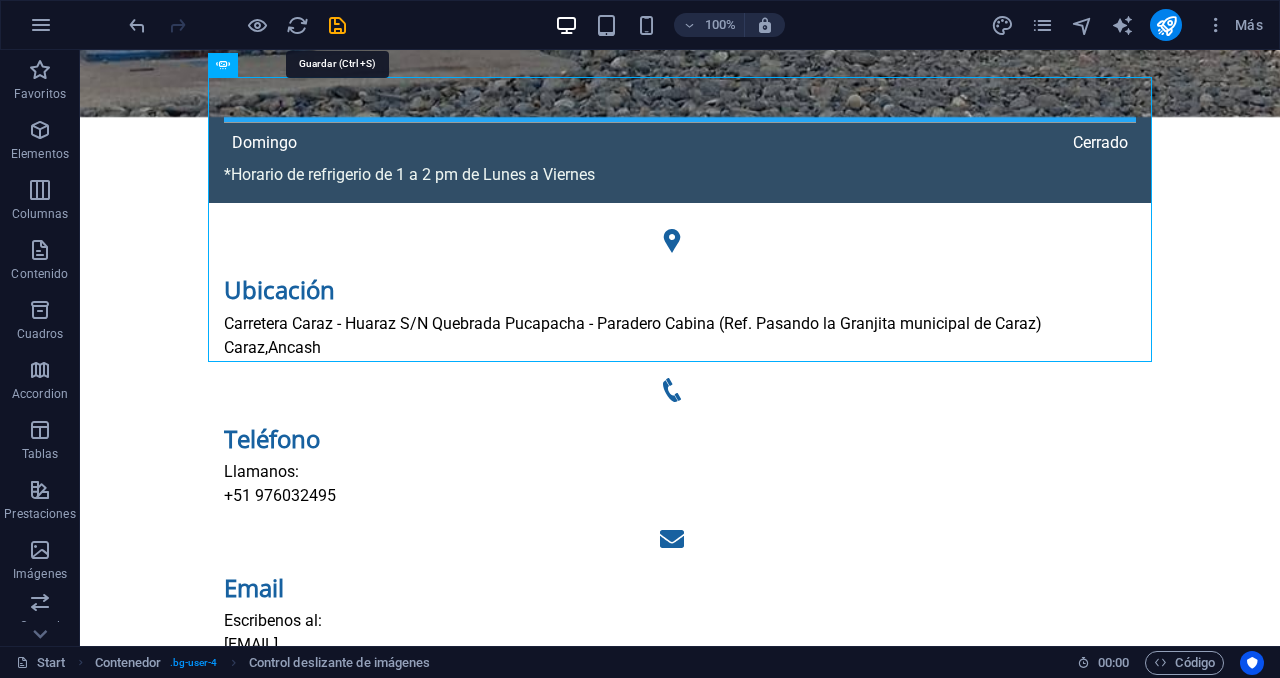 click at bounding box center [337, 25] 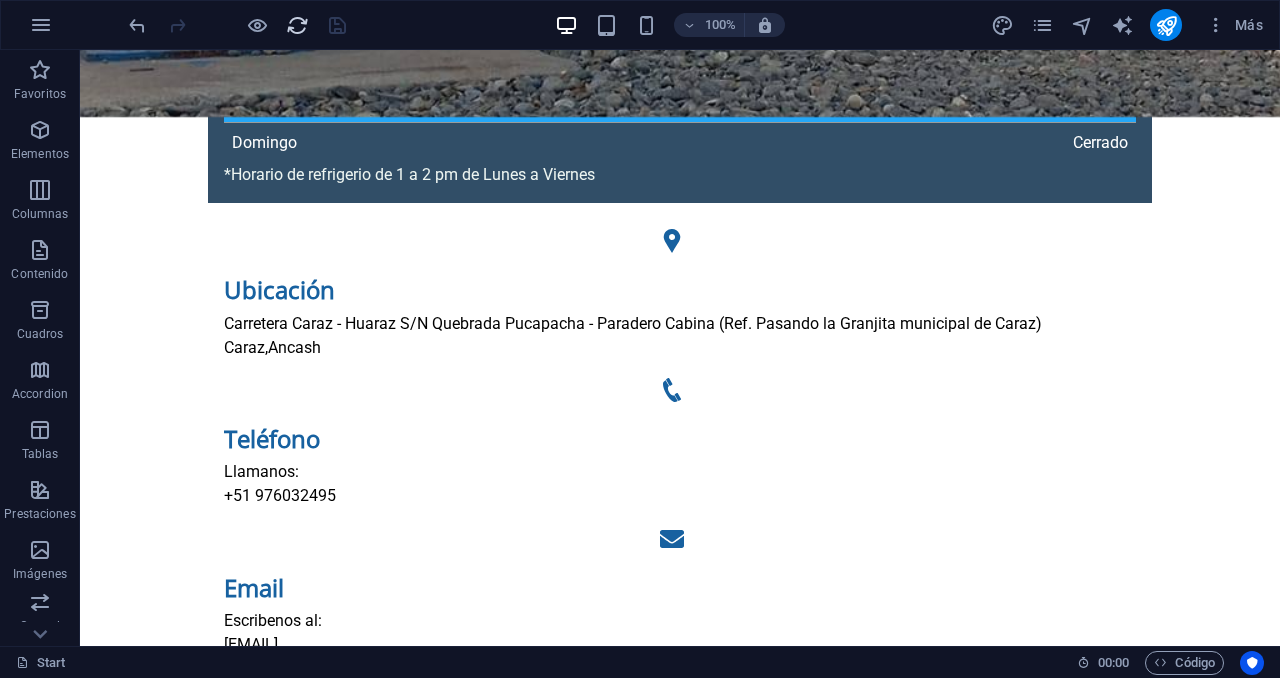 click at bounding box center [297, 25] 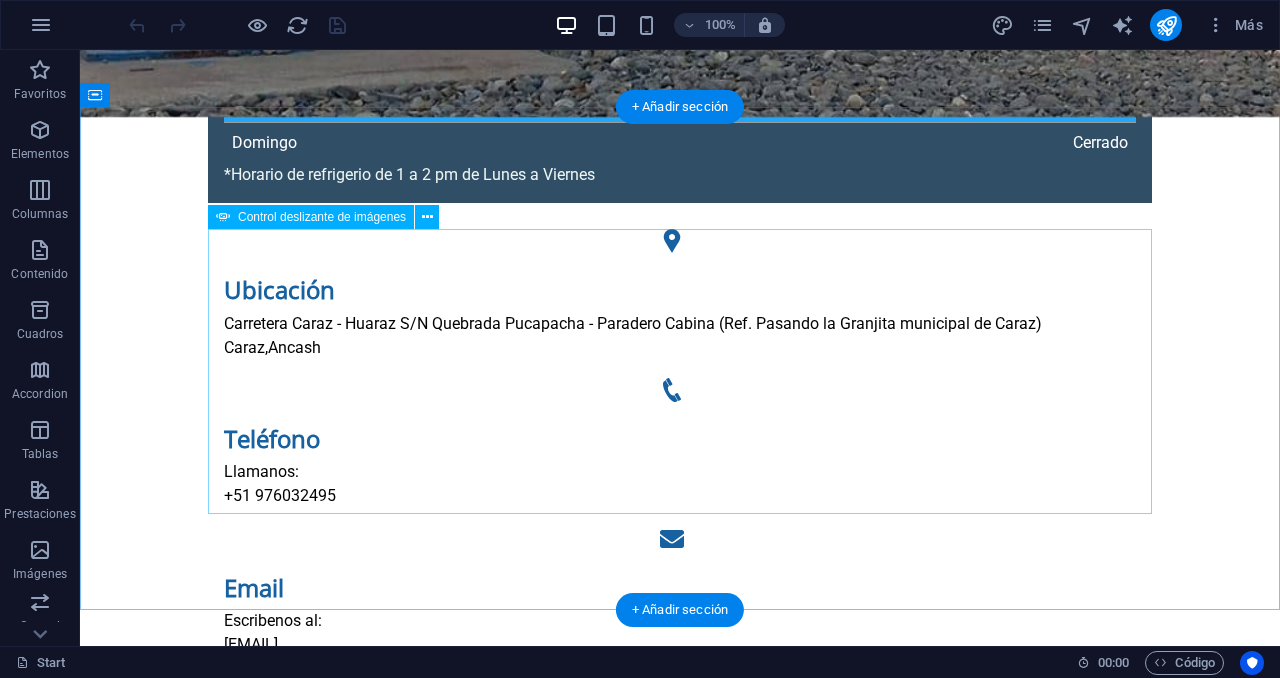 select on "ms" 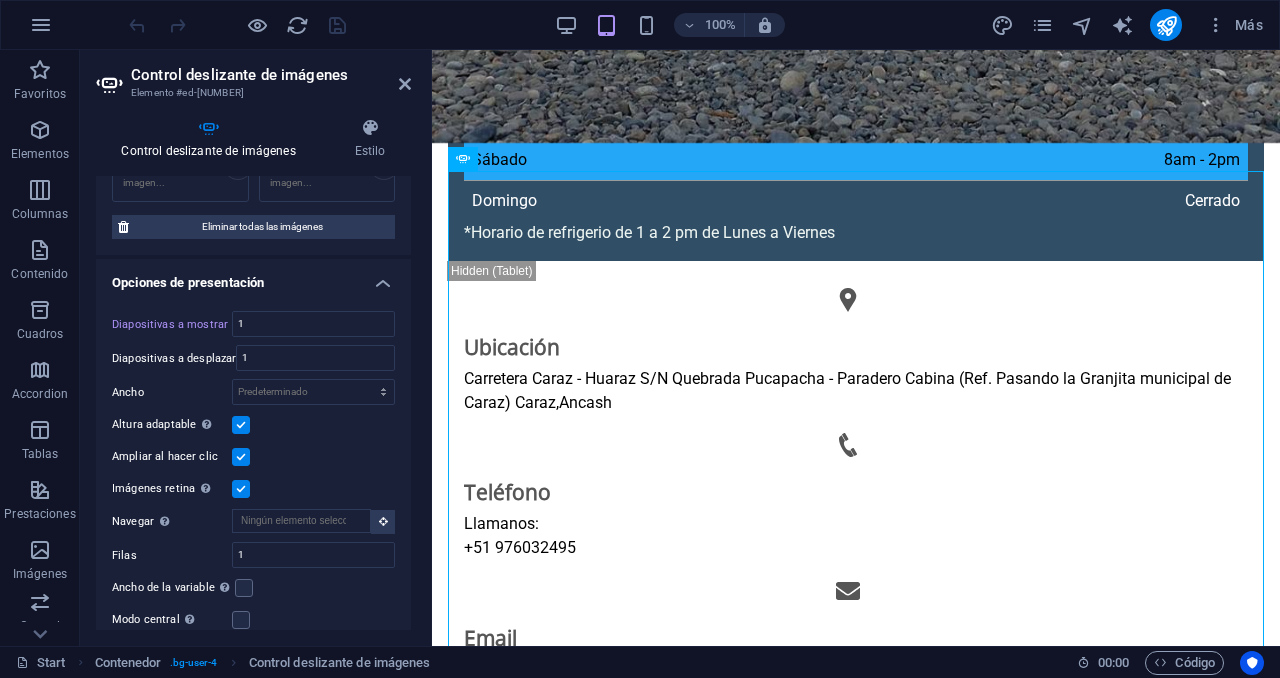 scroll, scrollTop: 592, scrollLeft: 0, axis: vertical 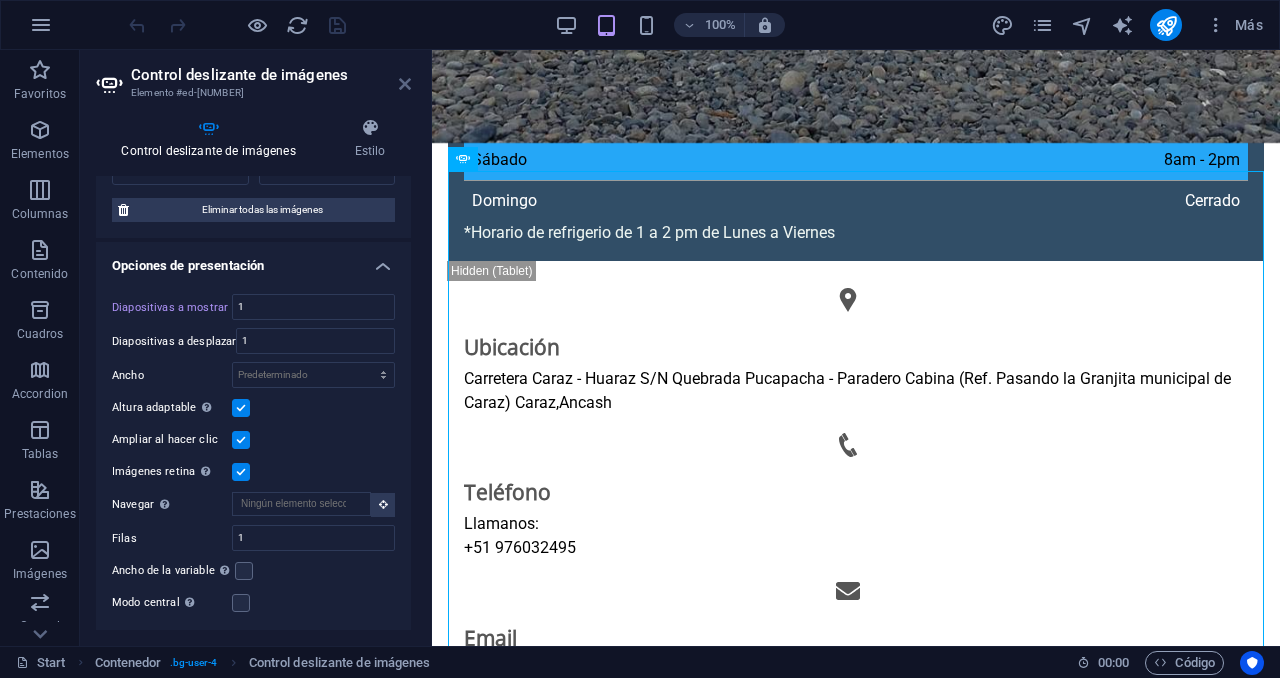 click at bounding box center [405, 84] 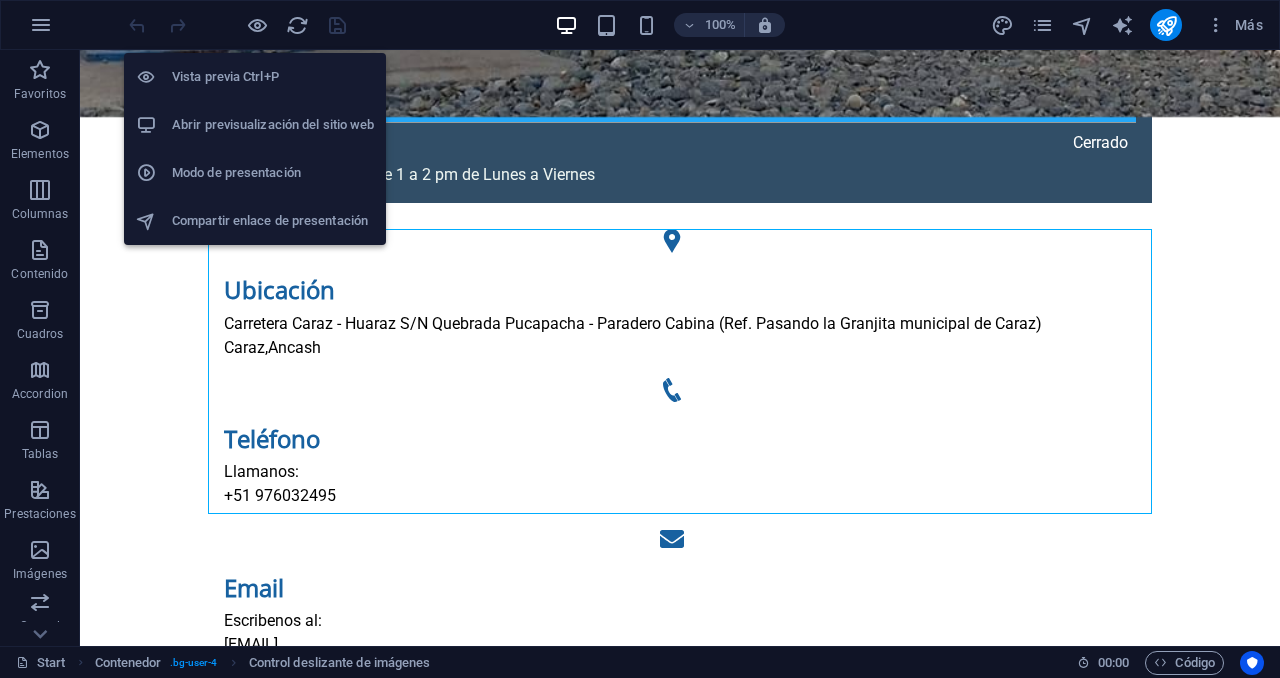 click on "Abrir previsualización del sitio web" at bounding box center [273, 125] 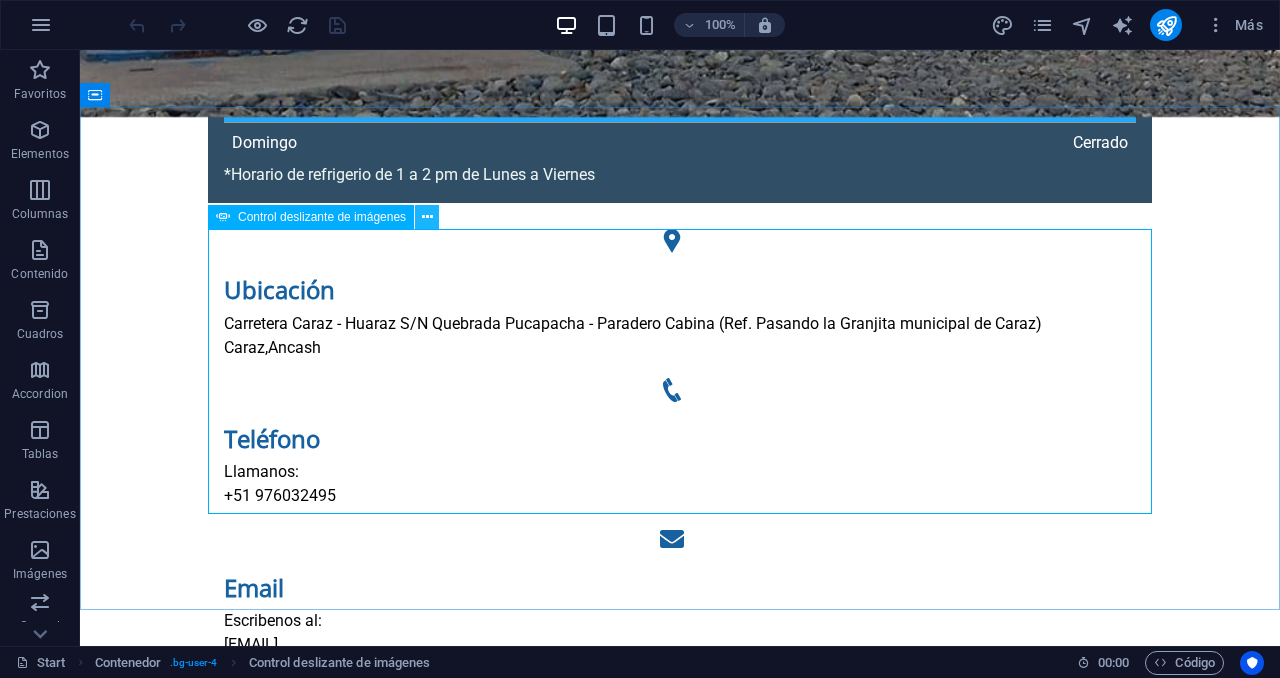 click at bounding box center (427, 217) 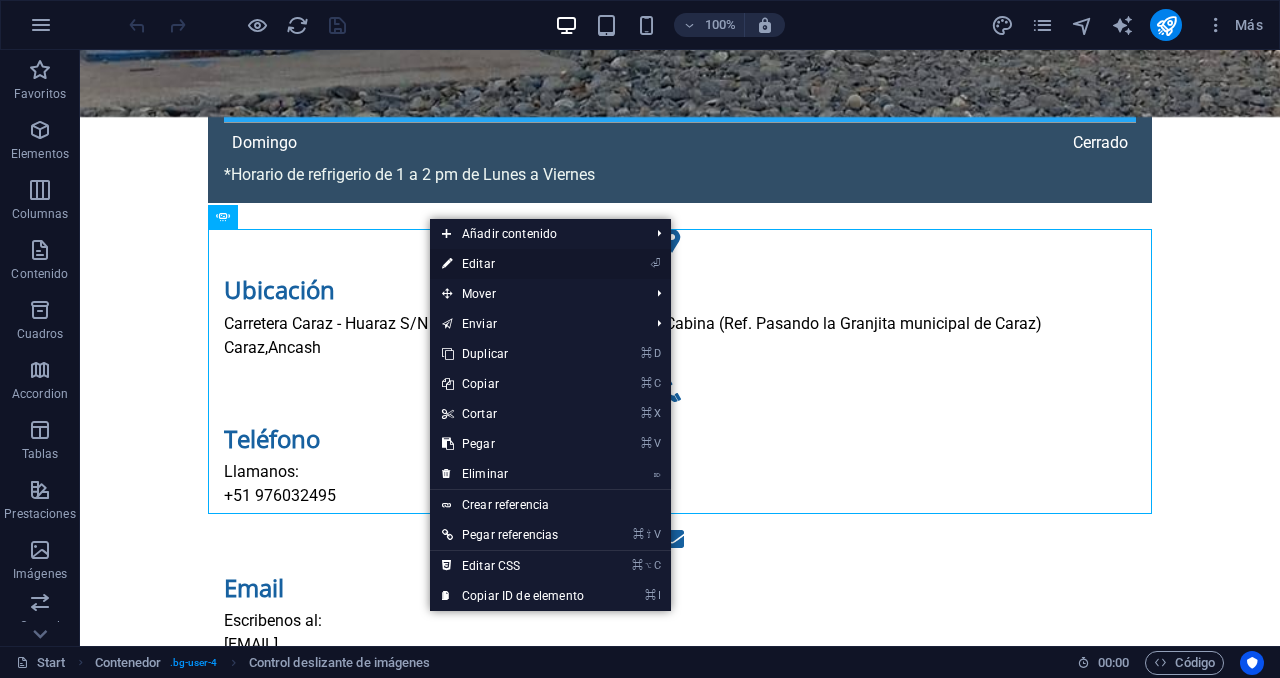 click on "⏎  Editar" at bounding box center (513, 264) 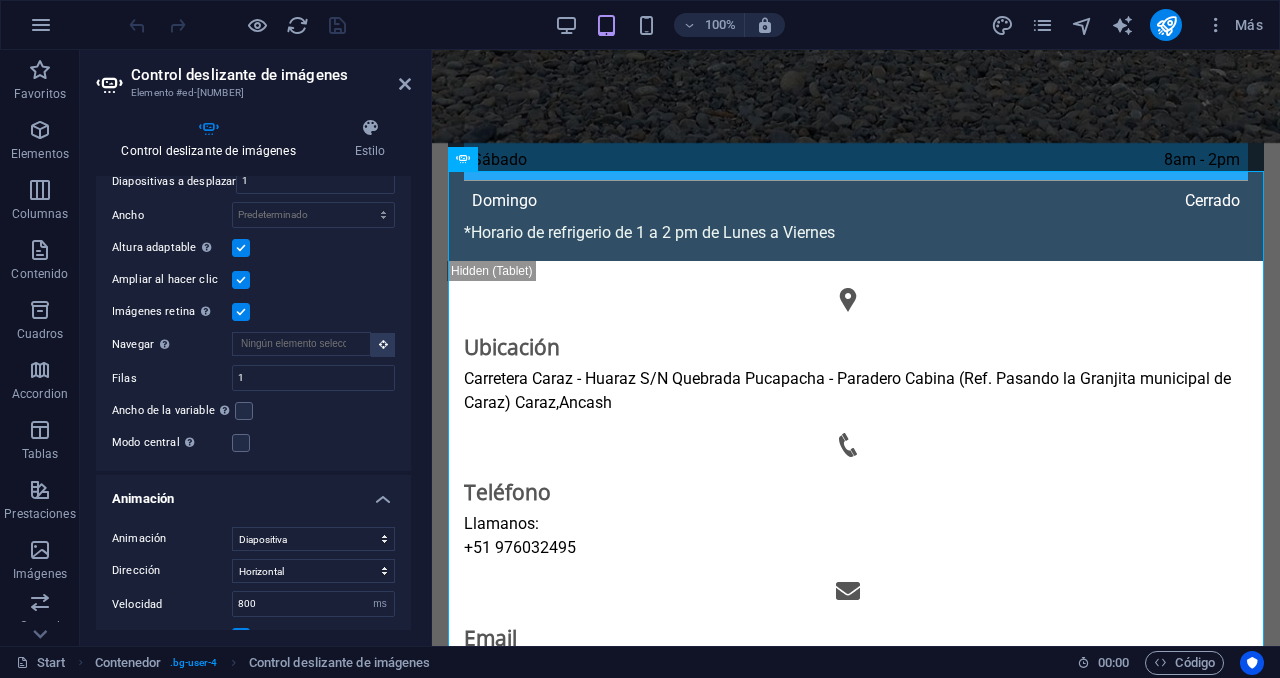 scroll, scrollTop: 744, scrollLeft: 0, axis: vertical 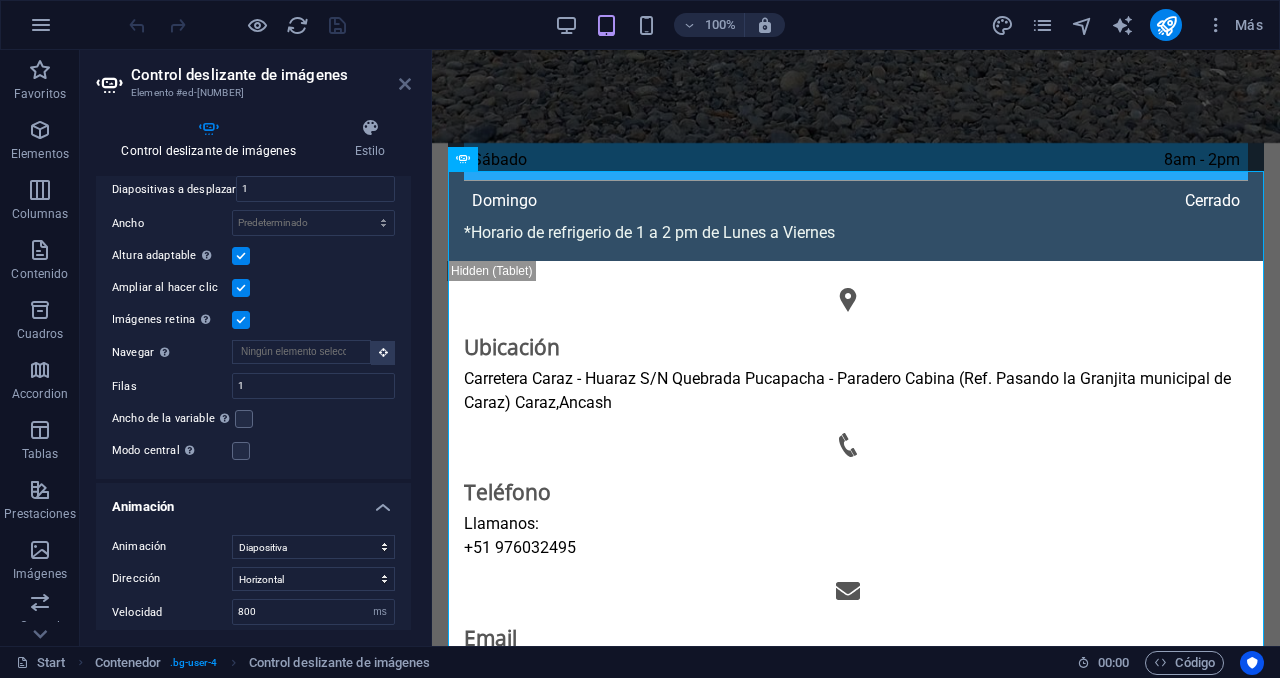 click at bounding box center [405, 84] 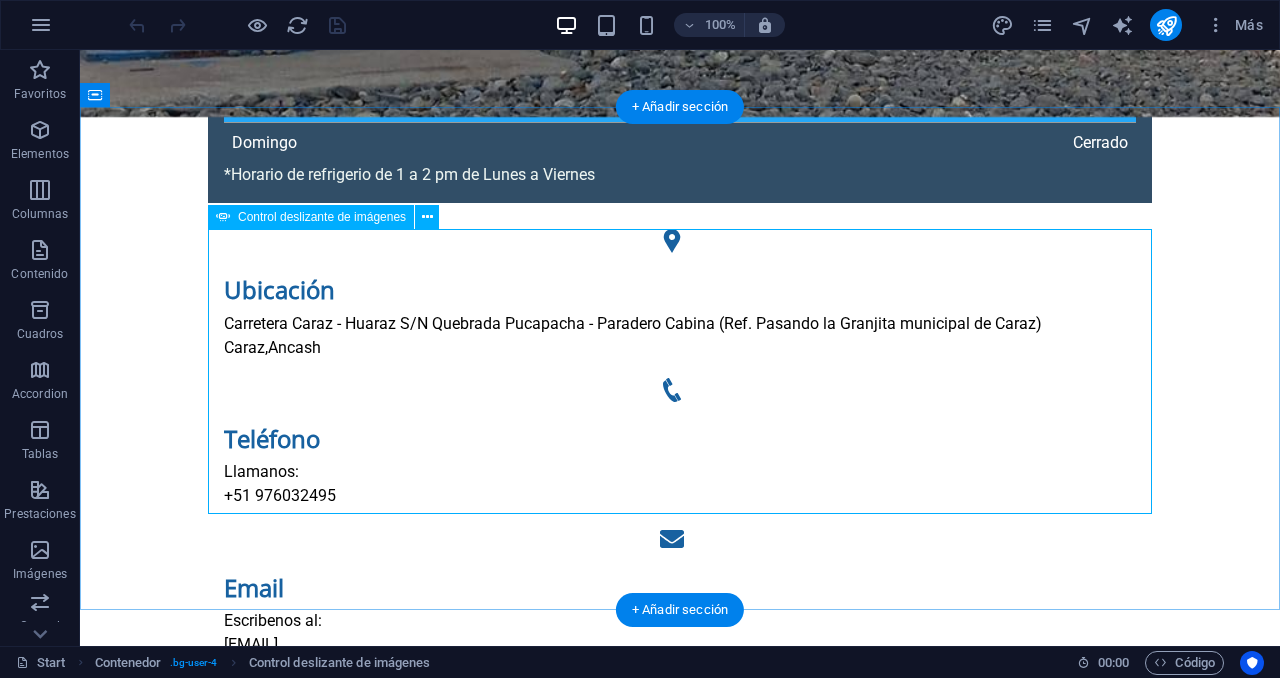 select on "ms" 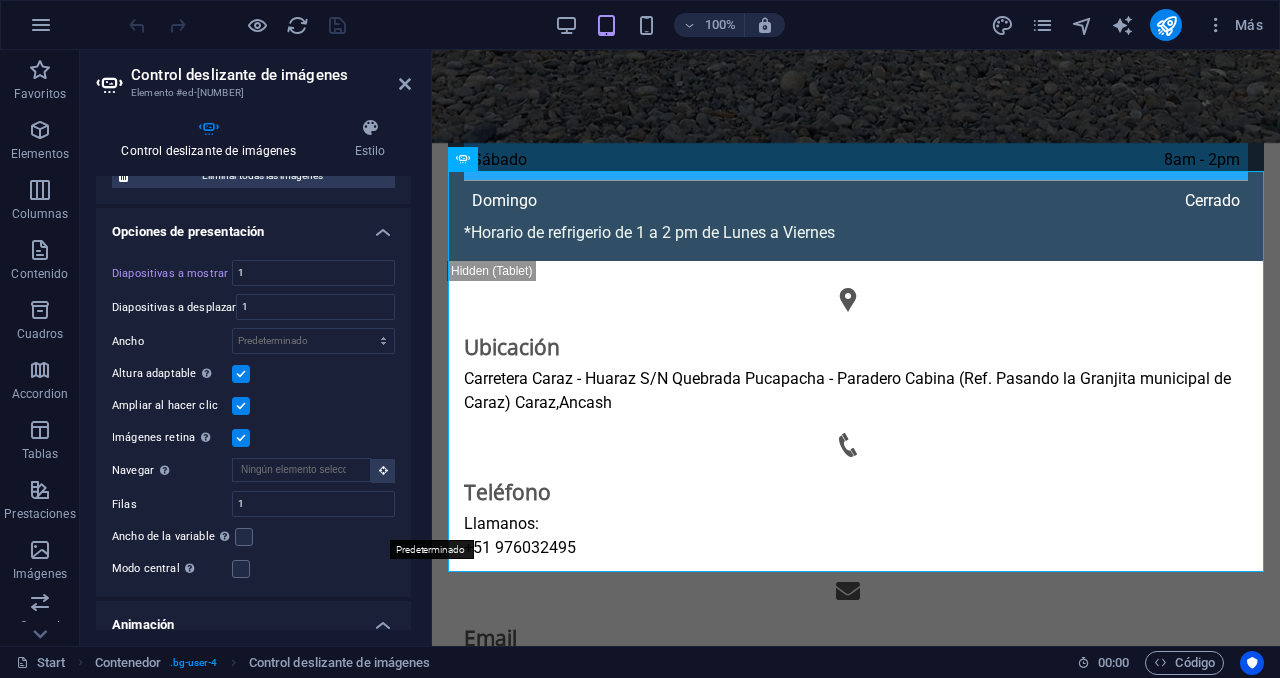 scroll, scrollTop: 628, scrollLeft: 0, axis: vertical 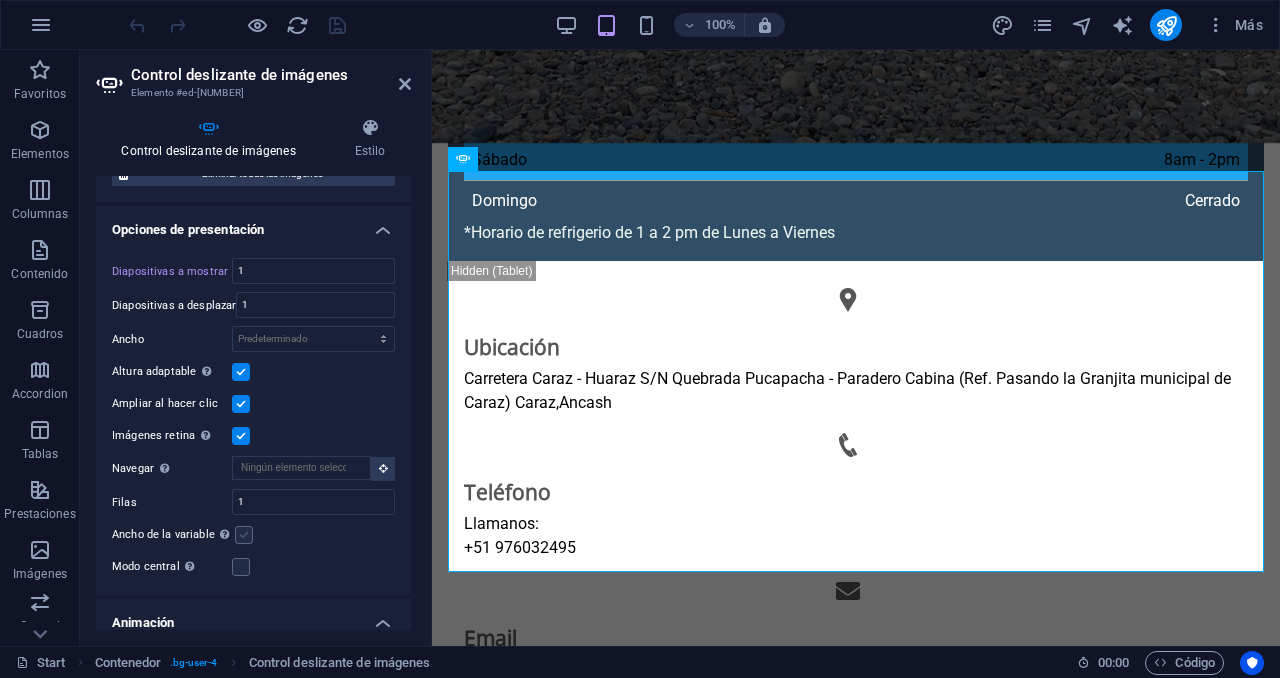 click at bounding box center (244, 535) 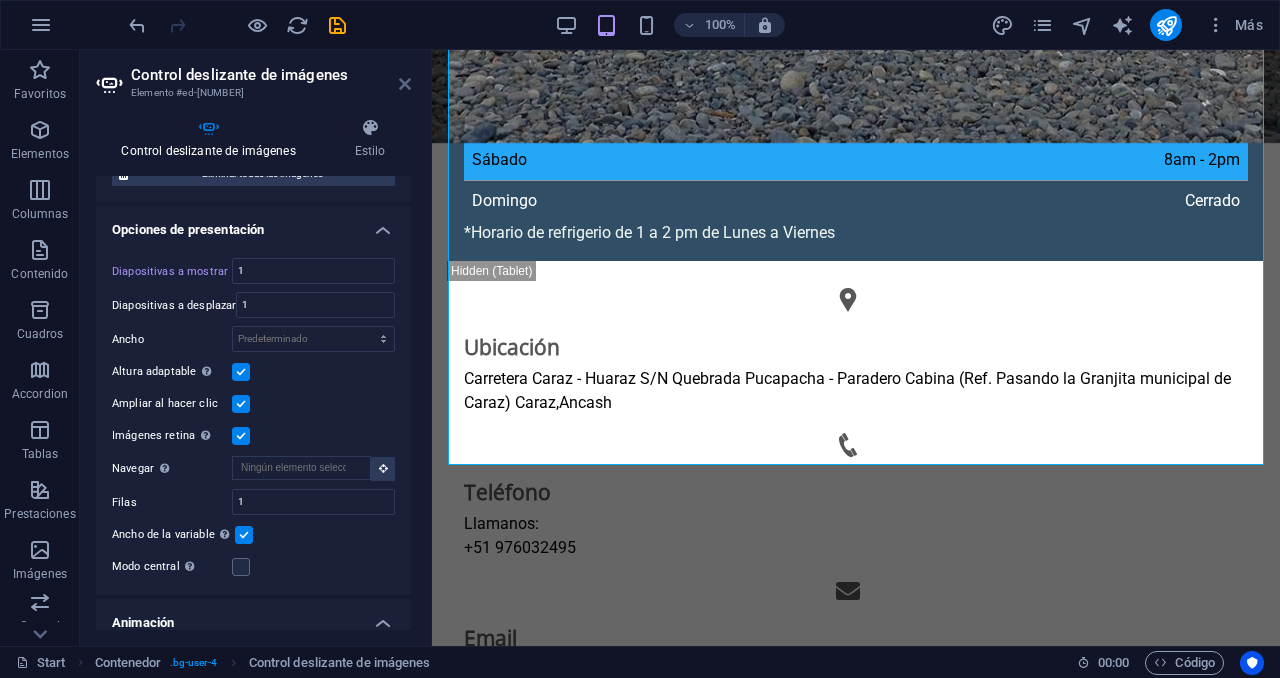click at bounding box center (405, 84) 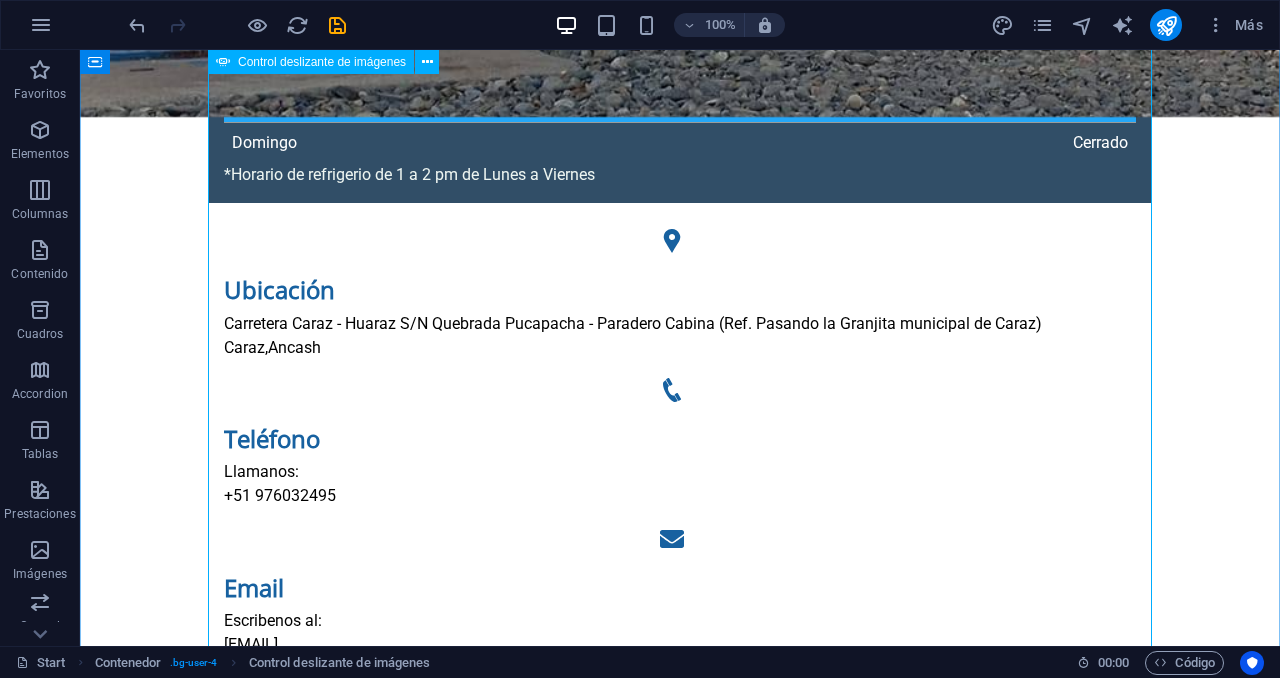 select on "ms" 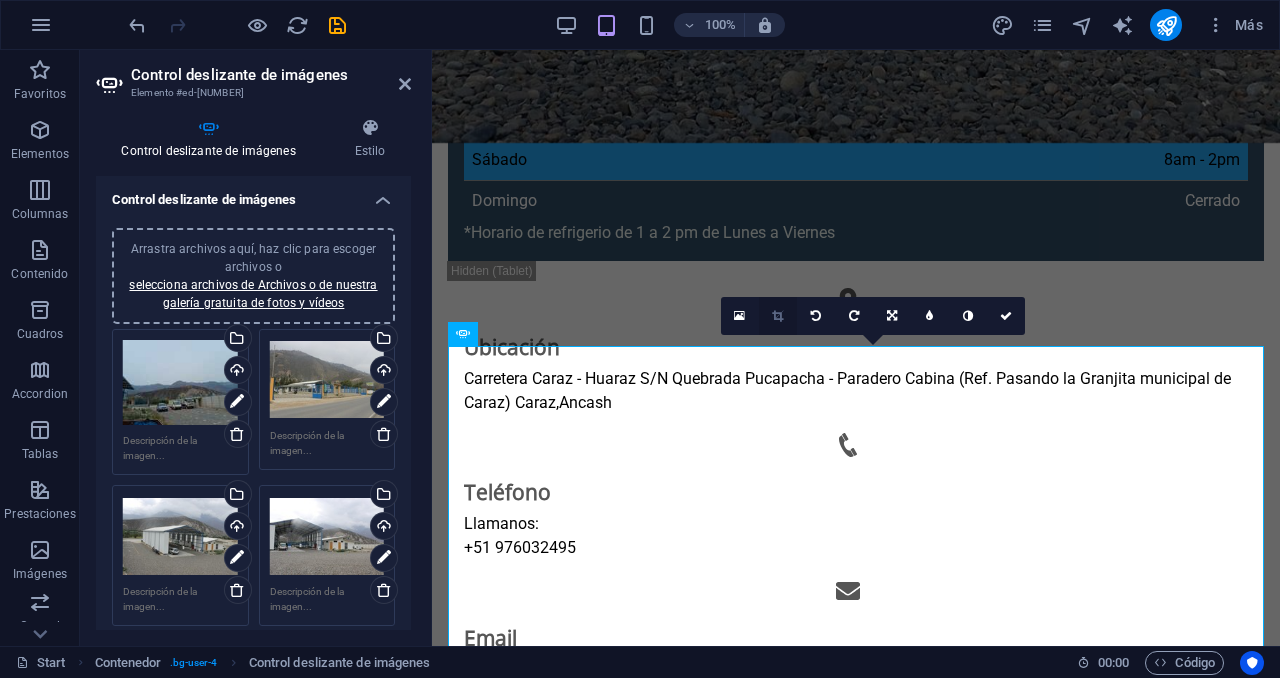 click at bounding box center (777, 316) 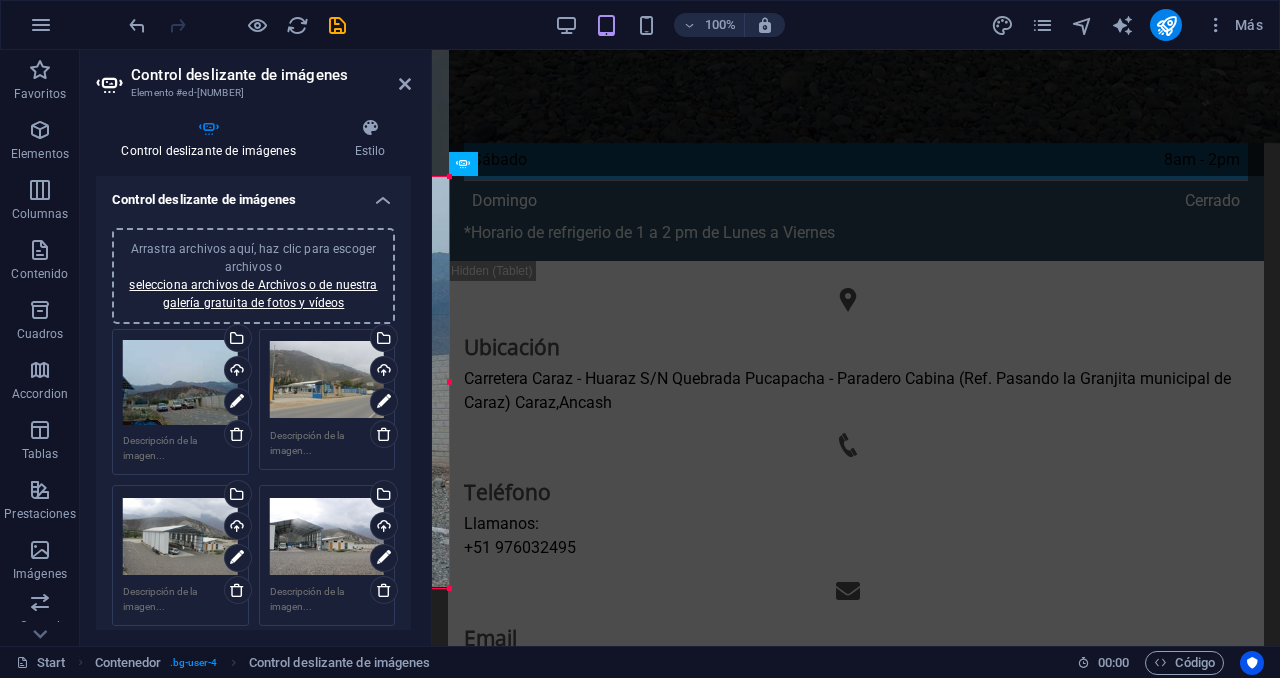 drag, startPoint x: 870, startPoint y: 177, endPoint x: 865, endPoint y: 403, distance: 226.0553 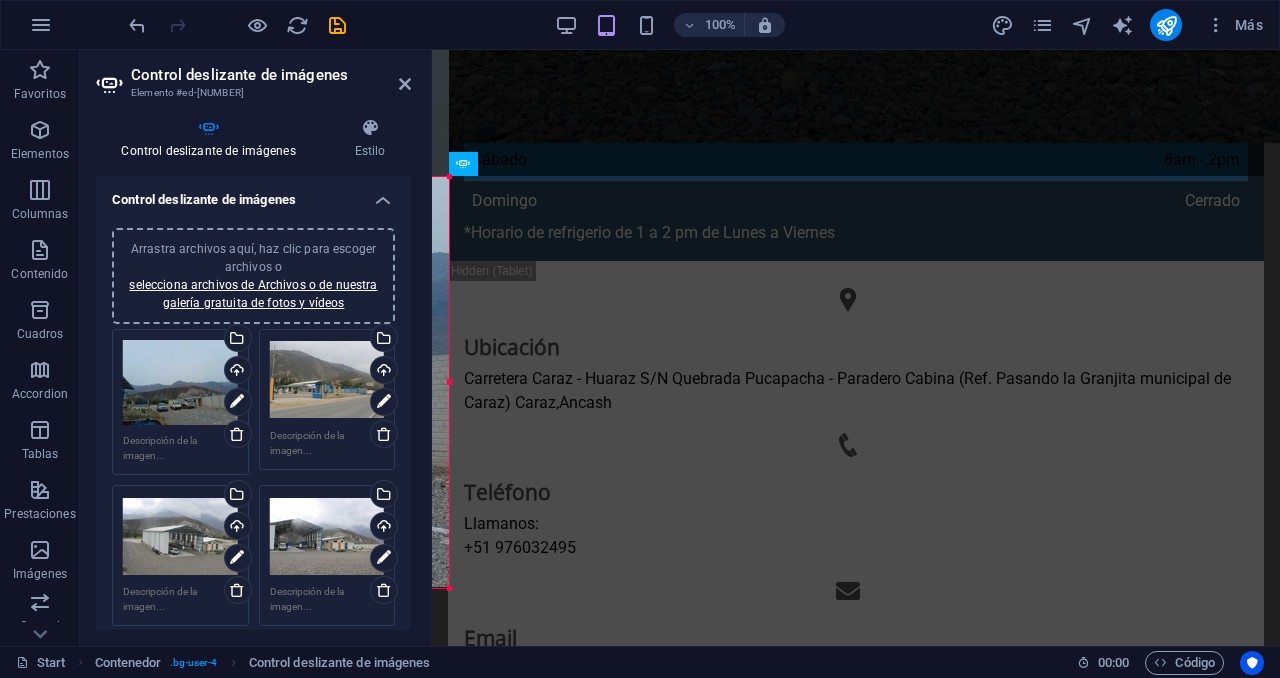 click on "Contenedor   Banner   Banner   Barra de información   Barra de menús   Logo   Contenedor   Barra de menús   Menú   Contenedor   Contenedor   Contenedor   Predeterminado   Contenedor   H4   Predeterminado   Contenedor   Contenedor   Texto   Texto   Contenedor   Contenedor   Contenedor   H2   Imagen   Predeterminado   Contenedor   H3   Control deslizante de imágenes   Contenedor   H3   Control deslizante de imágenes
Arrastra y suelta un archivo para añadirlo
180 170 160 150 140 130 120 110 100 90 80 70 60 50 40 30 20 10 0 -10 -20 -30 -40 -50 -60 -70 -80 -90 -100 -110 -120 -130 -140 -150 -160 -170 [DIMENSION] × [DIMENSION] / 0° / 0% 16:10 16:9 4:3 1:1 1:2 0 180 170 160 150 140 130 120 110 100 90 80 70 60 50 40 30 20 10 0 -10 -20 -30 -40 -50 -60 -70 -80 -90 -100 -110 -120 -130 -140 -150 -160 -170 [DIMENSION] × [DIMENSION] / 0° / 0% 16:10 16:9 4:3 1:1 1:2 0 180 170 160 150 140 130 120 110 100 90 80 70 60 50 40 30 20 10 0 -10 -20 -30 -40 -50 -60 -70 -80 -90 -100 -110 -120 -130 -140 -150 -160 -170 16:10 16:9 4:3 1:1" at bounding box center [856, -695] 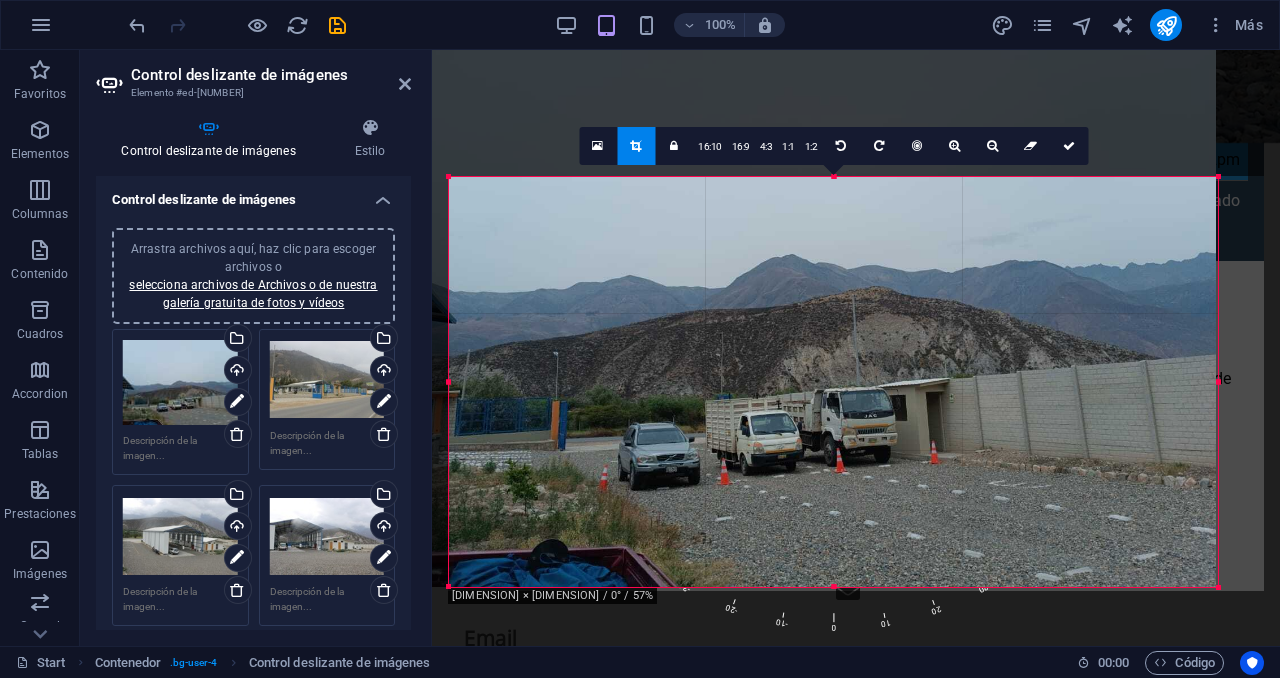 drag, startPoint x: 450, startPoint y: 385, endPoint x: 549, endPoint y: 375, distance: 99.50377 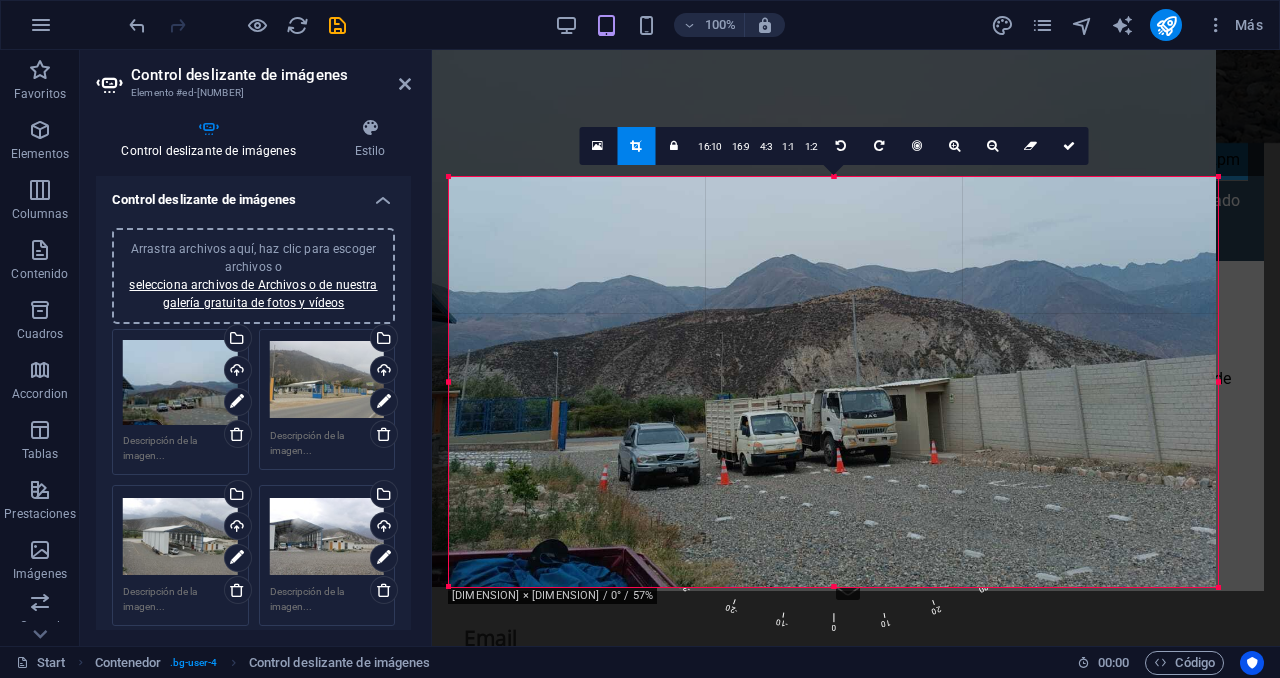 click on "180 170 160 150 140 130 120 110 100 90 80 70 60 50 40 30 20 10 0 -10 -20 -30 -40 -50 -60 -70 -80 -90 -100 -110 -120 -130 -140 -150 -160 -170 [DIMENSION] × [DIMENSION] / 0° / 57% 16:10 16:9 4:3 1:1 1:2 0" at bounding box center [833, 382] 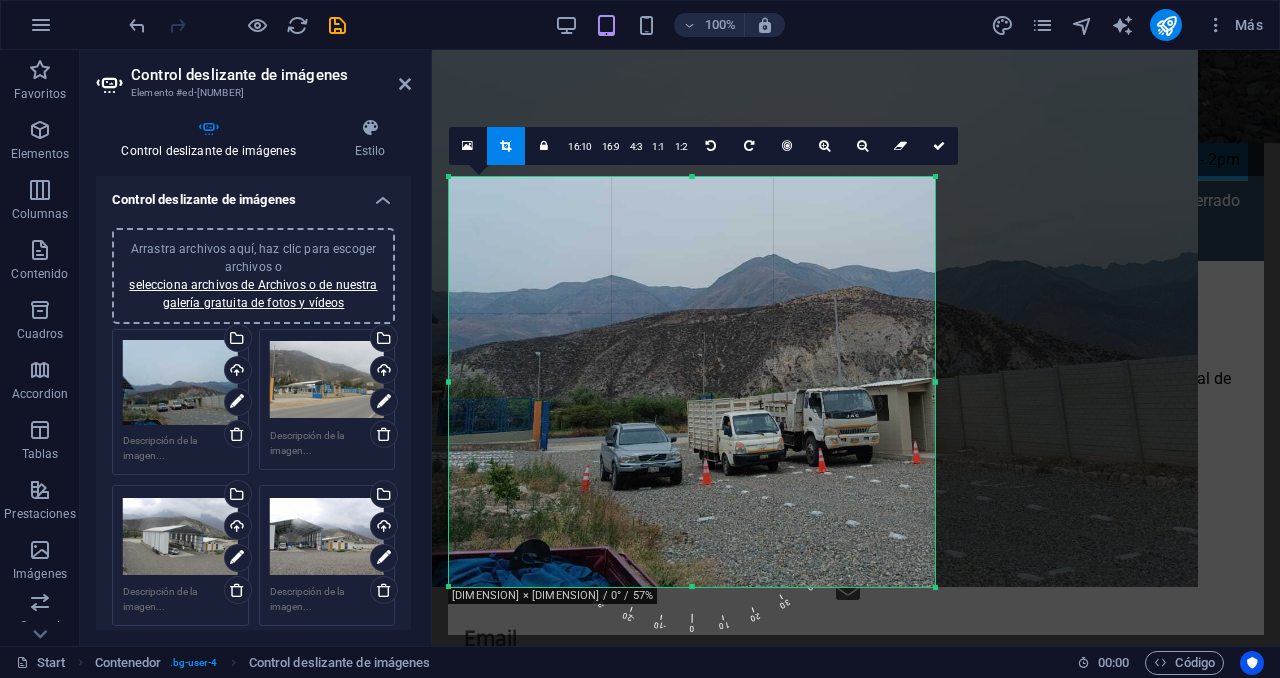 click at bounding box center [935, 382] 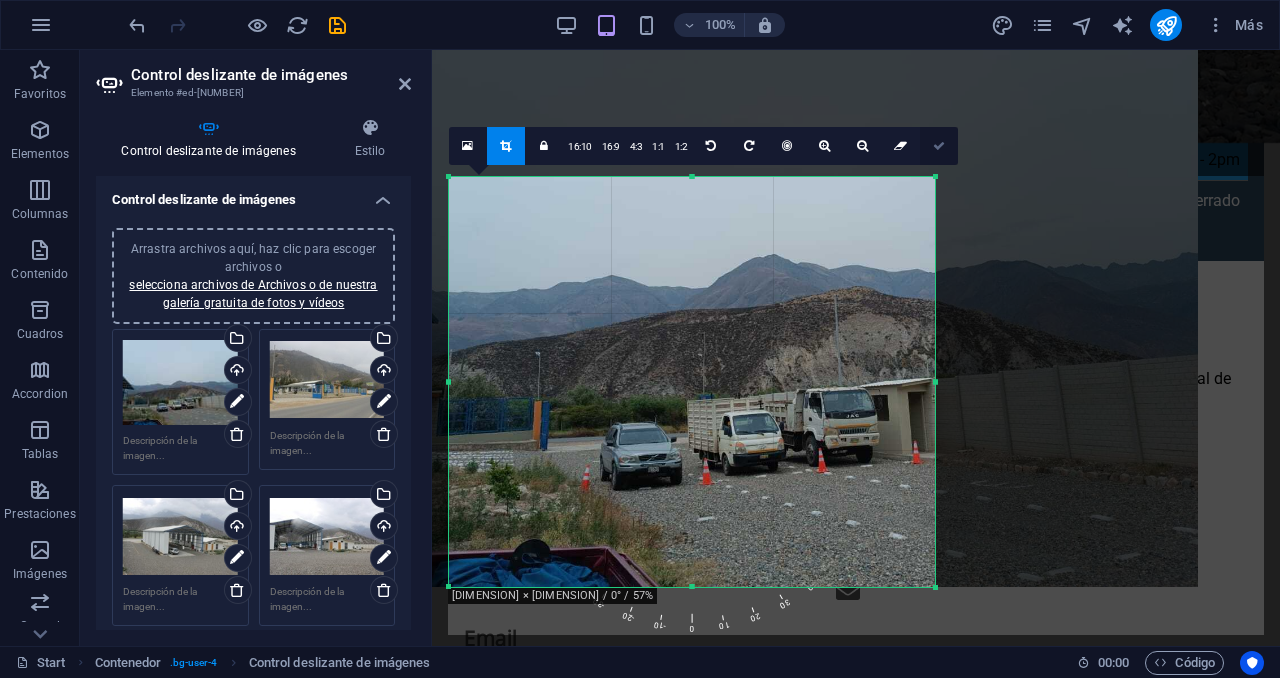 click at bounding box center (939, 146) 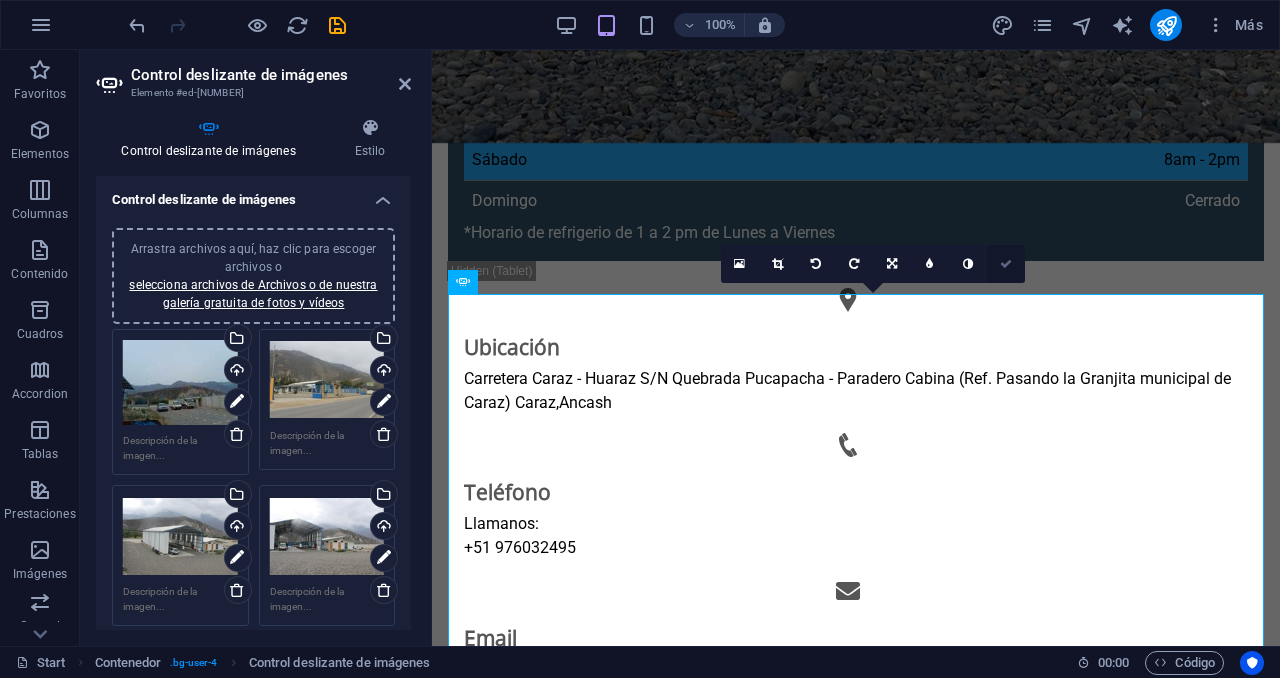 click at bounding box center [1006, 264] 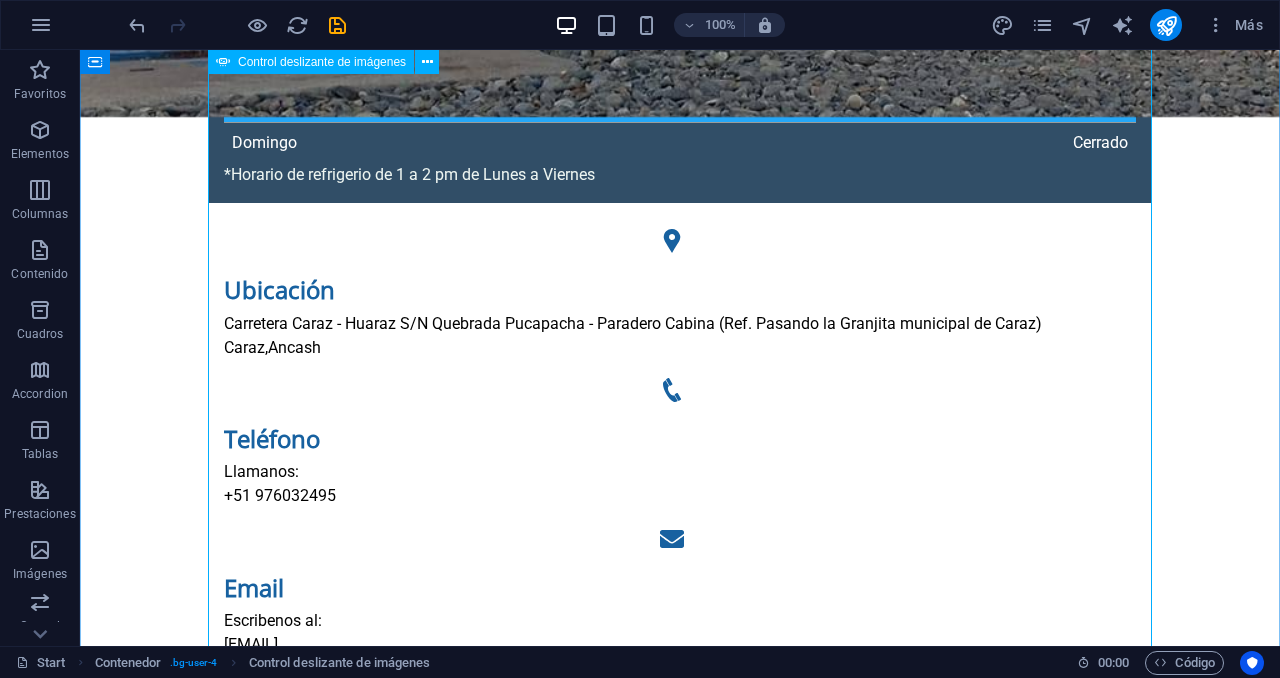 select on "ms" 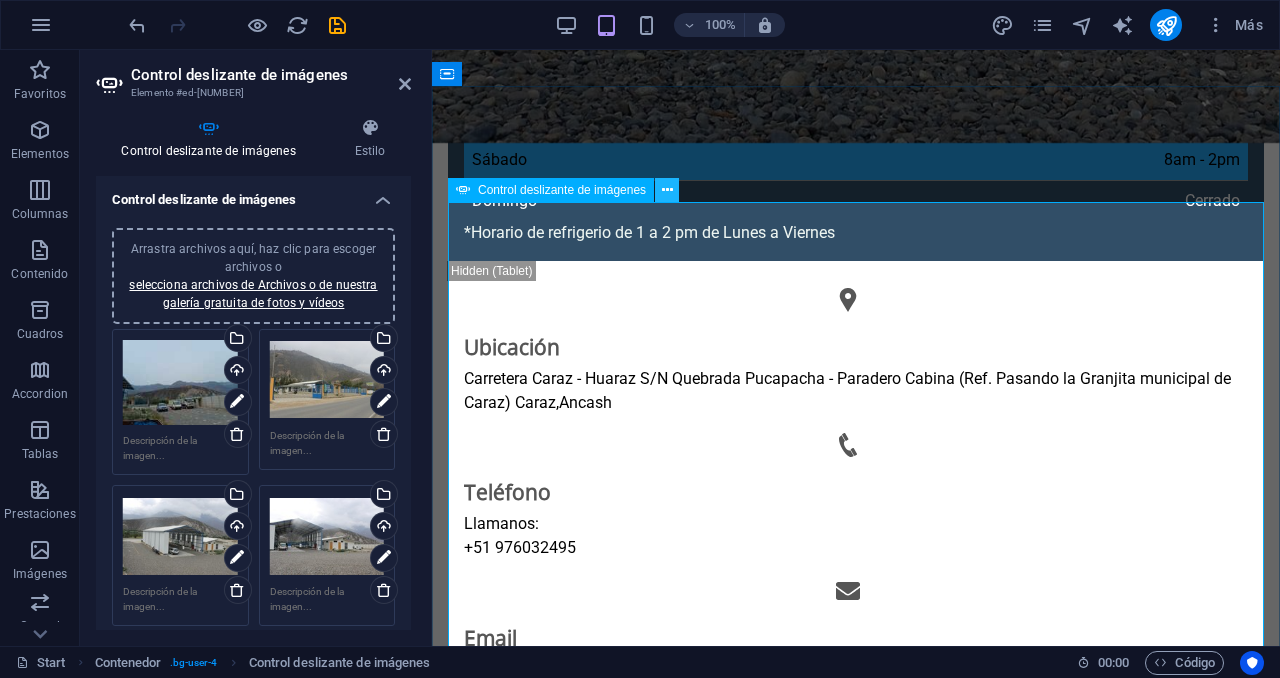 click at bounding box center (667, 190) 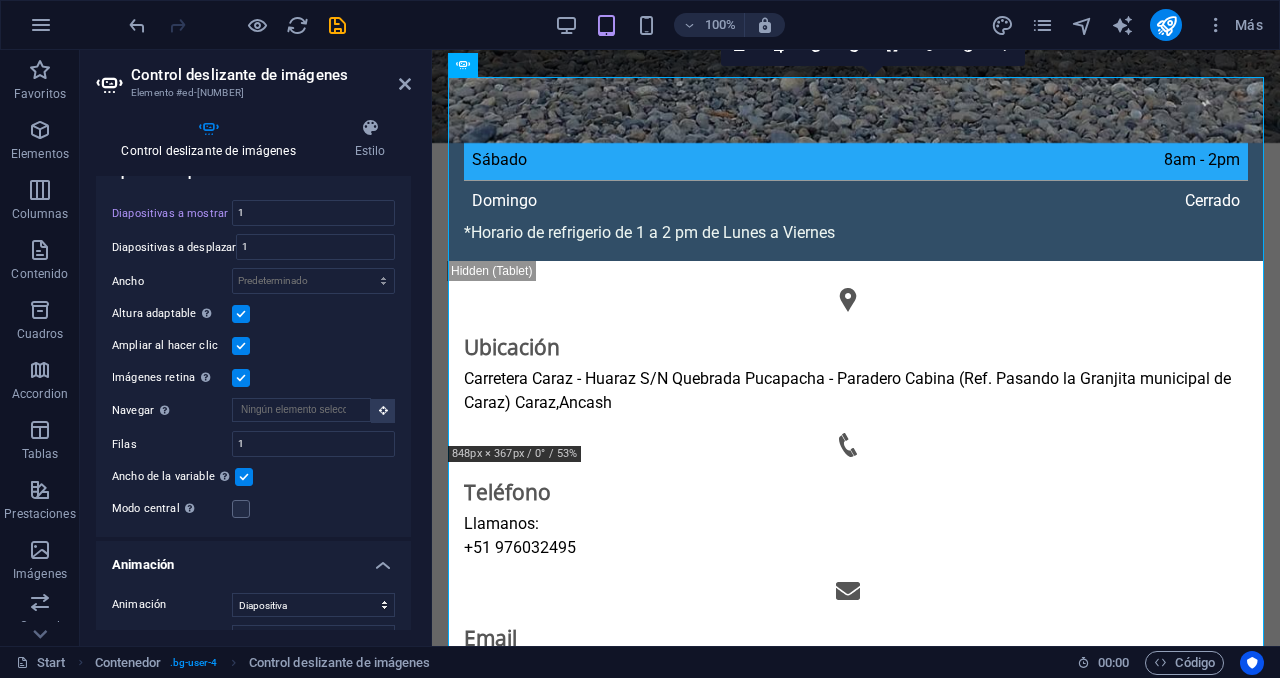 scroll, scrollTop: 685, scrollLeft: 0, axis: vertical 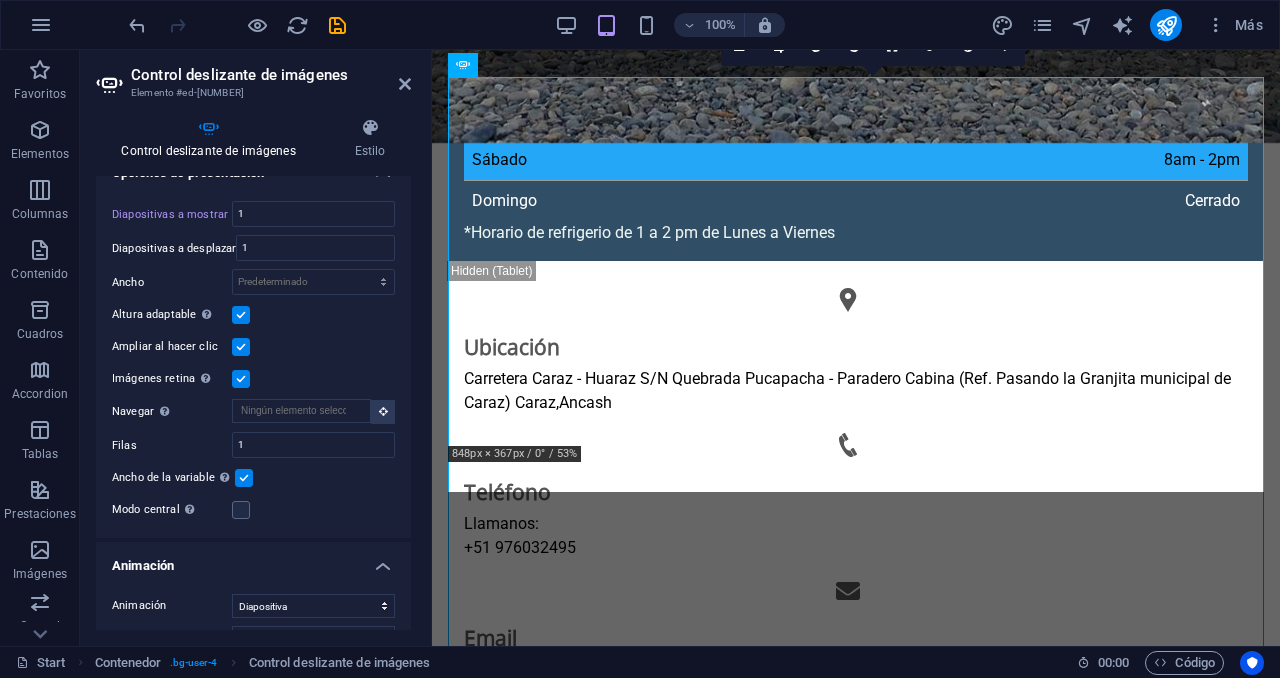 click at bounding box center [241, 315] 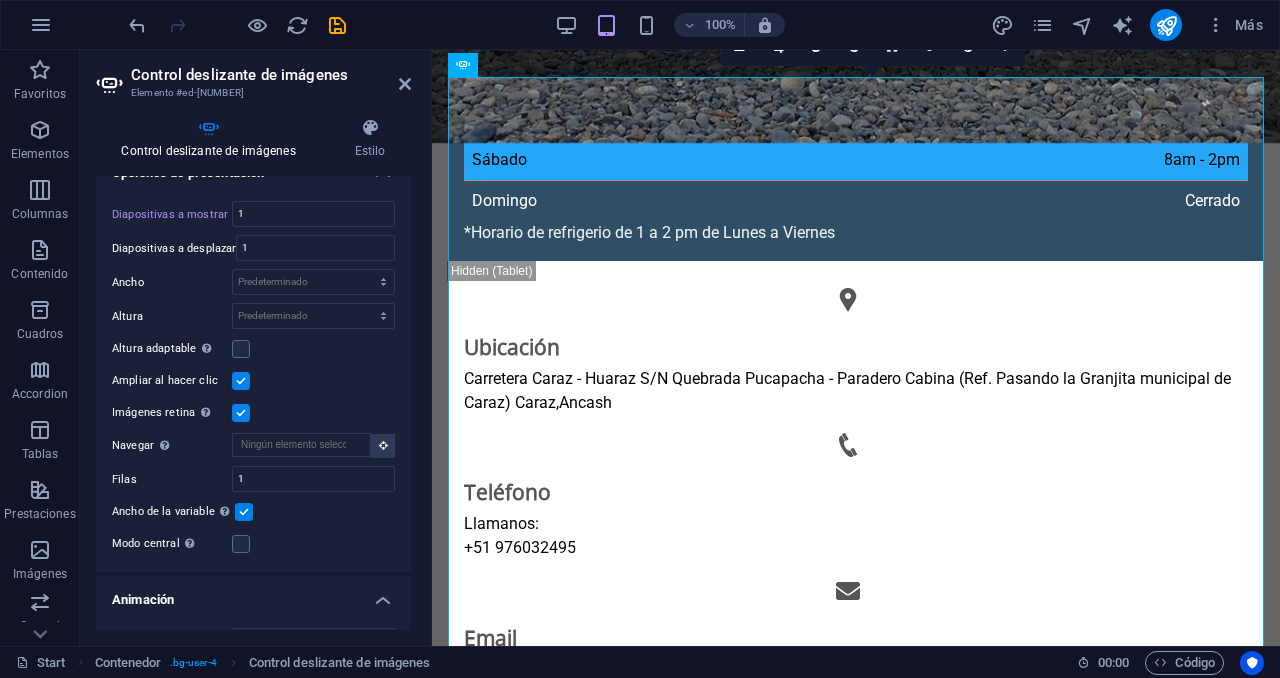 click on "Altura adaptable Ajustar automáticamente el alto para controles deslizantes de diapositiva única" at bounding box center (253, 349) 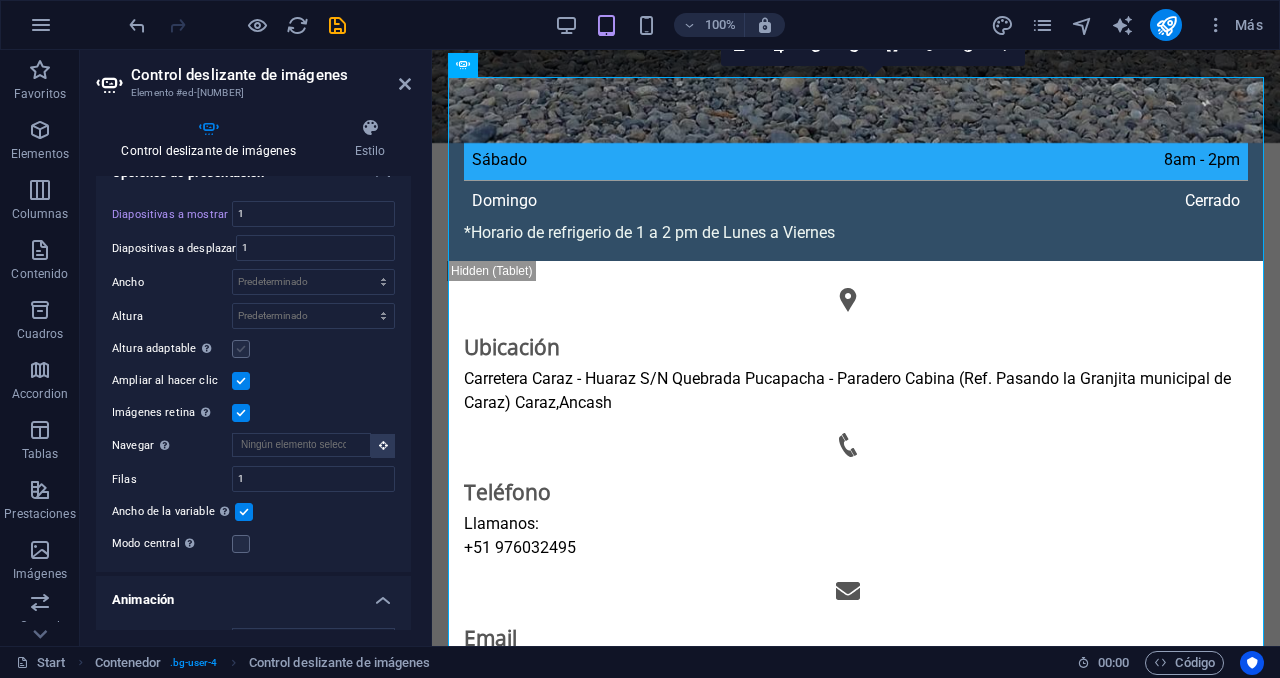 click at bounding box center [241, 349] 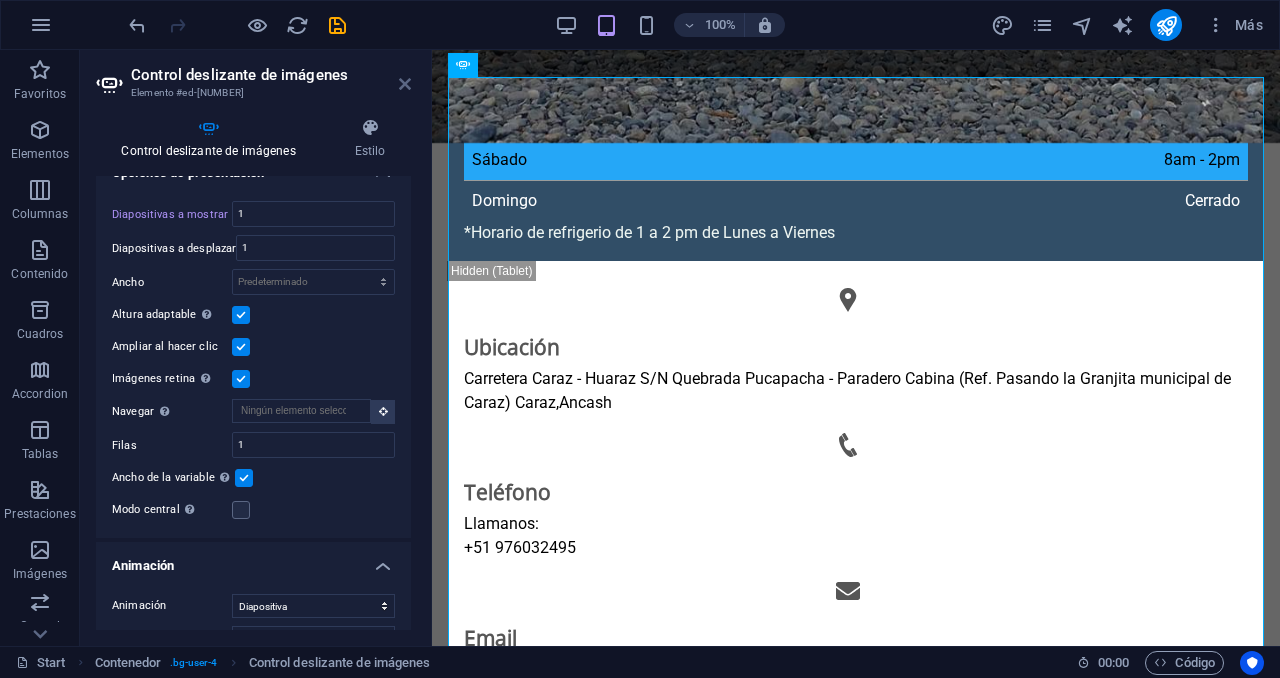 click at bounding box center [405, 84] 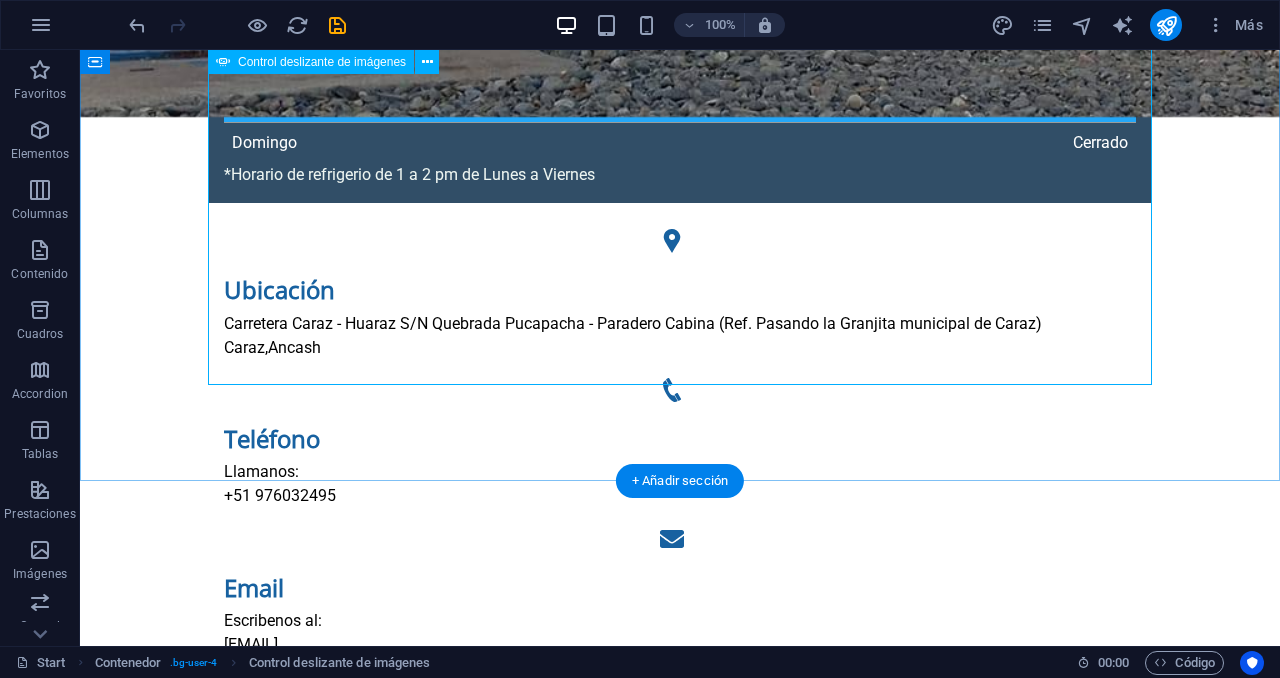 select on "ms" 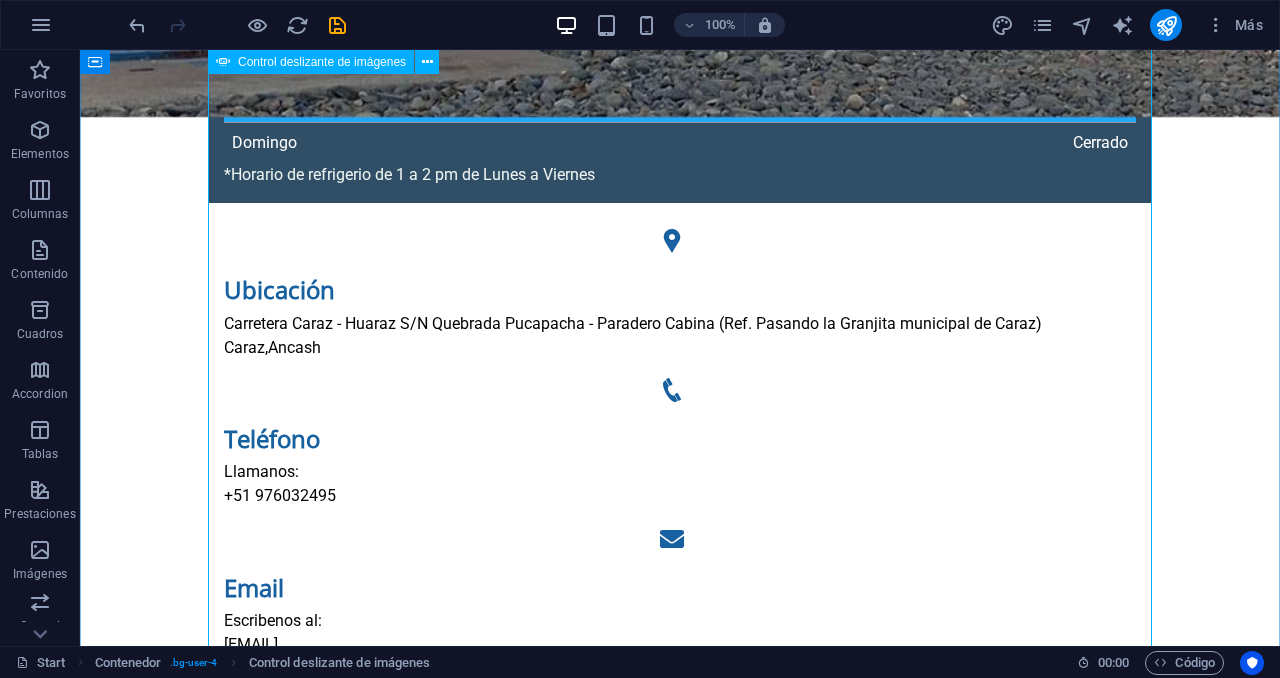 select on "ms" 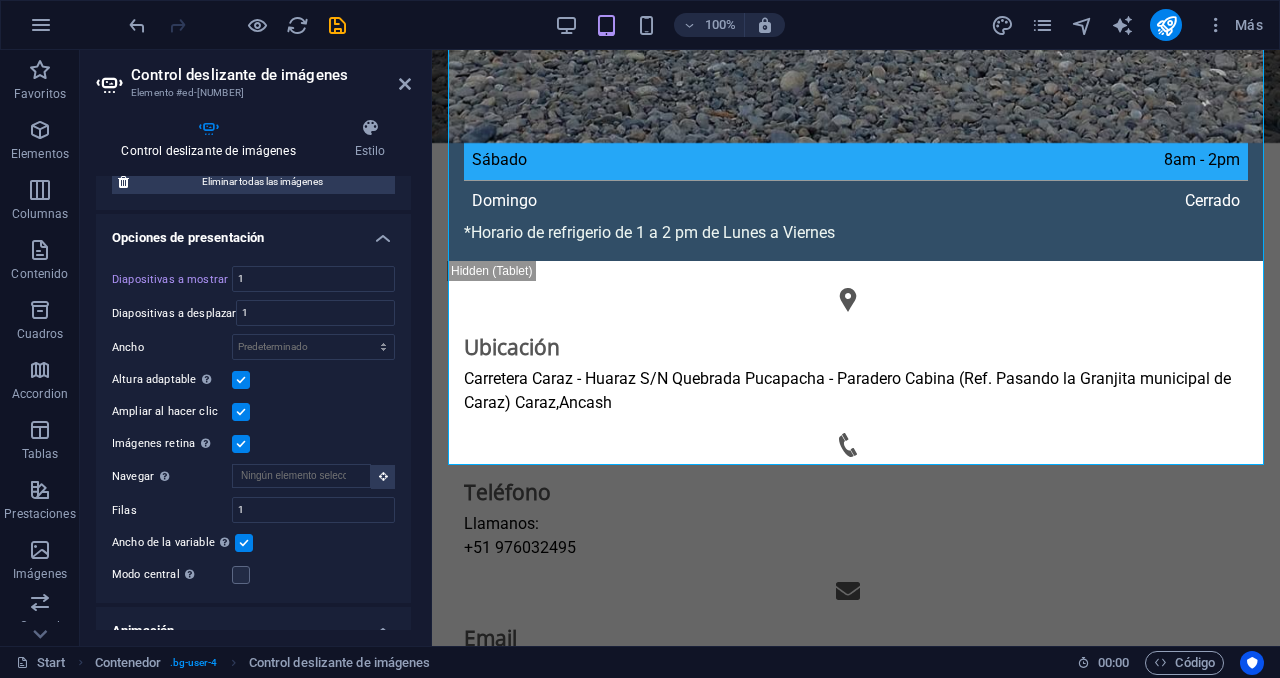 scroll, scrollTop: 633, scrollLeft: 0, axis: vertical 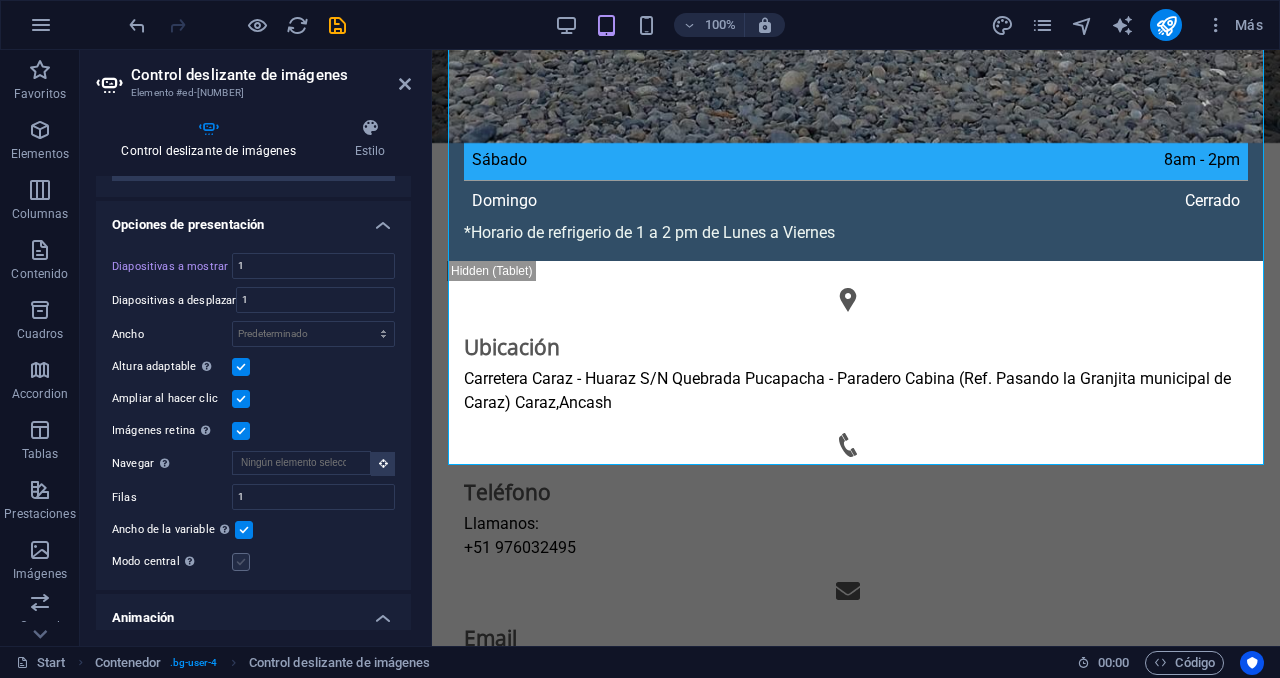 click at bounding box center (241, 562) 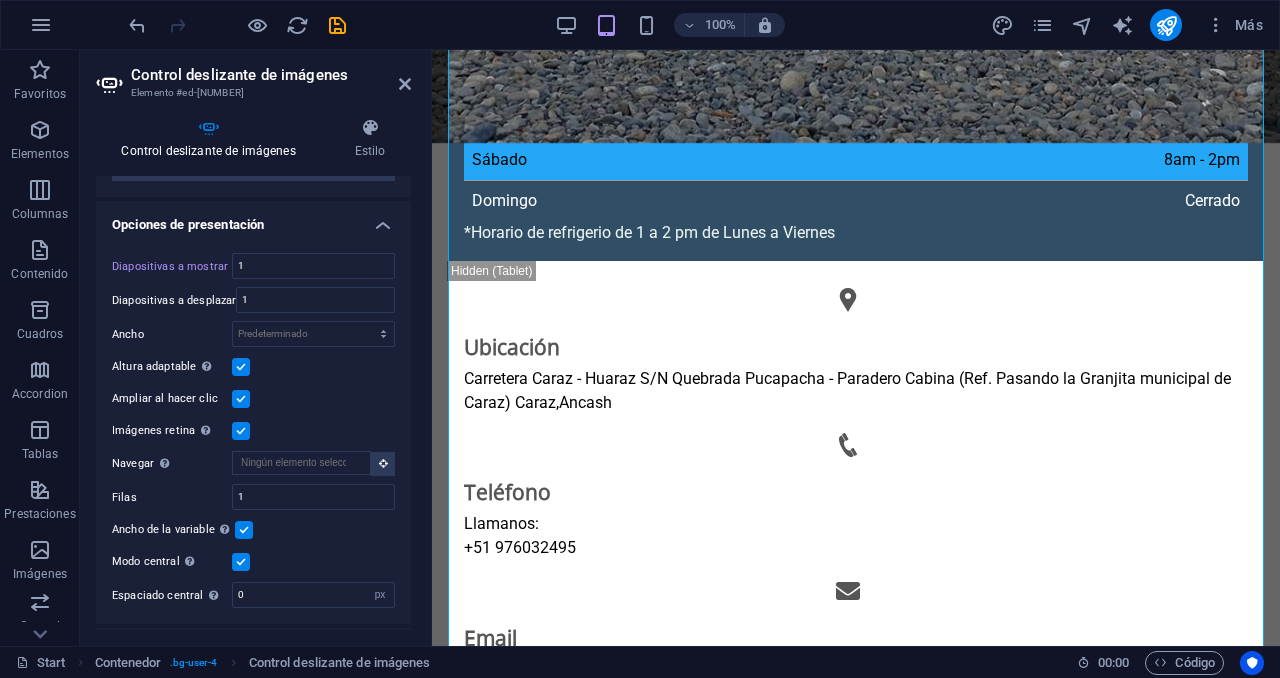 click at bounding box center [241, 562] 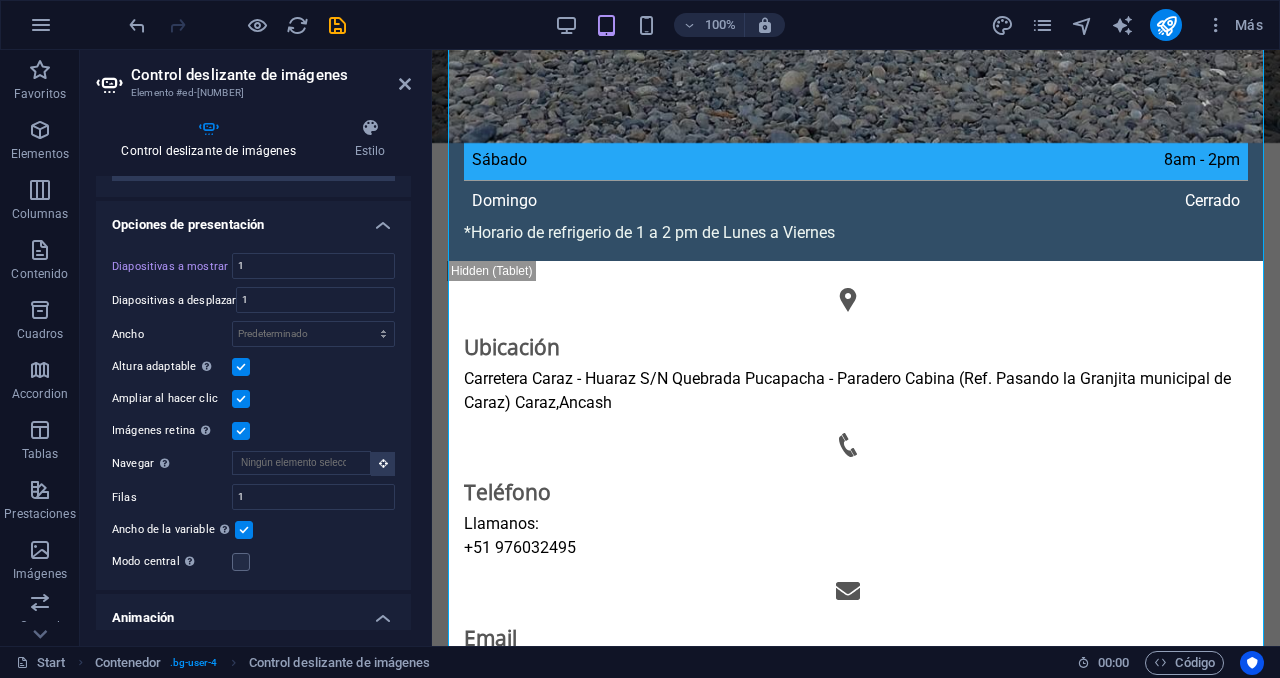 click at bounding box center (244, 530) 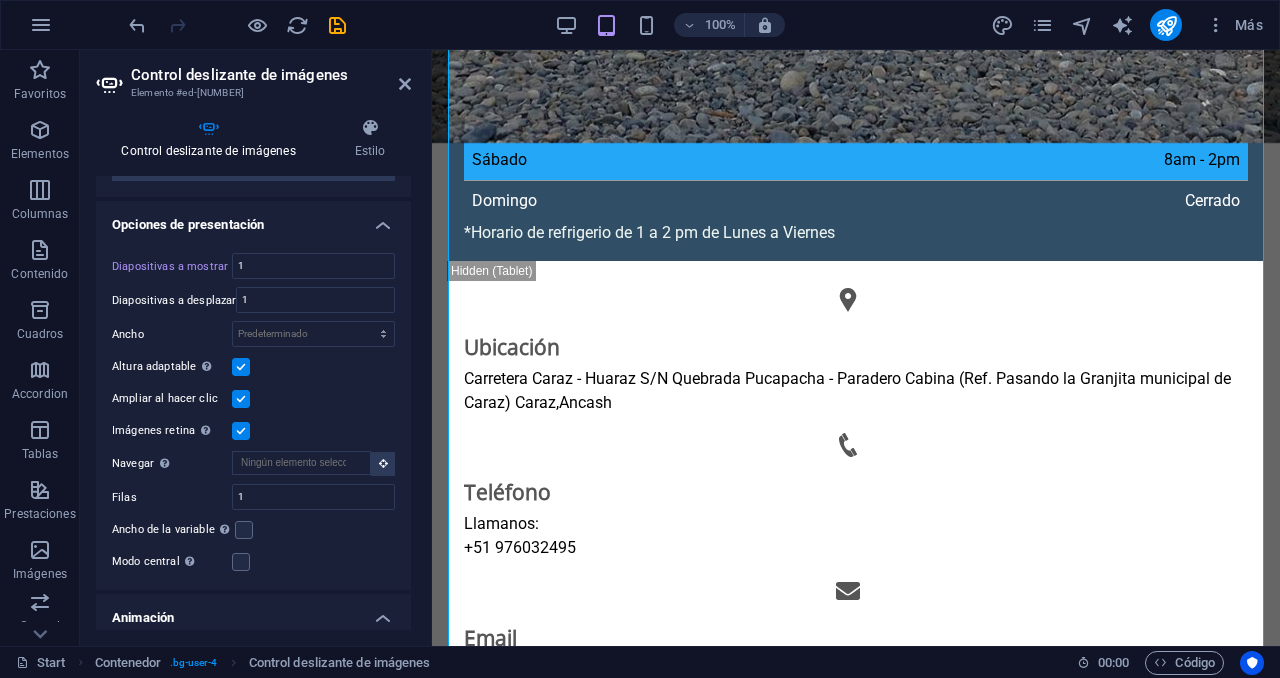 click at bounding box center (241, 367) 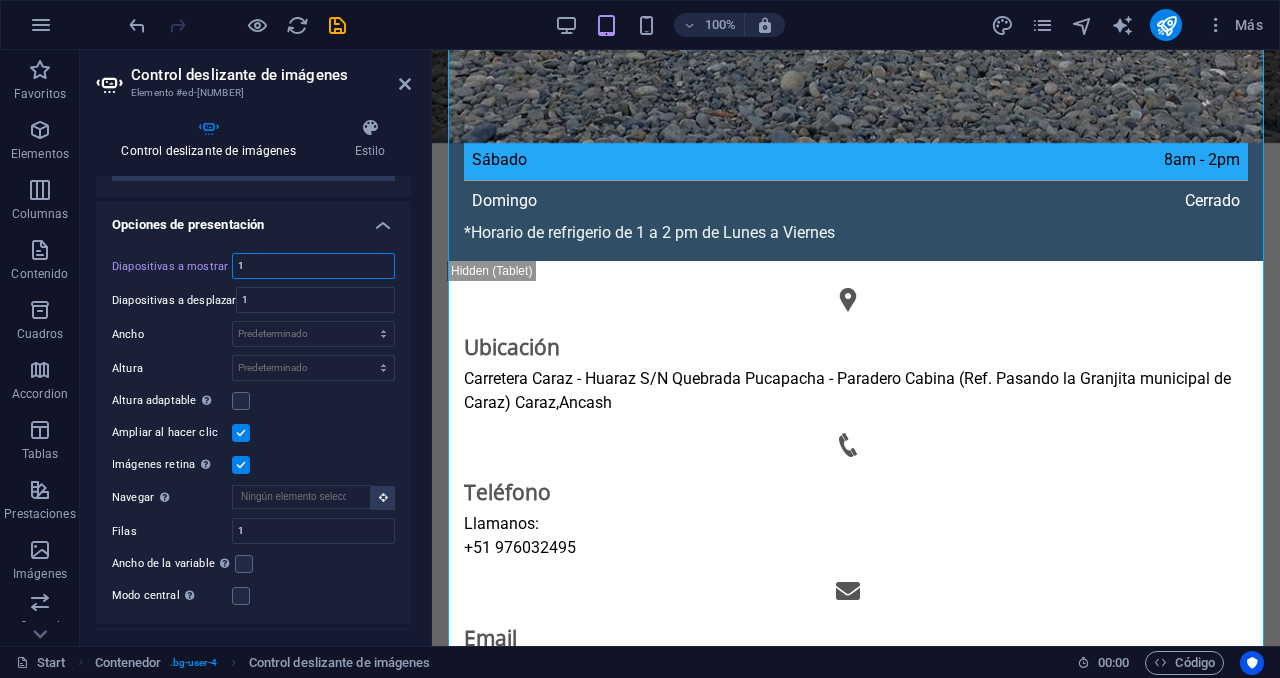 click on "1" at bounding box center [313, 266] 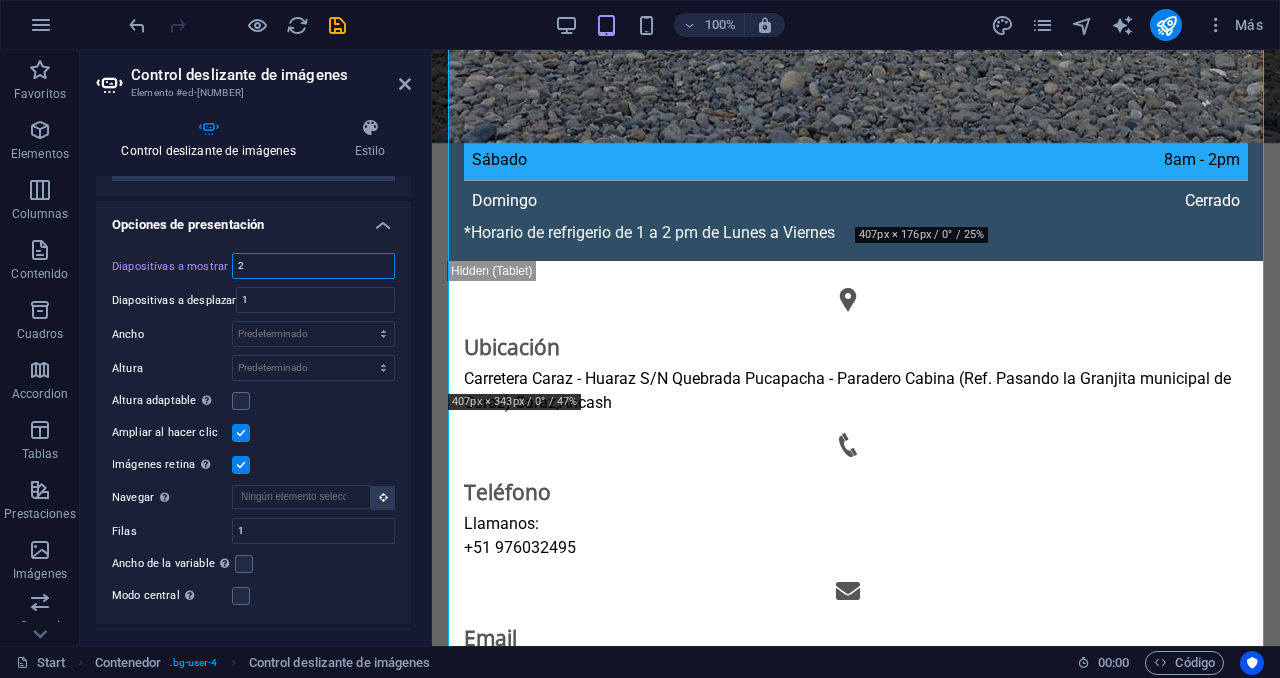 type on "2" 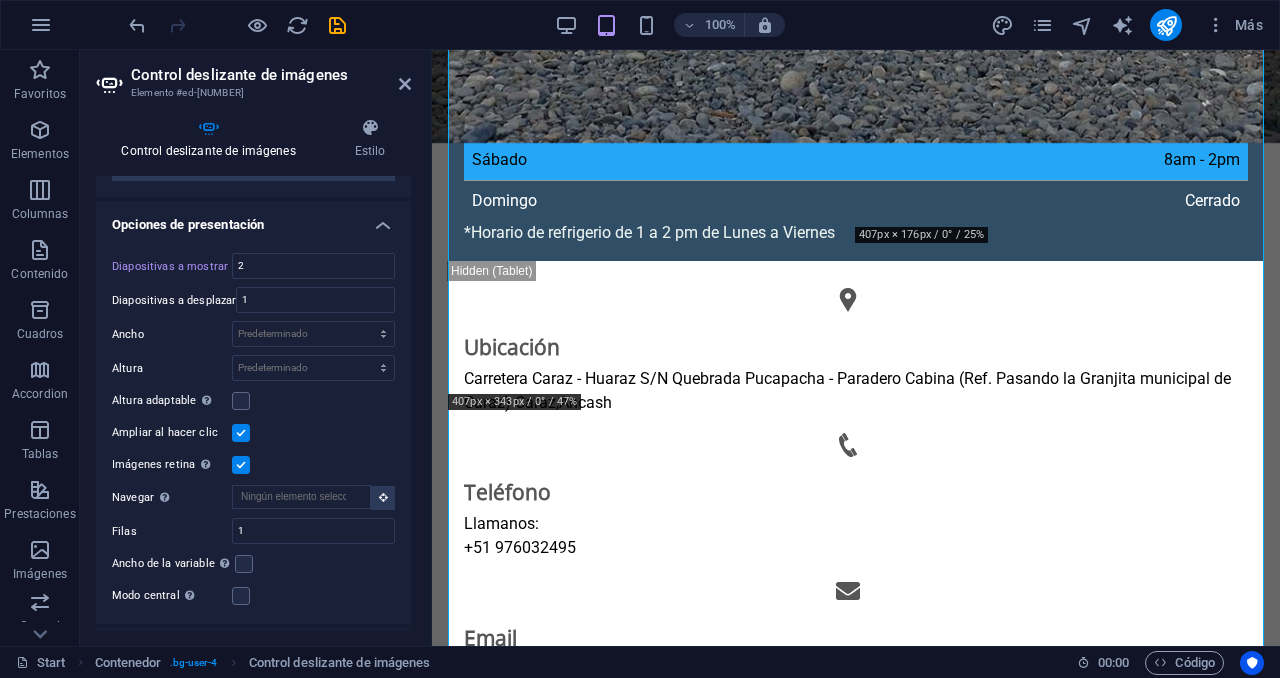 click on "Diapositivas a mostrar 2 Diapositivas a desplazar 1 Ancho Predeterminado px % rem em vw vh Altura Predeterminado px rem em vw vh Altura adaptable Ajustar automáticamente el alto para controles deslizantes de diapositiva única Ampliar al hacer clic Imágenes retina Automáticamente cargar tamaños optimizados de smartphone e imagen retina. Navegar Selecciona otro control deslizante que debería ser navegado por este
Filas 1 Diapositivas por fila 1 Ancho de la variable Ajusta automáticamente el ancho de la diapositiva visible. Modo central Permite la visualización centralizada con diapositiva anterior/siguiente. Usar con un número impar de "Diapositivas a mostrar". Espaciado central No visible cuando "Ancho de la variable" está activado 0 px" at bounding box center [253, 430] 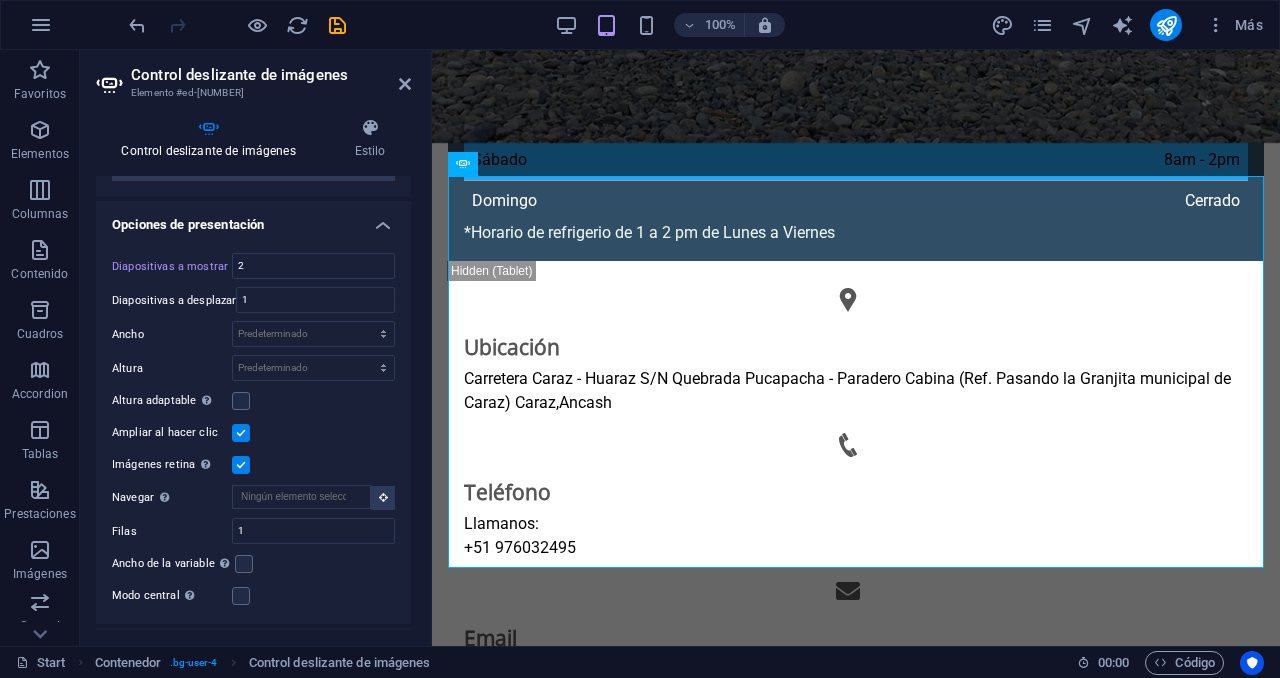 click on "Altura adaptable Ajustar automáticamente el alto para controles deslizantes de diapositiva única" at bounding box center (253, 401) 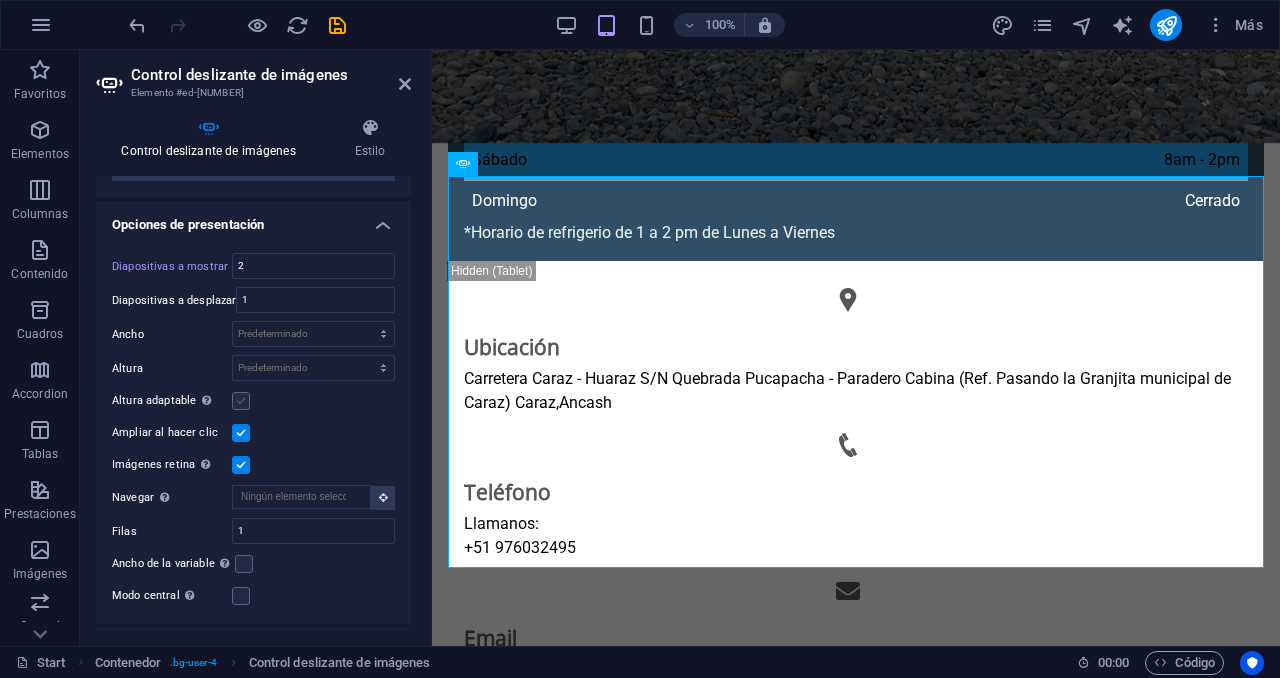 click at bounding box center (241, 401) 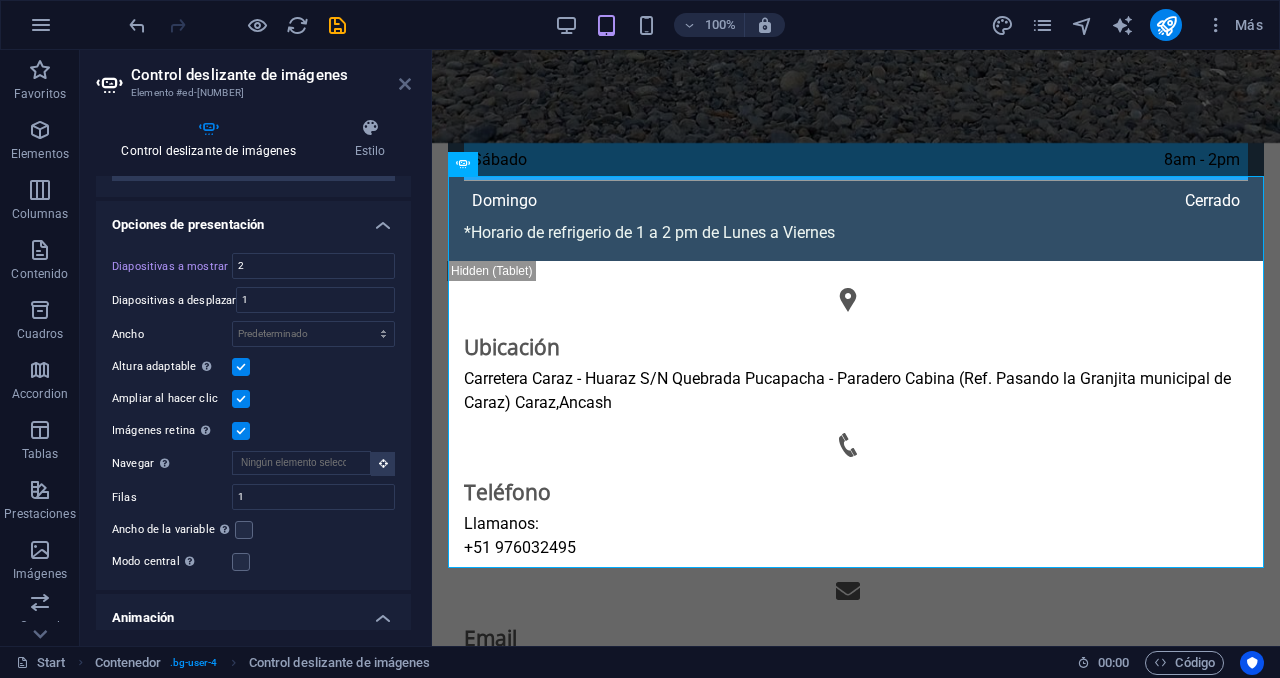 click at bounding box center [405, 84] 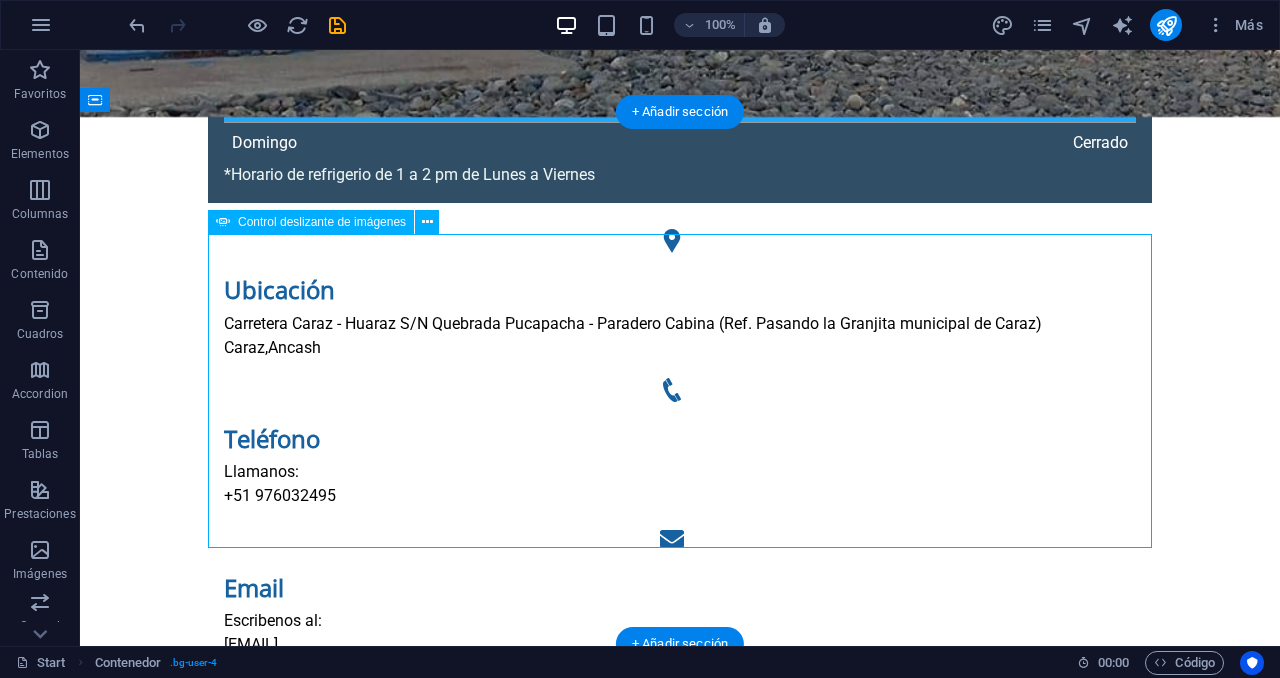 select on "ms" 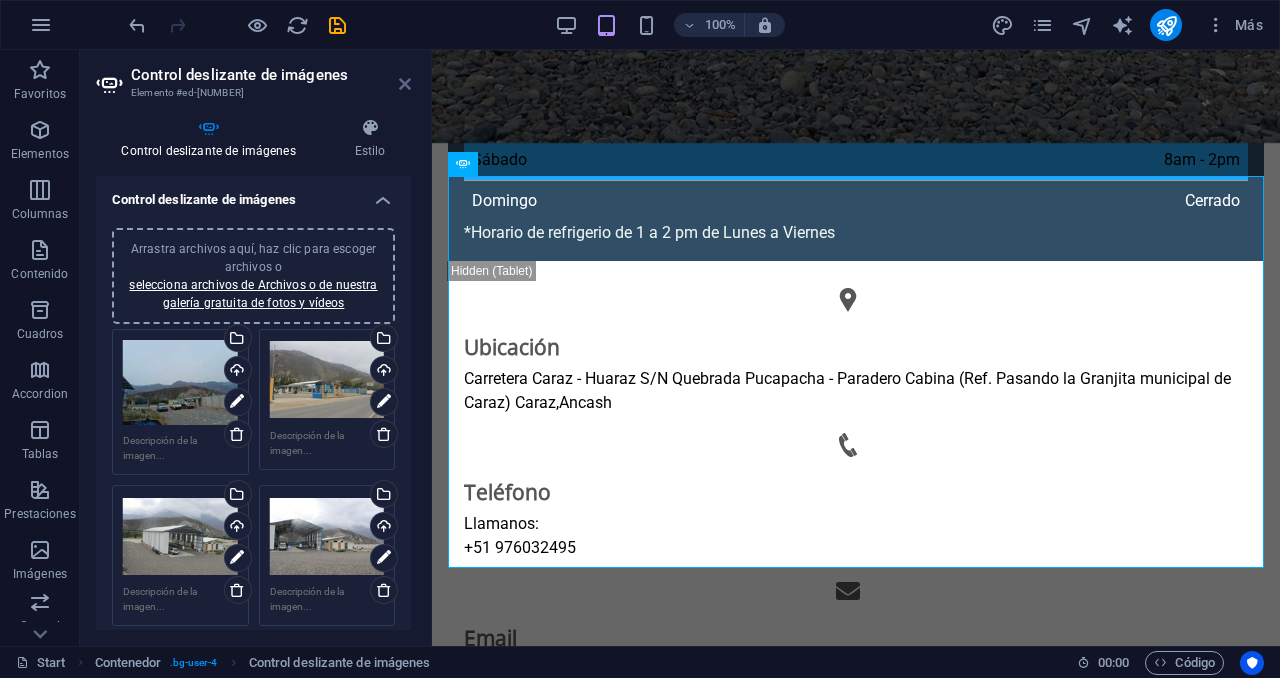 click at bounding box center (405, 84) 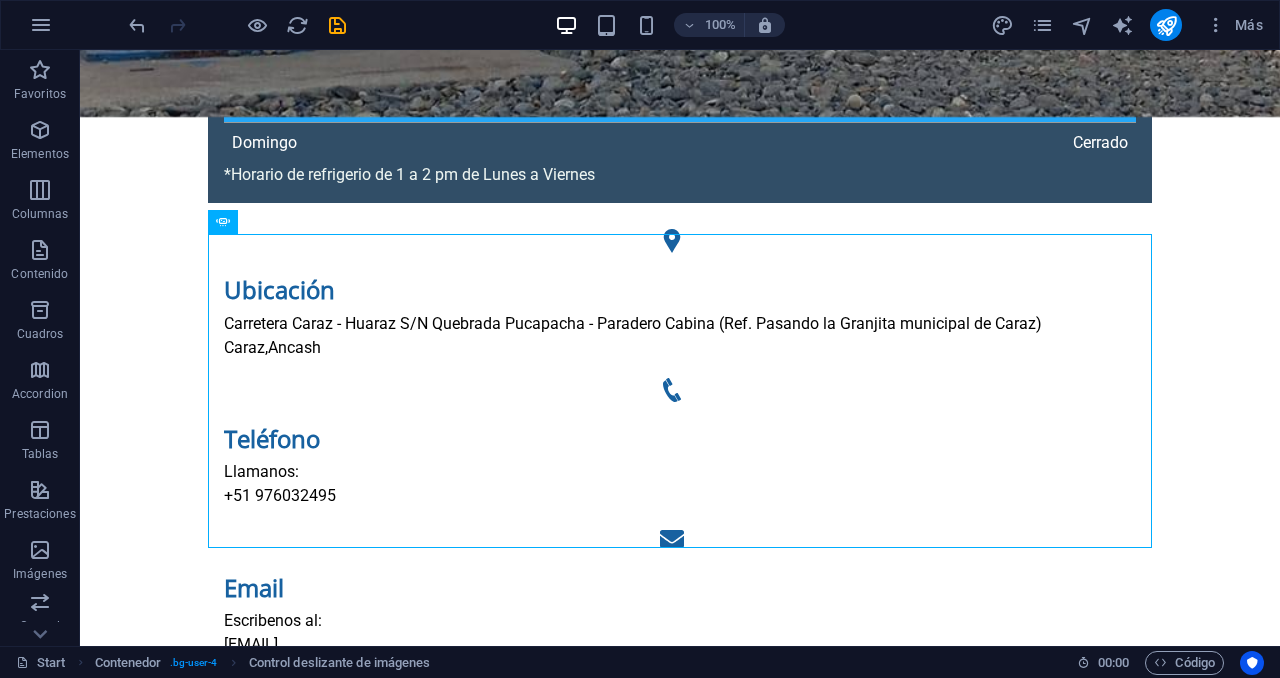 click at bounding box center (337, 25) 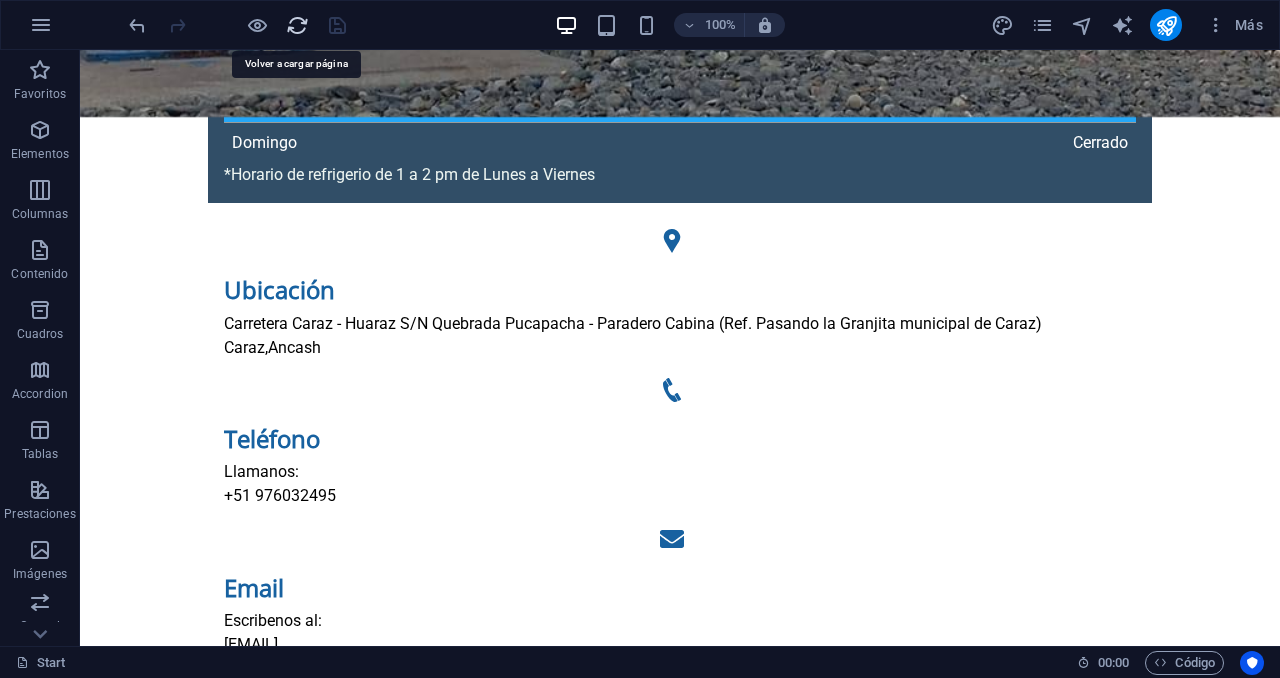 click at bounding box center (297, 25) 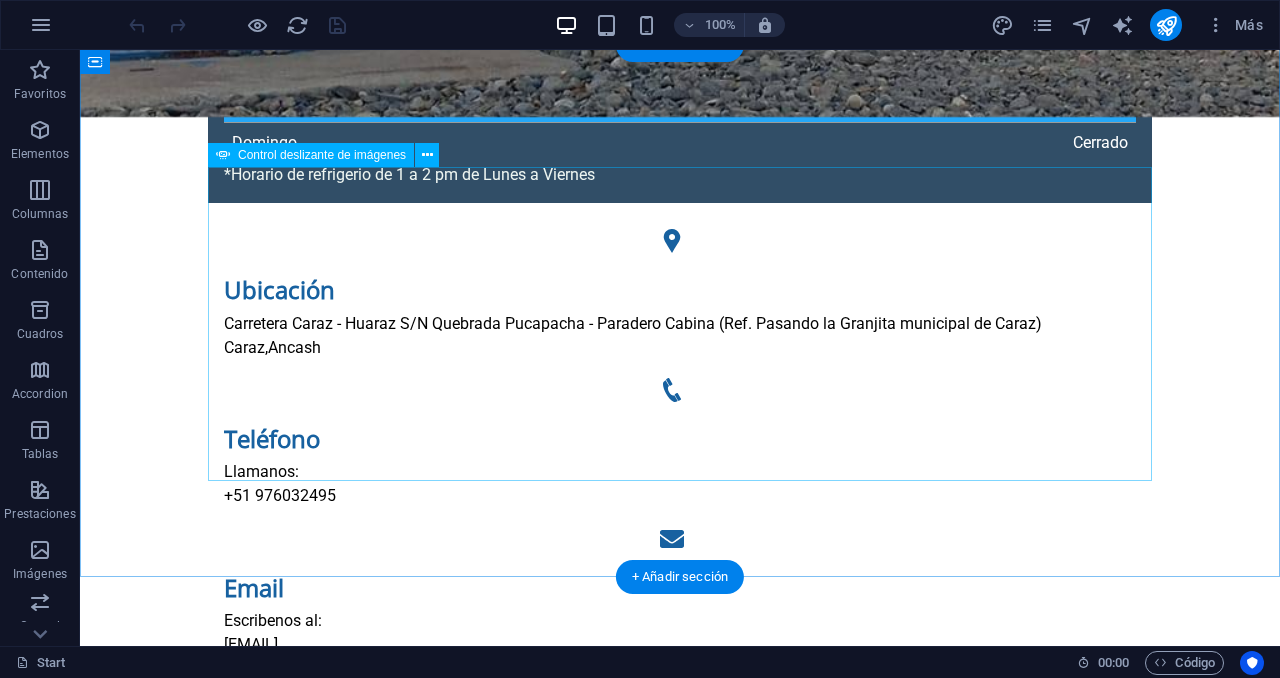 select on "ms" 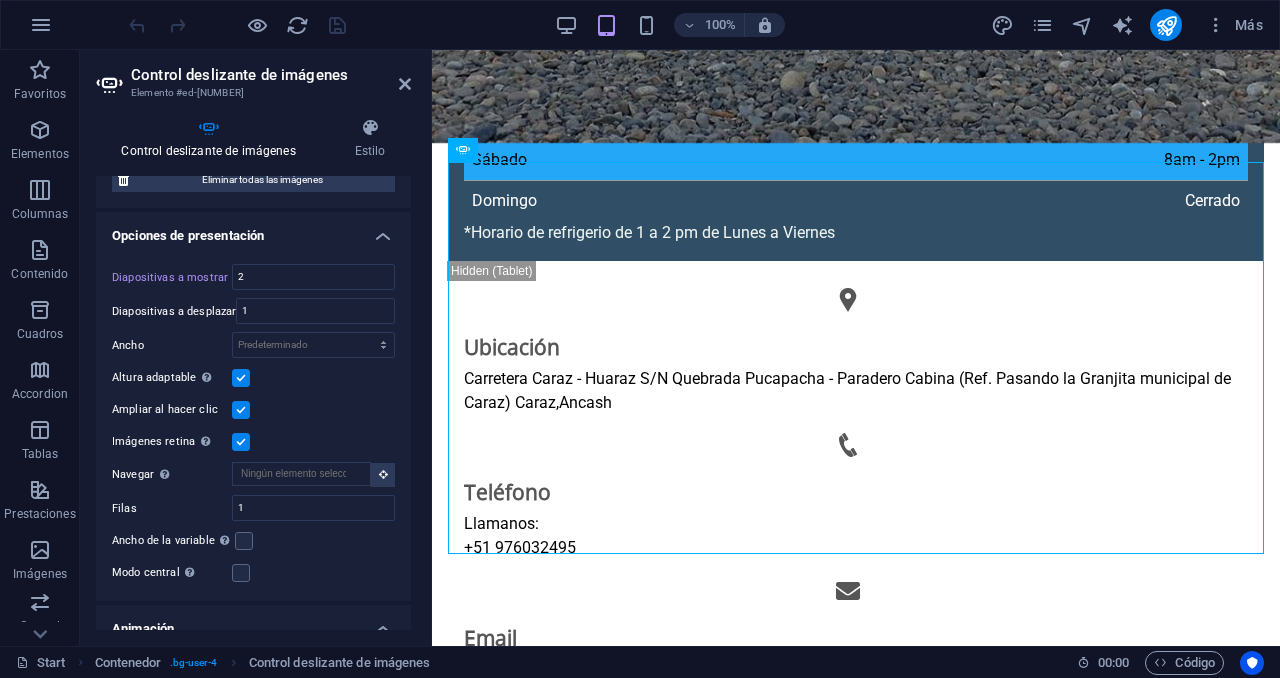 scroll, scrollTop: 624, scrollLeft: 0, axis: vertical 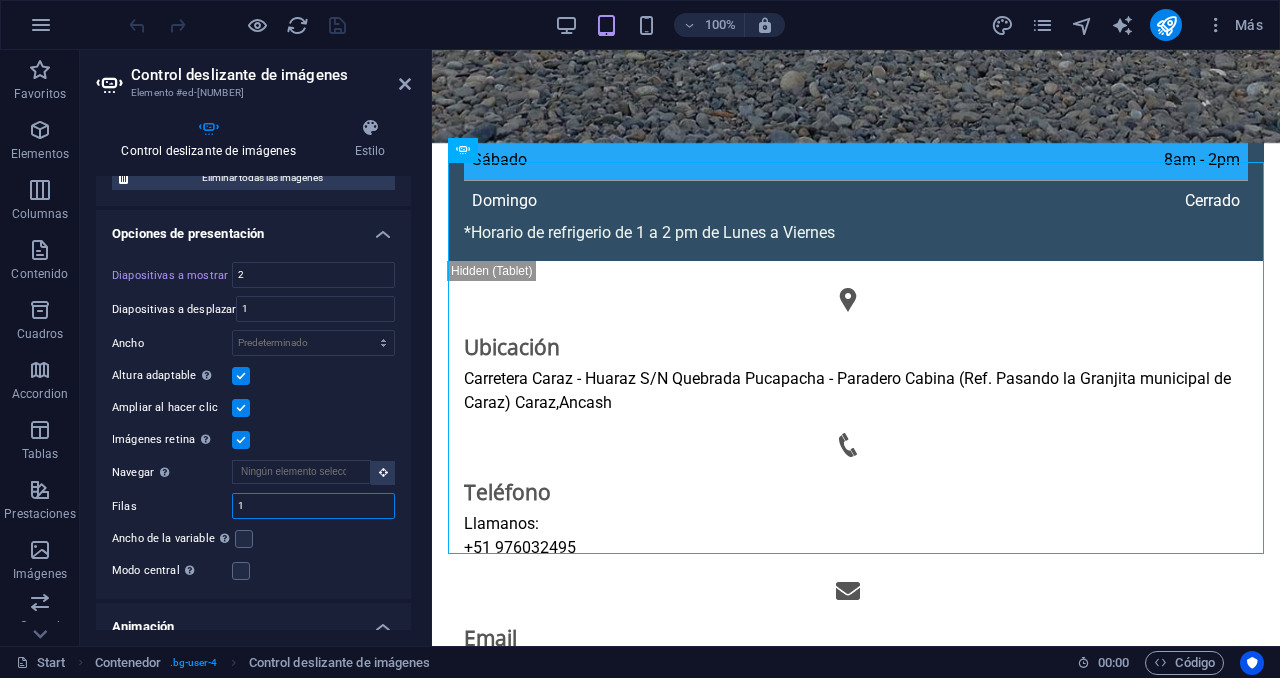 click on "1" at bounding box center (313, 506) 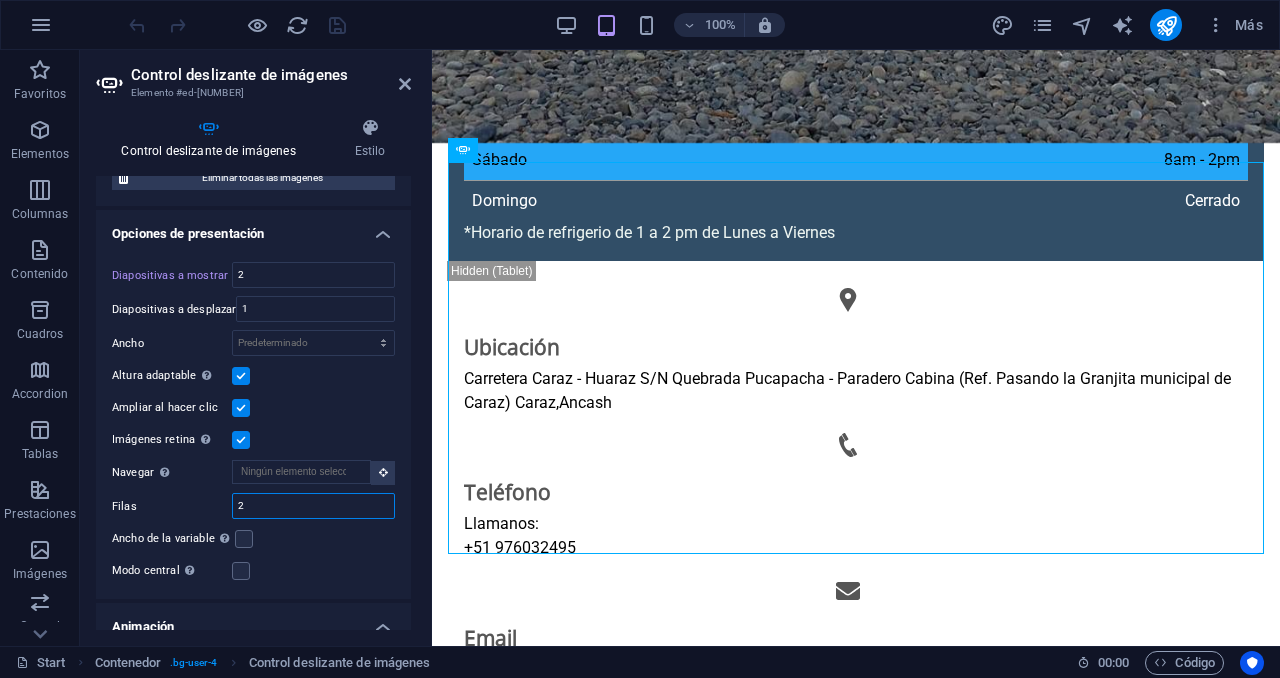 type on "2" 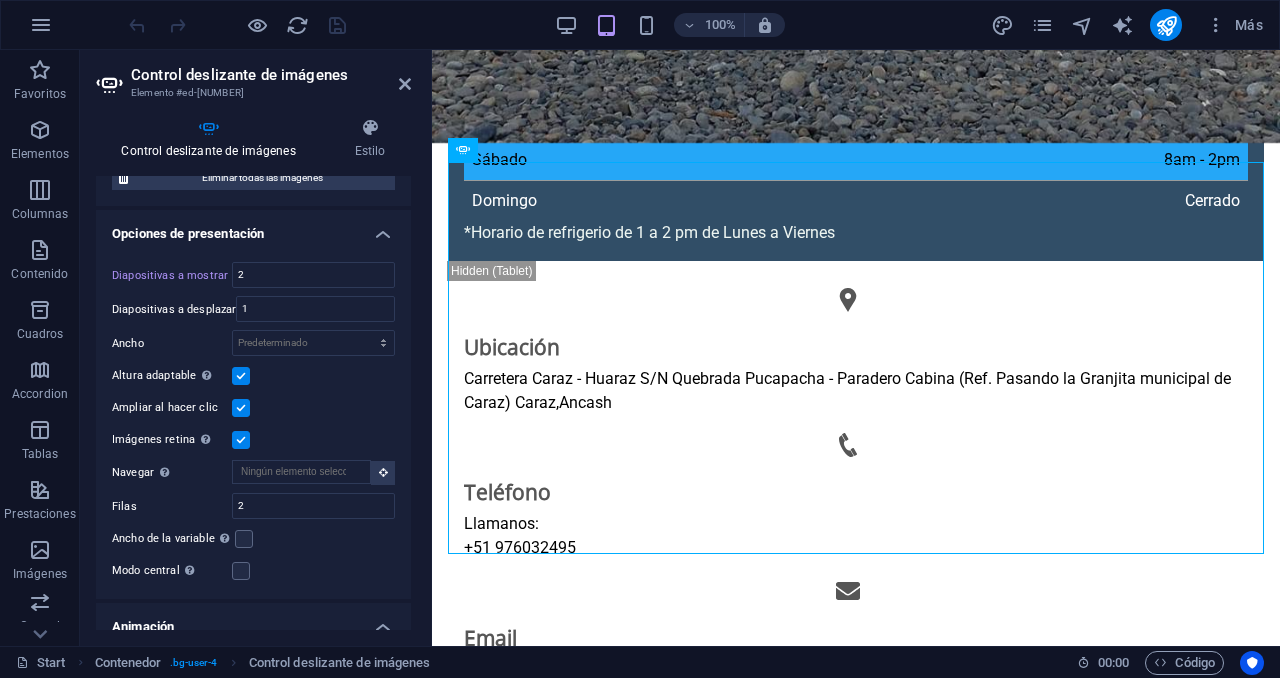 click on "Diapositivas a mostrar 2 Diapositivas a desplazar 1 Ancho Predeterminado px % rem em vw vh Altura Predeterminado px rem em vw vh Altura adaptable Ajustar automáticamente el alto para controles deslizantes de diapositiva única Ampliar al hacer clic Imágenes retina Automáticamente cargar tamaños optimizados de smartphone e imagen retina. Navegar Selecciona otro control deslizante que debería ser navegado por este
Filas 2 Diapositivas por fila 1 Ancho de la variable Ajusta automáticamente el ancho de la diapositiva visible. Modo central Permite la visualización centralizada con diapositiva anterior/siguiente. Usar con un número impar de "Diapositivas a mostrar". Espaciado central No visible cuando "Ancho de la variable" está activado 0 px" at bounding box center (253, 422) 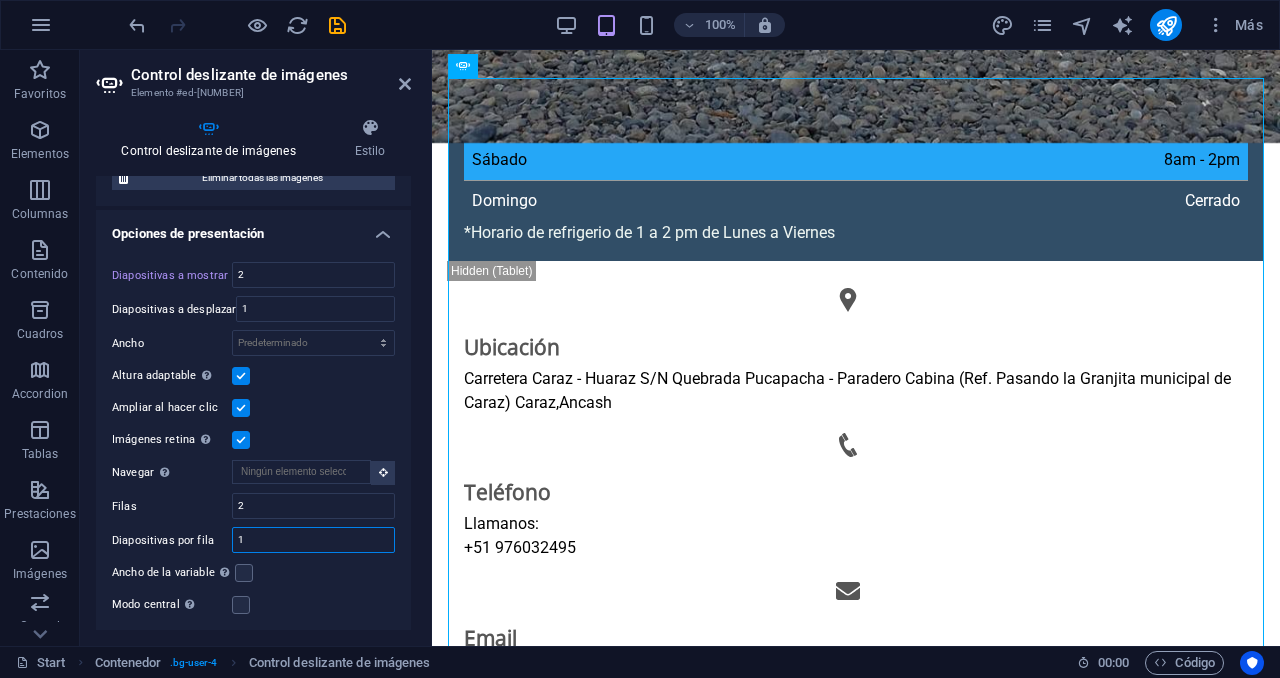 click on "1" at bounding box center (313, 540) 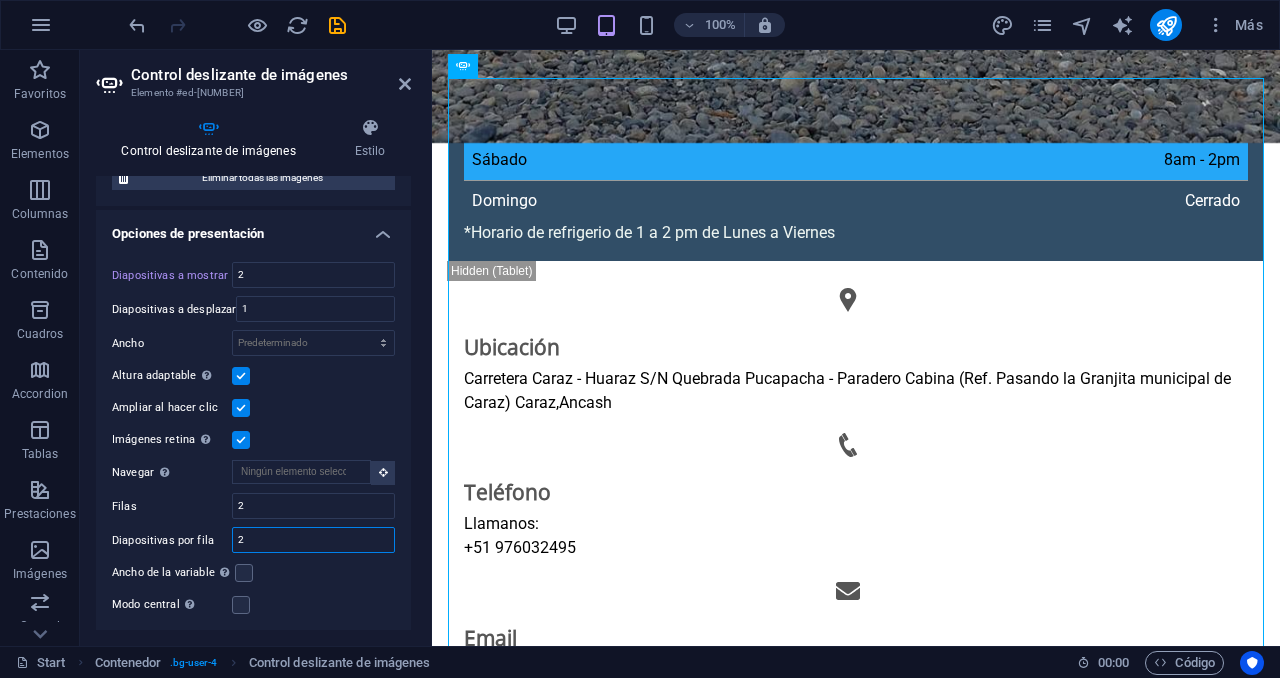type on "2" 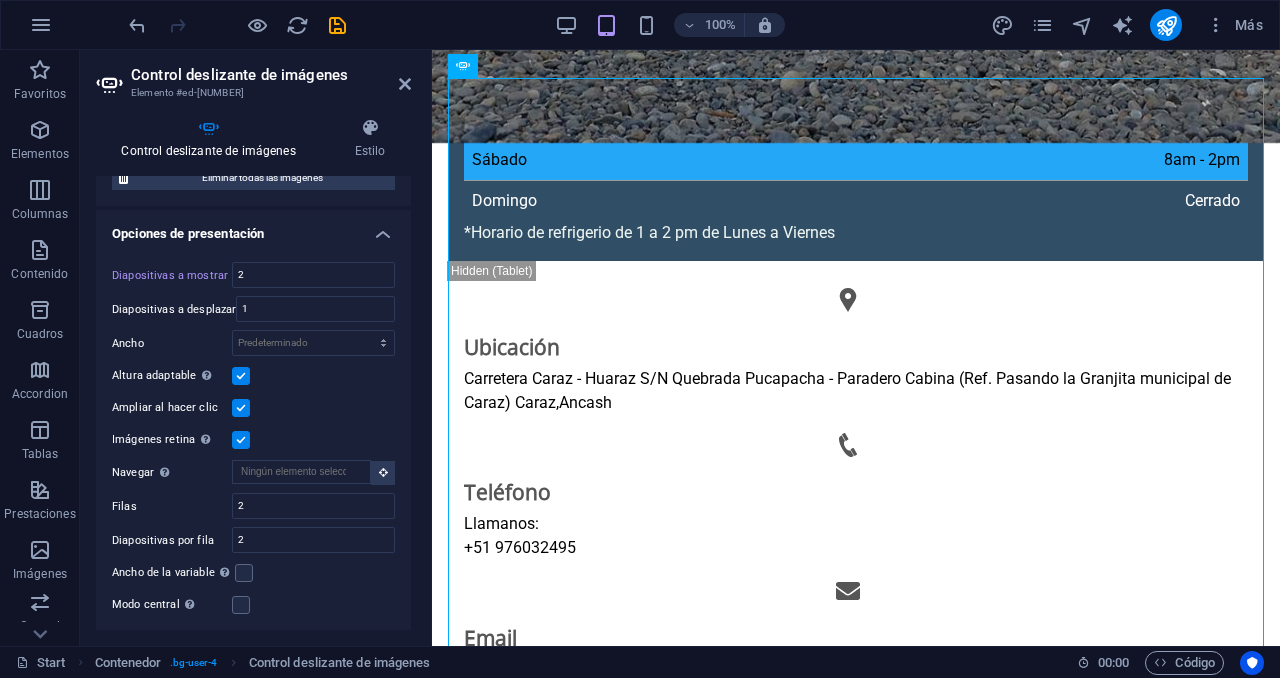 click on "Ancho de la variable Ajusta automáticamente el ancho de la diapositiva visible." at bounding box center (253, 573) 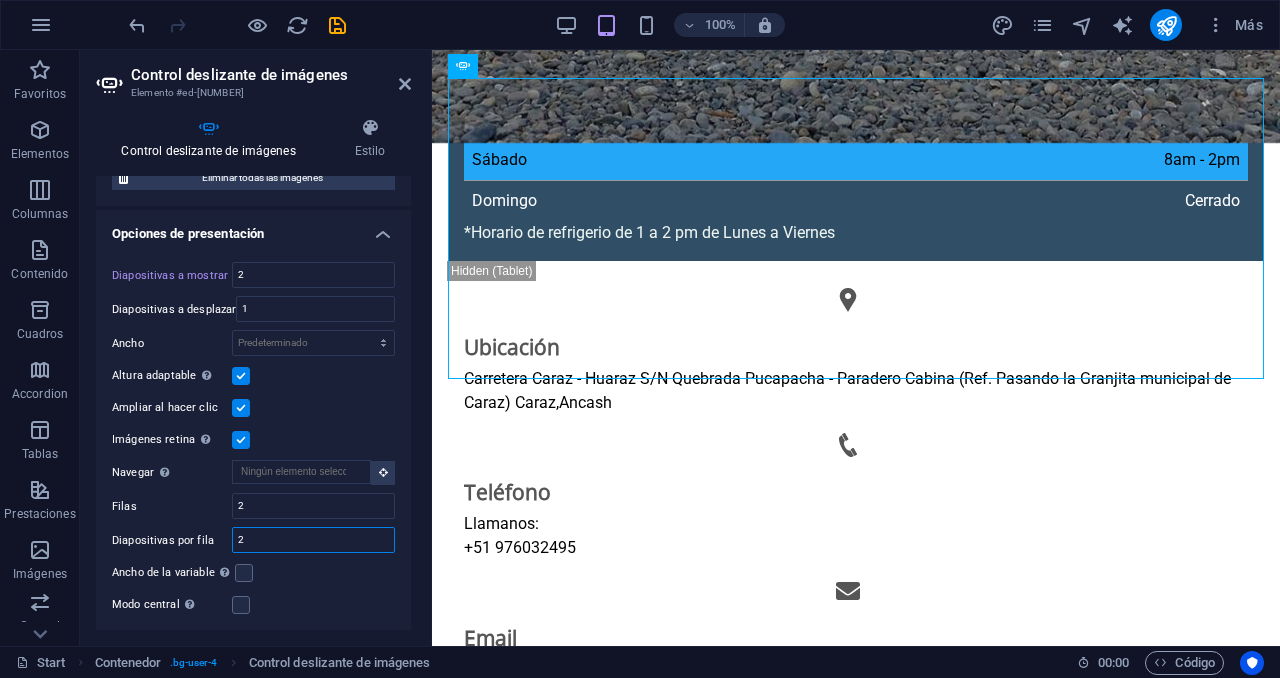 click on "2" at bounding box center (313, 540) 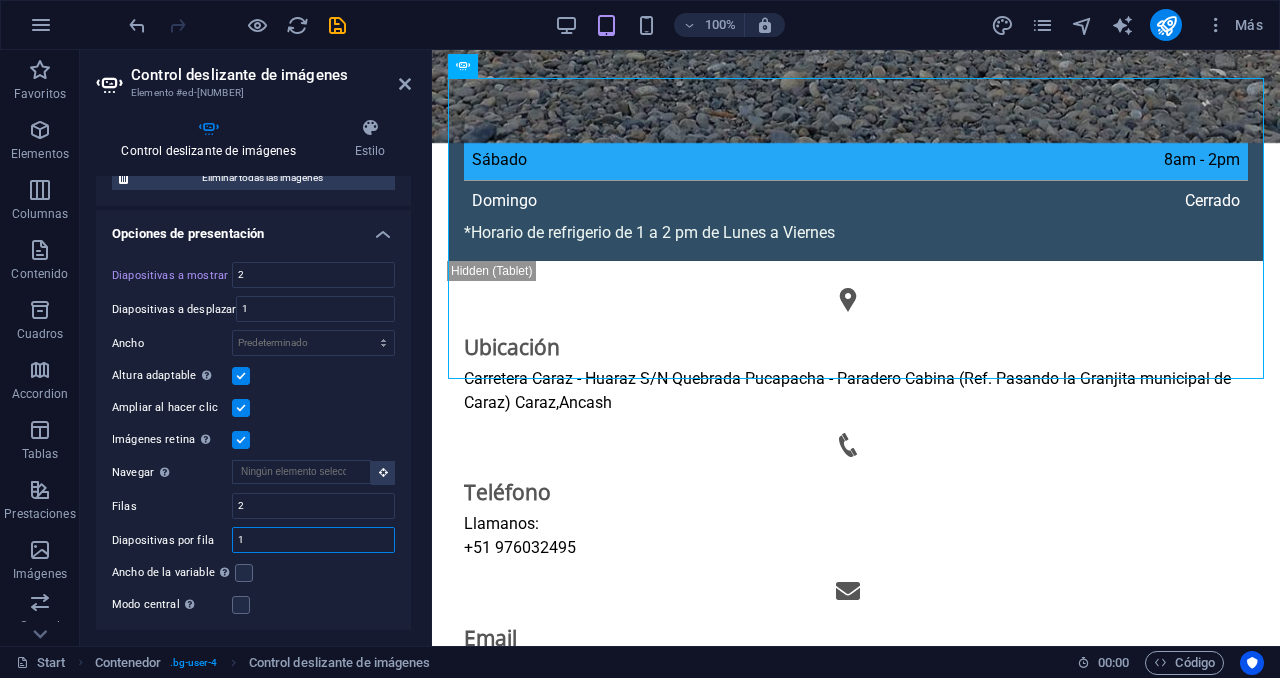 type on "1" 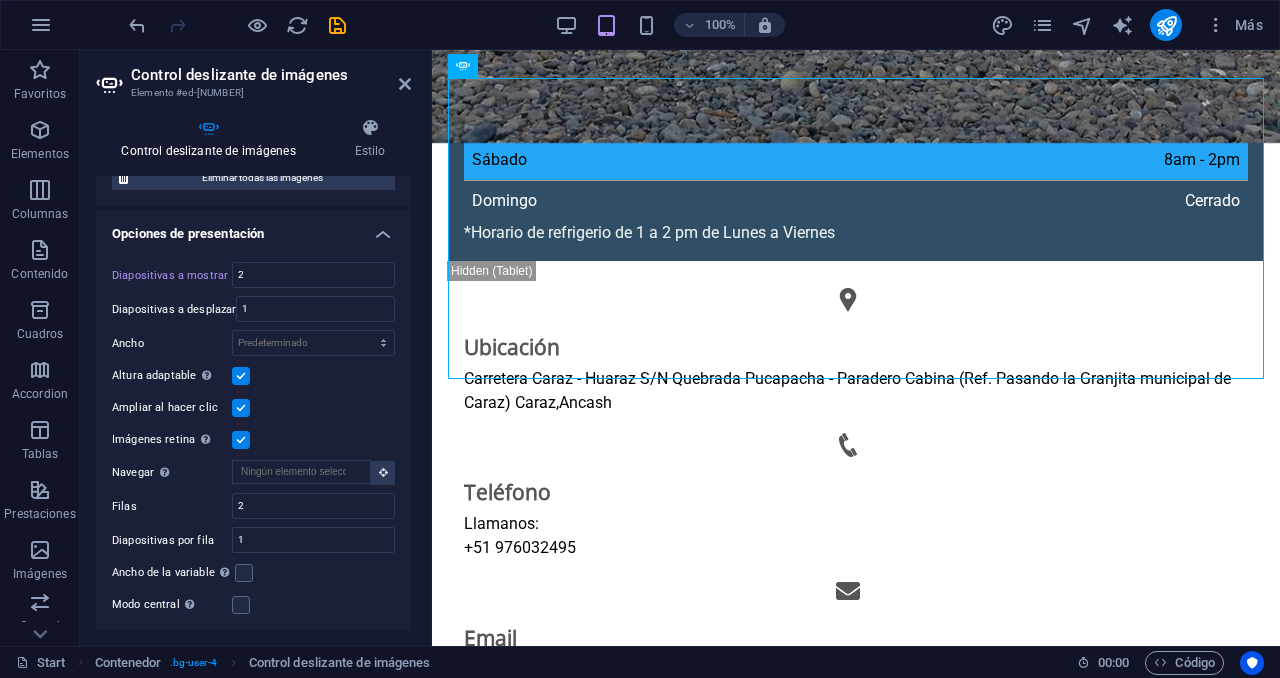 click on "Diapositivas a mostrar 2 Diapositivas a desplazar 1 Ancho Predeterminado px % rem em vw vh Altura Predeterminado px rem em vw vh Altura adaptable Ajustar automáticamente el alto para controles deslizantes de diapositiva única Ampliar al hacer clic Imágenes retina Automáticamente cargar tamaños optimizados de smartphone e imagen retina. Navegar Selecciona otro control deslizante que debería ser navegado por este
Filas 2 Diapositivas por fila 1 Ancho de la variable Ajusta automáticamente el ancho de la diapositiva visible. Modo central Permite la visualización centralizada con diapositiva anterior/siguiente. Usar con un número impar de "Diapositivas a mostrar". Espaciado central No visible cuando "Ancho de la variable" está activado 0 px" at bounding box center [253, 439] 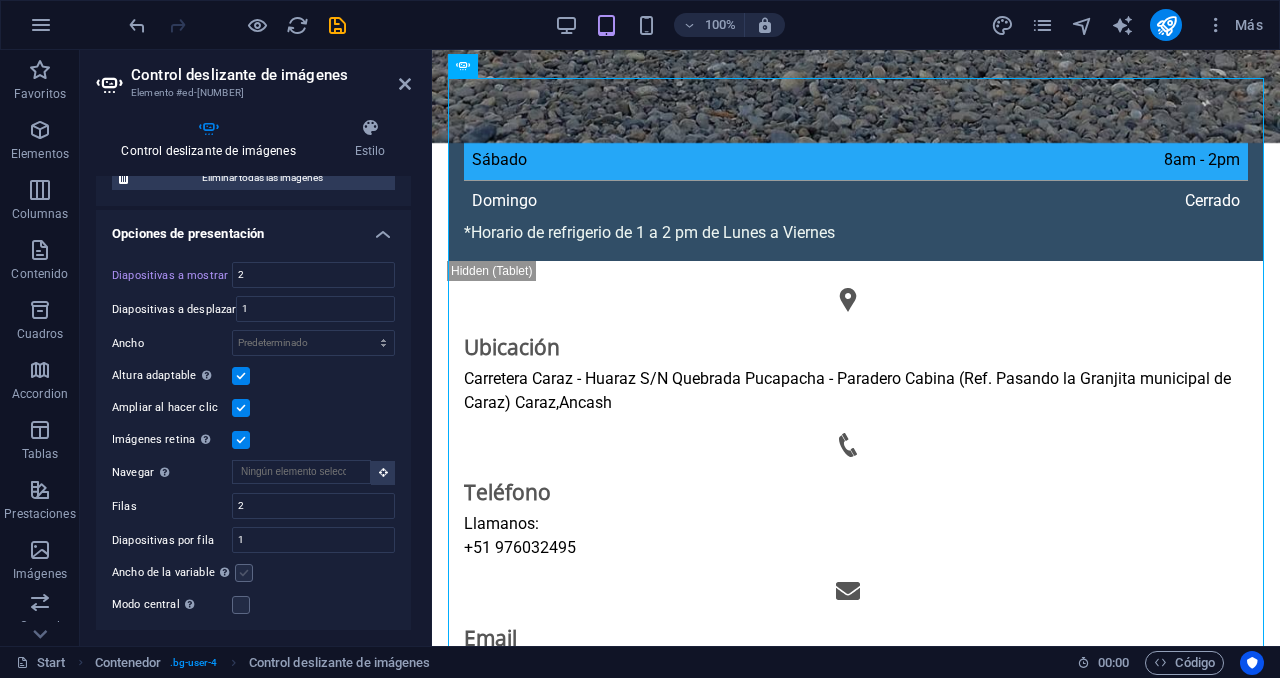 click at bounding box center (244, 573) 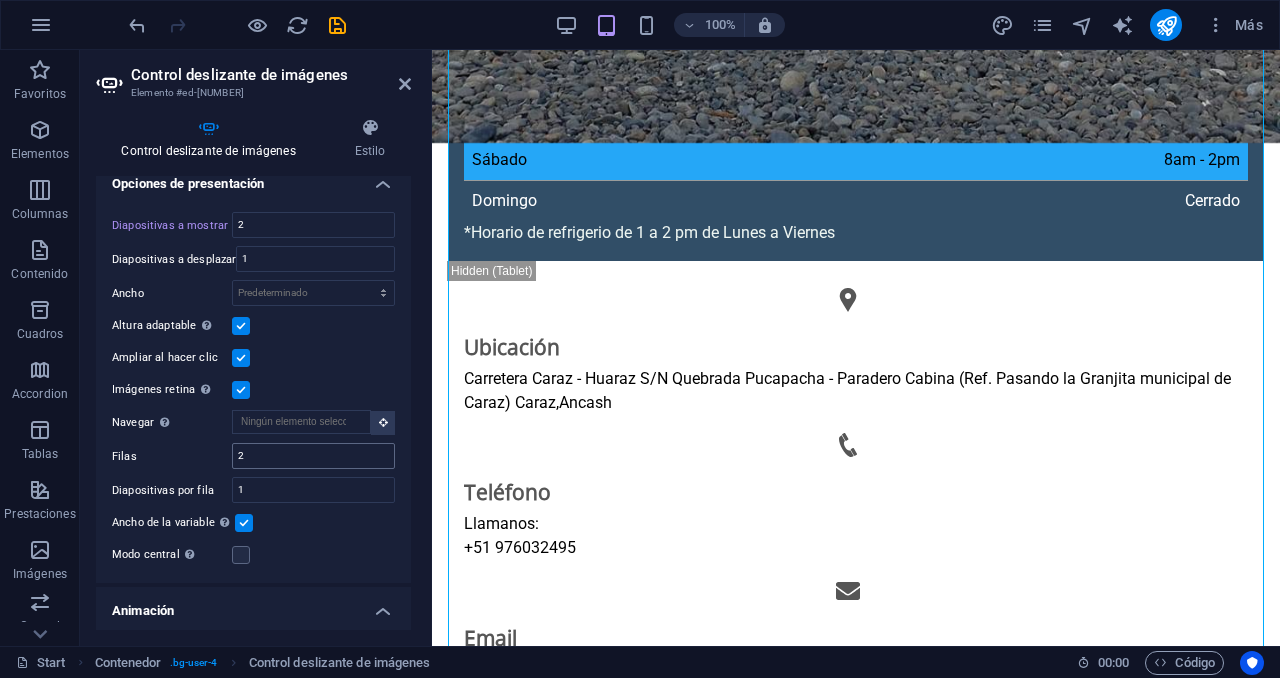 scroll, scrollTop: 672, scrollLeft: 0, axis: vertical 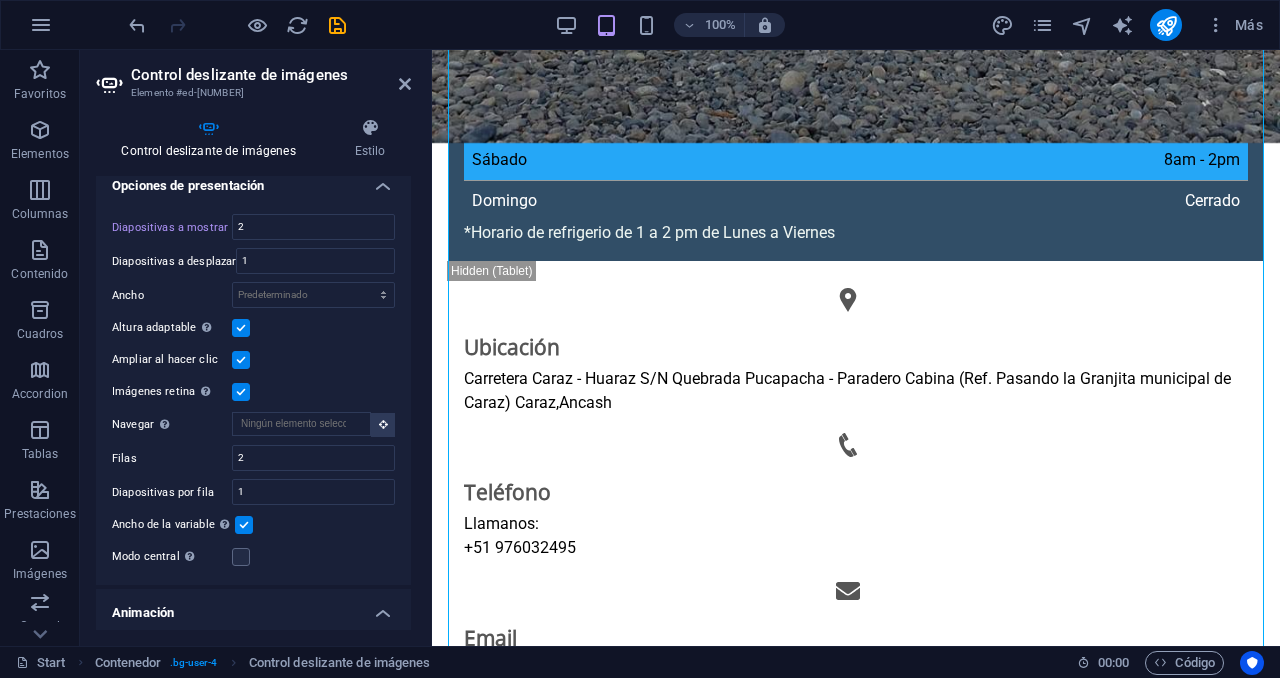 click at bounding box center [244, 525] 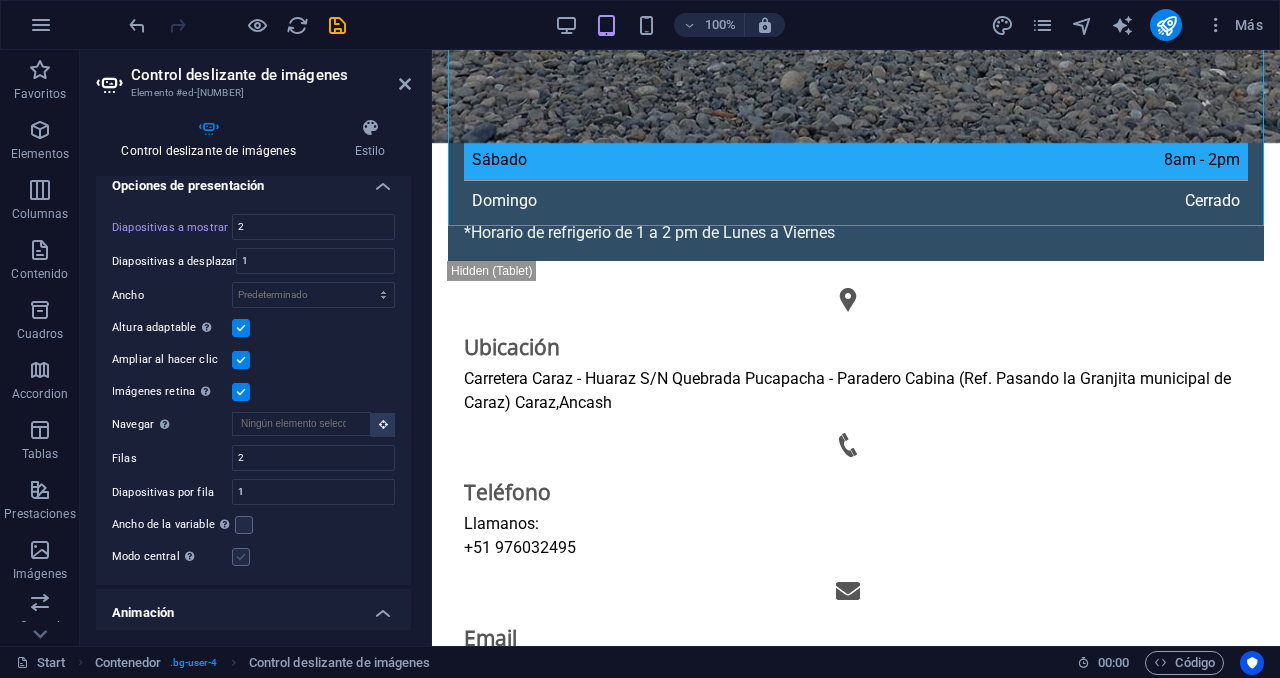 click at bounding box center [241, 557] 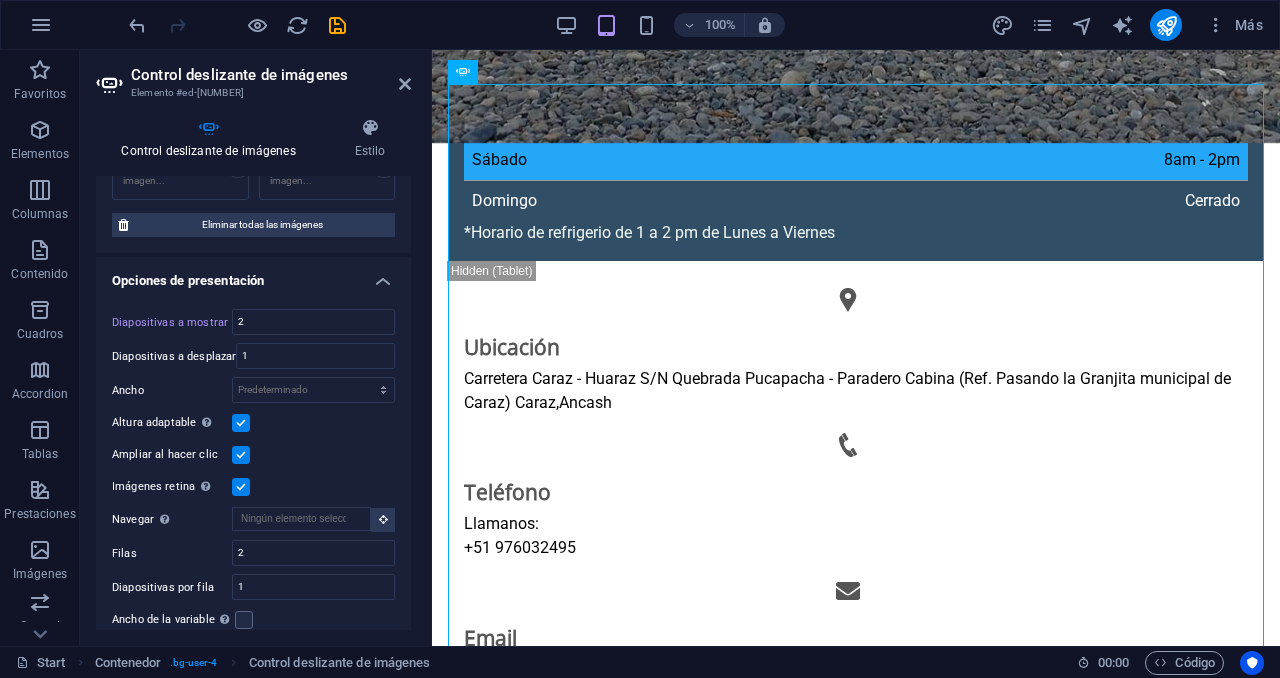 scroll, scrollTop: 598, scrollLeft: 0, axis: vertical 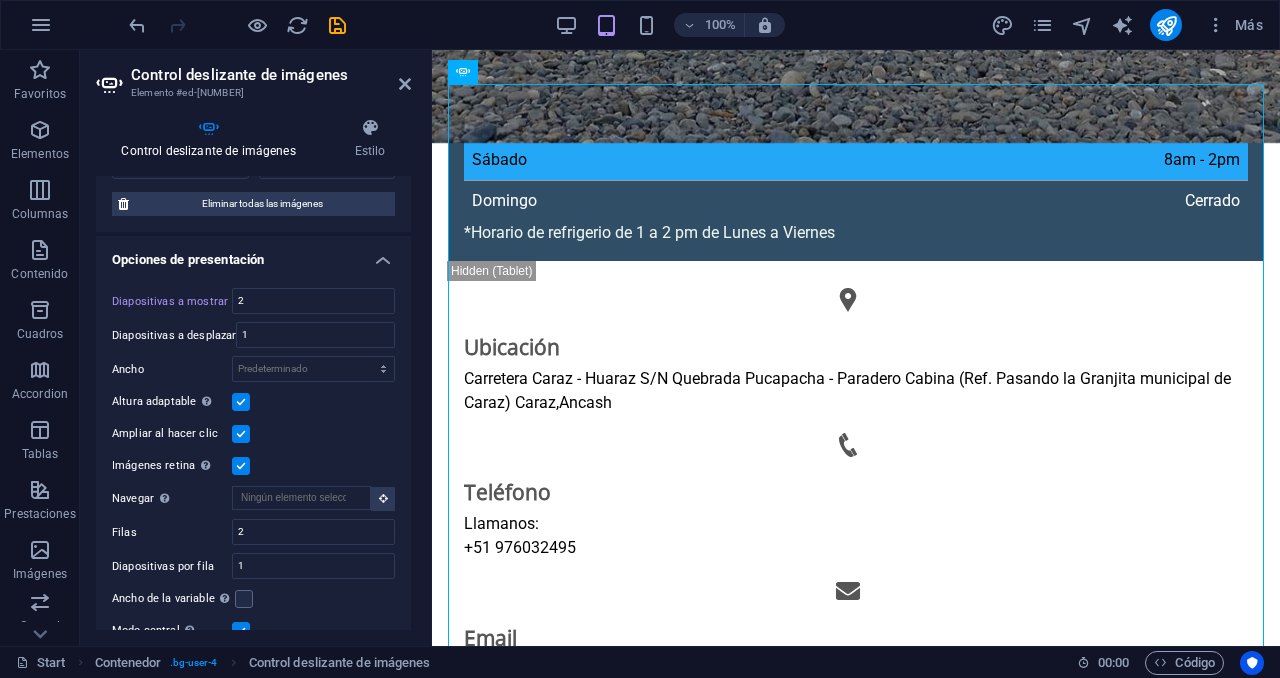 click at bounding box center (241, 402) 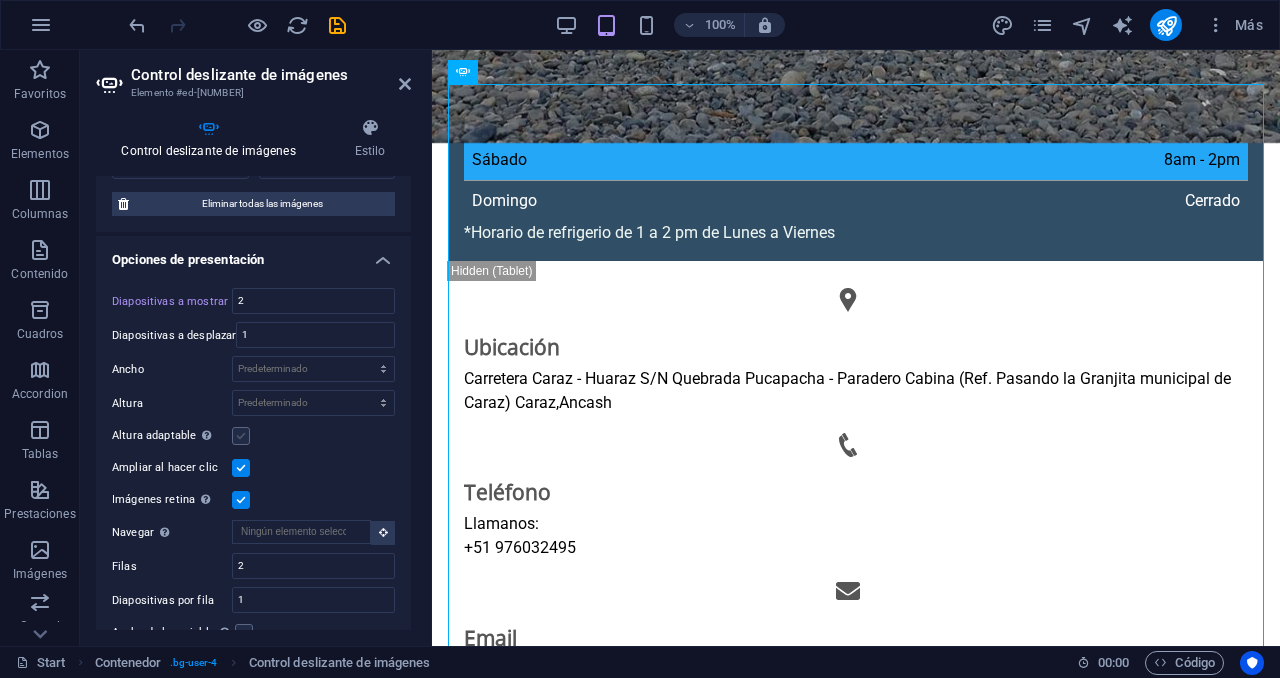click at bounding box center (241, 436) 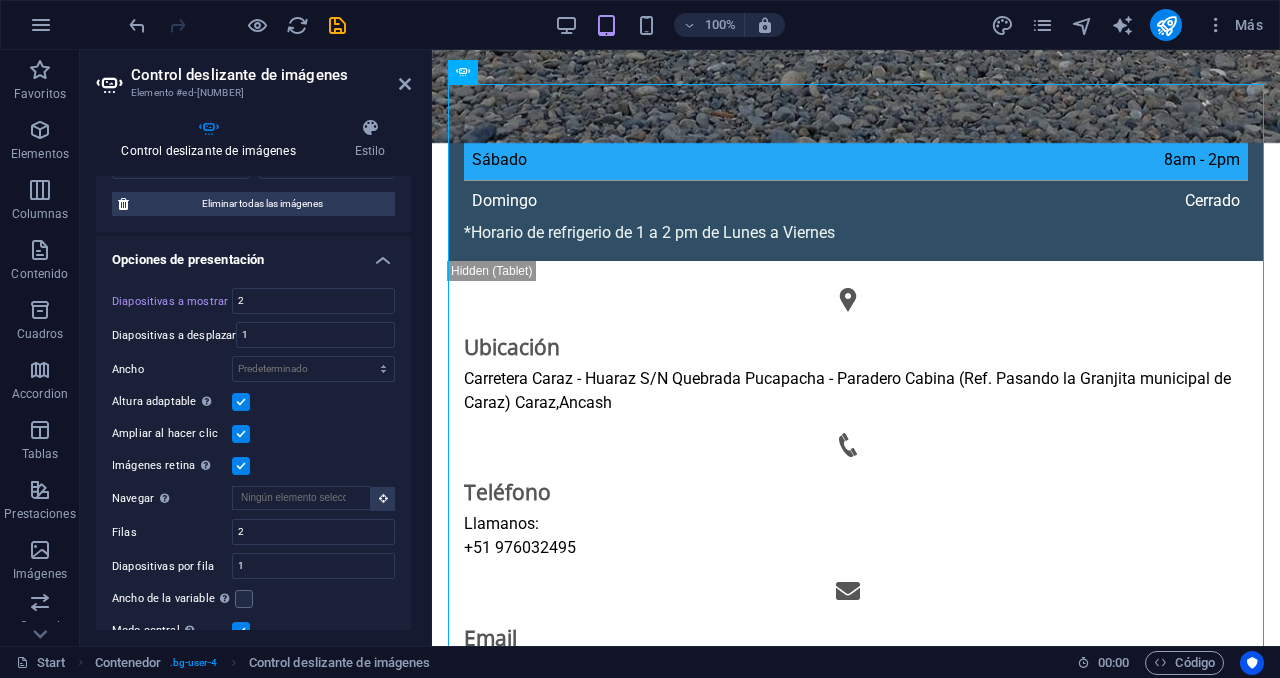 scroll, scrollTop: 618, scrollLeft: 0, axis: vertical 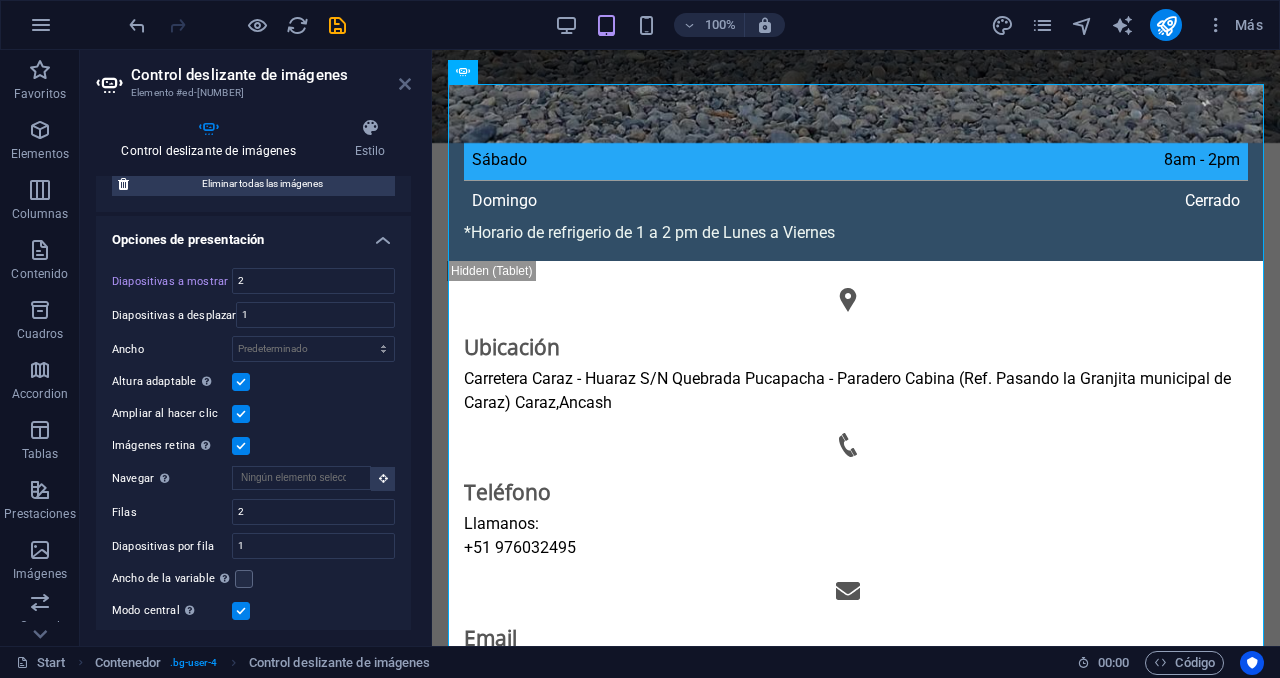 click at bounding box center [405, 84] 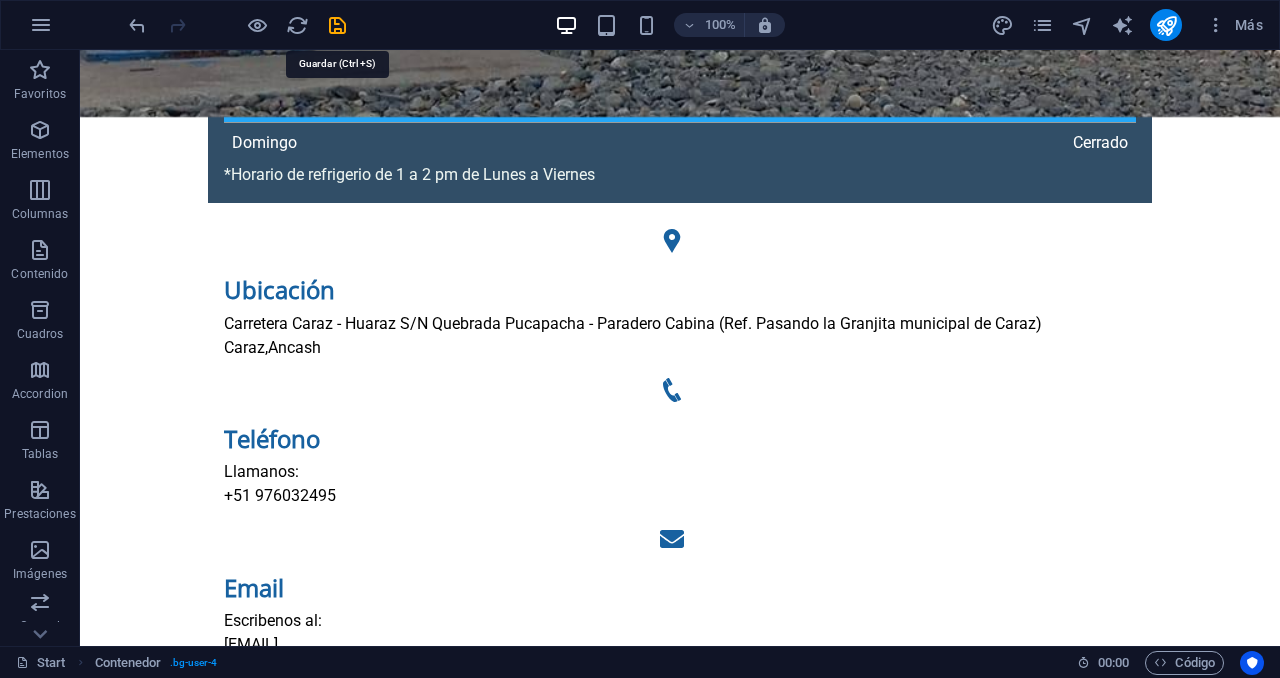click at bounding box center (337, 25) 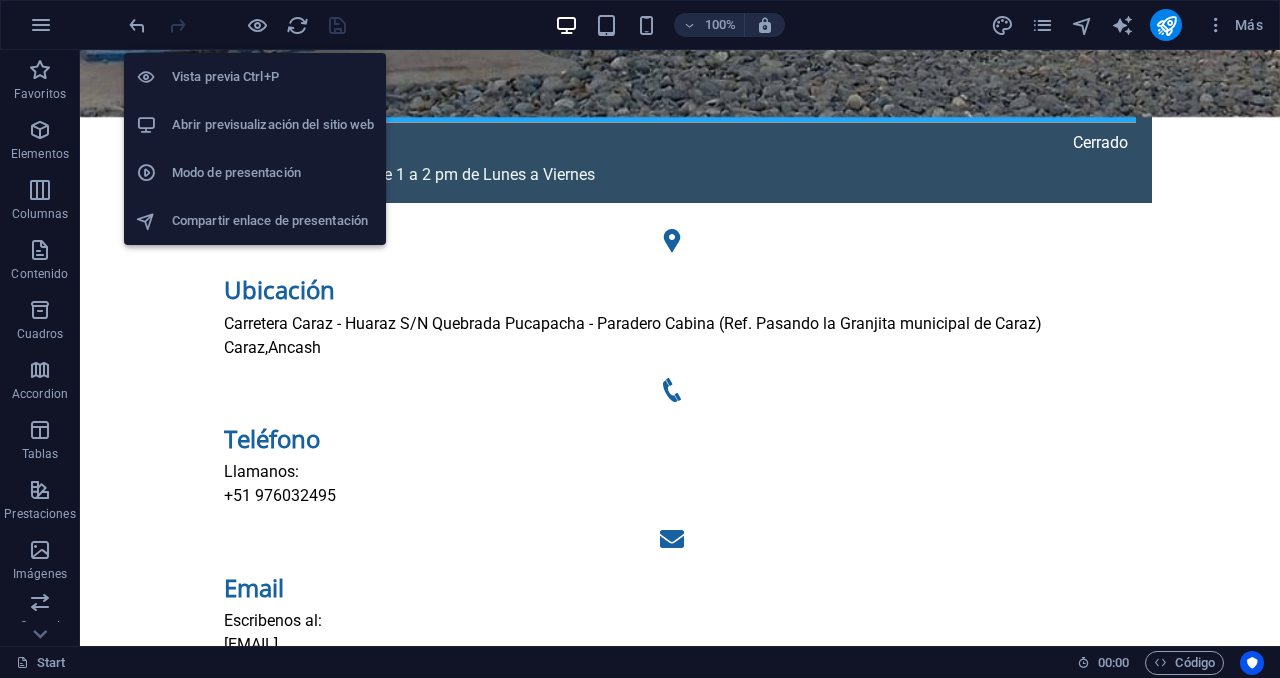 click on "Abrir previsualización del sitio web" at bounding box center [255, 125] 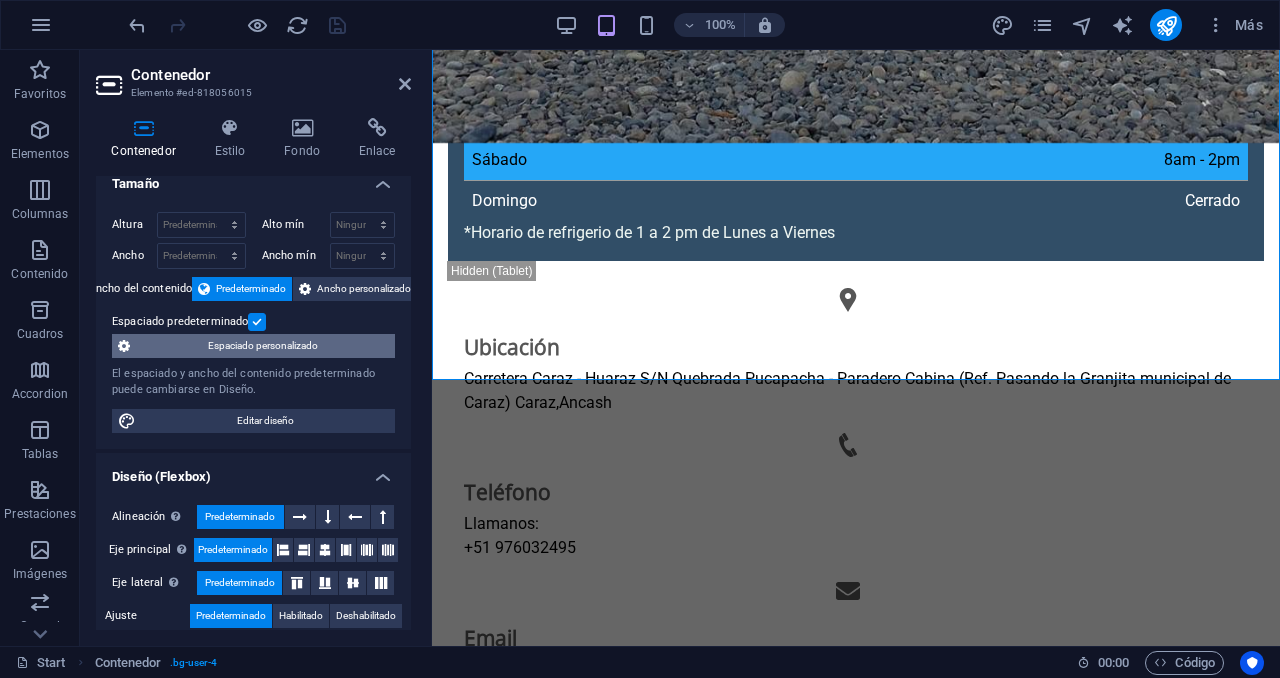 scroll, scrollTop: 0, scrollLeft: 0, axis: both 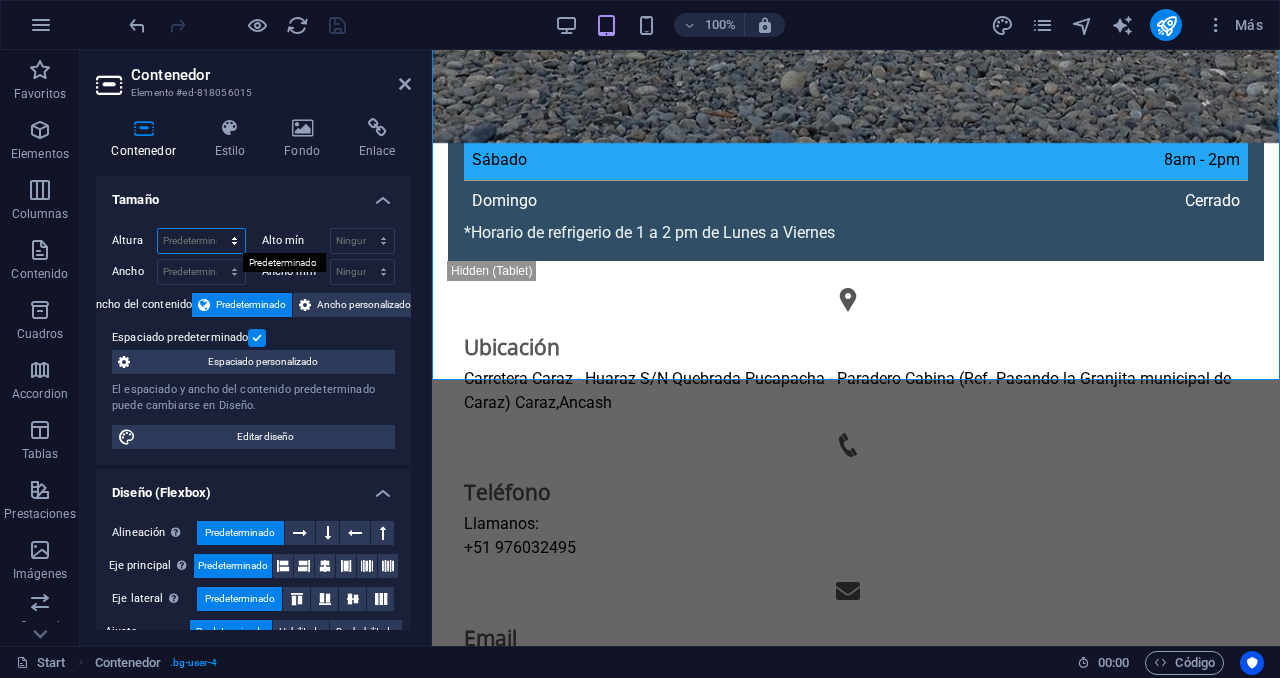 click on "Predeterminado px rem % vh vw" at bounding box center [201, 241] 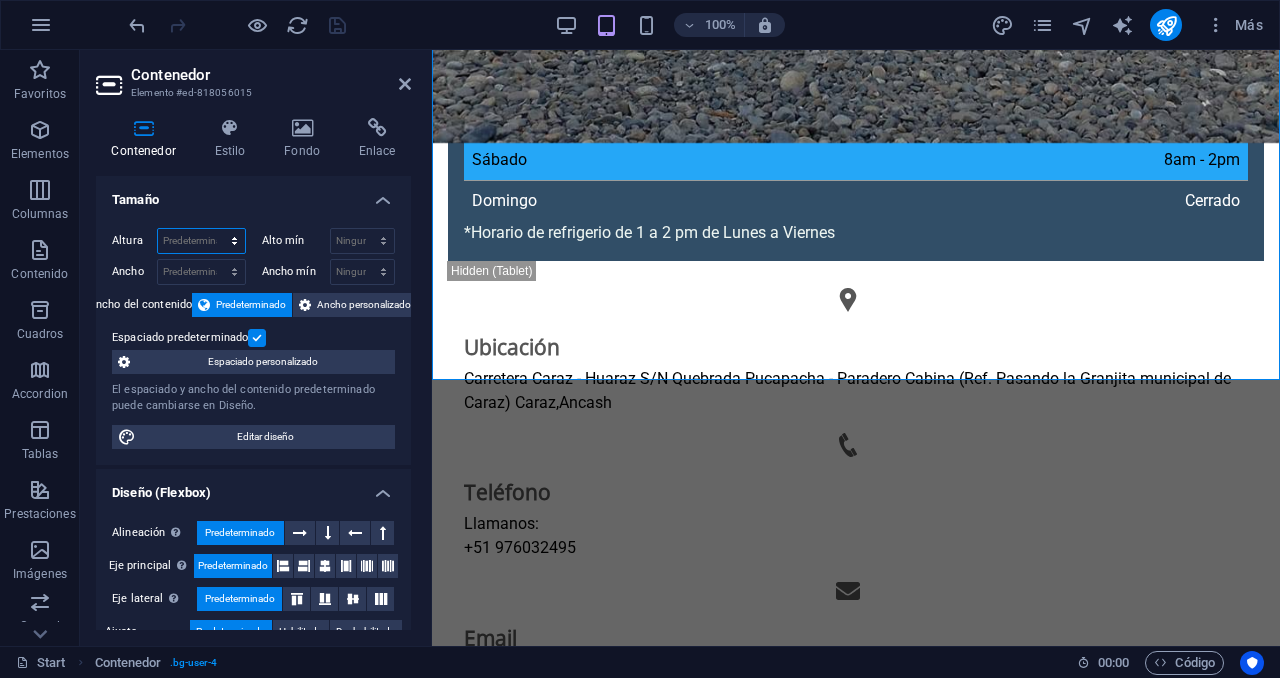 select on "px" 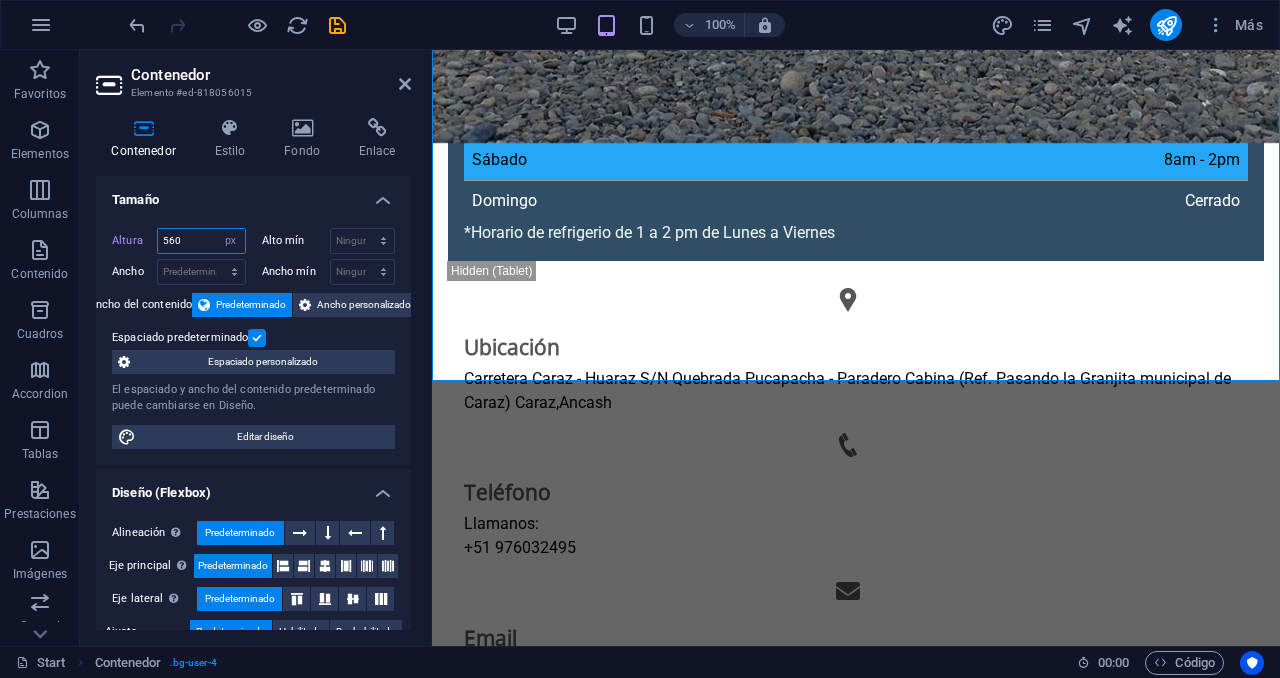 click on "560" at bounding box center (201, 241) 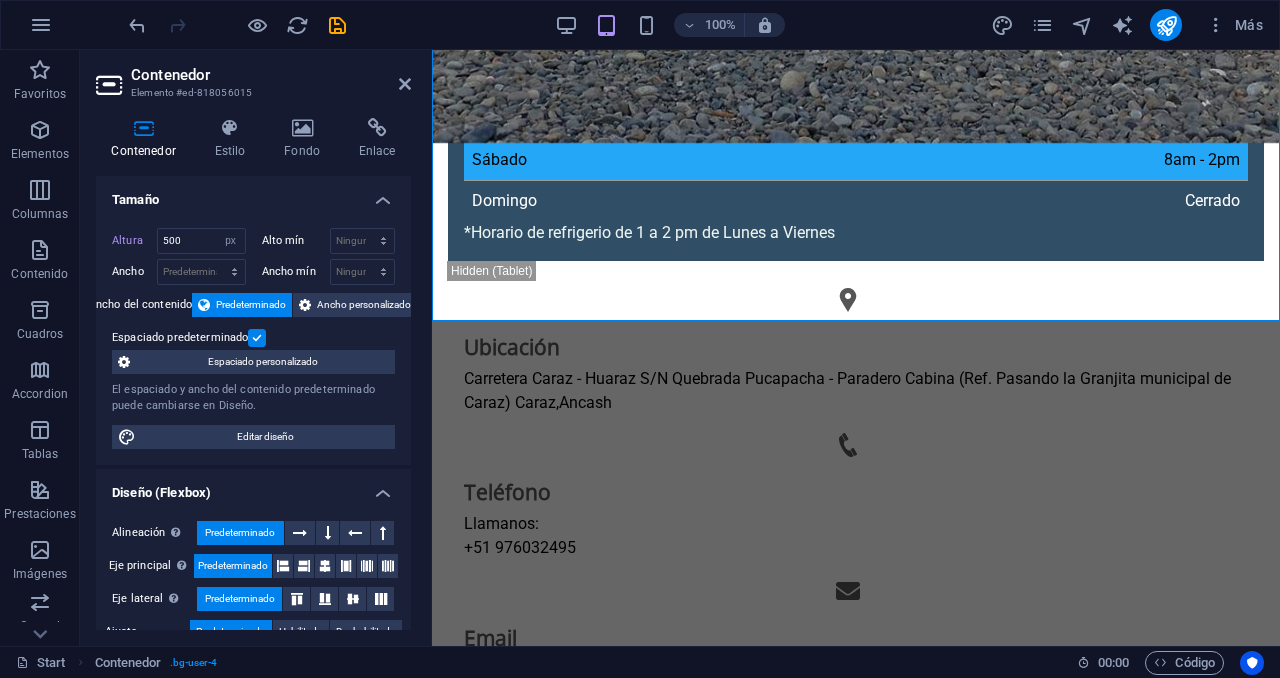 click on "Tamaño" at bounding box center [253, 194] 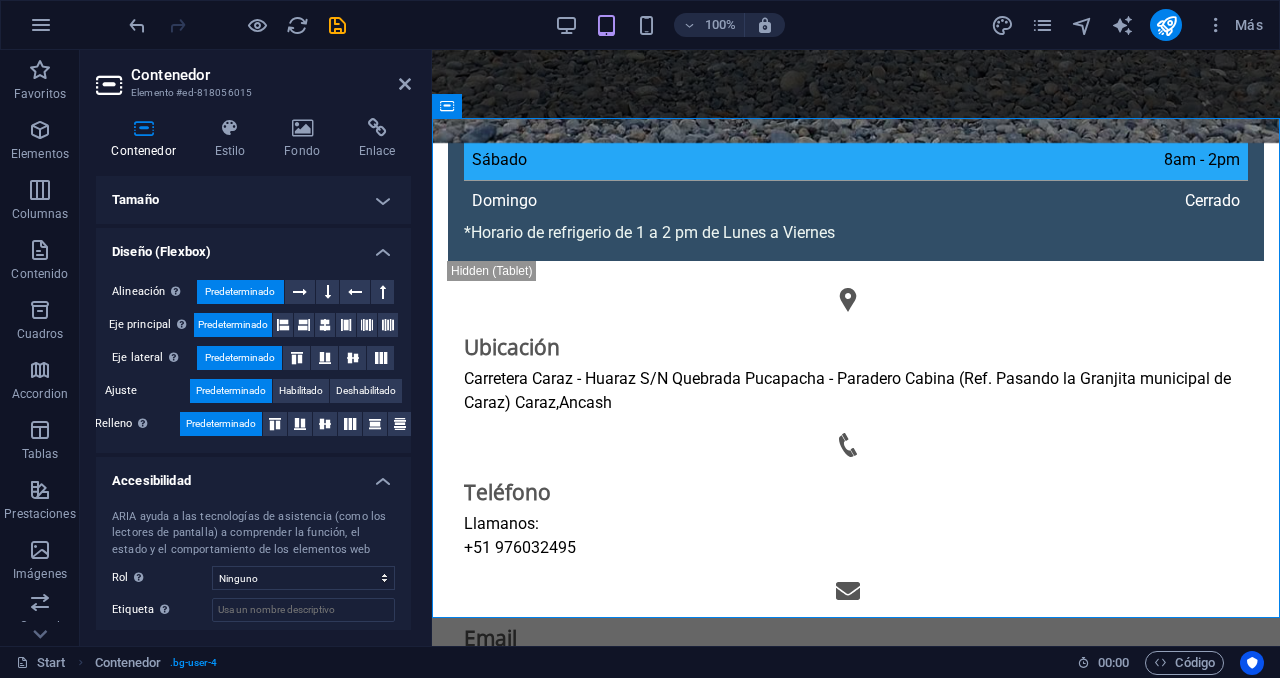 click on "Tamaño" at bounding box center (253, 200) 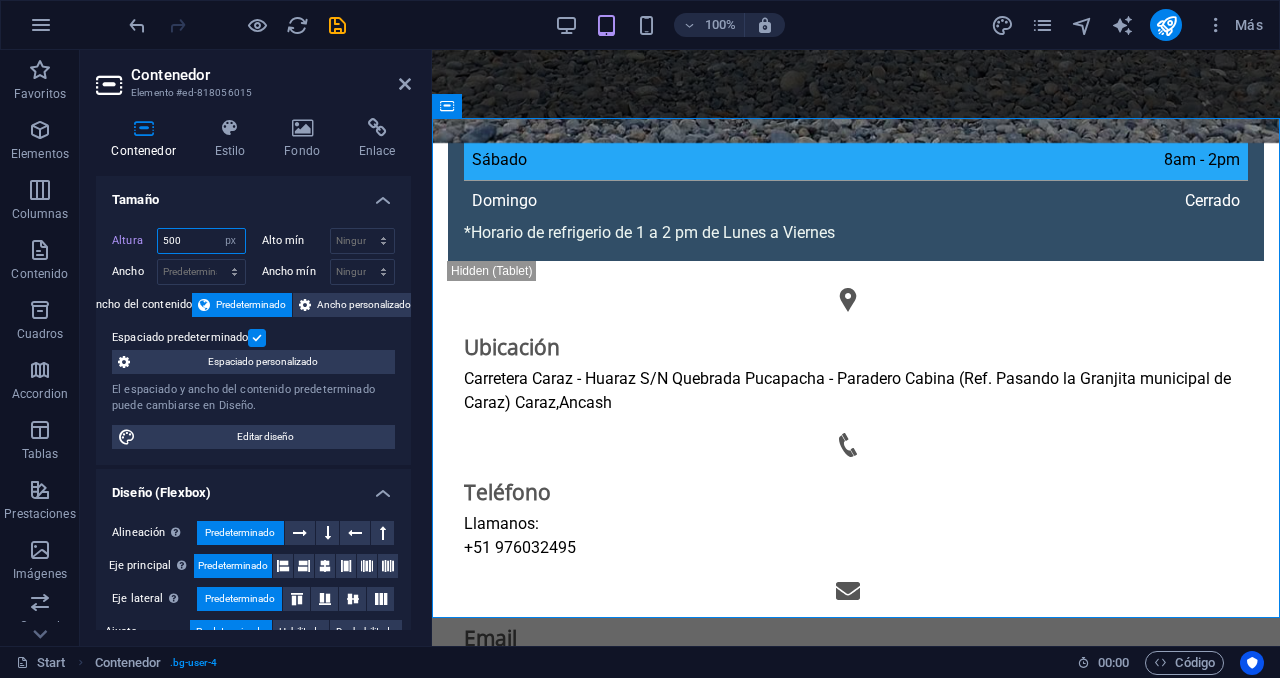 click on "500" at bounding box center (201, 241) 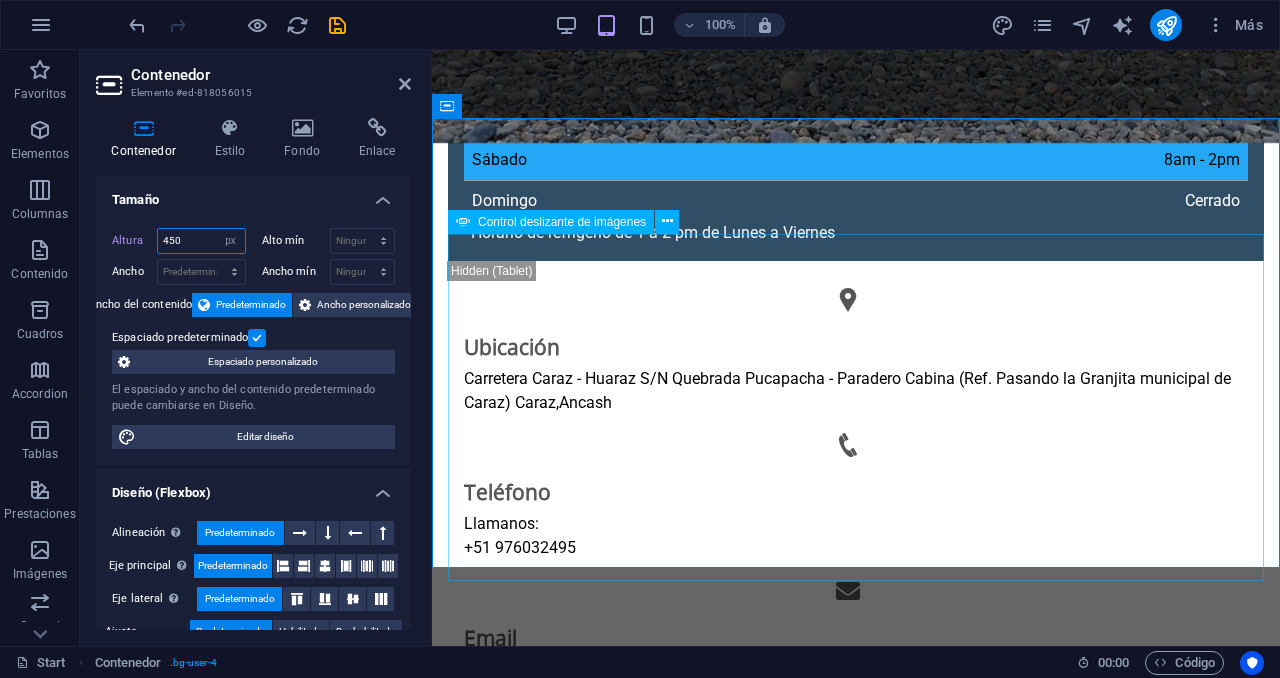type on "450" 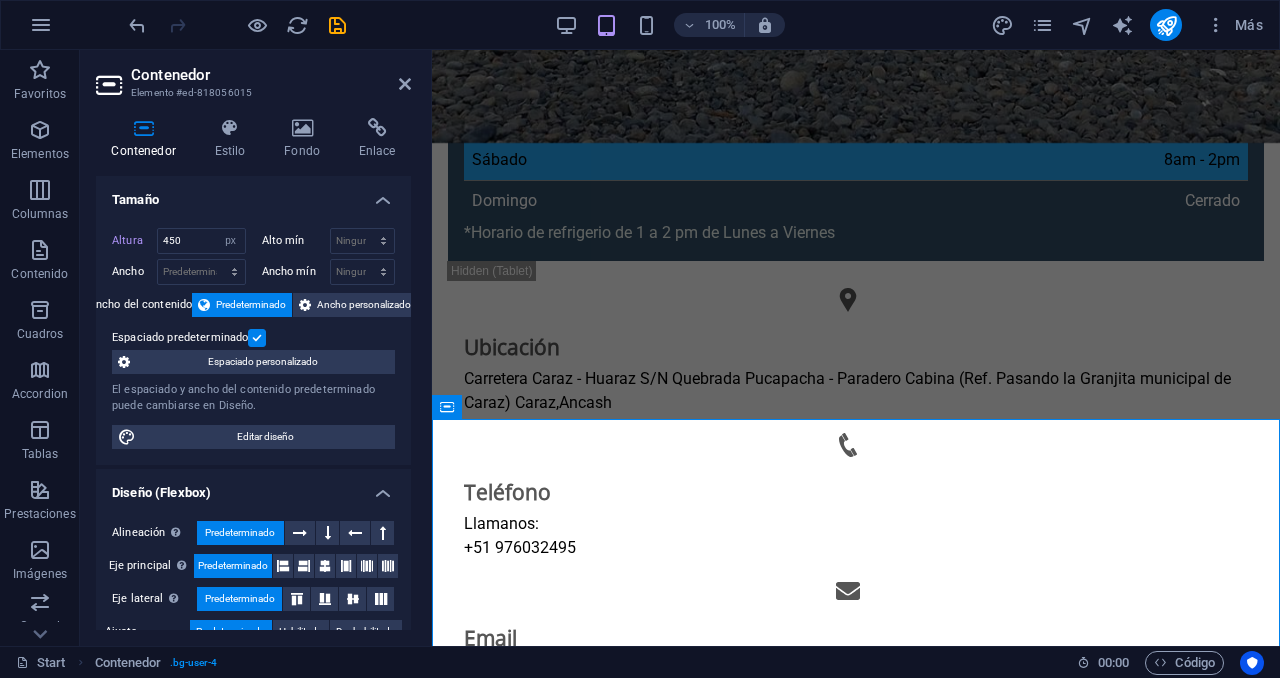 click on "Altura 450 Predeterminado px rem % vh vw Alto mín Ninguno px rem % vh vw Ancho Predeterminado px rem % em vh vw Ancho mín Ninguno px rem % vh vw Ancho del contenido Predeterminado Ancho personalizado Ancho Predeterminado px rem % em vw Ancho mín Ninguno px rem % vh vw Espaciado predeterminado Espaciado personalizado El espaciado y ancho del contenido predeterminado puede cambiarse en Diseño. Editar diseño" at bounding box center (253, 338) 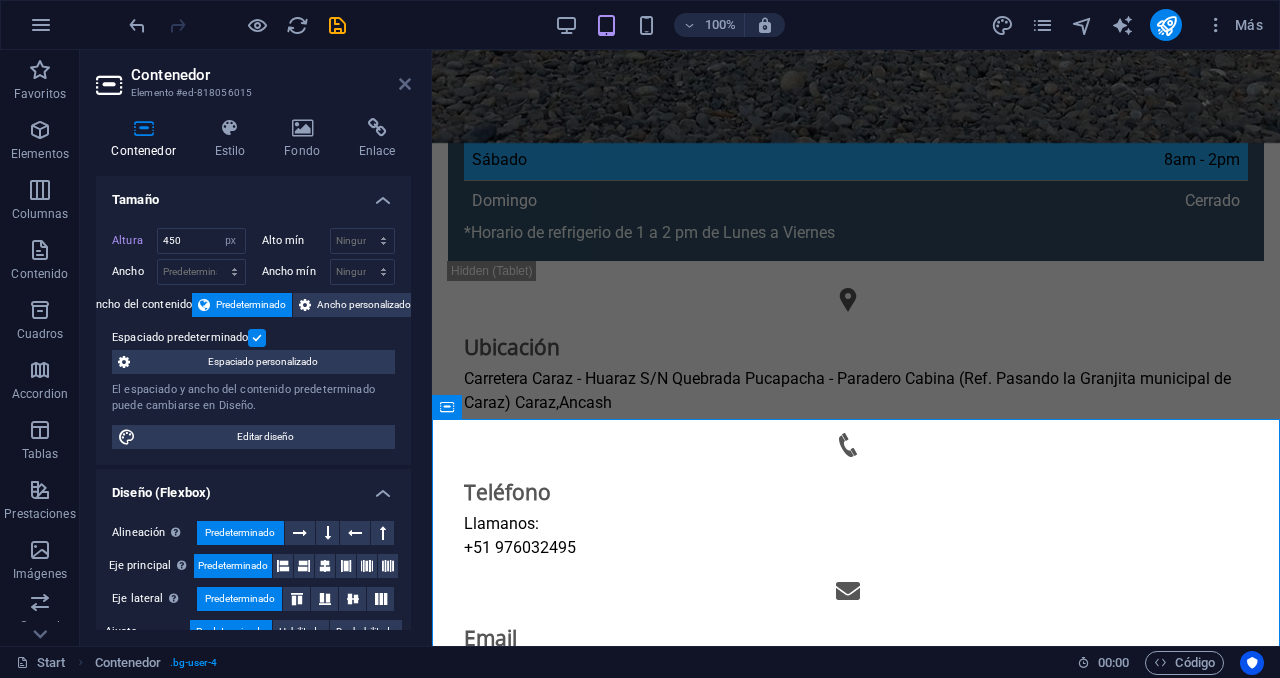 click at bounding box center (405, 84) 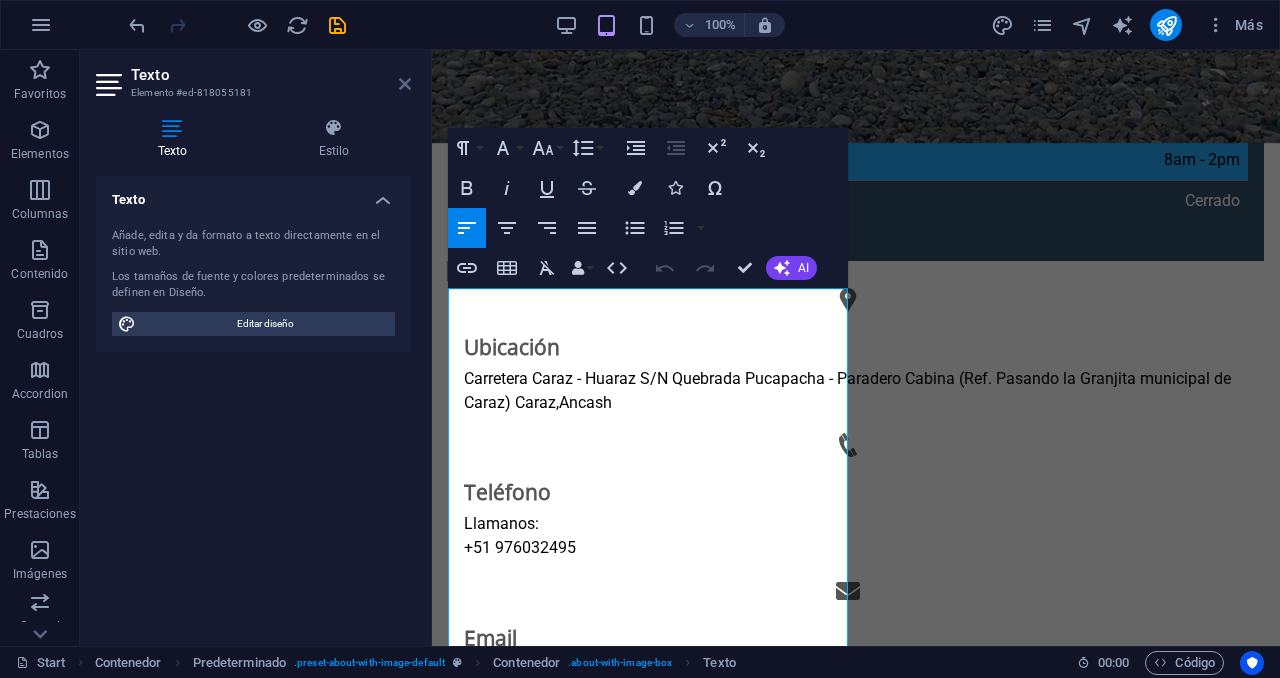 click at bounding box center [405, 84] 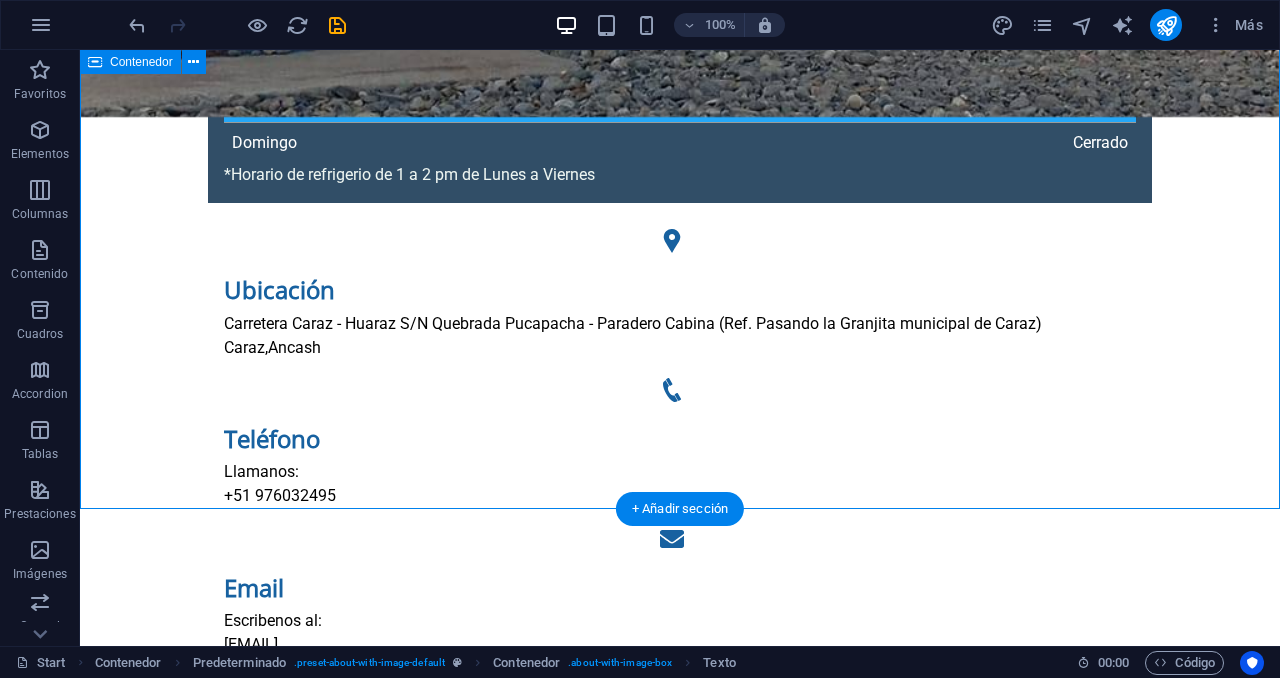 select on "px" 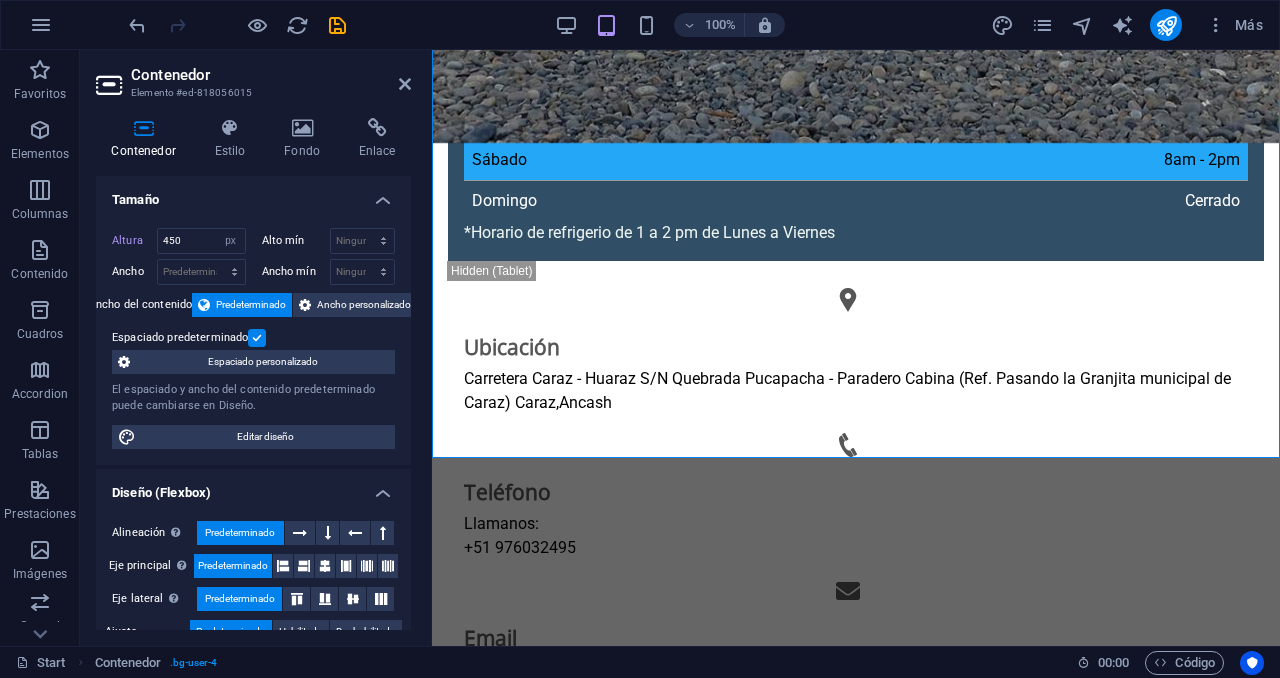 click on "Contenedor Elemento #ed-[NUMBER]" at bounding box center (253, 76) 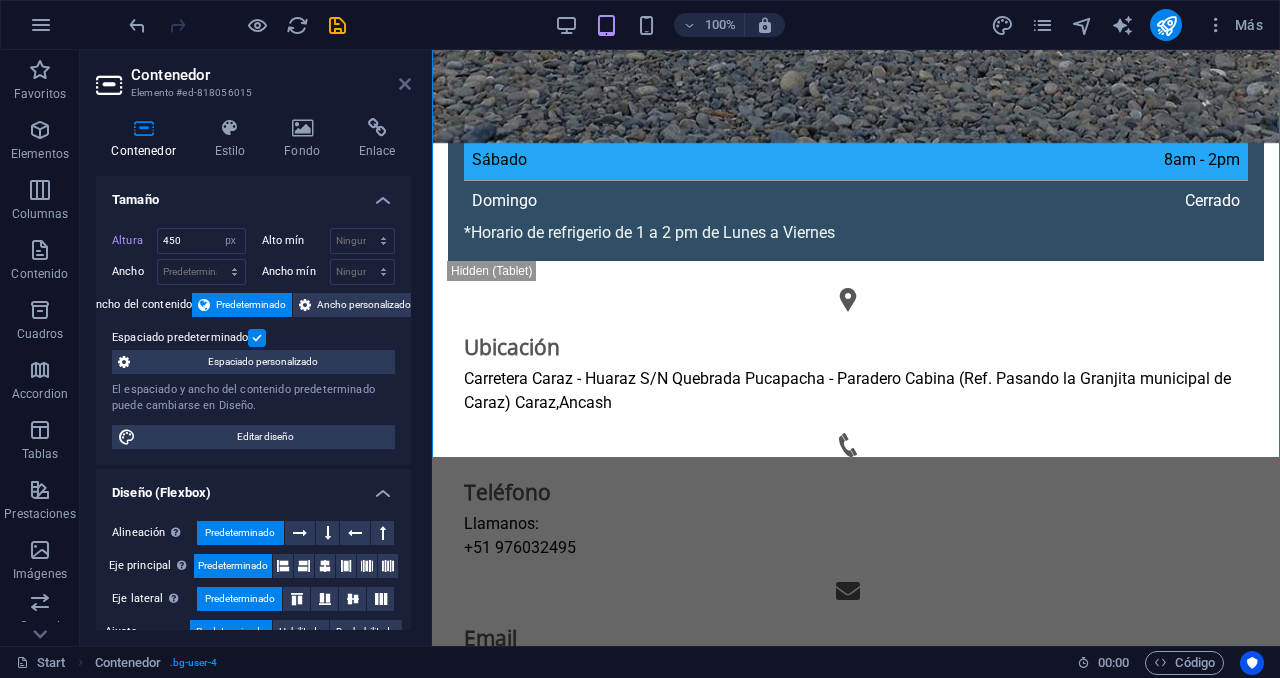 click at bounding box center [405, 84] 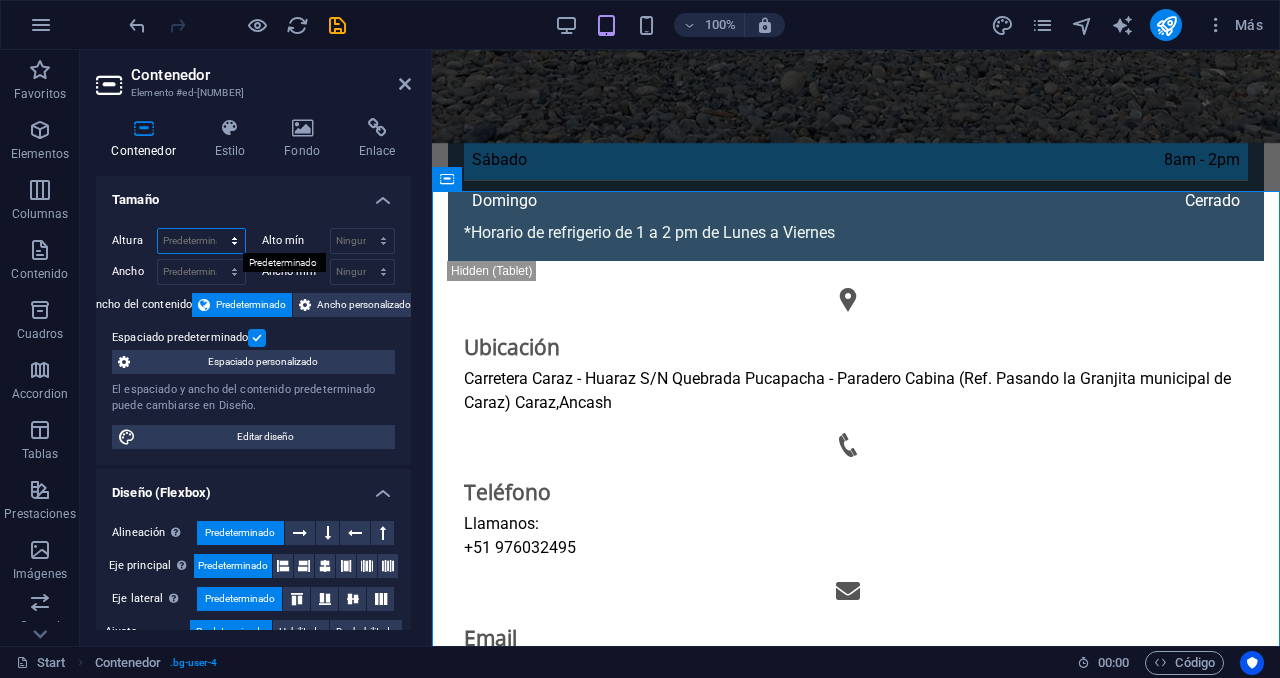 click on "Predeterminado px rem % vh vw" at bounding box center [201, 241] 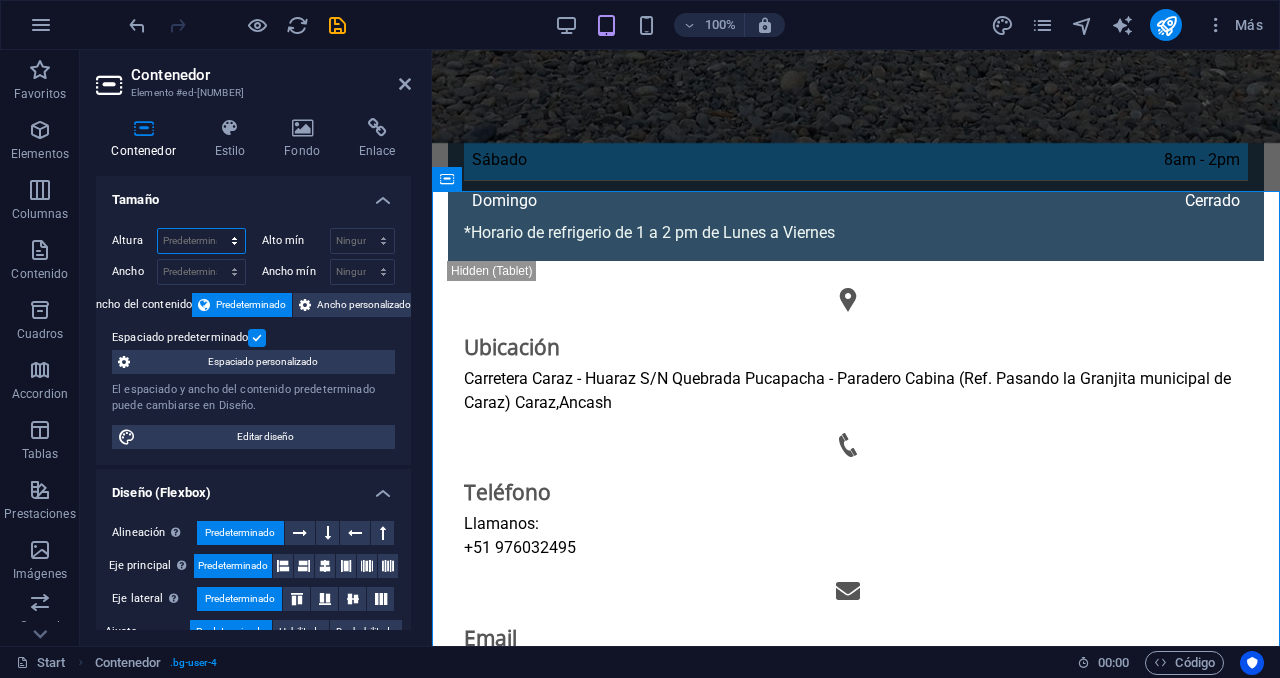 select on "px" 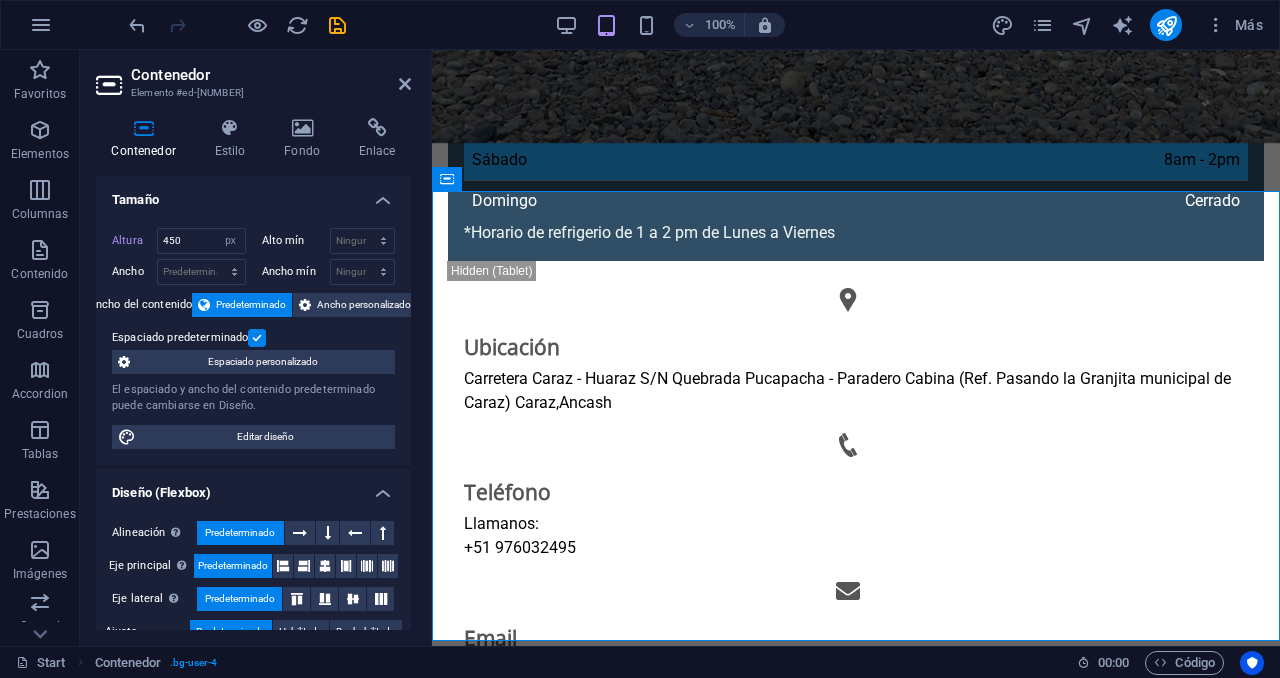 click on "Altura 450 Predeterminado px rem % vh vw Alto mín Ninguno px rem % vh vw Ancho Predeterminado px rem % em vh vw Ancho mín Ninguno px rem % vh vw Ancho del contenido Predeterminado Ancho personalizado Ancho Predeterminado px rem % em vw Ancho mín Ninguno px rem % vh vw Espaciado predeterminado Espaciado personalizado El espaciado y ancho del contenido predeterminado puede cambiarse en Diseño. Editar diseño" at bounding box center [253, 338] 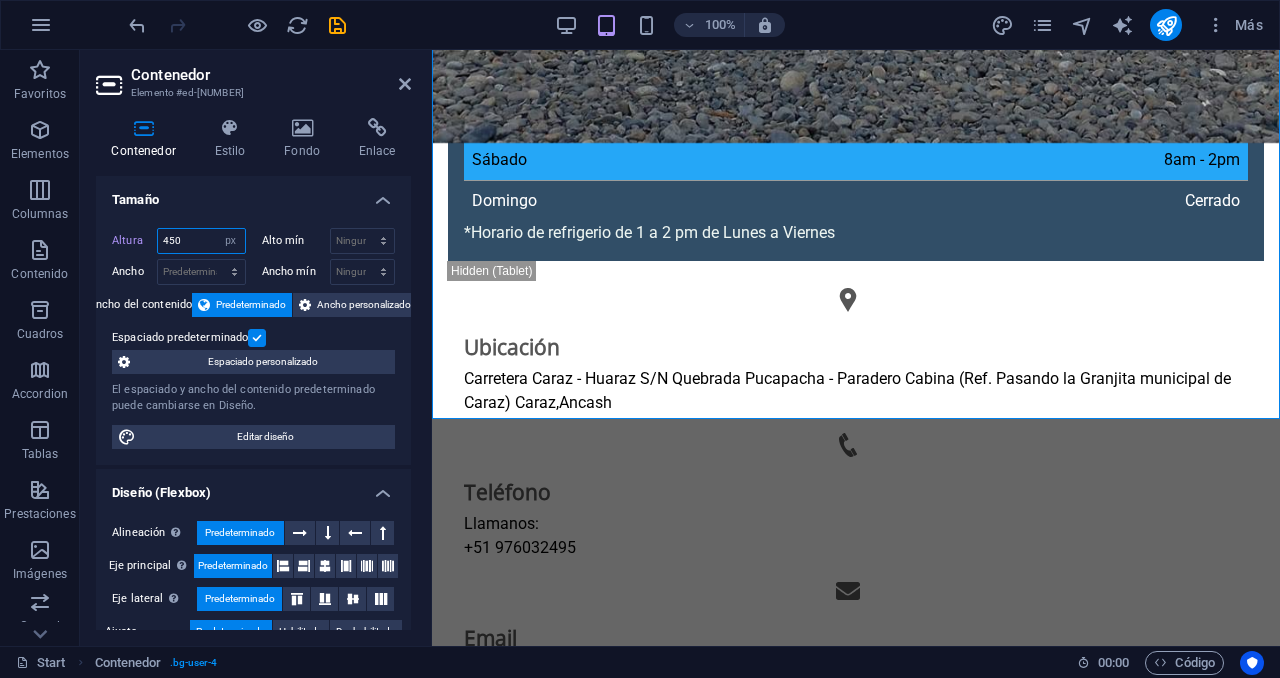 click on "450" at bounding box center (201, 241) 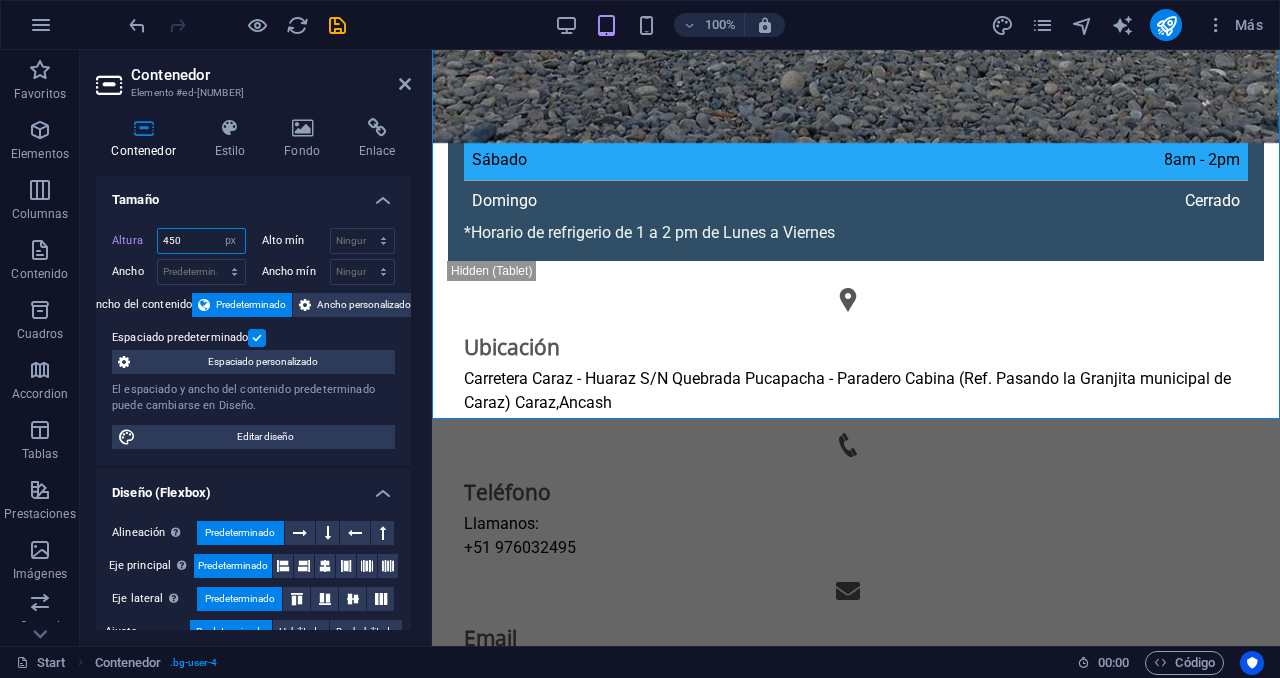 click on "450" at bounding box center [201, 241] 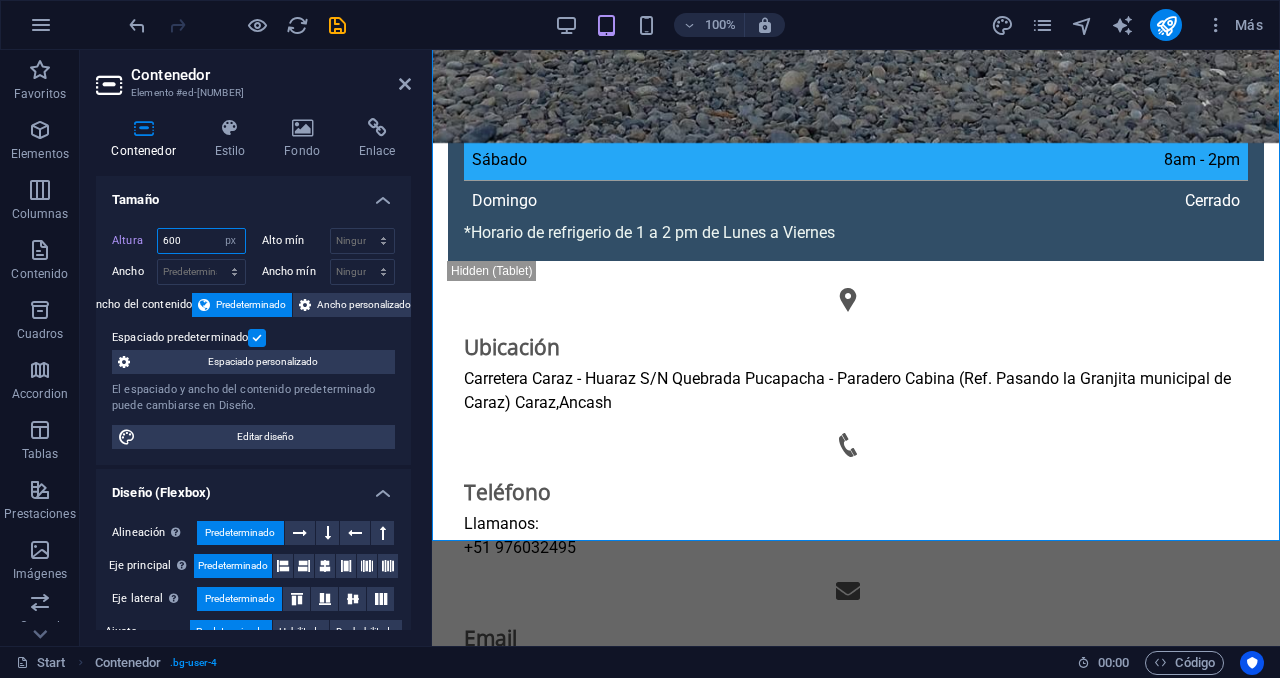 click on "600" at bounding box center [201, 241] 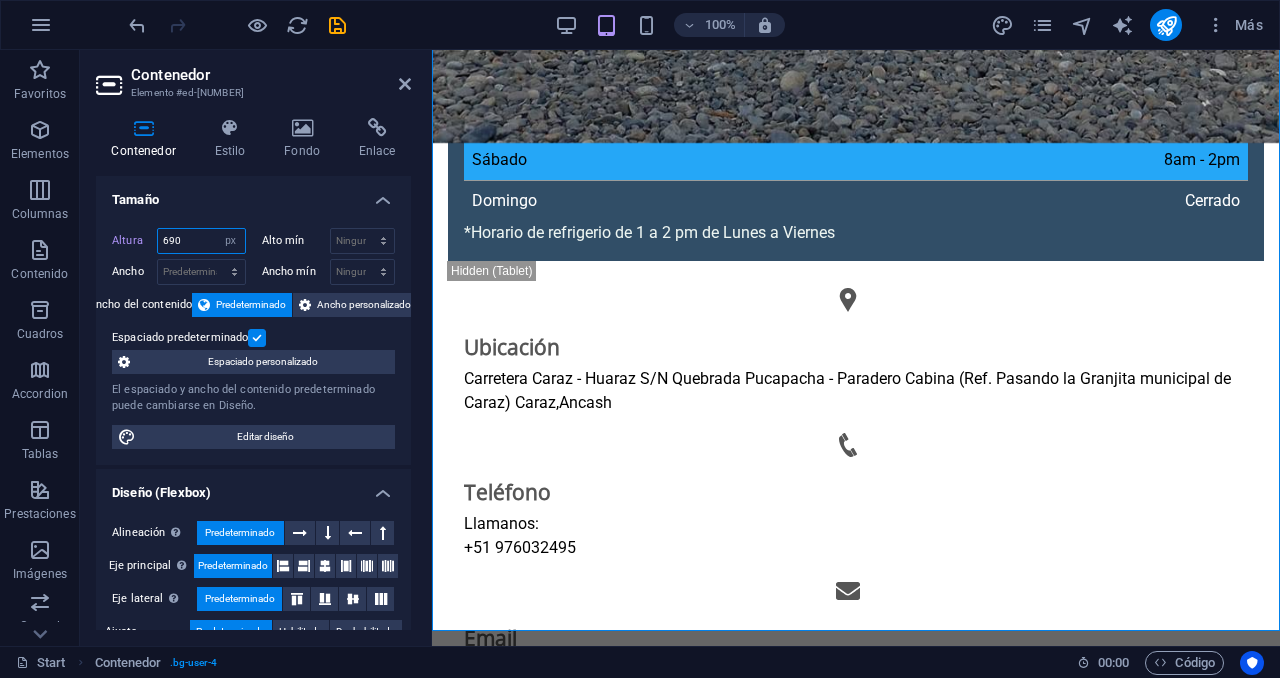 type on "690" 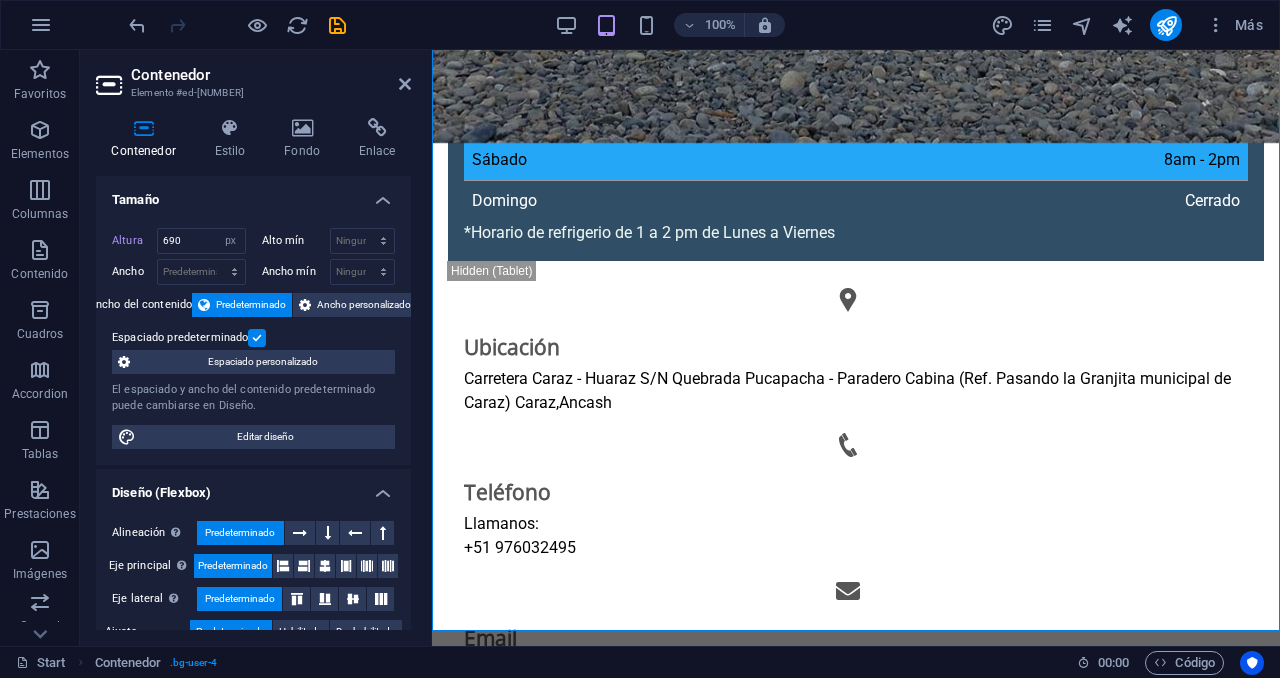 click on "Espaciado predeterminado" at bounding box center [251, 338] 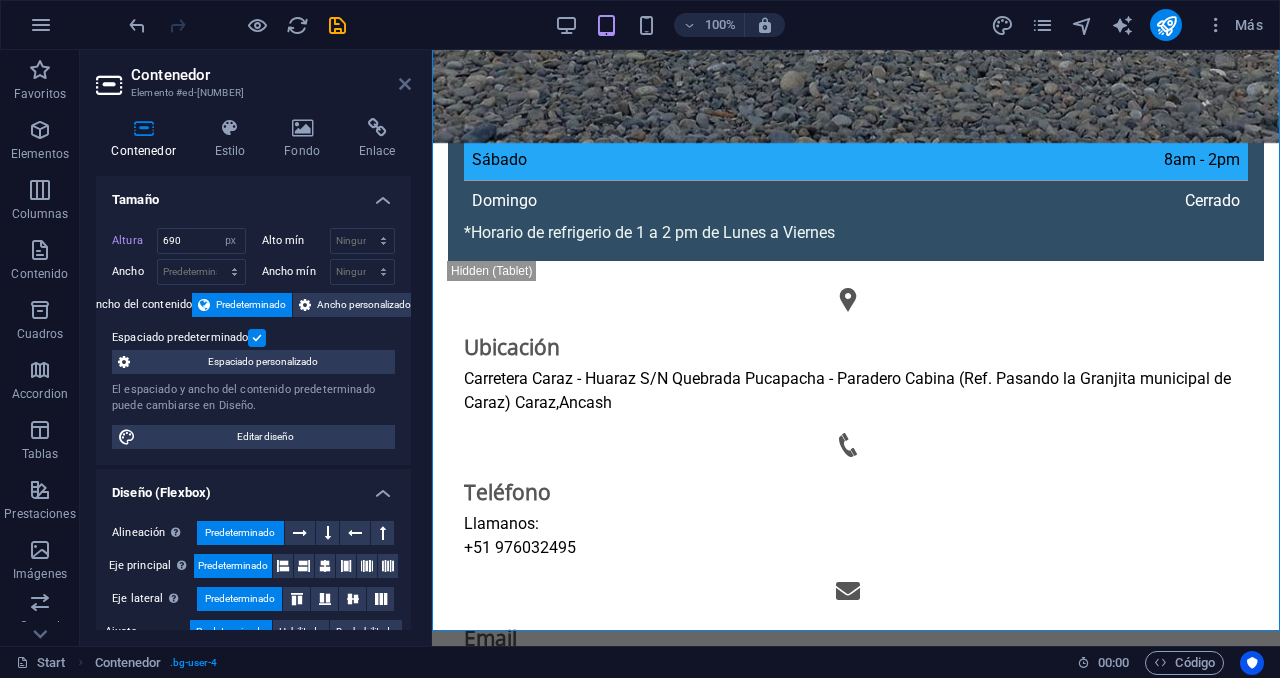 click at bounding box center (405, 84) 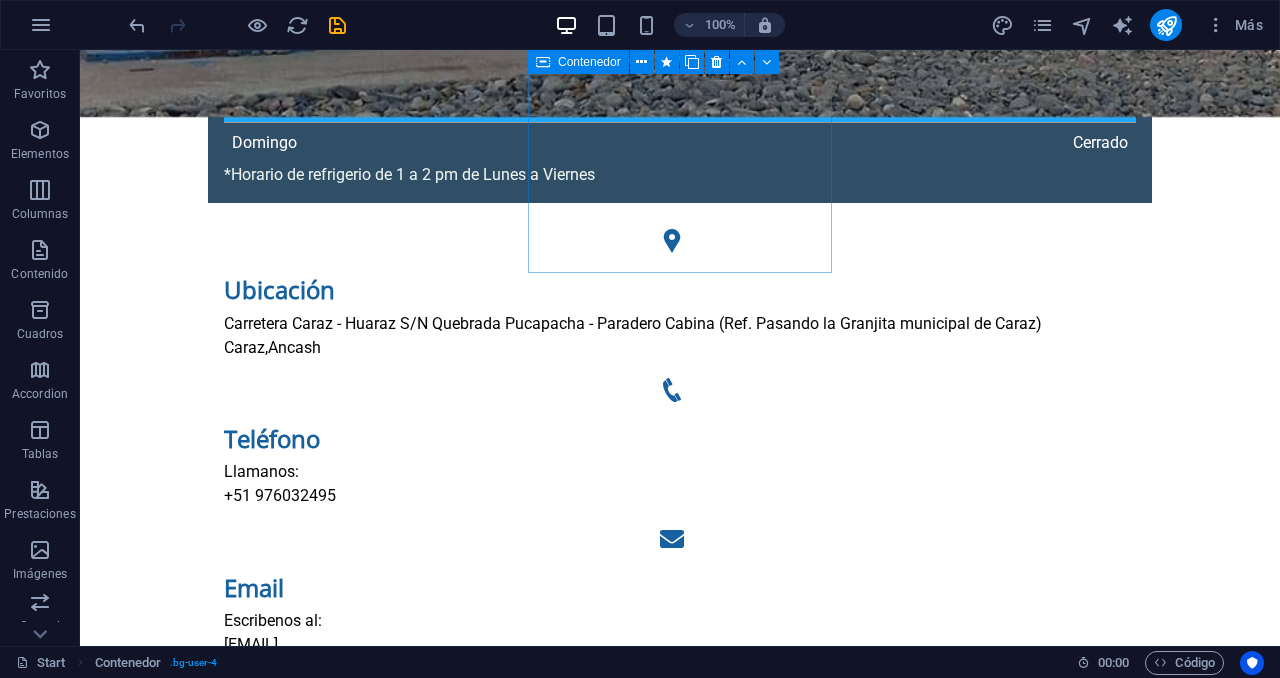 click at bounding box center [337, 25] 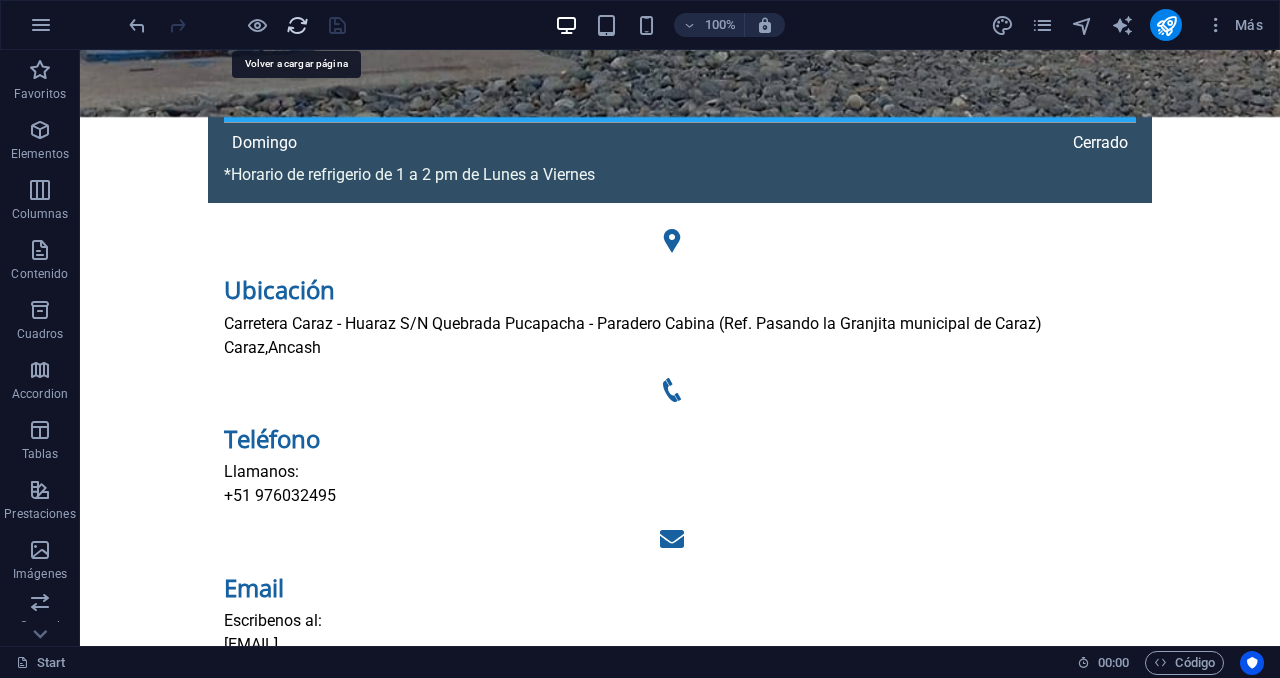 click at bounding box center (297, 25) 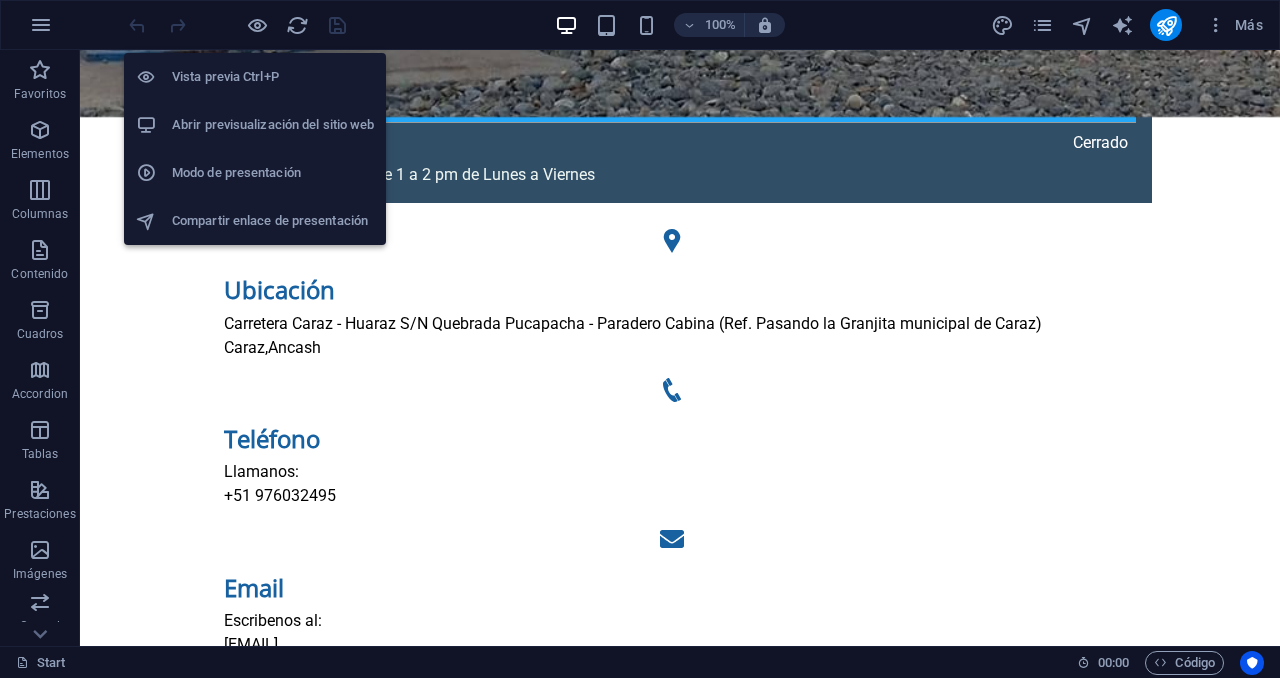 click on "Abrir previsualización del sitio web" at bounding box center (255, 125) 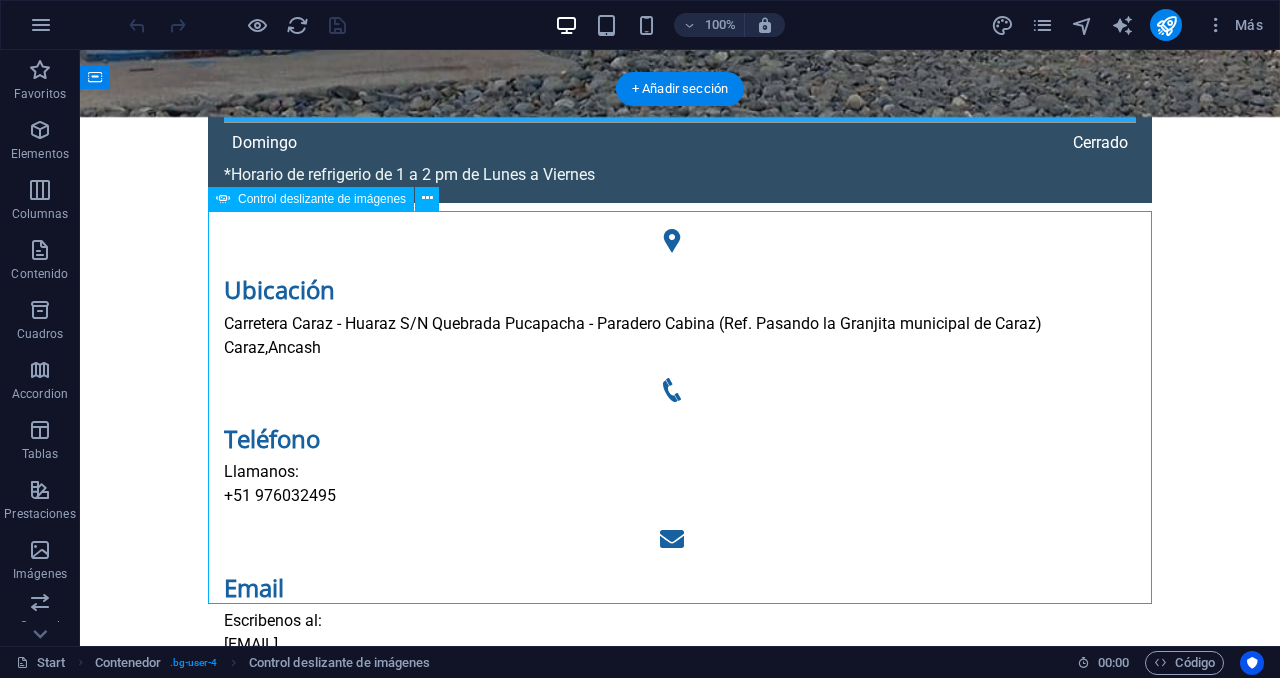 select on "ms" 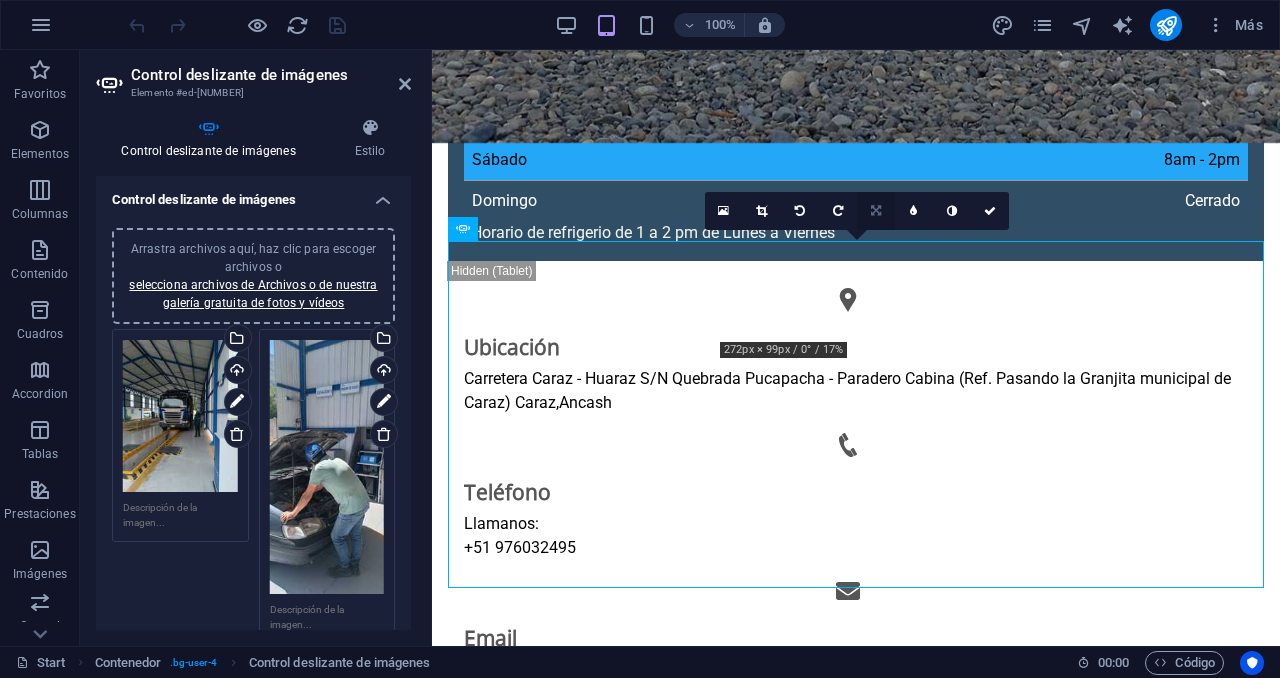 click at bounding box center [876, 211] 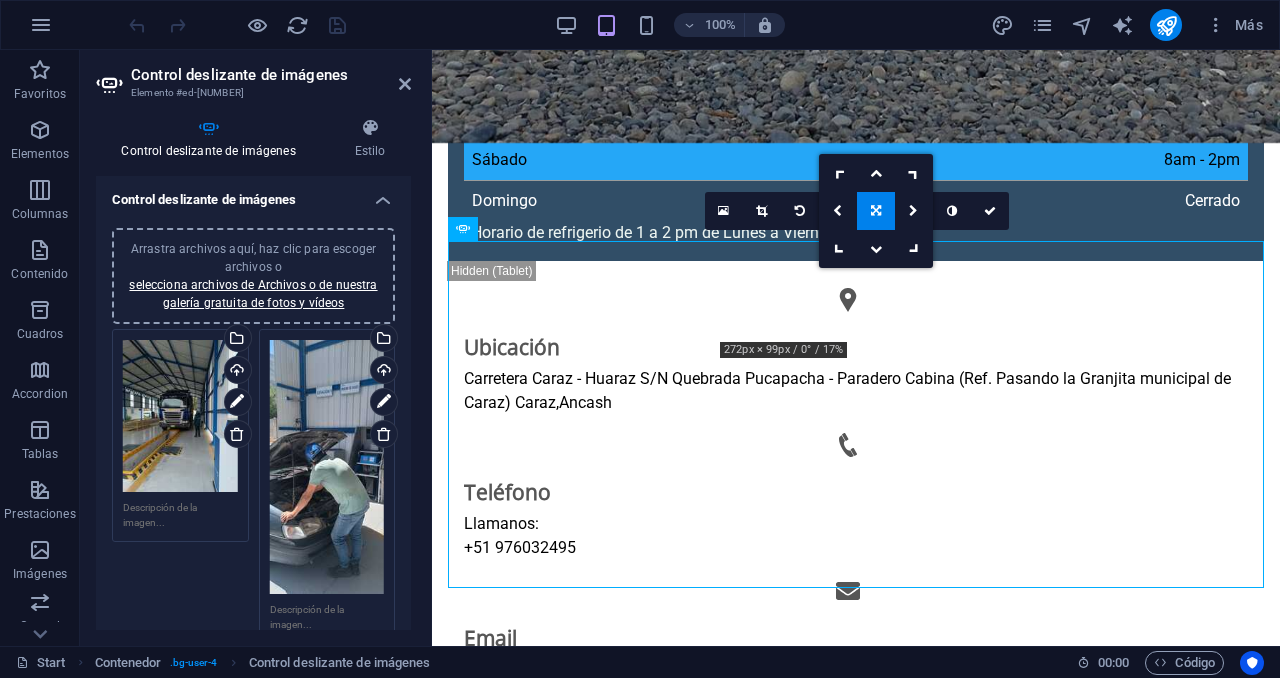 click at bounding box center [876, 211] 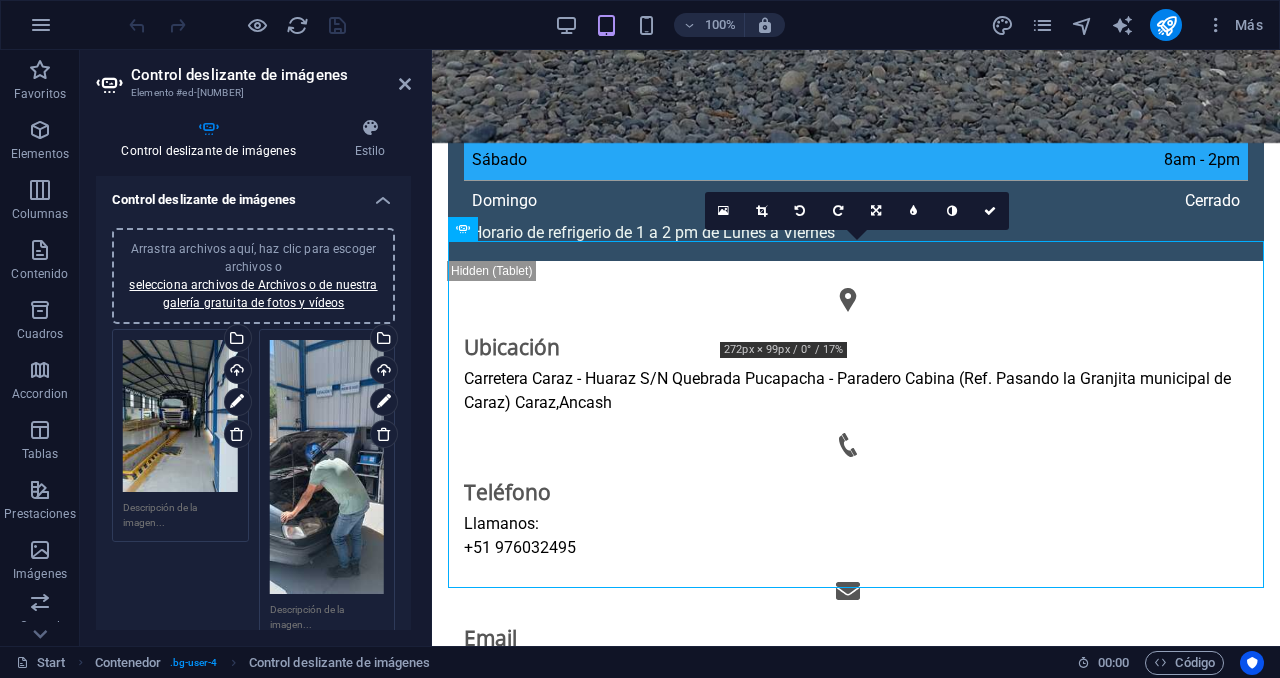click at bounding box center (876, 211) 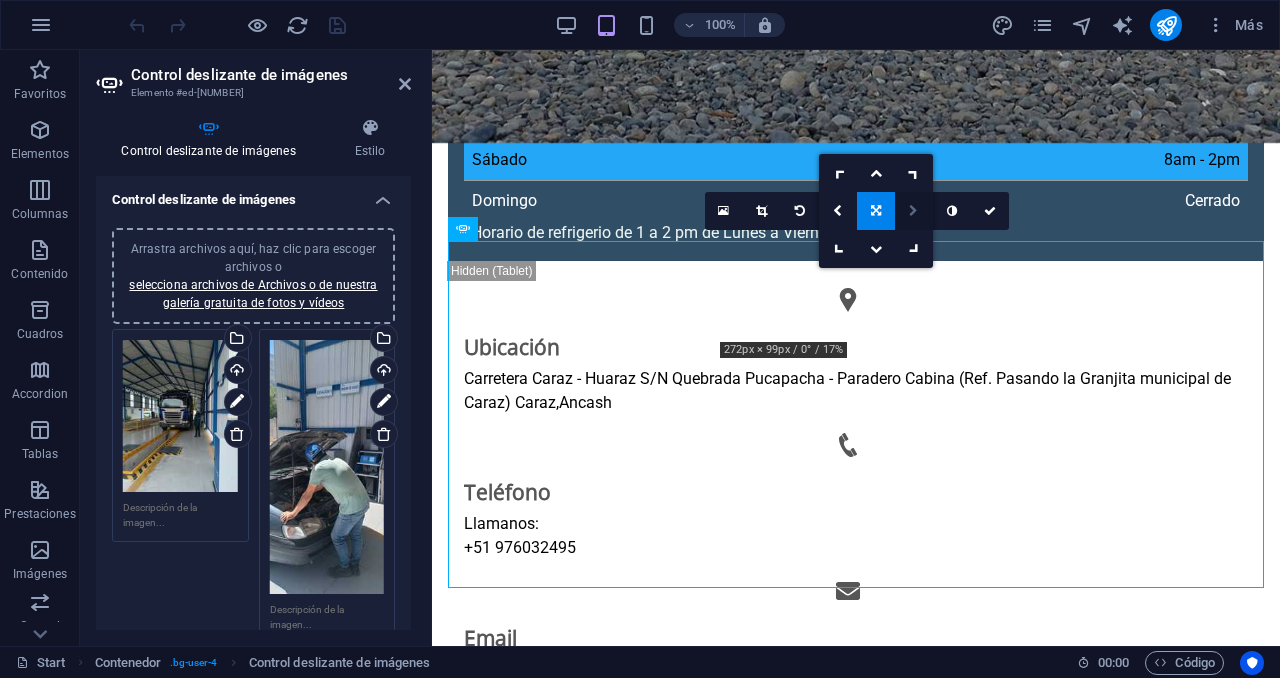 click at bounding box center (914, 211) 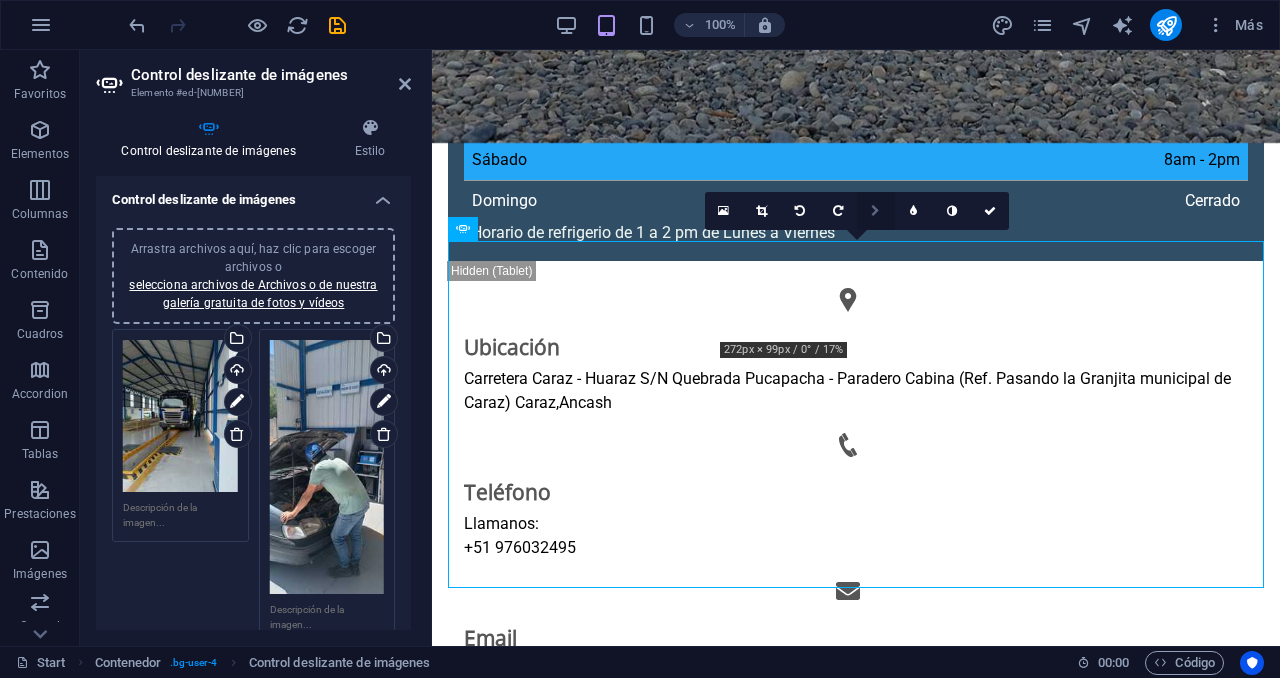click at bounding box center [875, 211] 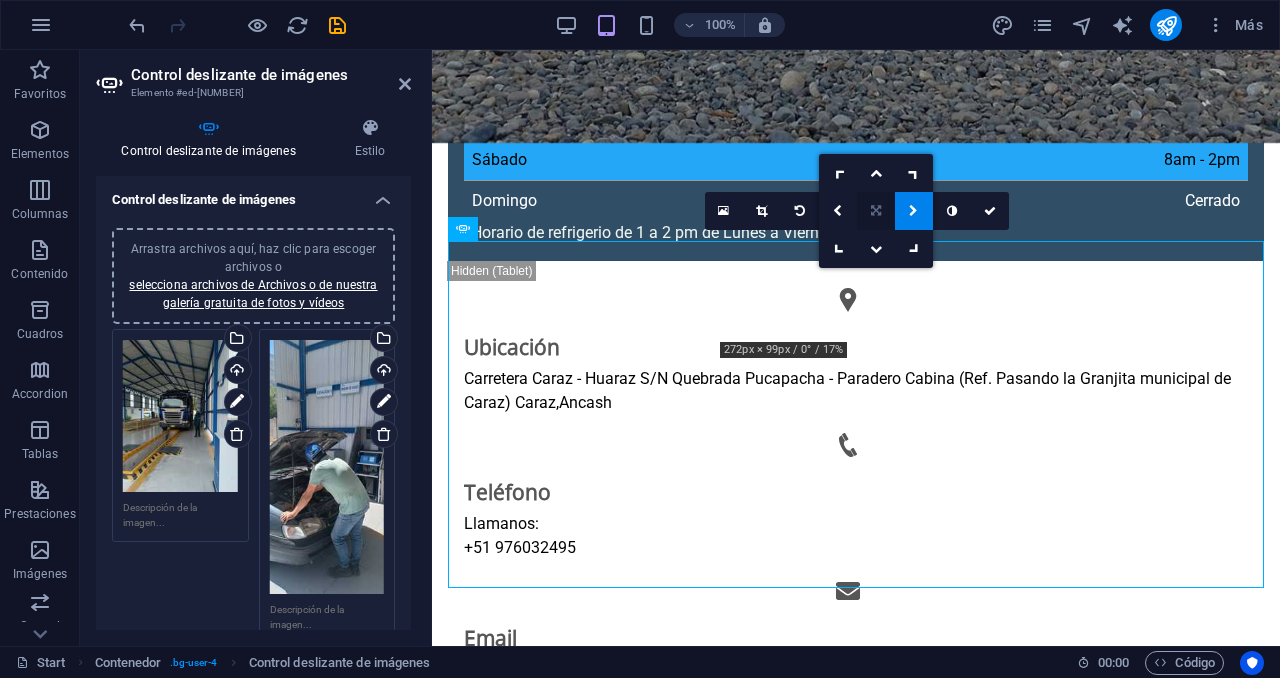 click at bounding box center [876, 211] 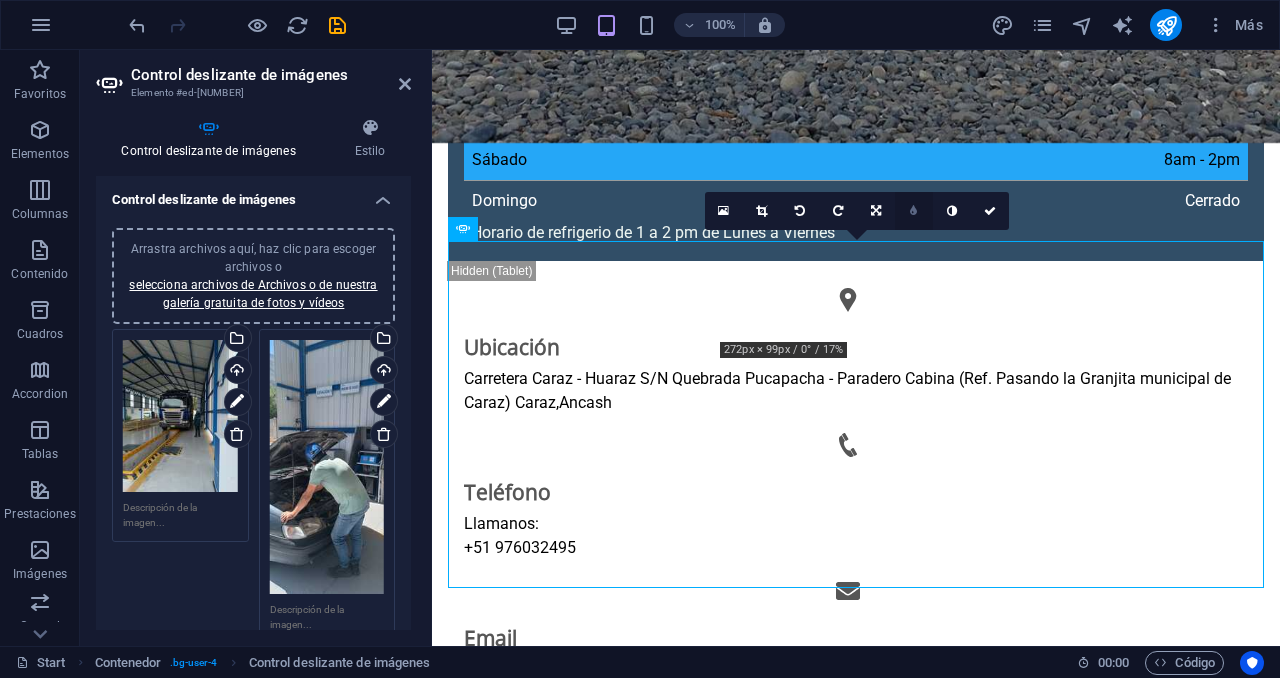 click at bounding box center (914, 211) 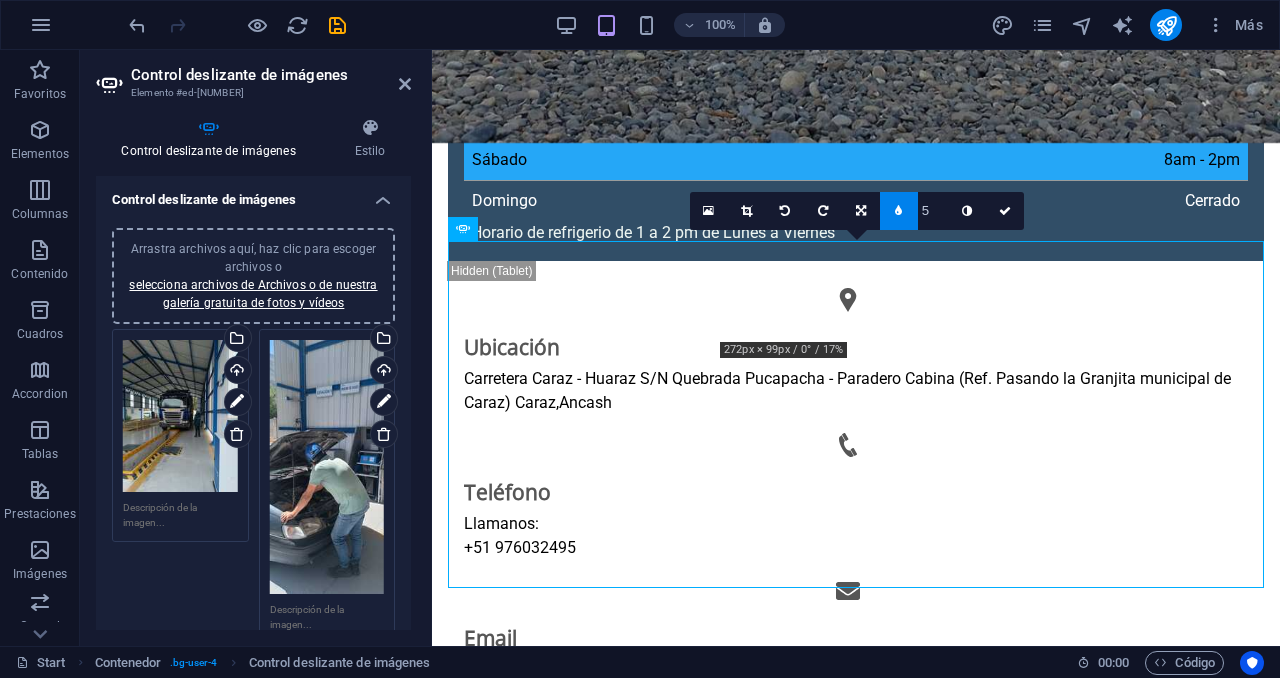 click at bounding box center [899, 211] 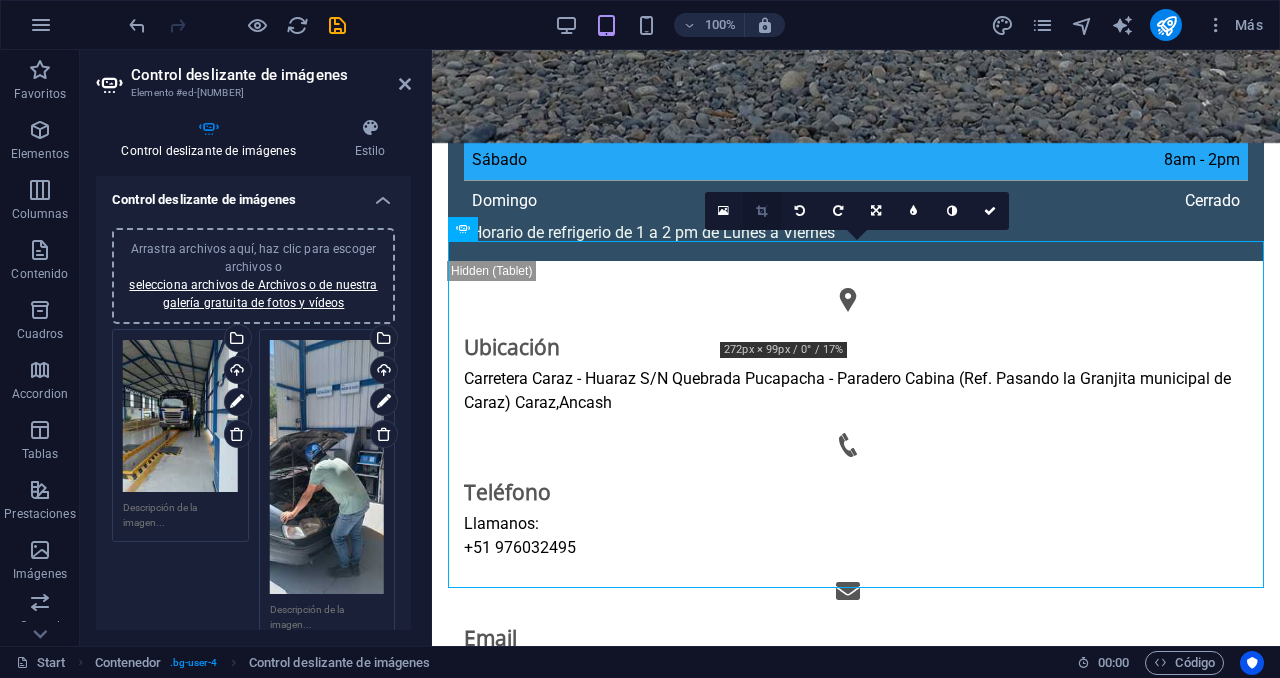 click at bounding box center (761, 211) 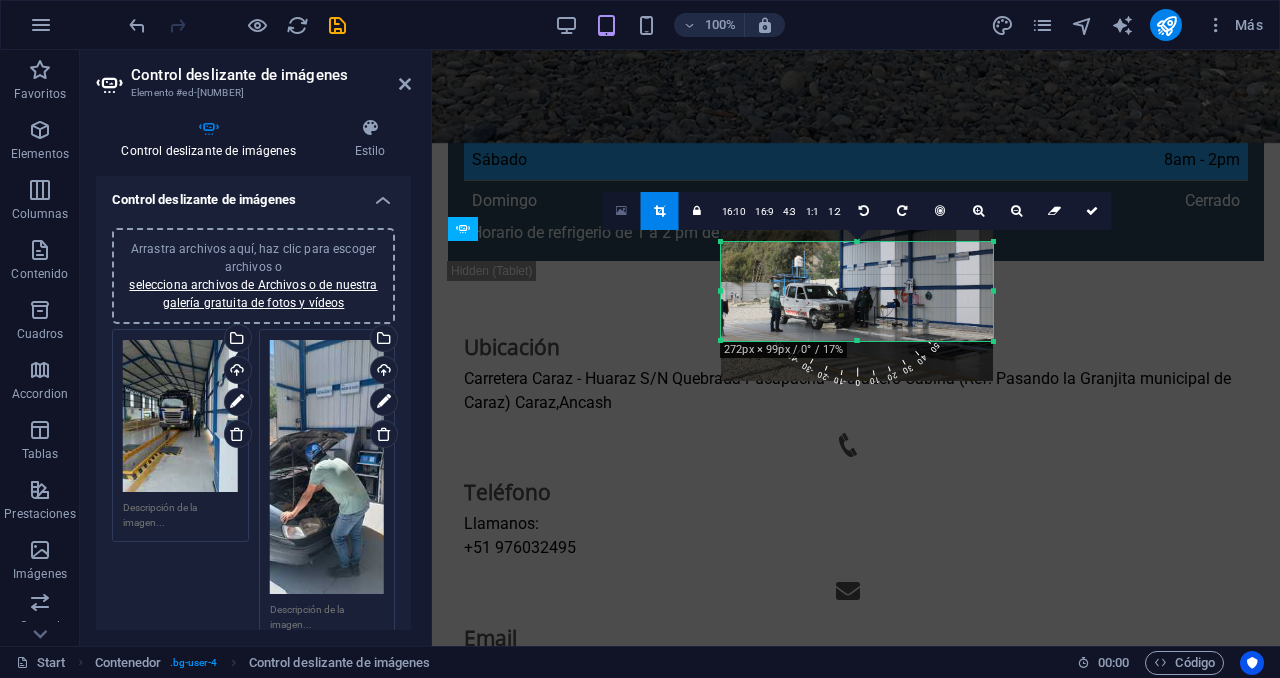 click at bounding box center [621, 211] 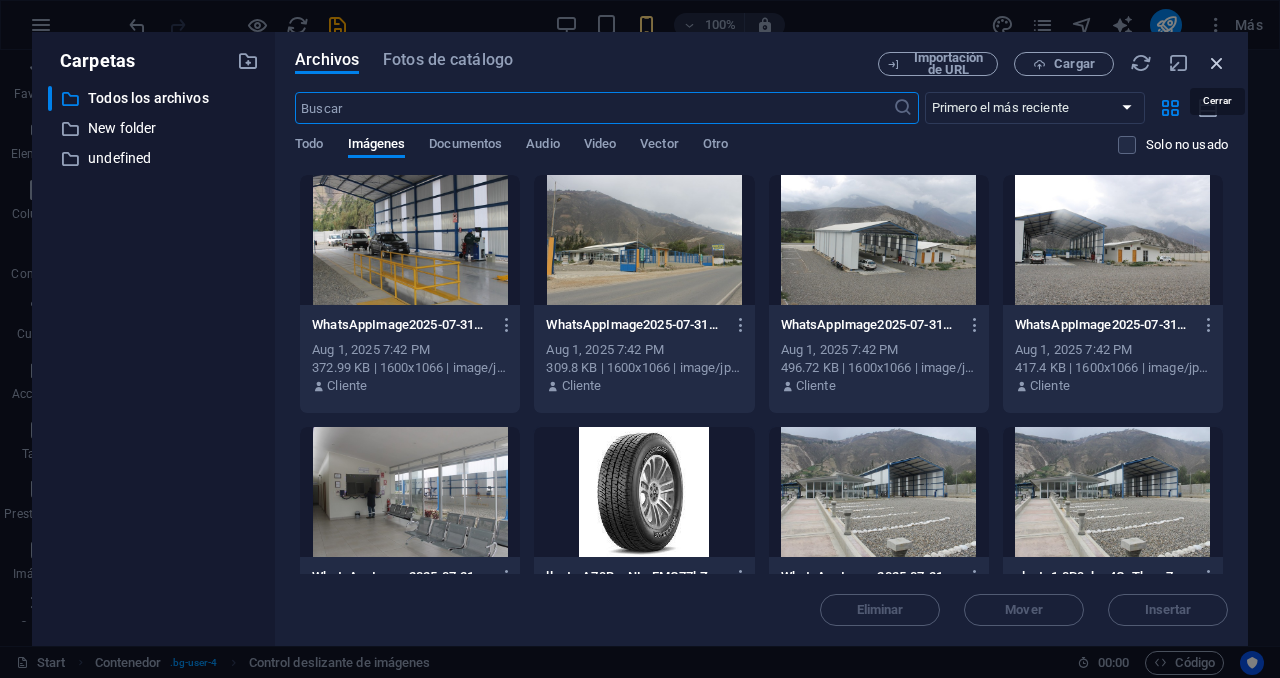 click at bounding box center (1217, 63) 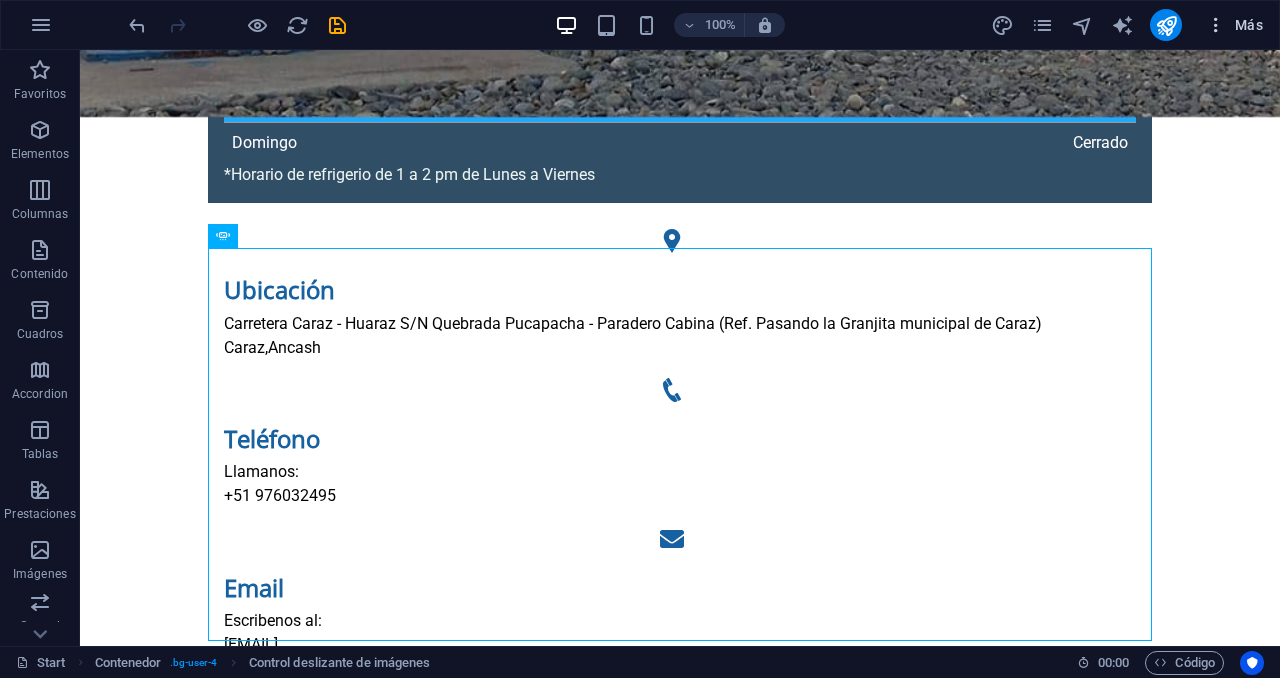 click at bounding box center (1216, 25) 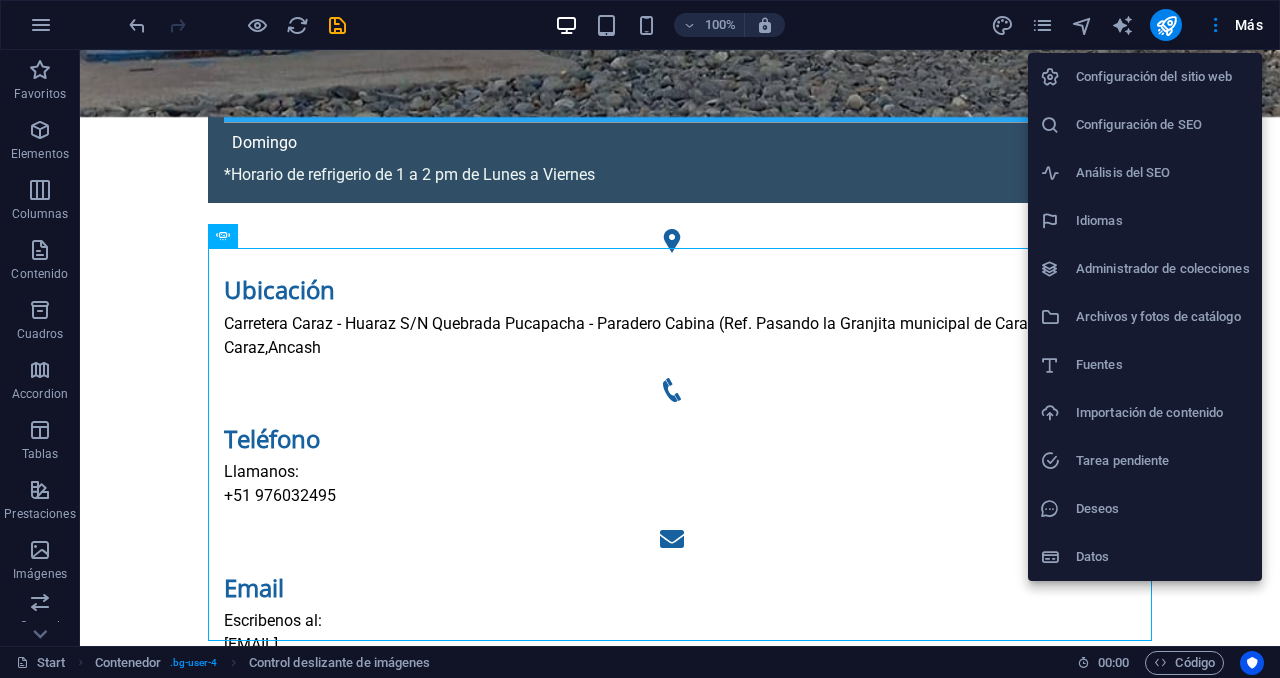 click on "Archivos y fotos de catálogo" at bounding box center (1145, 317) 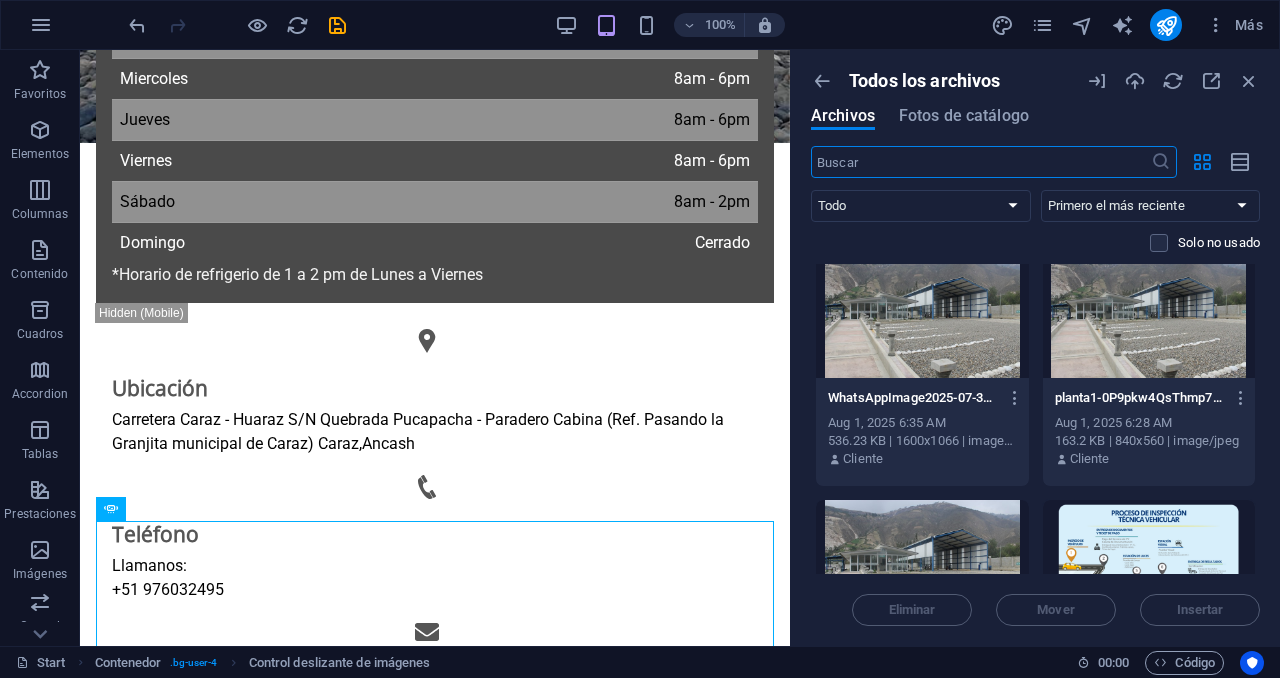 scroll, scrollTop: 0, scrollLeft: 0, axis: both 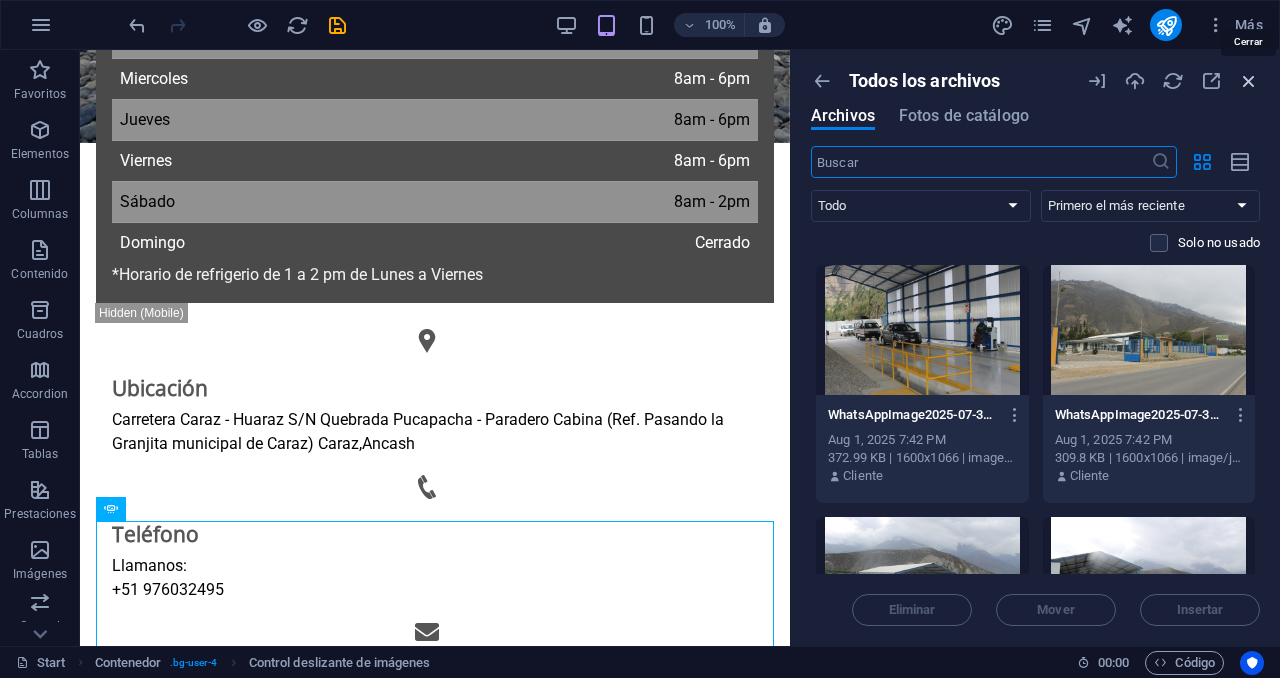 click at bounding box center [1249, 81] 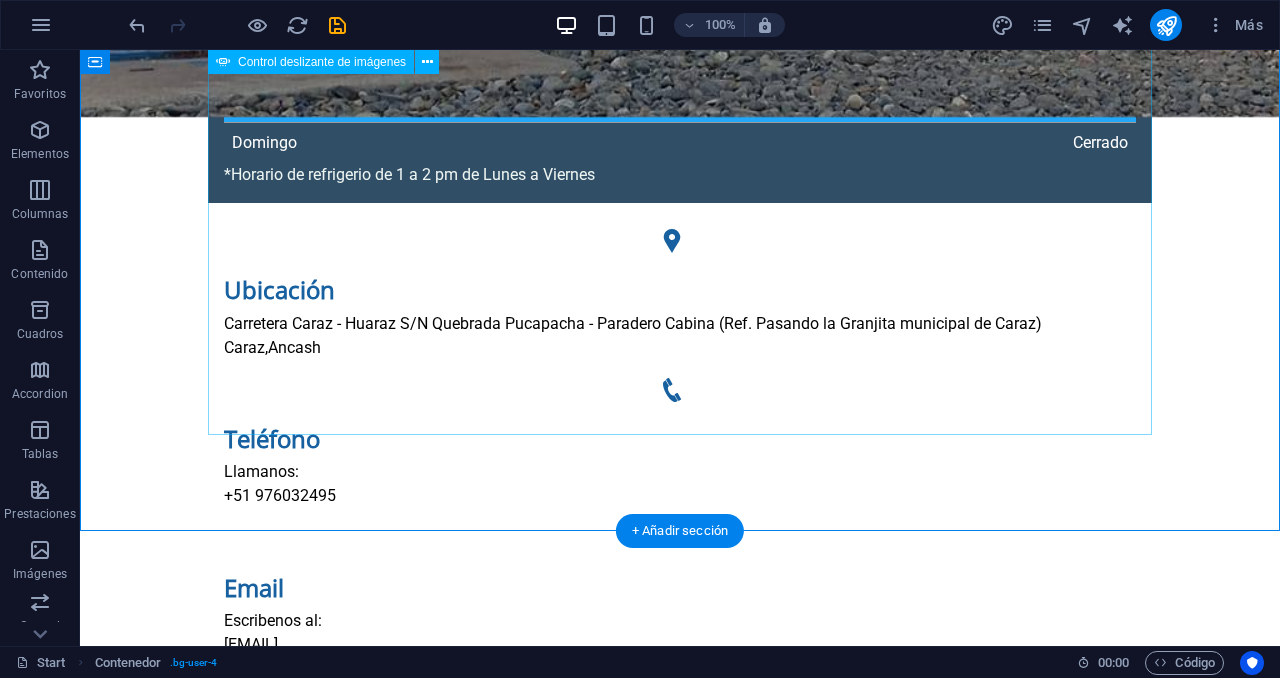 select on "ms" 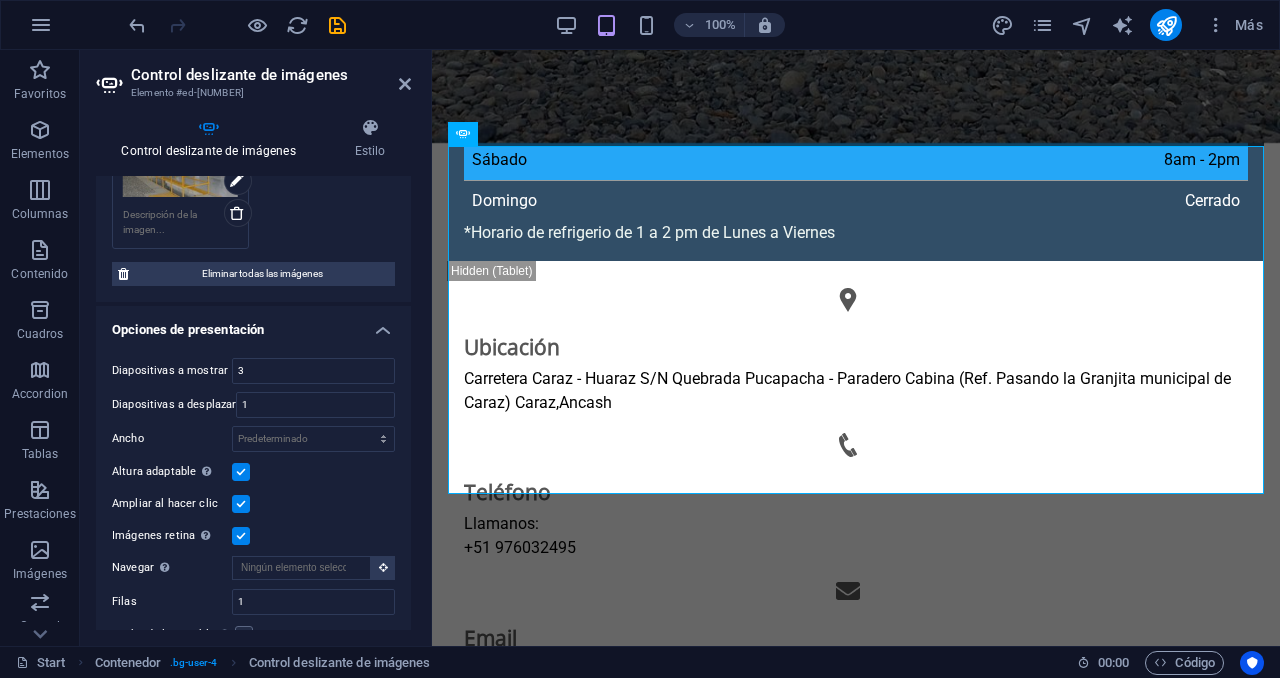 scroll, scrollTop: 1316, scrollLeft: 0, axis: vertical 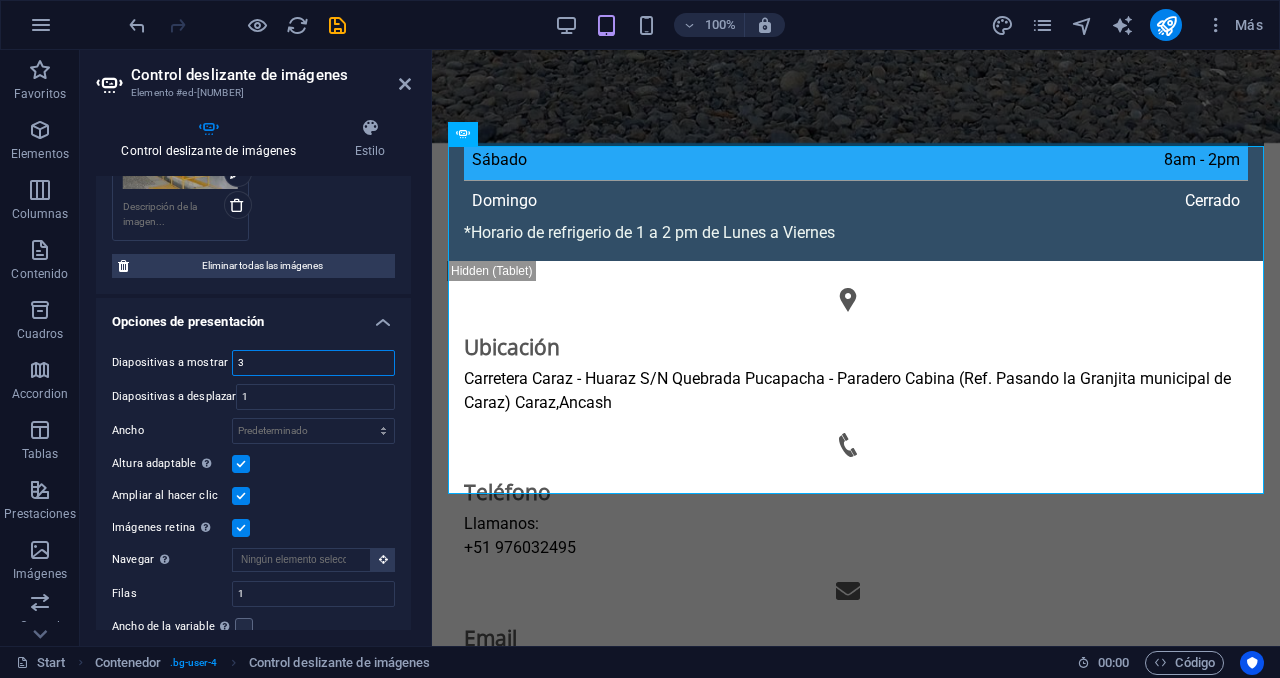click on "3" at bounding box center (313, 363) 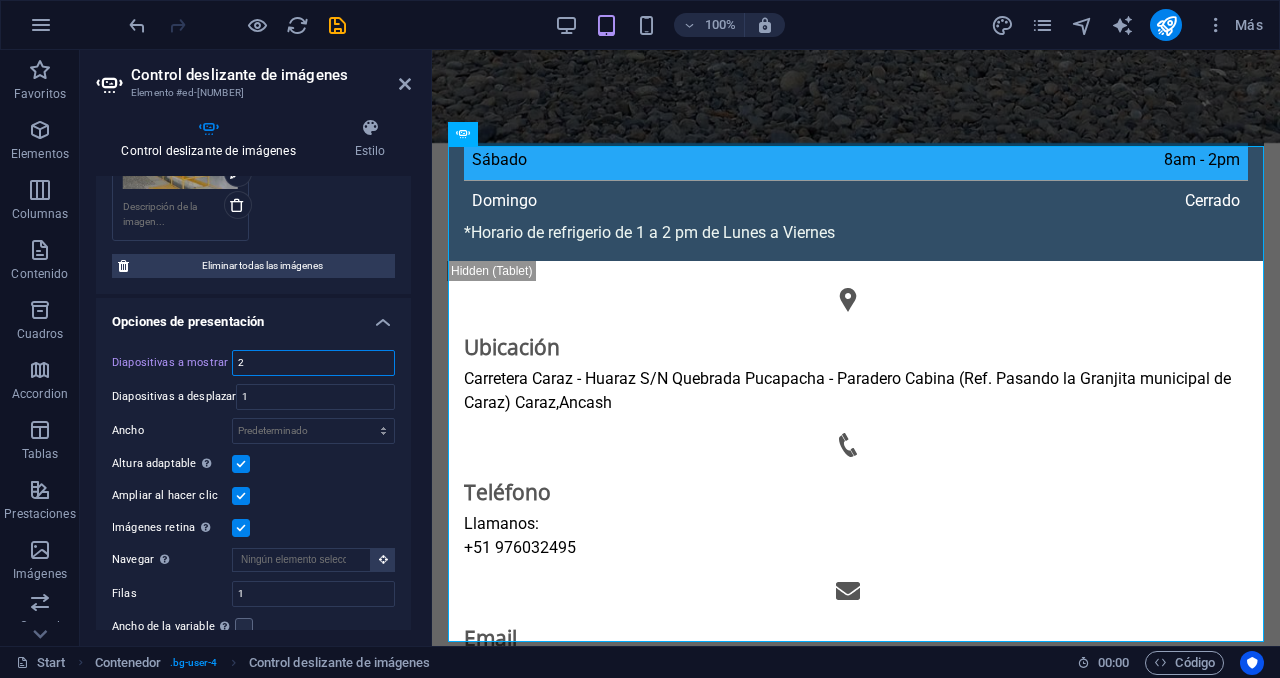 type on "2" 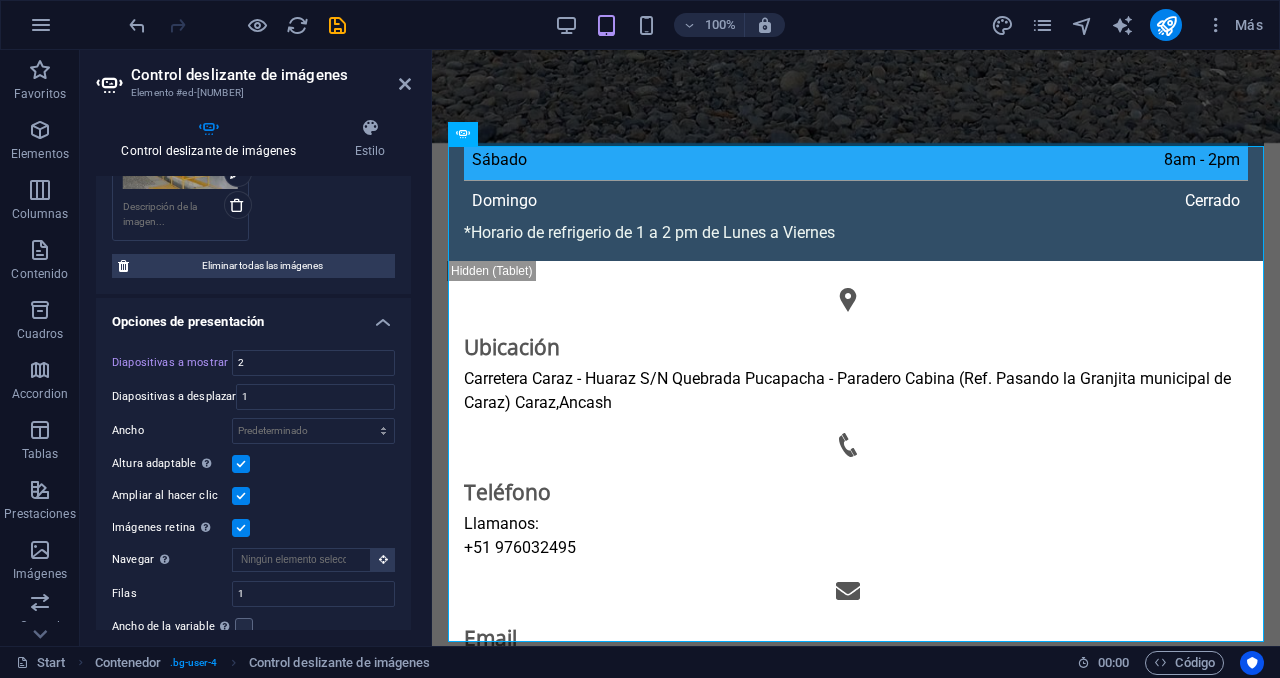 click on "Control deslizante de imágenes Estilo Control deslizante de imágenes Arrastra archivos aquí, haz clic para escoger archivos o  selecciona archivos de Archivos o de nuestra galería gratuita de fotos y vídeos Arrastra archivos aquí, haz clic para escoger archivos o  selecciona archivos de Archivos o de nuestra galería gratuita de fotos y vídeos Selecciona archivos del administrador de archivos, de la galería de fotos o carga archivo(s) Cargar Arrastra archivos aquí, haz clic para escoger archivos o  selecciona archivos de Archivos o de nuestra galería gratuita de fotos y vídeos Selecciona archivos del administrador de archivos, de la galería de fotos o carga archivo(s) Cargar Arrastra archivos aquí, haz clic para escoger archivos o  selecciona archivos de Archivos o de nuestra galería gratuita de fotos y vídeos Selecciona archivos del administrador de archivos, de la galería de fotos o carga archivo(s) Cargar Arrastra archivos aquí, haz clic para escoger archivos o  Cargar Cargar Cargar Cargar" at bounding box center (253, 374) 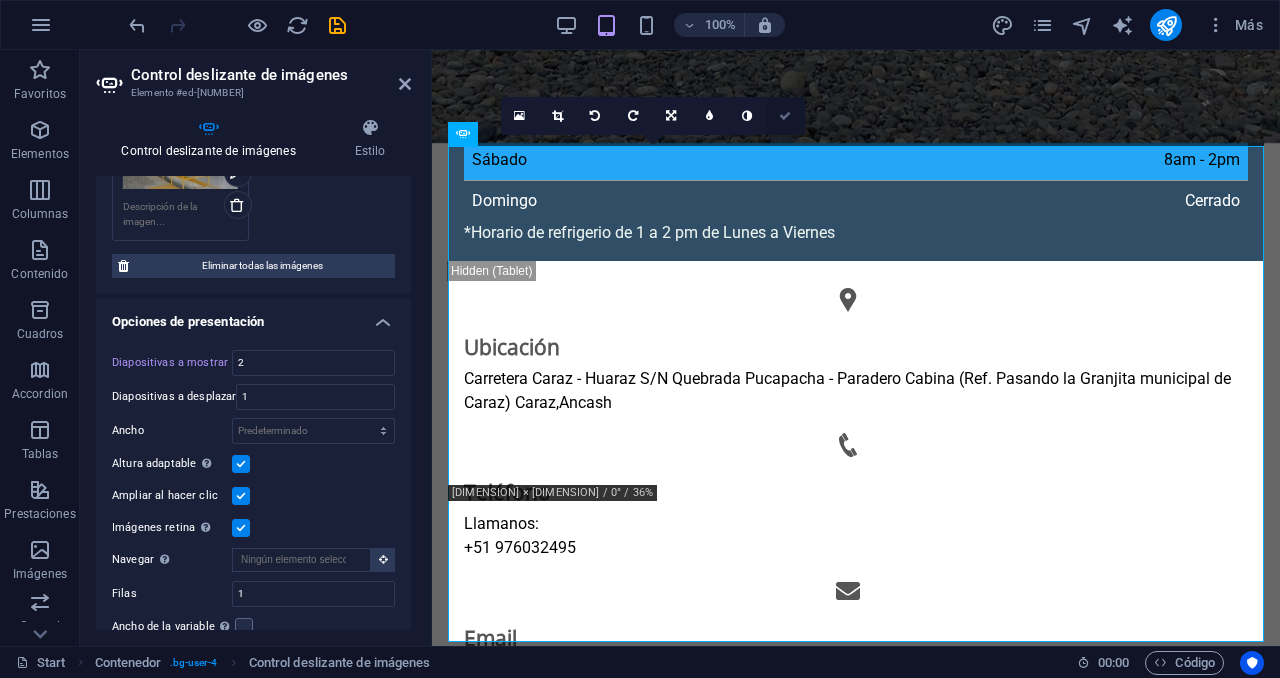 click at bounding box center (786, 116) 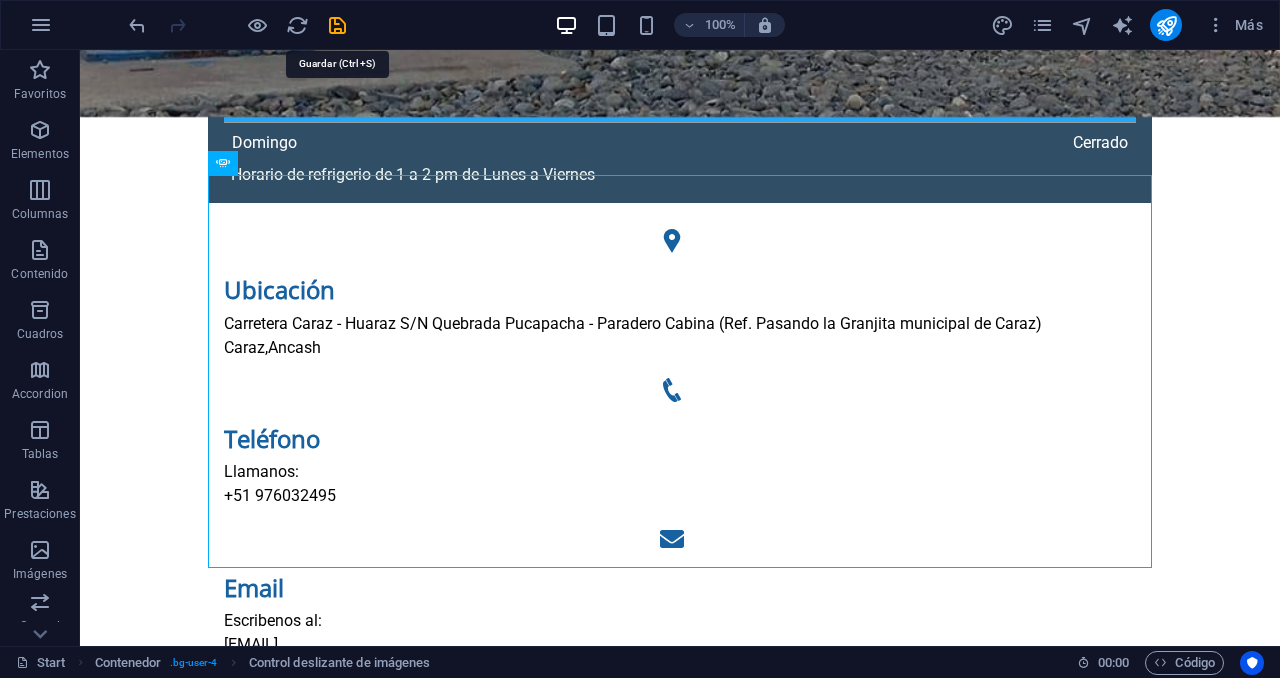 click at bounding box center (337, 25) 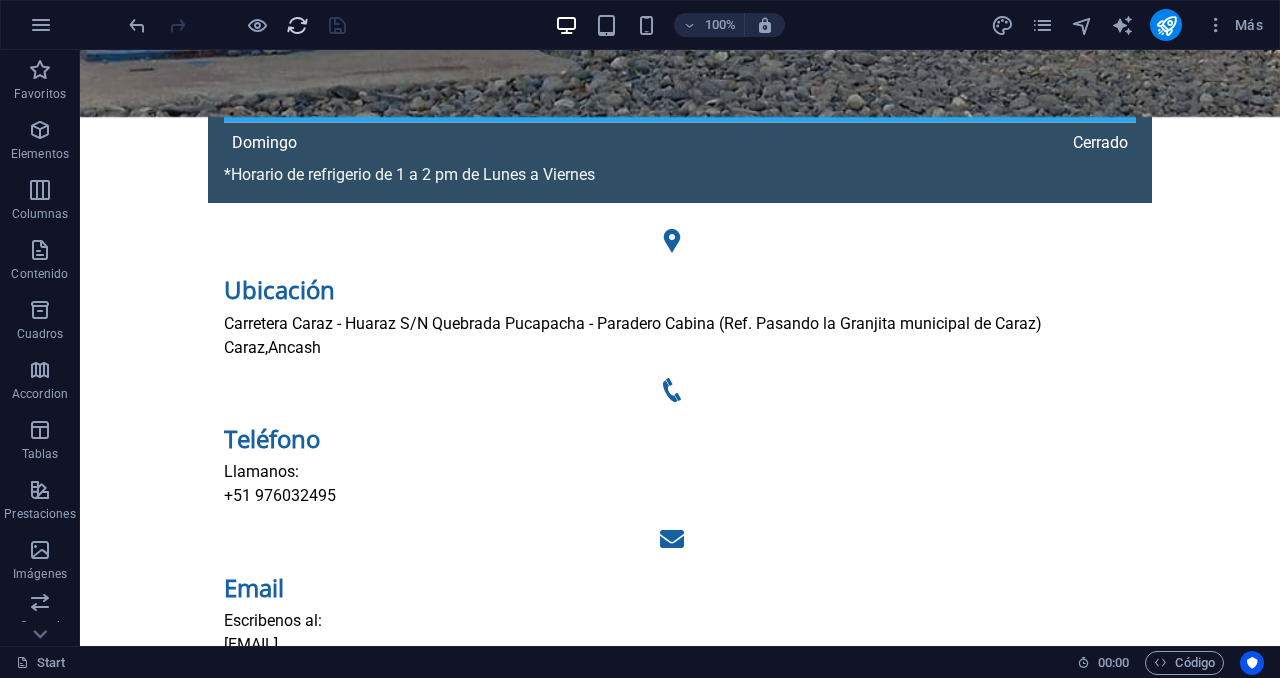 click at bounding box center [297, 25] 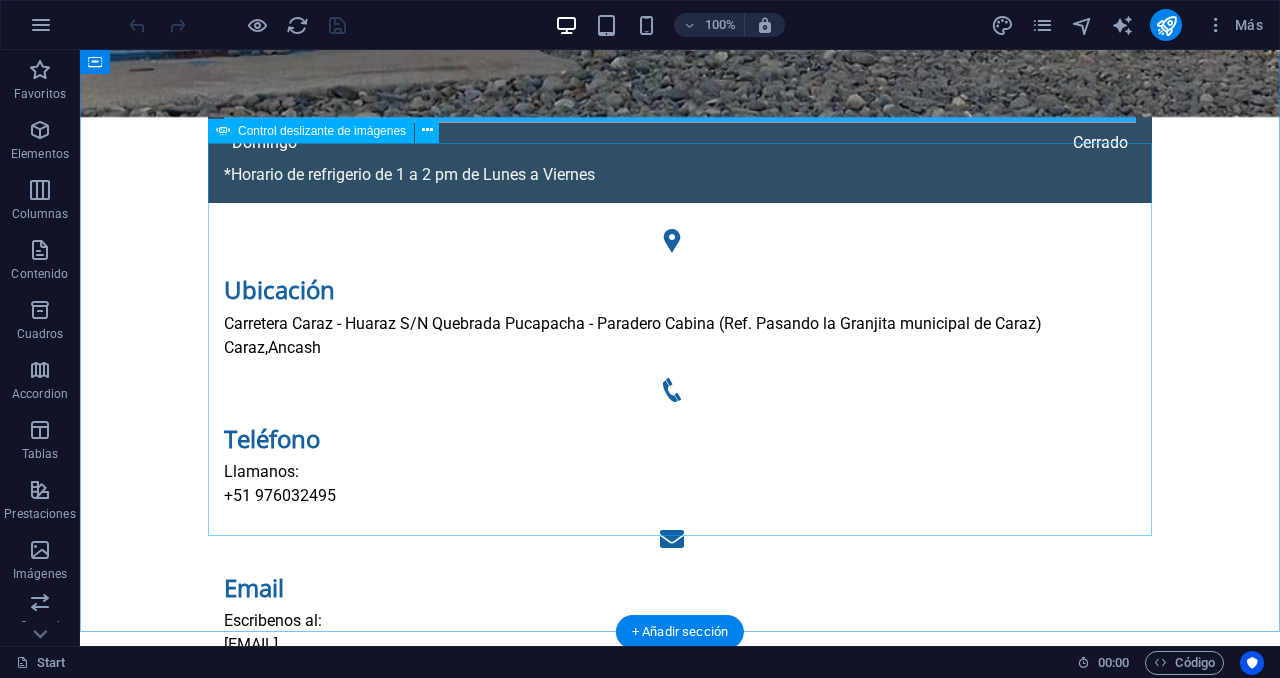 select on "ms" 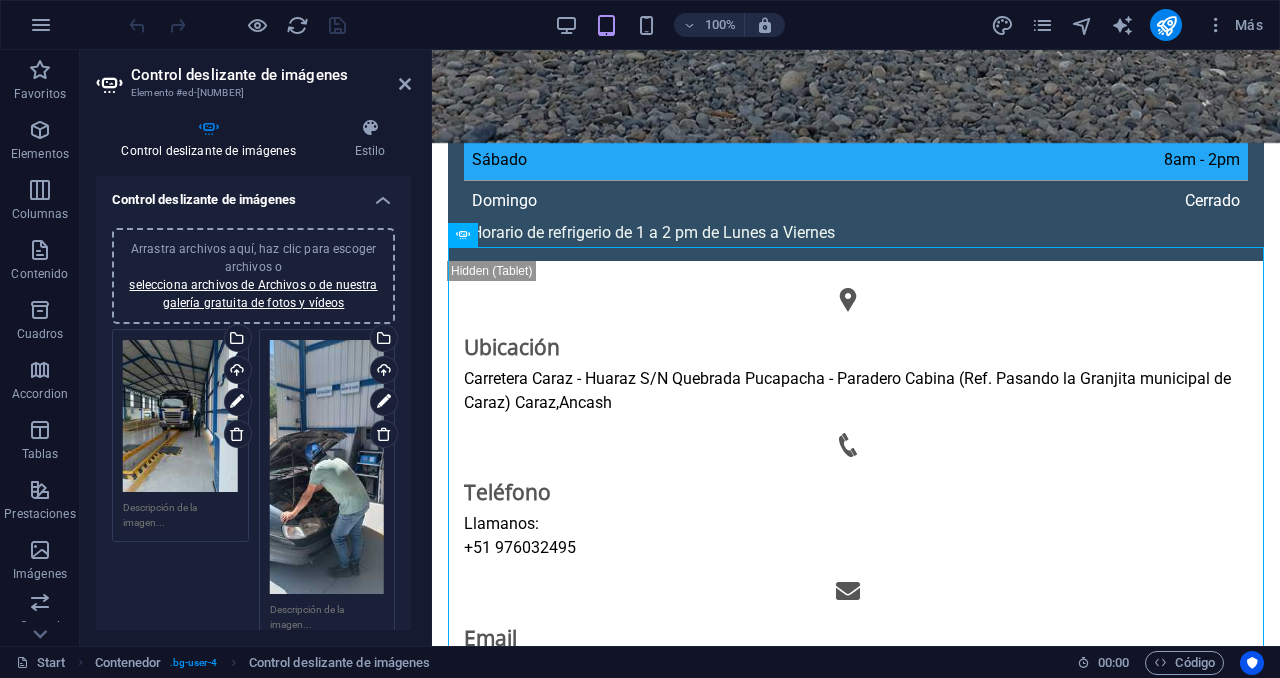 click on "Control deslizante de imágenes" at bounding box center [271, 75] 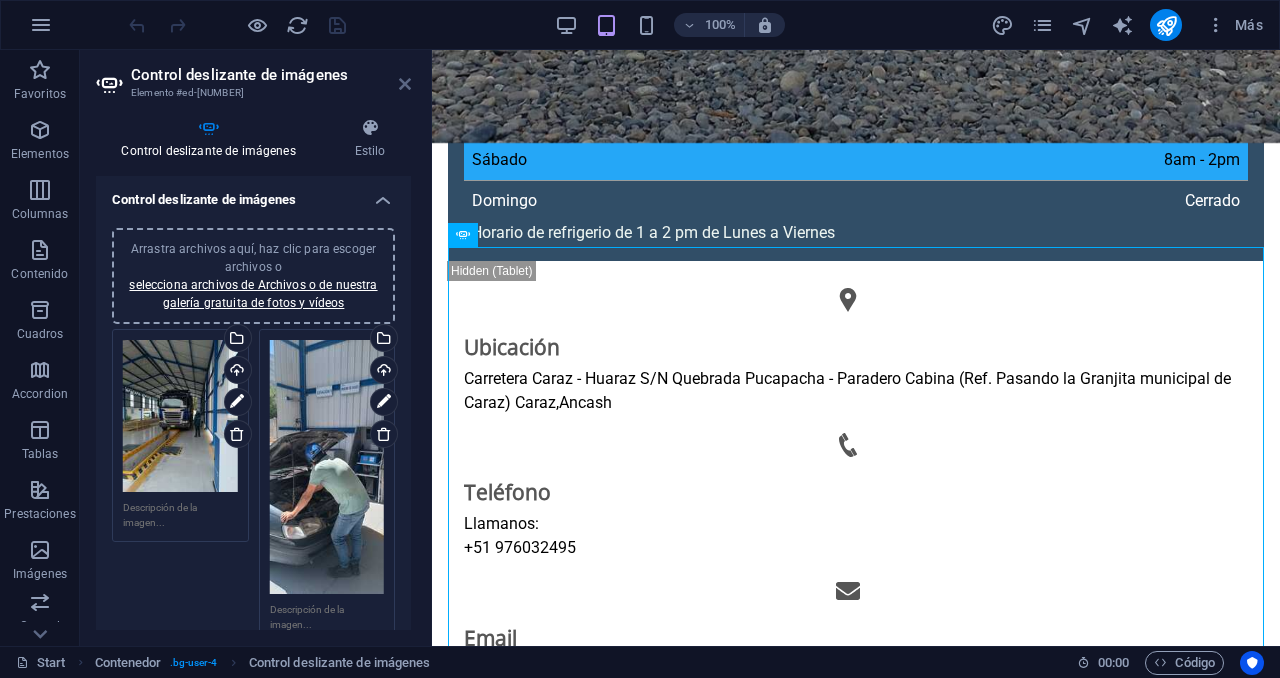 click at bounding box center [405, 84] 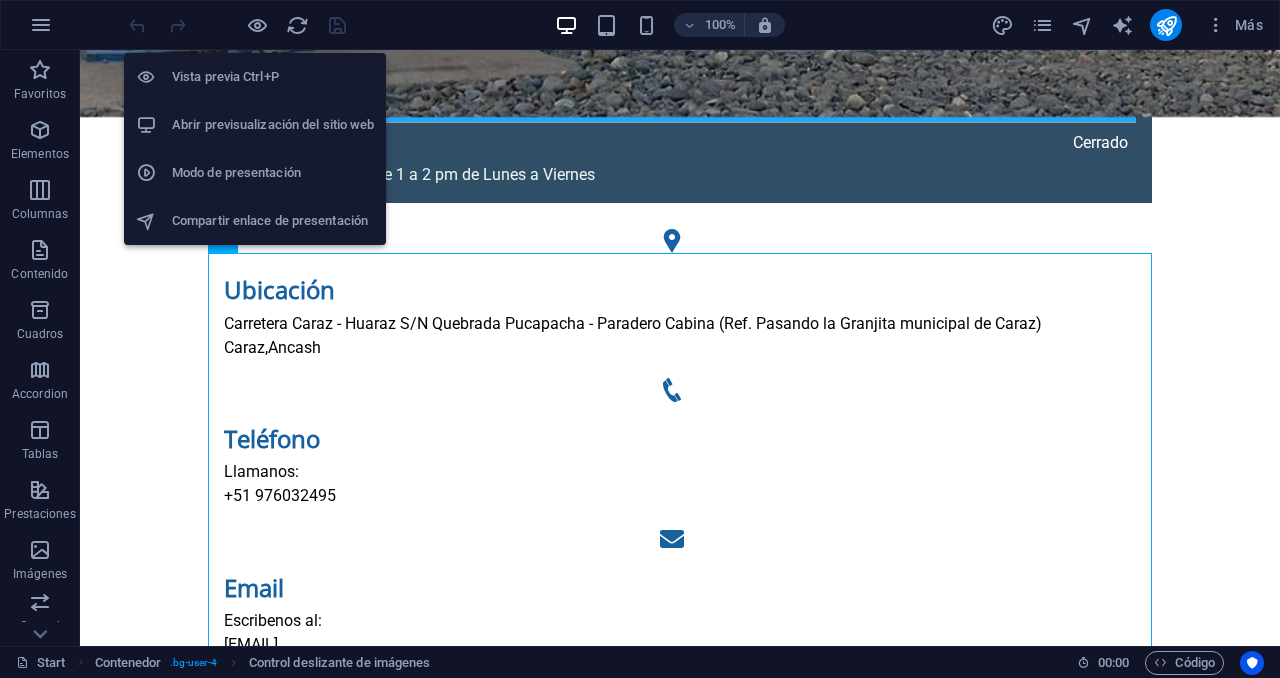 click on "Abrir previsualización del sitio web" at bounding box center (273, 125) 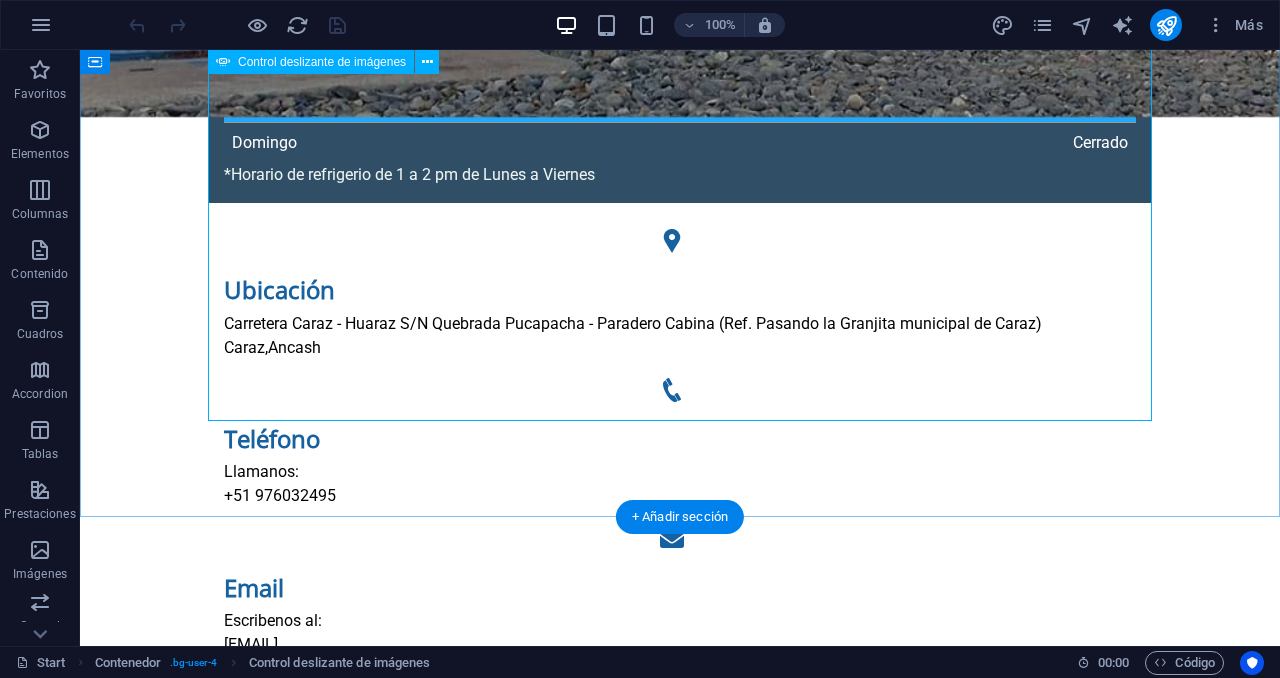 select on "ms" 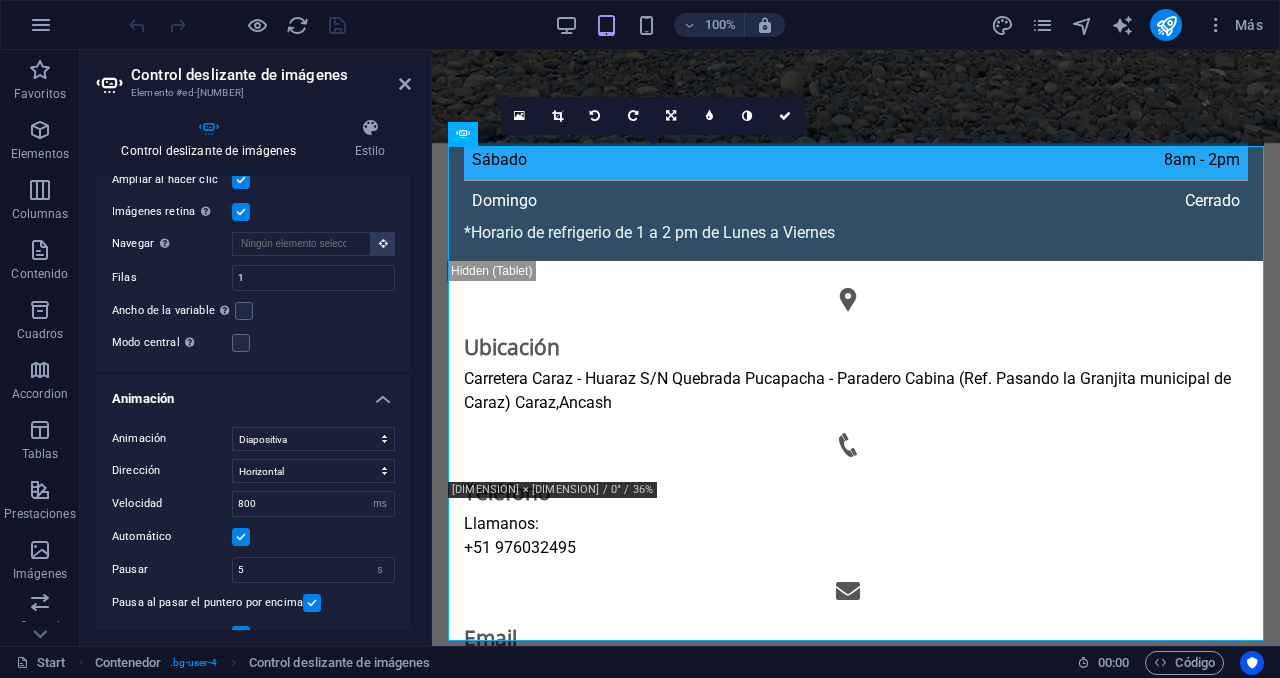 scroll, scrollTop: 1748, scrollLeft: 0, axis: vertical 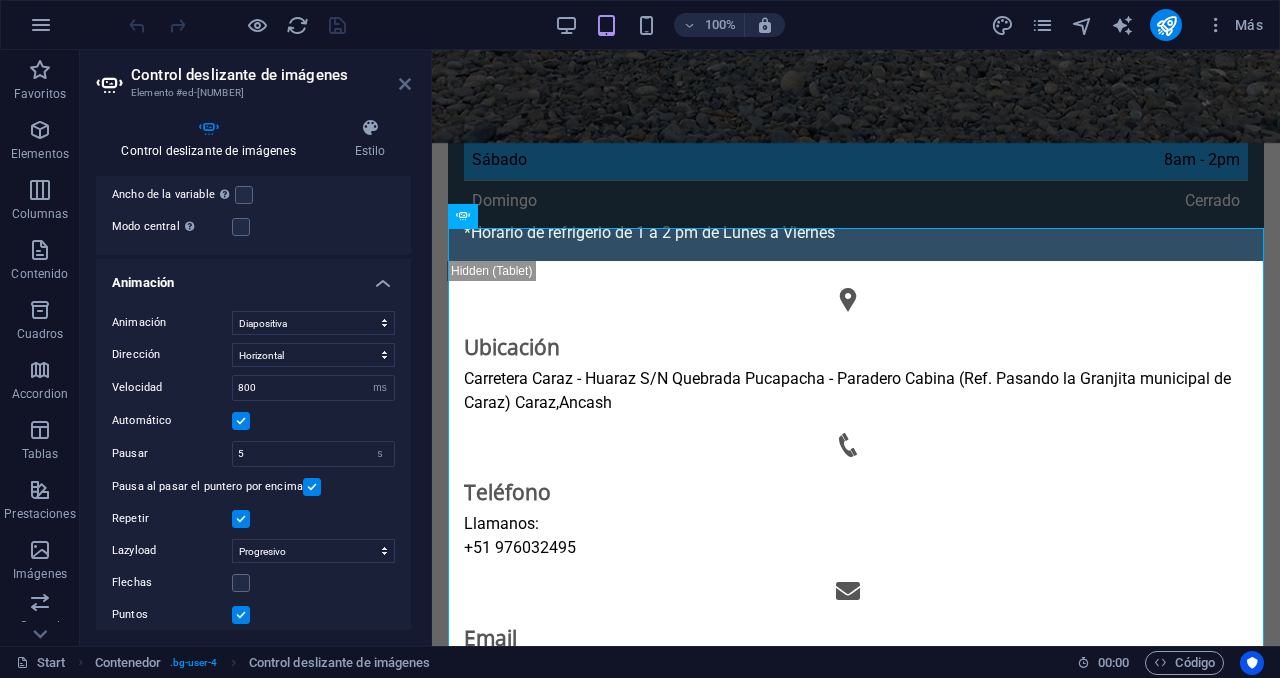 click at bounding box center [405, 84] 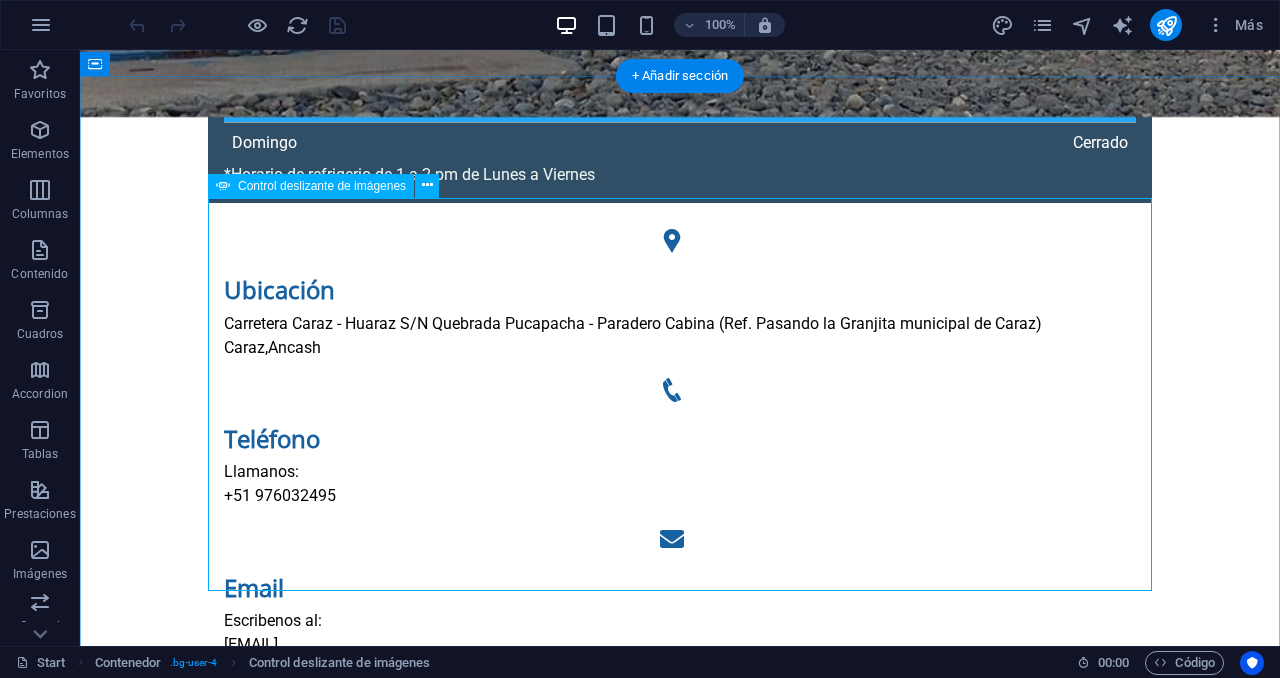 select on "ms" 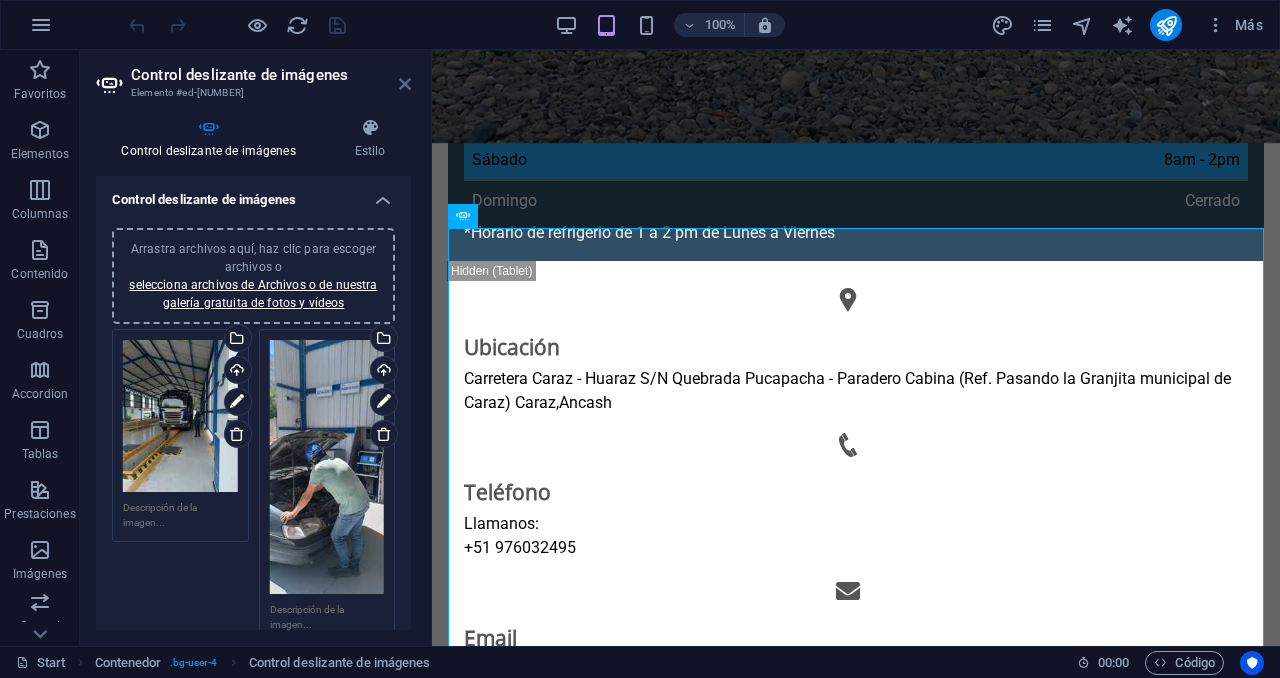 click at bounding box center [405, 84] 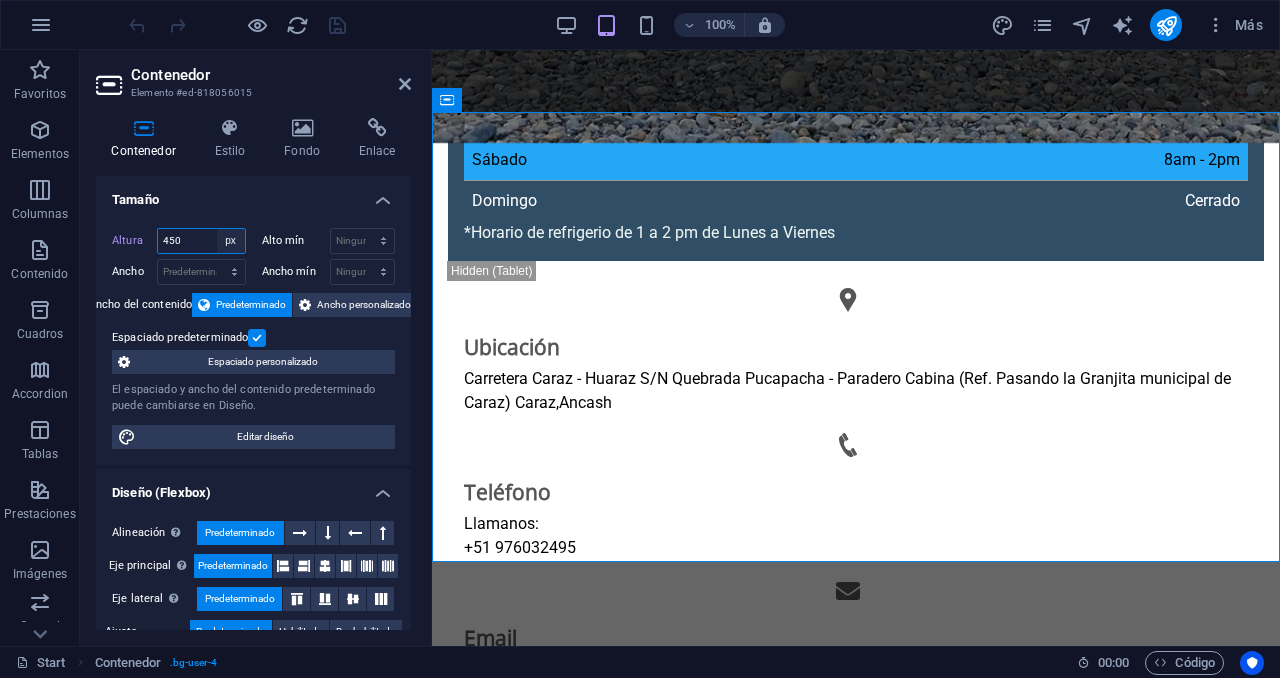 click on "Predeterminado px rem % vh vw" at bounding box center (231, 241) 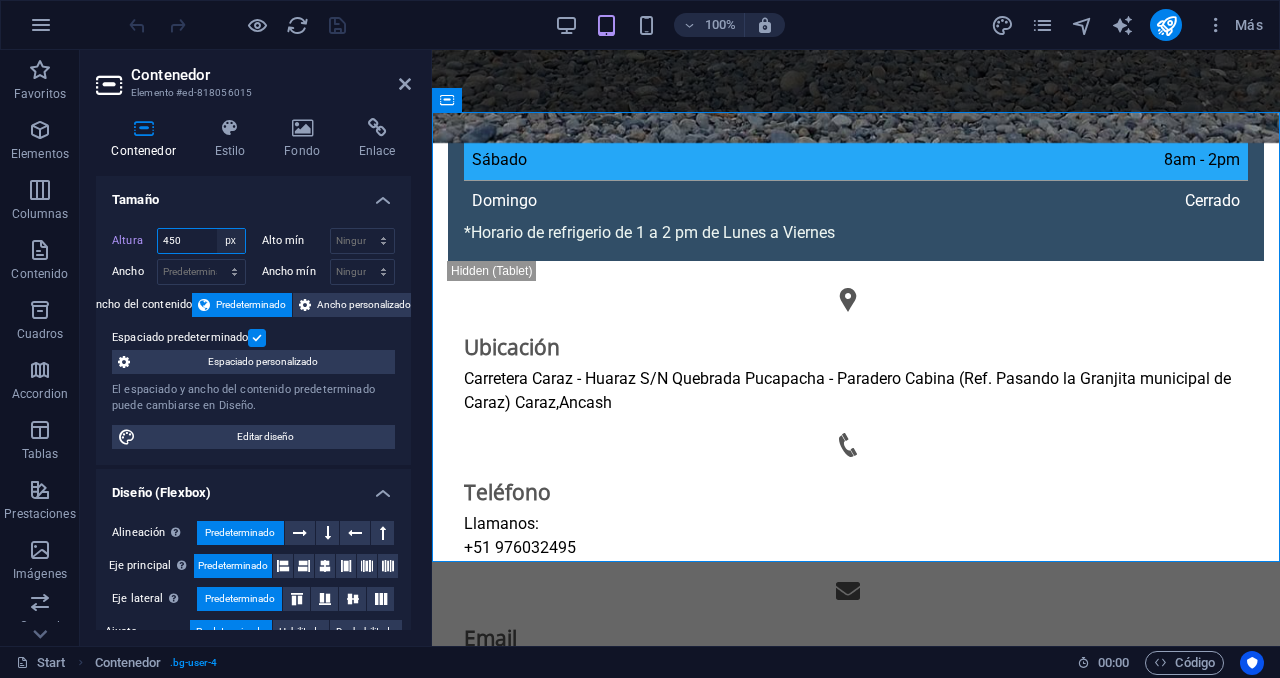 select on "default" 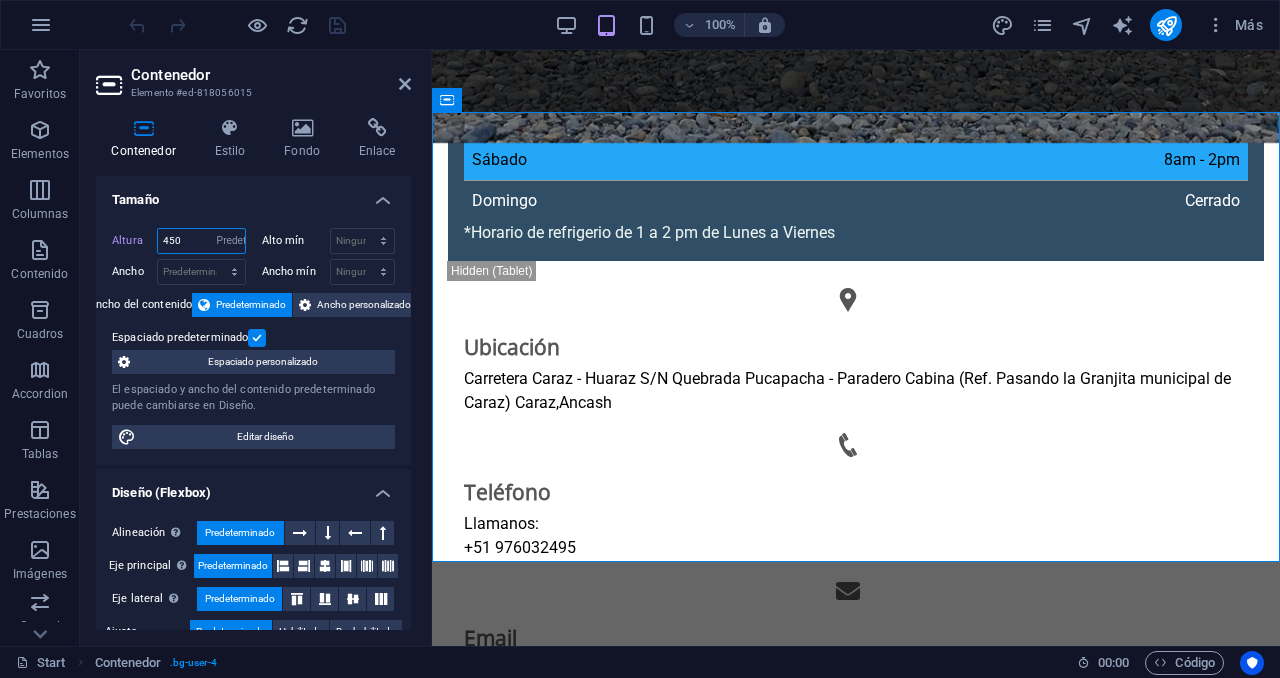 type on "450" 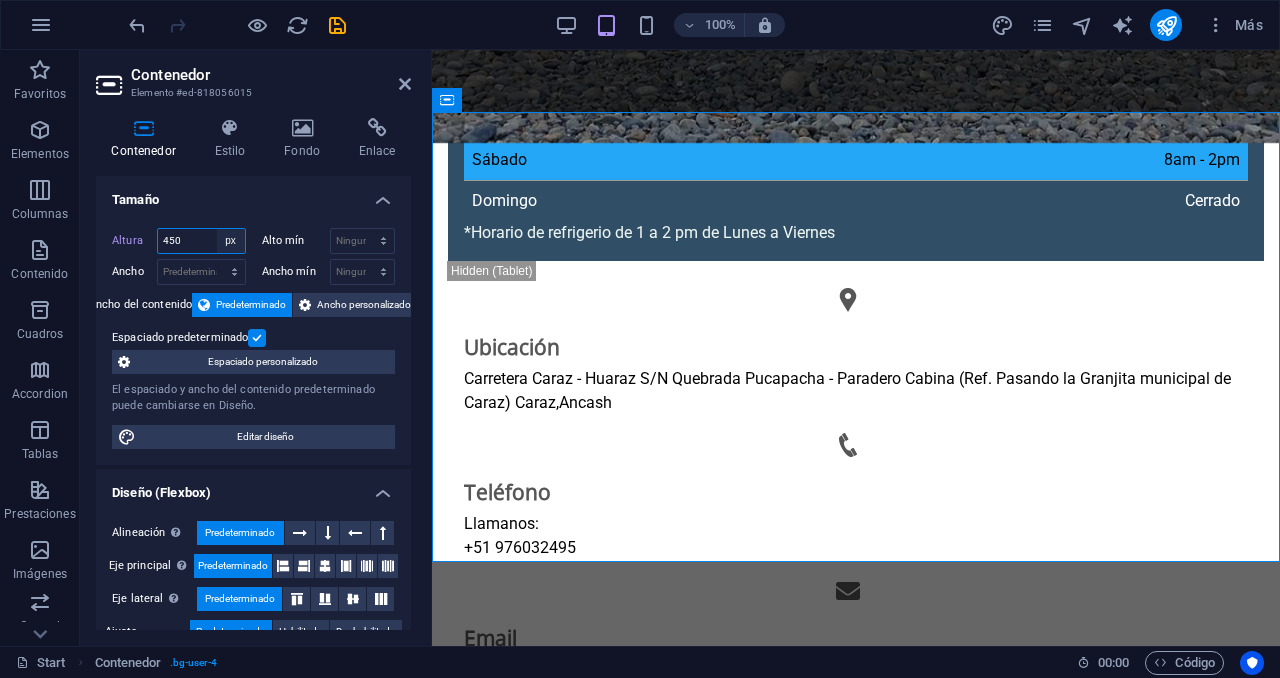 click on "Predeterminado px rem % vh vw" at bounding box center (231, 241) 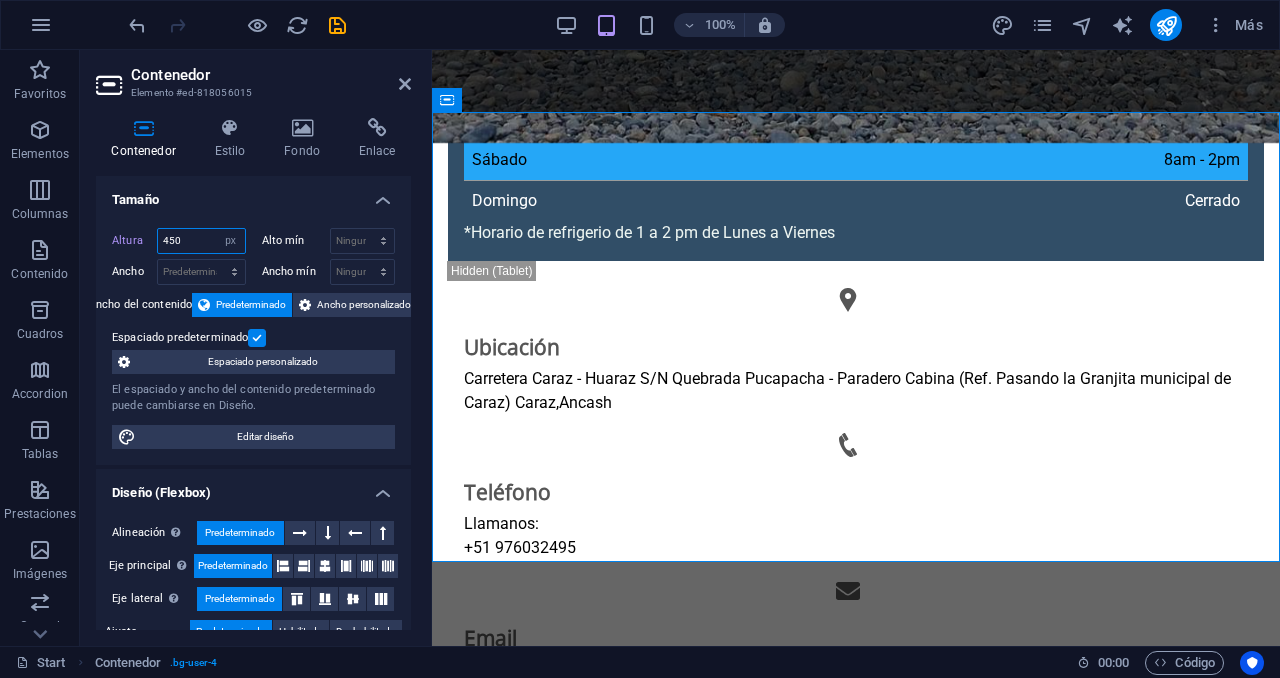 click on "450" at bounding box center (201, 241) 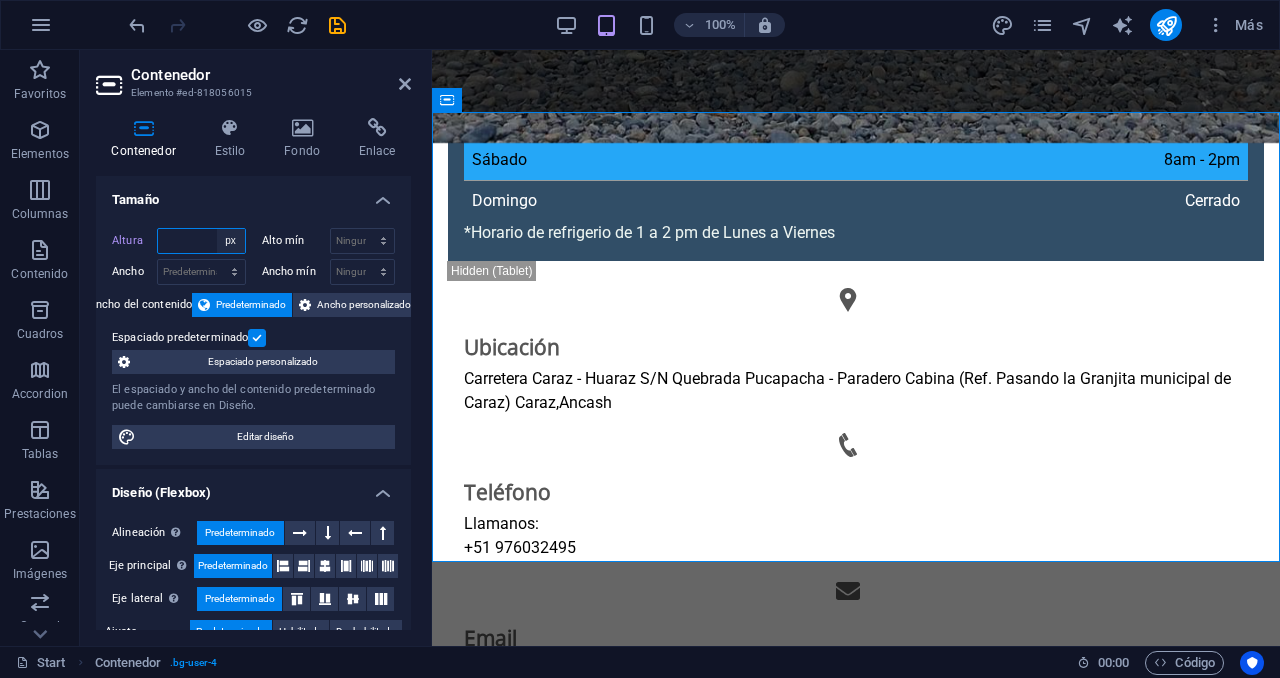 type 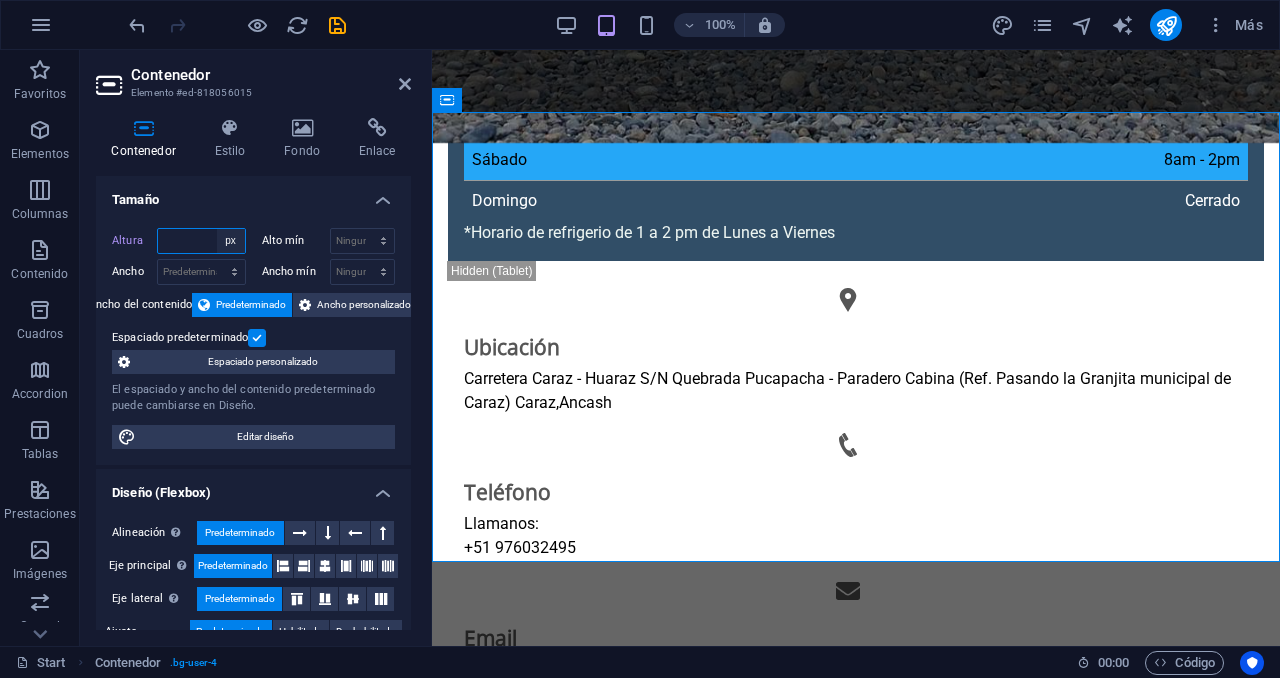 click on "Predeterminado px rem % vh vw" at bounding box center [231, 241] 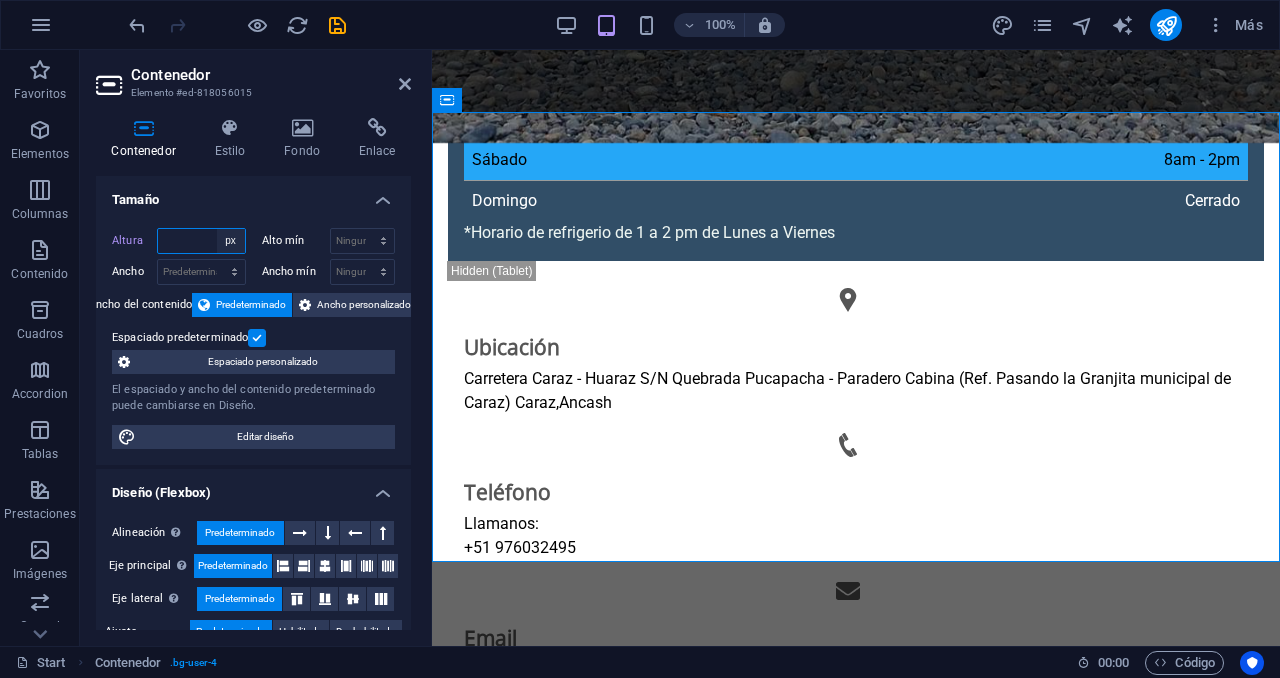 select on "default" 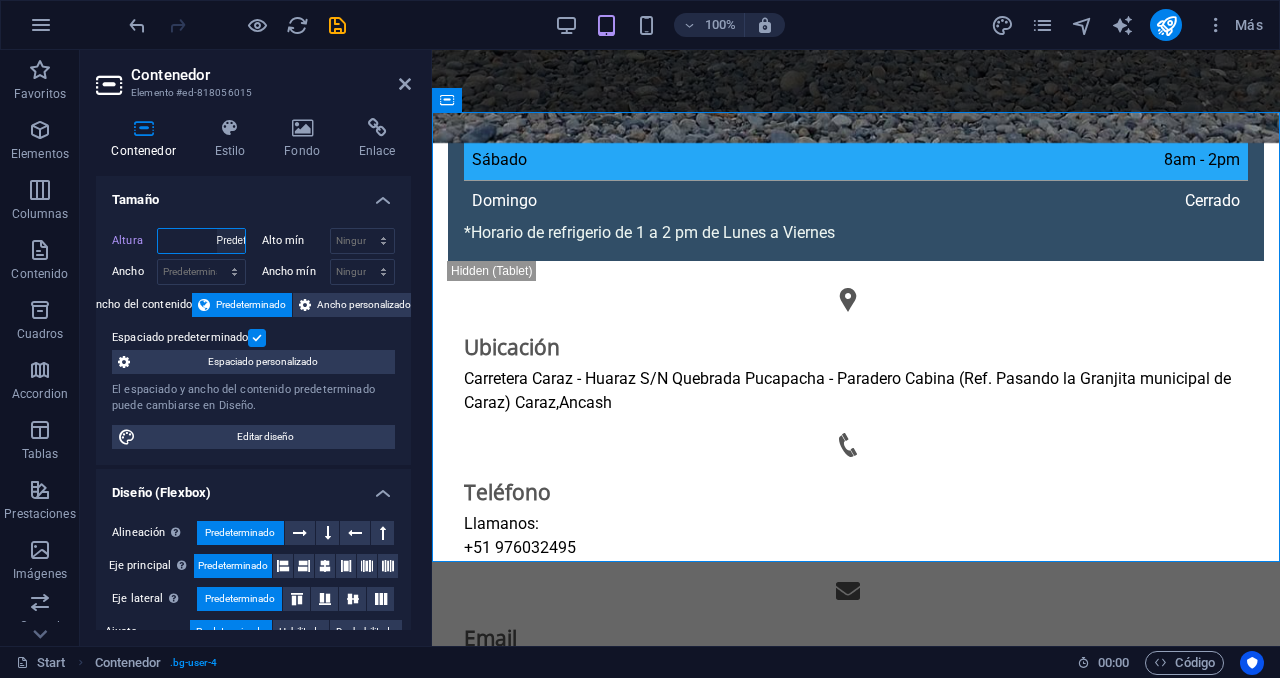 type on "450" 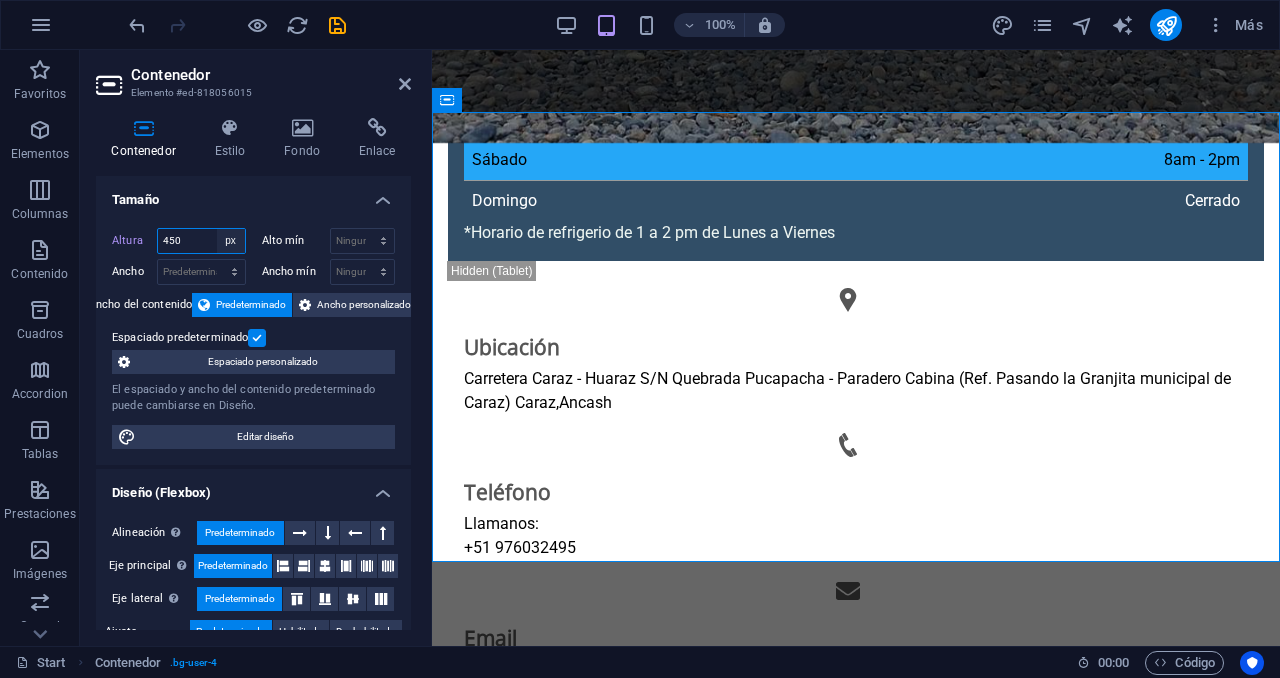 click on "Predeterminado px rem % vh vw" at bounding box center (231, 241) 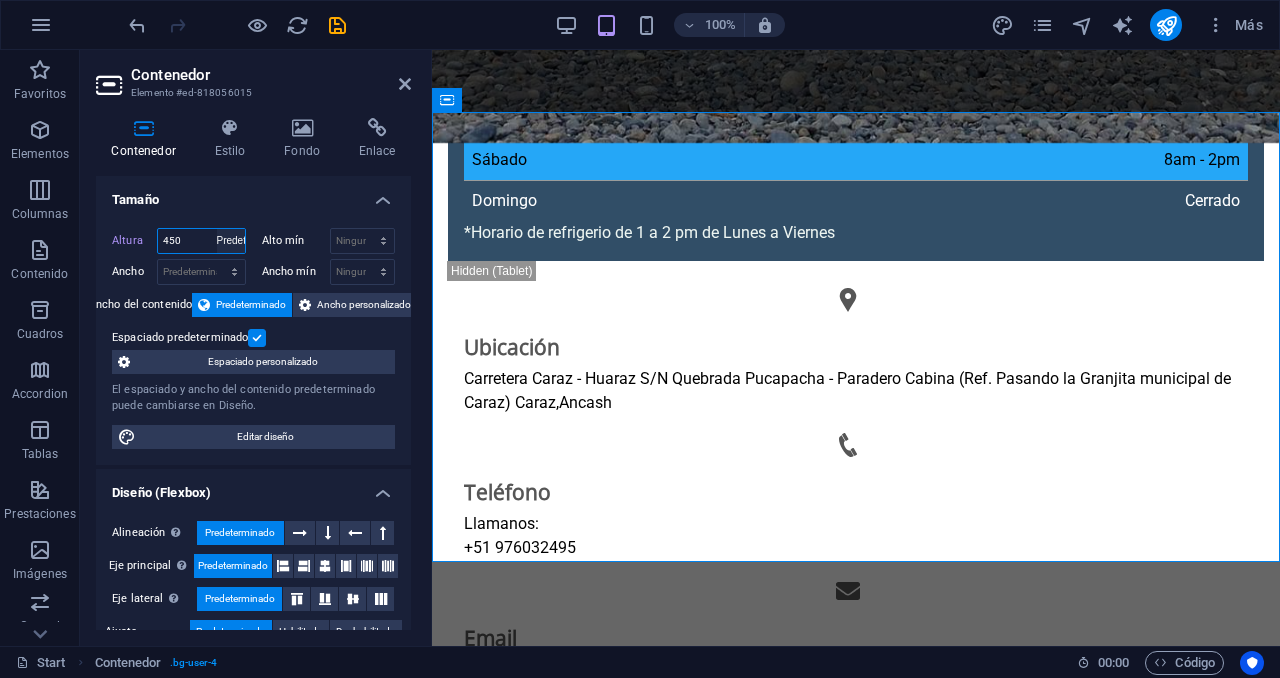 type on "450" 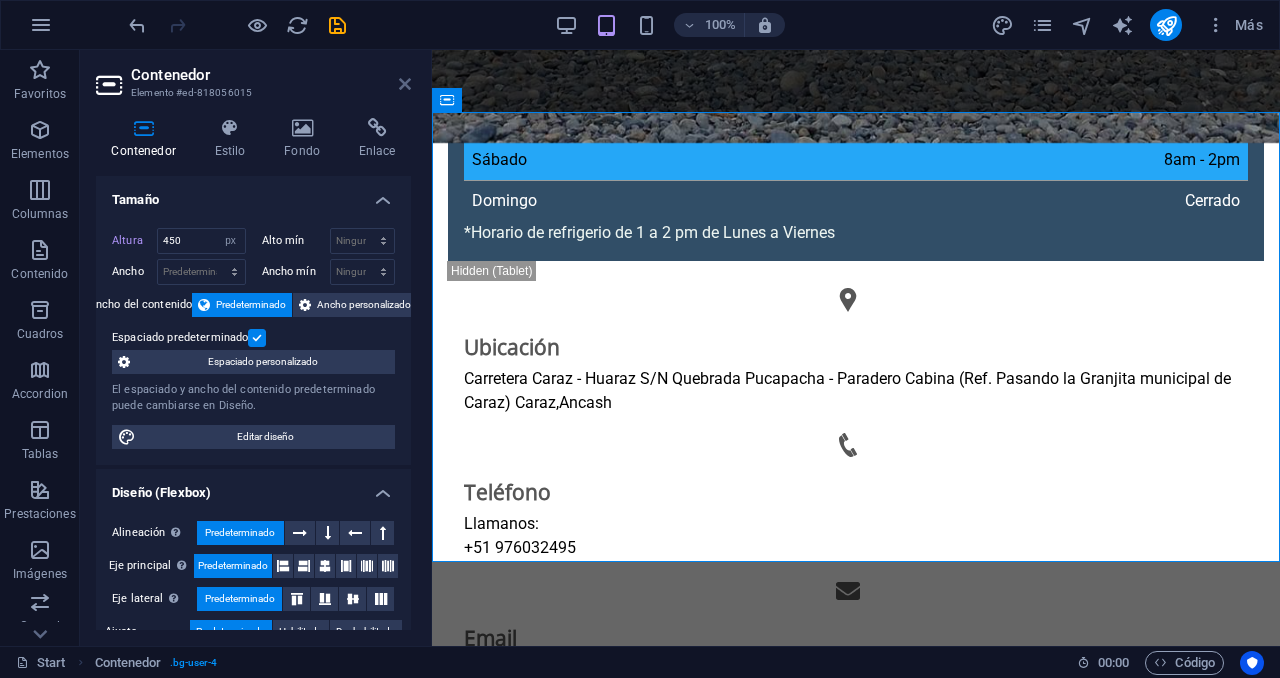 click at bounding box center [405, 84] 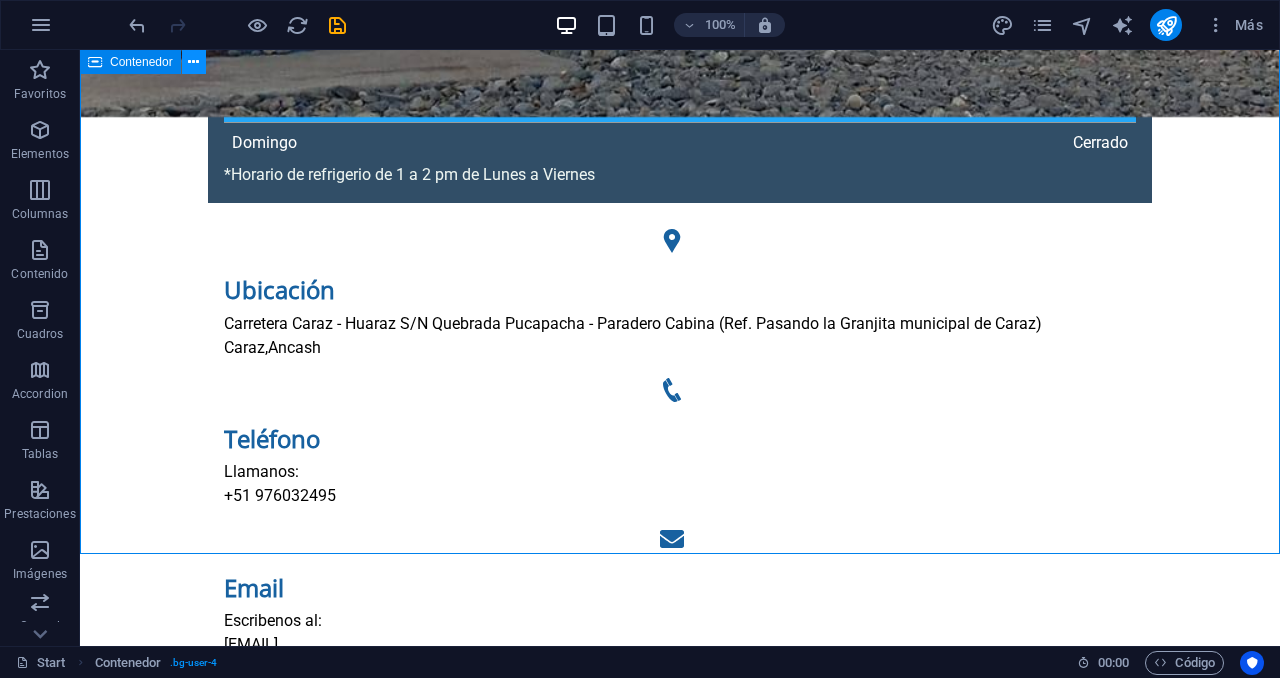 click at bounding box center (193, 62) 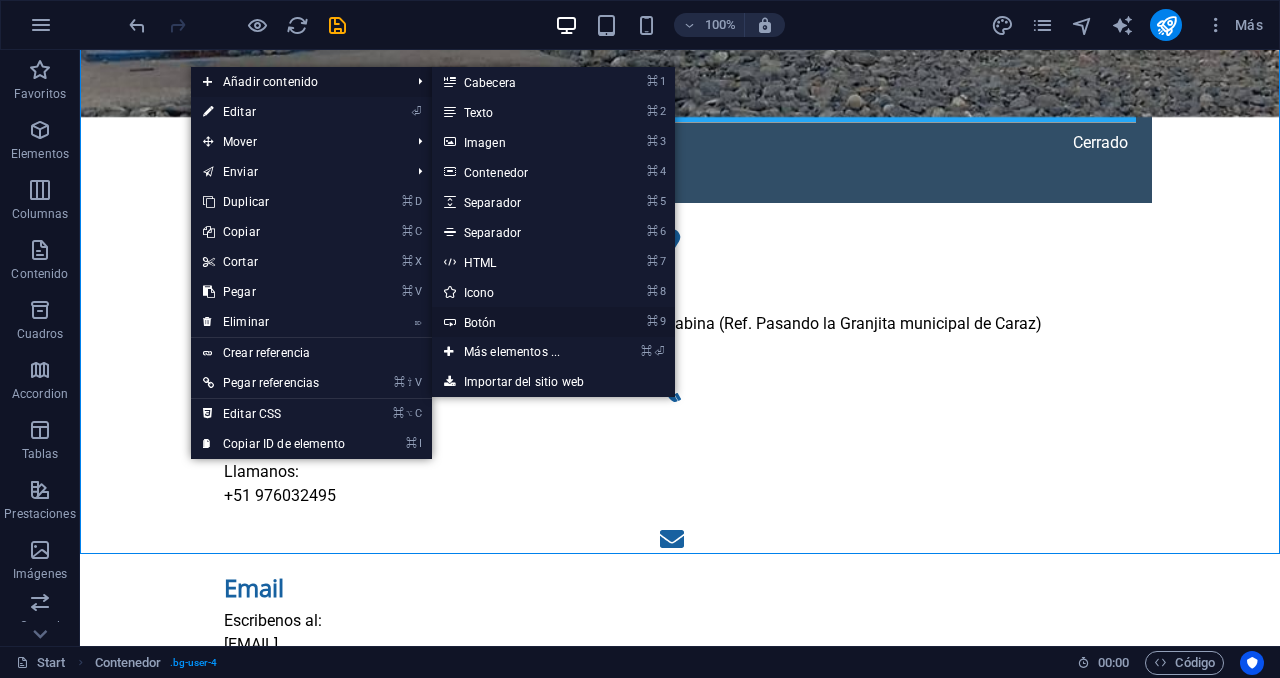 click on "⌘ 9  Botón" at bounding box center [516, 322] 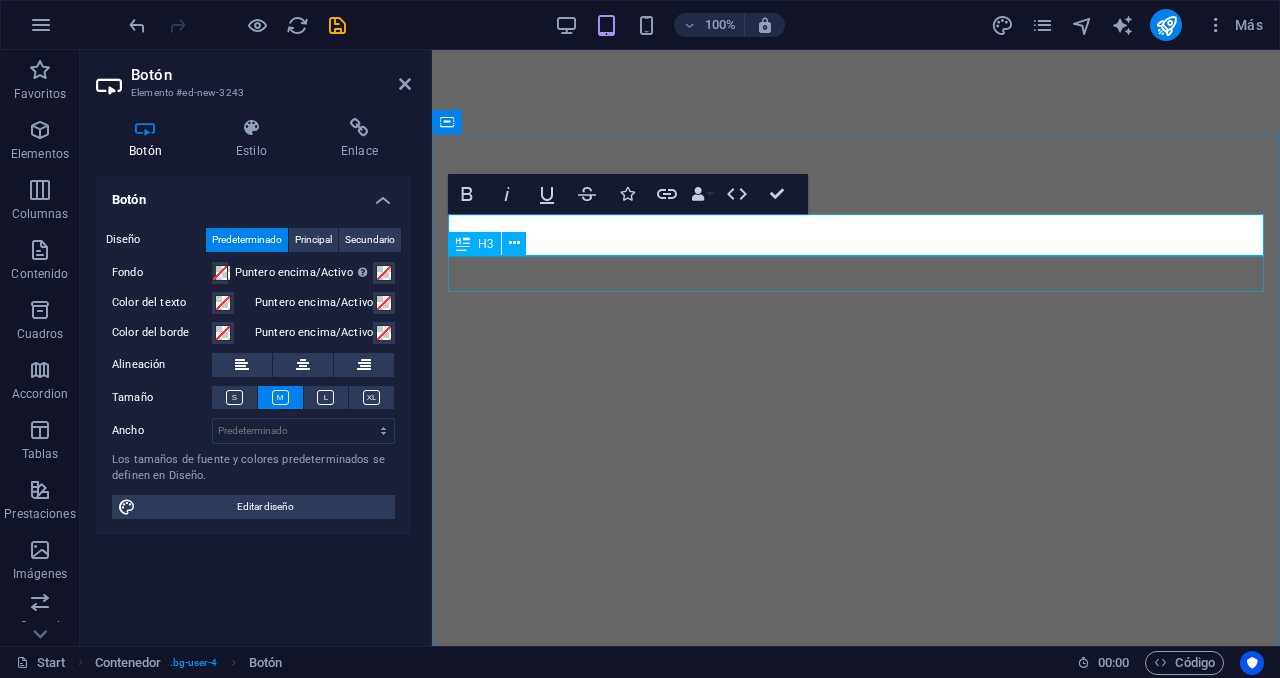 scroll, scrollTop: 0, scrollLeft: 0, axis: both 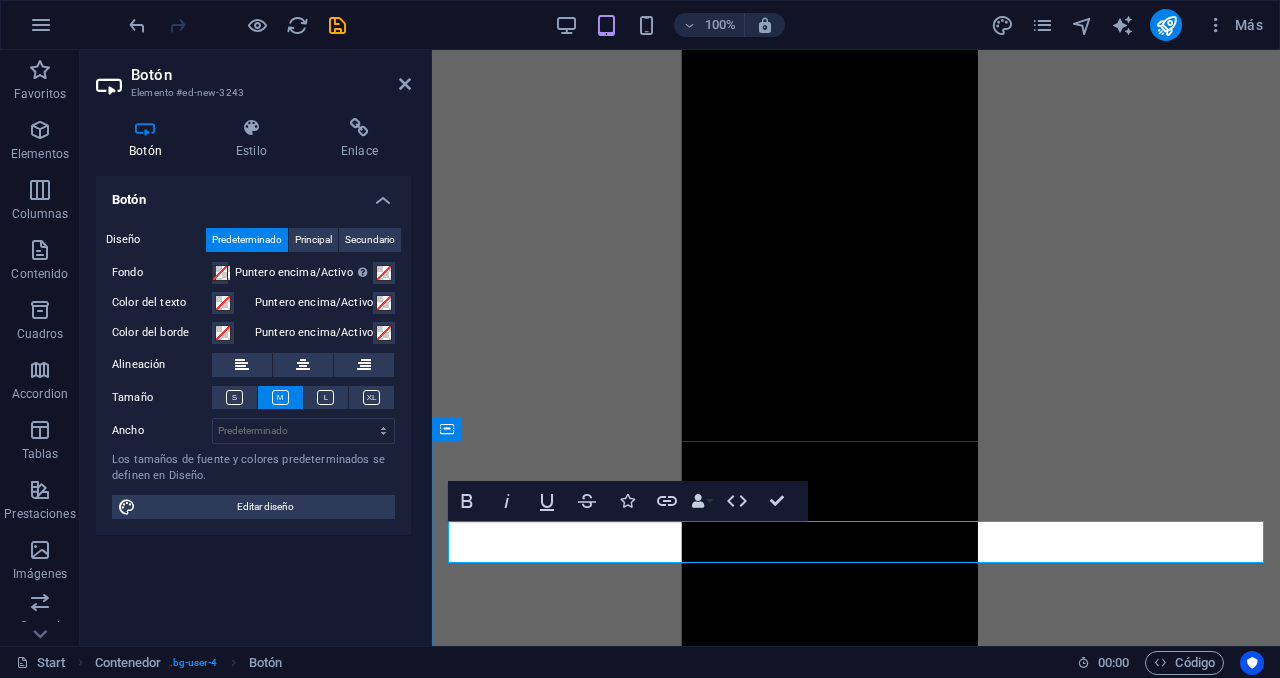 click on "Etiqueta del botón" at bounding box center (498, 19607) 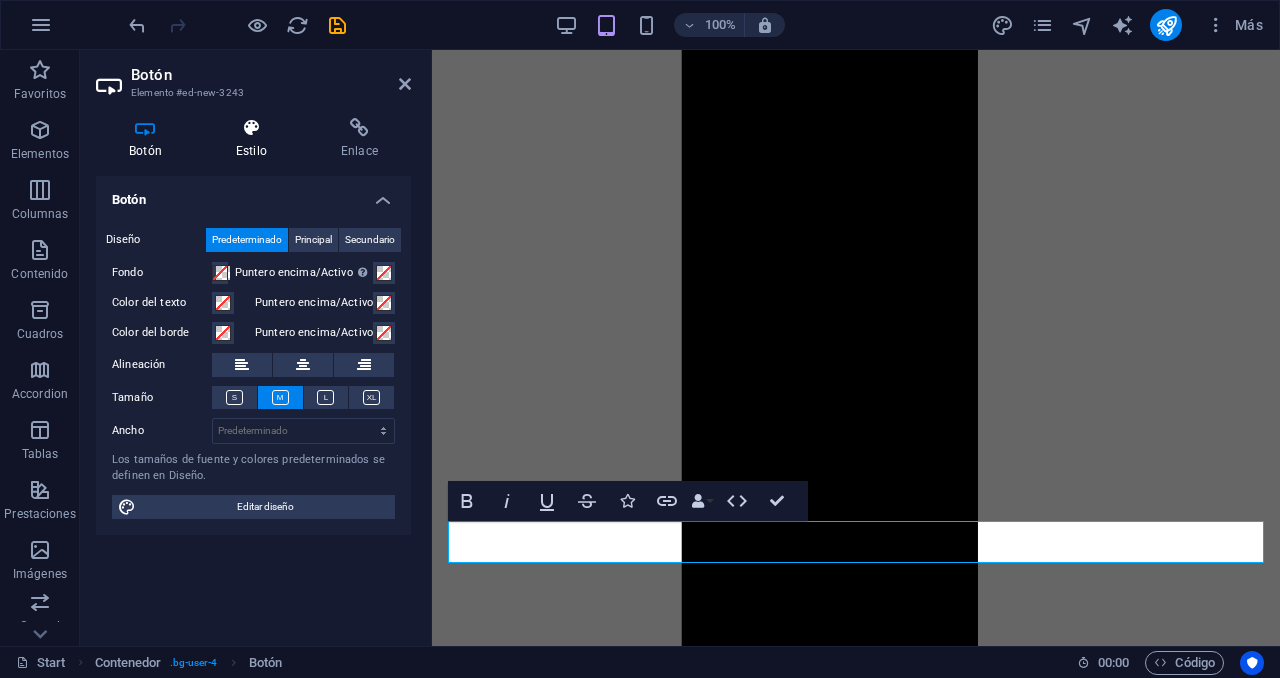 click on "Estilo" at bounding box center [255, 139] 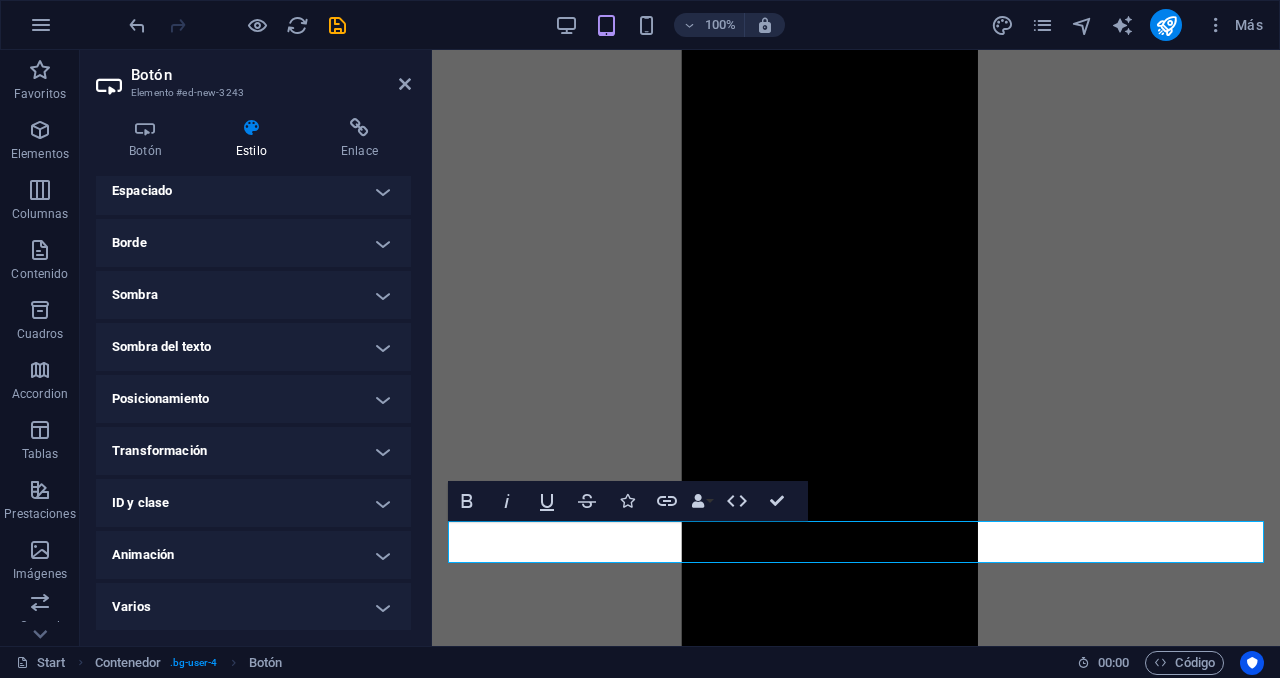 scroll, scrollTop: 0, scrollLeft: 0, axis: both 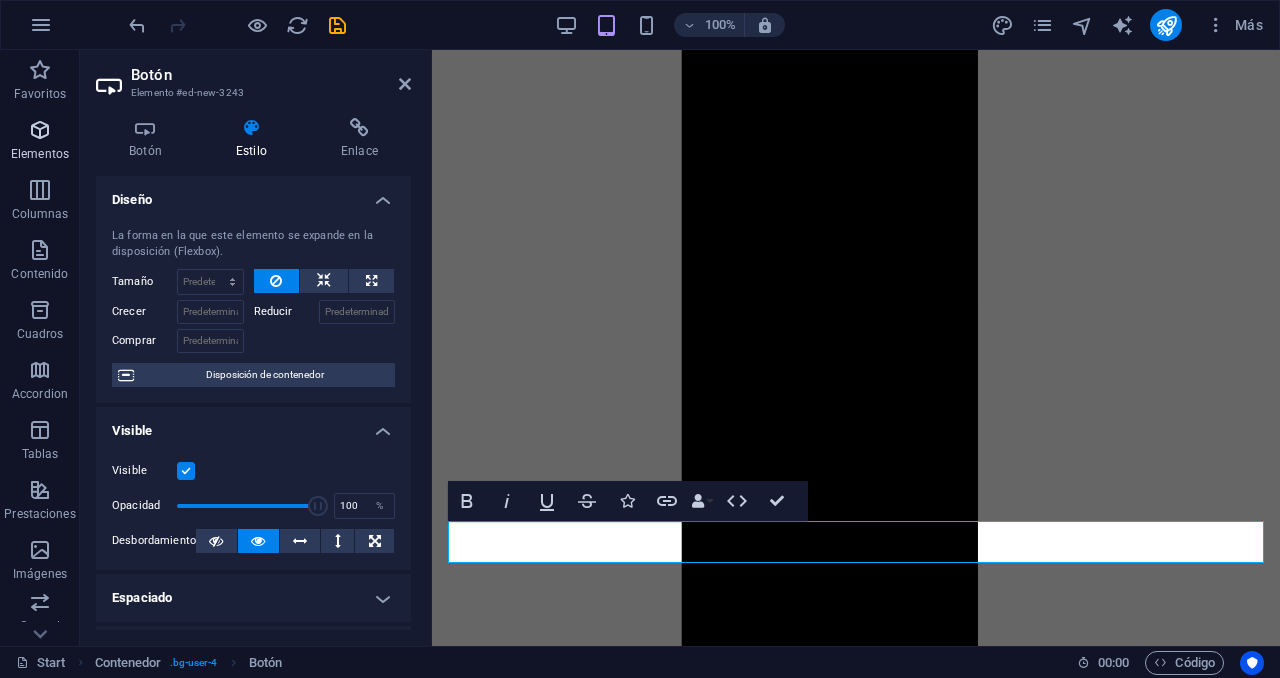 click on "Elementos" at bounding box center [40, 142] 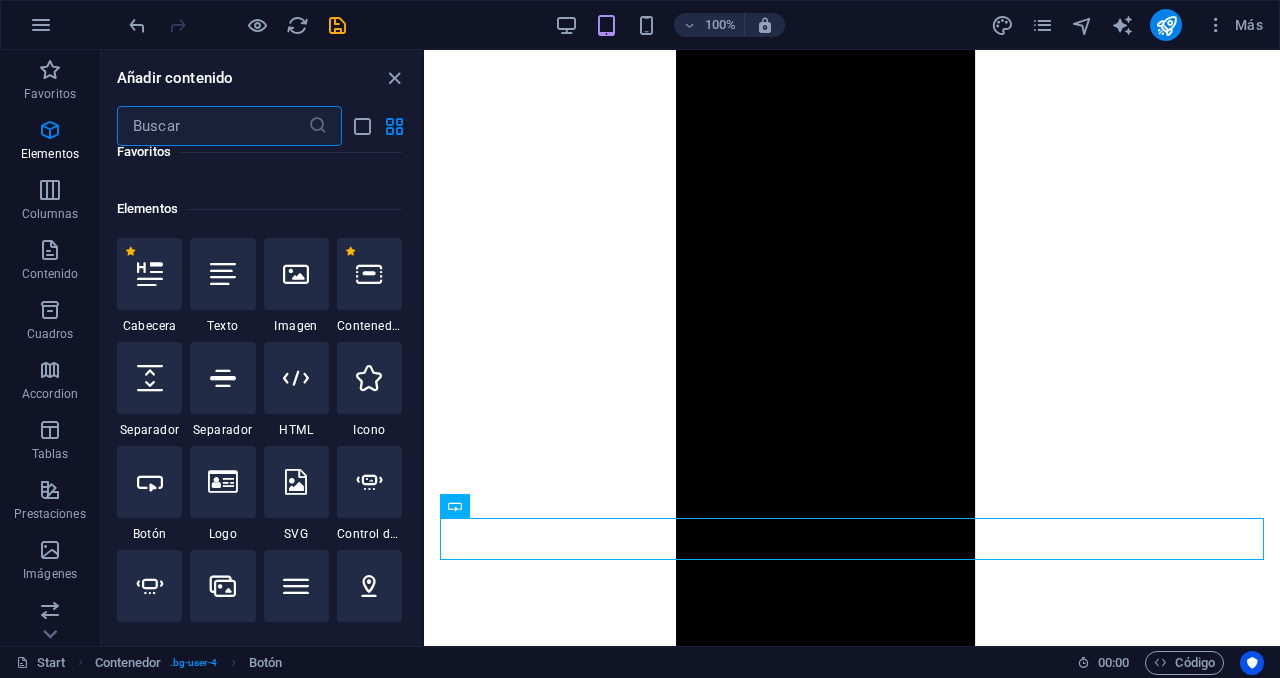 scroll, scrollTop: 377, scrollLeft: 0, axis: vertical 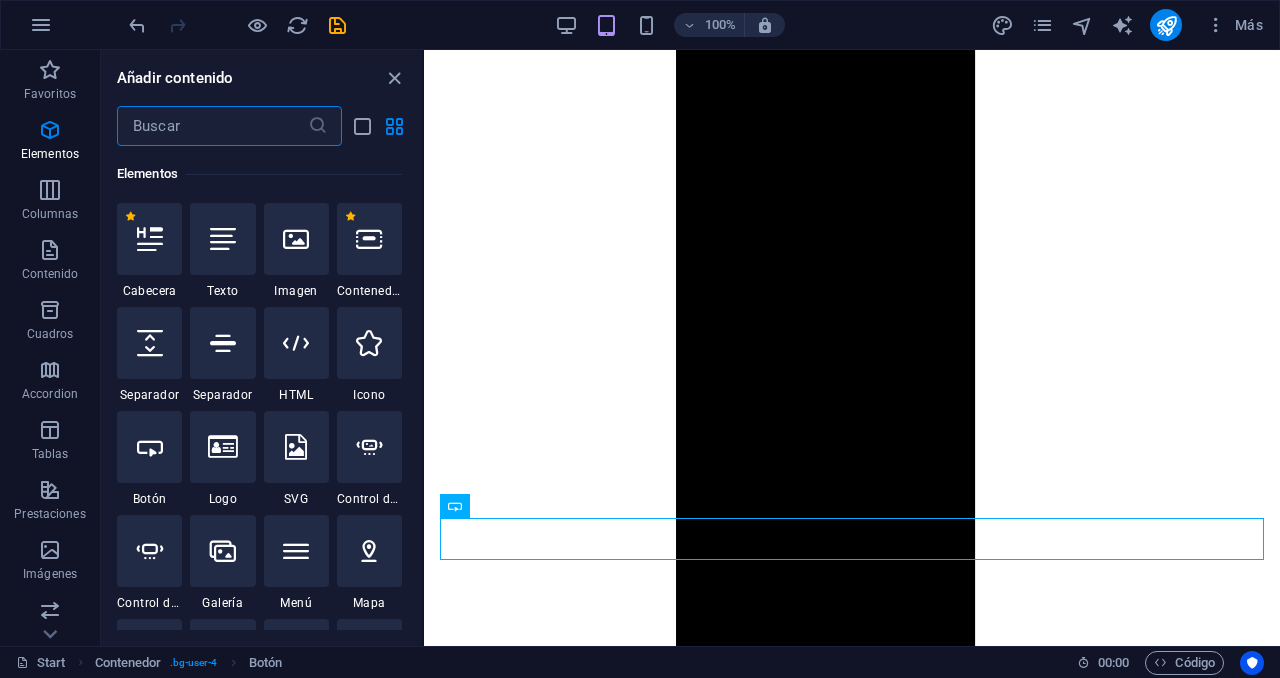 click at bounding box center [212, 126] 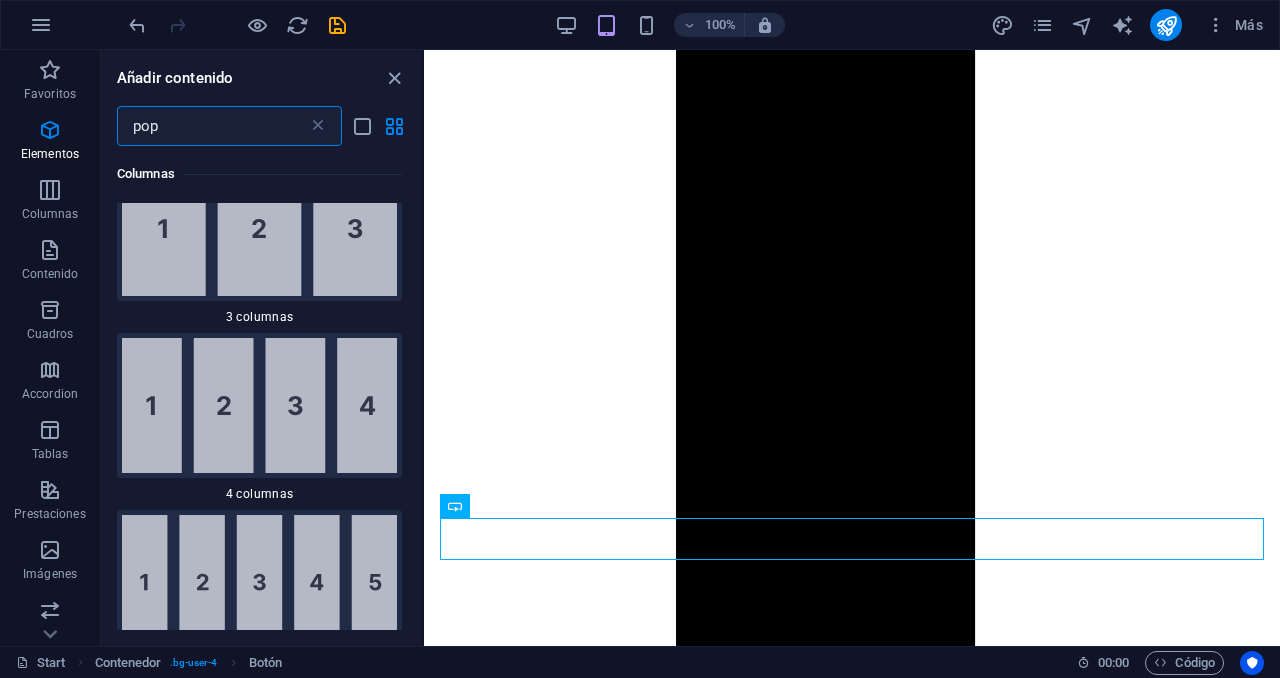 scroll, scrollTop: 0, scrollLeft: 0, axis: both 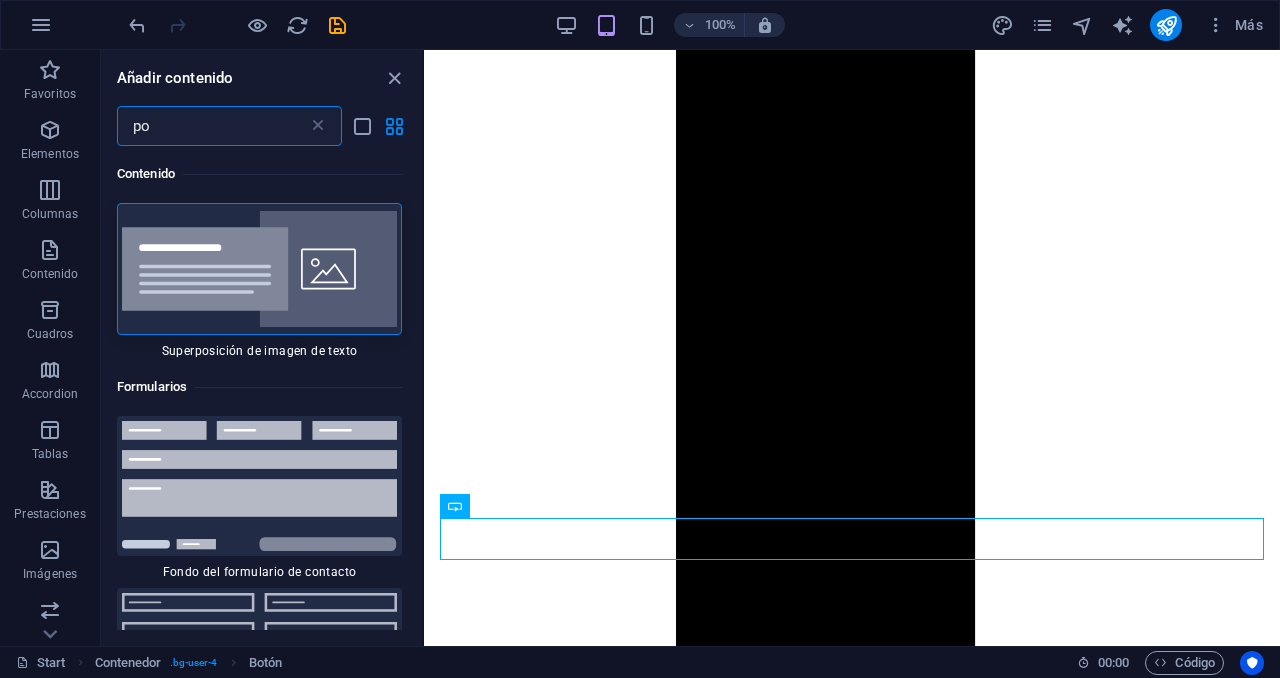 type on "p" 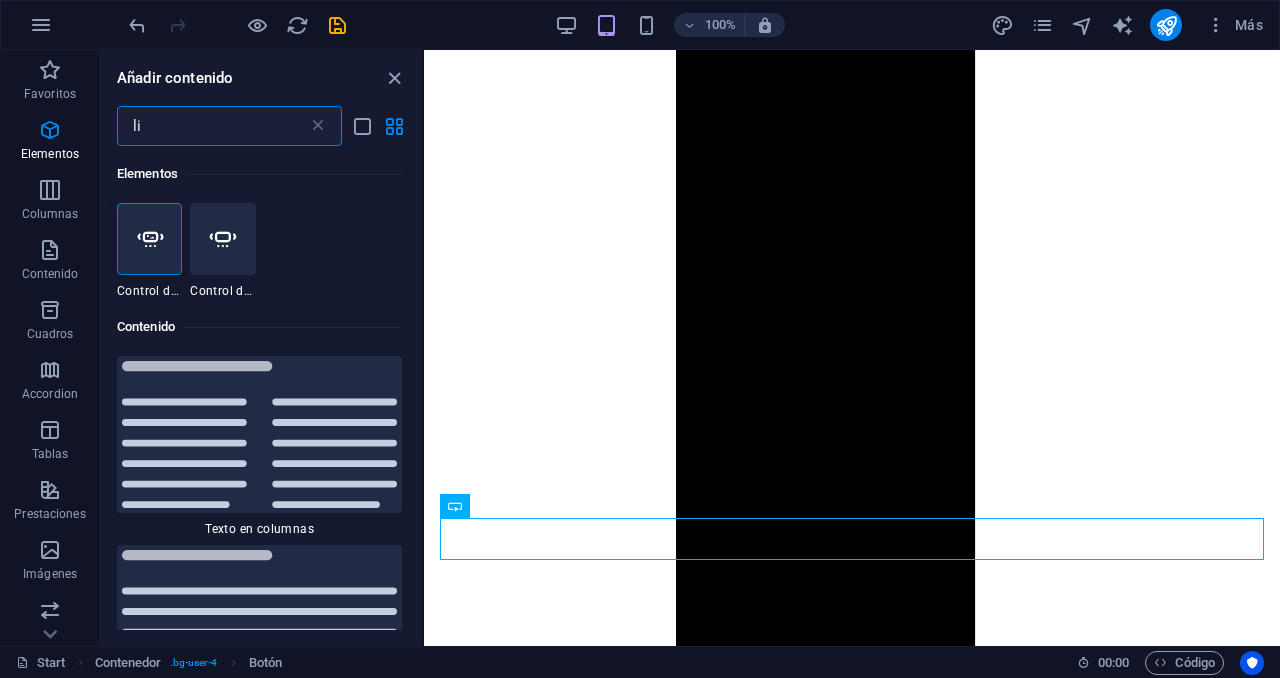 type on "l" 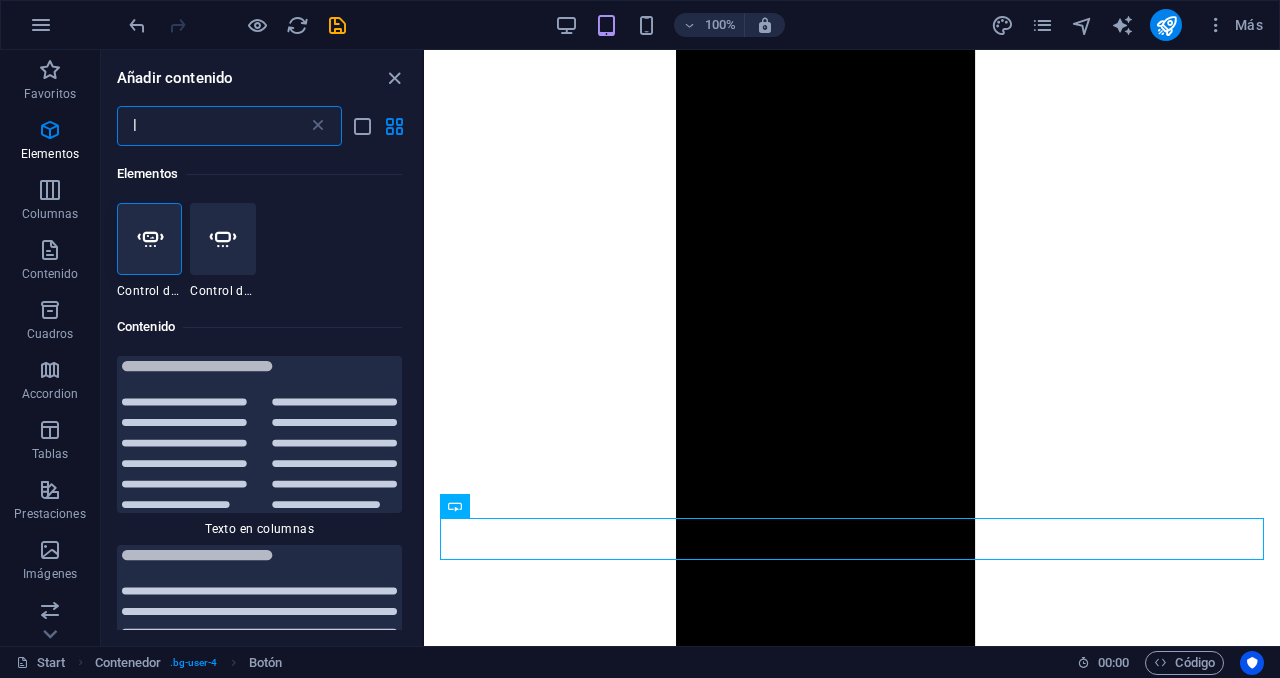 type 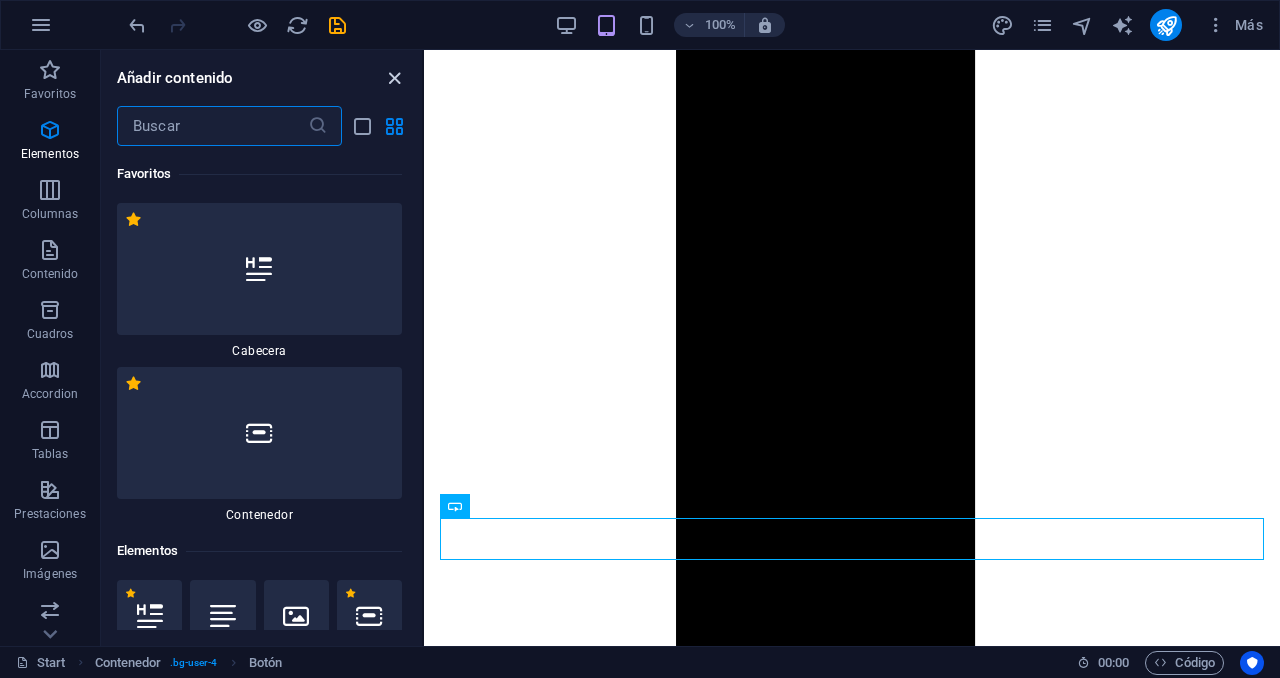 click at bounding box center [394, 78] 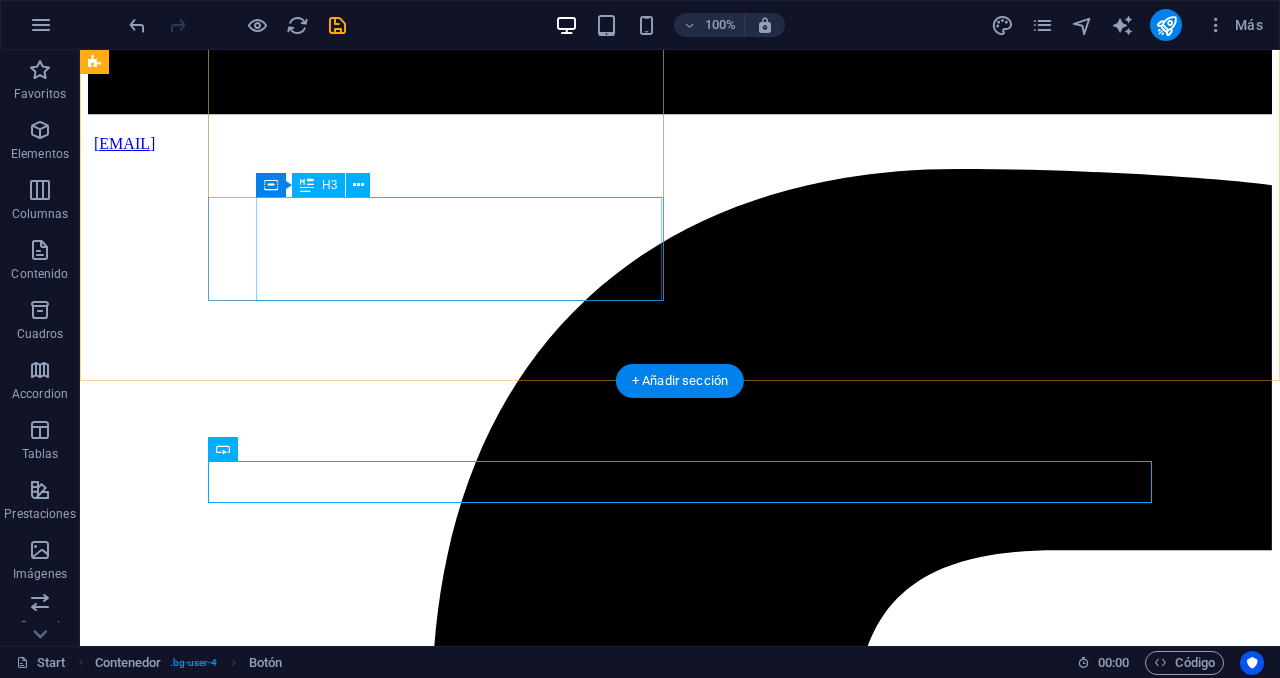 scroll, scrollTop: 4069, scrollLeft: 0, axis: vertical 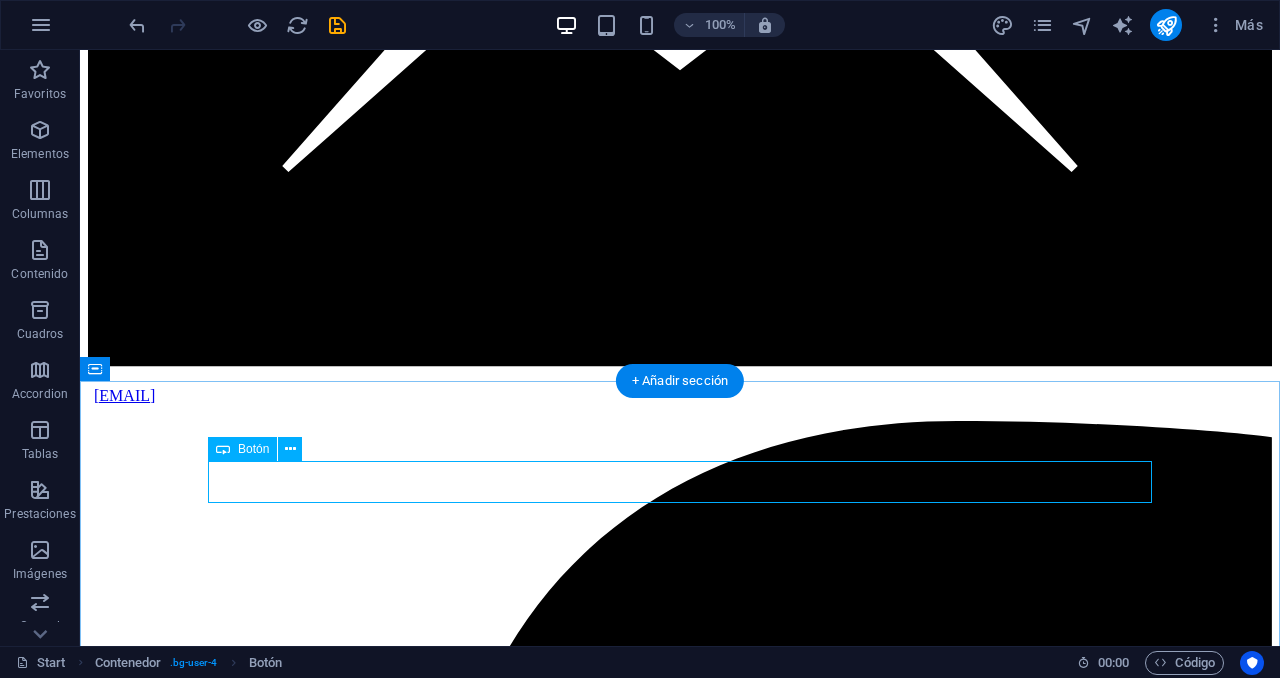 click on "Más información sobre el proceso" at bounding box center [680, 44814] 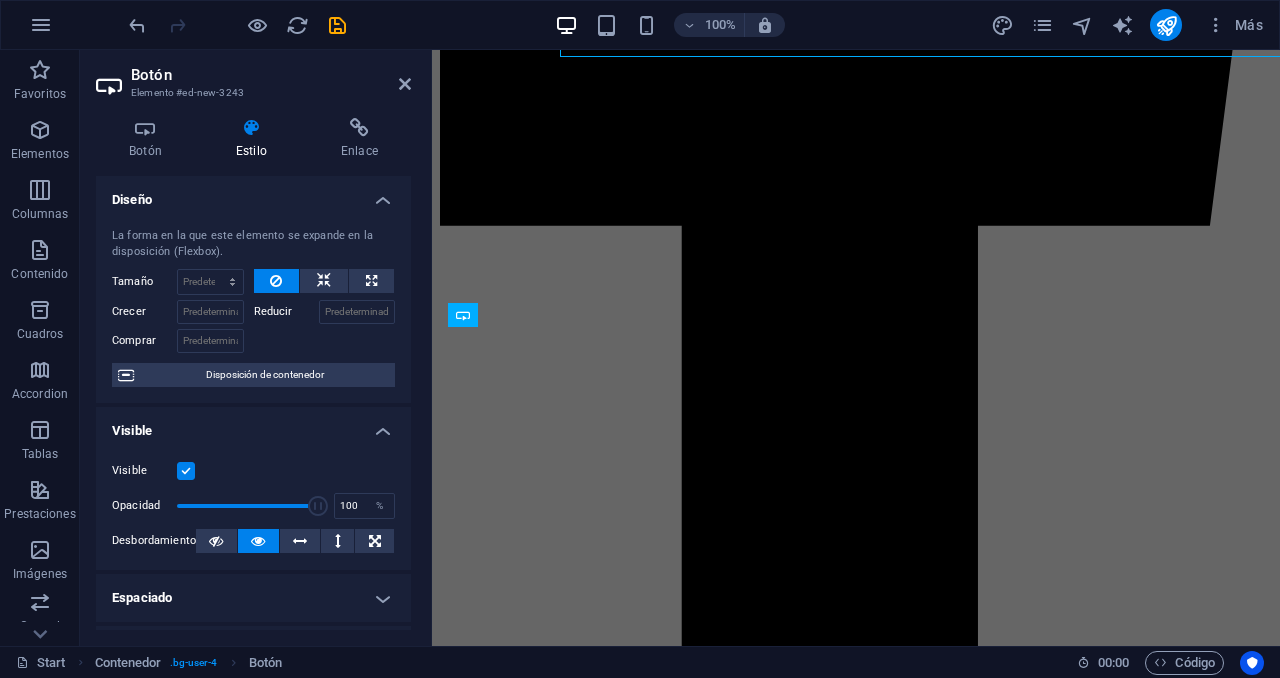 scroll, scrollTop: 4515, scrollLeft: 0, axis: vertical 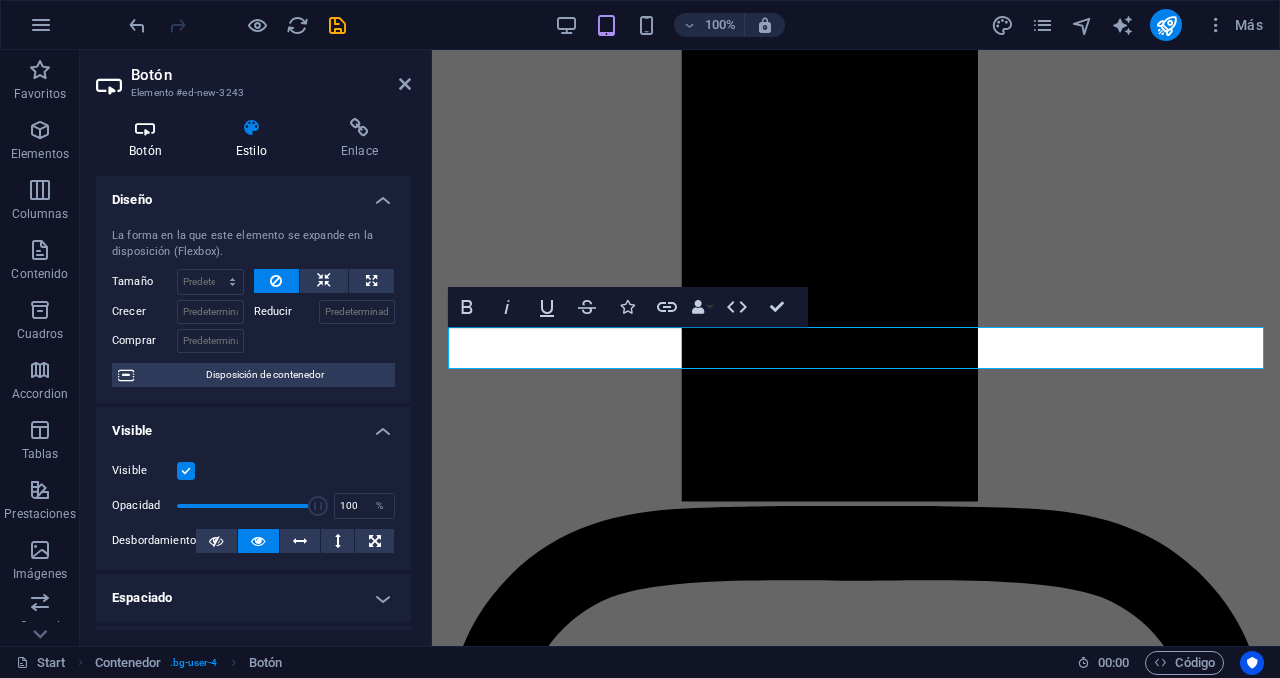 click on "Botón" at bounding box center [149, 139] 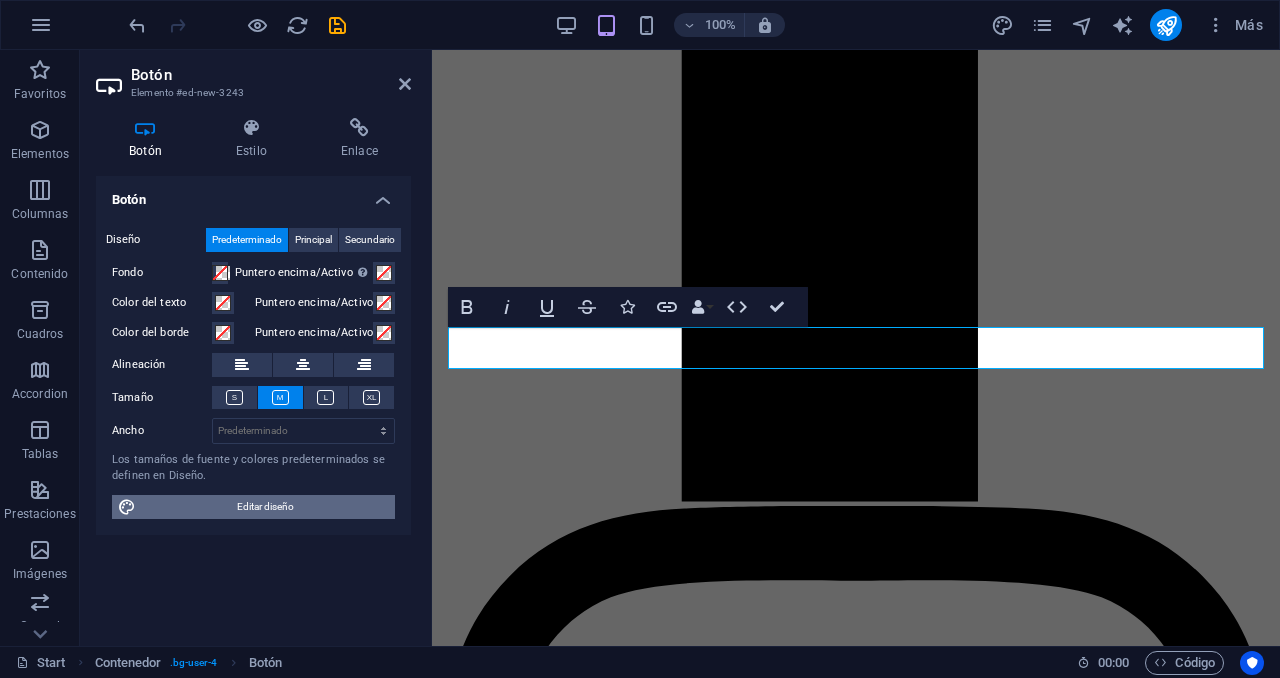 click on "Editar diseño" at bounding box center (265, 507) 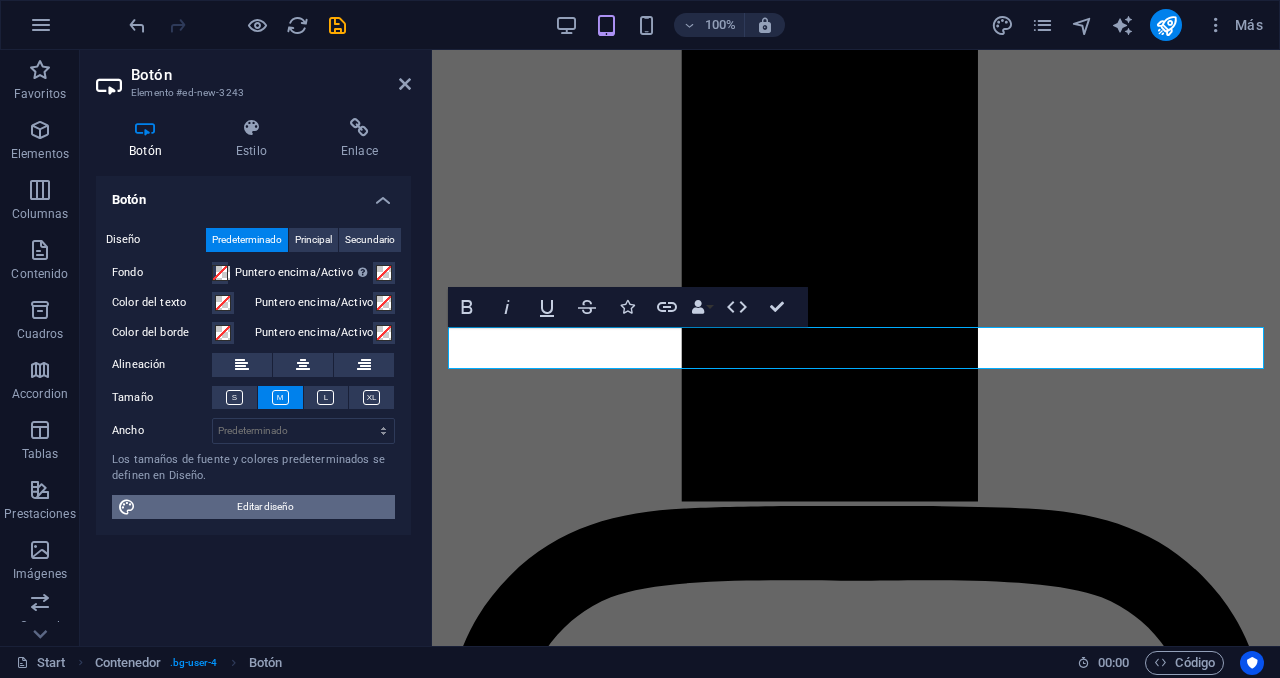 select on "px" 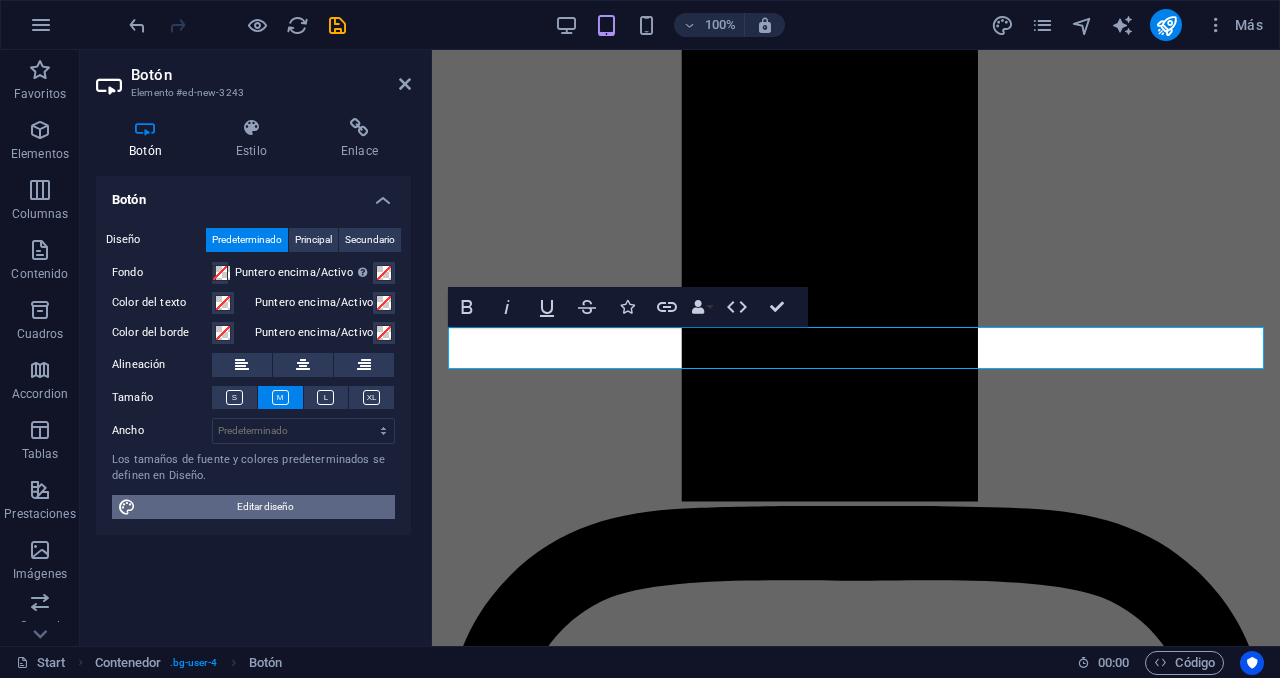 select on "300" 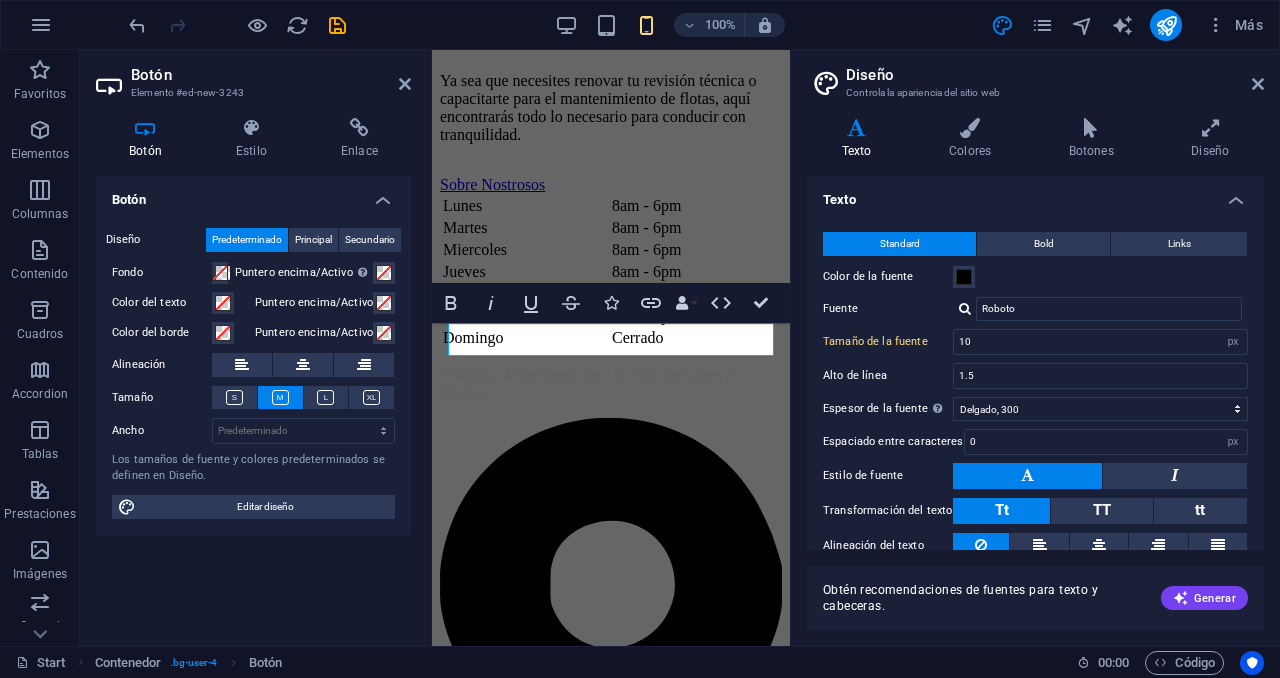scroll, scrollTop: 5291, scrollLeft: 0, axis: vertical 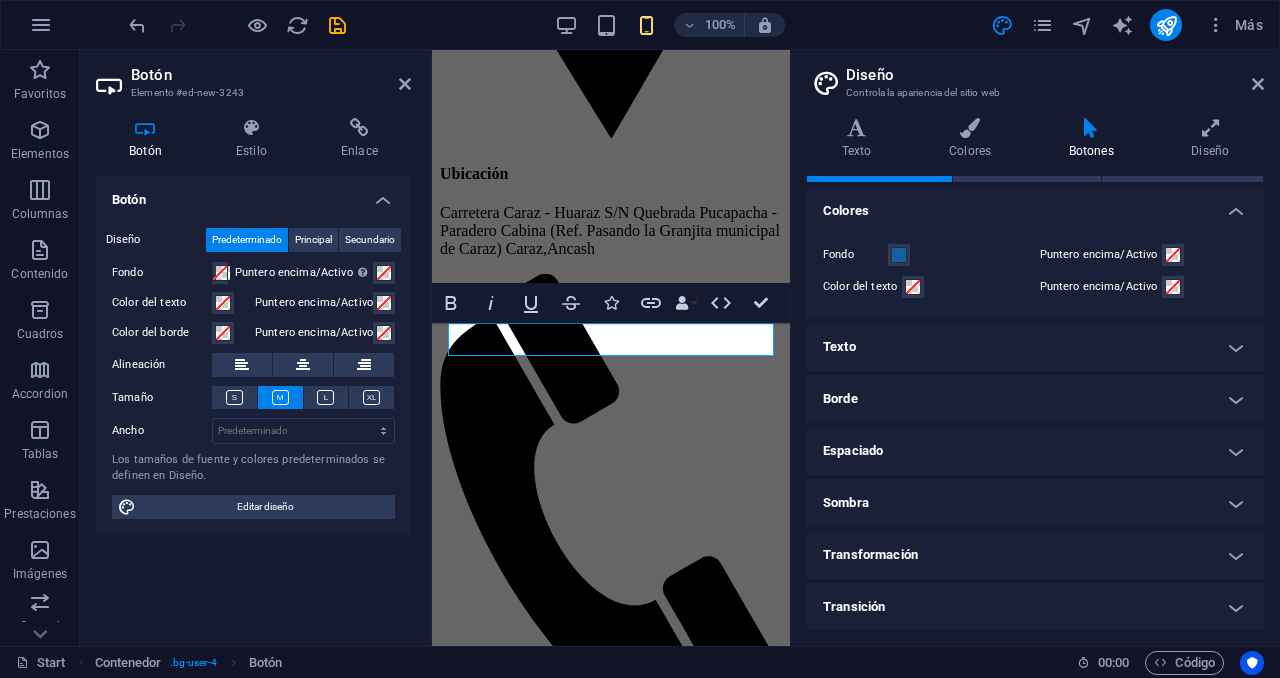 click on "Transición" at bounding box center [1035, 607] 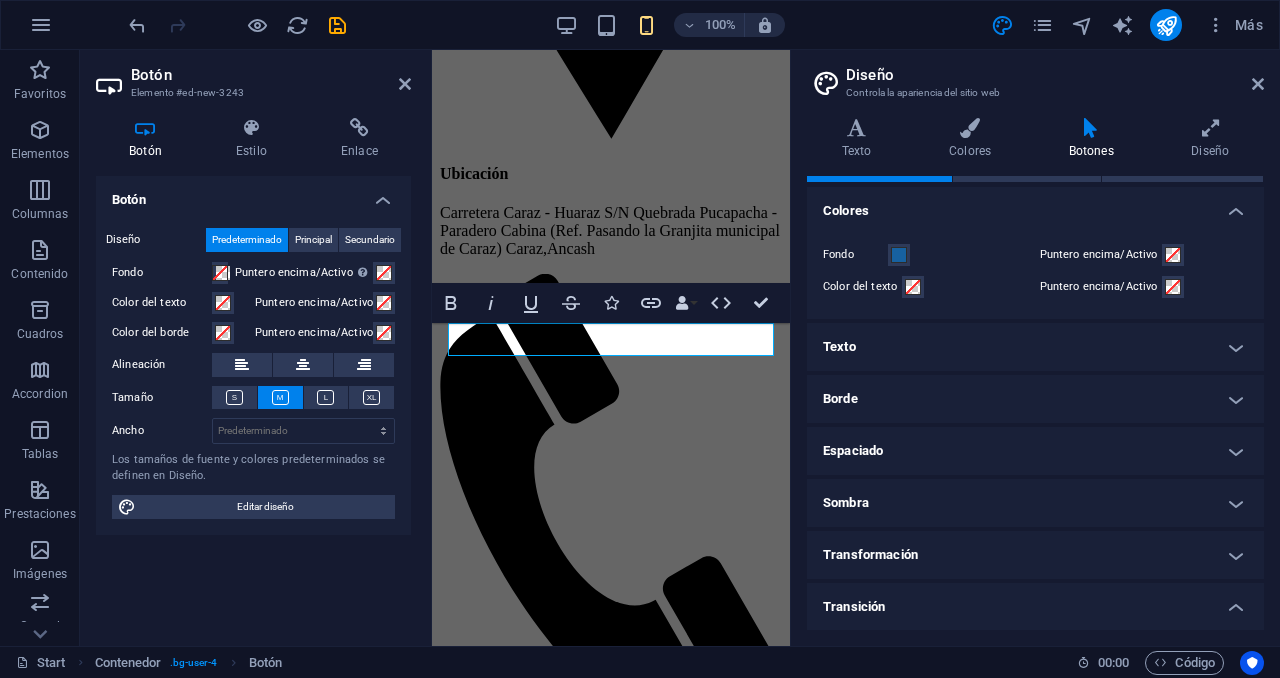scroll, scrollTop: 104, scrollLeft: 0, axis: vertical 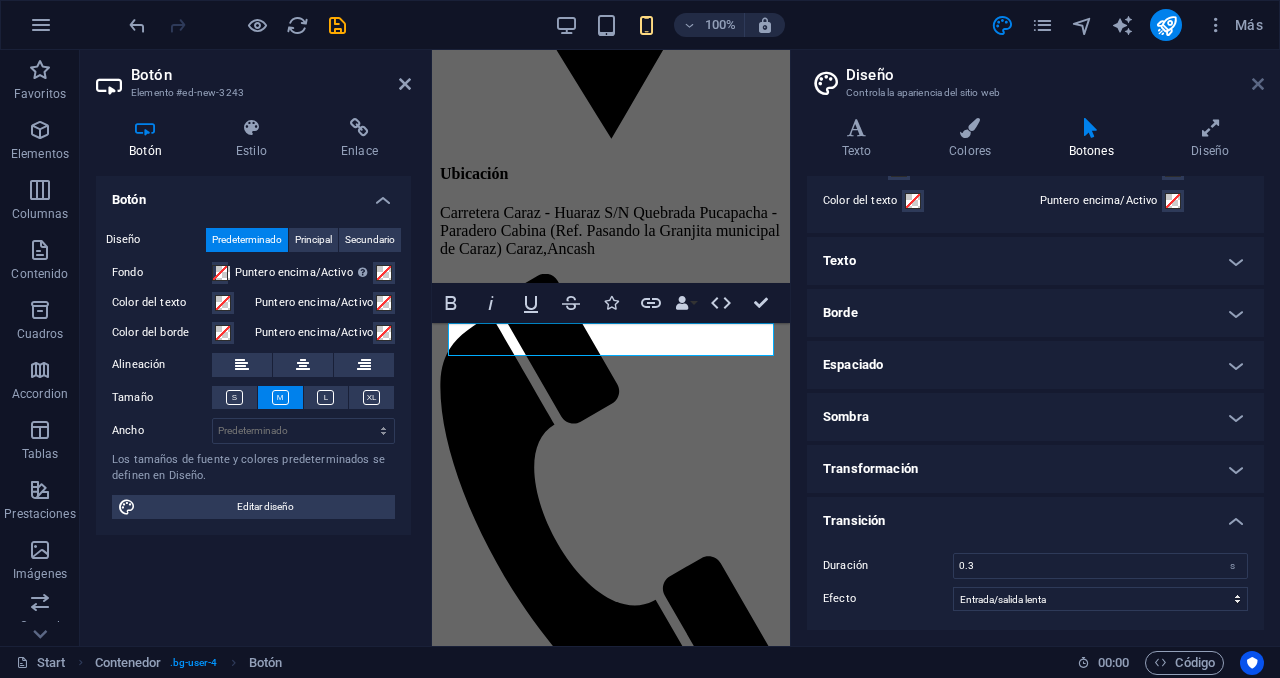 click at bounding box center (1258, 84) 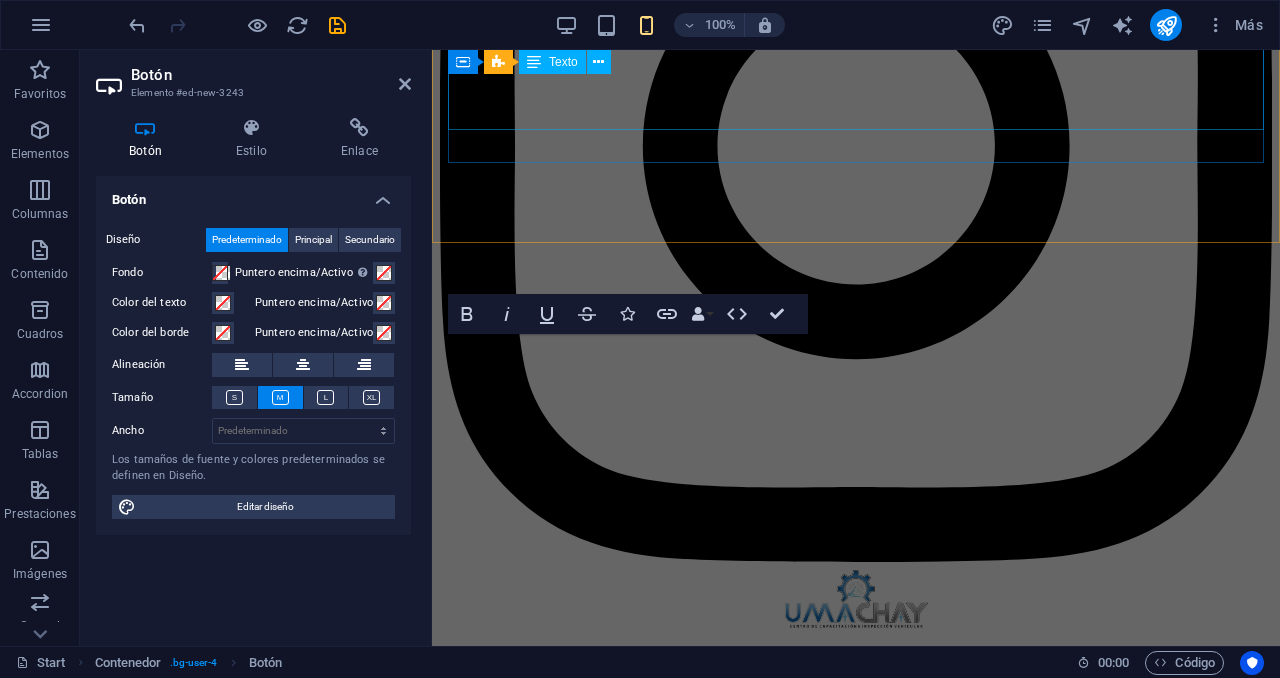 scroll, scrollTop: 4506, scrollLeft: 0, axis: vertical 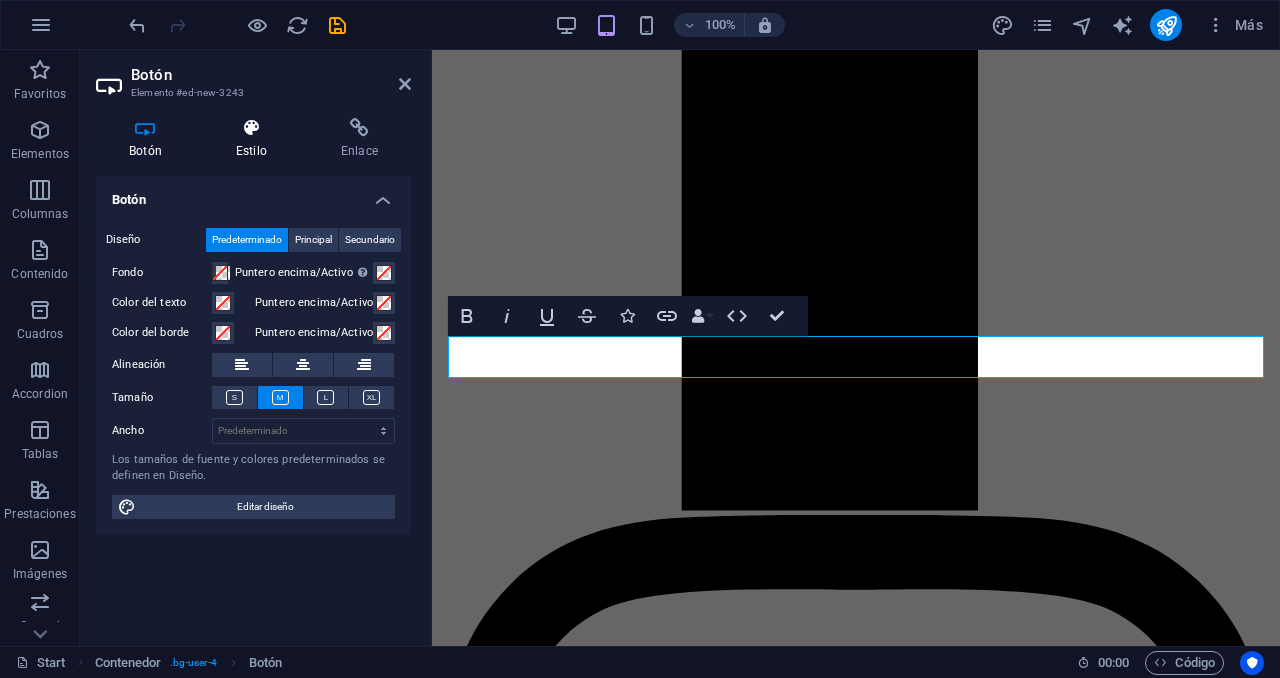 click at bounding box center [251, 128] 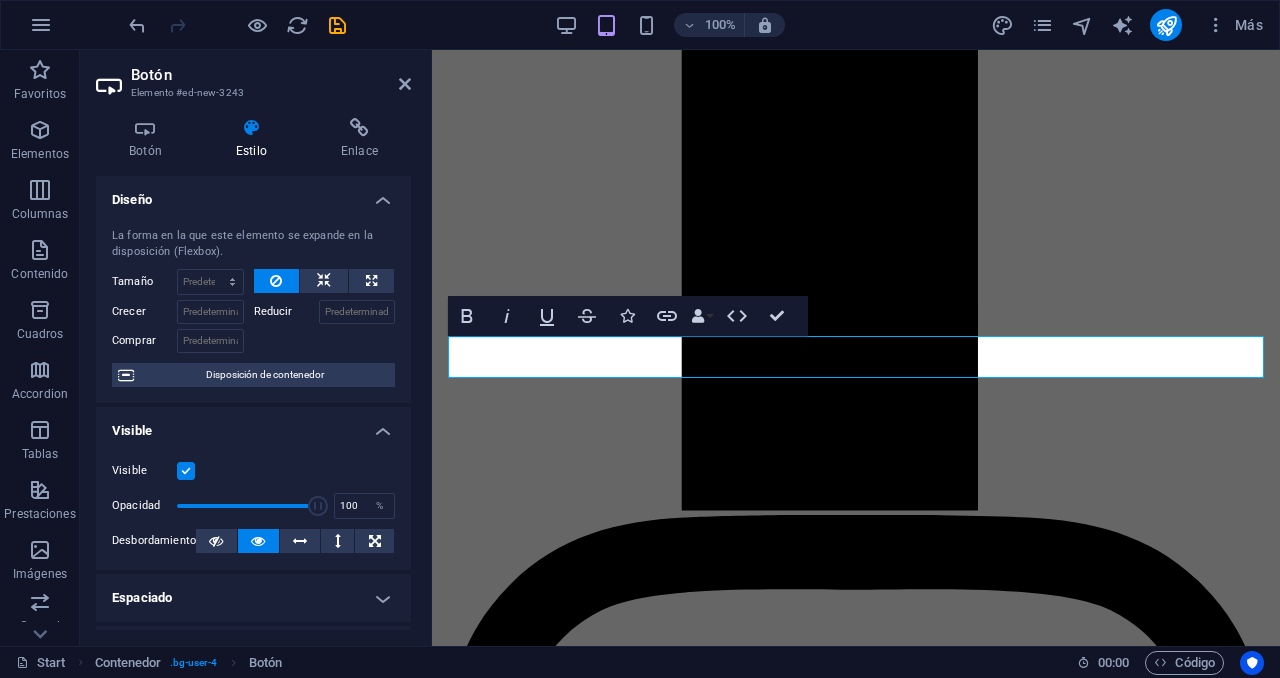 scroll, scrollTop: 407, scrollLeft: 0, axis: vertical 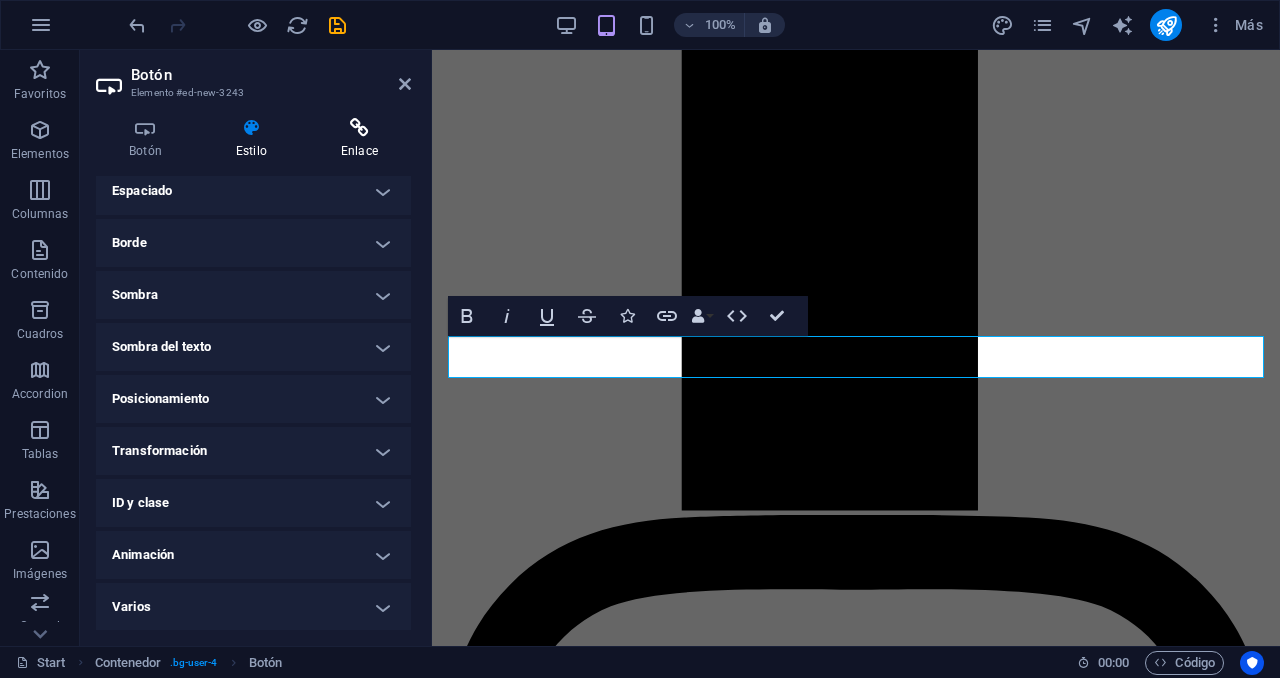 click on "Enlace" at bounding box center (359, 139) 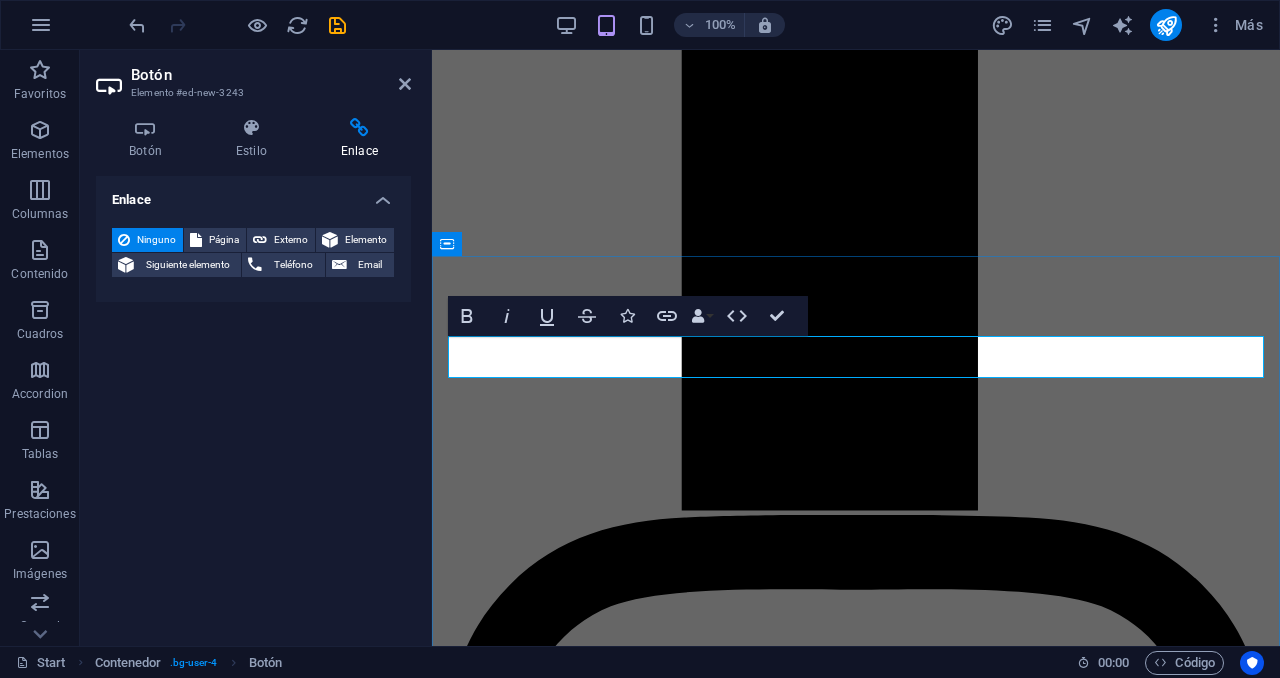 click on "Más información sobre el proceso" at bounding box center (856, 19414) 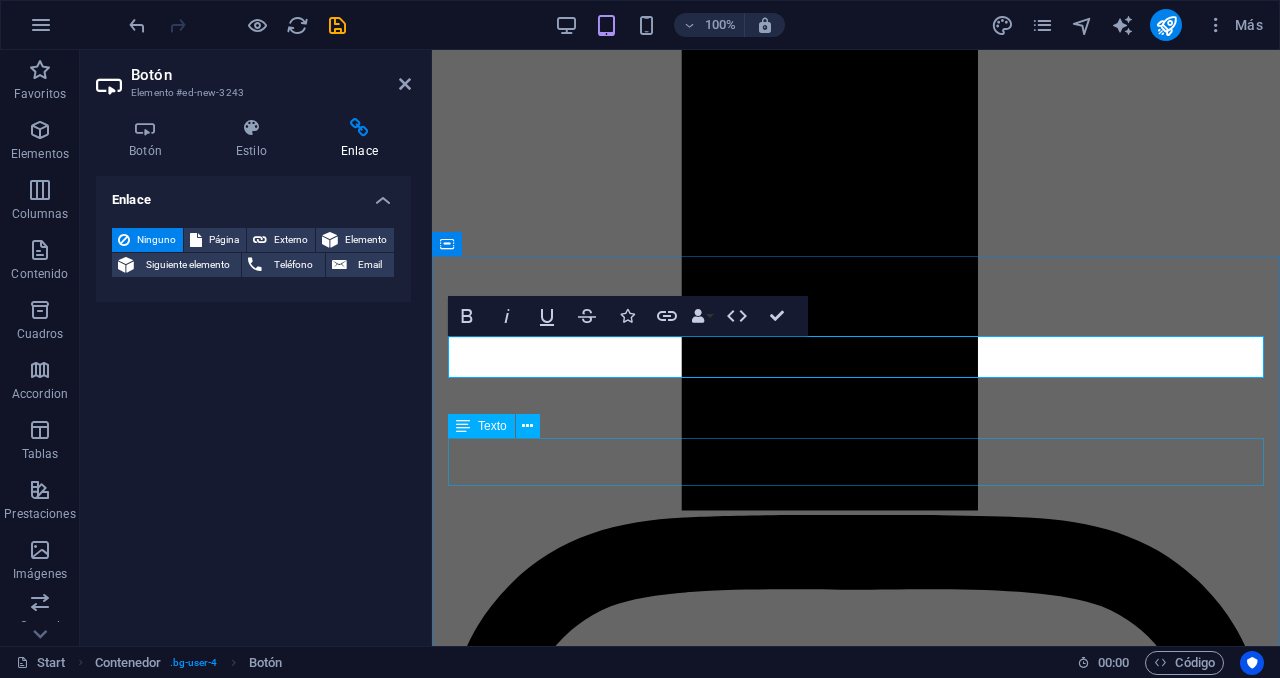 click on "Sigue estos cuatro pasos para agendar y completar tu revisión técnica de manera rápida, segura y sin complicaciones." at bounding box center [856, 19526] 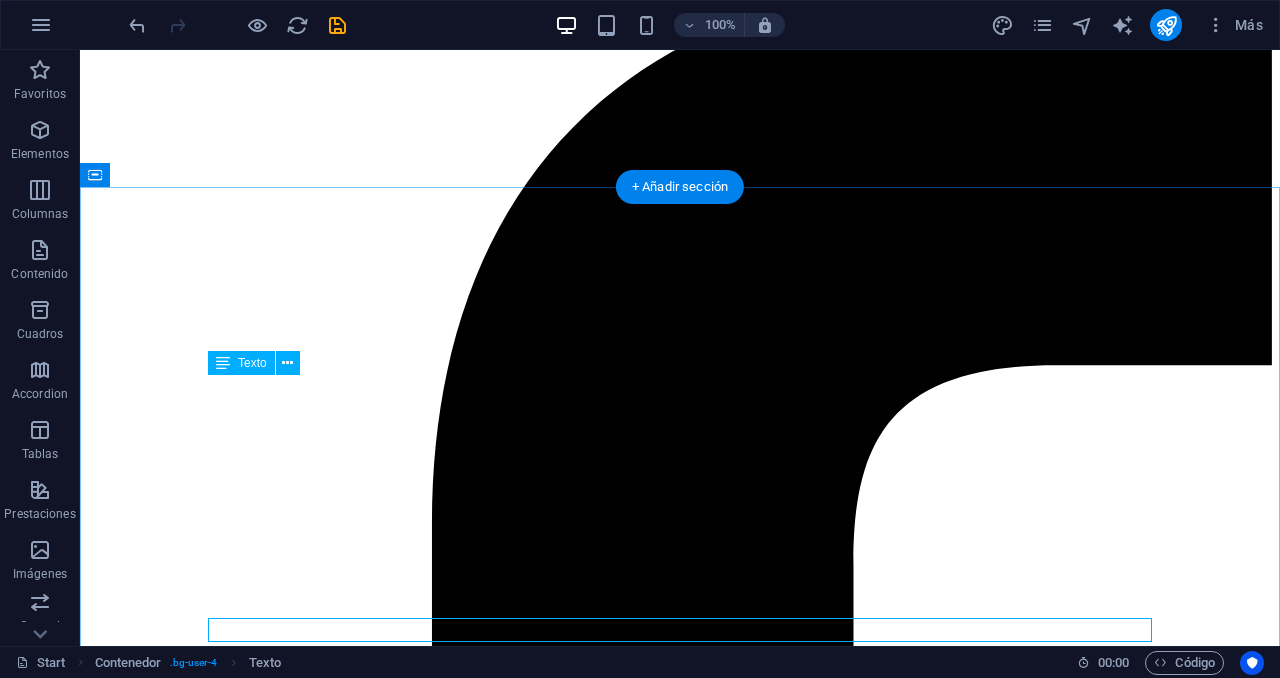 scroll, scrollTop: 4263, scrollLeft: 0, axis: vertical 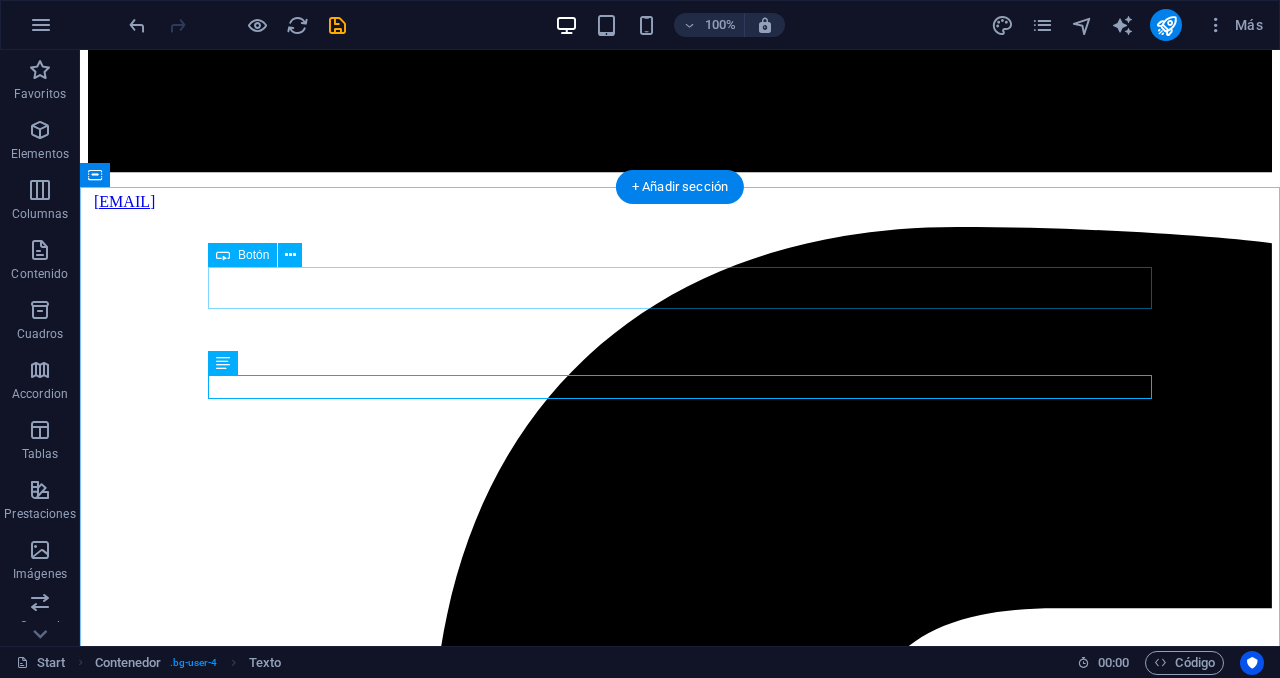 click on "Más información sobre el proceso" at bounding box center (680, 44620) 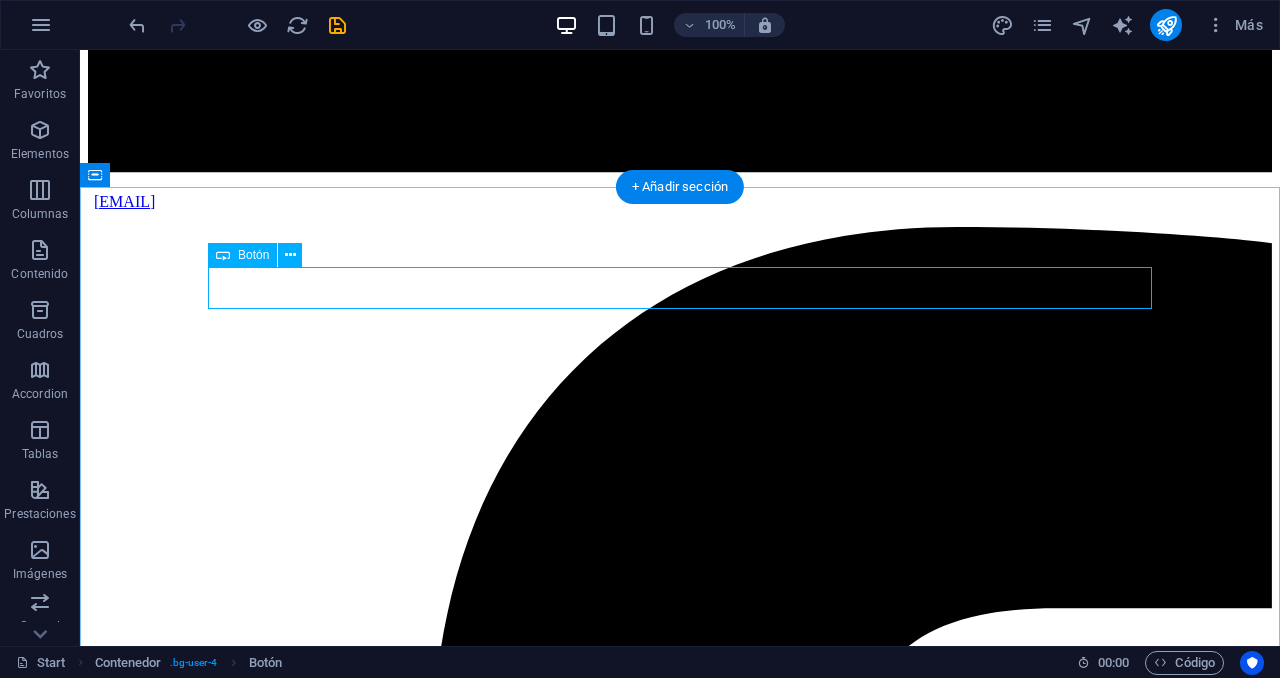 click on "Más información sobre el proceso" at bounding box center [680, 44620] 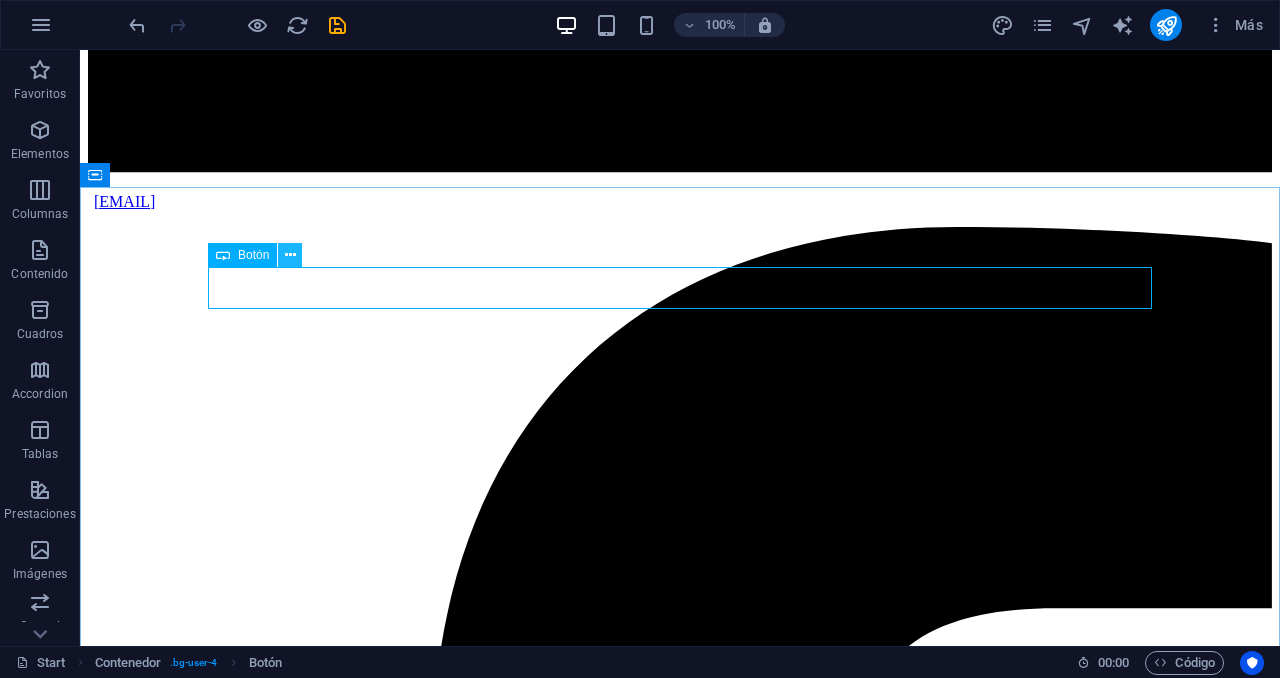 click at bounding box center (290, 255) 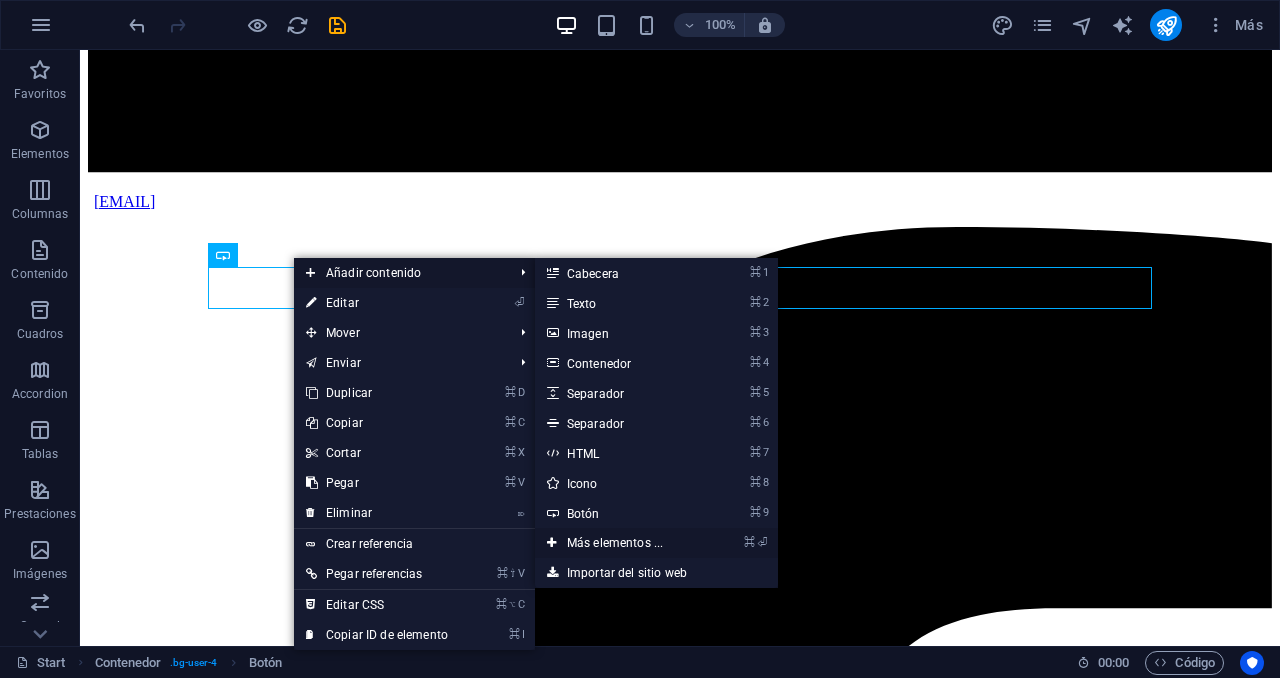 click on "⌘ ⏎  Más elementos ..." at bounding box center (619, 543) 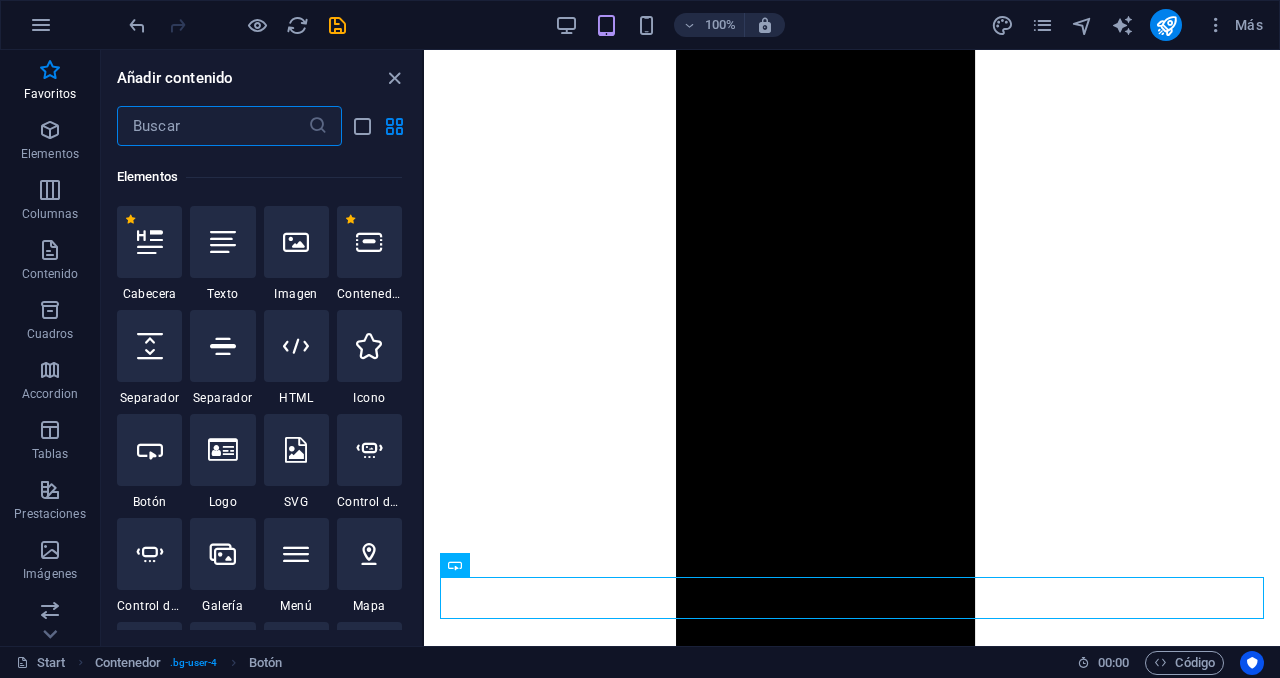 scroll, scrollTop: 379, scrollLeft: 0, axis: vertical 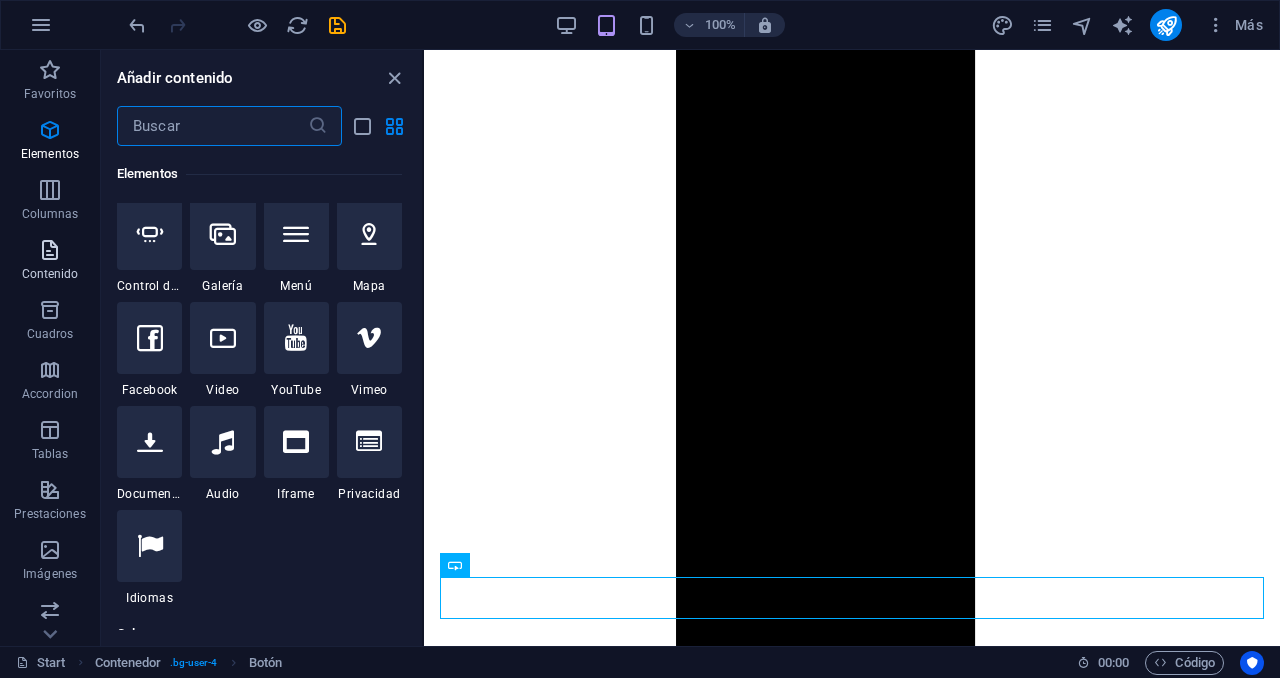 click at bounding box center (50, 250) 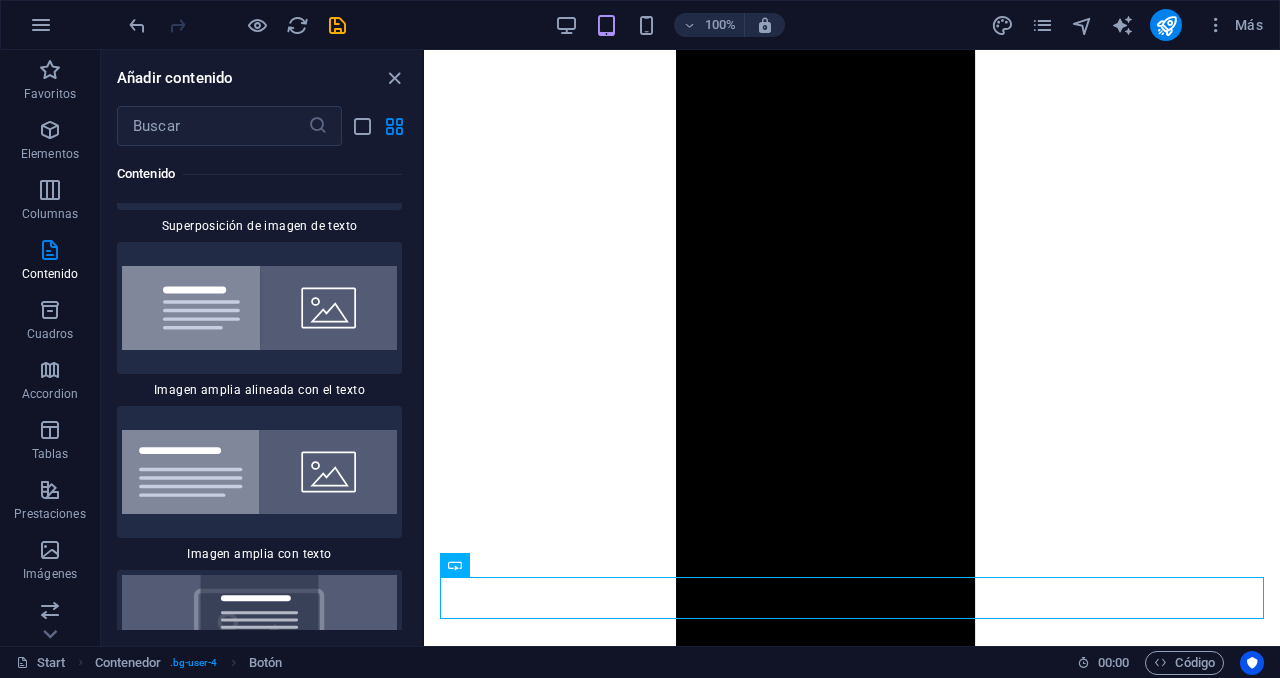 scroll, scrollTop: 7832, scrollLeft: 0, axis: vertical 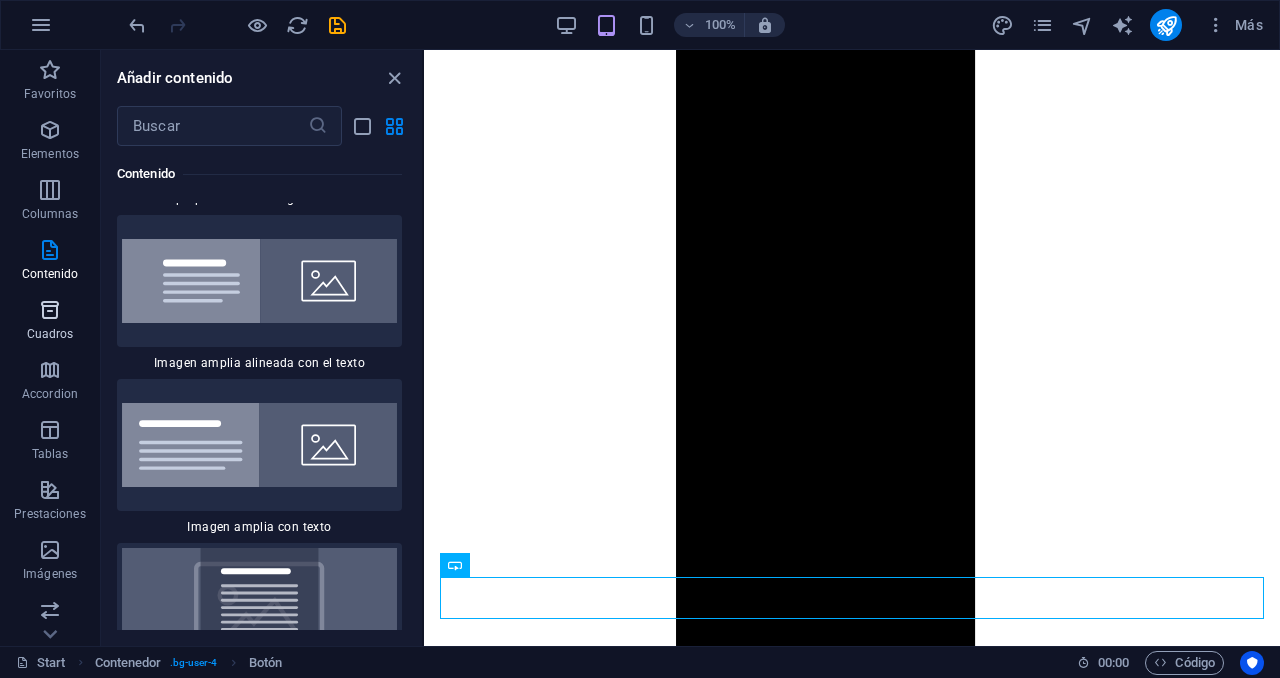 click at bounding box center (50, 310) 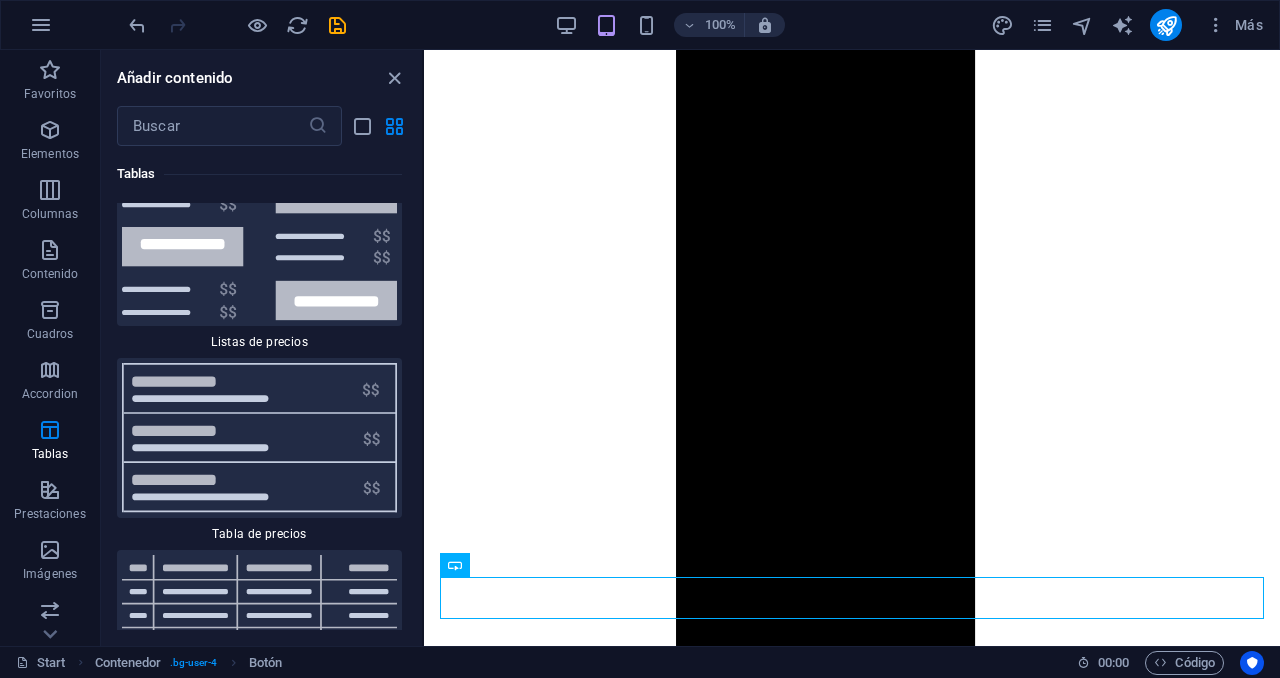 scroll, scrollTop: 13763, scrollLeft: 0, axis: vertical 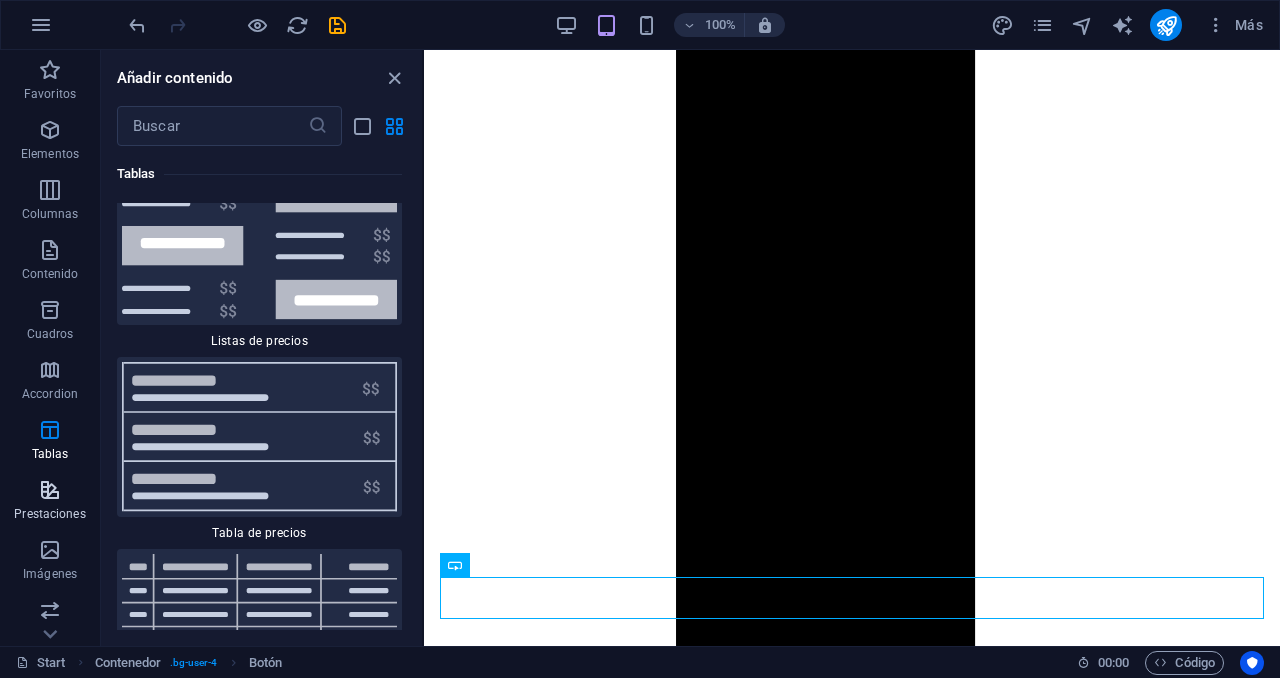 click at bounding box center (50, 490) 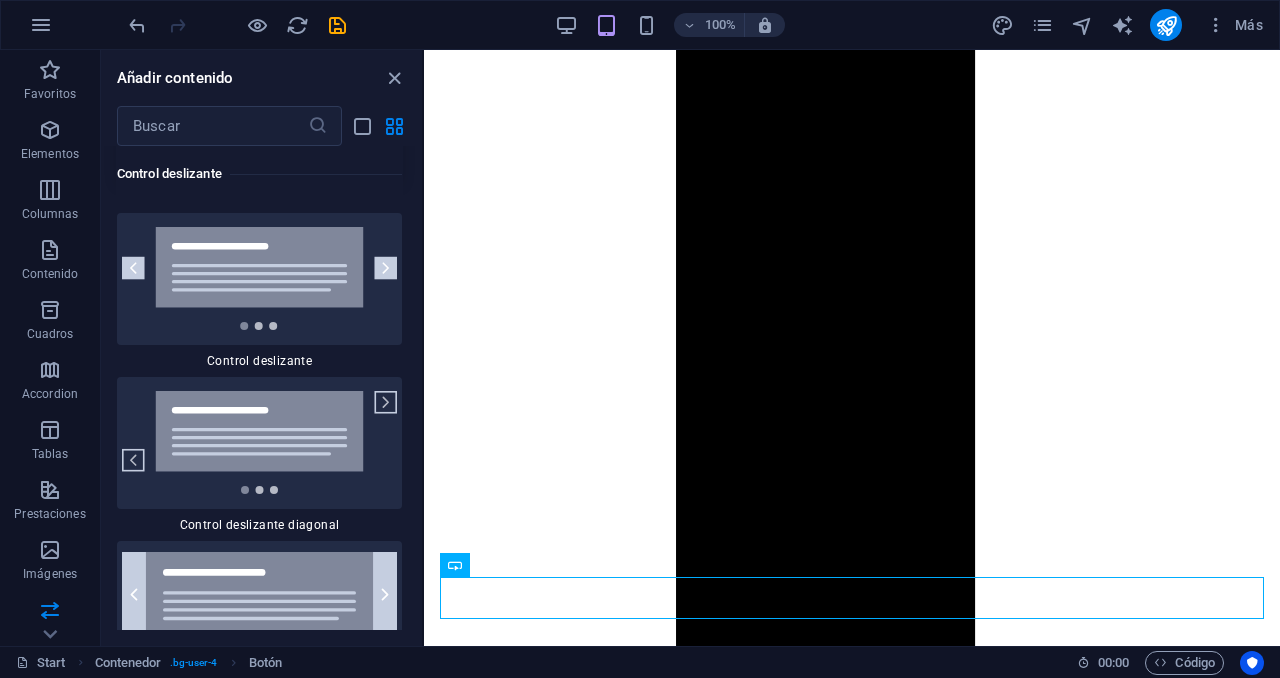 scroll, scrollTop: 22924, scrollLeft: 0, axis: vertical 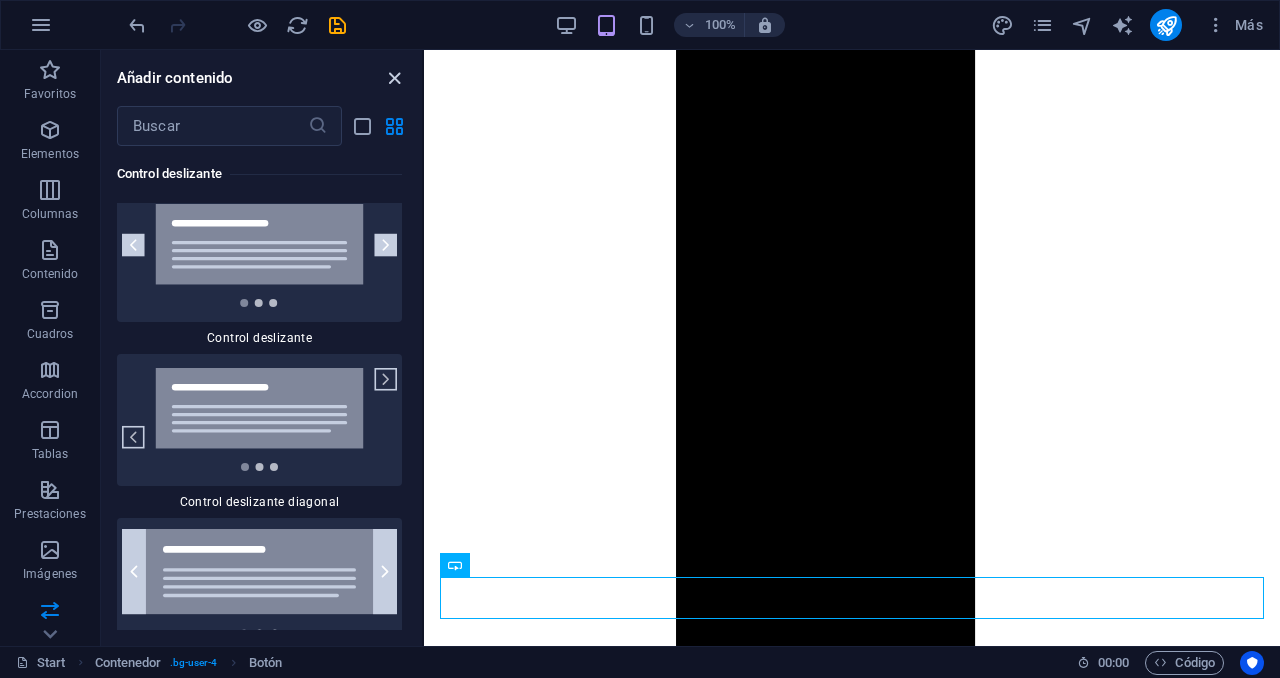 click at bounding box center (394, 78) 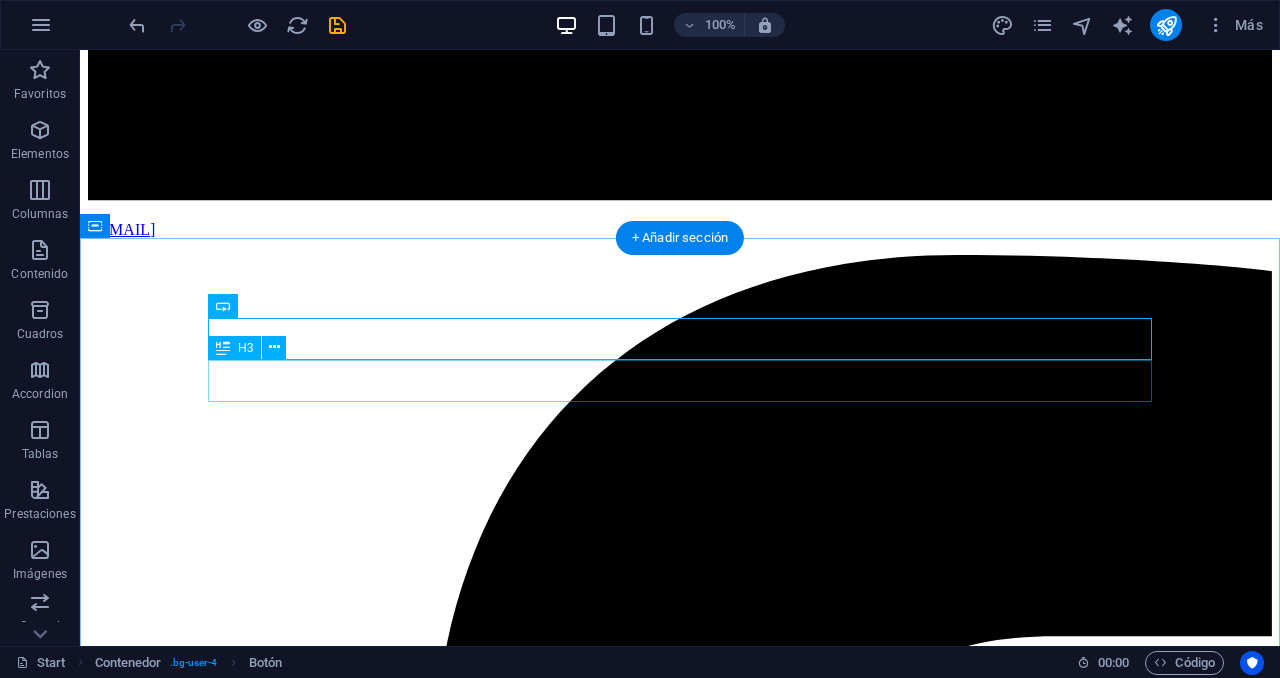 scroll, scrollTop: 4240, scrollLeft: 0, axis: vertical 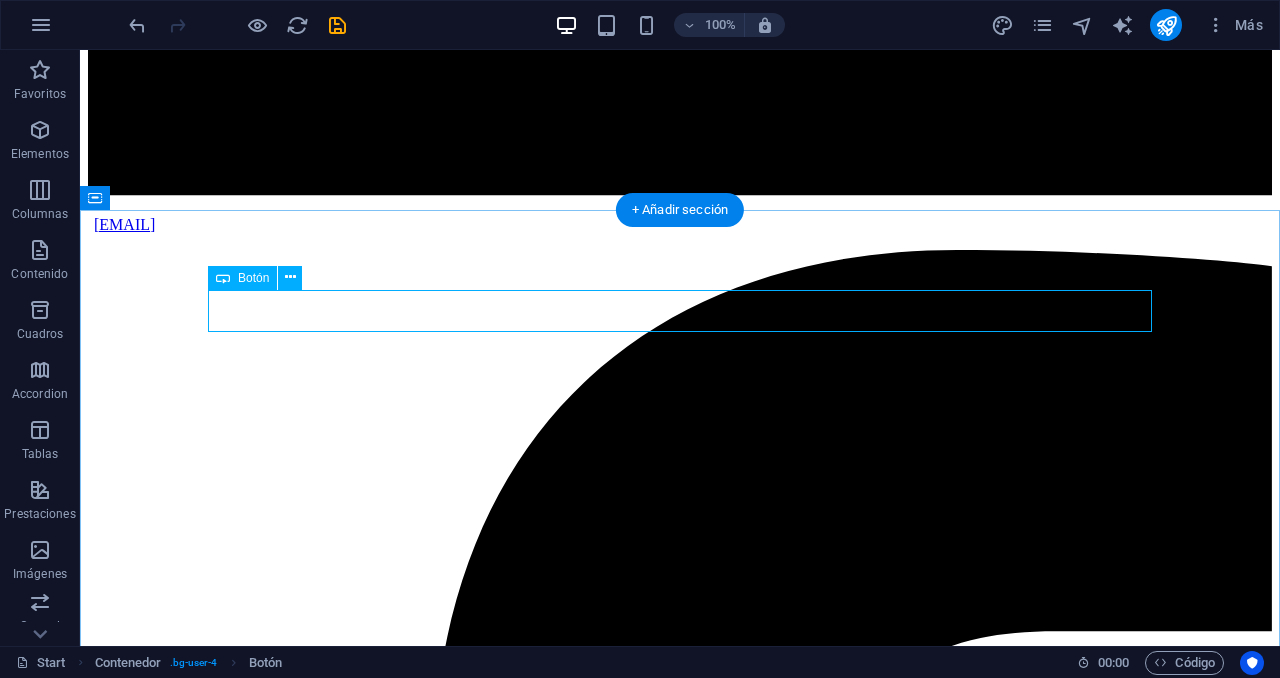 click on "Más información sobre el proceso" at bounding box center (680, 44643) 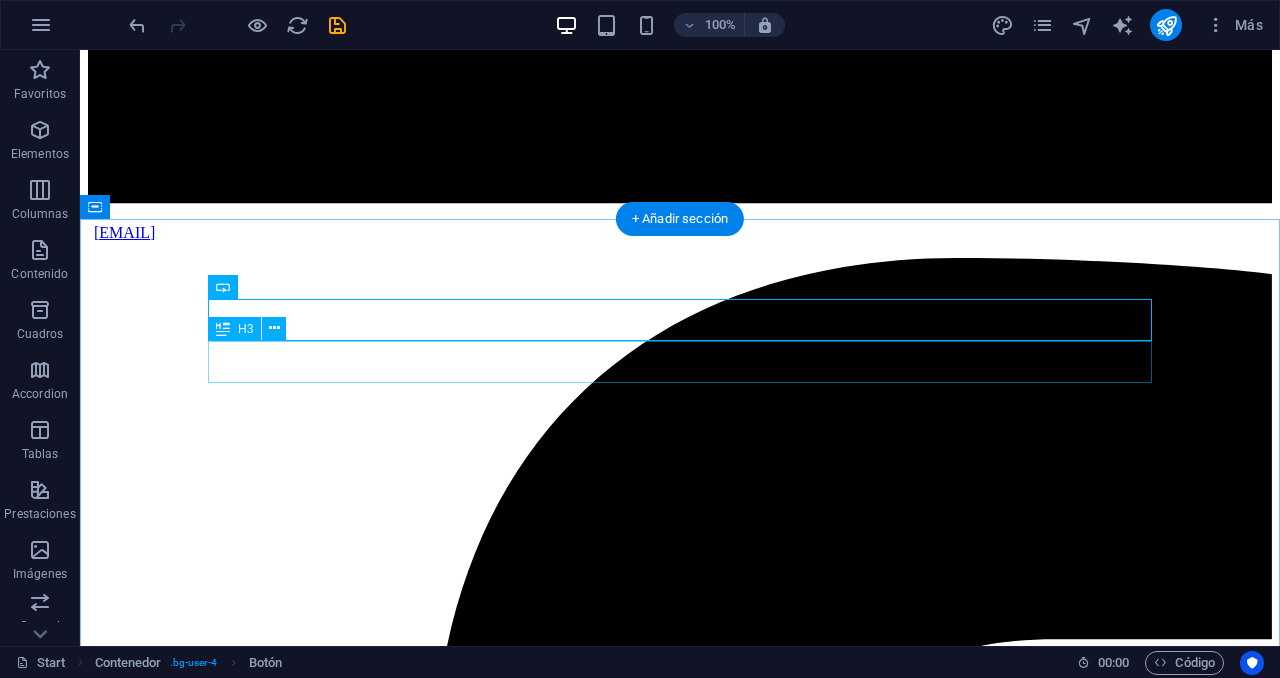 scroll, scrollTop: 4231, scrollLeft: 0, axis: vertical 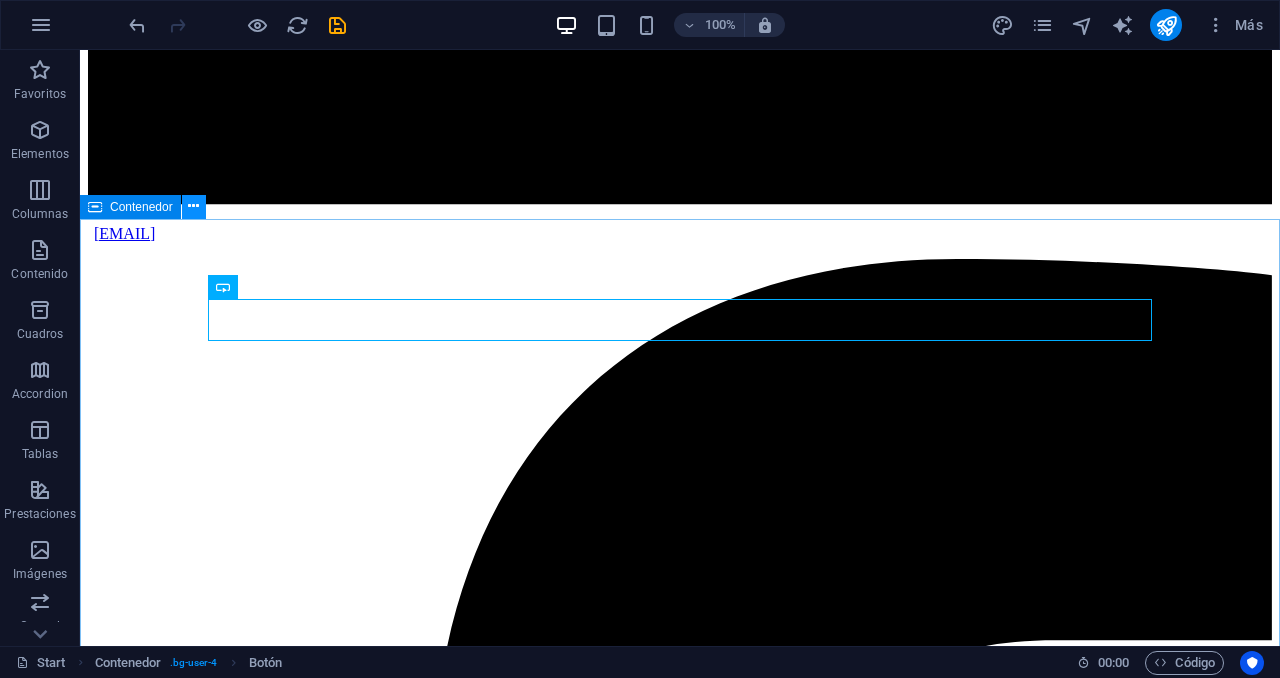 click at bounding box center [193, 206] 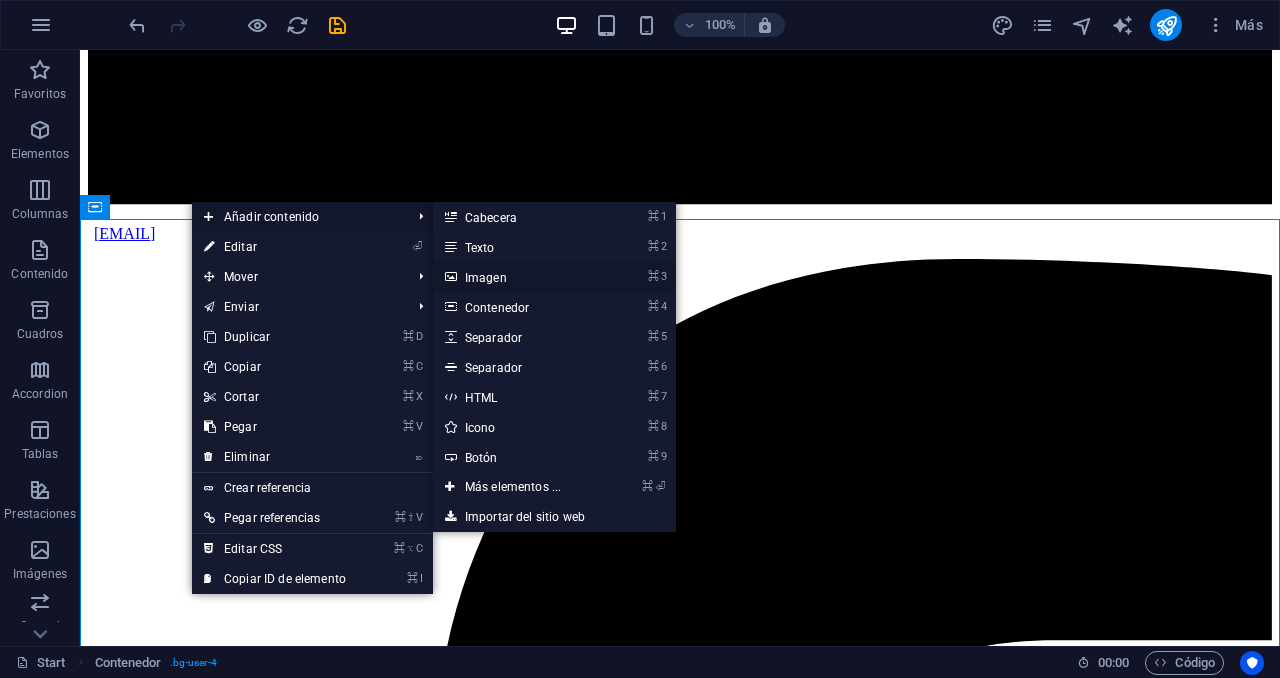 click on "⌘ 3  Imagen" at bounding box center [517, 277] 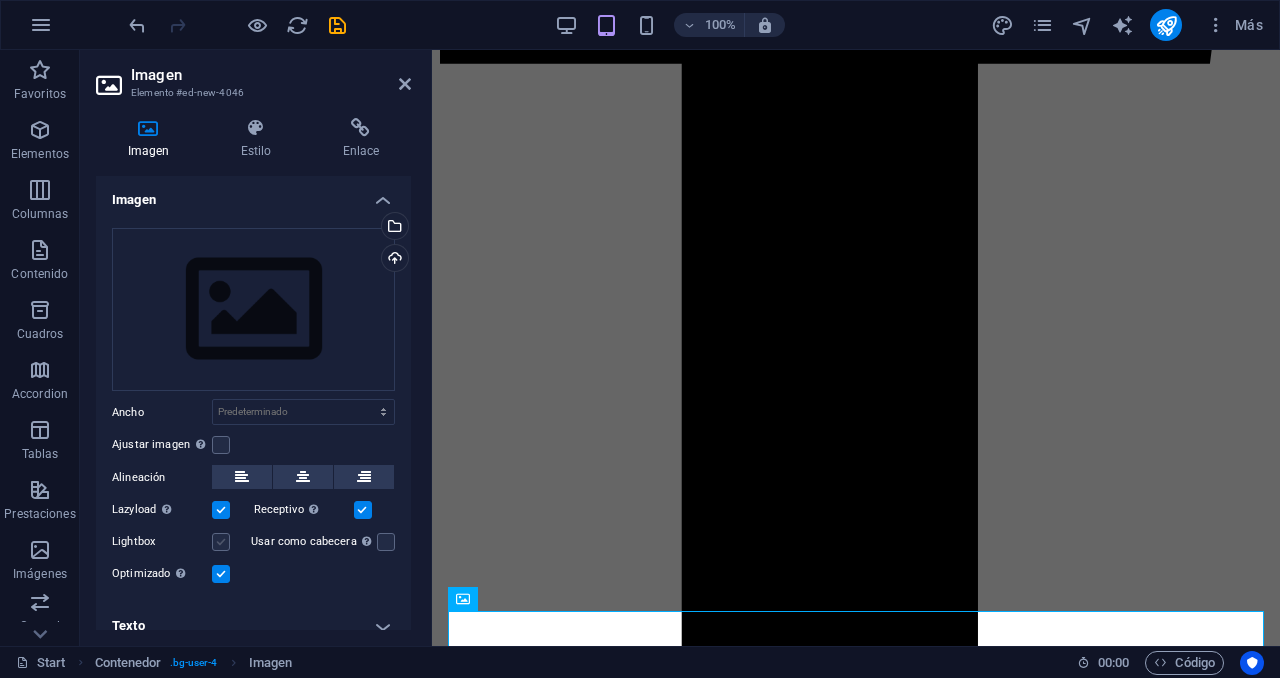 click at bounding box center [221, 542] 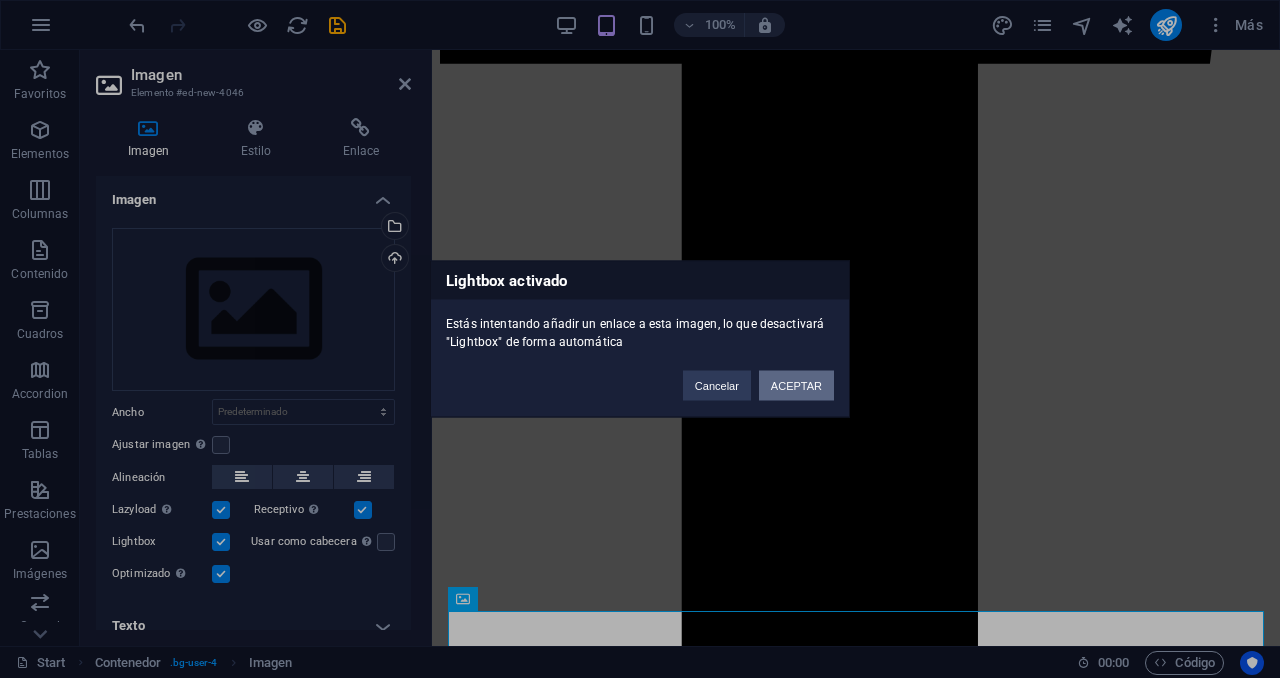 click on "ACEPTAR" at bounding box center [796, 386] 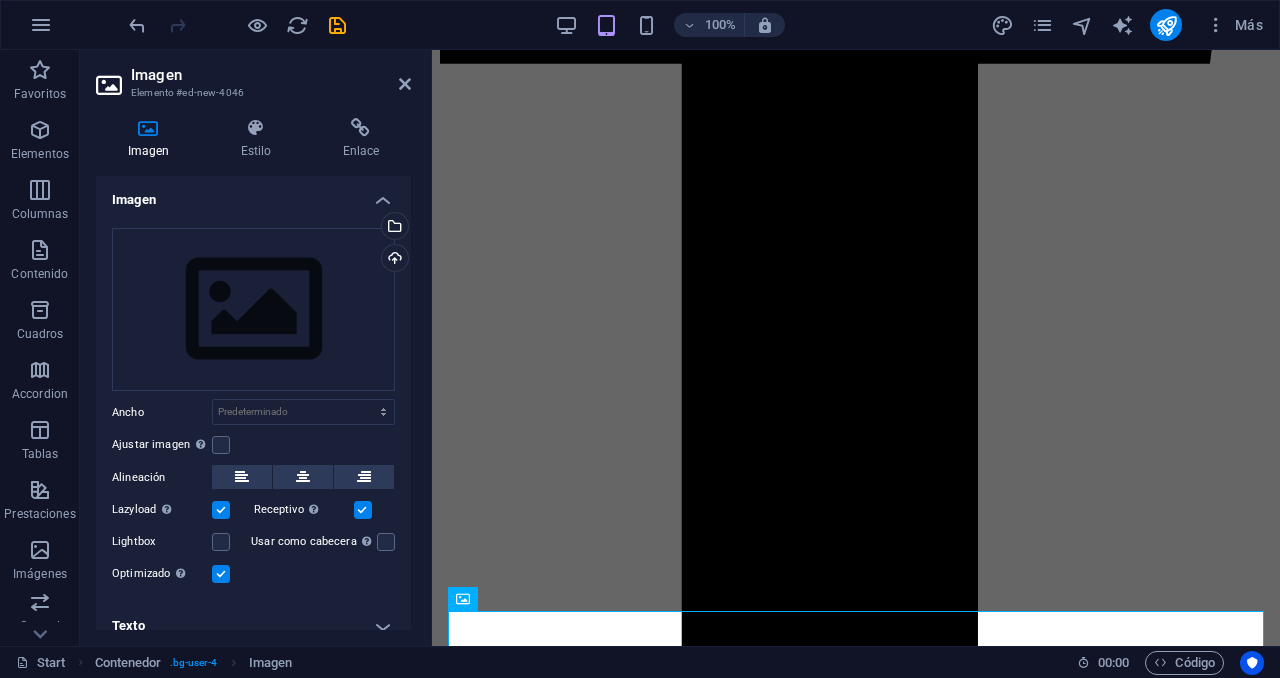 click on "Lightbox" at bounding box center [181, 542] 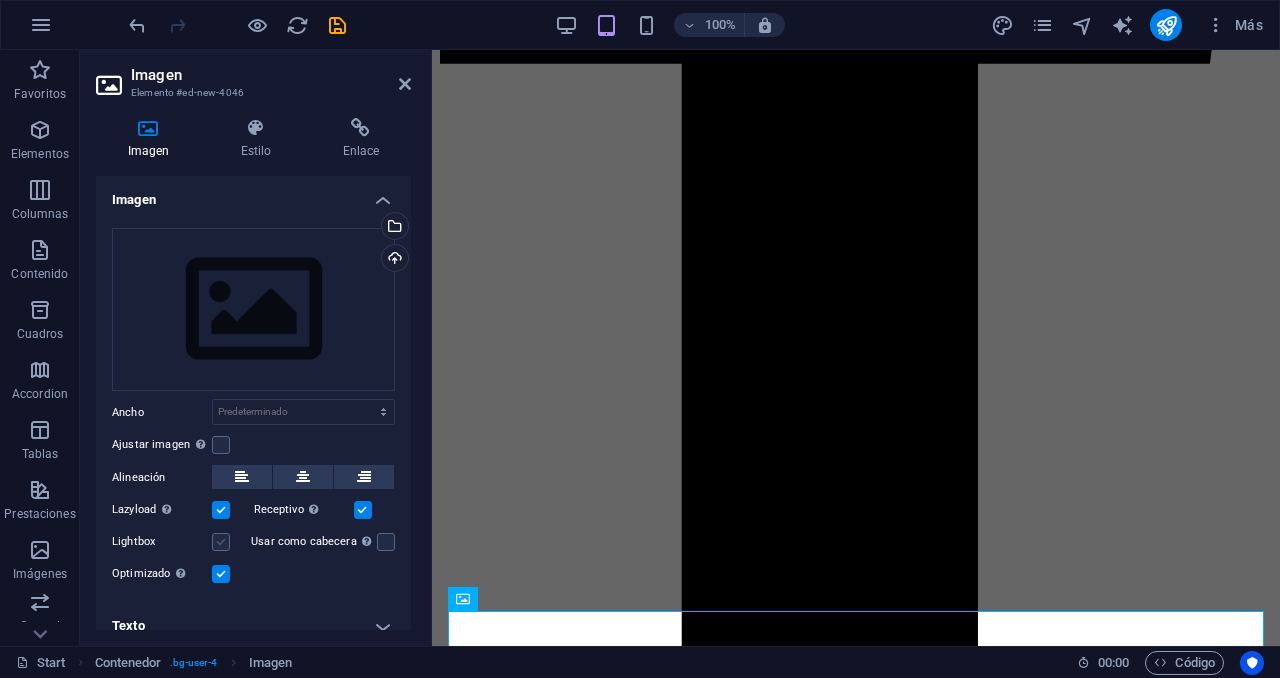 click at bounding box center [221, 542] 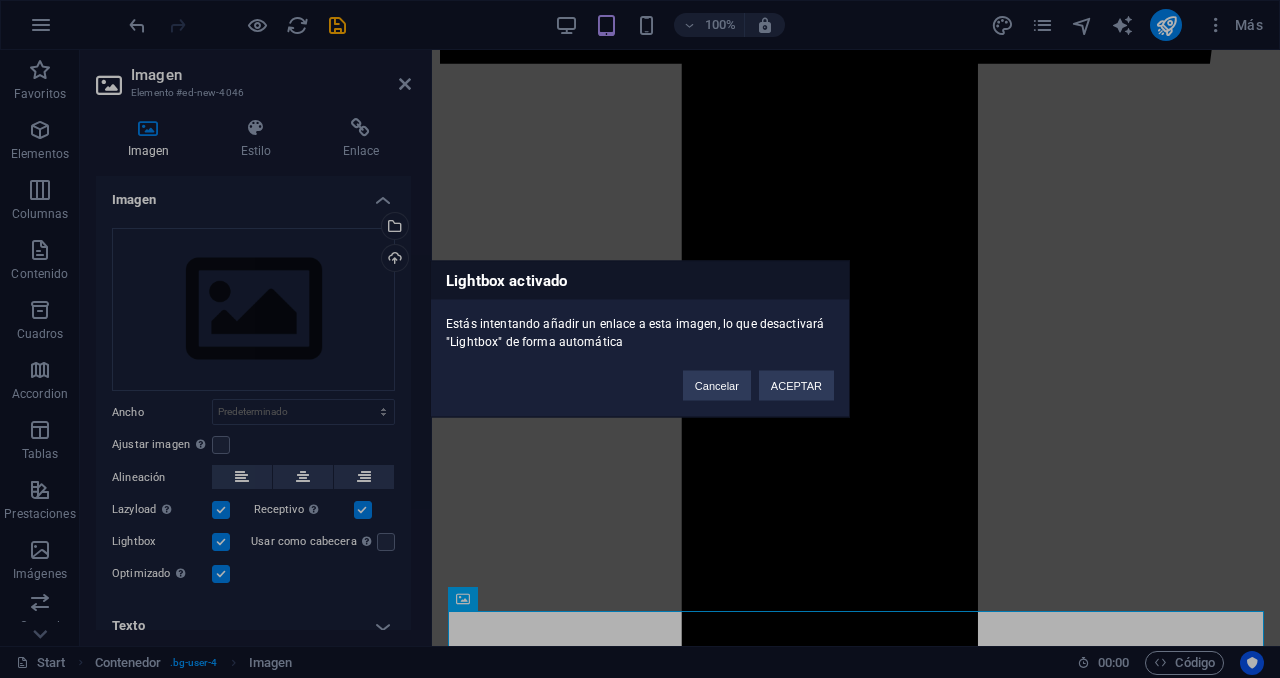 click on "Lightbox activado Estás intentando añadir un enlace a esta imagen, lo que desactivará "Lightbox" de forma automática Cancelar ACEPTAR" at bounding box center [640, 339] 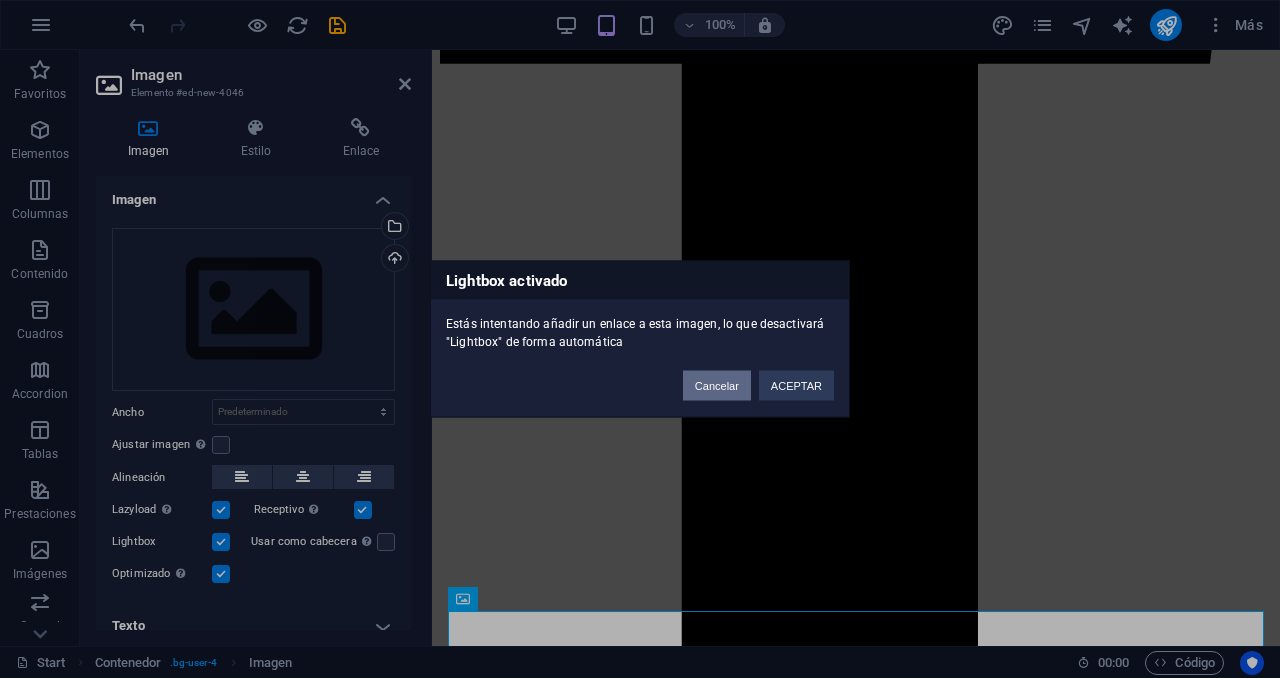 click on "Cancelar" at bounding box center (717, 386) 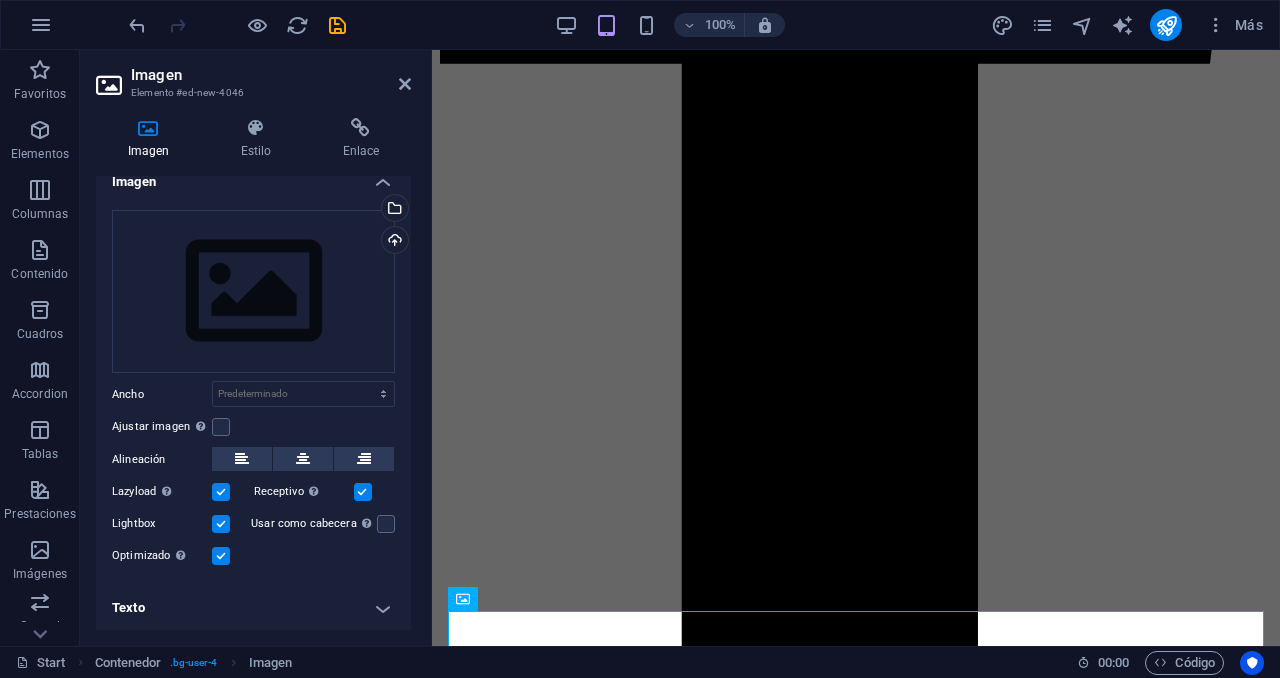 scroll, scrollTop: 0, scrollLeft: 0, axis: both 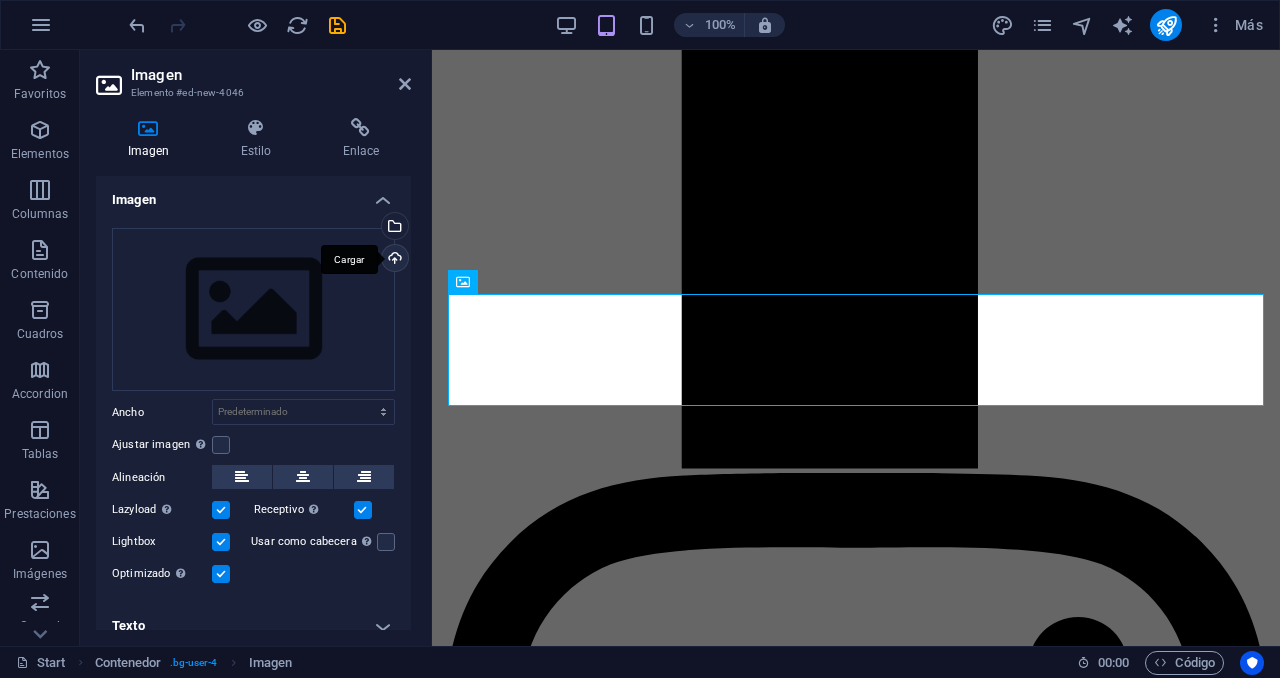 click on "Cargar" at bounding box center [393, 260] 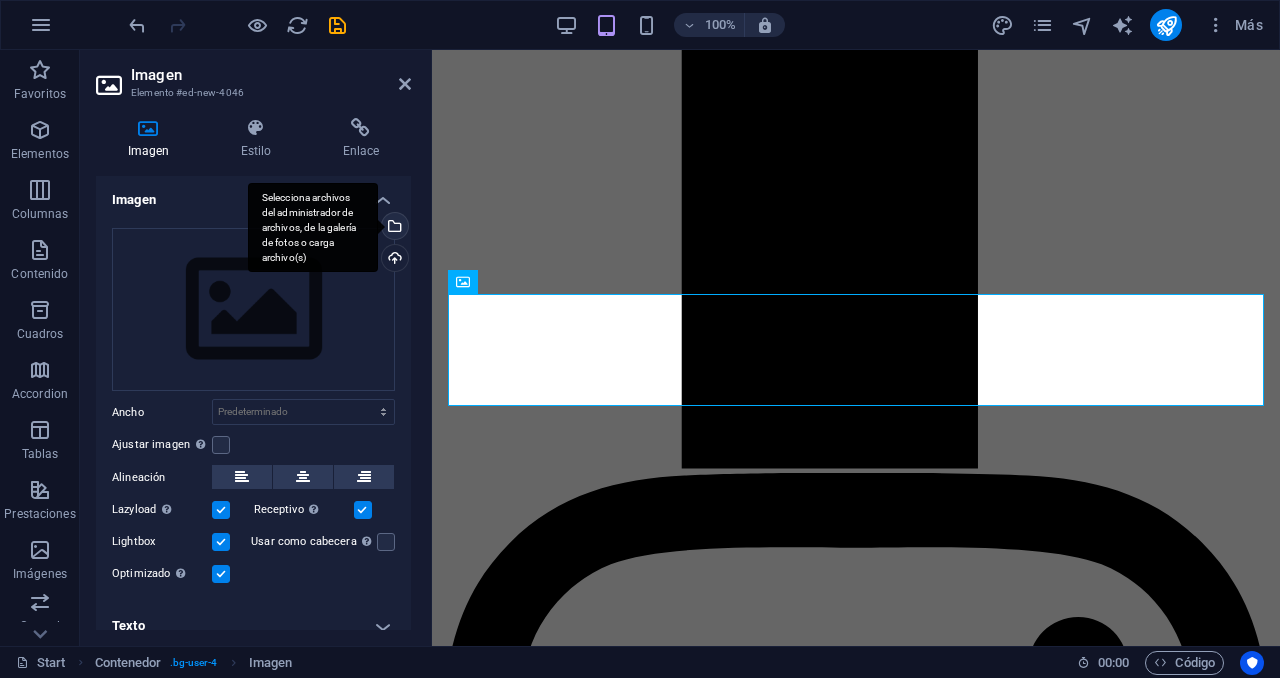 click on "Selecciona archivos del administrador de archivos, de la galería de fotos o carga archivo(s)" at bounding box center [393, 228] 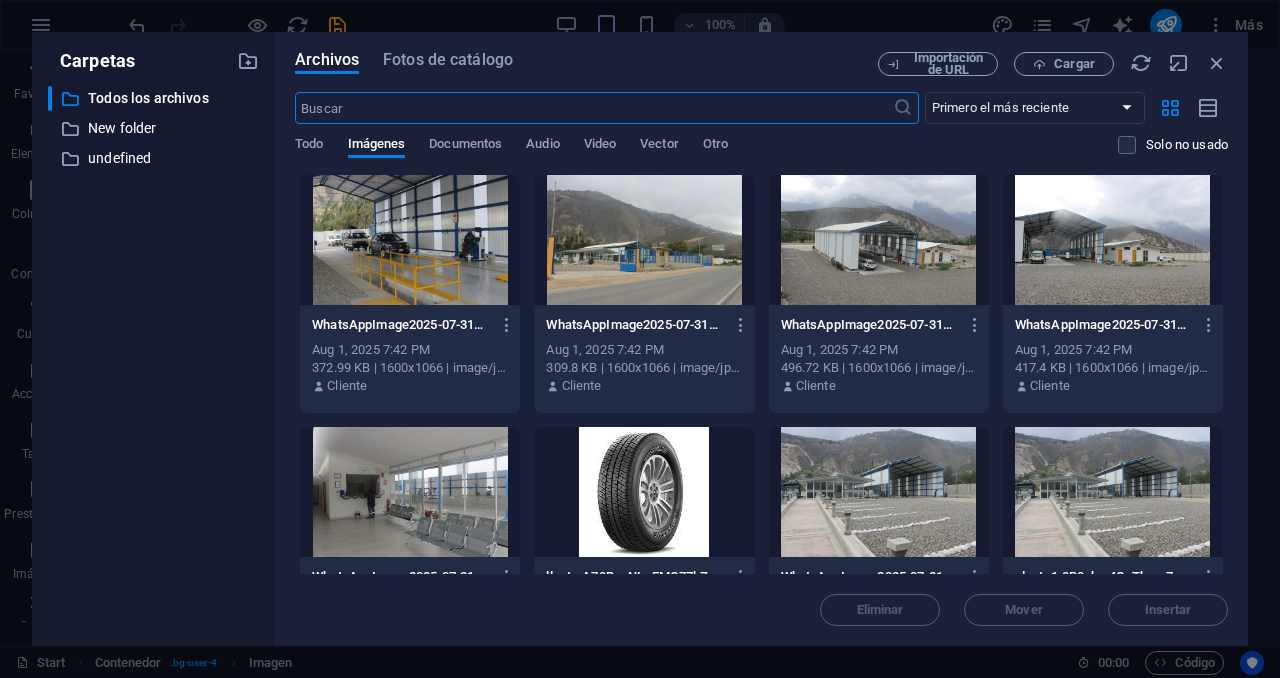 scroll, scrollTop: 5331, scrollLeft: 0, axis: vertical 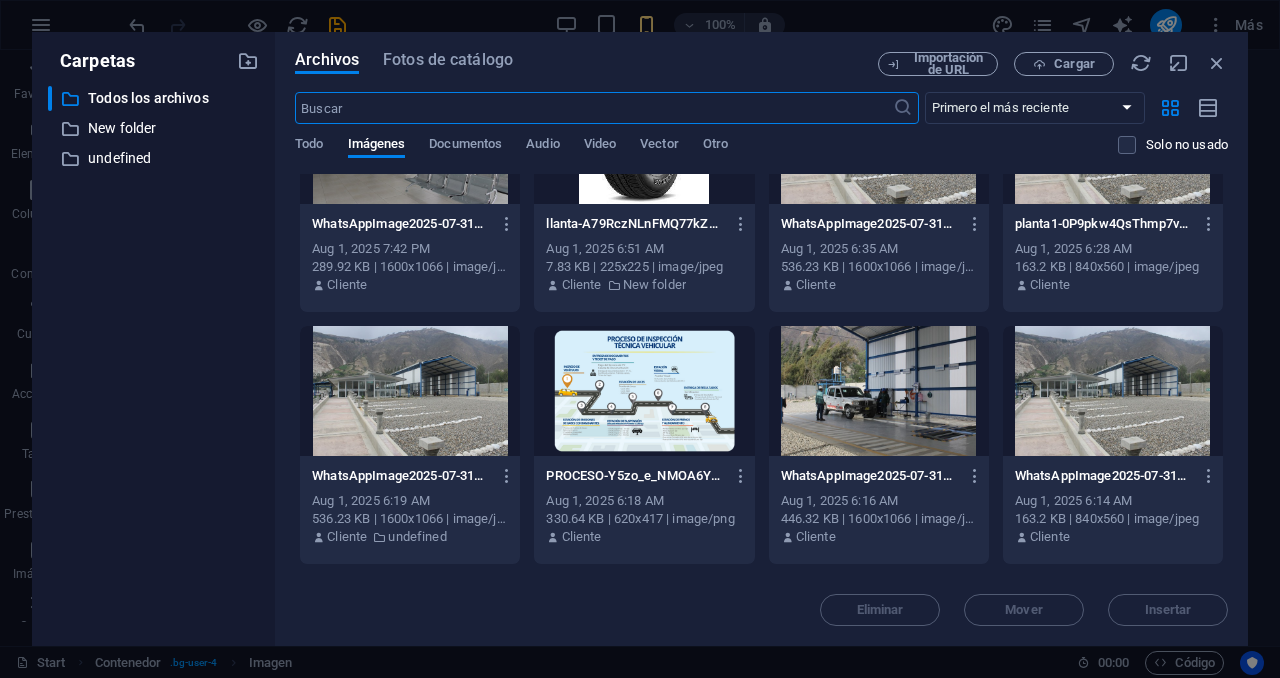 click at bounding box center [644, 391] 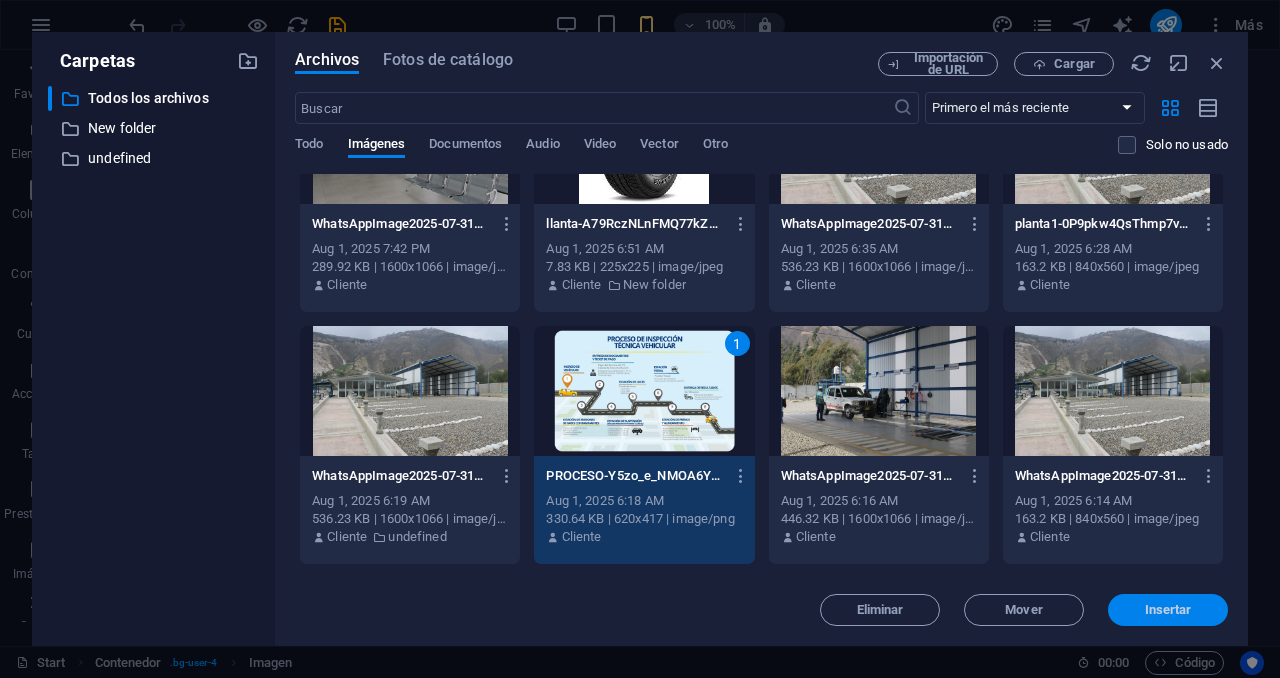 click on "Insertar" at bounding box center (1168, 610) 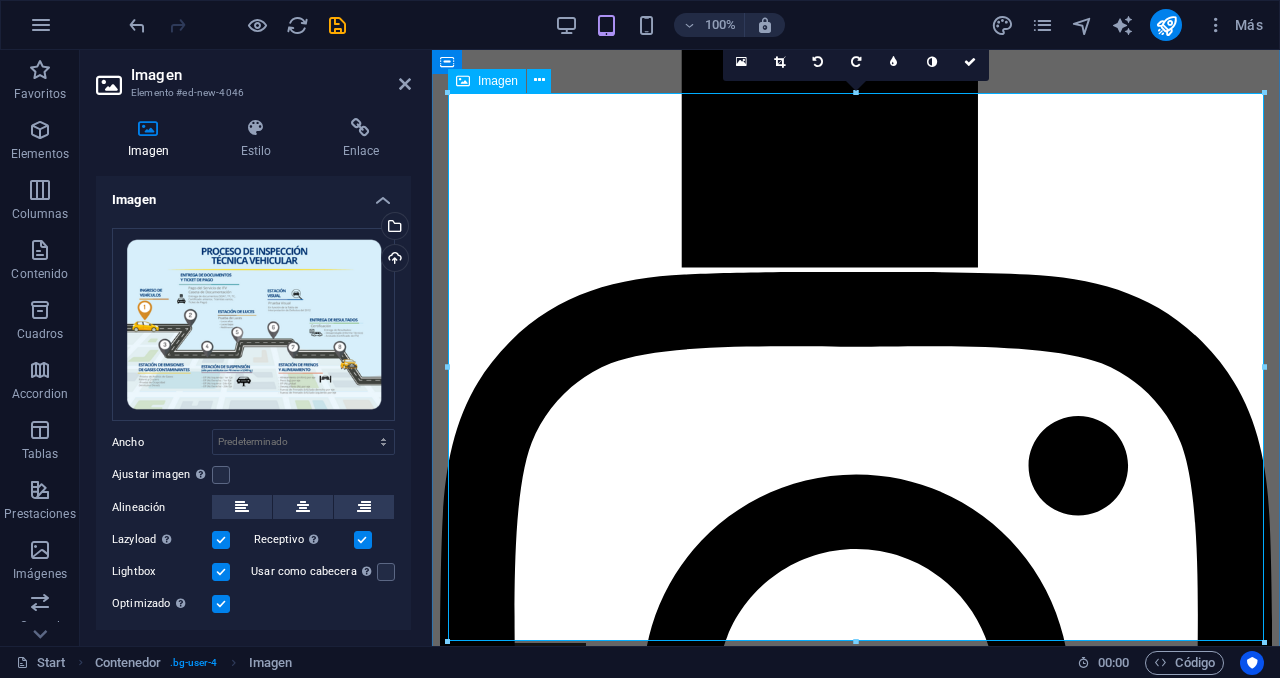 scroll, scrollTop: 4727, scrollLeft: 0, axis: vertical 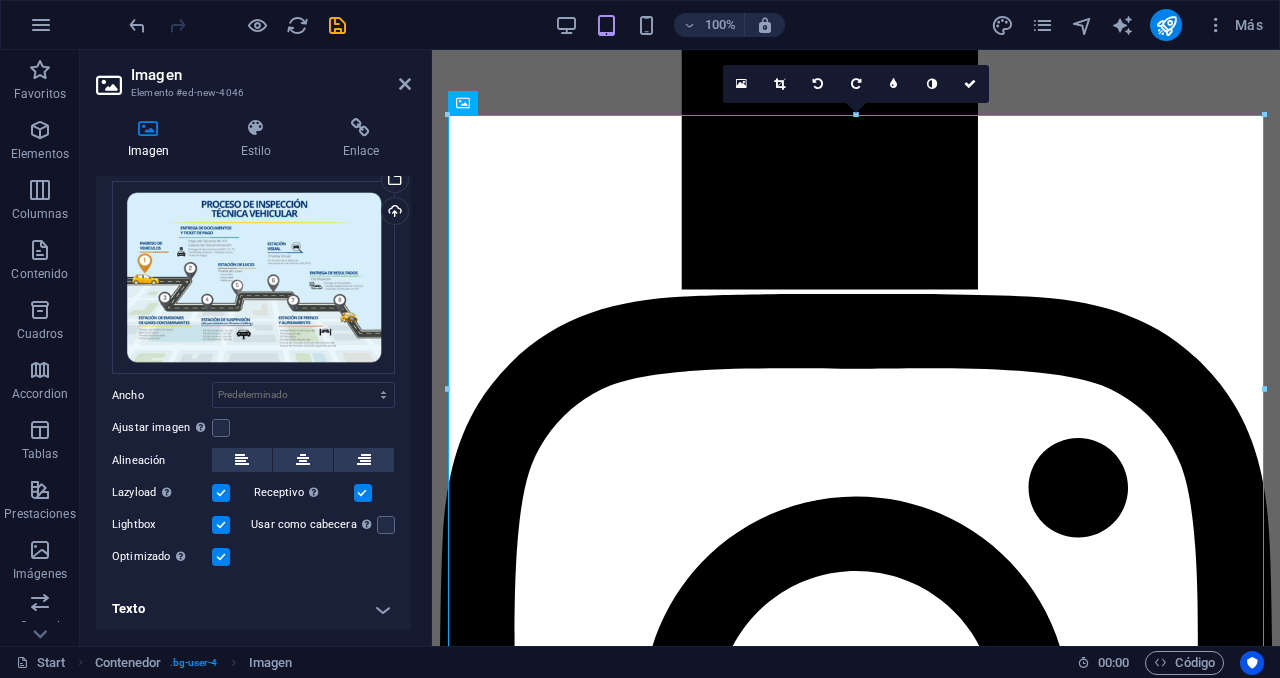 click on "Optimizado Las imágenes se comprimen para así mejorar la velocidad de las páginas." at bounding box center (162, 557) 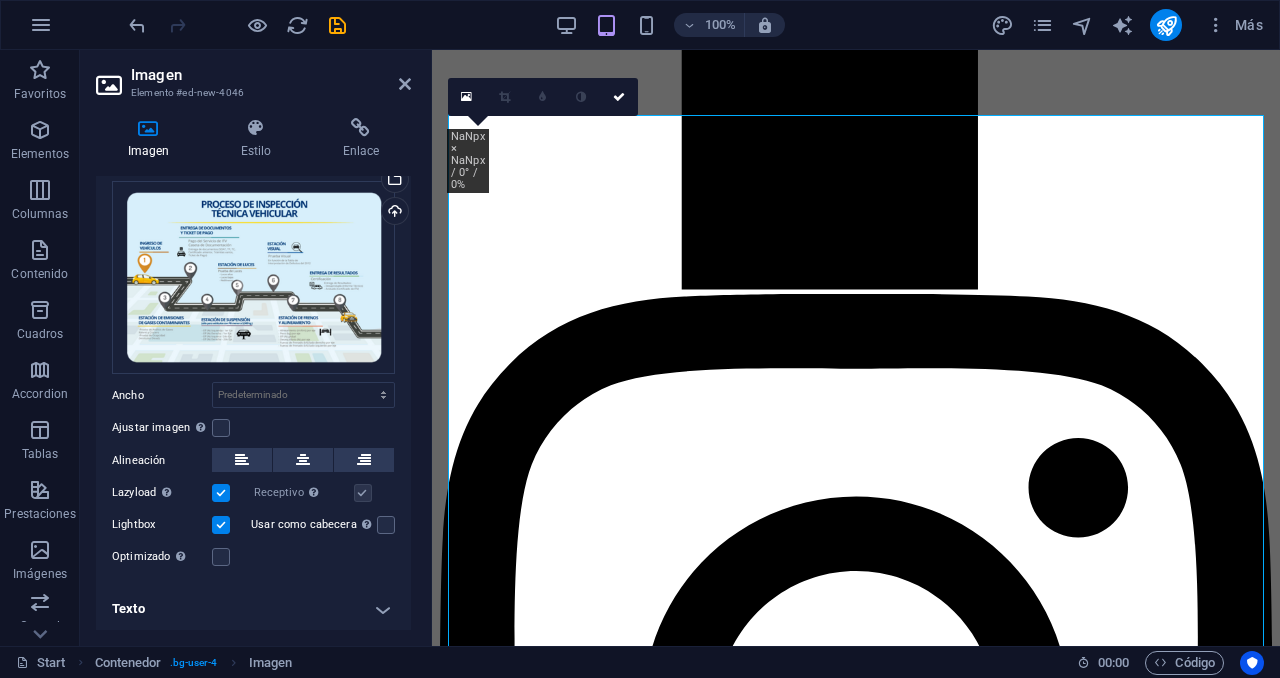 click on "Optimizado Las imágenes se comprimen para así mejorar la velocidad de las páginas." at bounding box center (162, 557) 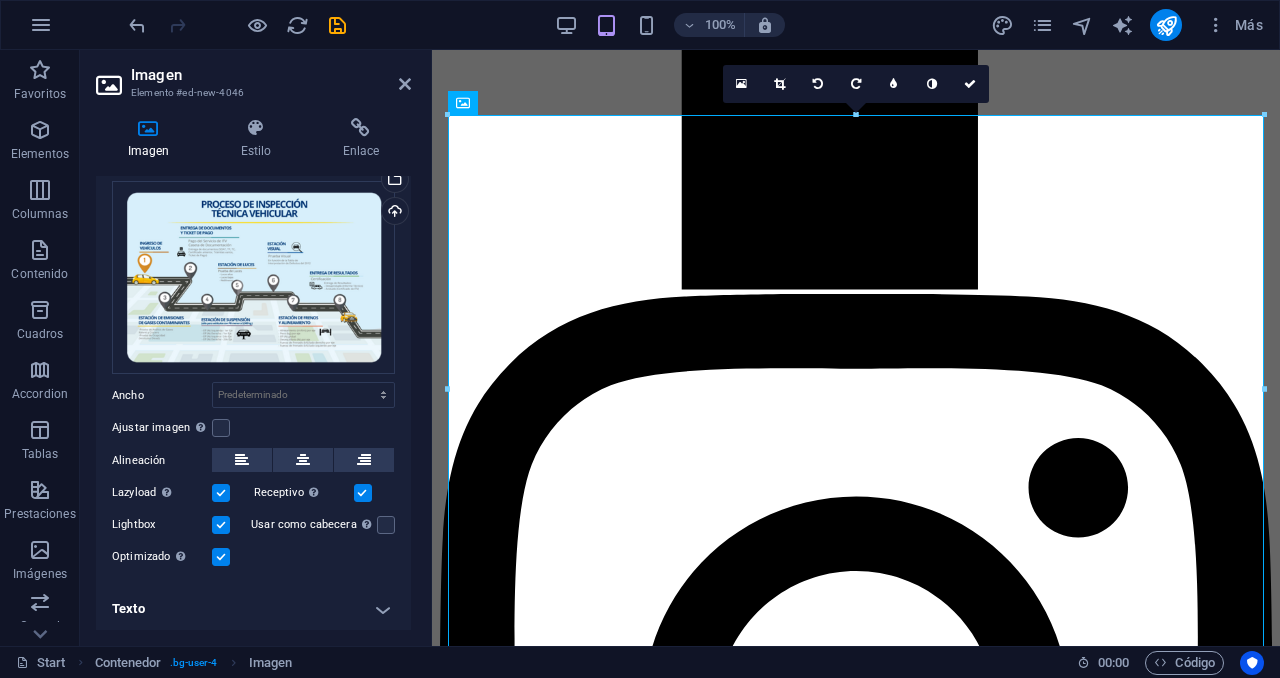 click at bounding box center [221, 557] 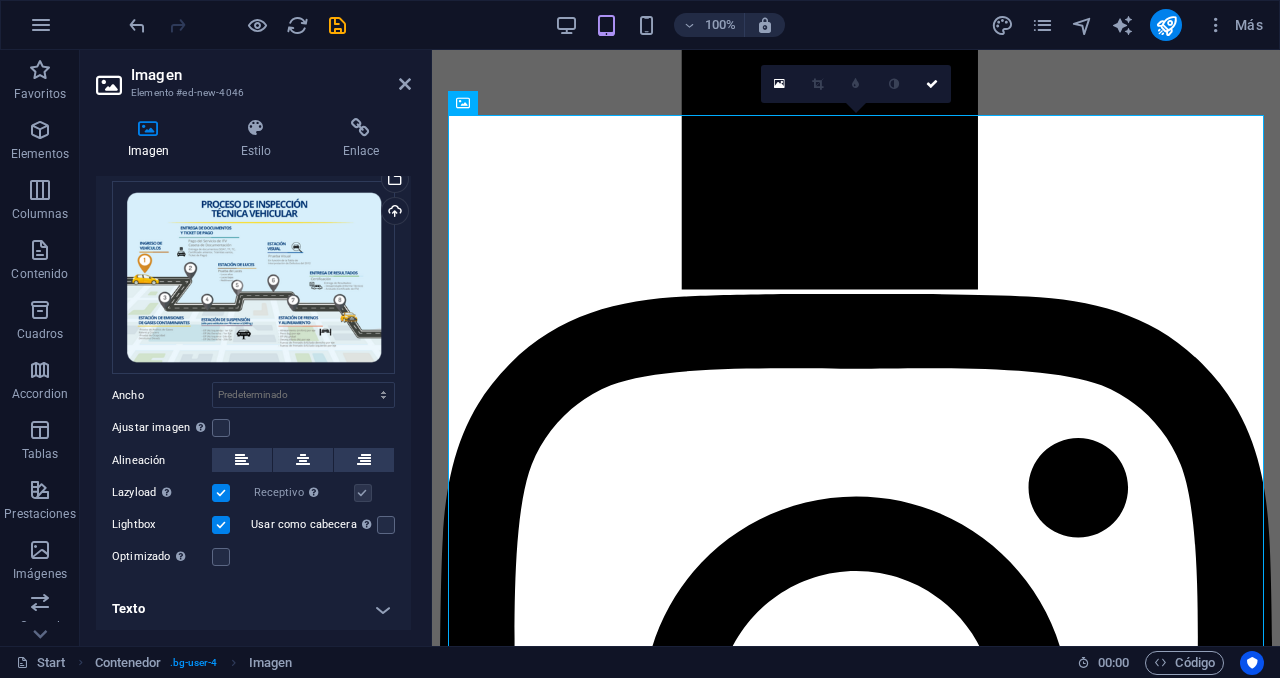 click on "Optimizado Las imágenes se comprimen para así mejorar la velocidad de las páginas." at bounding box center [253, 557] 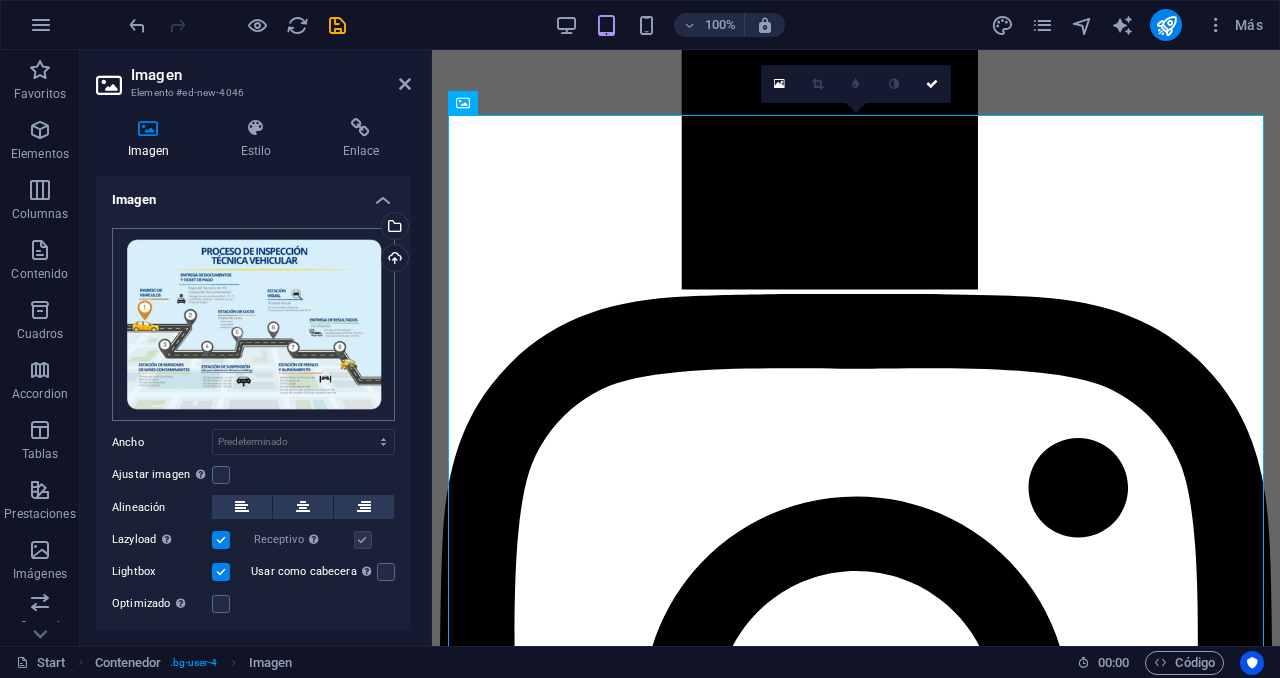 scroll, scrollTop: 47, scrollLeft: 0, axis: vertical 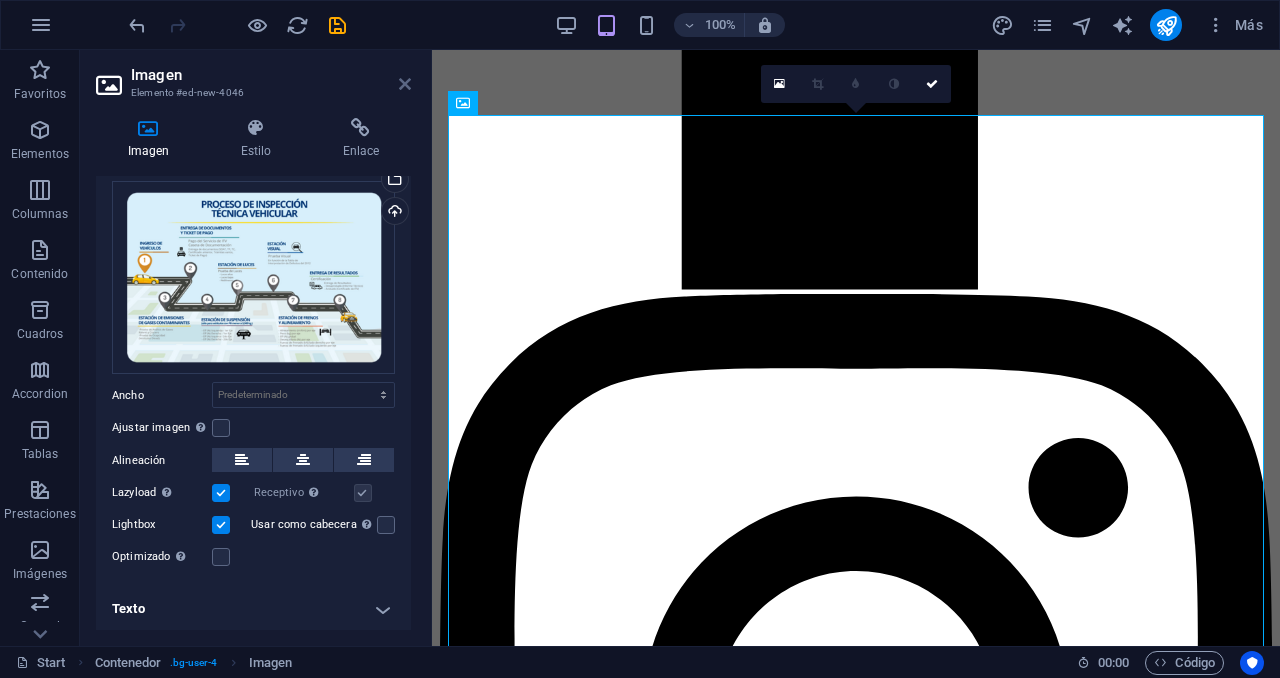 click at bounding box center [405, 84] 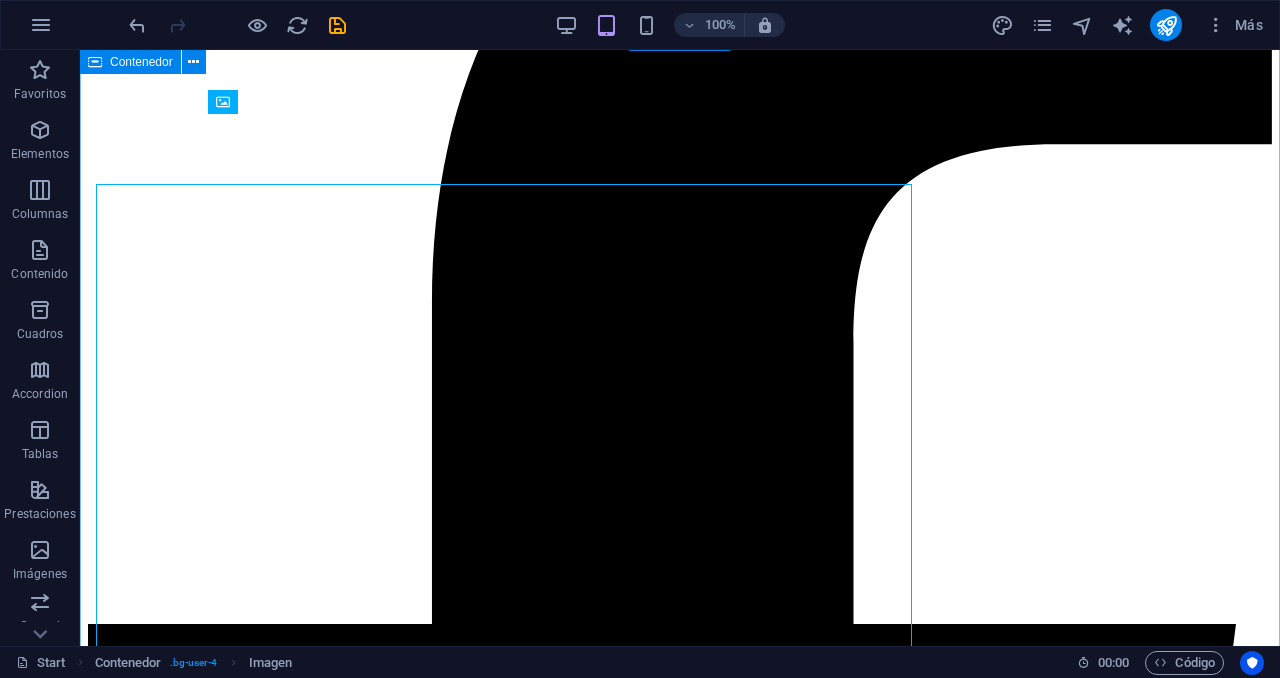 scroll, scrollTop: 4415, scrollLeft: 0, axis: vertical 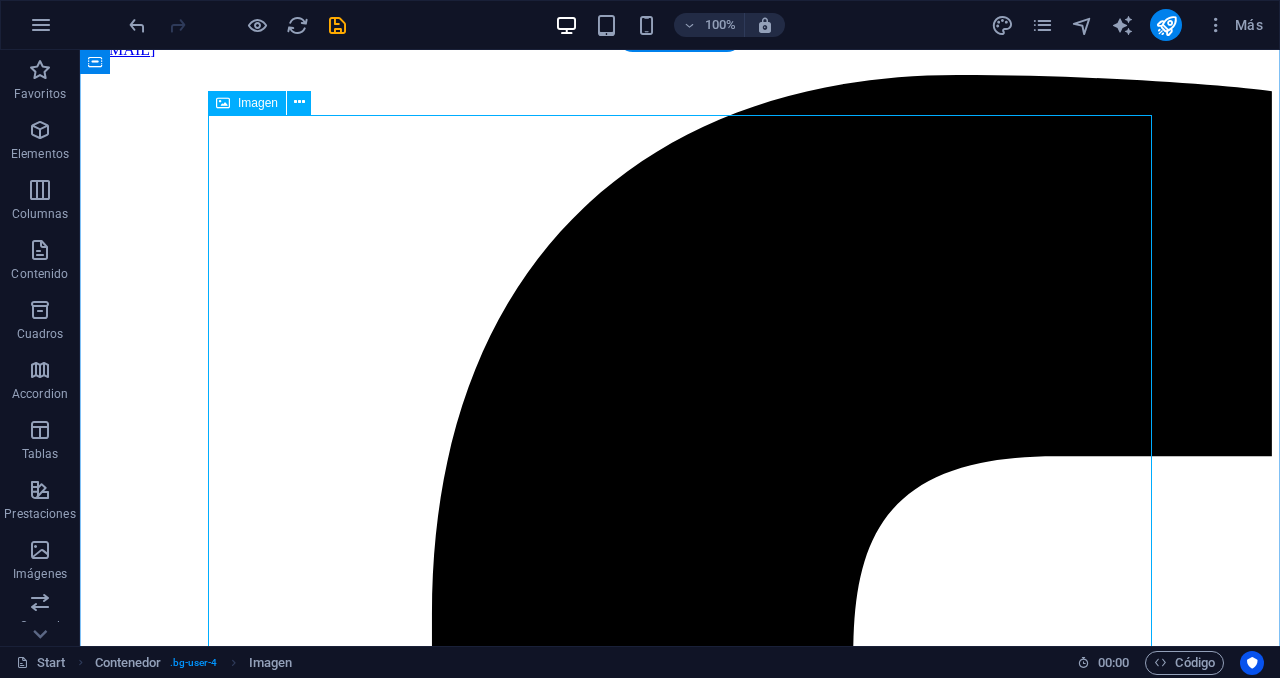 click at bounding box center (680, 44746) 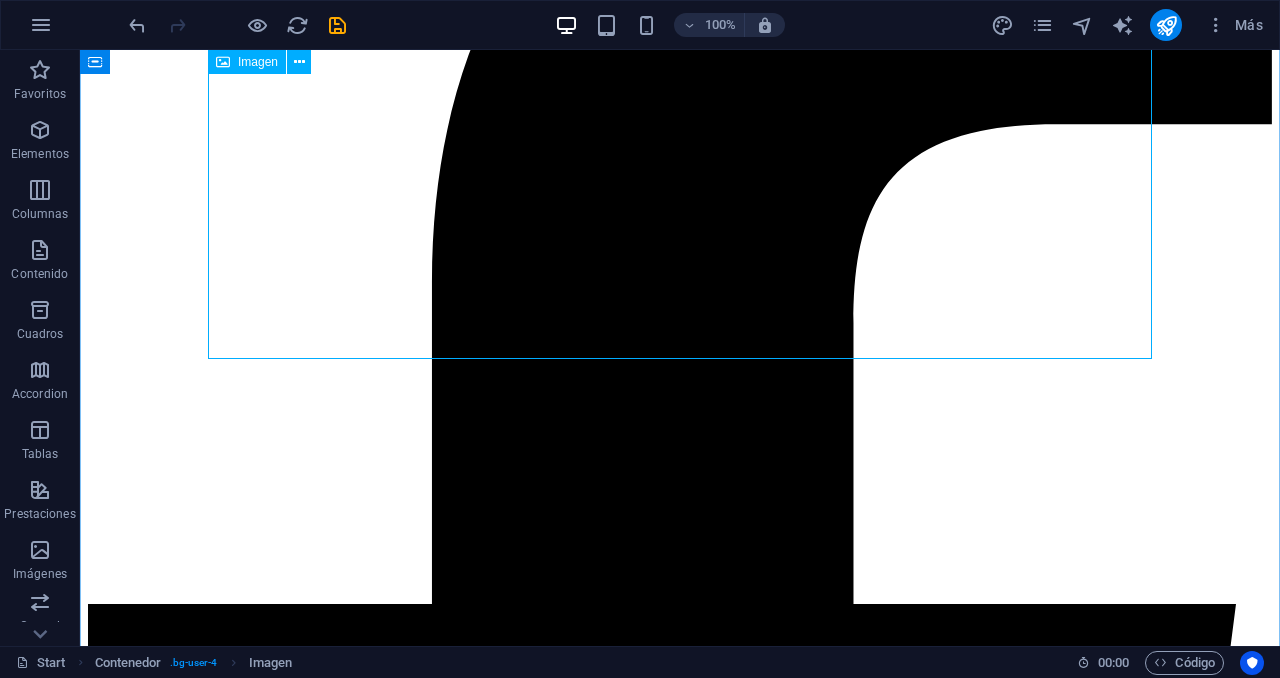 scroll, scrollTop: 4741, scrollLeft: 0, axis: vertical 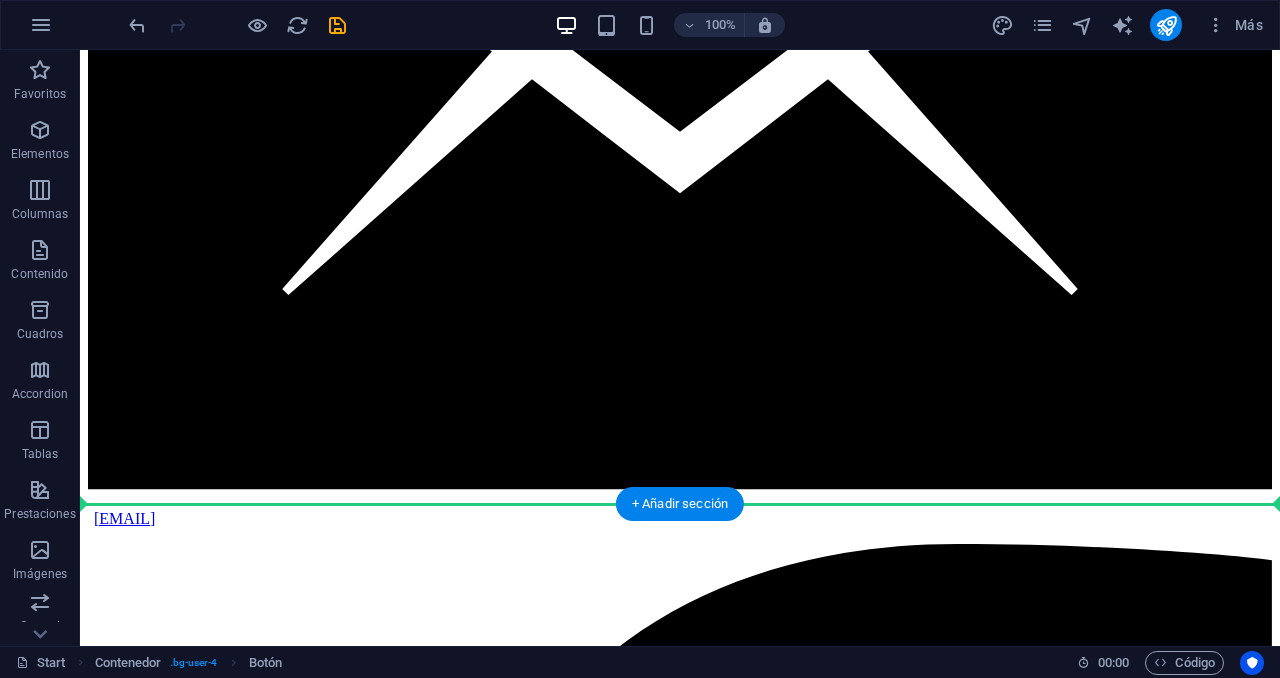 drag, startPoint x: 388, startPoint y: 386, endPoint x: 315, endPoint y: 460, distance: 103.947105 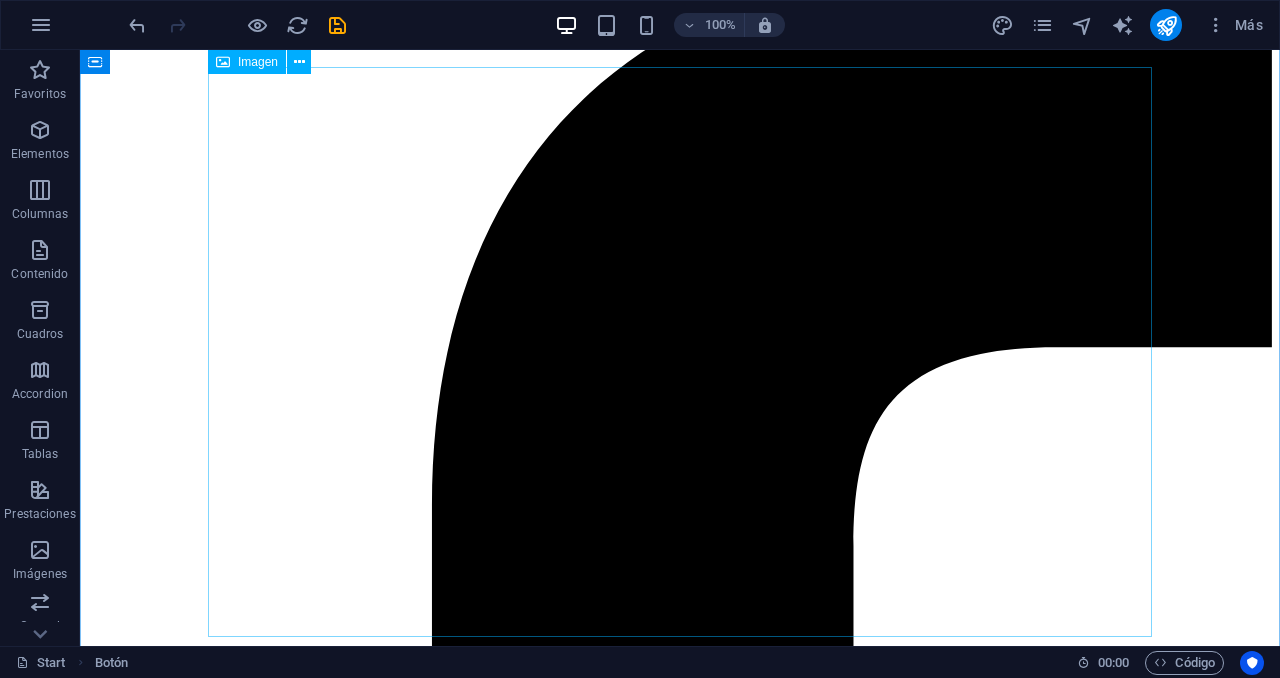 scroll, scrollTop: 4290, scrollLeft: 0, axis: vertical 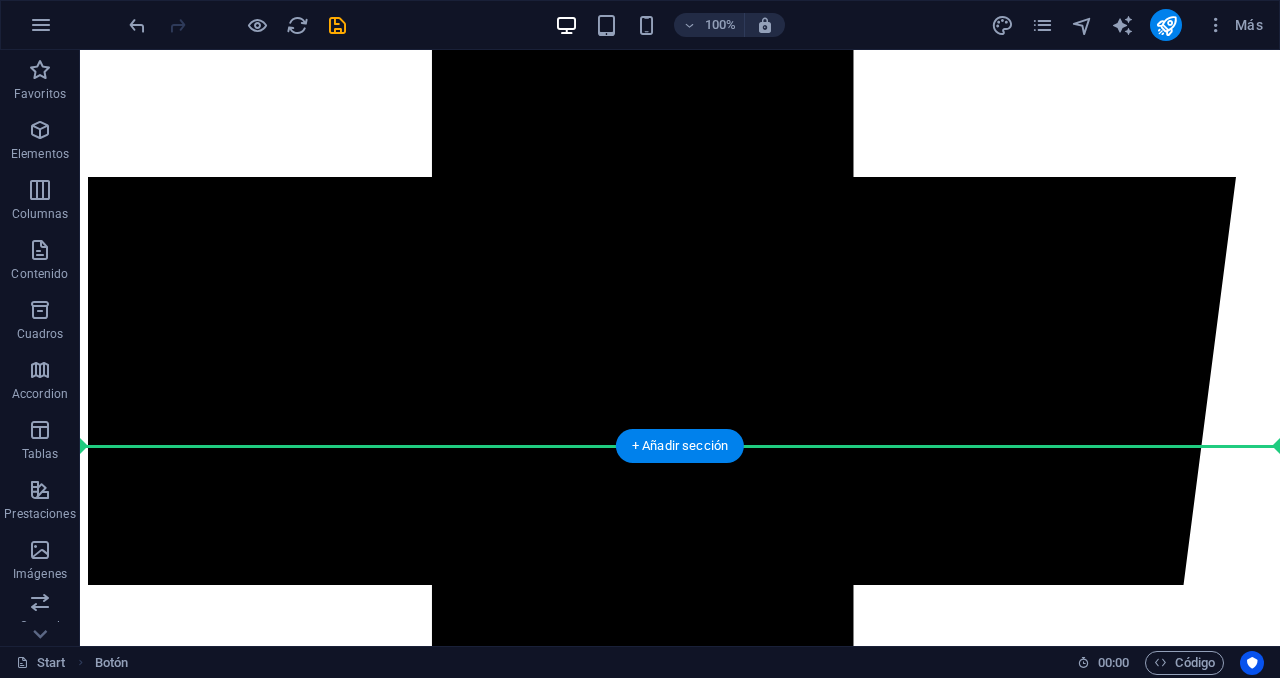 drag, startPoint x: 292, startPoint y: 186, endPoint x: 331, endPoint y: 436, distance: 253.02371 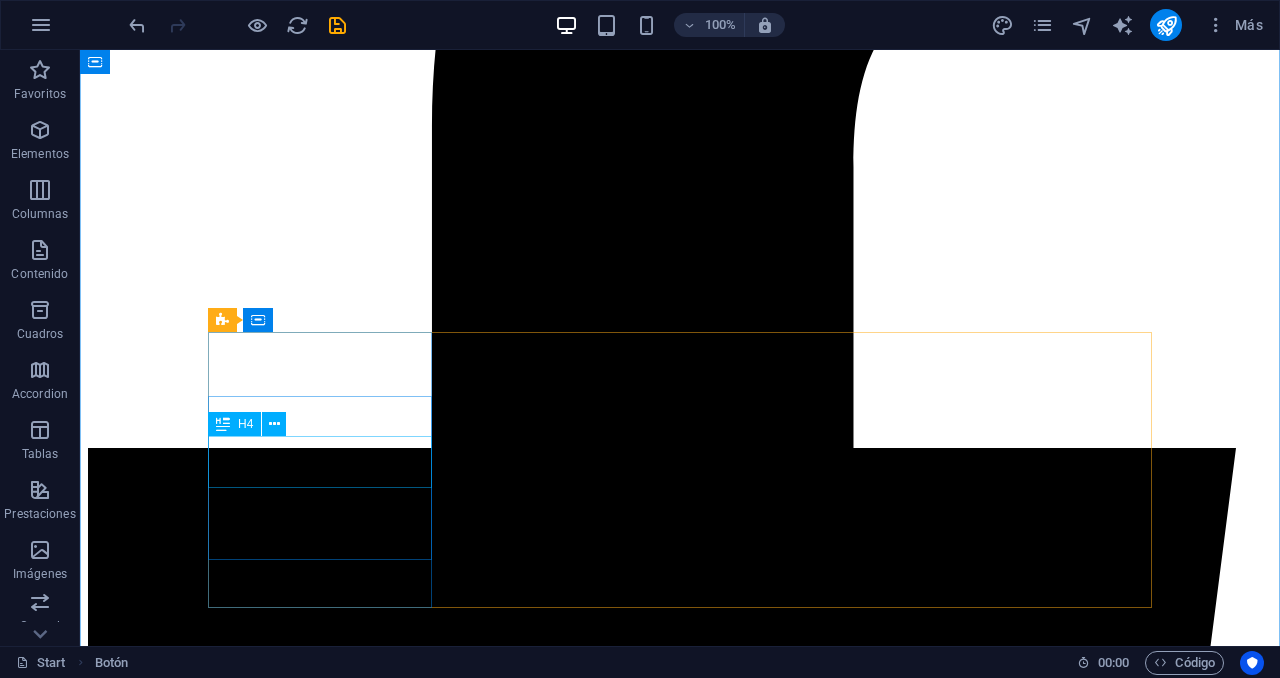 scroll, scrollTop: 4771, scrollLeft: 0, axis: vertical 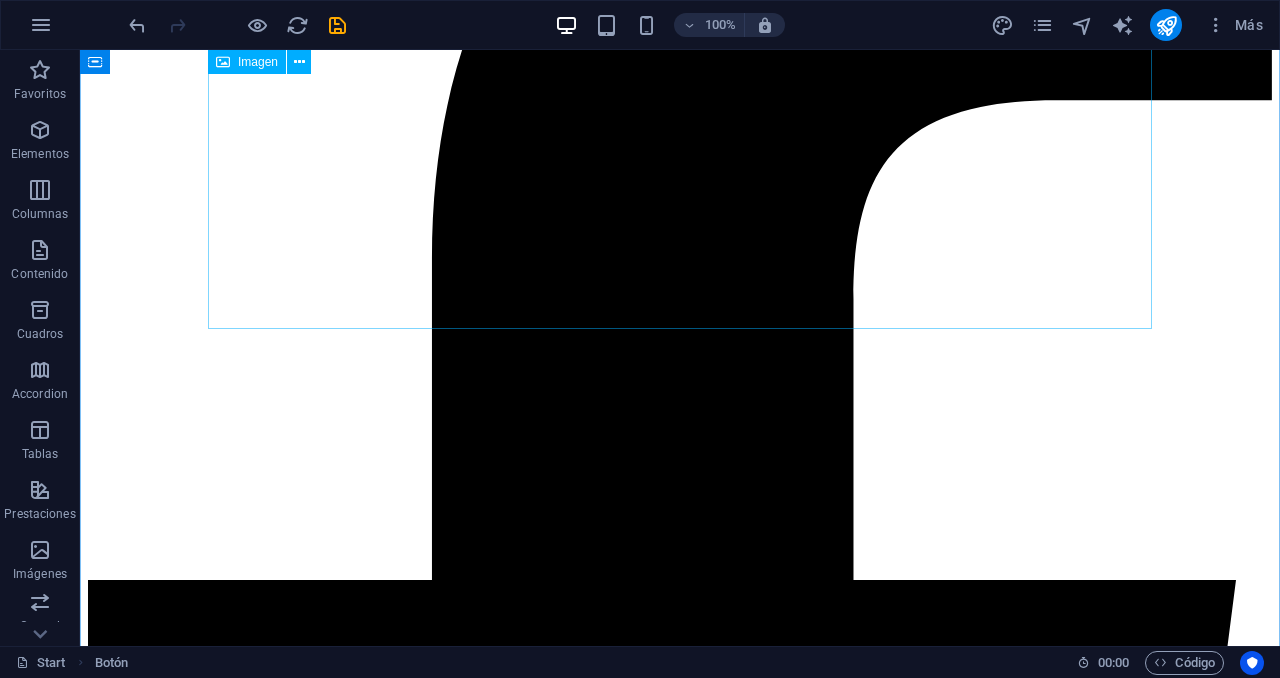 click at bounding box center (680, 44390) 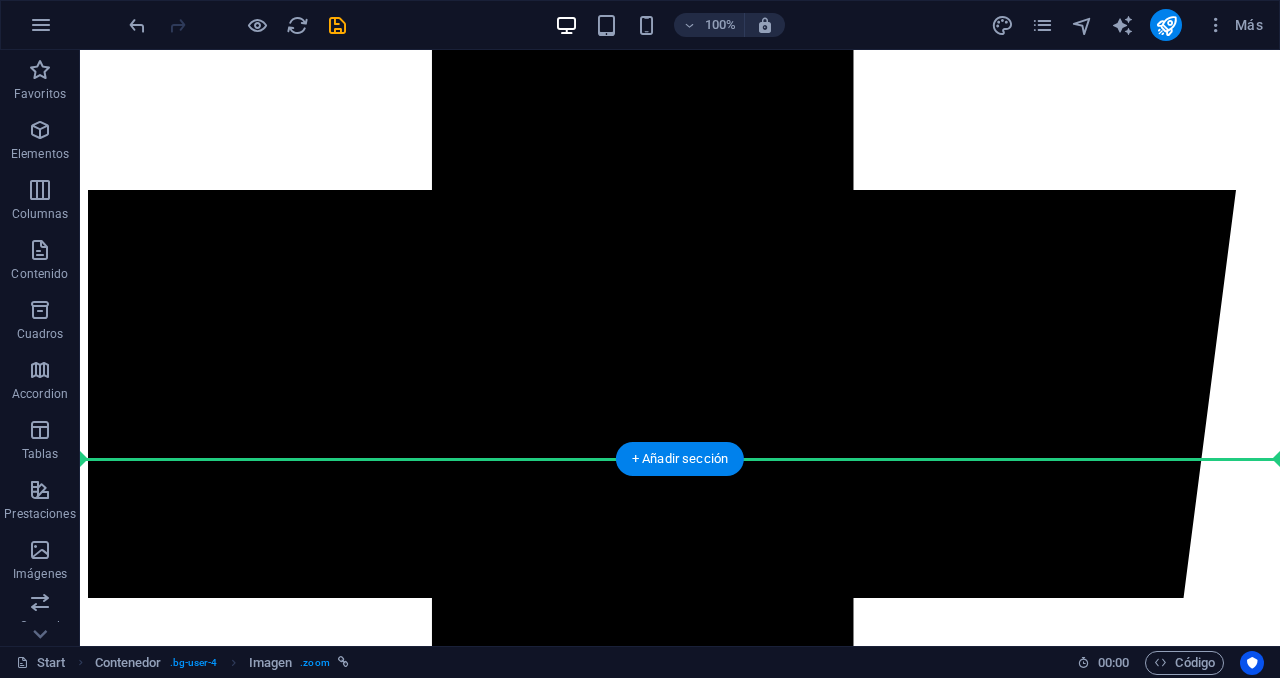 drag, startPoint x: 442, startPoint y: 252, endPoint x: 437, endPoint y: 471, distance: 219.05707 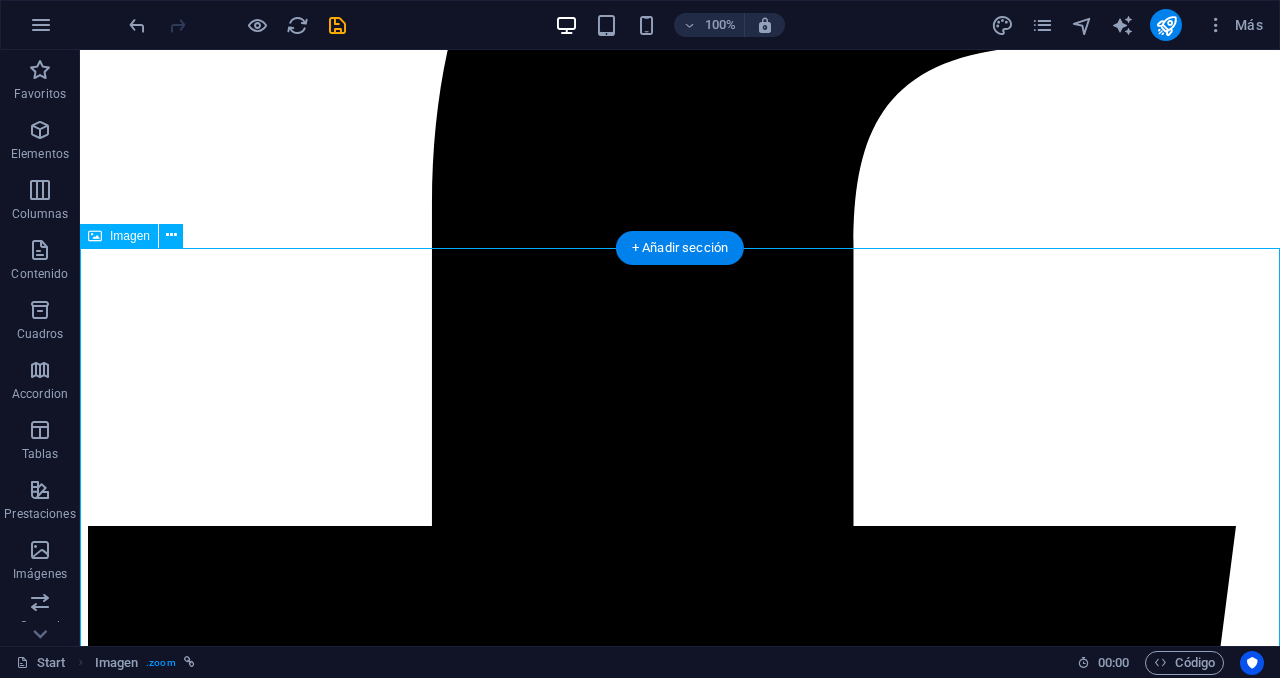 scroll, scrollTop: 4896, scrollLeft: 0, axis: vertical 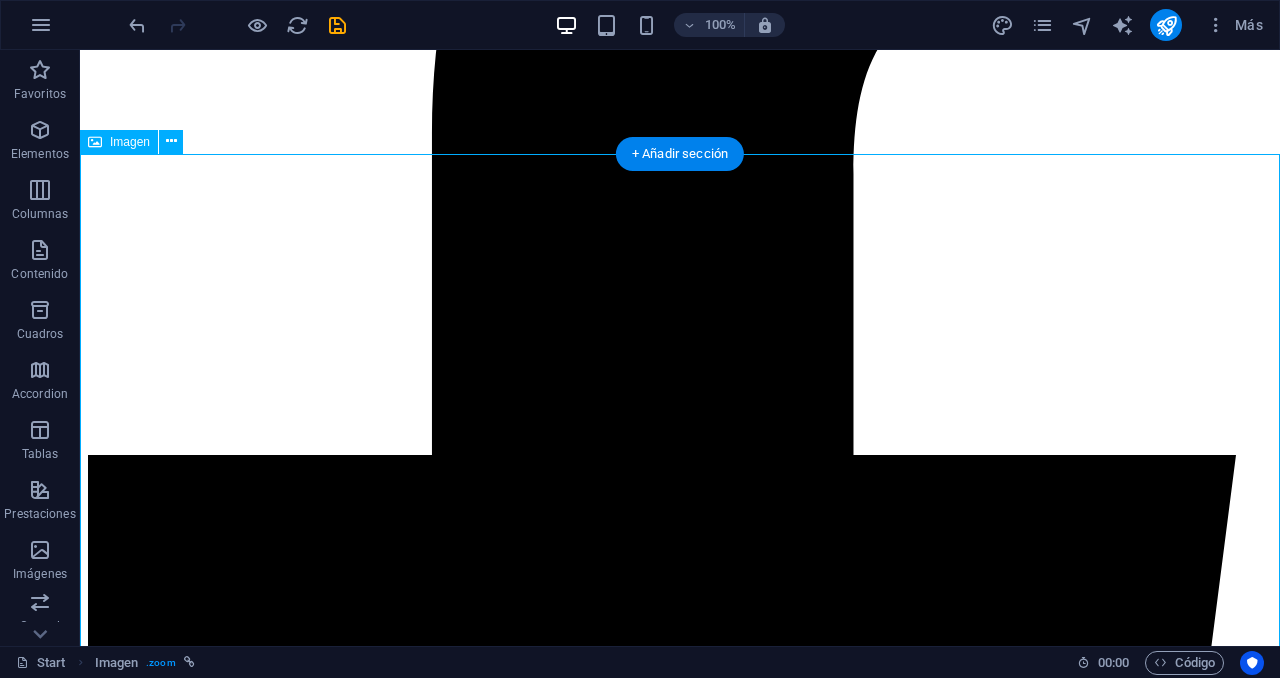click at bounding box center [680, 50585] 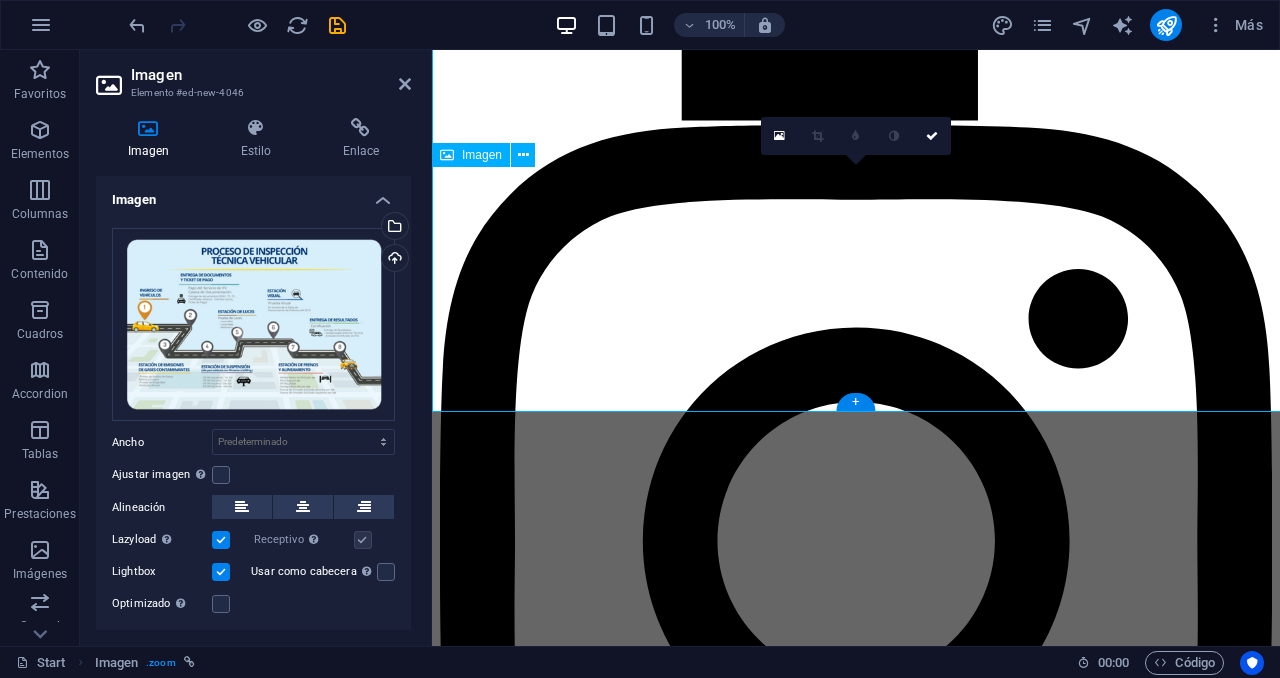 scroll, scrollTop: 5208, scrollLeft: 0, axis: vertical 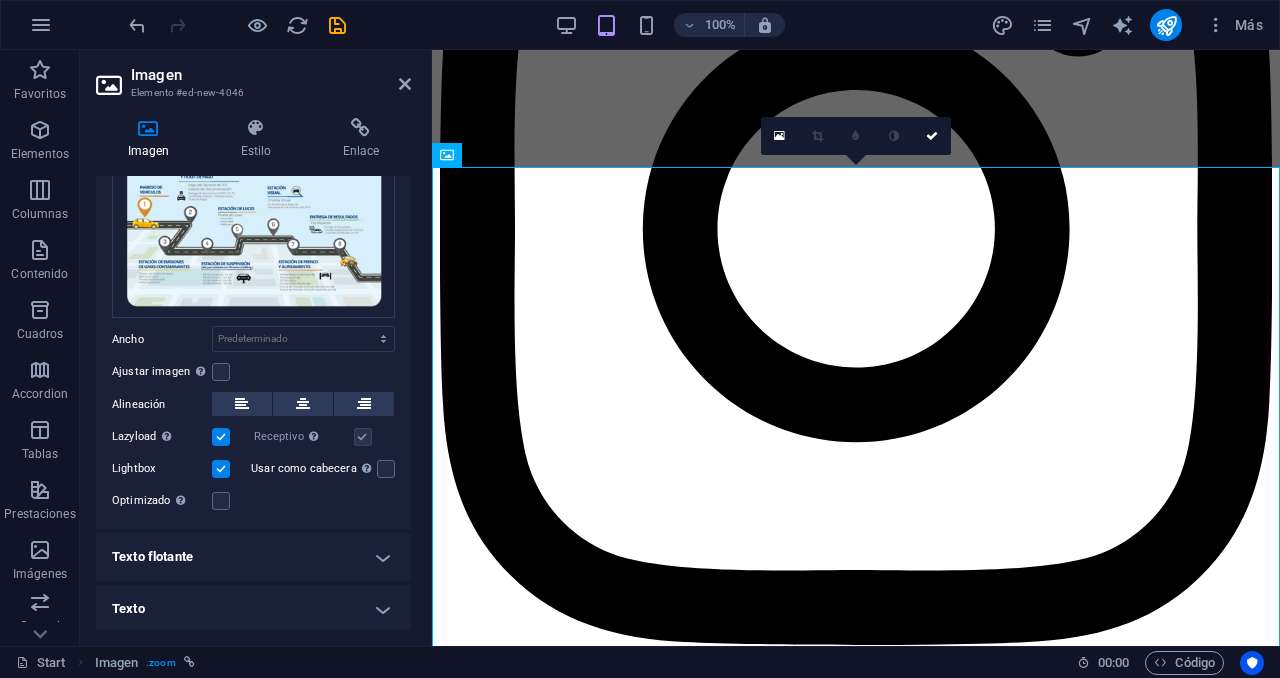 click on "Texto flotante" at bounding box center [253, 557] 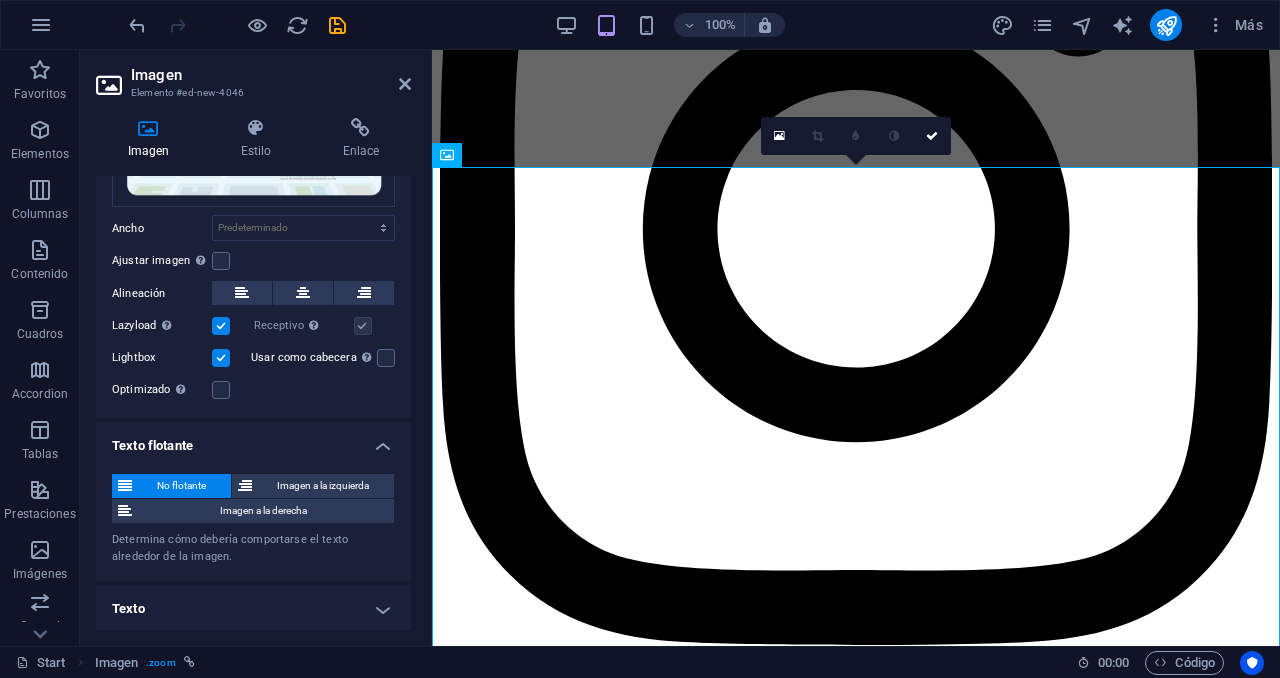 click on "Texto flotante" at bounding box center [253, 440] 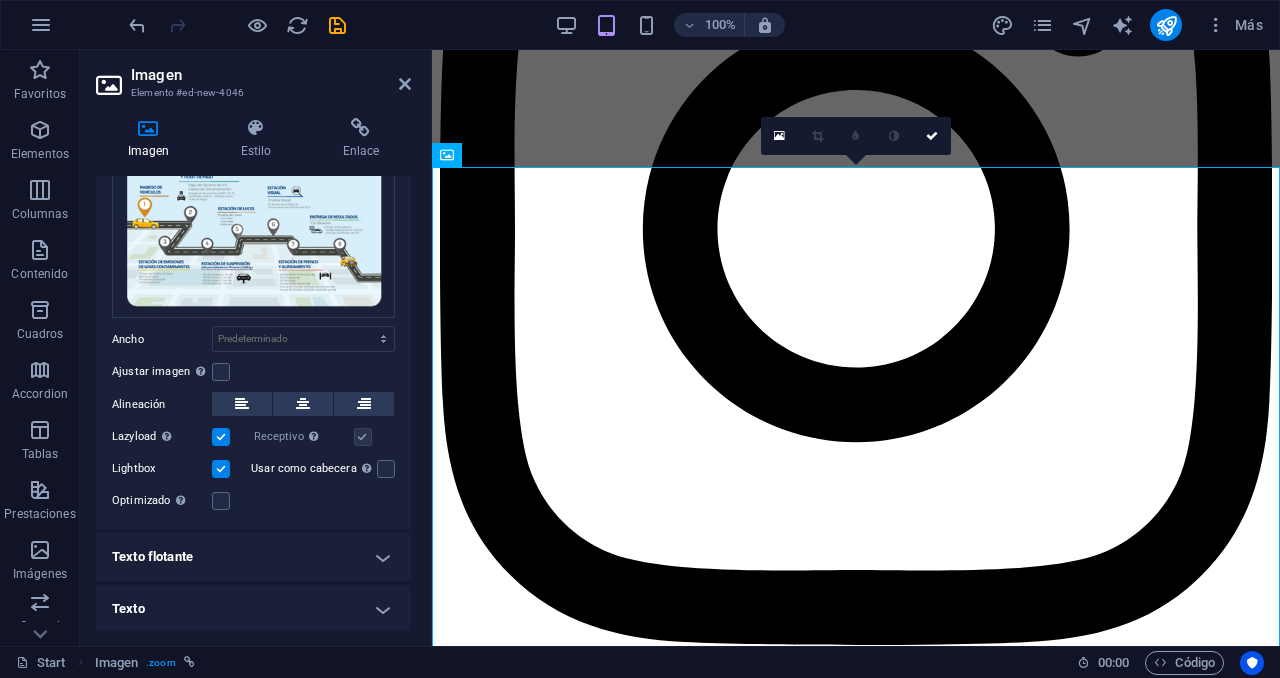 scroll, scrollTop: 0, scrollLeft: 0, axis: both 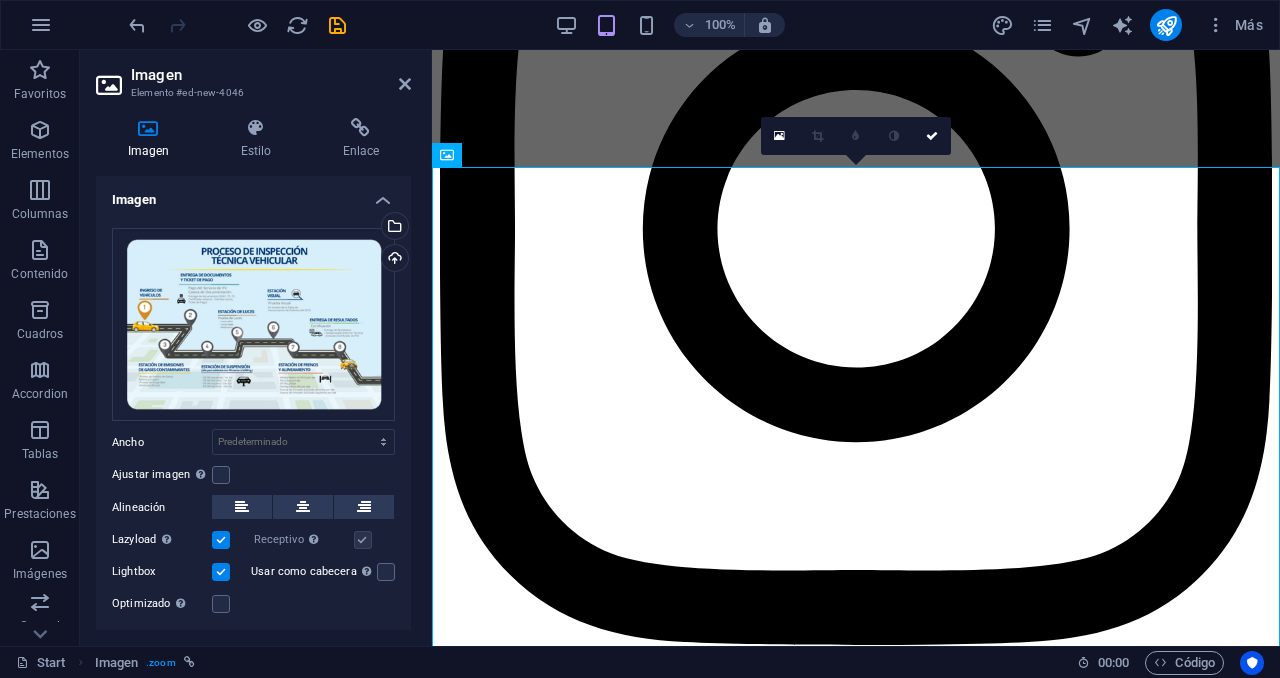 click on "Imagen Estilo Enlace Imagen Arrastra archivos aquí, haz clic para escoger archivos o  selecciona archivos de Archivos o de nuestra galería gratuita de fotos y vídeos Selecciona archivos del administrador de archivos, de la galería de fotos o carga archivo(s) Cargar Ancho Predeterminado automático px rem % em vh vw Ajustar imagen Ajustar imagen automáticamente a un ancho y alto fijo Altura Predeterminado automático px Alineación Lazyload La carga de imágenes tras la carga de la página mejora la velocidad de la página. Receptivo Automáticamente cargar tamaños optimizados de smartphone e imagen retina. Lightbox Usar como cabecera La imagen se ajustará en una etiqueta de cabecera H1. Resulta útil para dar al texto alternativo el peso de una cabecera H1, por ejemplo, para el logo. En caso de duda, dejar deseleccionado. Optimizado Las imágenes se comprimen para así mejorar la velocidad de las páginas. Posición Dirección Personalizado X offset 50 px rem % vh vw Y offset 50 px rem % vh vw Texto 8" at bounding box center (253, 374) 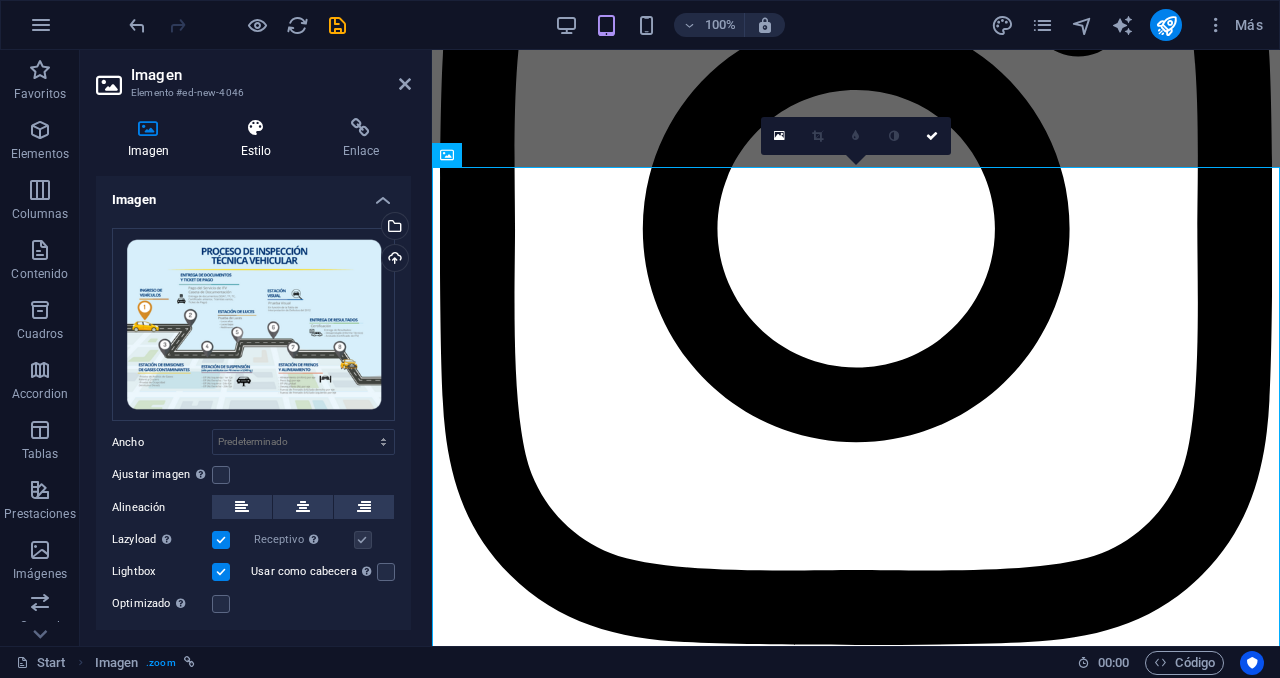 click on "Estilo" at bounding box center (260, 139) 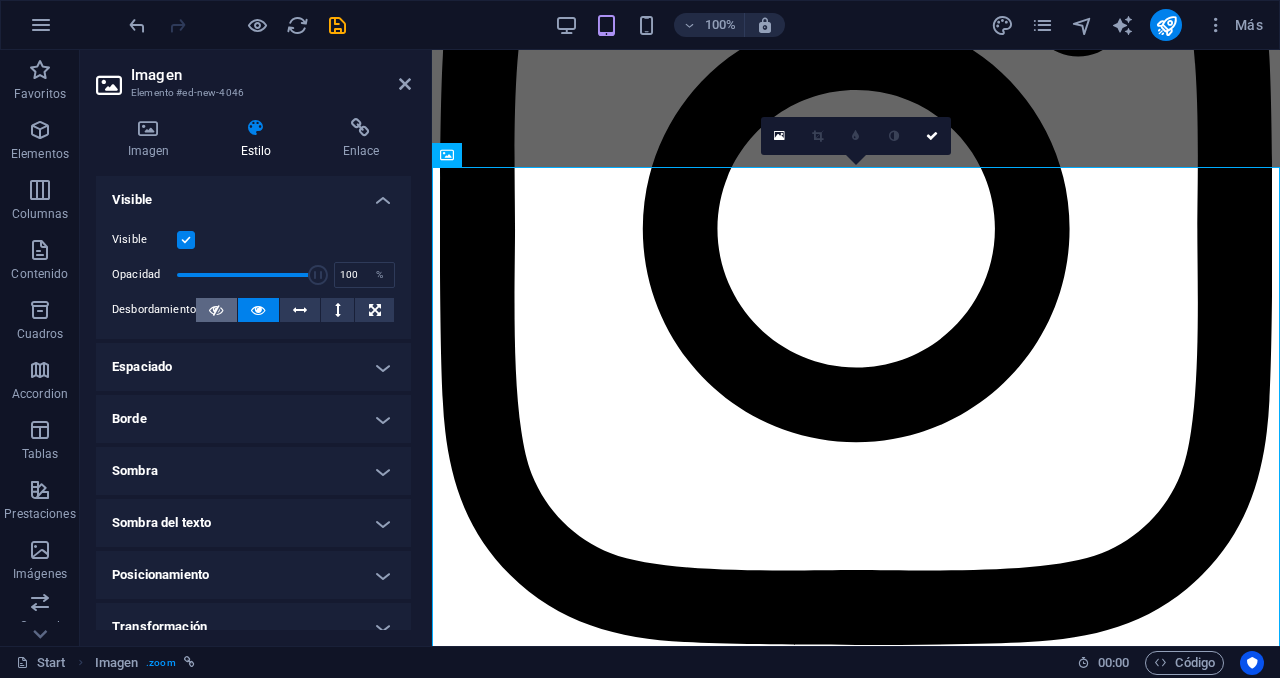 click at bounding box center [216, 310] 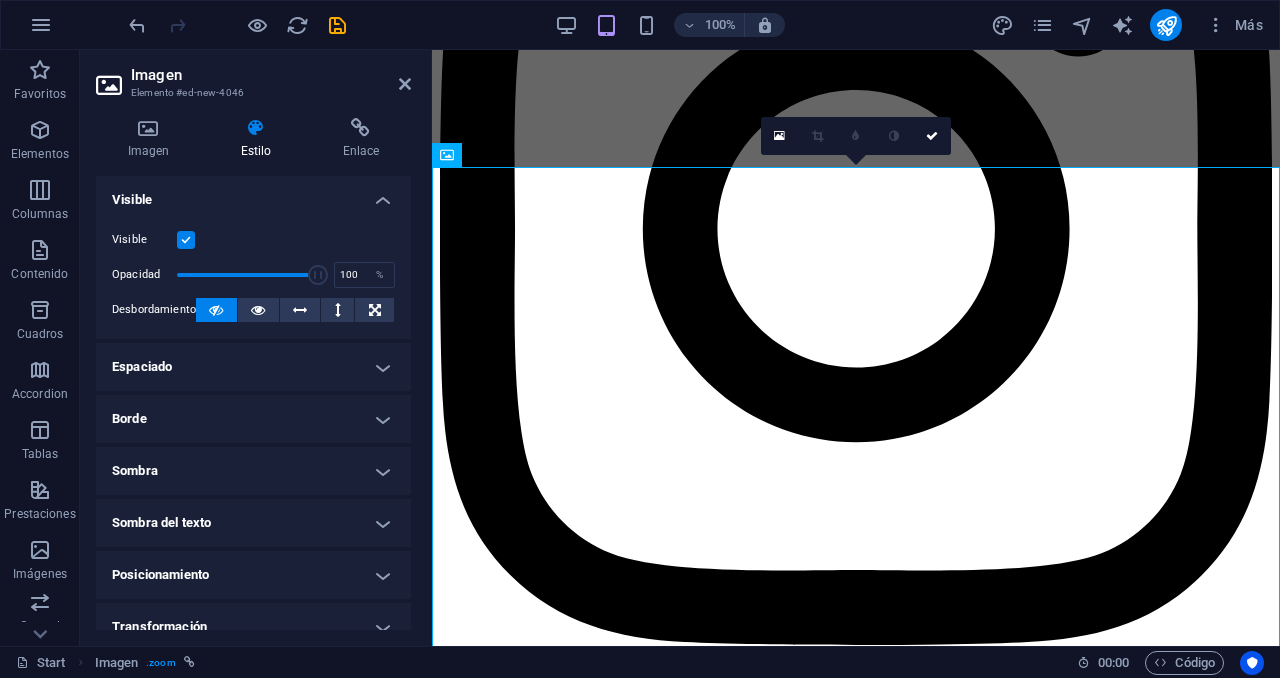 click at bounding box center [216, 310] 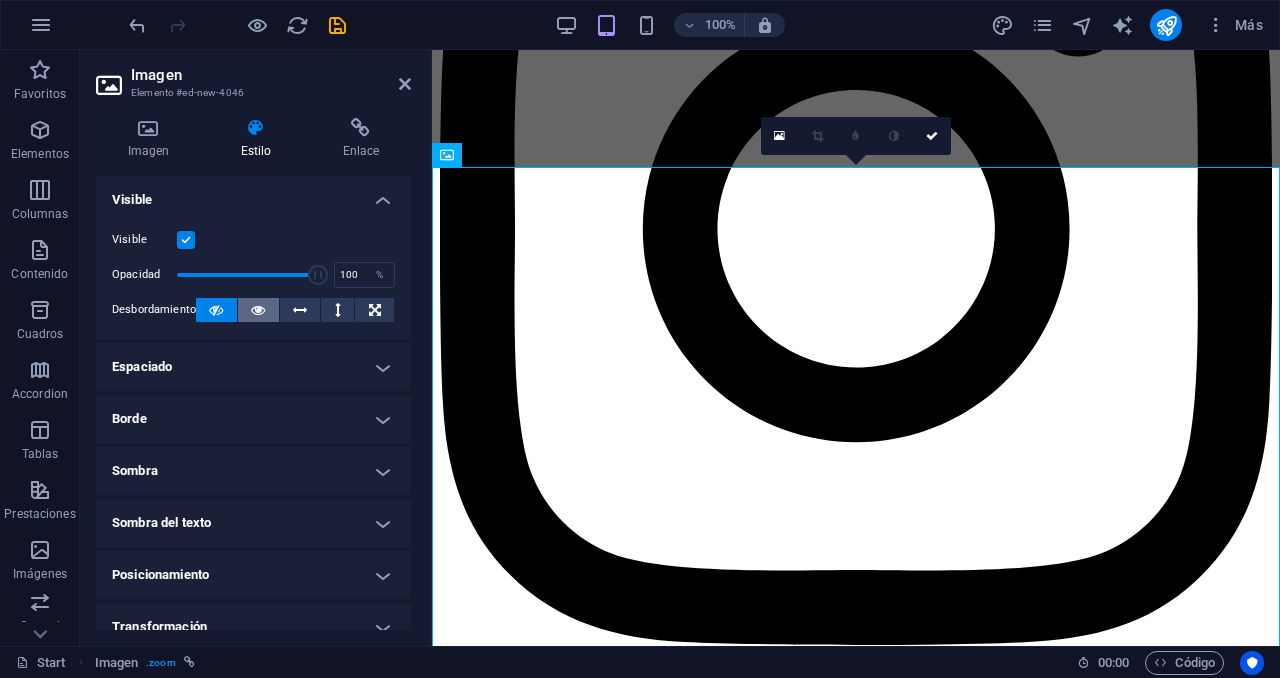 click at bounding box center [258, 310] 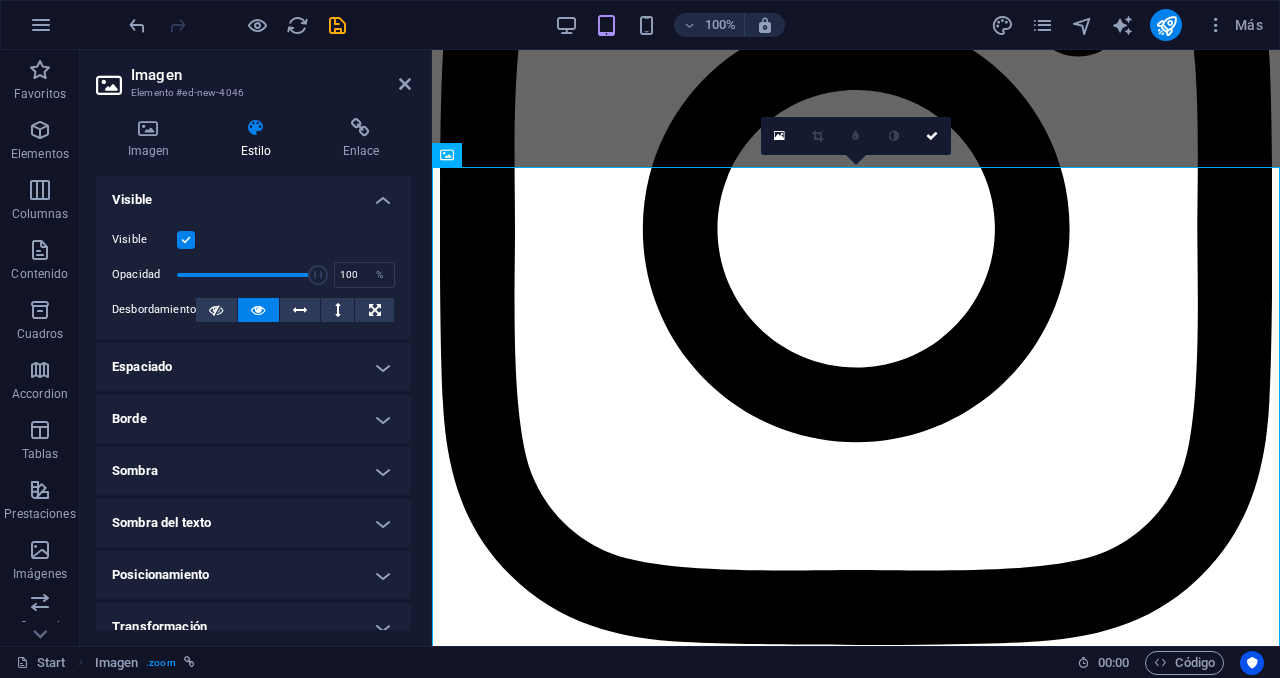 click at bounding box center (186, 240) 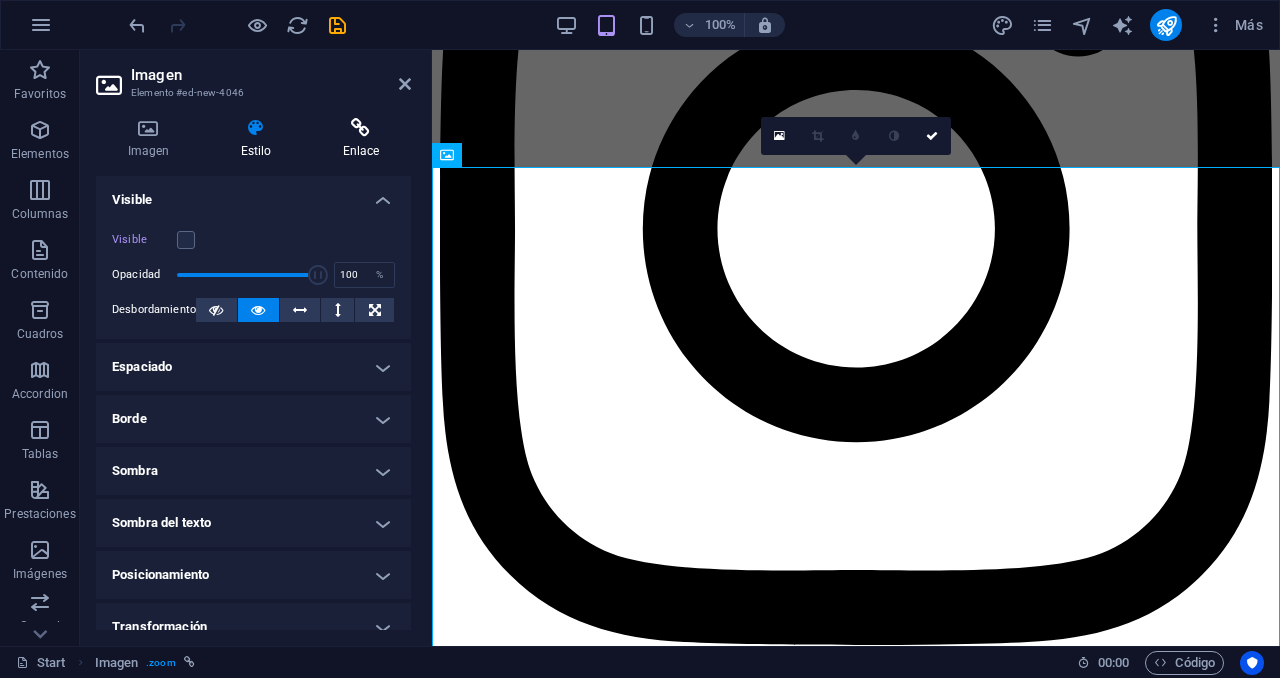 click at bounding box center (361, 128) 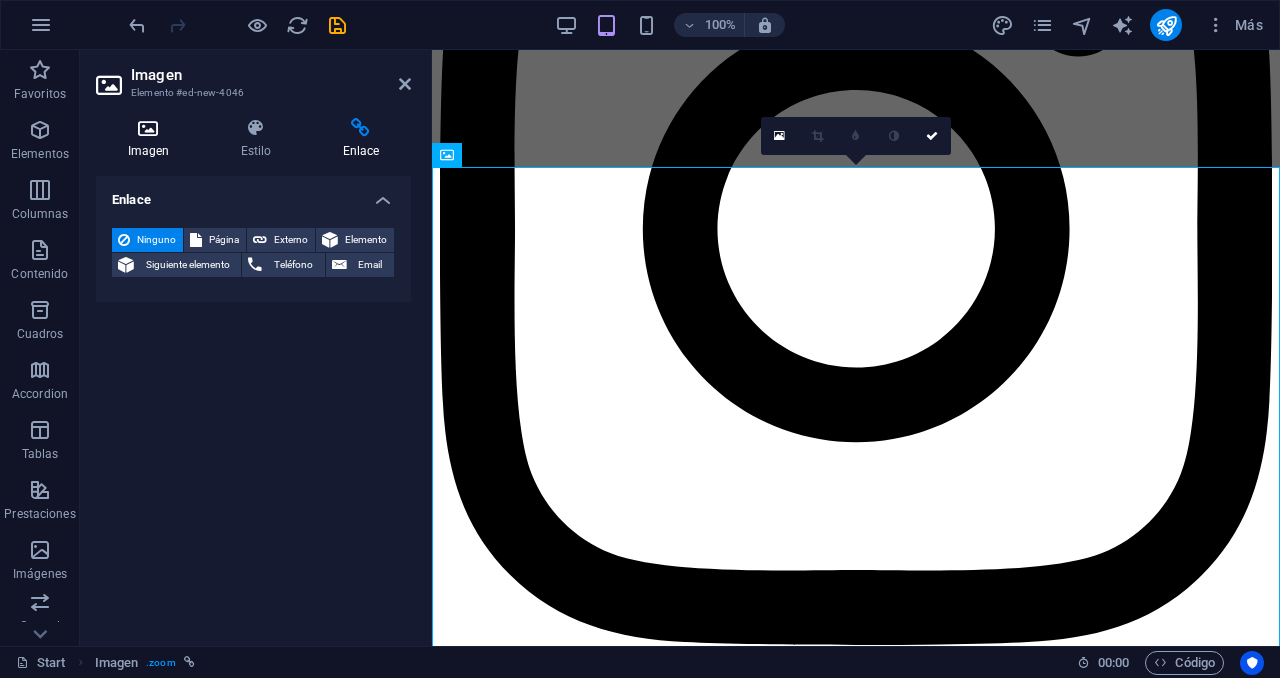 click on "Imagen" at bounding box center (152, 139) 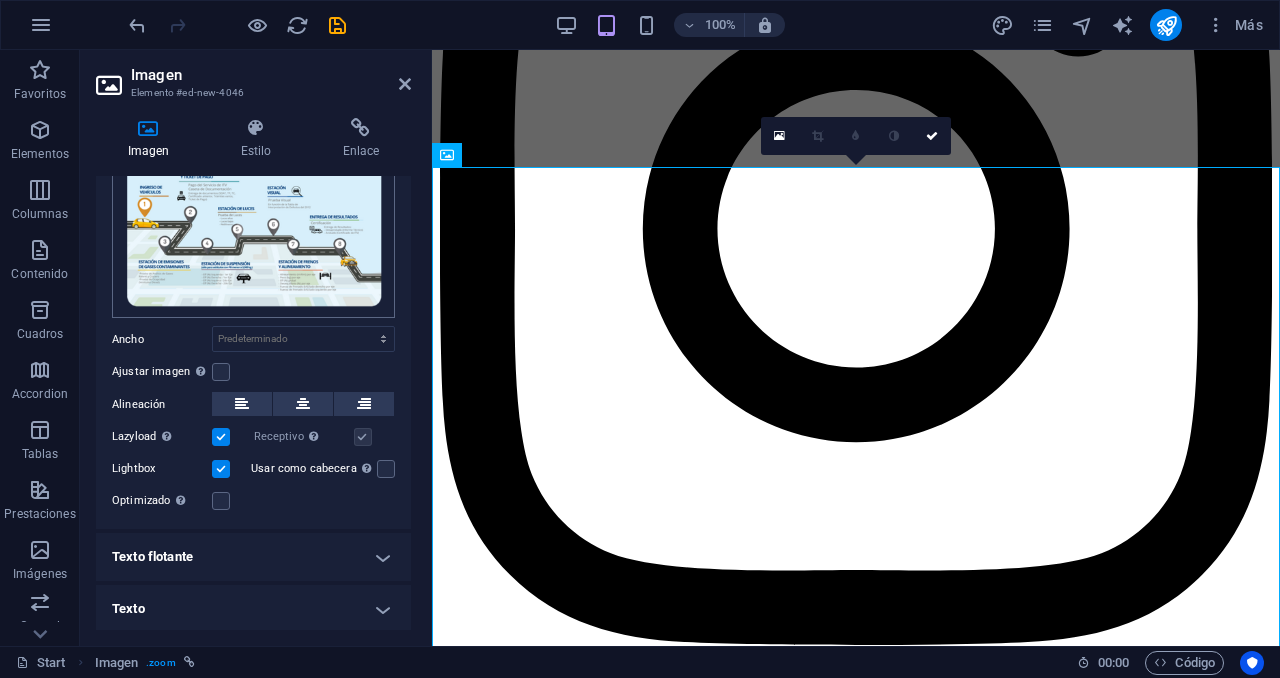 scroll, scrollTop: 0, scrollLeft: 0, axis: both 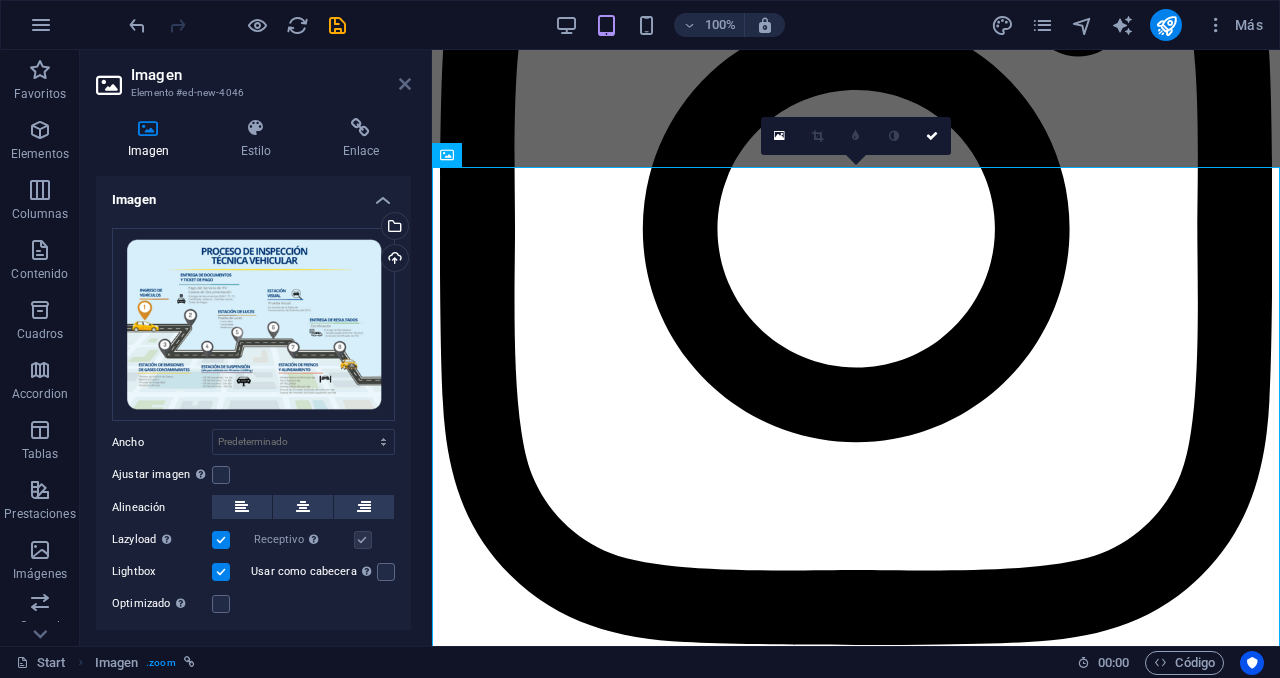 click at bounding box center [405, 84] 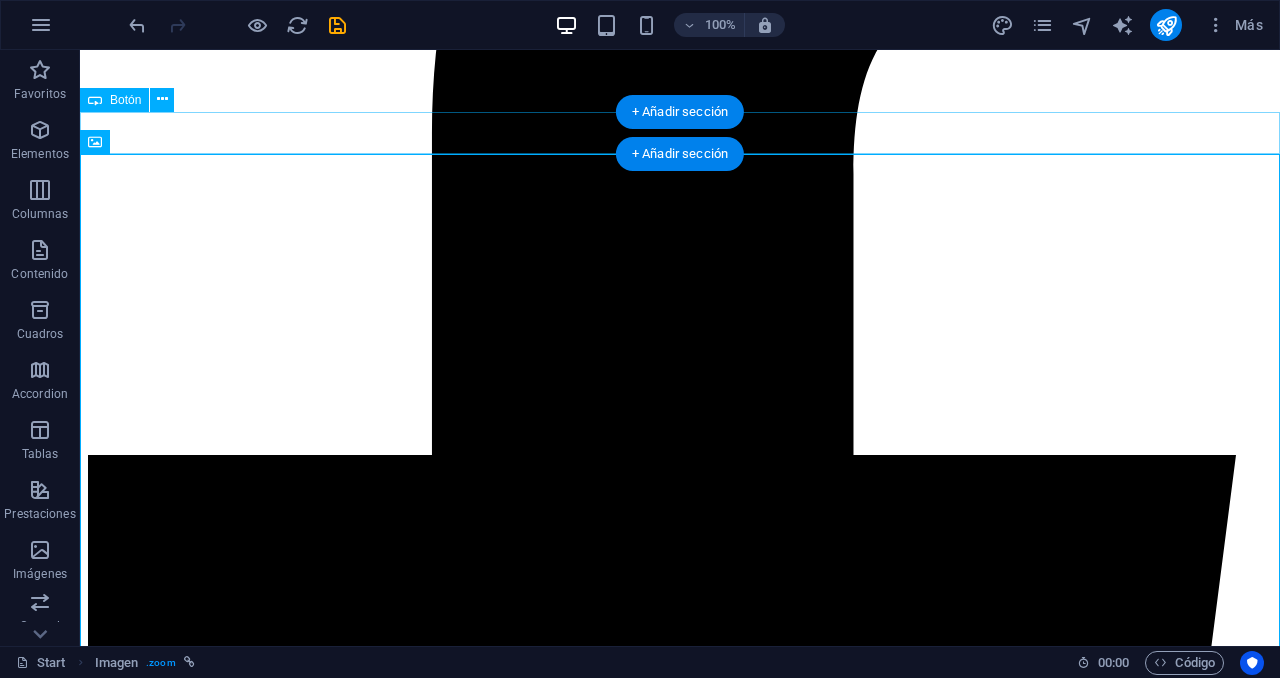 click on "Más información sobre el proceso" at bounding box center (680, 50366) 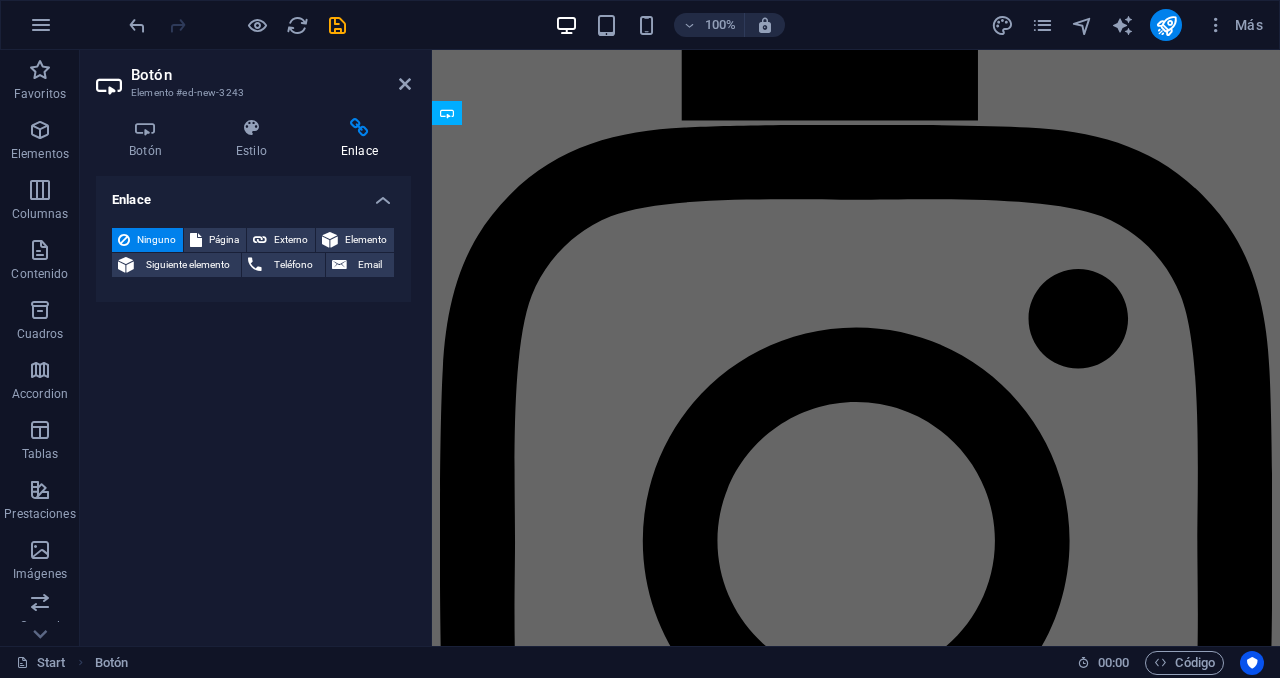 scroll, scrollTop: 5208, scrollLeft: 0, axis: vertical 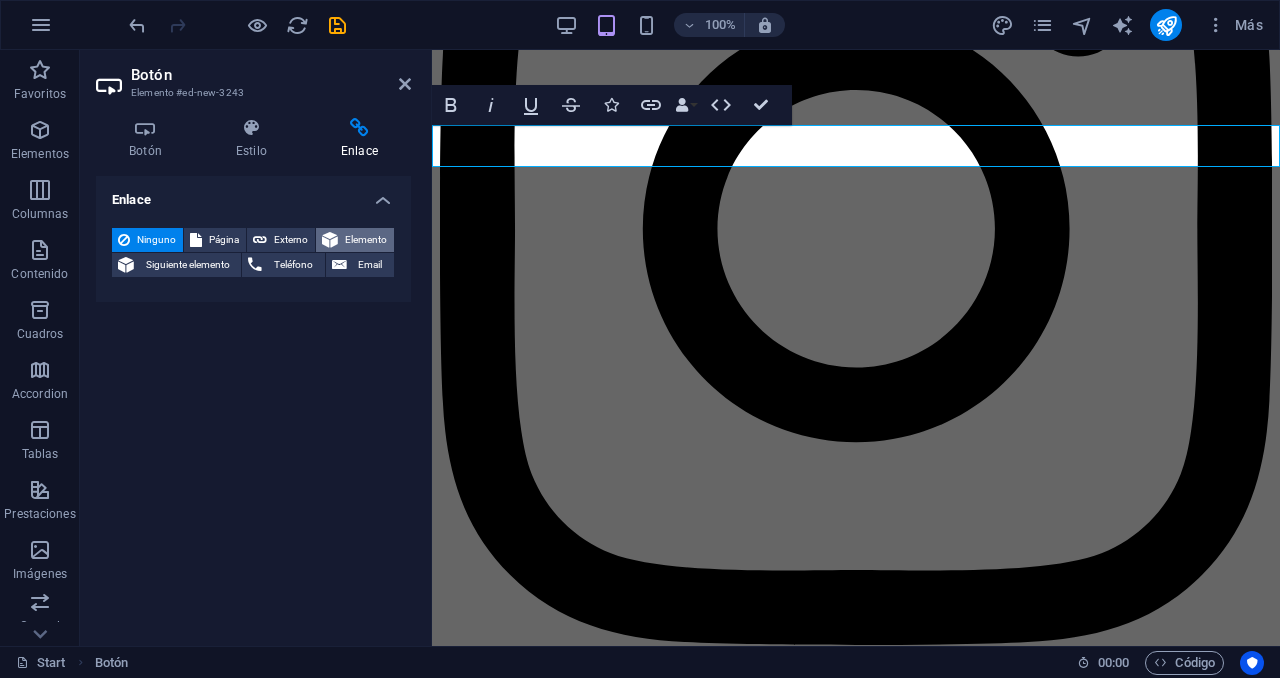 click on "Elemento" at bounding box center (355, 240) 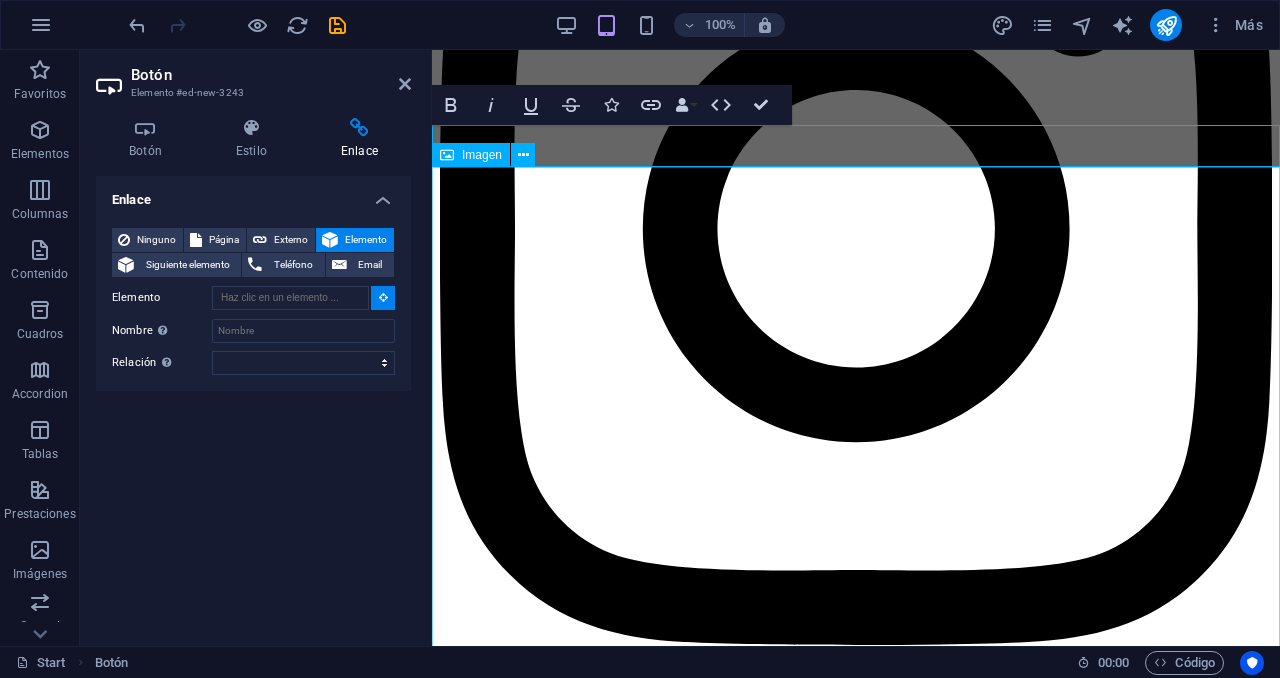 click at bounding box center [856, 23677] 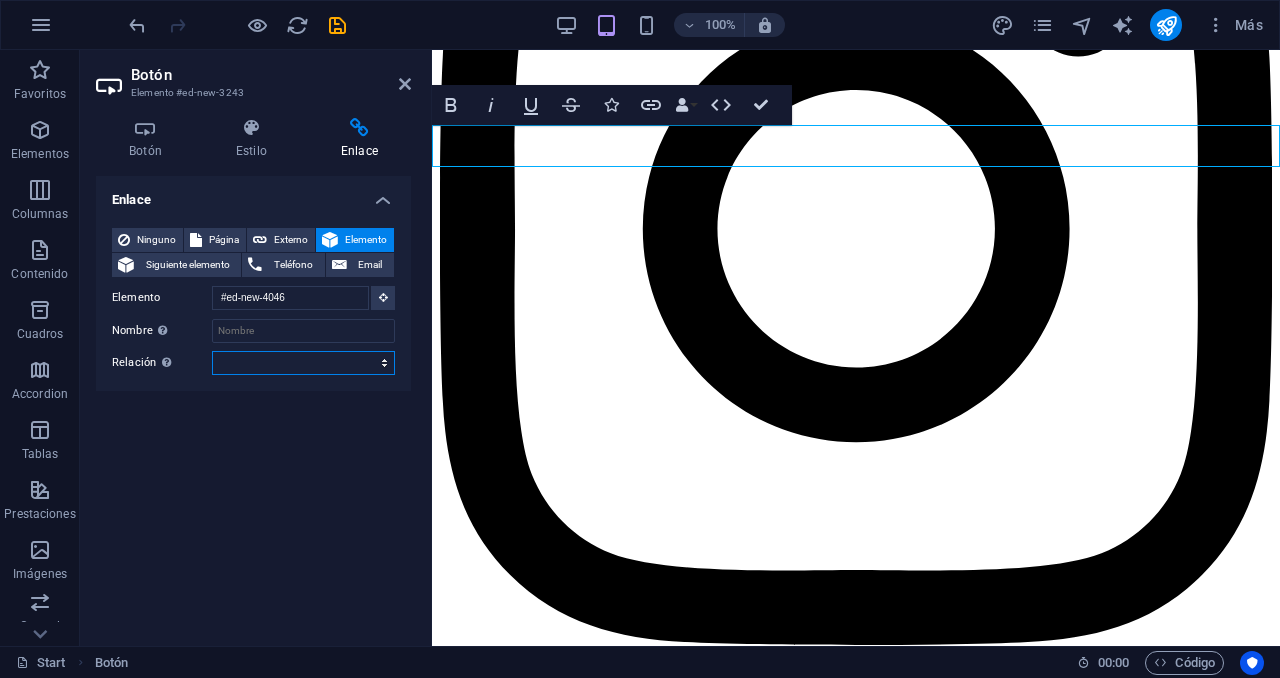 click on "alternativo autor marcador externo ayuda licencia siguiente nofollow noreferrer noopener ant buscar etiqueta" at bounding box center (303, 363) 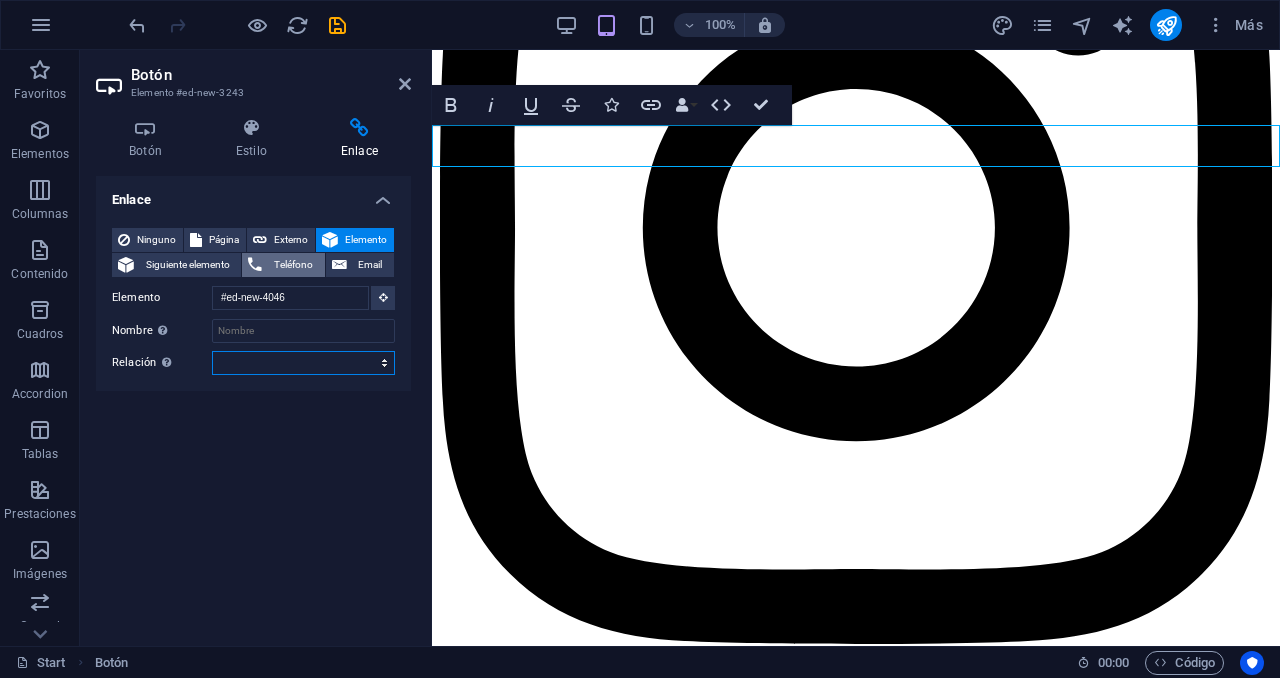 scroll, scrollTop: 5208, scrollLeft: 0, axis: vertical 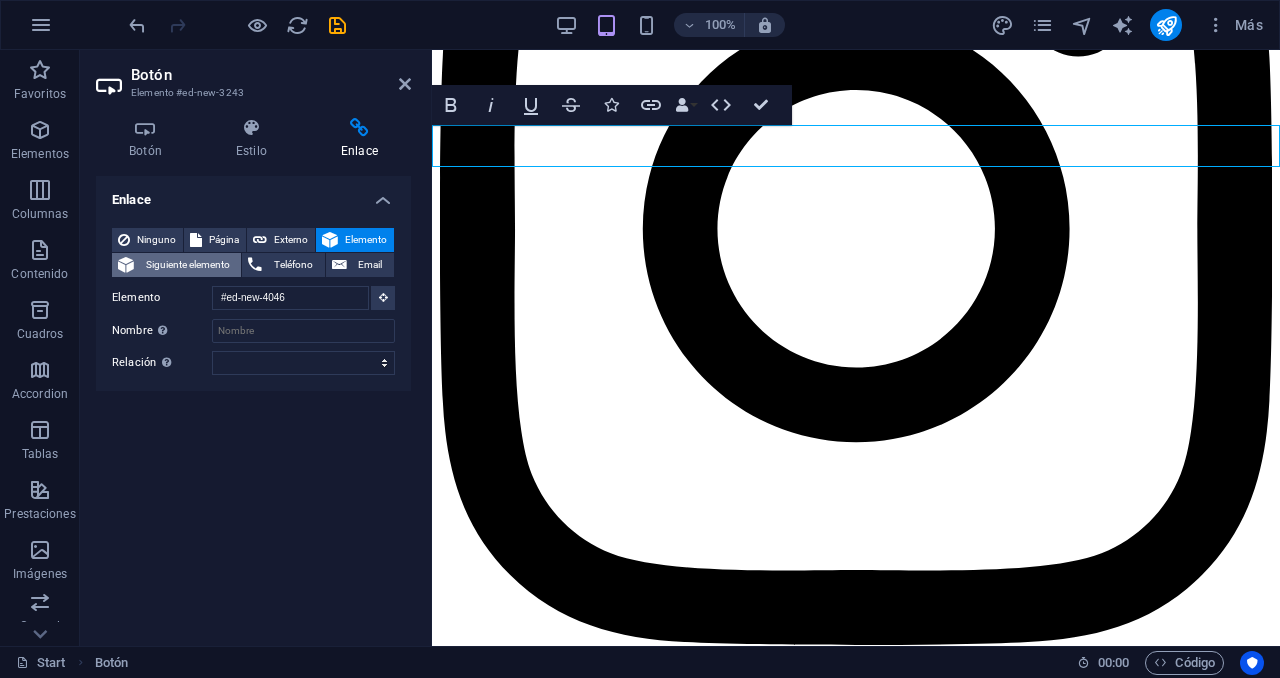 click on "Siguiente elemento" at bounding box center (187, 265) 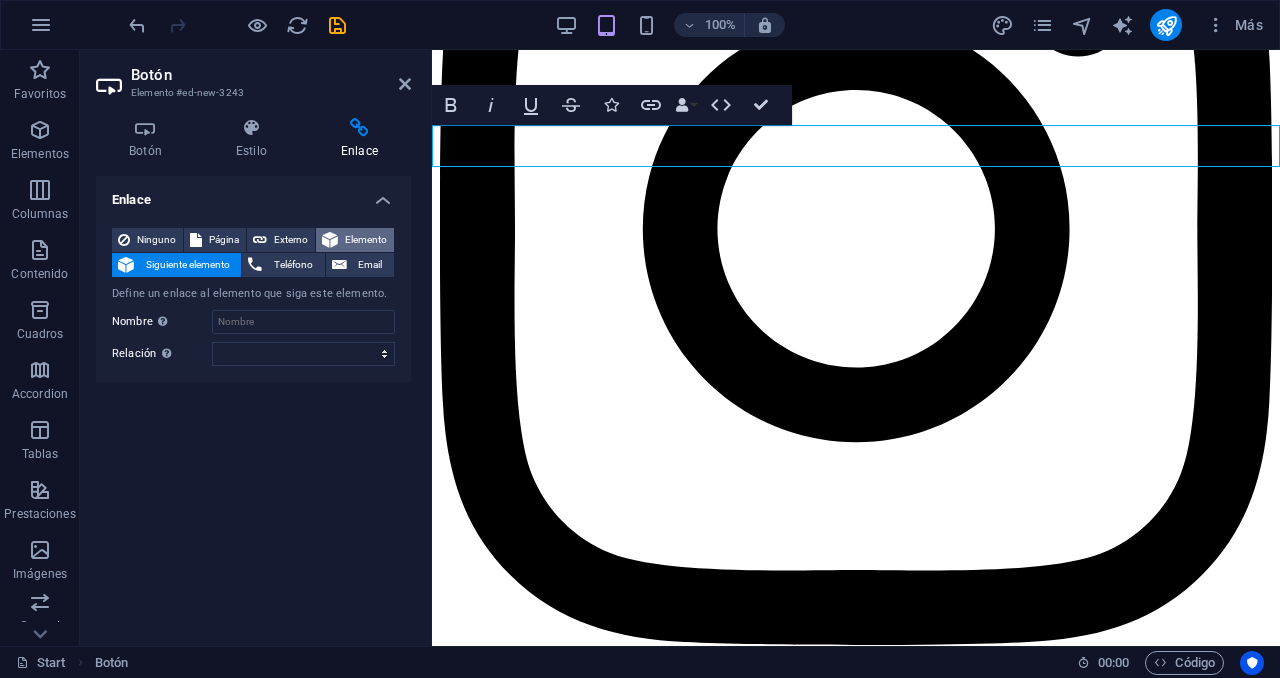 click on "Elemento" at bounding box center (366, 240) 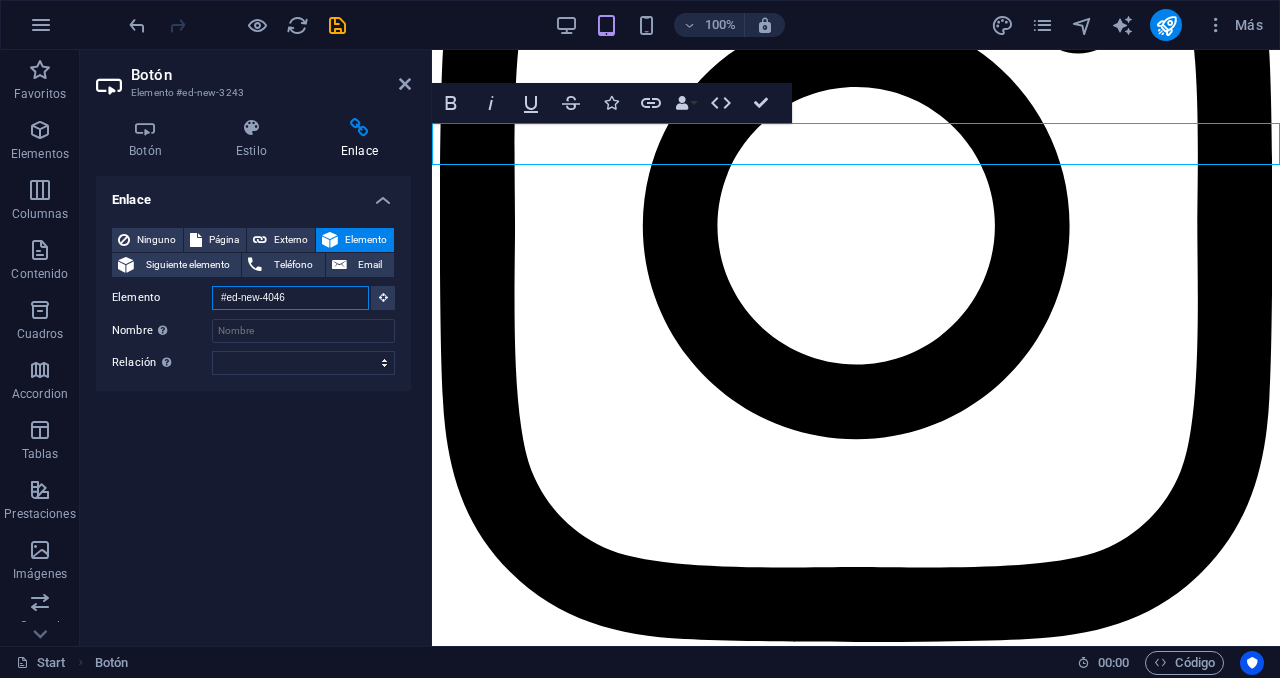 scroll, scrollTop: 5208, scrollLeft: 0, axis: vertical 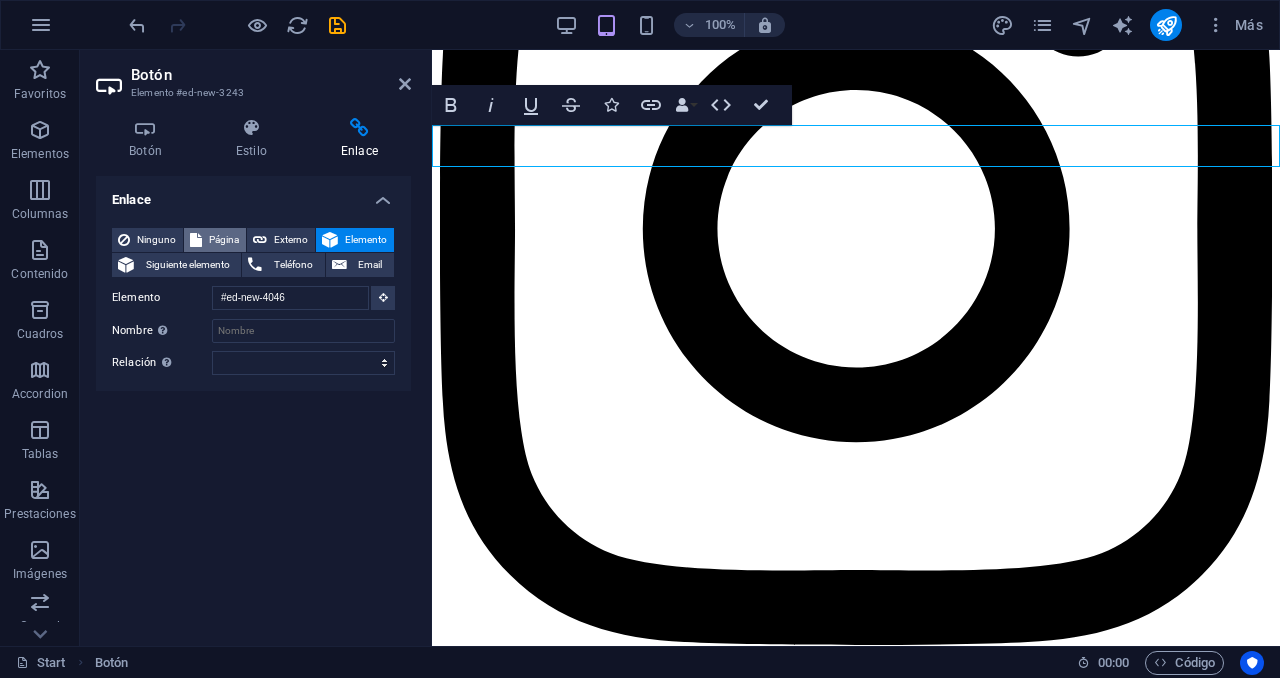 click on "Página" at bounding box center (224, 240) 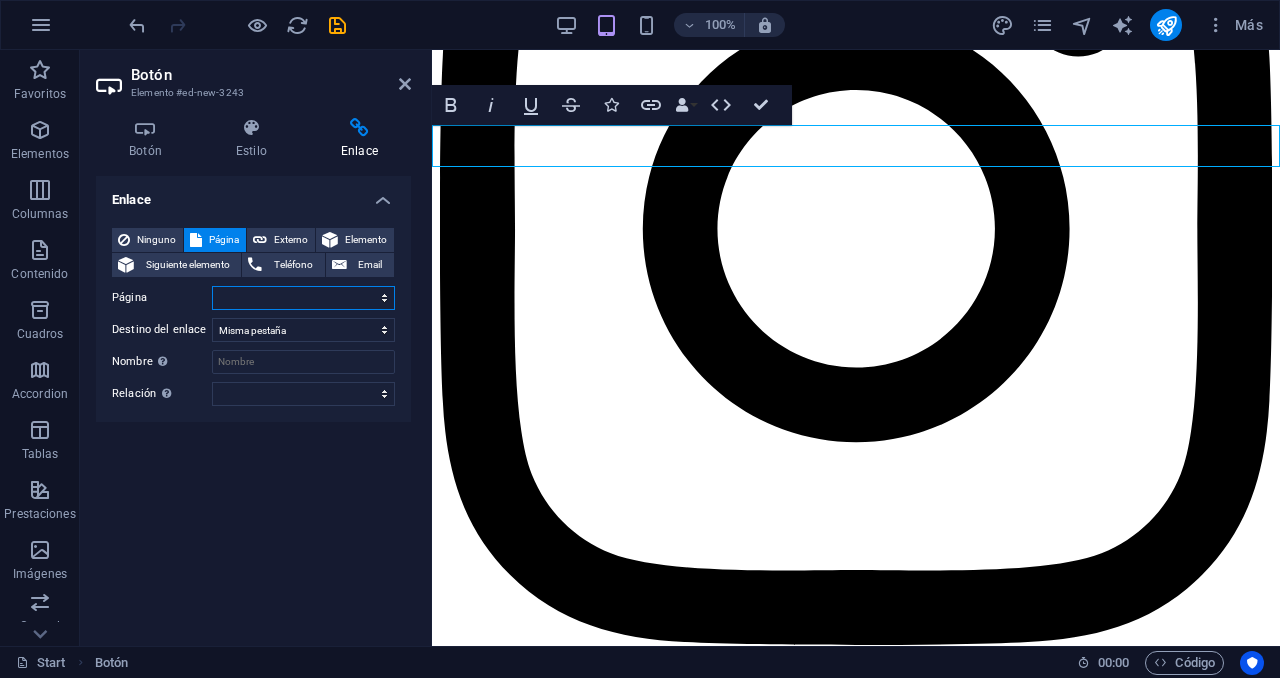 click on "Start Subpage Legal notice Privacy" at bounding box center [303, 298] 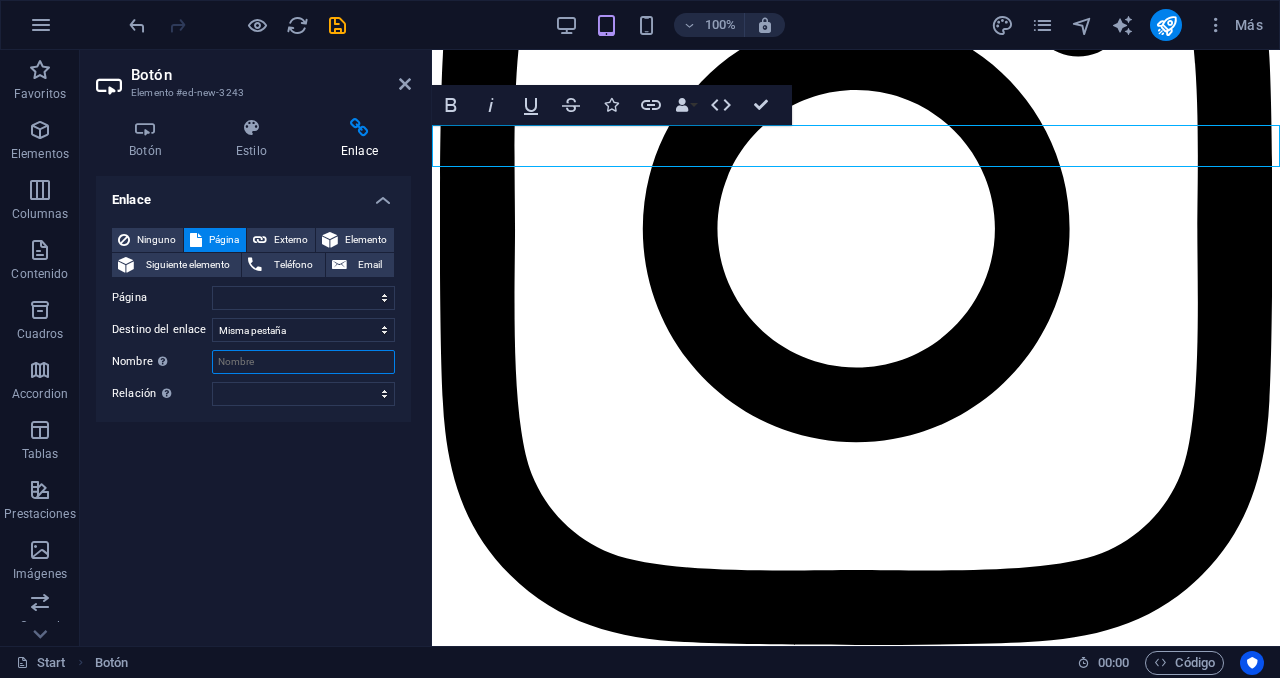 click on "Nombre Una descripción adicional del enlace no debería ser igual al texto del enlace. El título suele mostrarse como un texto de información cuando se mueve el ratón por encima del elemento. Déjalo en blanco en caso de dudas." at bounding box center (303, 362) 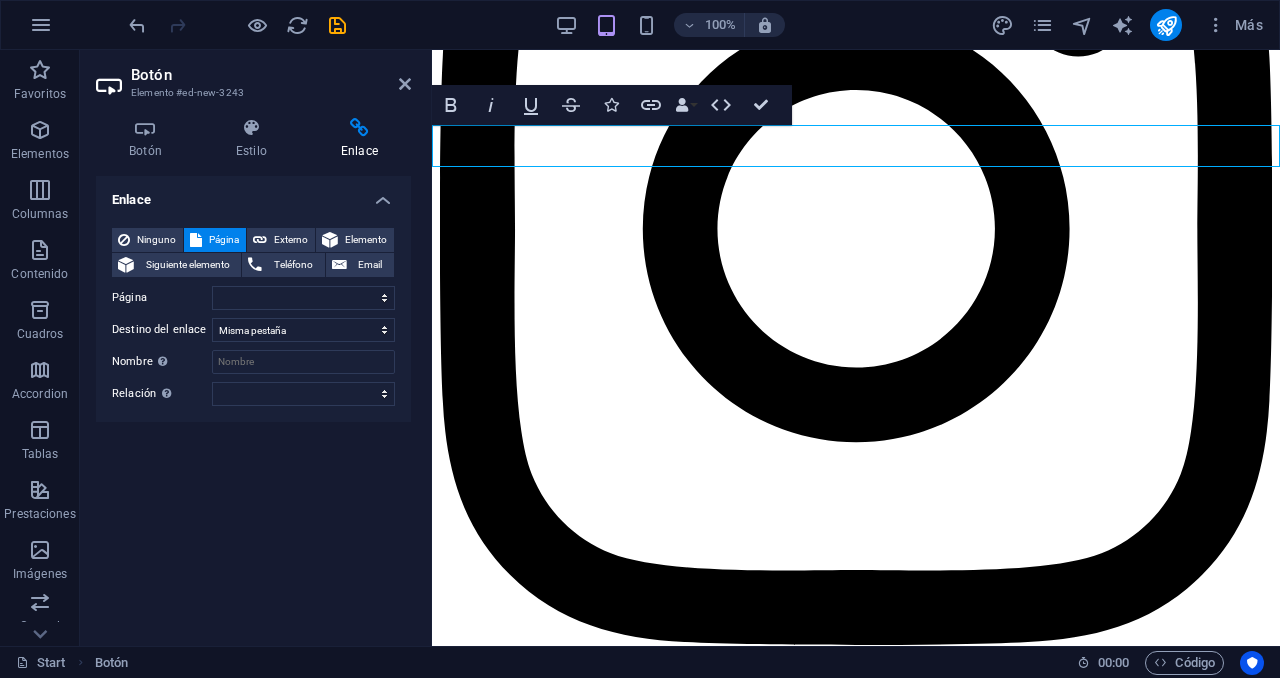 click on "Enlace Ninguno Página Externo Elemento Siguiente elemento Teléfono Email Página Start Subpage Legal notice Privacy Elemento #ed-new-4046
URL Teléfono Email Destino del enlace Nueva pestaña Misma pestaña Superposición Nombre Una descripción adicional del enlace no debería ser igual al texto del enlace. El título suele mostrarse como un texto de información cuando se mueve el ratón por encima del elemento. Déjalo en blanco en caso de dudas. Relación Define la  relación de este enlace con el destino del enlace . Por ejemplo, el valor "nofollow" indica a los buscadores que no sigan al enlace. Puede dejarse vacío. alternativo autor marcador externo ayuda licencia siguiente nofollow noreferrer noopener ant buscar etiqueta" at bounding box center (253, 403) 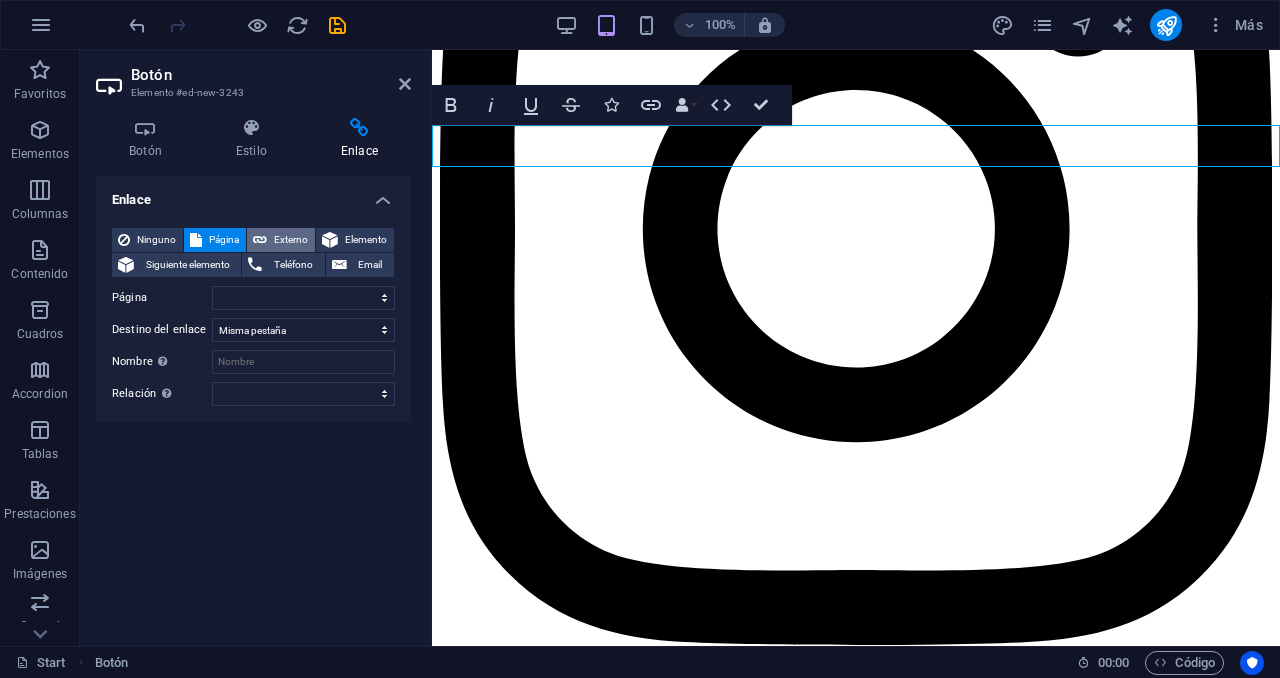 click on "Externo" at bounding box center [291, 240] 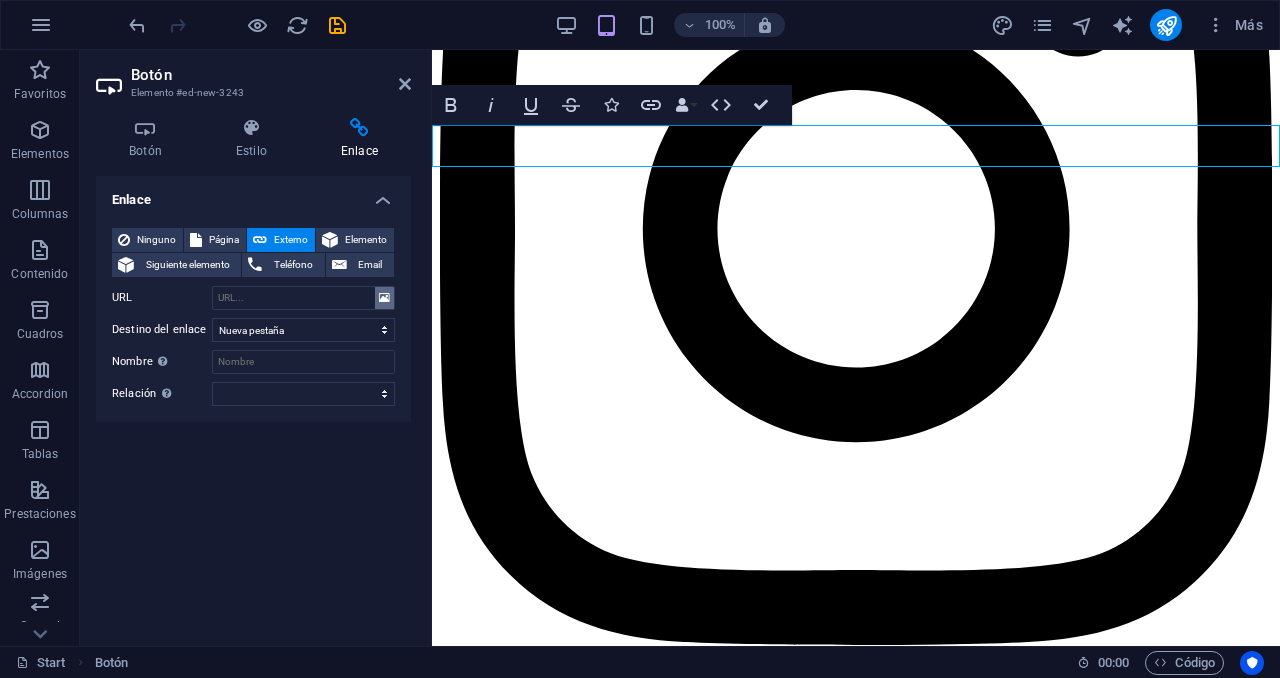 click at bounding box center [384, 298] 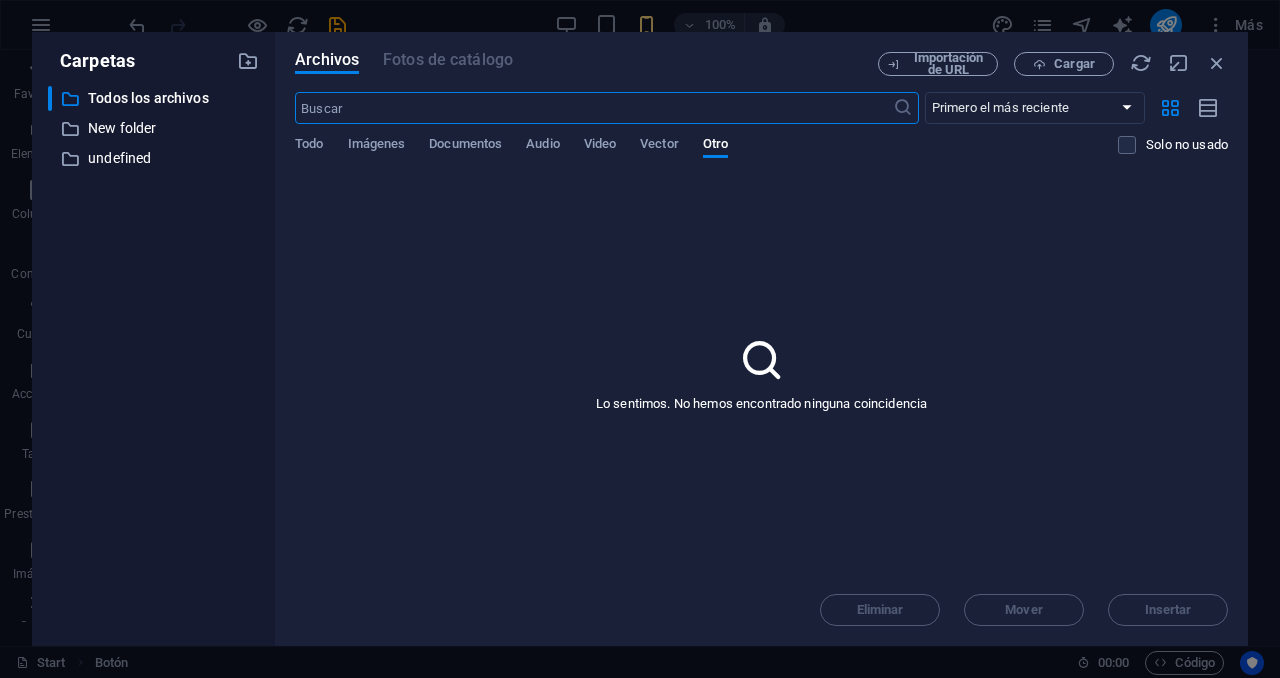 scroll, scrollTop: 6218, scrollLeft: 0, axis: vertical 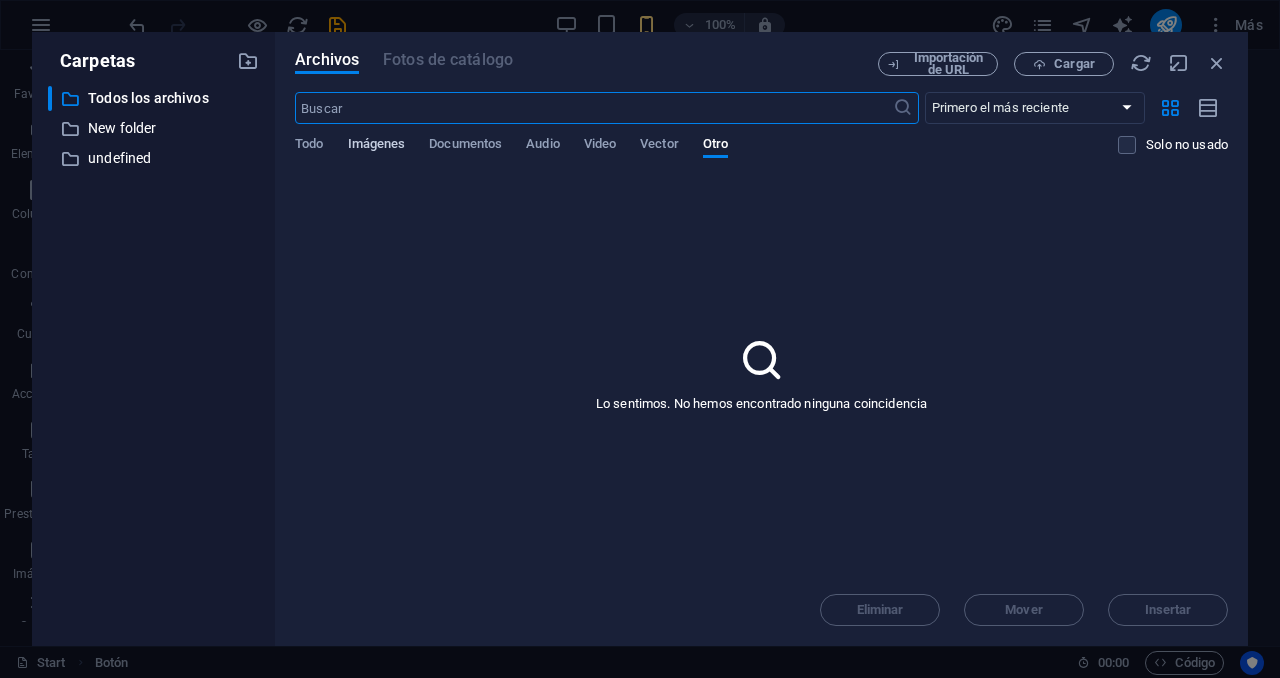 click on "Imágenes" at bounding box center [377, 146] 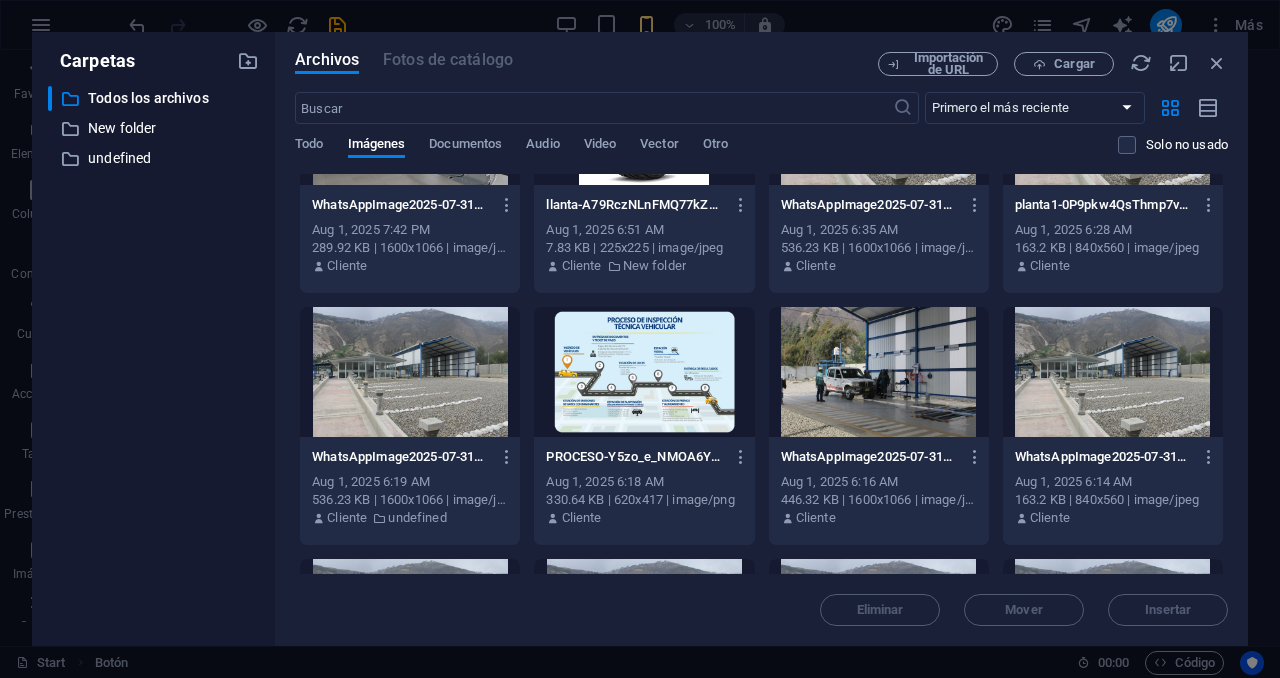 scroll, scrollTop: 381, scrollLeft: 0, axis: vertical 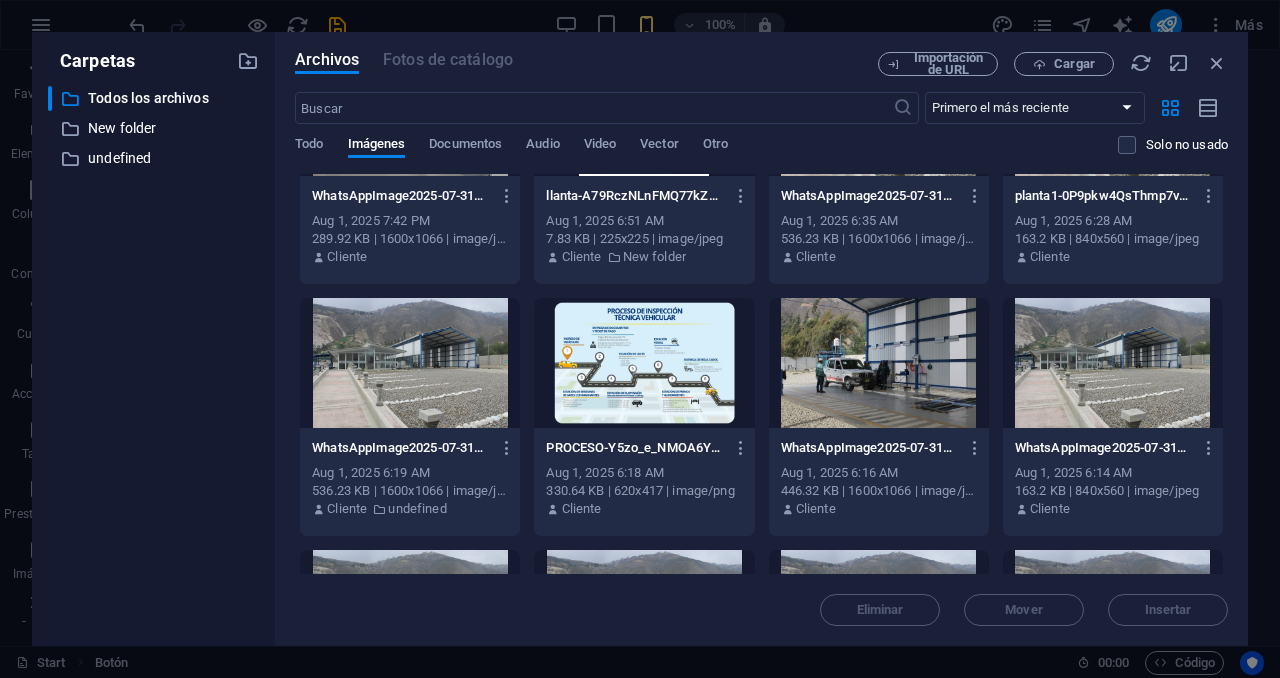 click at bounding box center (644, 363) 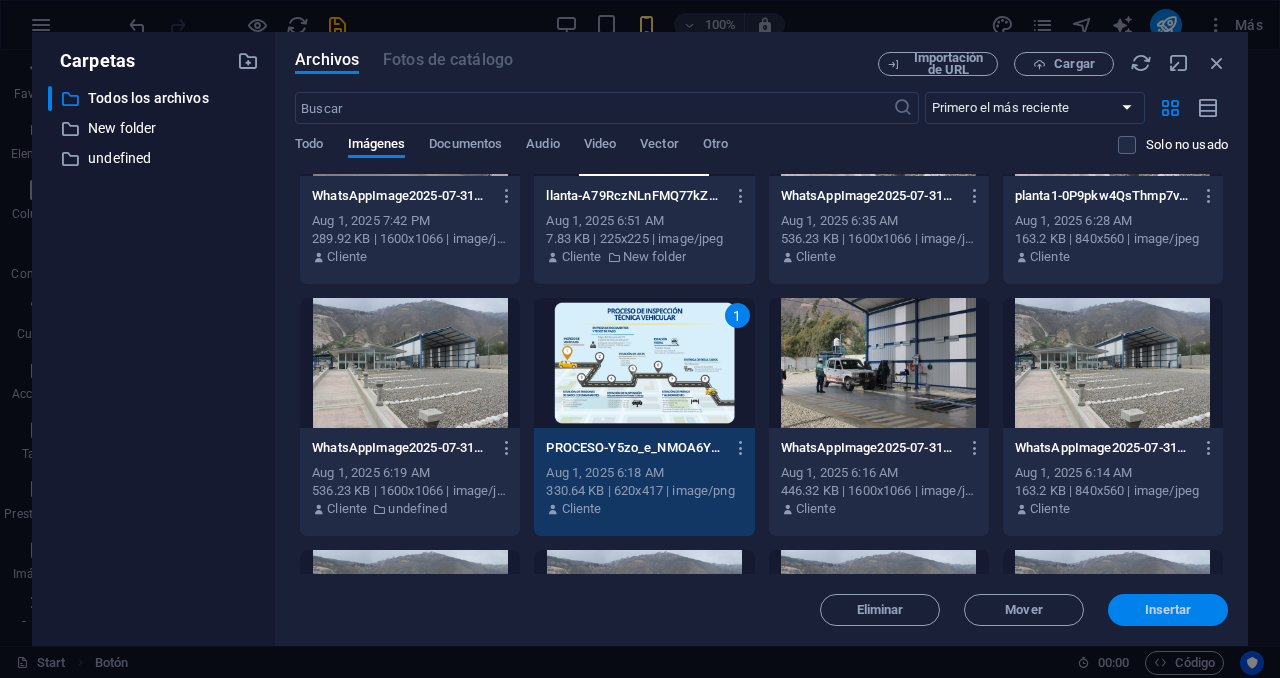 click on "Insertar" at bounding box center [1168, 610] 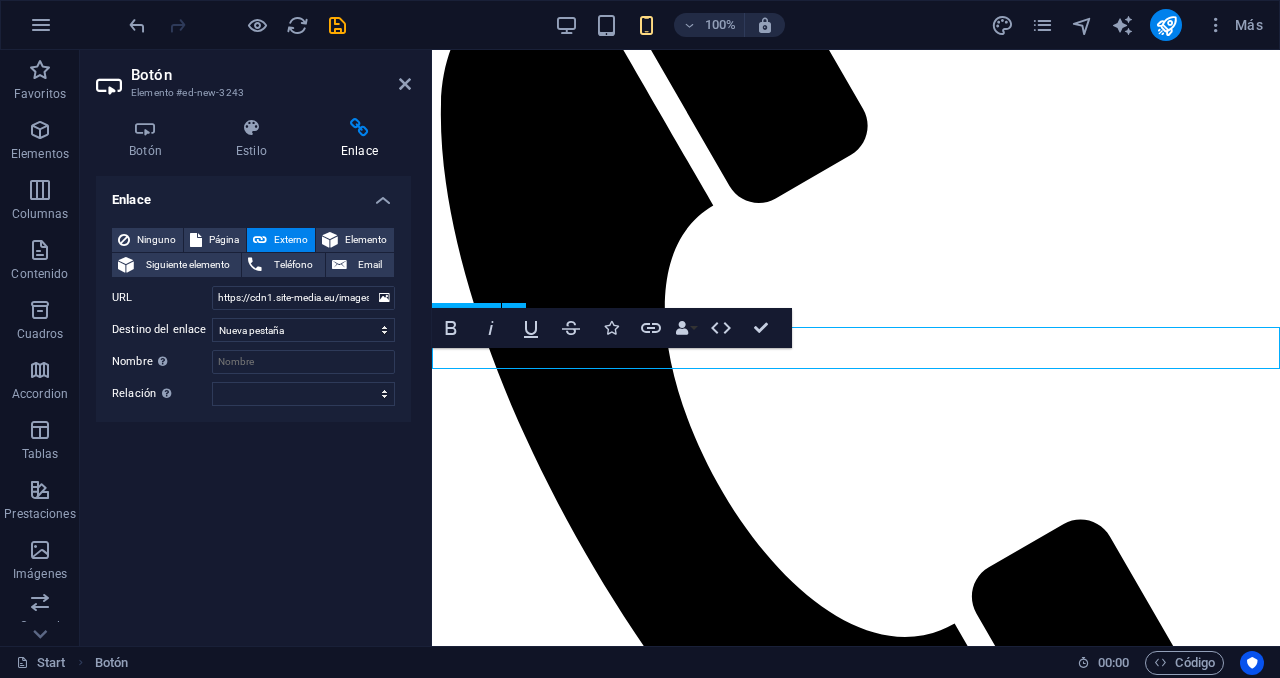 scroll, scrollTop: 5006, scrollLeft: 0, axis: vertical 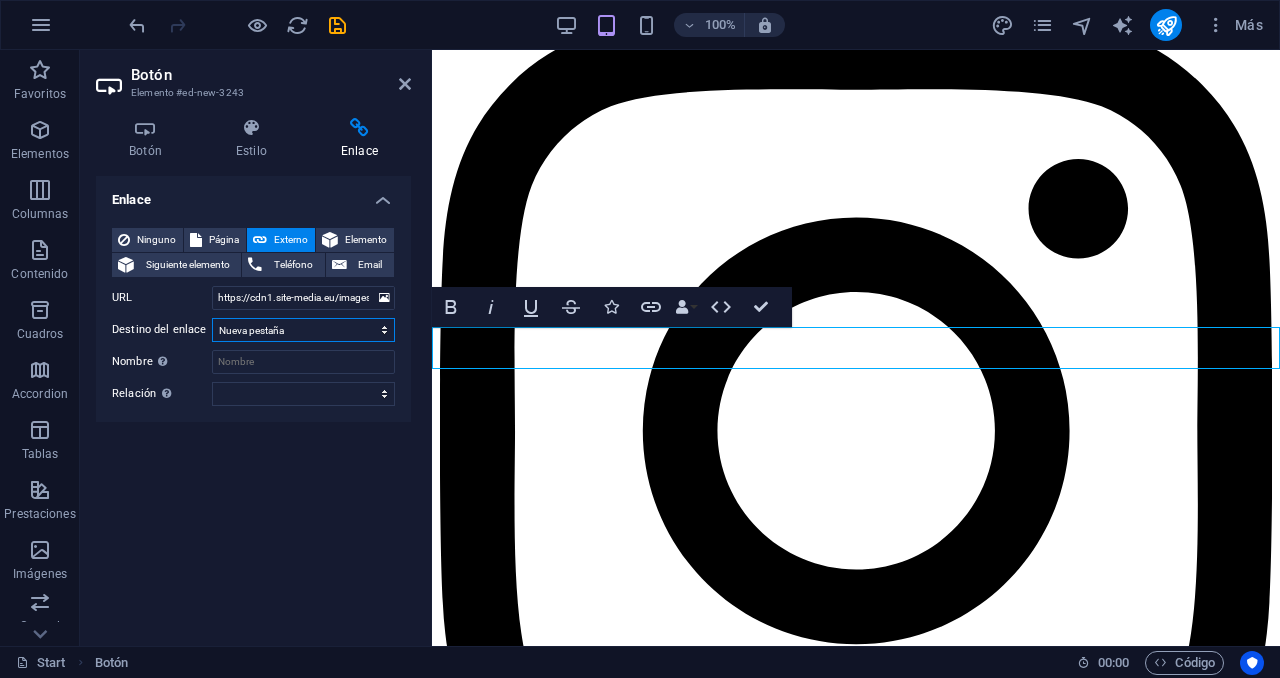 click on "Nueva pestaña Misma pestaña Superposición" at bounding box center [303, 330] 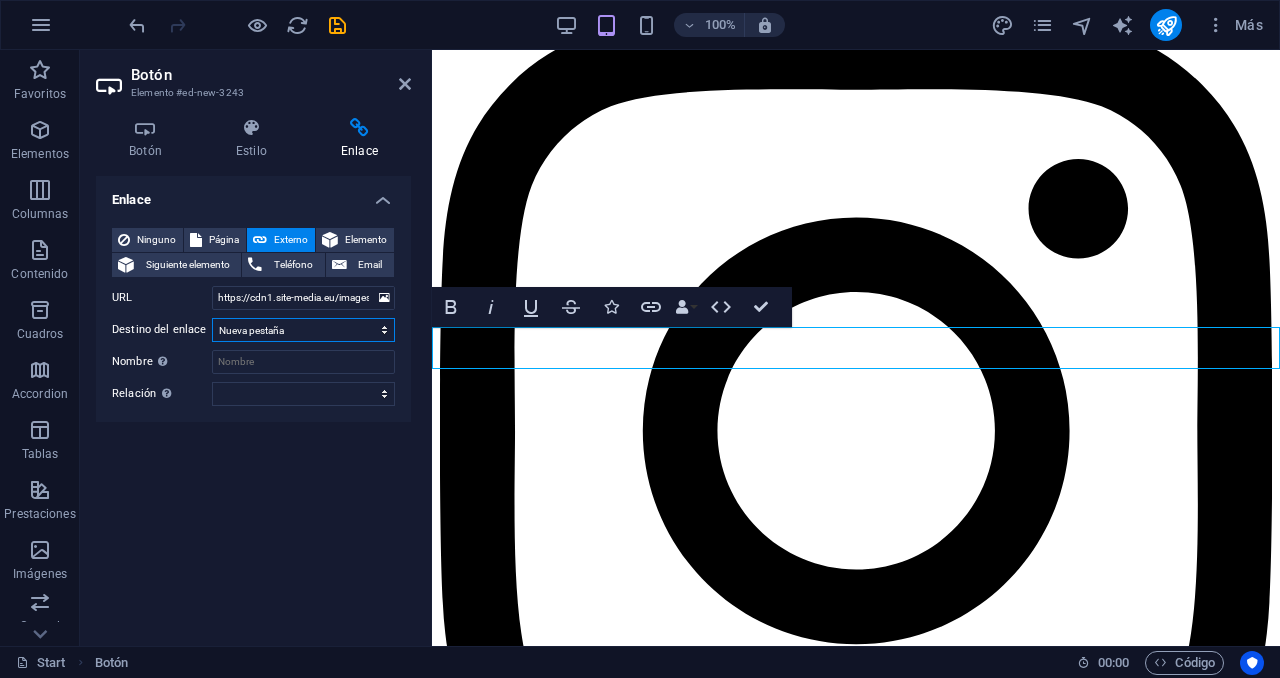 click on "Nueva pestaña Misma pestaña Superposición" at bounding box center (303, 330) 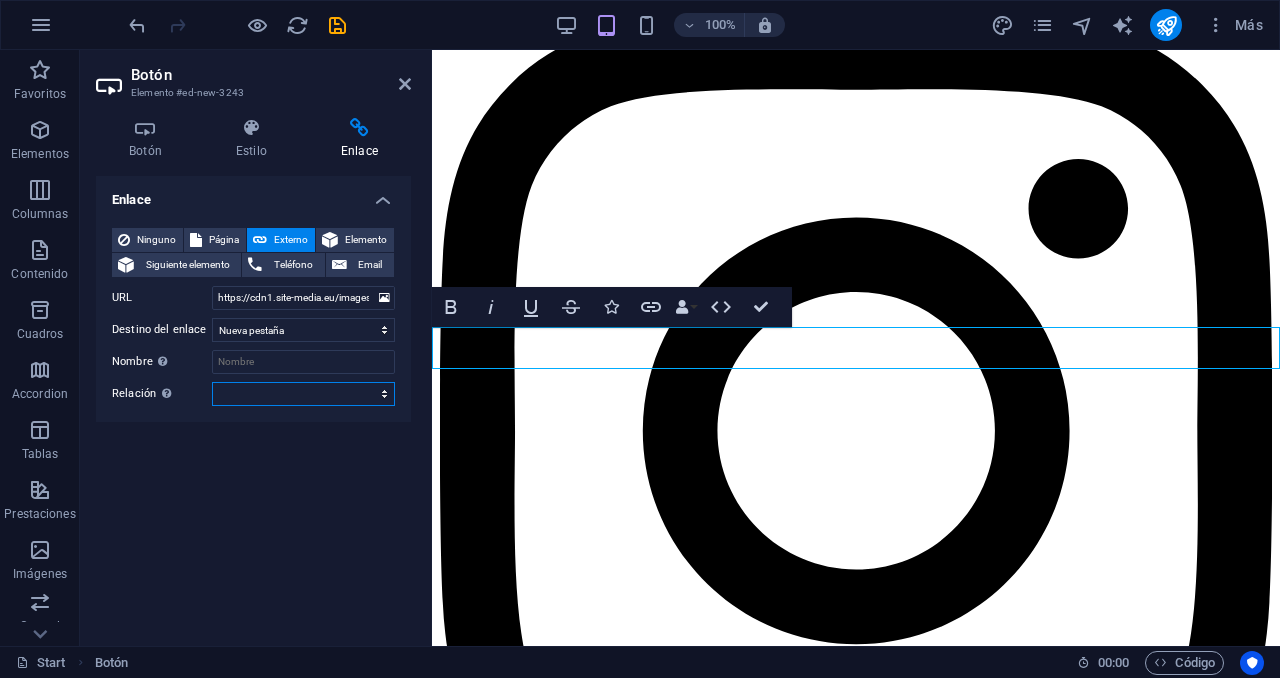 click on "alternativo autor marcador externo ayuda licencia siguiente nofollow noreferrer noopener ant buscar etiqueta" at bounding box center (303, 394) 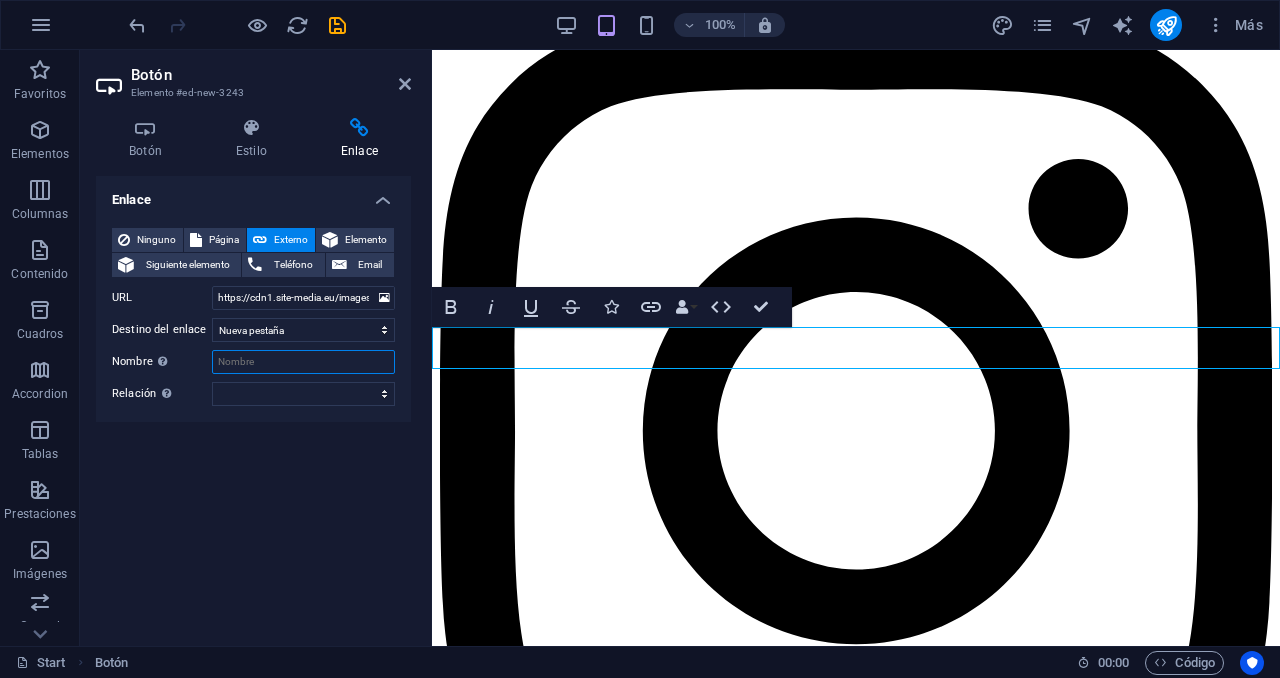 click on "Nombre Una descripción adicional del enlace no debería ser igual al texto del enlace. El título suele mostrarse como un texto de información cuando se mueve el ratón por encima del elemento. Déjalo en blanco en caso de dudas." at bounding box center [303, 362] 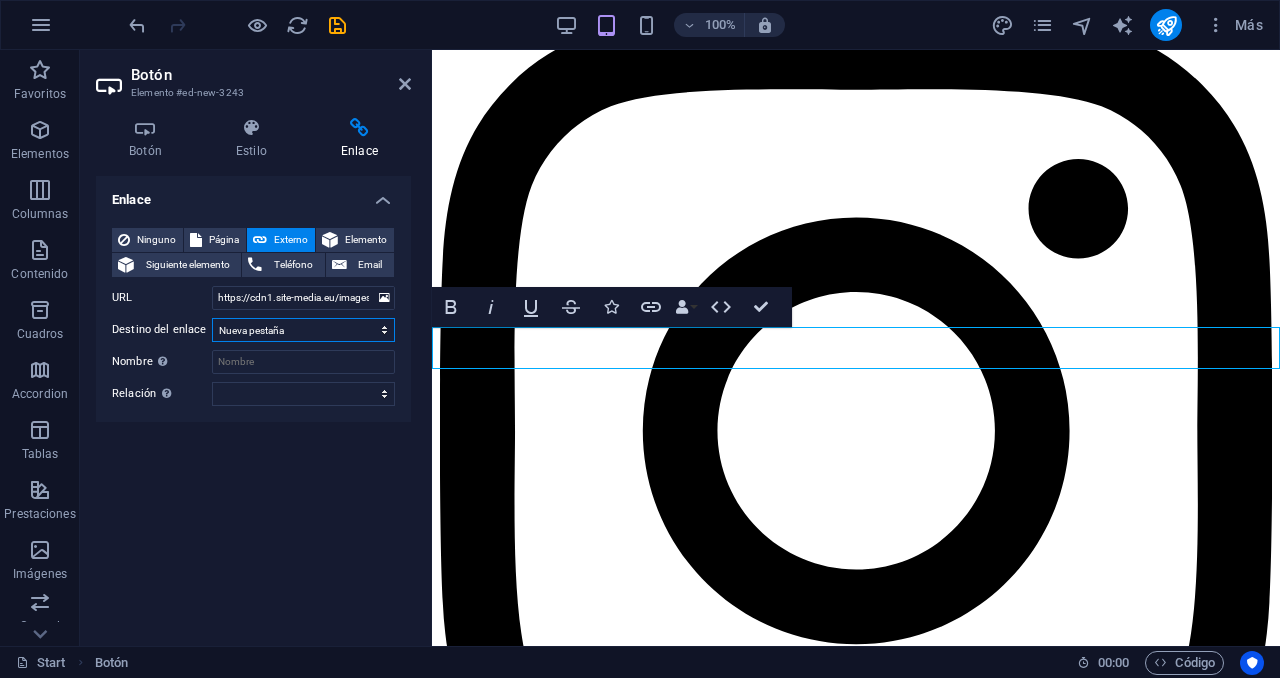 click on "Nueva pestaña Misma pestaña Superposición" at bounding box center [303, 330] 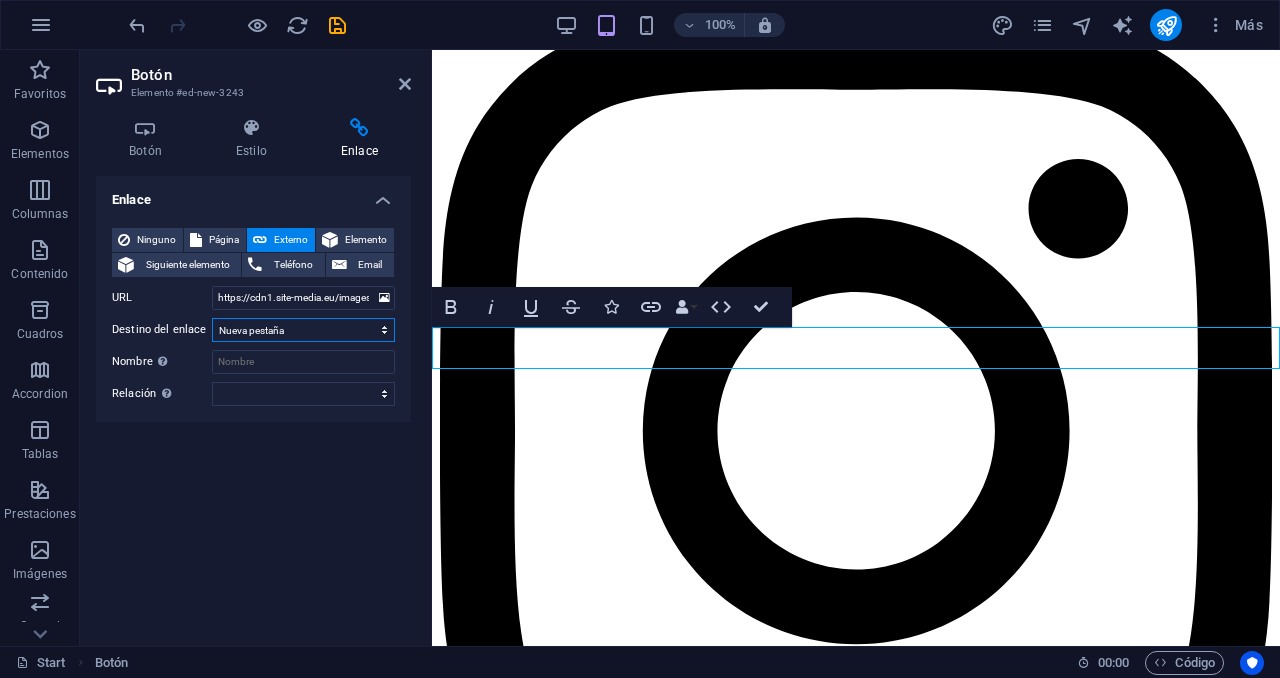 click on "Nueva pestaña Misma pestaña Superposición" at bounding box center (303, 330) 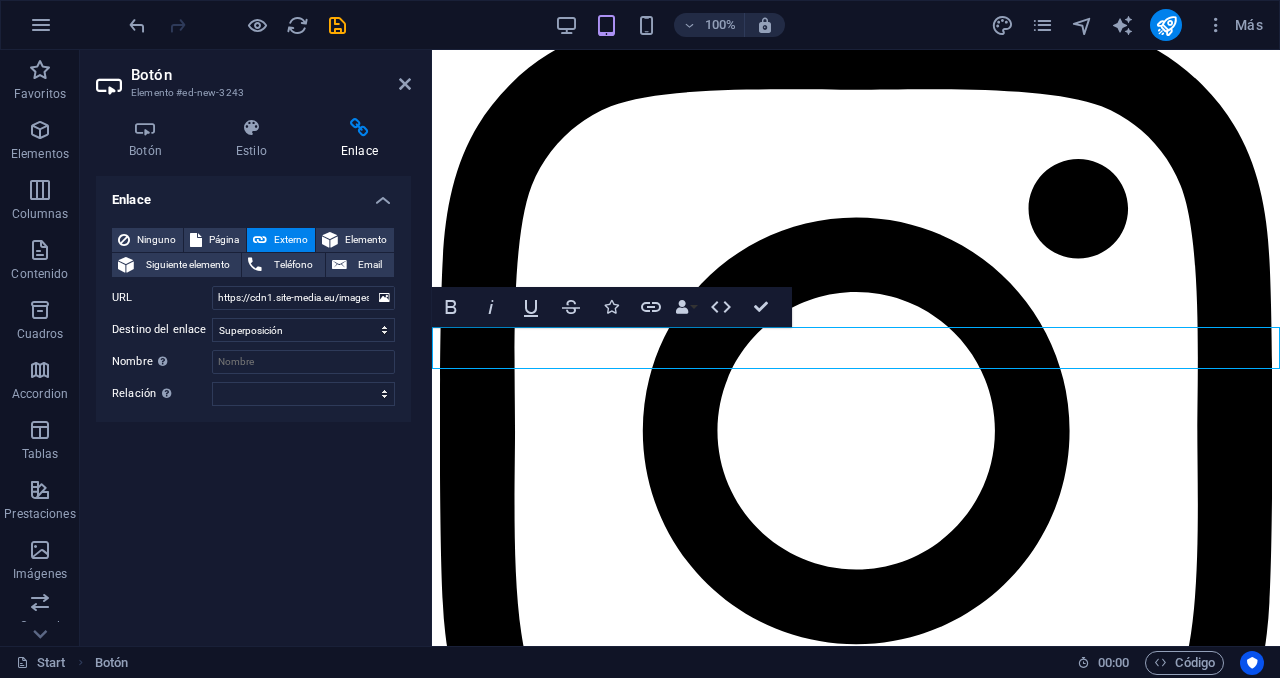 click on "Enlace Ninguno Página Externo Elemento Siguiente elemento Teléfono Email Página Start Subpage Legal notice Privacy Elemento #ed-new-4046
URL https://cdn1.site-media.eu/images/0/18051504/PROCESO-Y5zo_e_NMOA6YRSTZ1mvqg.png Teléfono Email Destino del enlace Nueva pestaña Misma pestaña Superposición Nombre Una descripción adicional del enlace no debería ser igual al texto del enlace. El título suele mostrarse como un texto de información cuando se mueve el ratón por encima del elemento. Déjalo en blanco en caso de dudas. Relación Define la  relación de este enlace con el destino del enlace . Por ejemplo, el valor "nofollow" indica a los buscadores que no sigan al enlace. Puede dejarse vacío. alternativo autor marcador externo ayuda licencia siguiente nofollow noreferrer noopener ant buscar etiqueta" at bounding box center (253, 403) 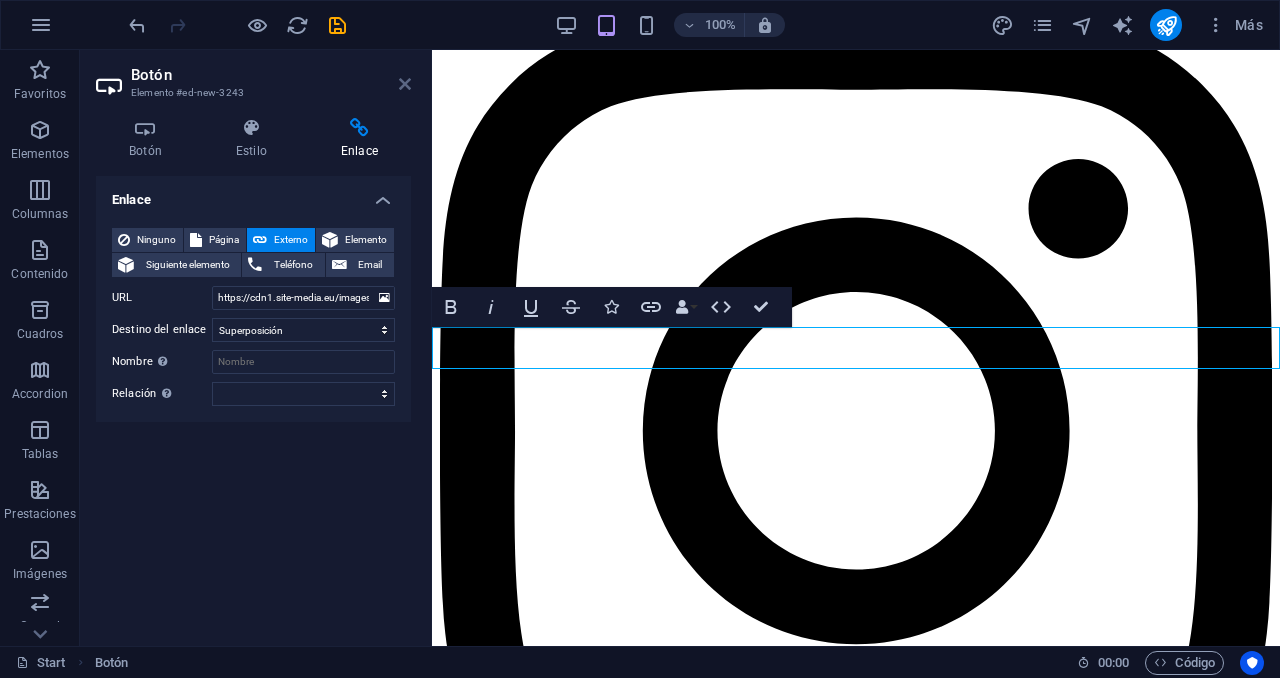 click at bounding box center [405, 84] 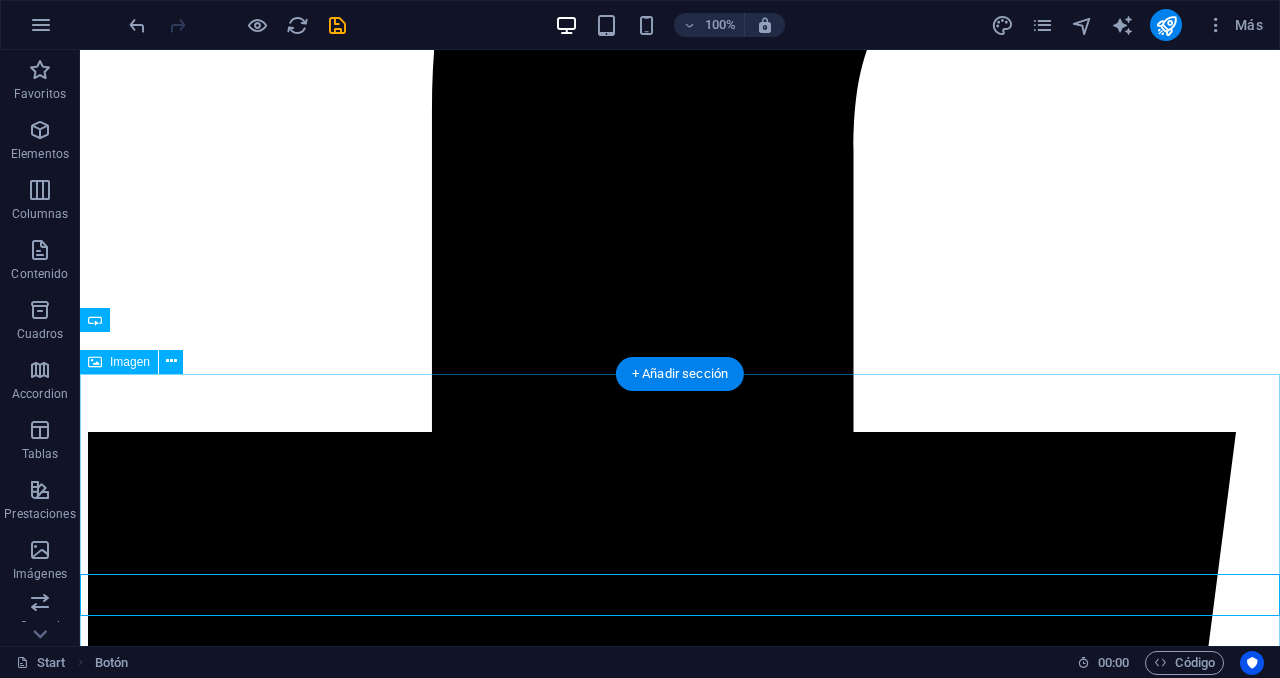 scroll, scrollTop: 4676, scrollLeft: 0, axis: vertical 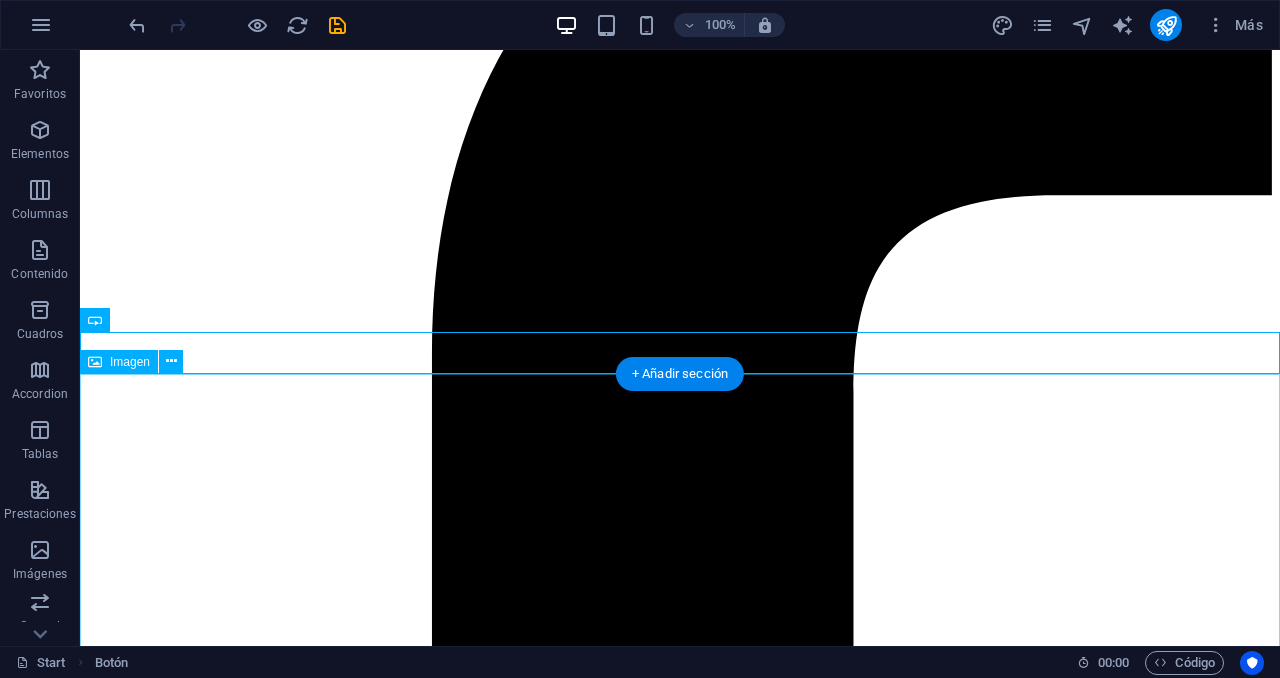 click at bounding box center [680, 50805] 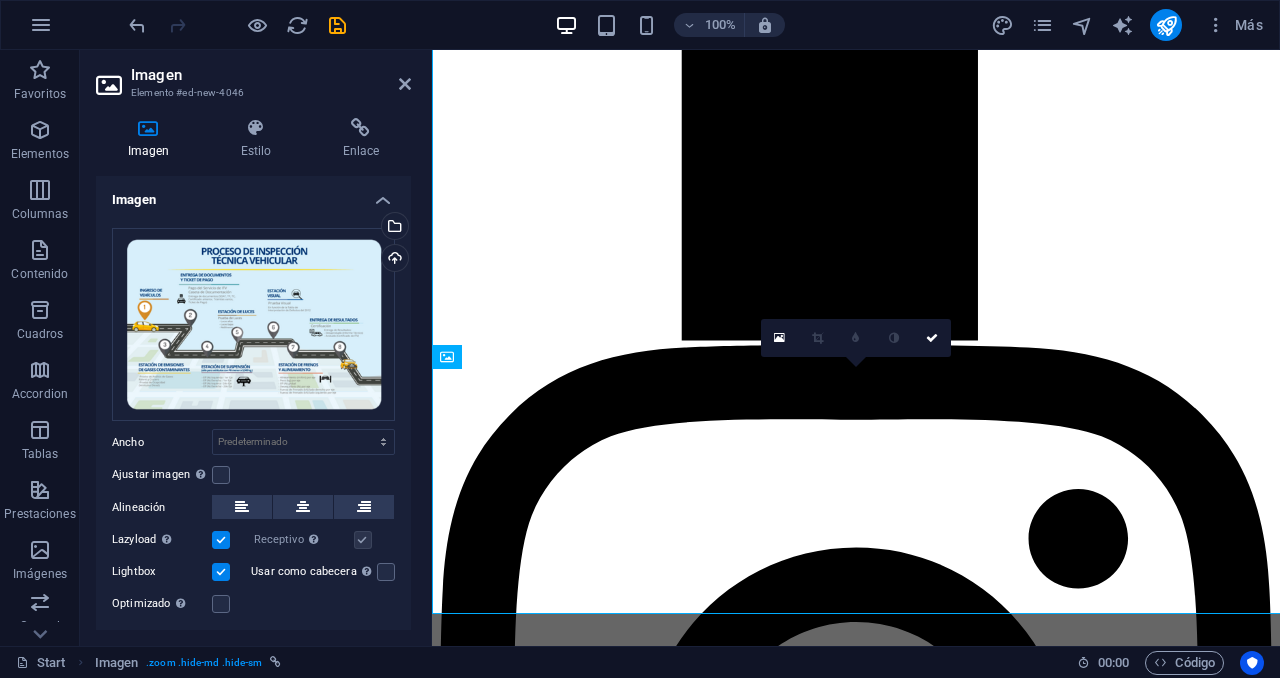 scroll, scrollTop: 5006, scrollLeft: 0, axis: vertical 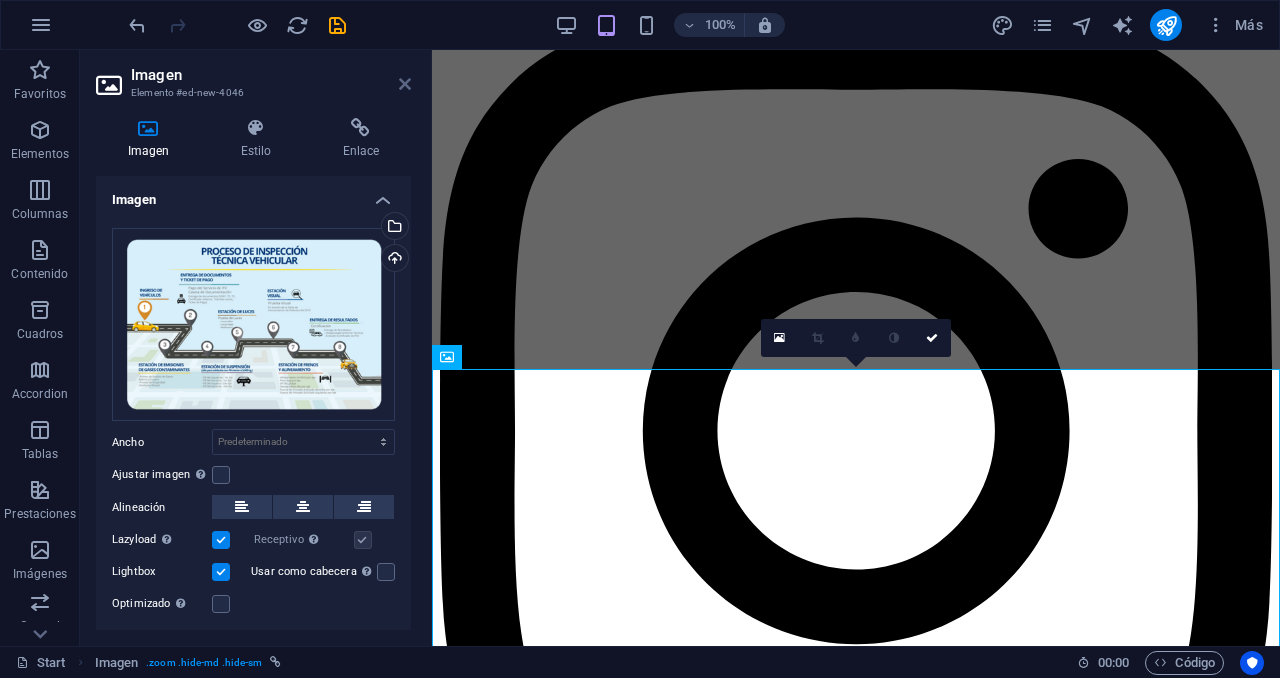click at bounding box center (405, 84) 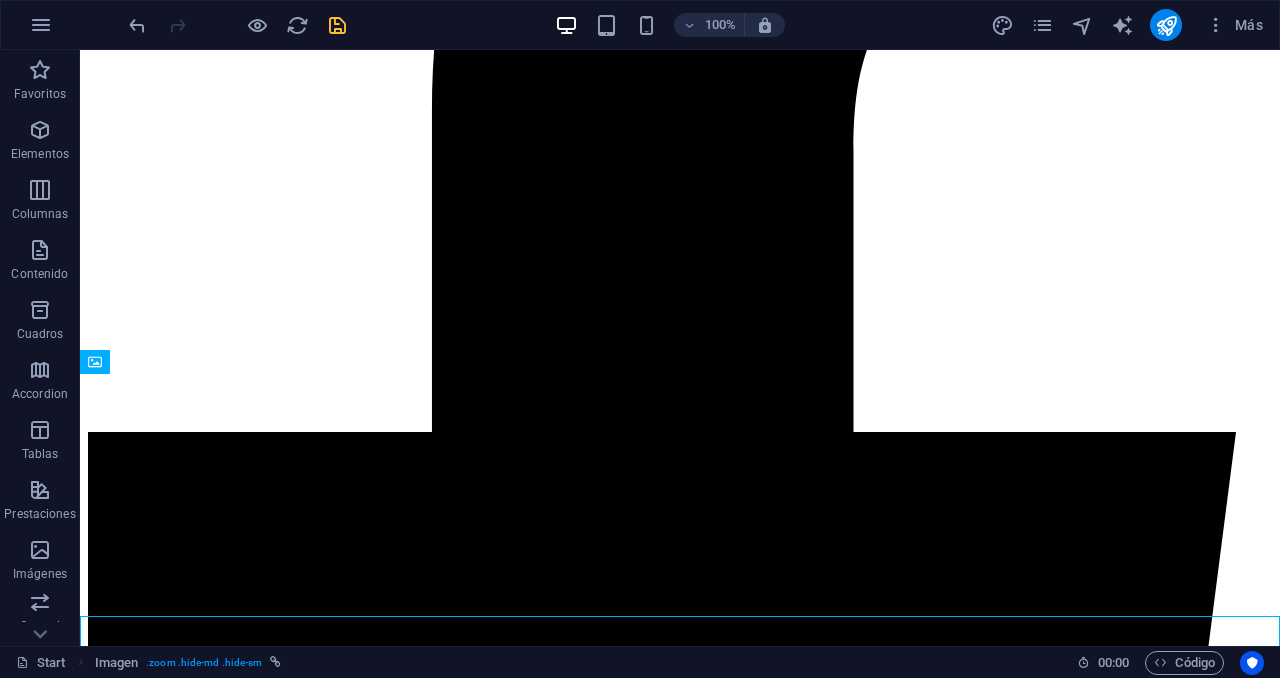 scroll, scrollTop: 4676, scrollLeft: 0, axis: vertical 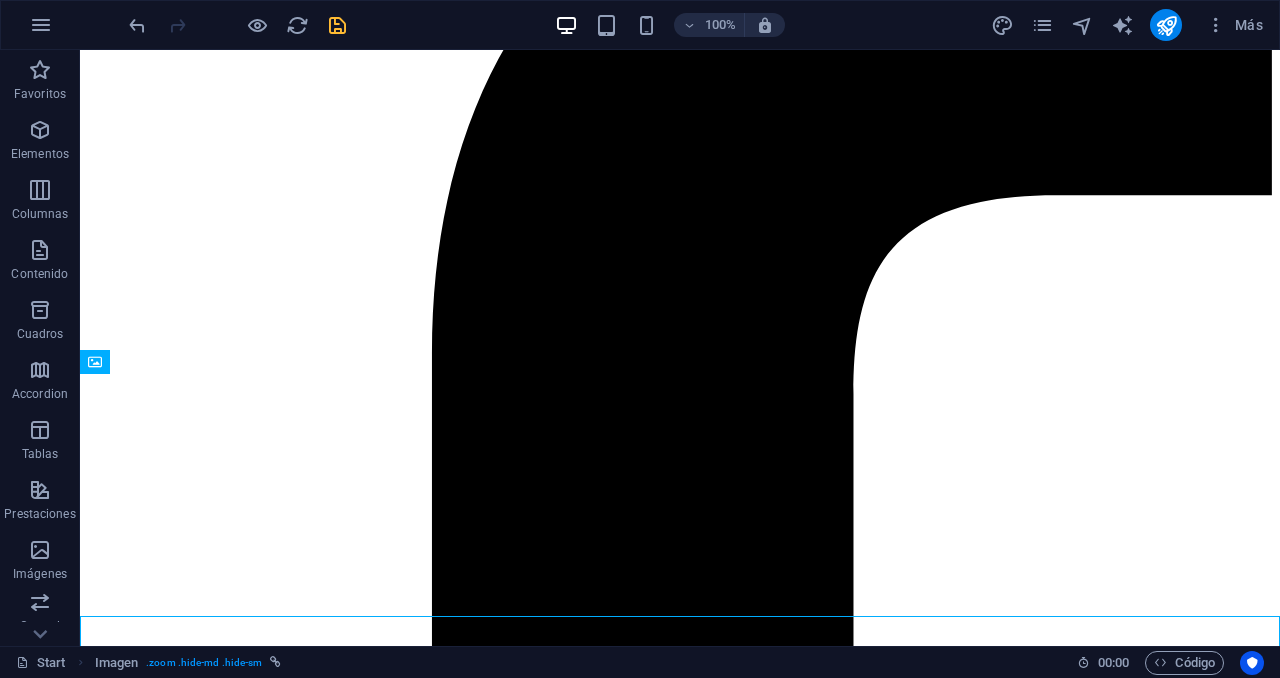 click at bounding box center (337, 25) 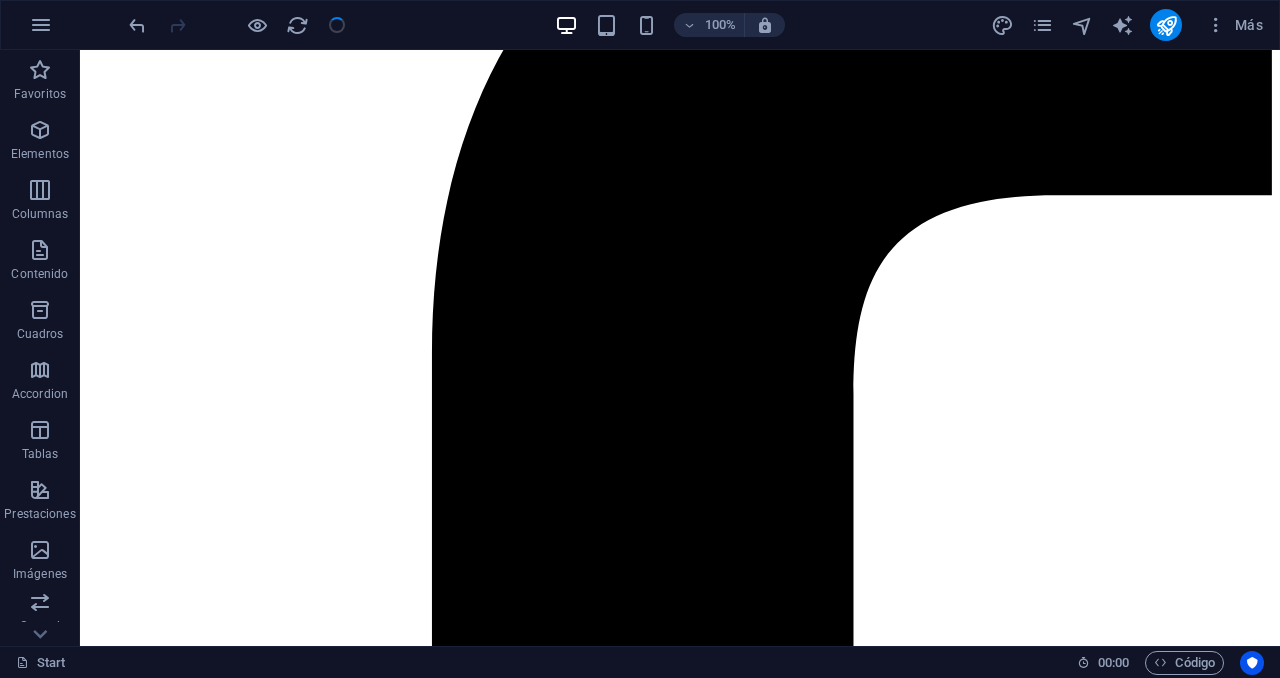 click at bounding box center (237, 25) 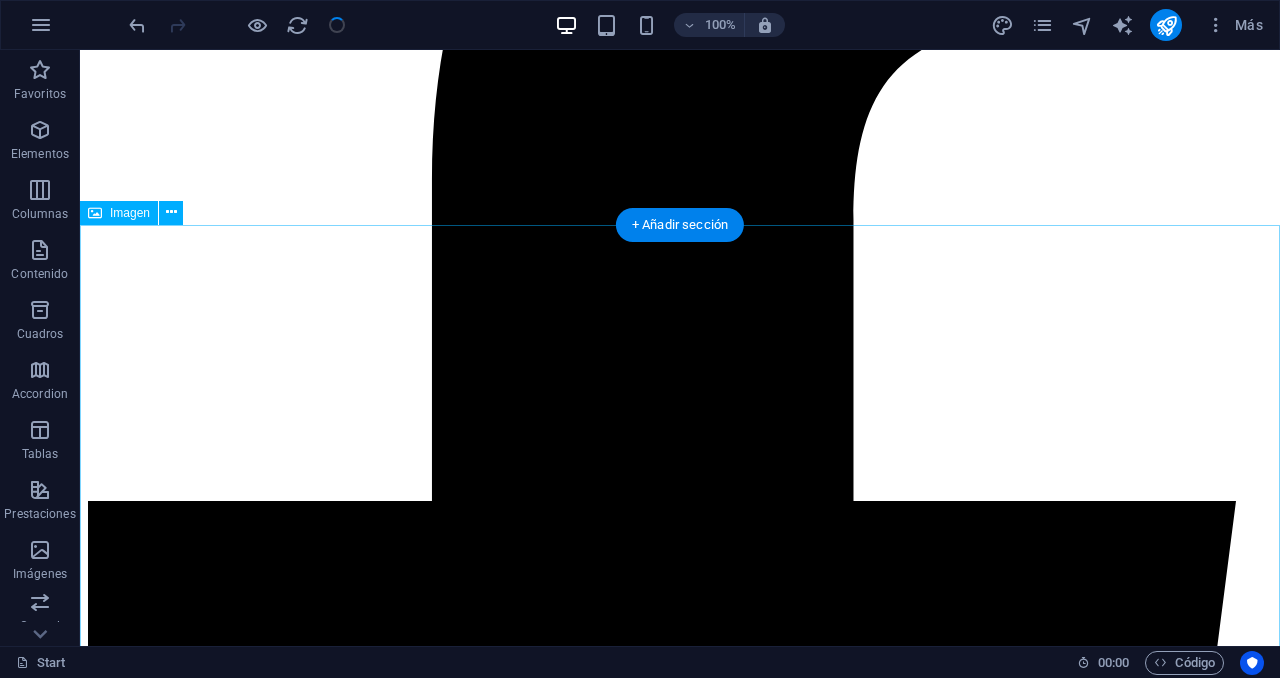 scroll, scrollTop: 4818, scrollLeft: 0, axis: vertical 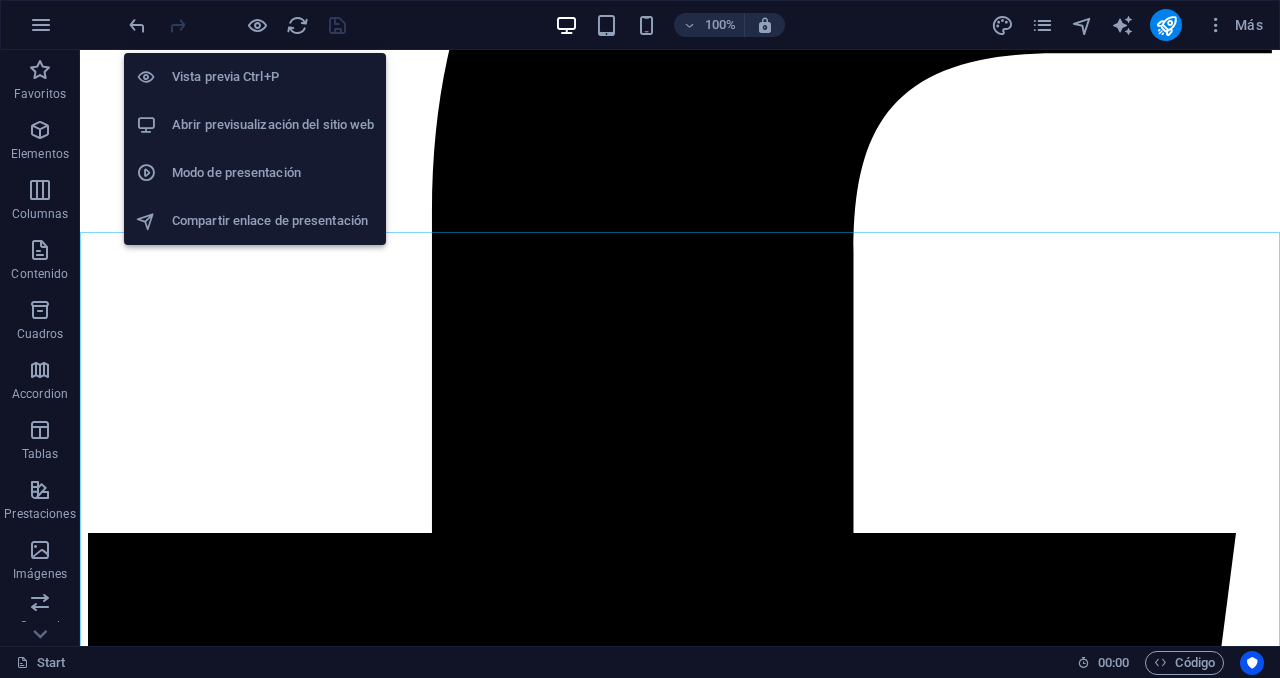 click on "Abrir previsualización del sitio web" at bounding box center (255, 125) 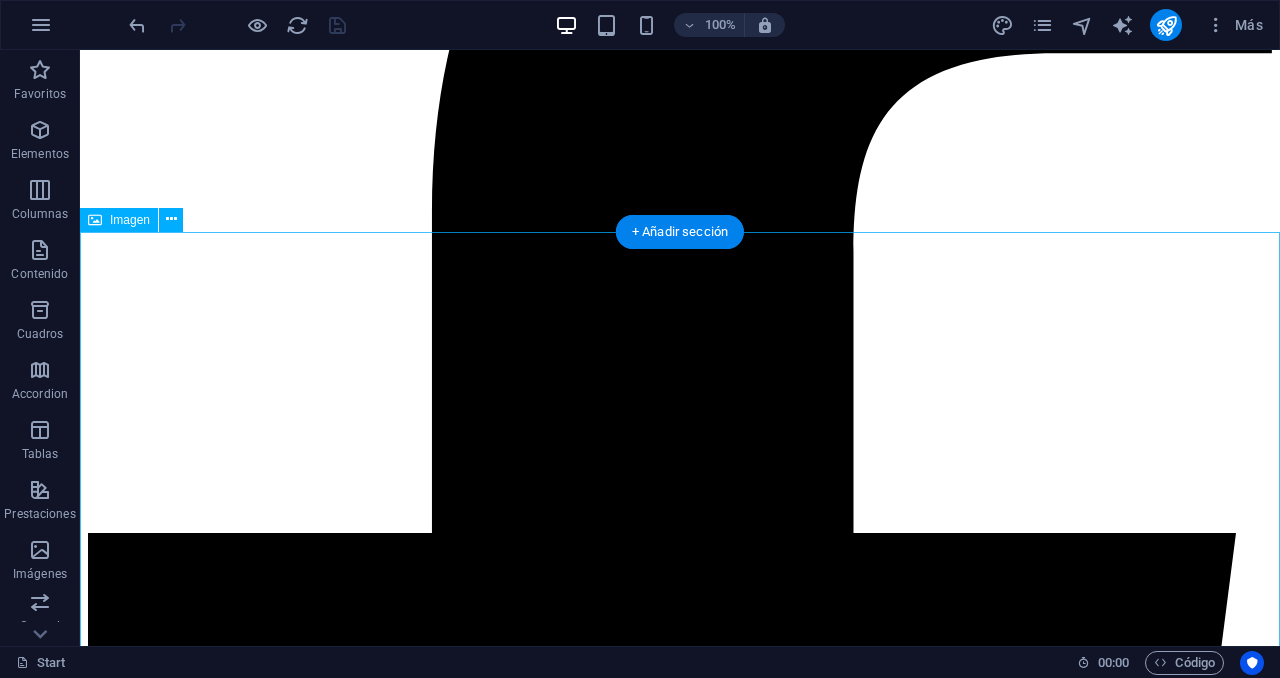 click at bounding box center [680, 50663] 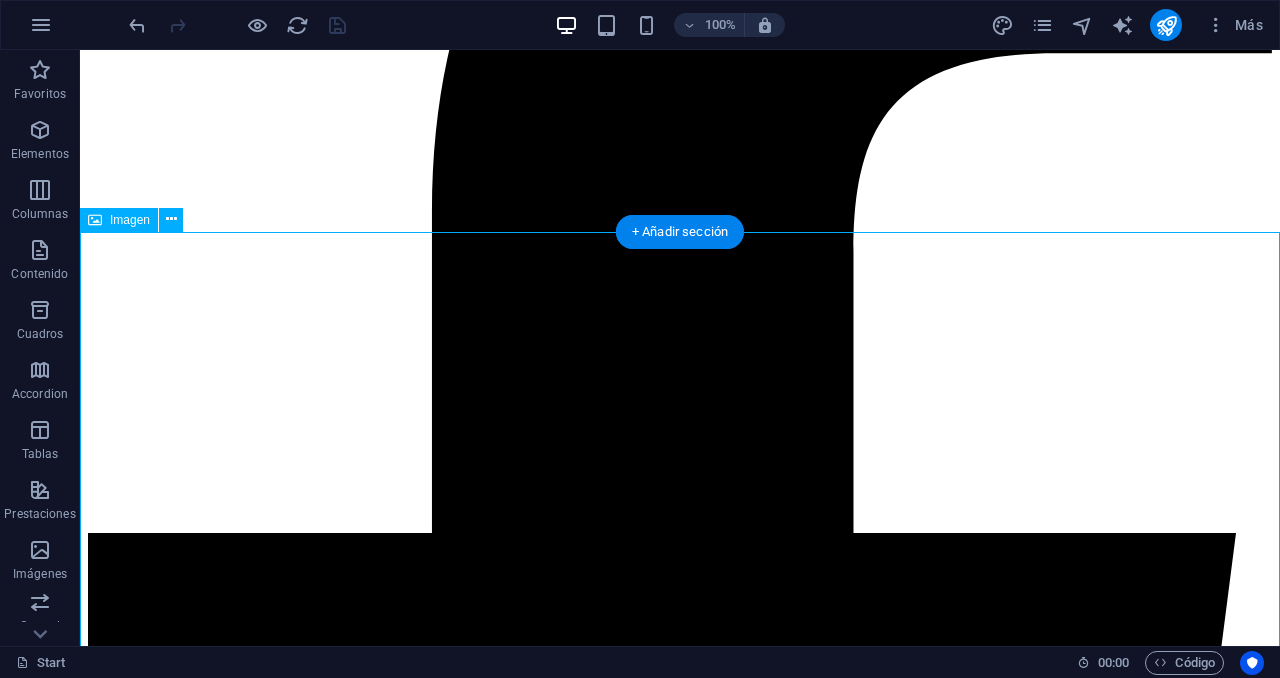 click at bounding box center (680, 50663) 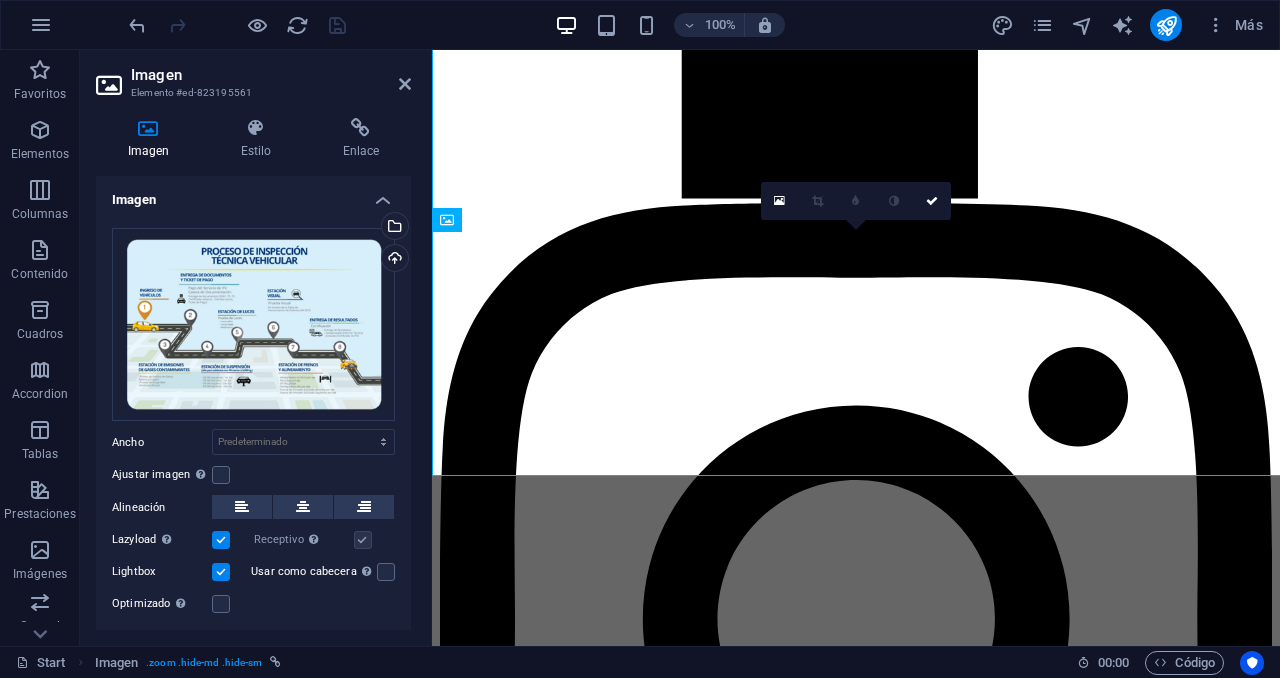 scroll, scrollTop: 5144, scrollLeft: 0, axis: vertical 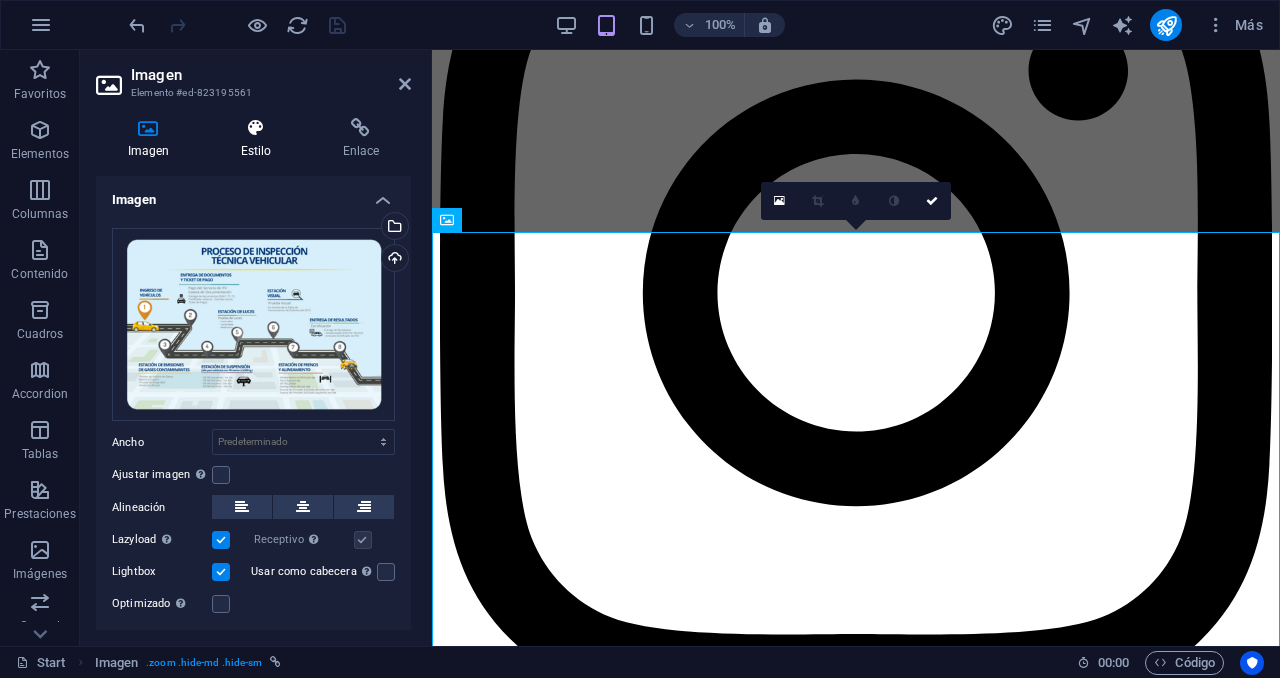 click at bounding box center [256, 128] 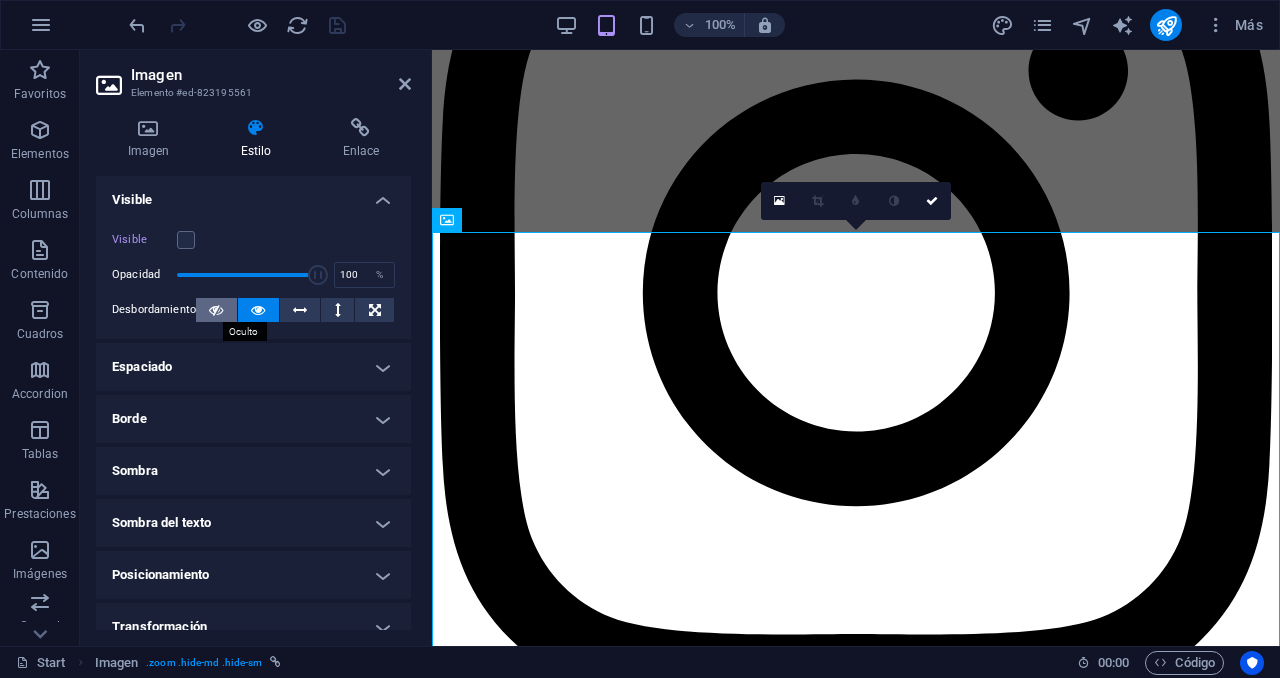 click at bounding box center [216, 310] 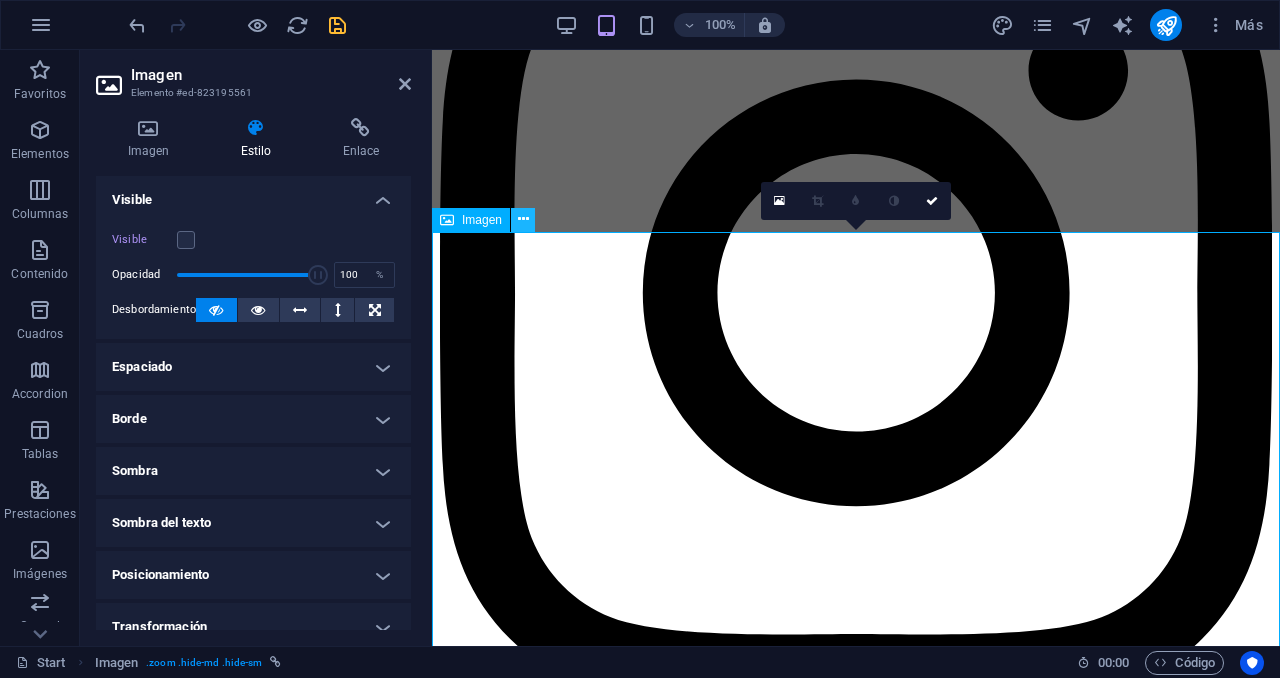 click at bounding box center (523, 219) 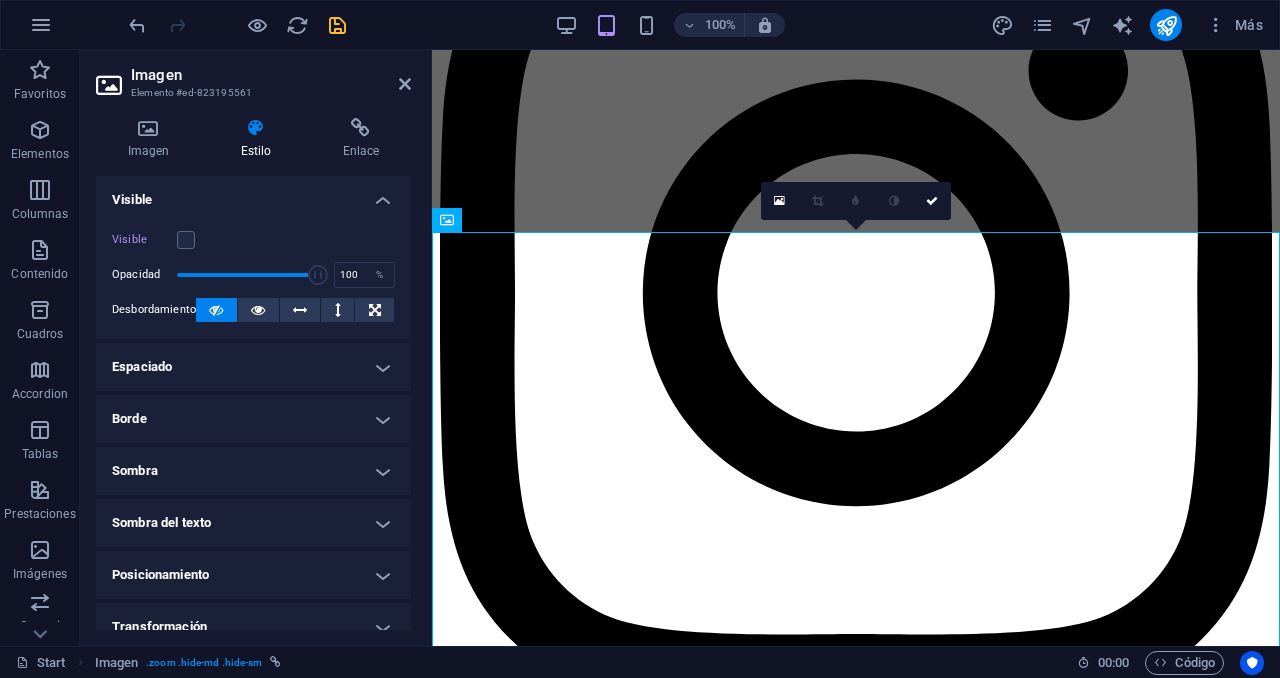 click on "Borde" at bounding box center (253, 419) 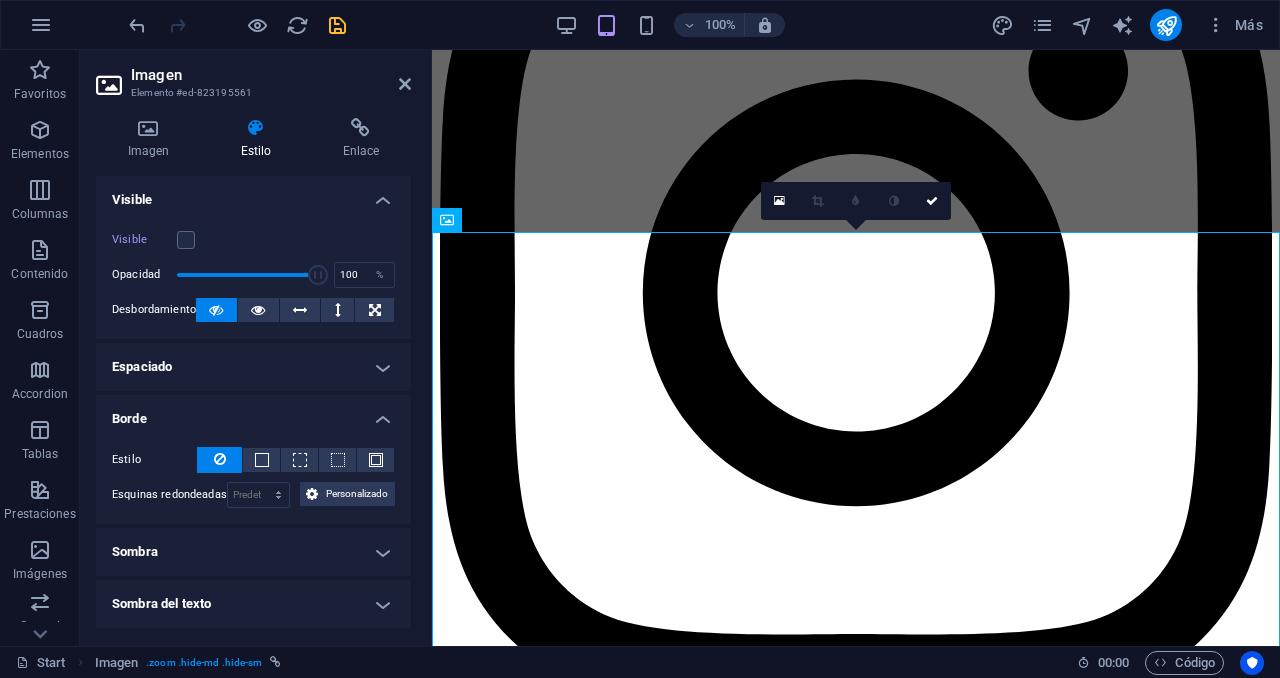 click on "Borde" at bounding box center (253, 413) 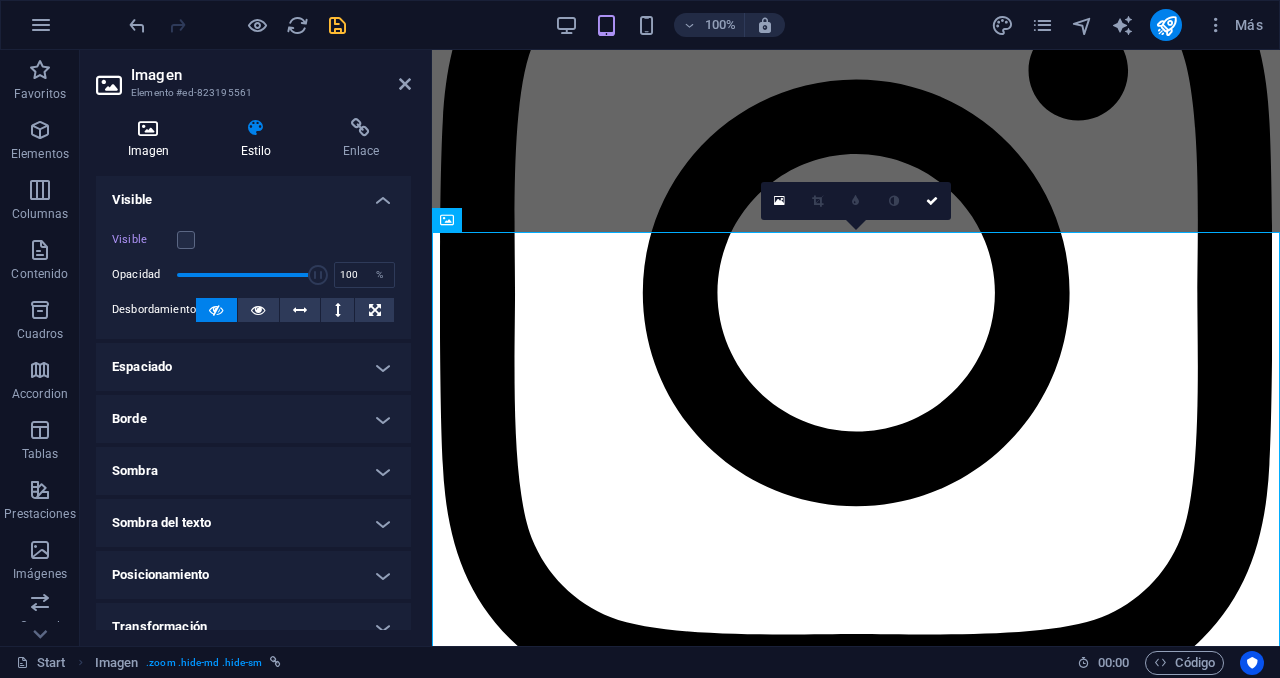click at bounding box center [148, 128] 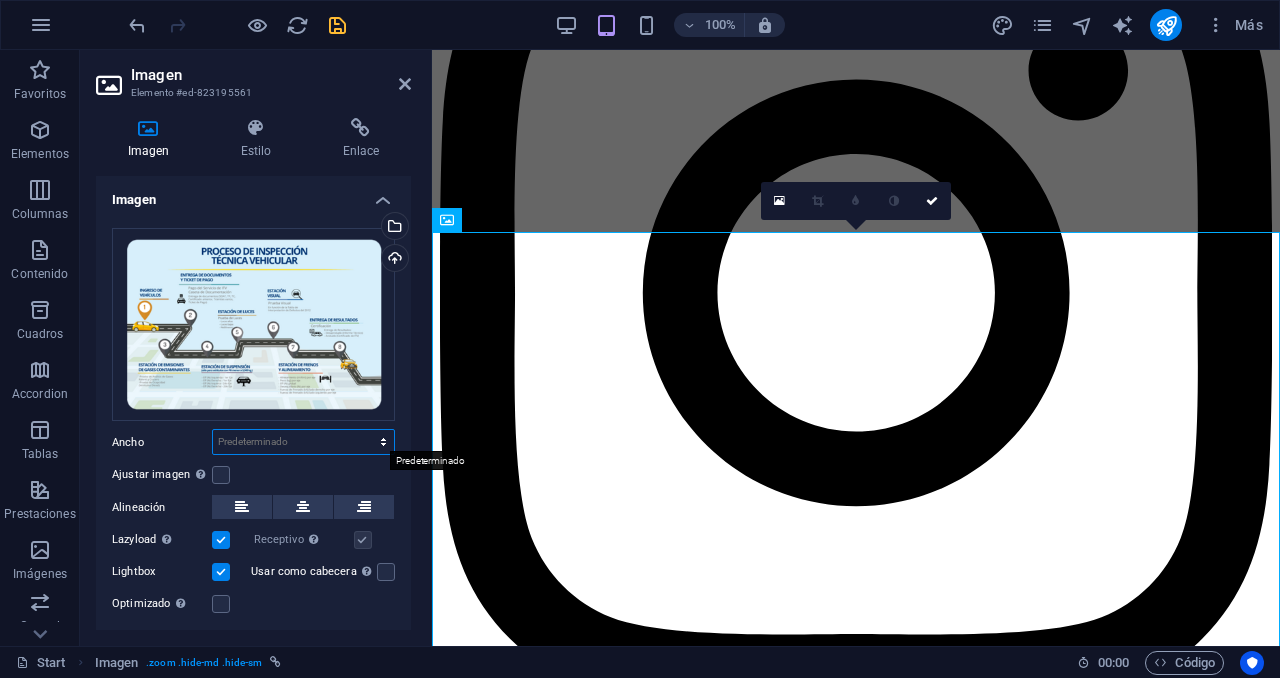click on "Predeterminado automático px rem % em vh vw" at bounding box center (303, 442) 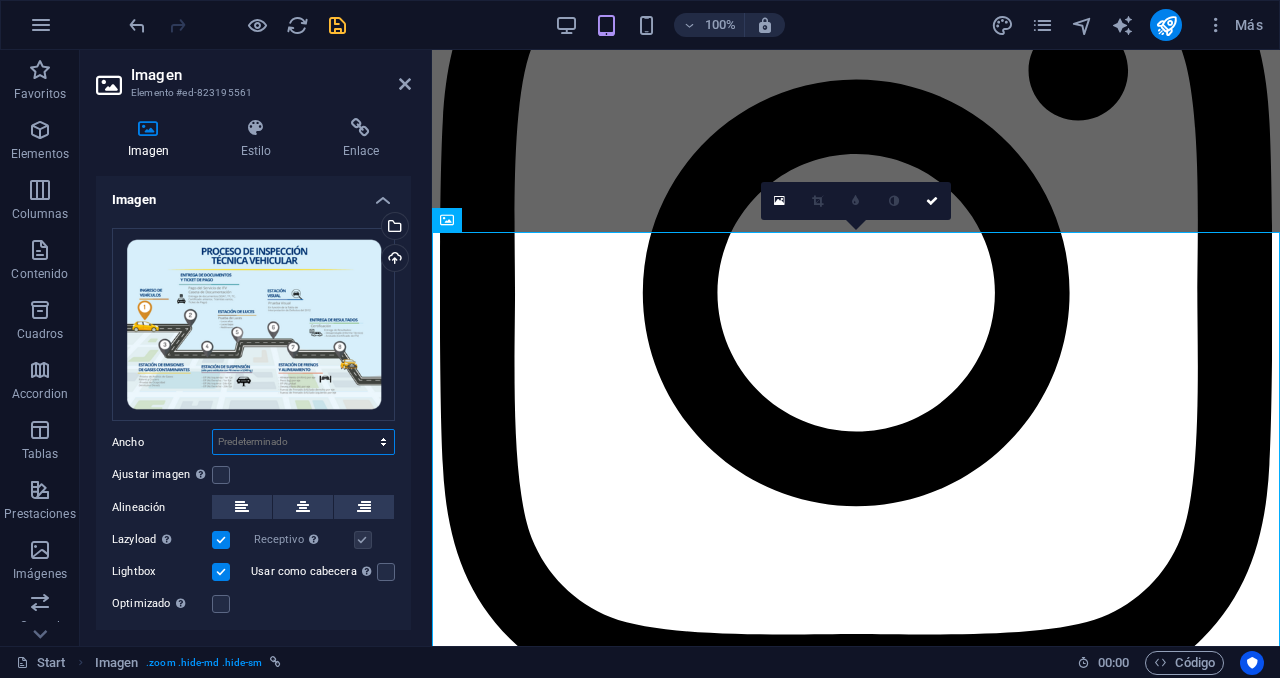 select on "px" 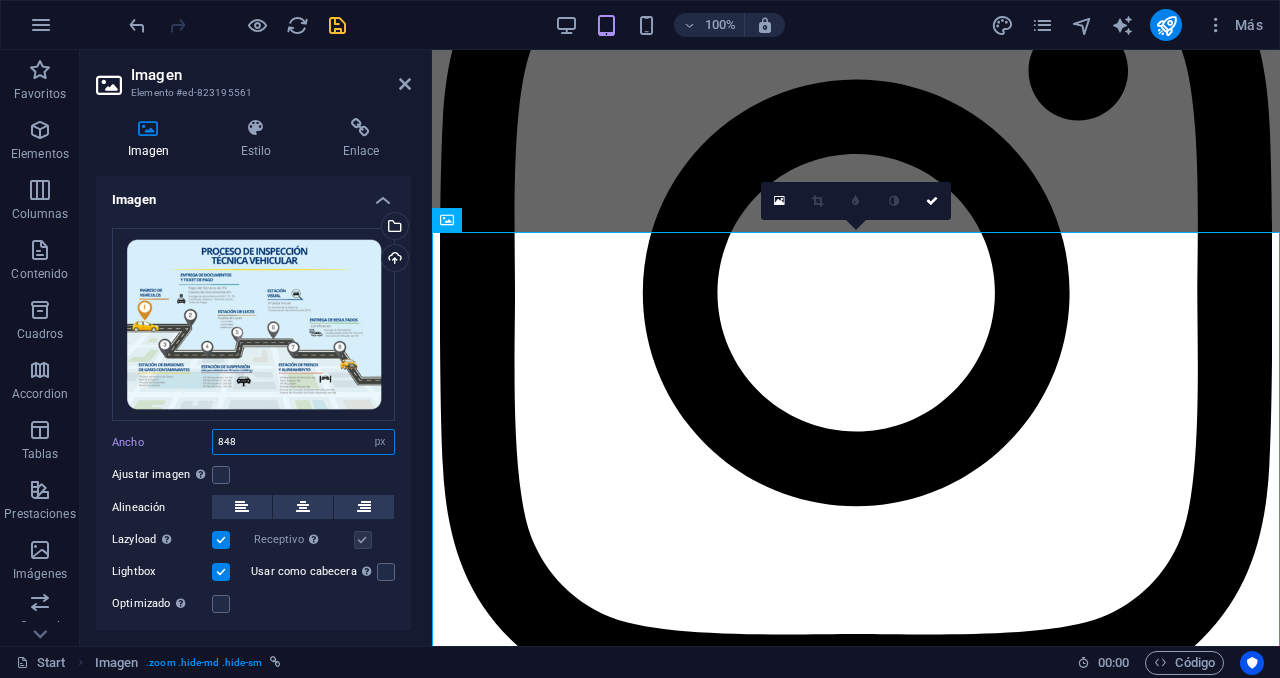 click on "848" at bounding box center [303, 442] 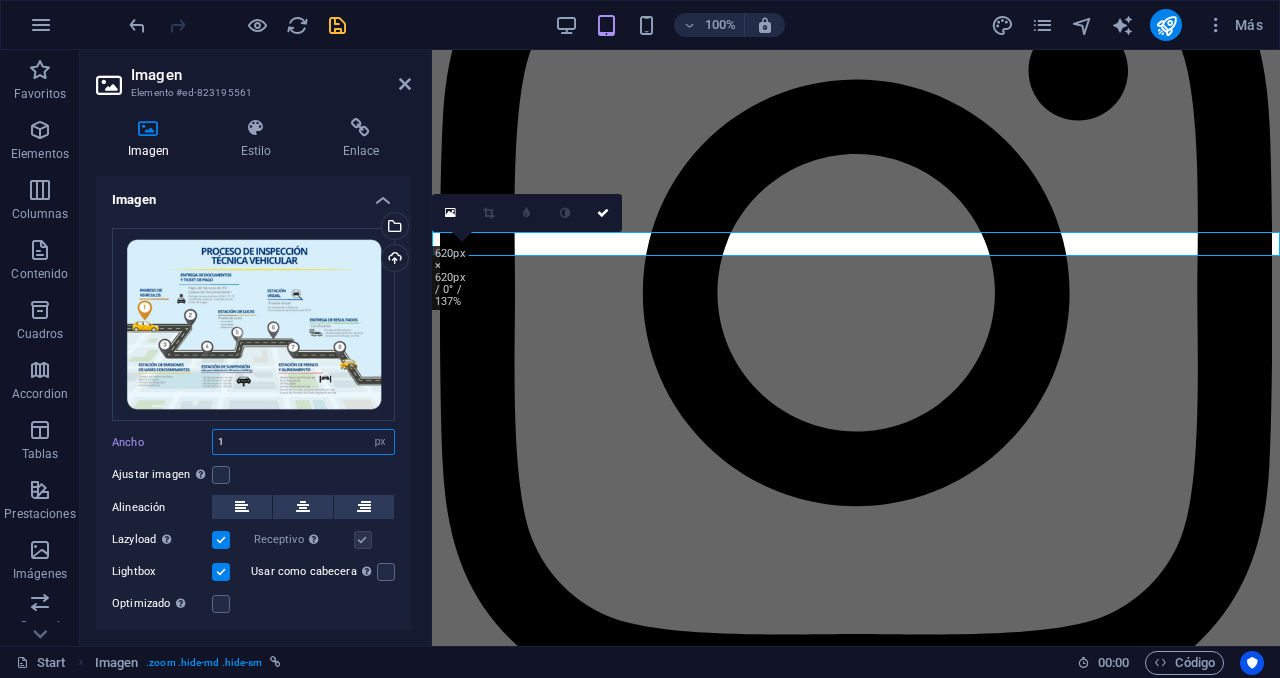 type on "1" 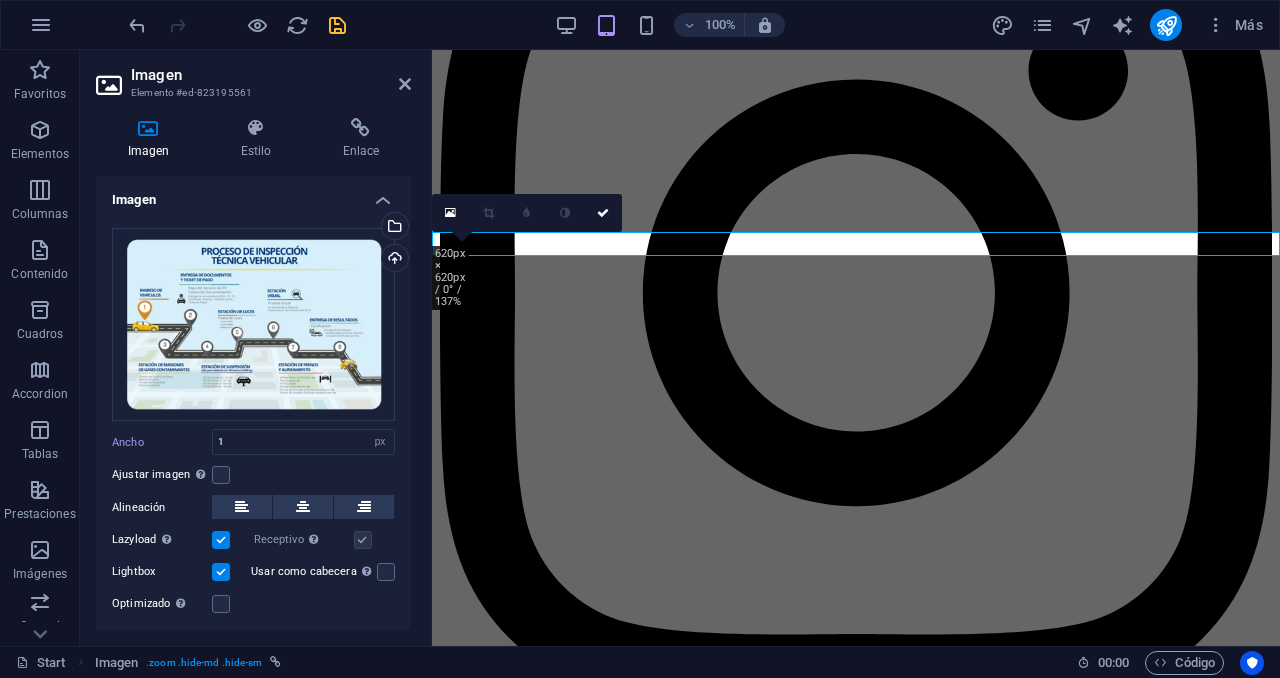 click on "Ajustar imagen Ajustar imagen automáticamente a un ancho y alto fijo" at bounding box center (253, 475) 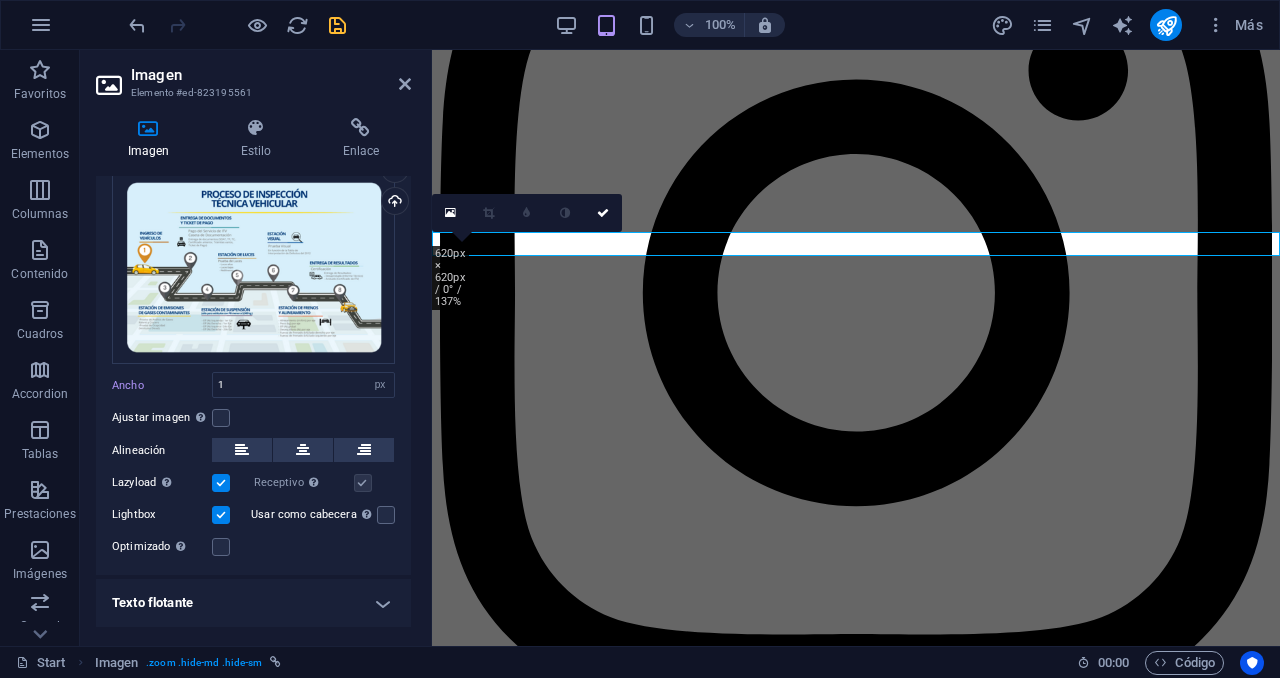 scroll, scrollTop: 103, scrollLeft: 0, axis: vertical 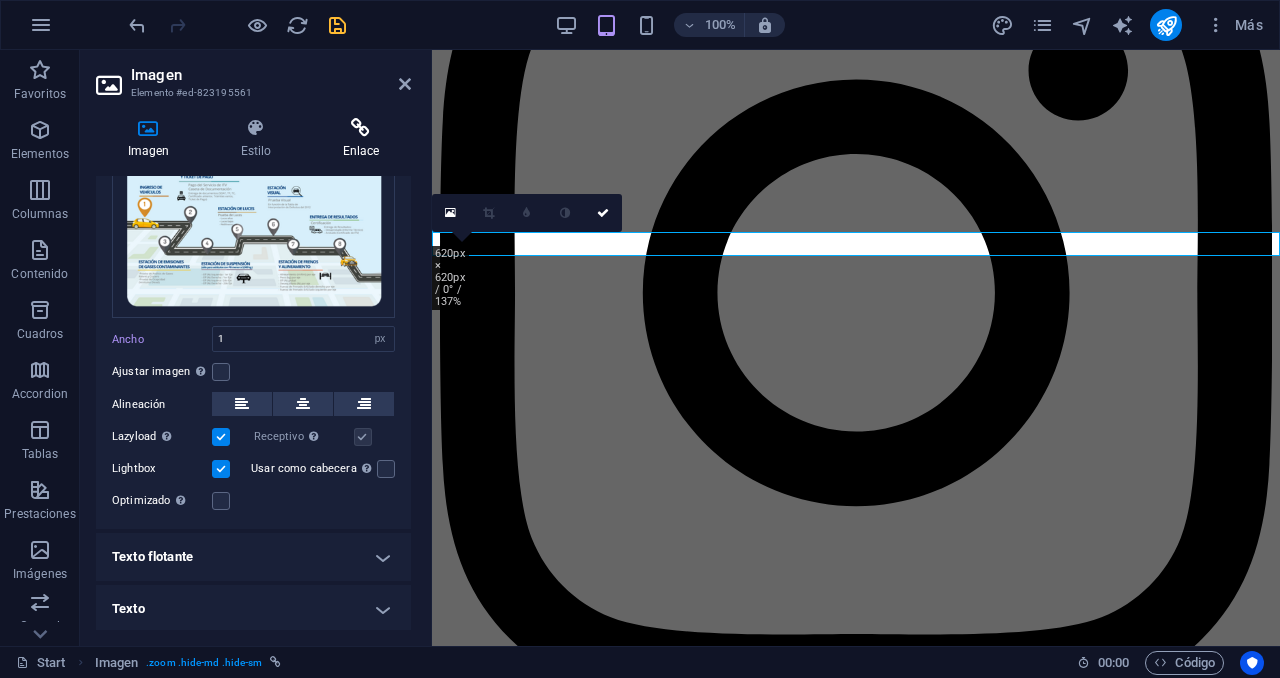 click on "Enlace" at bounding box center [361, 139] 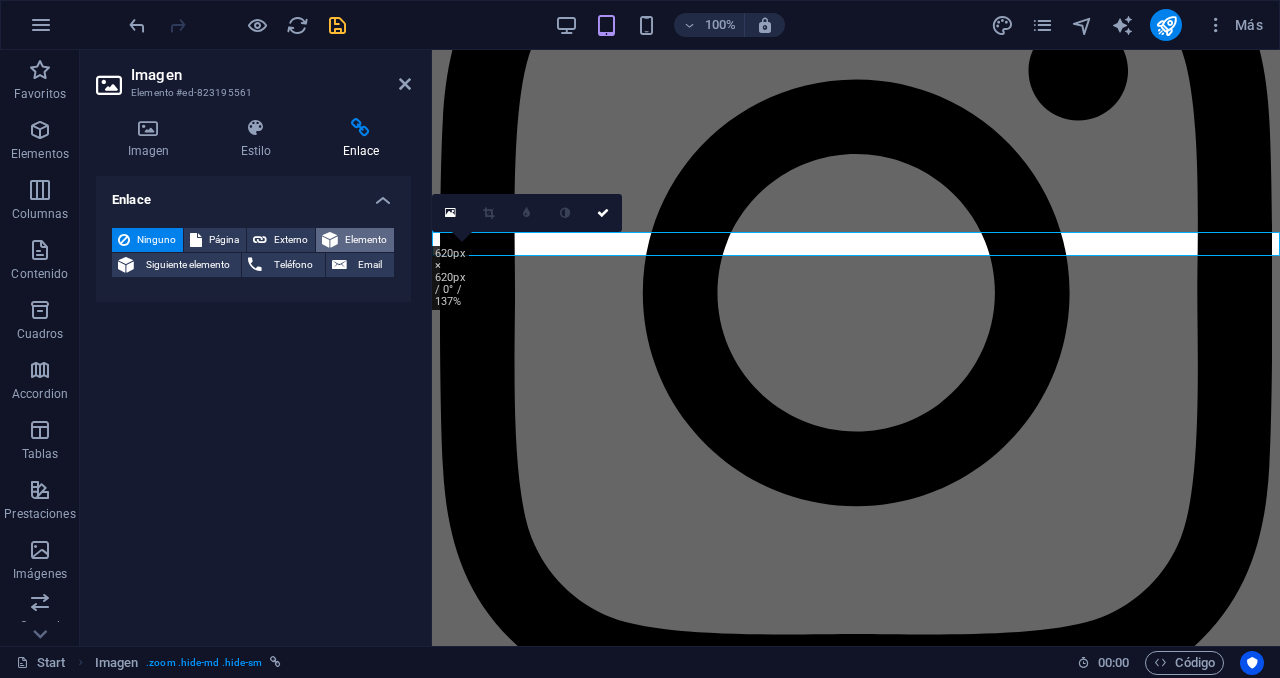 click on "Elemento" at bounding box center (366, 240) 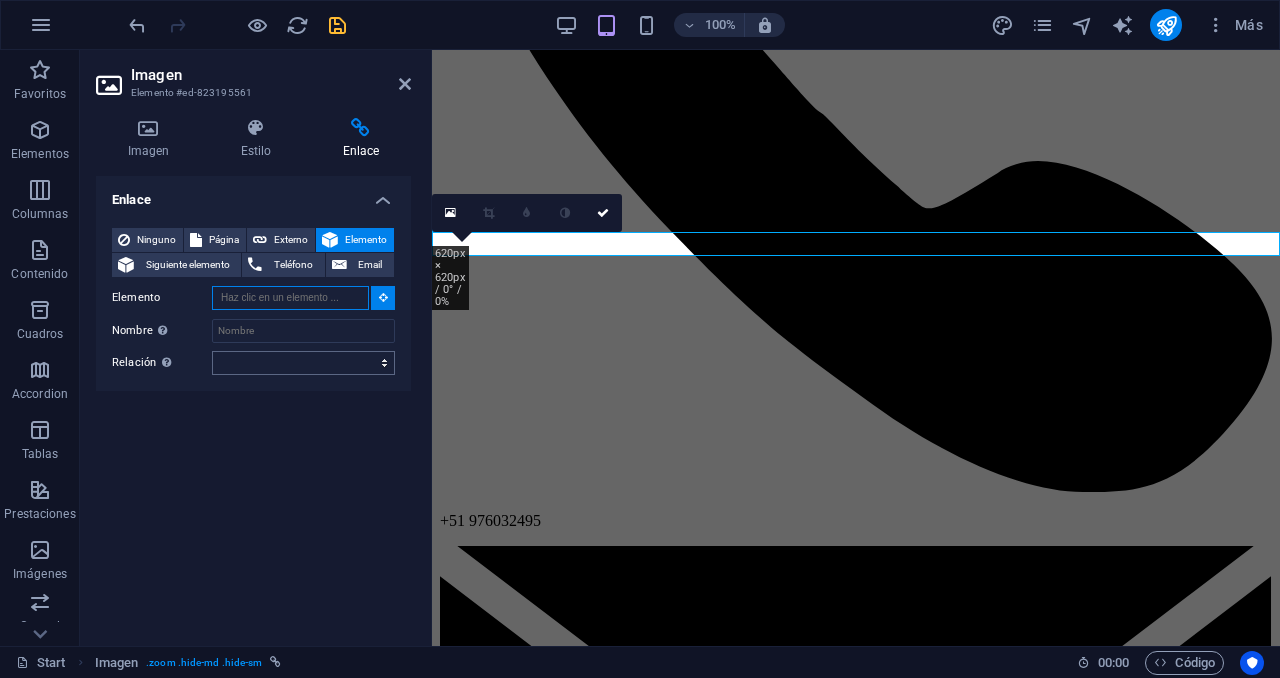 scroll, scrollTop: 5144, scrollLeft: 0, axis: vertical 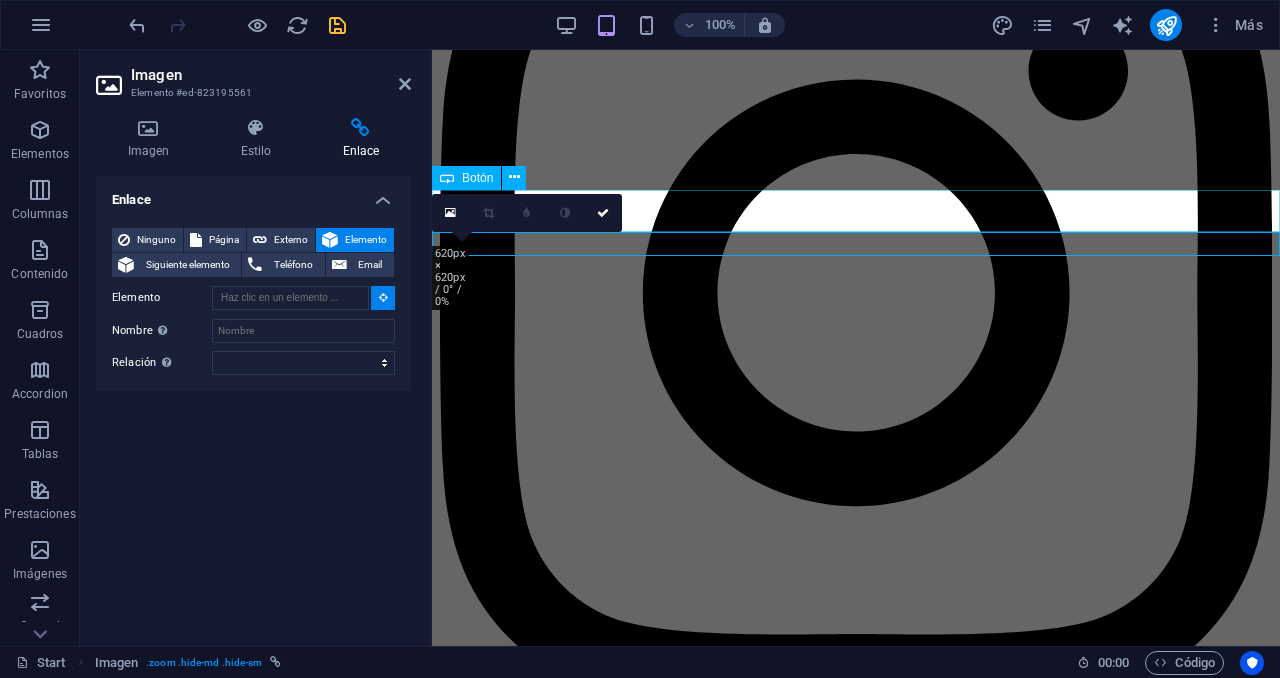 click on "Más información sobre el proceso" at bounding box center [856, 23522] 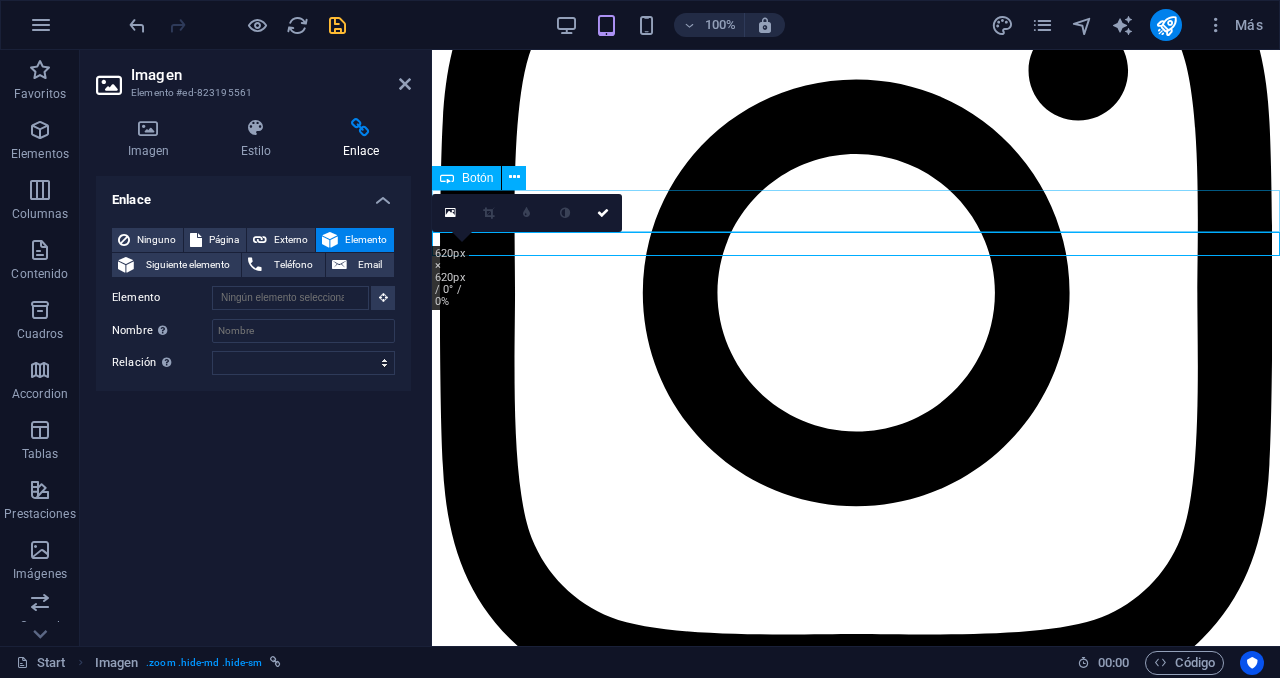 type on "#ed-823195558" 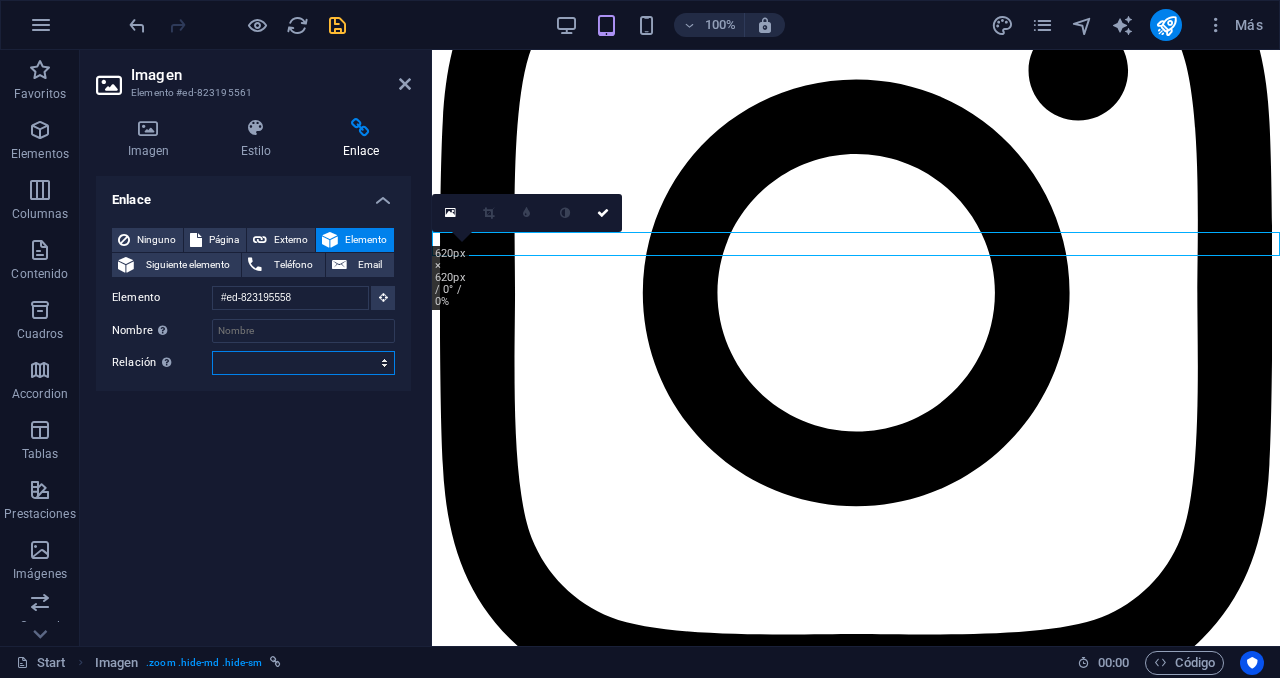 click on "alternativo autor marcador externo ayuda licencia siguiente nofollow noreferrer noopener ant buscar etiqueta" at bounding box center (303, 363) 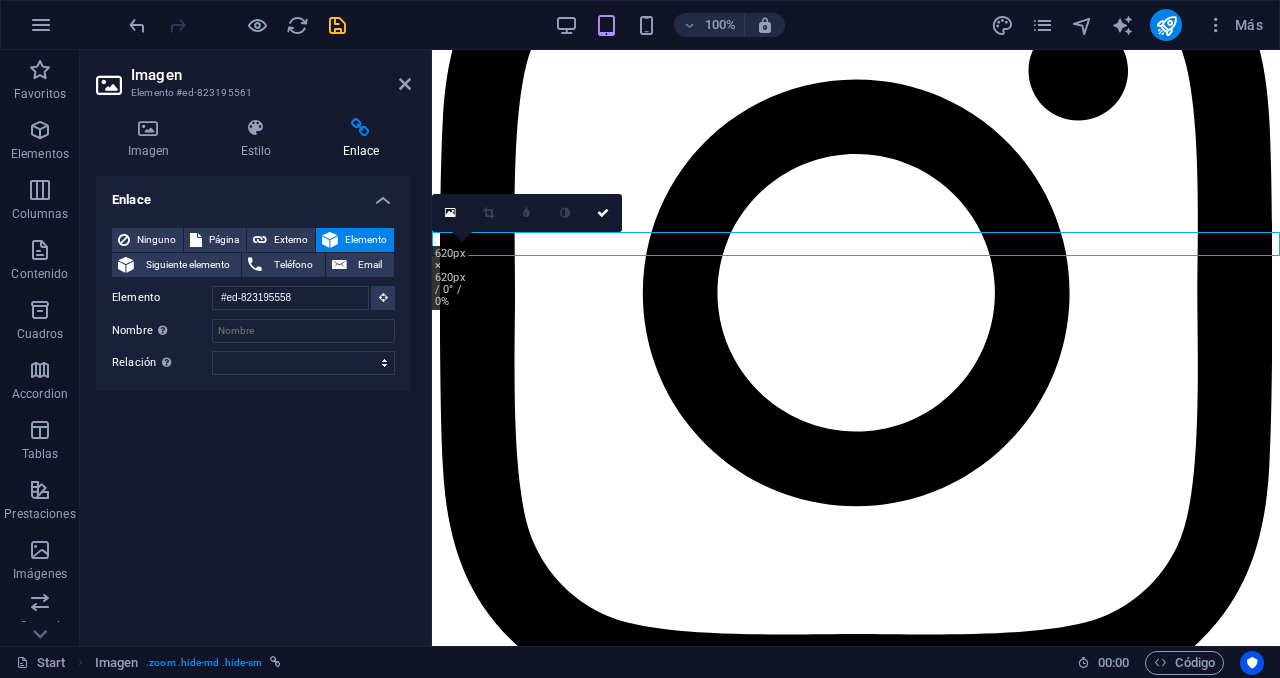 click on "Enlace Ninguno Página Externo Elemento Siguiente elemento Teléfono Email Página Start Subpage Legal notice Privacy Elemento #ed-823195558
URL Teléfono Email Destino del enlace Nueva pestaña Misma pestaña Superposición Nombre Una descripción adicional del enlace no debería ser igual al texto del enlace. El título suele mostrarse como un texto de información cuando se mueve el ratón por encima del elemento. Déjalo en blanco en caso de dudas. Relación Define la  relación de este enlace con el destino del enlace . Por ejemplo, el valor "nofollow" indica a los buscadores que no sigan al enlace. Puede dejarse vacío. alternativo autor marcador externo ayuda licencia siguiente nofollow noreferrer noopener ant buscar etiqueta" at bounding box center [253, 403] 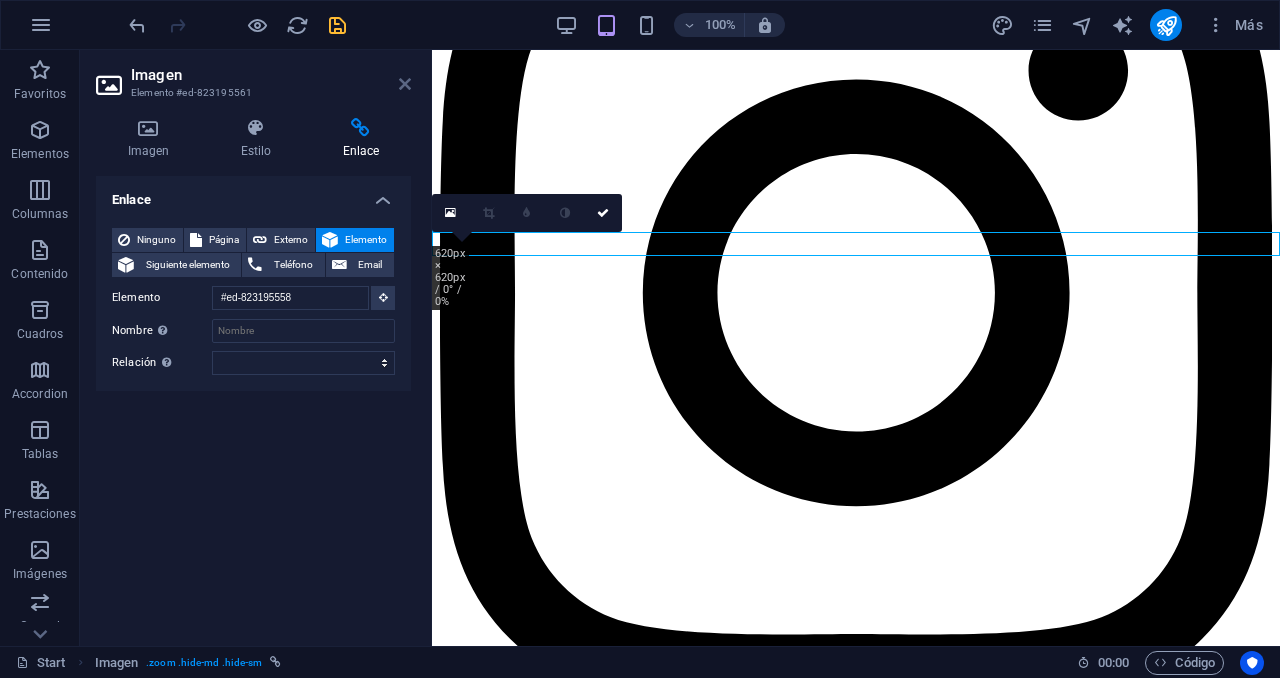 click at bounding box center (405, 84) 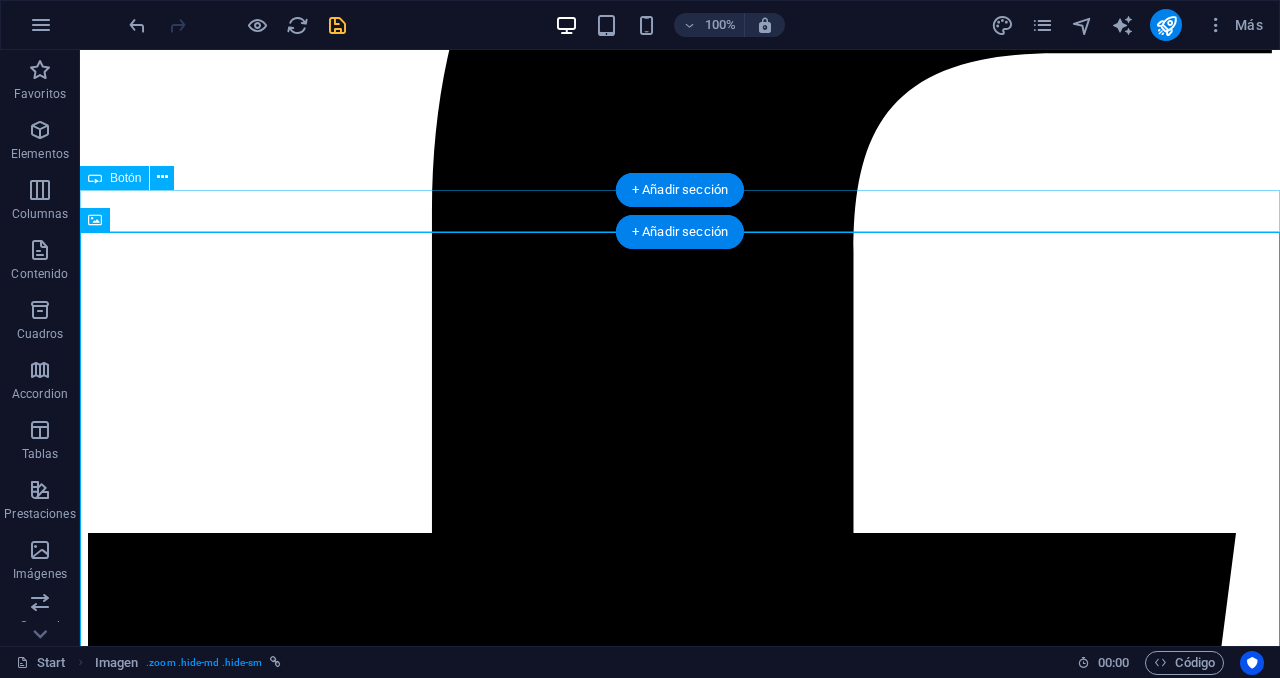 click on "Más información sobre el proceso" at bounding box center [680, 50444] 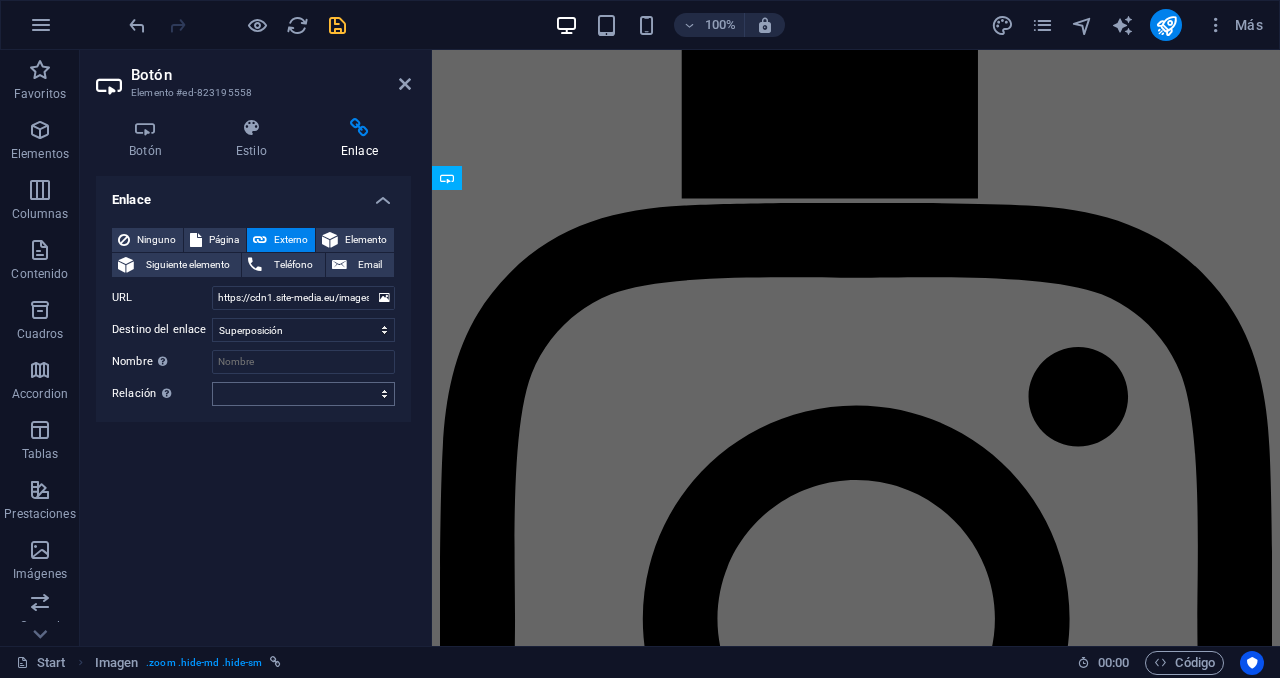 scroll, scrollTop: 5144, scrollLeft: 0, axis: vertical 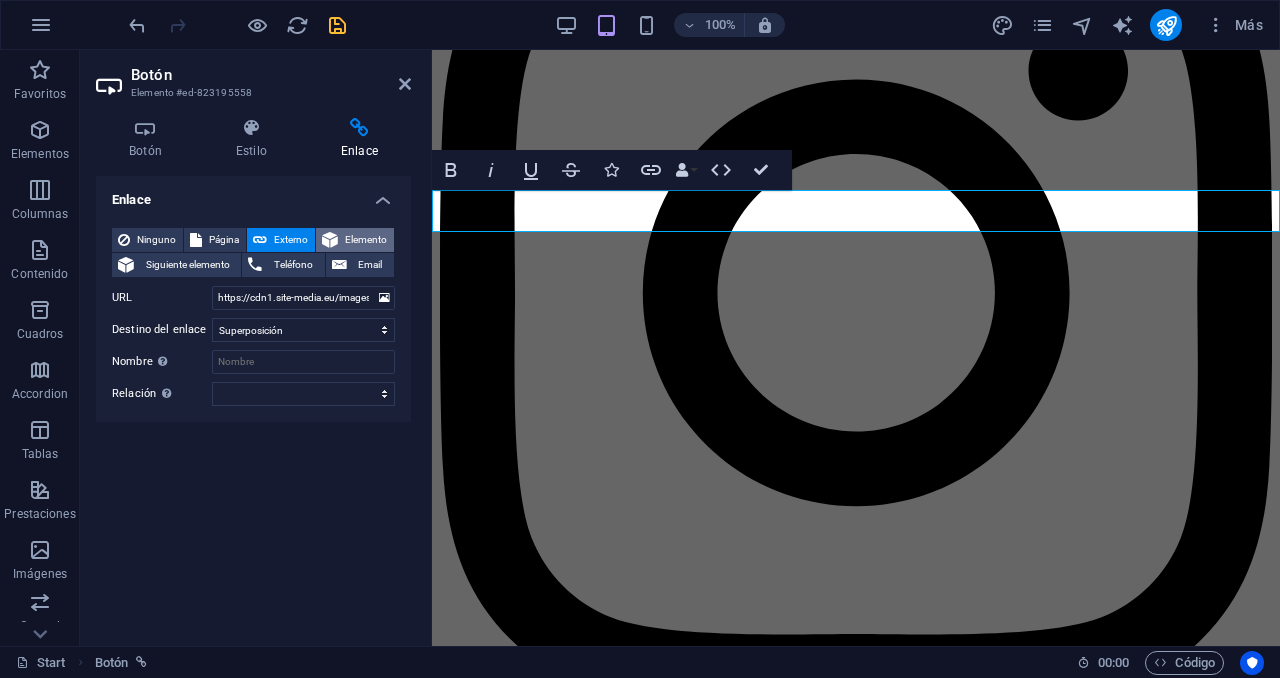 click on "Elemento" at bounding box center [366, 240] 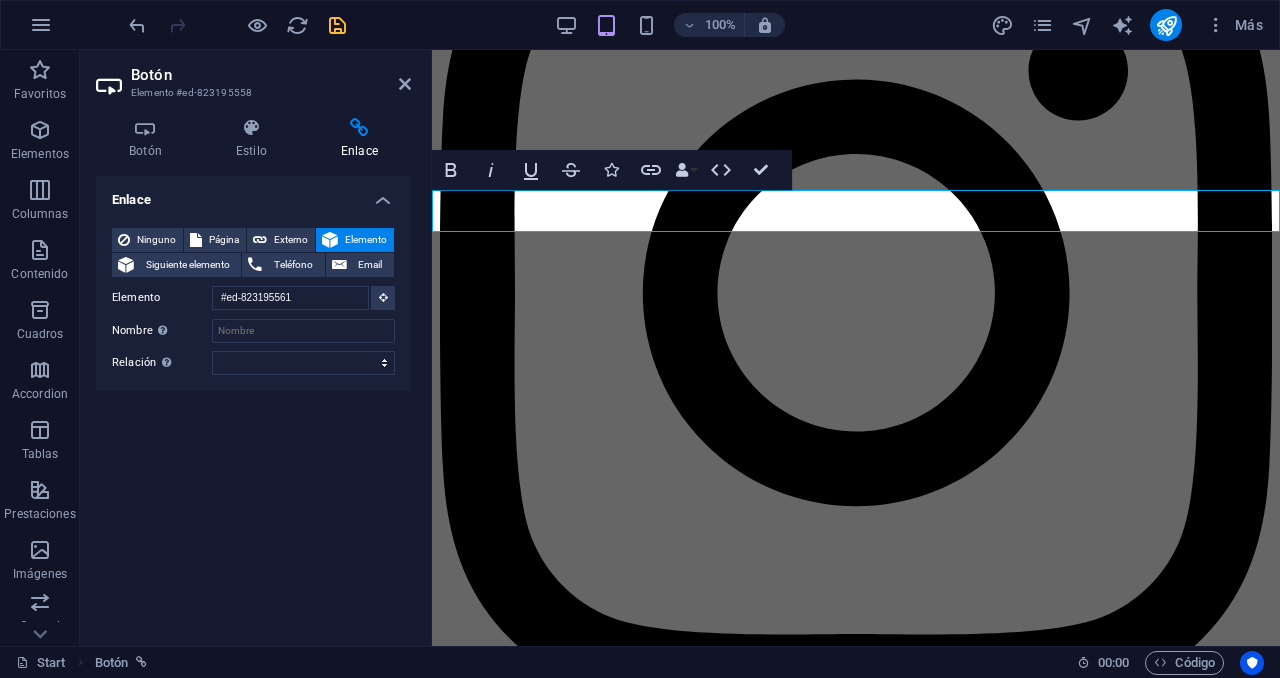 click on "Enlace Ninguno Página Externo Elemento Siguiente elemento Teléfono Email Página Start Subpage Legal notice Privacy Elemento #ed-823195561
URL https://cdn1.site-media.eu/images/0/18051504/PROCESO-Y5zo_e_NMOA6YRSTZ1mvqg.png Teléfono Email Destino del enlace Nueva pestaña Misma pestaña Superposición Nombre Una descripción adicional del enlace no debería ser igual al texto del enlace. El título suele mostrarse como un texto de información cuando se mueve el ratón por encima del elemento. Déjalo en blanco en caso de dudas. Relación Define la  relación de este enlace con el destino del enlace . Por ejemplo, el valor "nofollow" indica a los buscadores que no sigan al enlace. Puede dejarse vacío. alternativo autor marcador externo ayuda licencia siguiente nofollow noreferrer noopener ant buscar etiqueta" at bounding box center [253, 403] 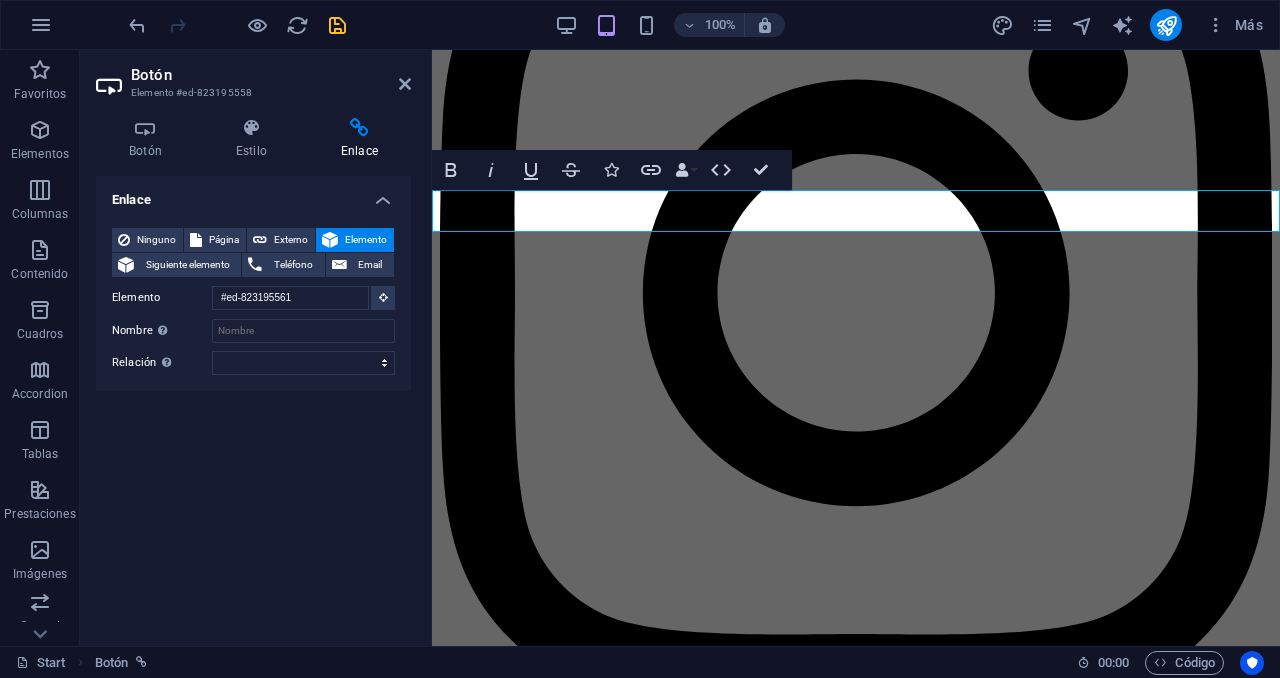click on "Enlace Ninguno Página Externo Elemento Siguiente elemento Teléfono Email Página Start Subpage Legal notice Privacy Elemento #ed-823195561
URL https://cdn1.site-media.eu/images/0/18051504/PROCESO-Y5zo_e_NMOA6YRSTZ1mvqg.png Teléfono Email Destino del enlace Nueva pestaña Misma pestaña Superposición Nombre Una descripción adicional del enlace no debería ser igual al texto del enlace. El título suele mostrarse como un texto de información cuando se mueve el ratón por encima del elemento. Déjalo en blanco en caso de dudas. Relación Define la  relación de este enlace con el destino del enlace . Por ejemplo, el valor "nofollow" indica a los buscadores que no sigan al enlace. Puede dejarse vacío. alternativo autor marcador externo ayuda licencia siguiente nofollow noreferrer noopener ant buscar etiqueta" at bounding box center (253, 403) 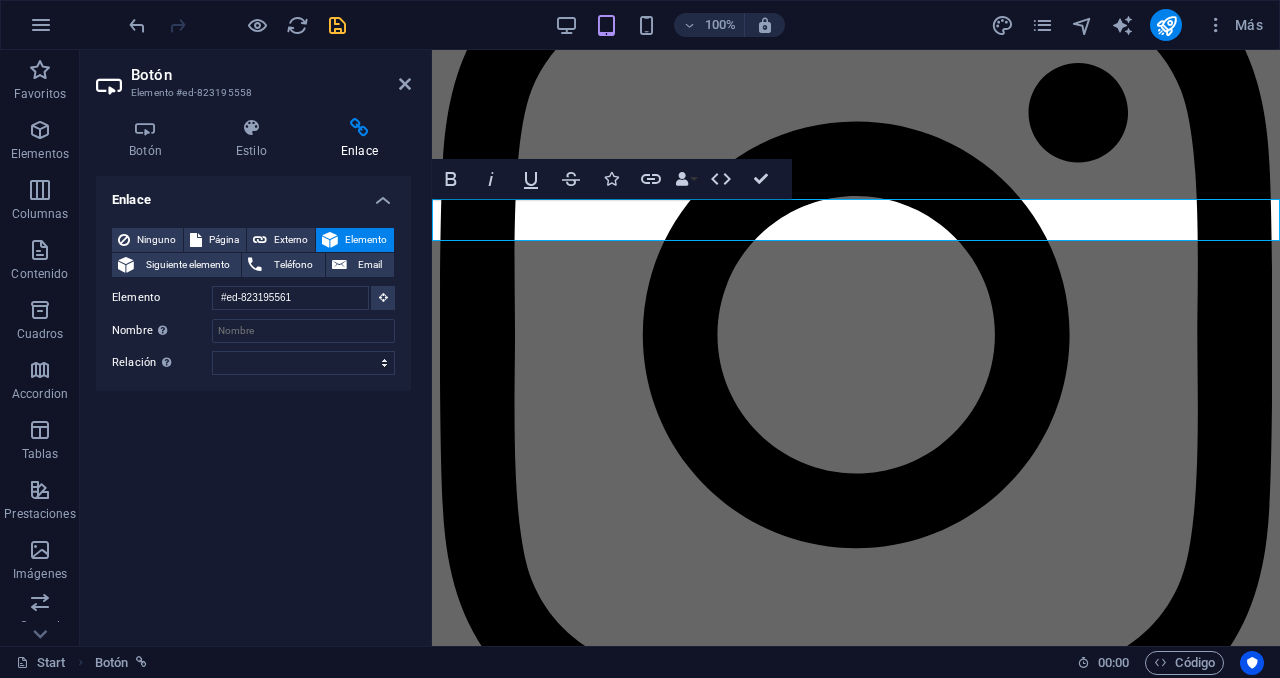 scroll, scrollTop: 5144, scrollLeft: 0, axis: vertical 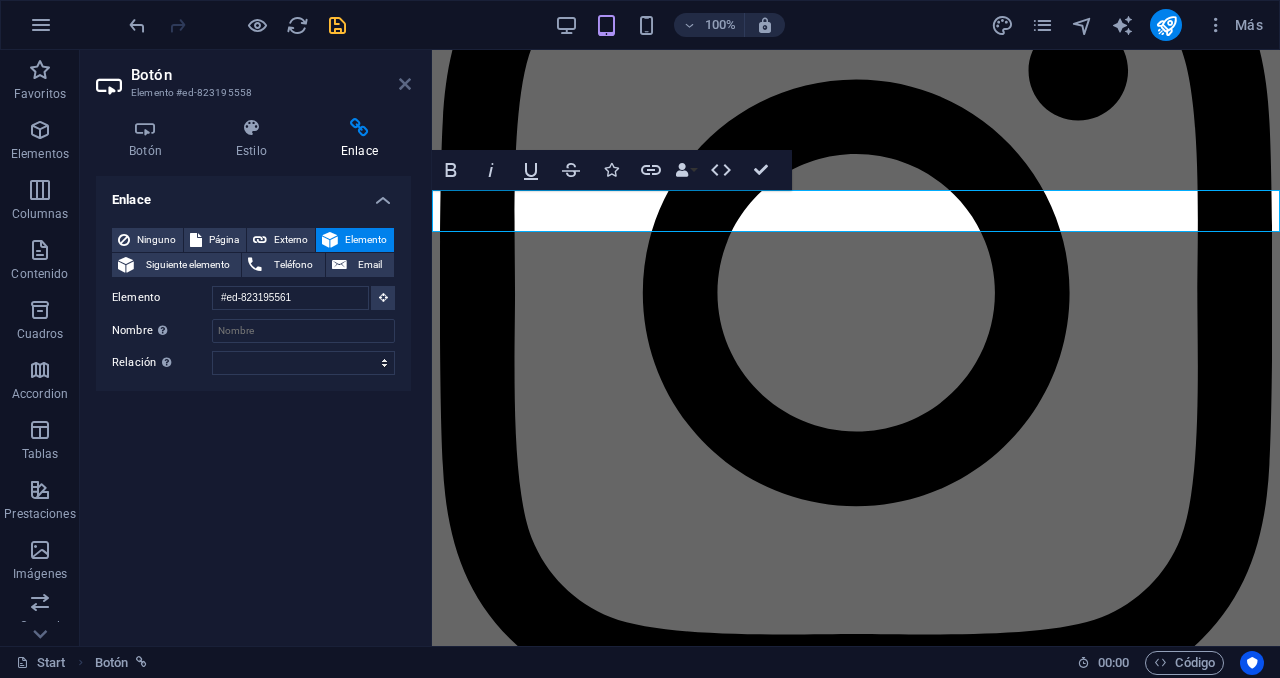 click at bounding box center (405, 84) 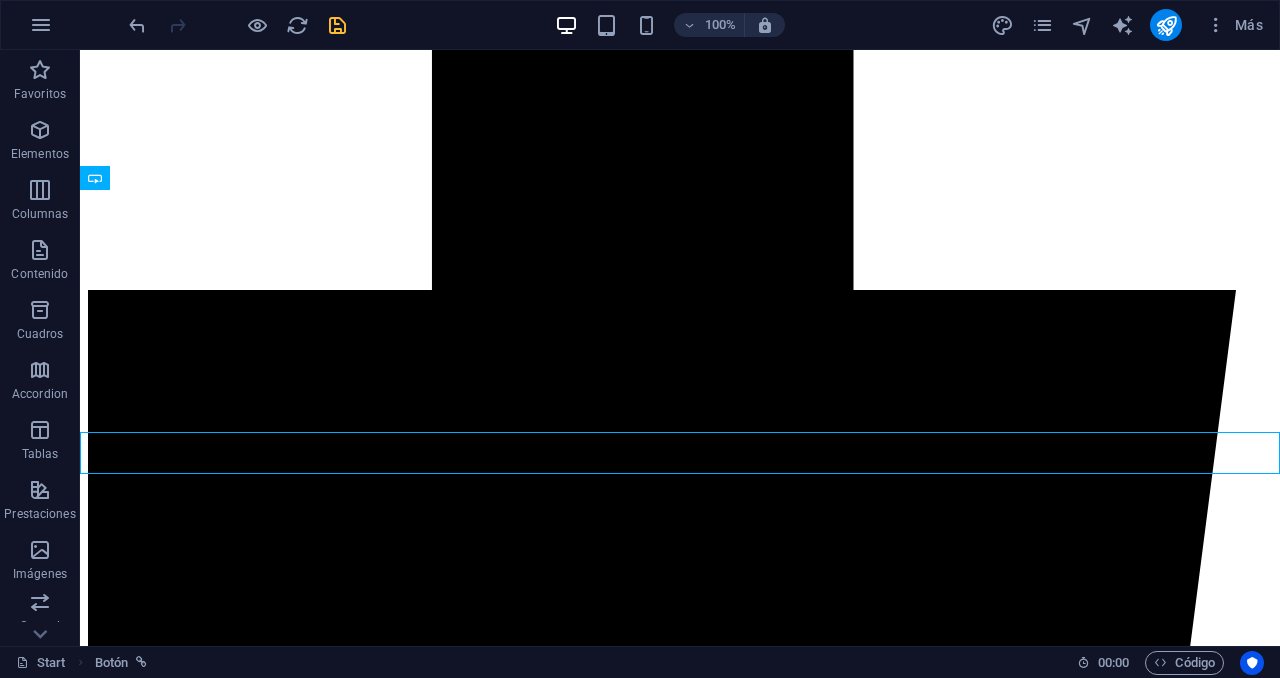 click at bounding box center [337, 25] 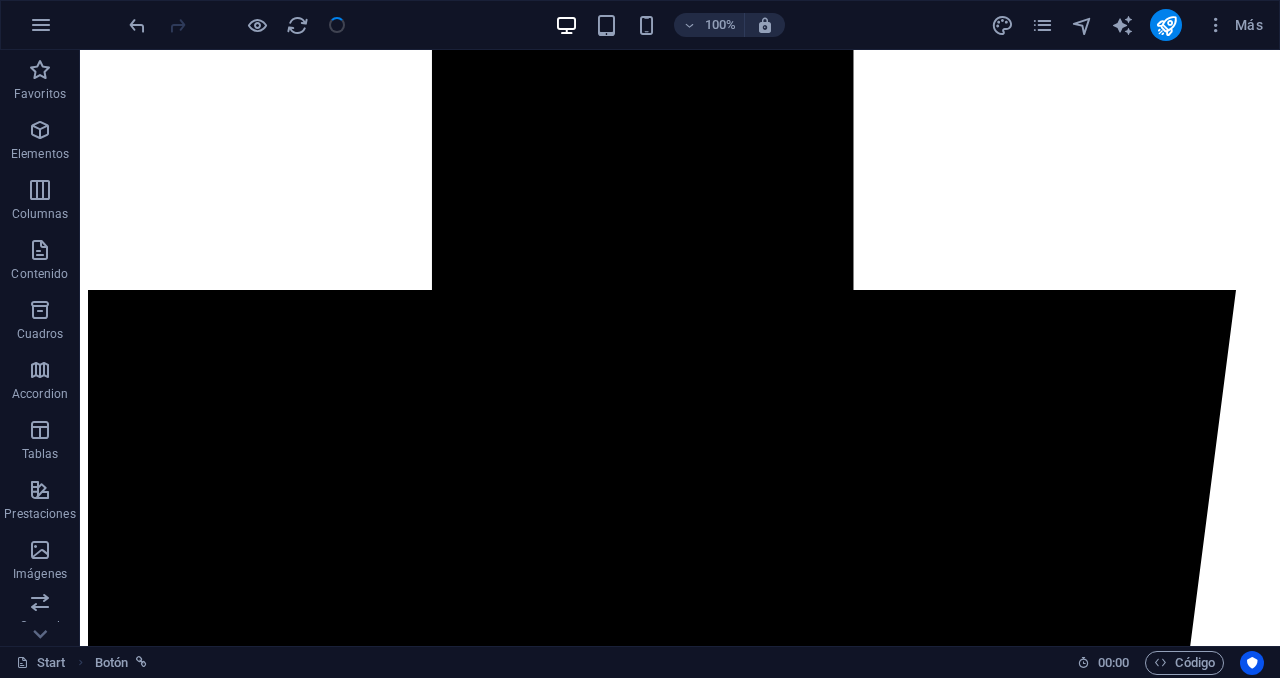 scroll, scrollTop: 4818, scrollLeft: 0, axis: vertical 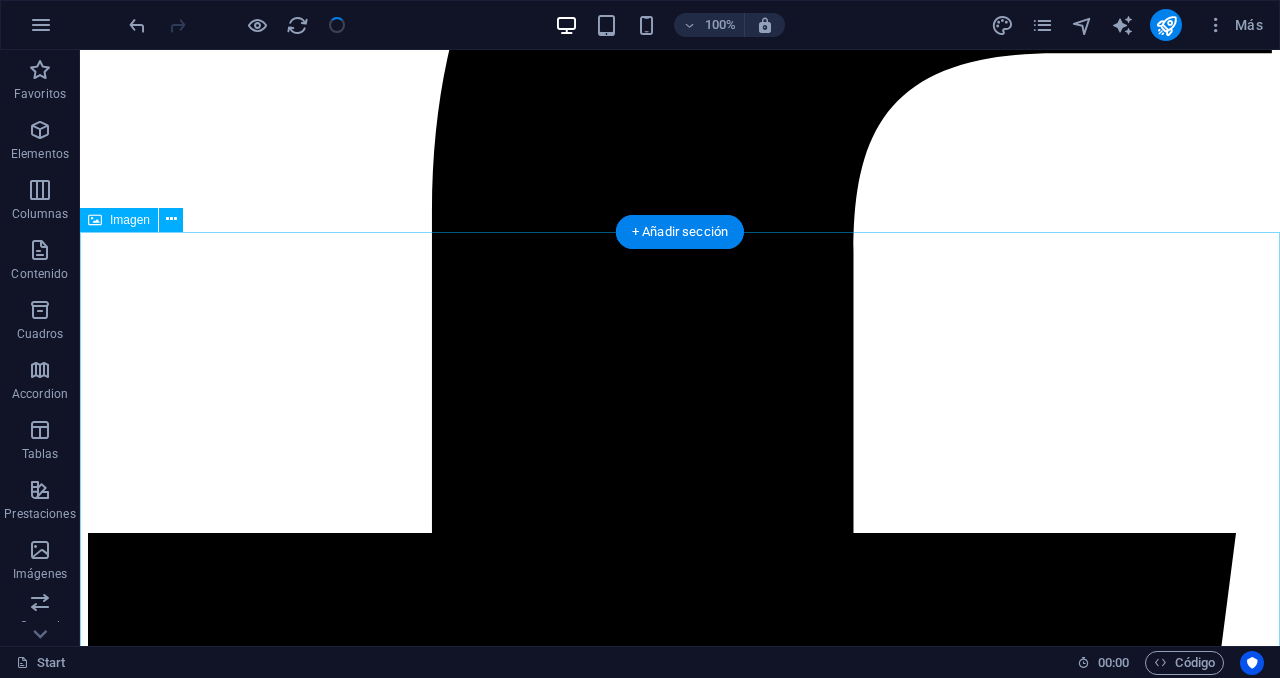 click at bounding box center (680, 50663) 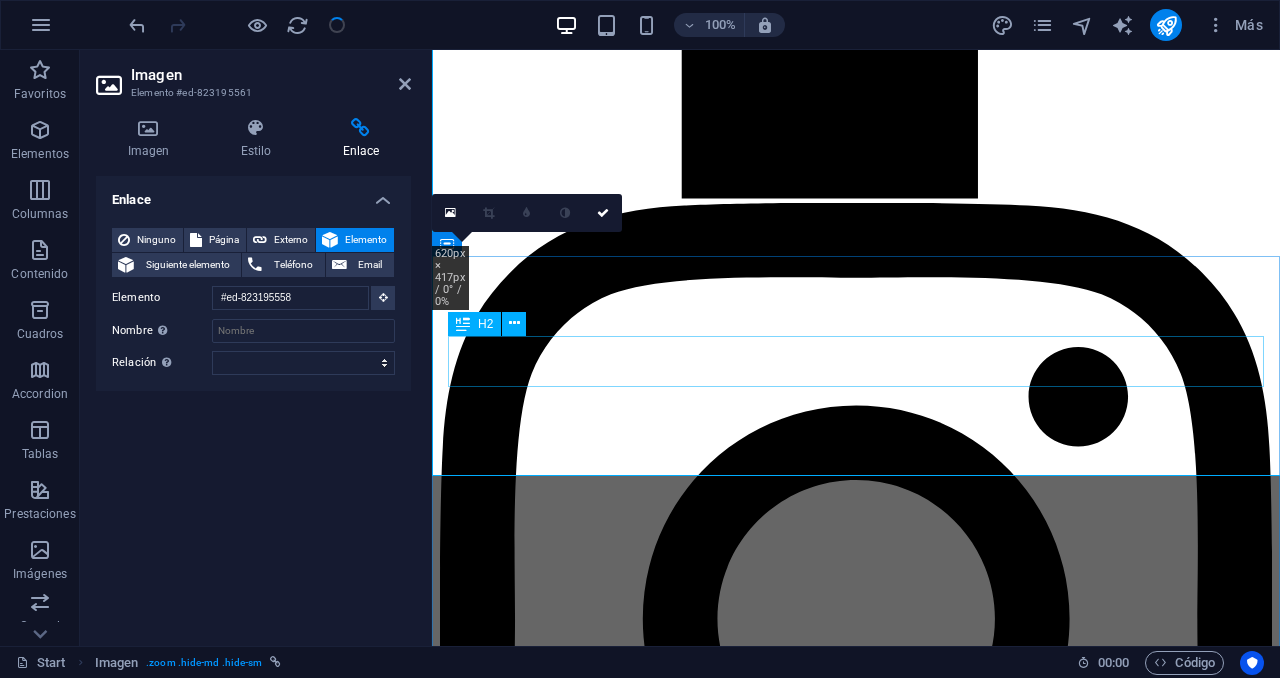 scroll, scrollTop: 5144, scrollLeft: 0, axis: vertical 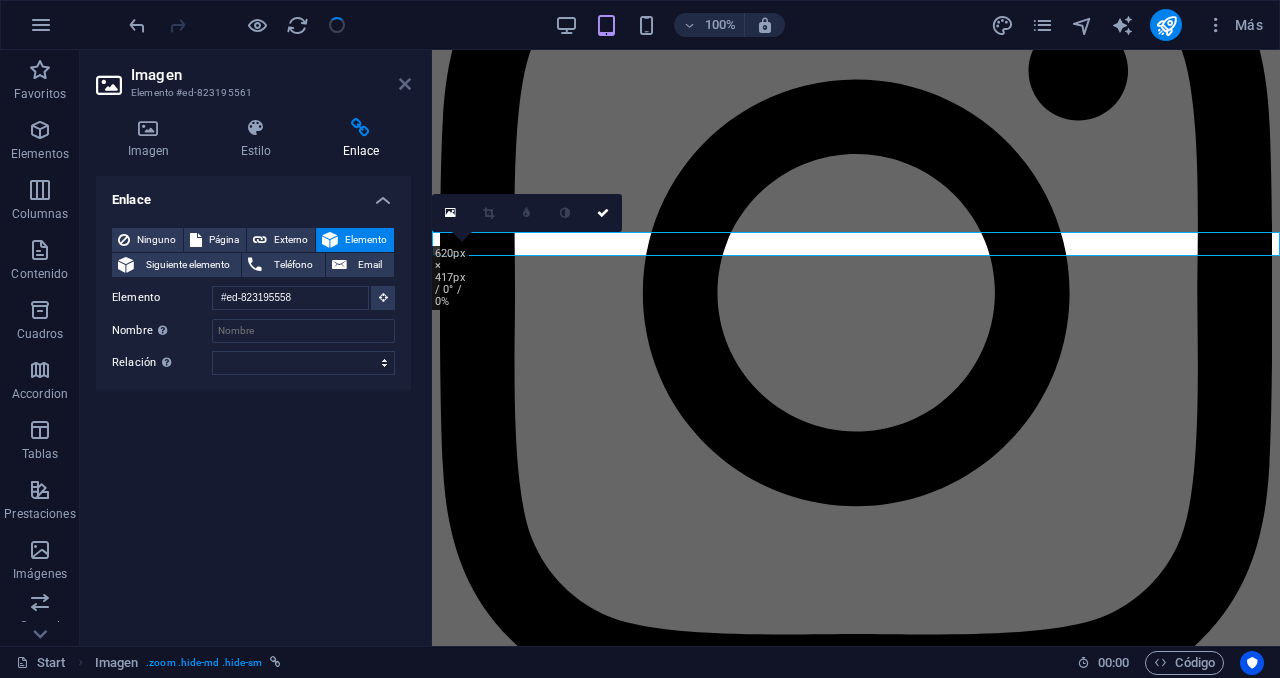 click at bounding box center [405, 84] 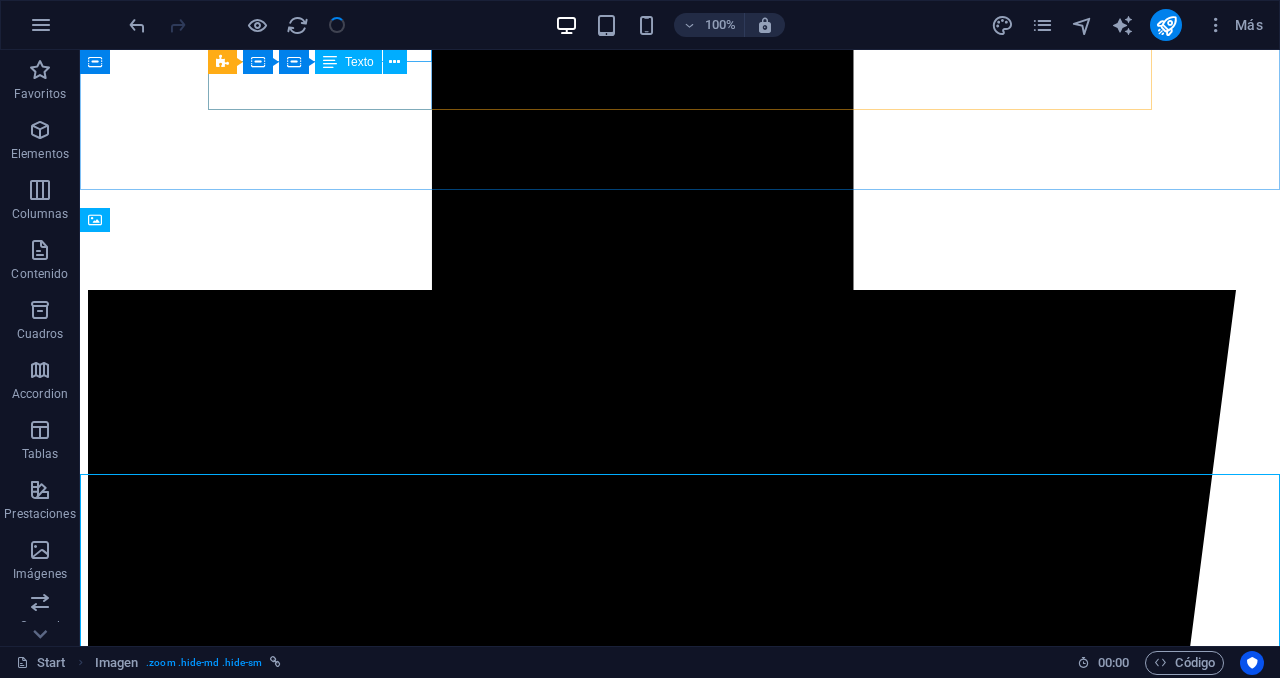 scroll, scrollTop: 4818, scrollLeft: 0, axis: vertical 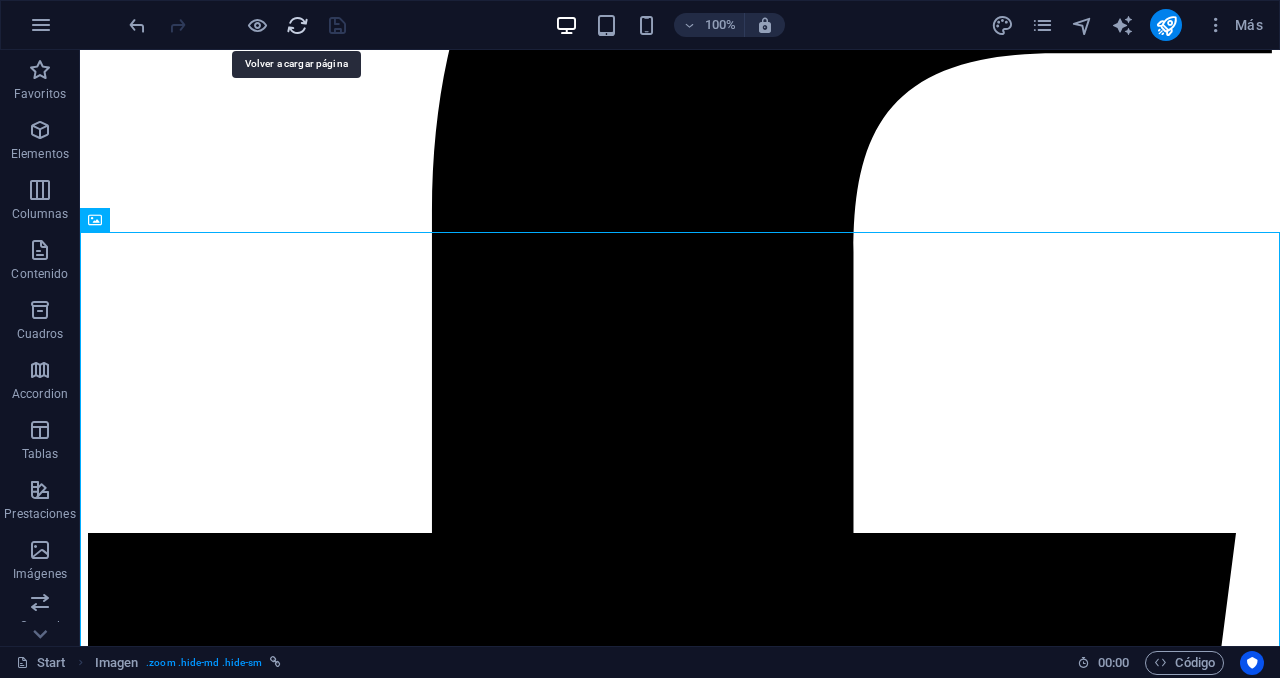 click at bounding box center [297, 25] 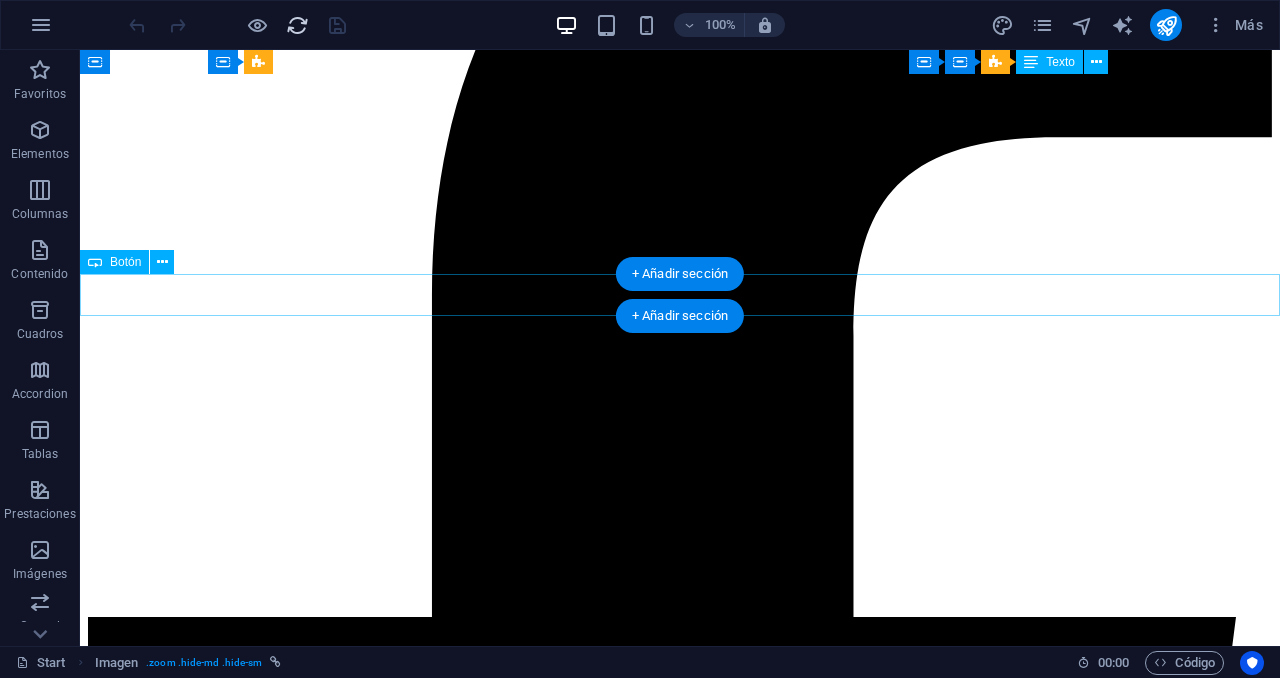 scroll, scrollTop: 4738, scrollLeft: 0, axis: vertical 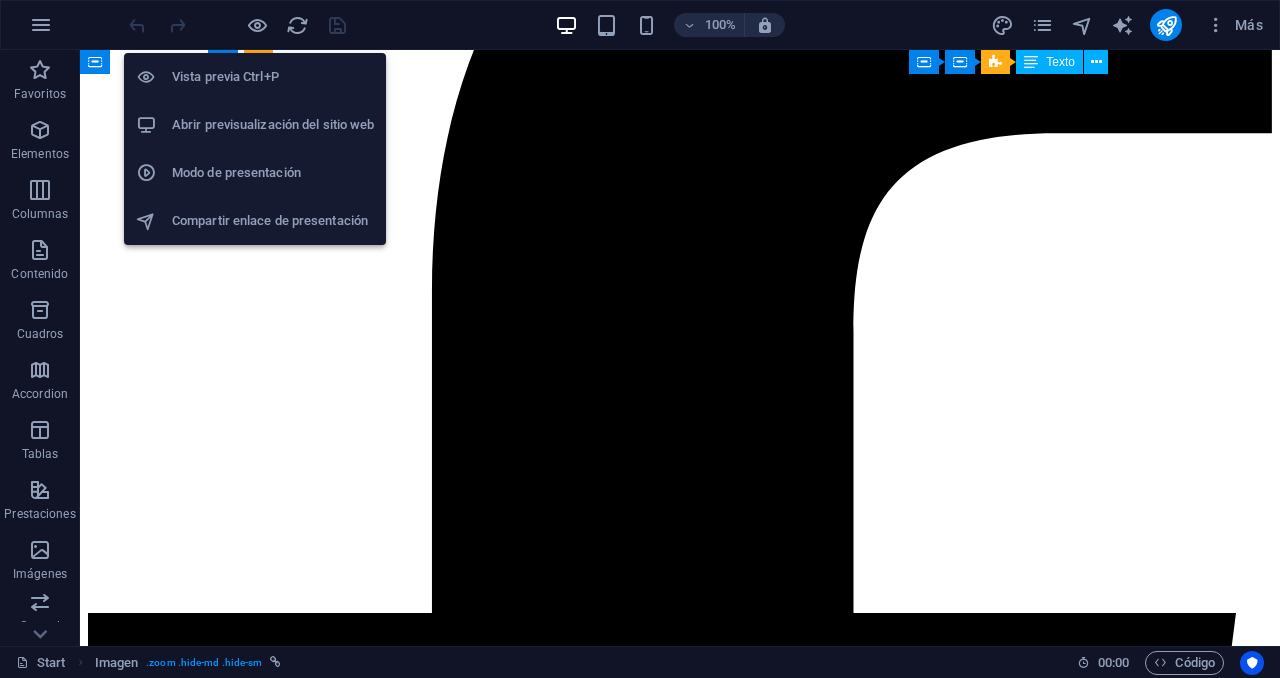 click on "Abrir previsualización del sitio web" at bounding box center [255, 125] 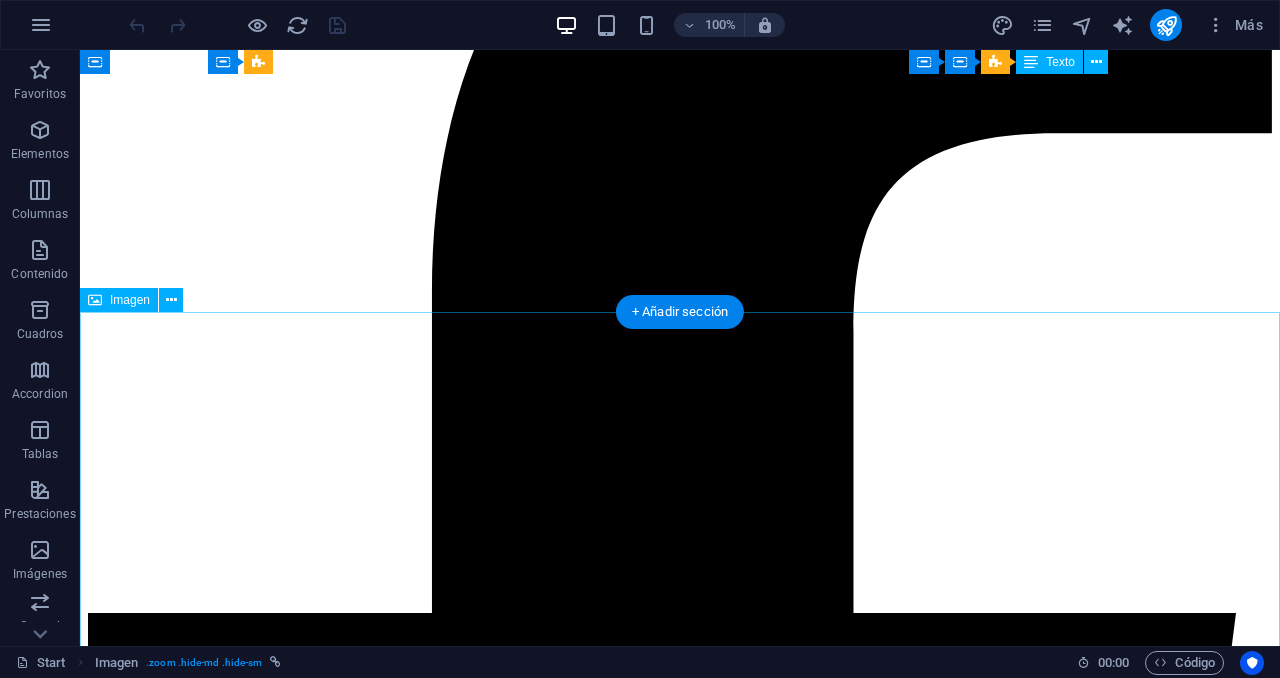 click at bounding box center (680, 50743) 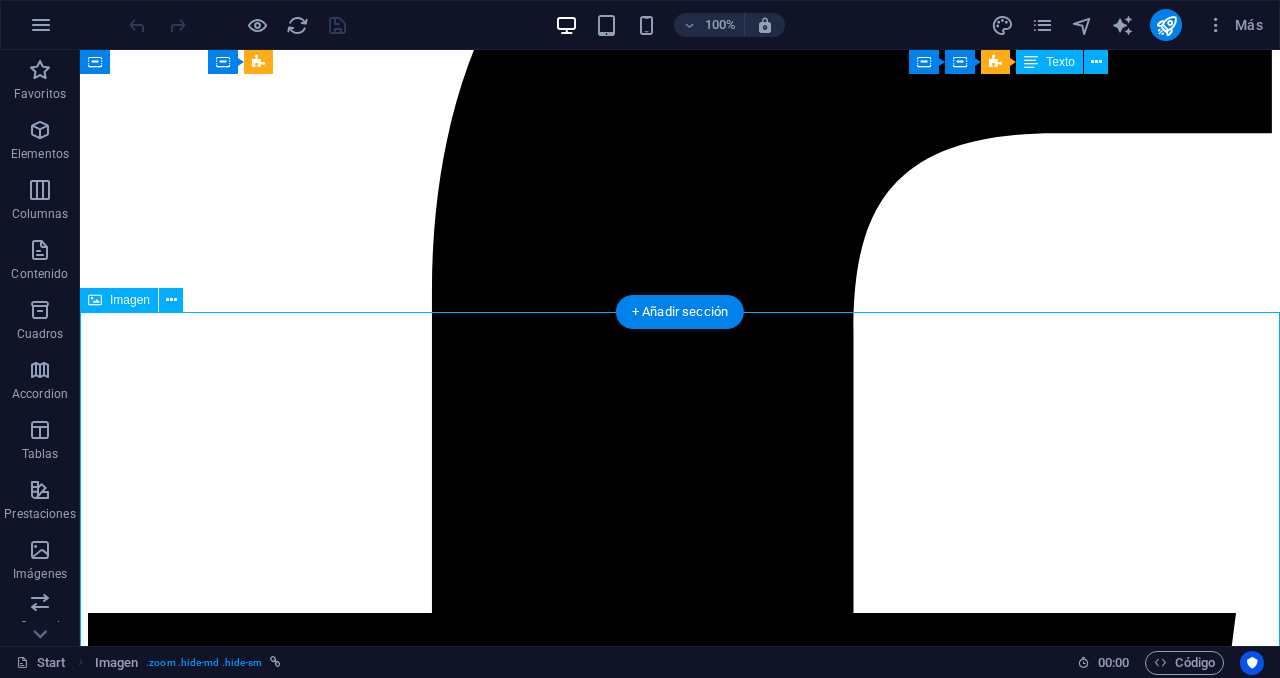 click at bounding box center (680, 50743) 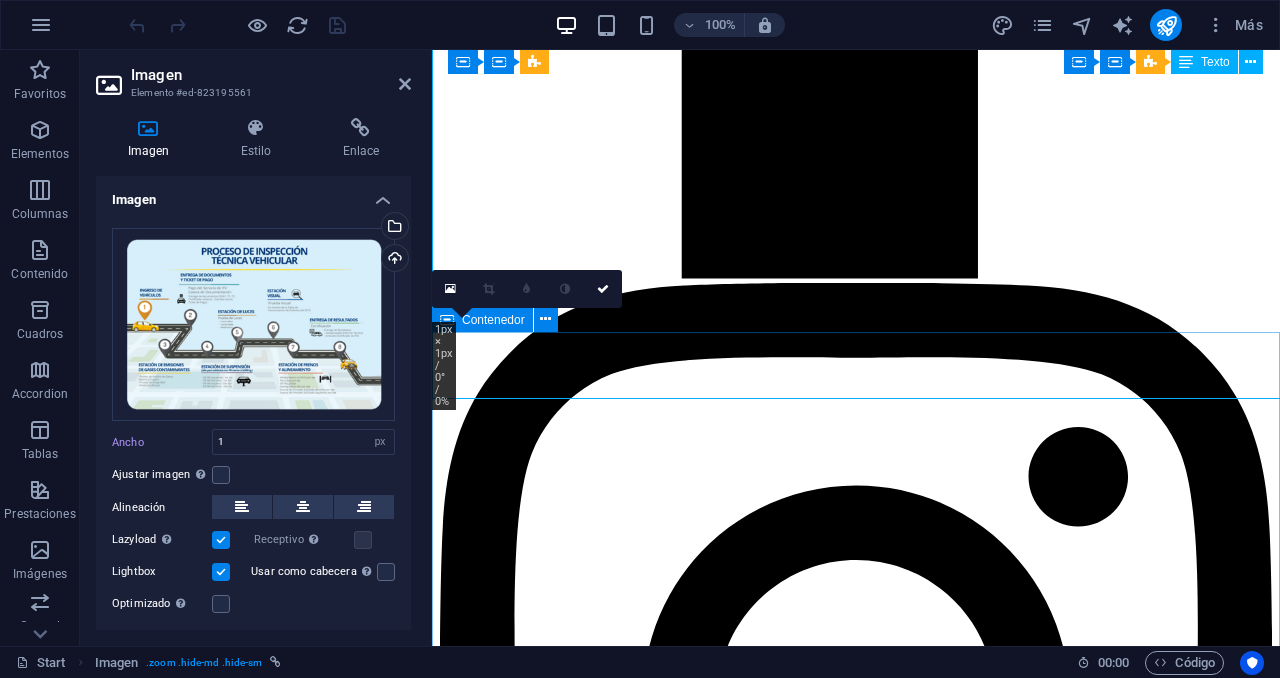 scroll, scrollTop: 5068, scrollLeft: 0, axis: vertical 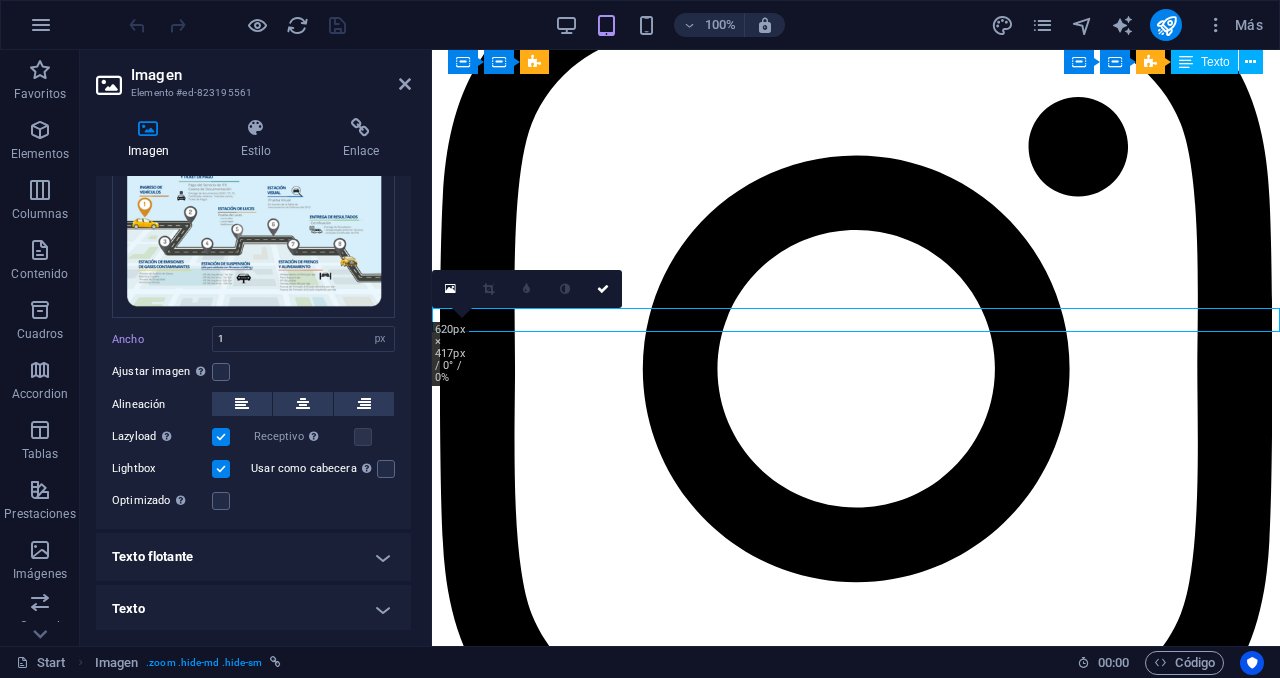 click at bounding box center (221, 469) 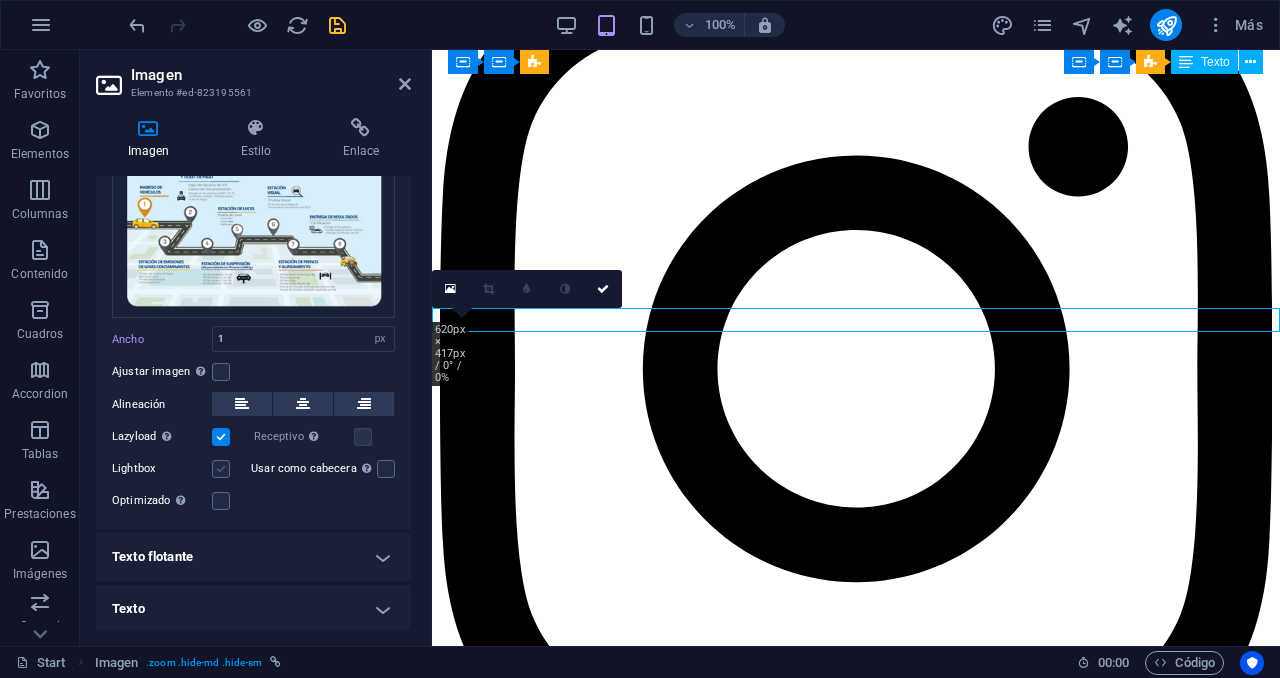 click at bounding box center (221, 469) 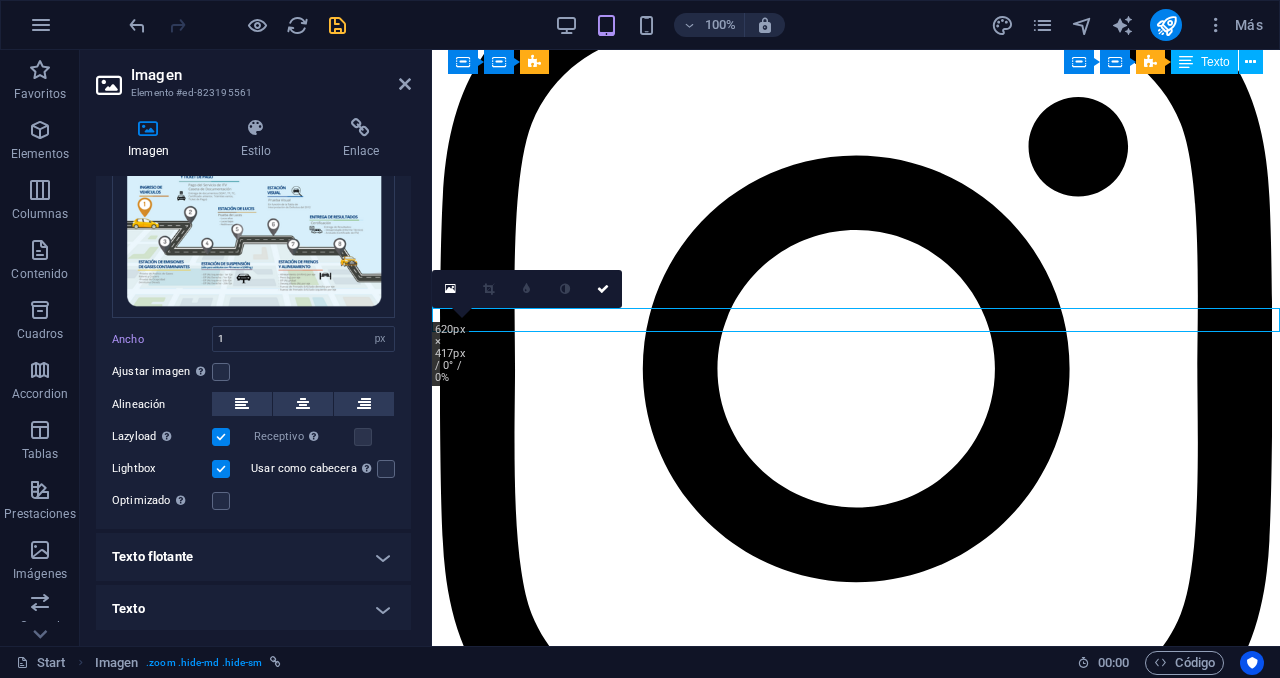click on "Imagen Estilo Enlace Imagen Arrastra archivos aquí, haz clic para escoger archivos o  selecciona archivos de Archivos o de nuestra galería gratuita de fotos y vídeos Selecciona archivos del administrador de archivos, de la galería de fotos o carga archivo(s) Cargar Ancho 1 Predeterminado automático px rem % em vh vw Ajustar imagen Ajustar imagen automáticamente a un ancho y alto fijo Altura Predeterminado automático px Alineación Lazyload La carga de imágenes tras la carga de la página mejora la velocidad de la página. Receptivo Automáticamente cargar tamaños optimizados de smartphone e imagen retina. Lightbox Usar como cabecera La imagen se ajustará en una etiqueta de cabecera H1. Resulta útil para dar al texto alternativo el peso de una cabecera H1, por ejemplo, para el logo. En caso de duda, dejar deseleccionado. Optimizado Las imágenes se comprimen para así mejorar la velocidad de las páginas. Posición Dirección Personalizado X offset 50 px rem % vh vw Y offset 50 px rem % vh vw Texto" at bounding box center [253, 374] 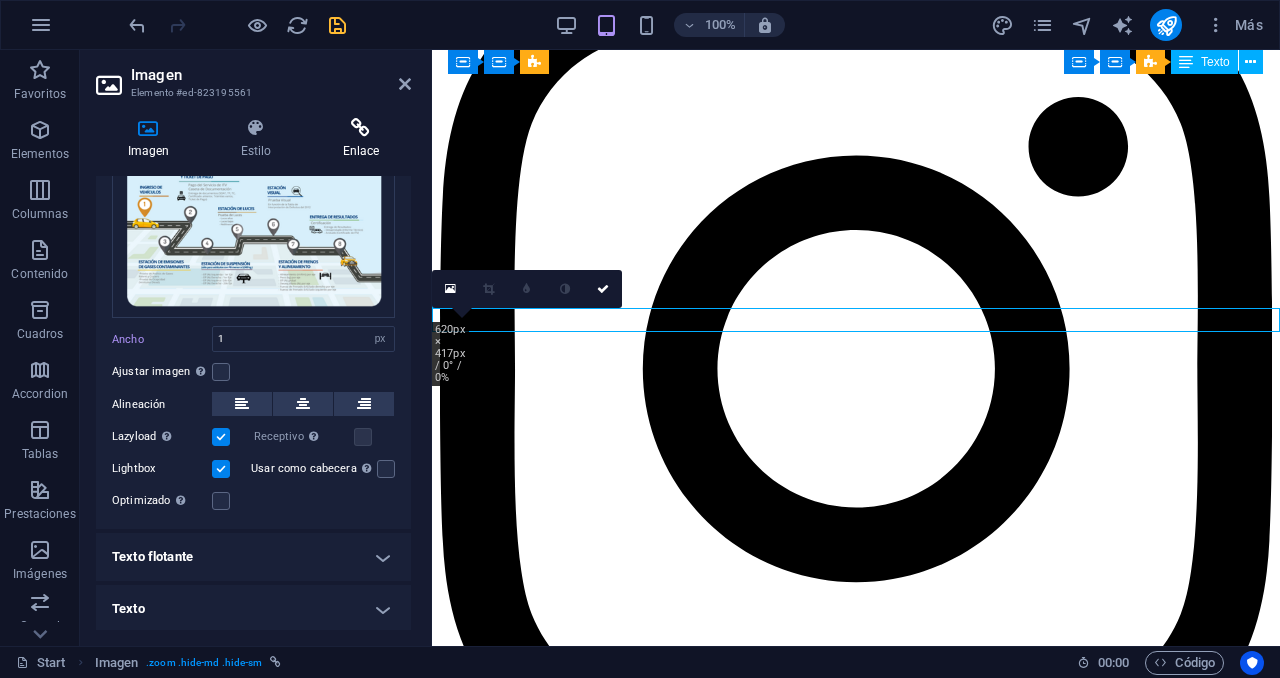 click at bounding box center (361, 128) 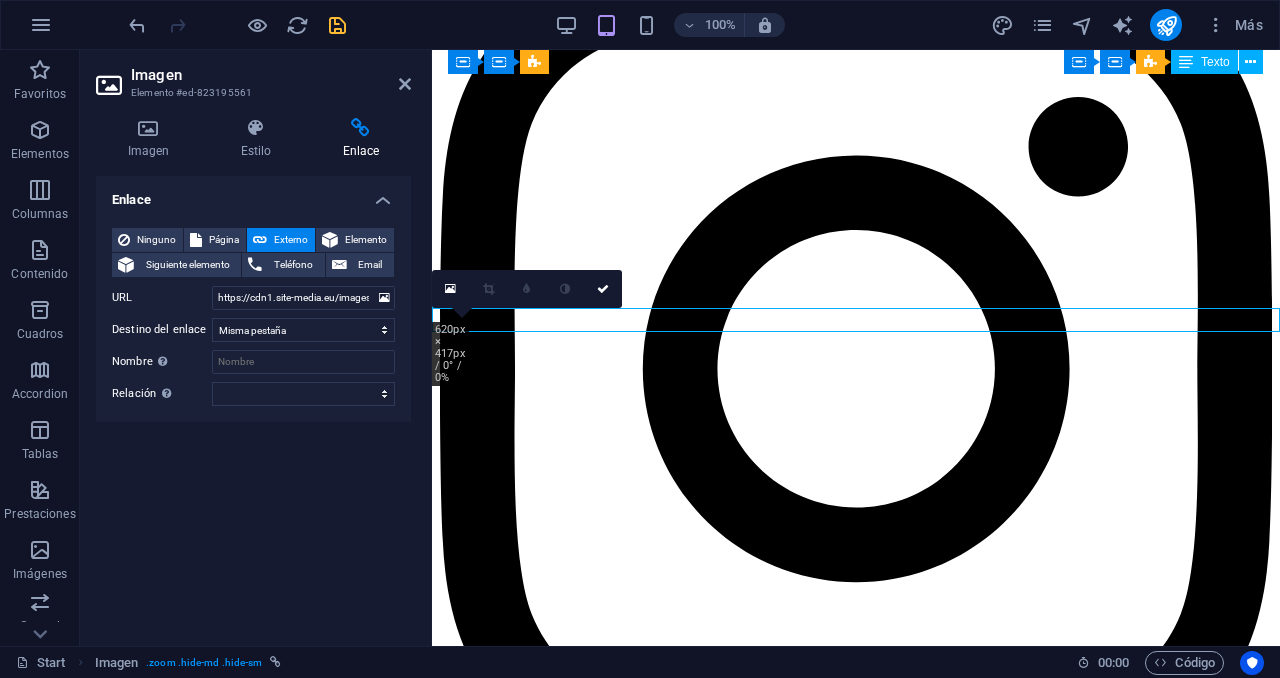 click on "Imagen Estilo Enlace Imagen Arrastra archivos aquí, haz clic para escoger archivos o  selecciona archivos de Archivos o de nuestra galería gratuita de fotos y vídeos Selecciona archivos del administrador de archivos, de la galería de fotos o carga archivo(s) Cargar Ancho 1 Predeterminado automático px rem % em vh vw Ajustar imagen Ajustar imagen automáticamente a un ancho y alto fijo Altura Predeterminado automático px Alineación Lazyload La carga de imágenes tras la carga de la página mejora la velocidad de la página. Receptivo Automáticamente cargar tamaños optimizados de smartphone e imagen retina. Lightbox Usar como cabecera La imagen se ajustará en una etiqueta de cabecera H1. Resulta útil para dar al texto alternativo el peso de una cabecera H1, por ejemplo, para el logo. En caso de duda, dejar deseleccionado. Optimizado Las imágenes se comprimen para así mejorar la velocidad de las páginas. Posición Dirección Personalizado X offset 50 px rem % vh vw Y offset 50 px rem % vh vw Texto" at bounding box center [253, 374] 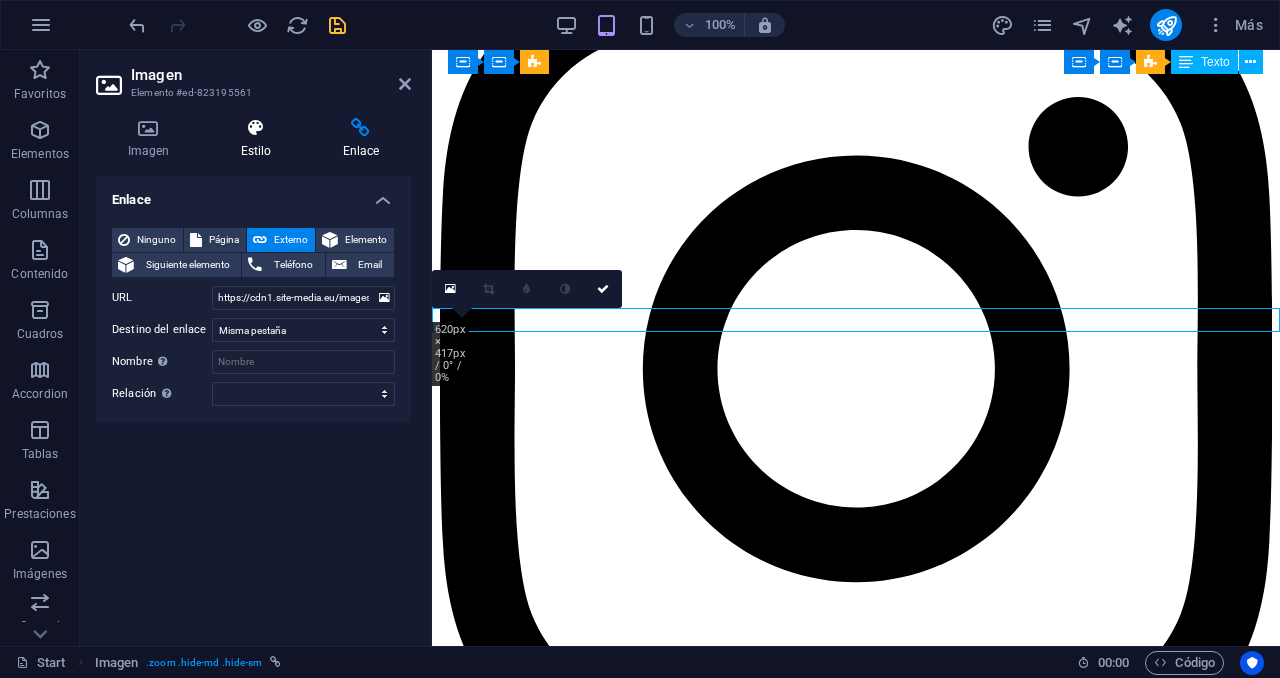click at bounding box center (256, 128) 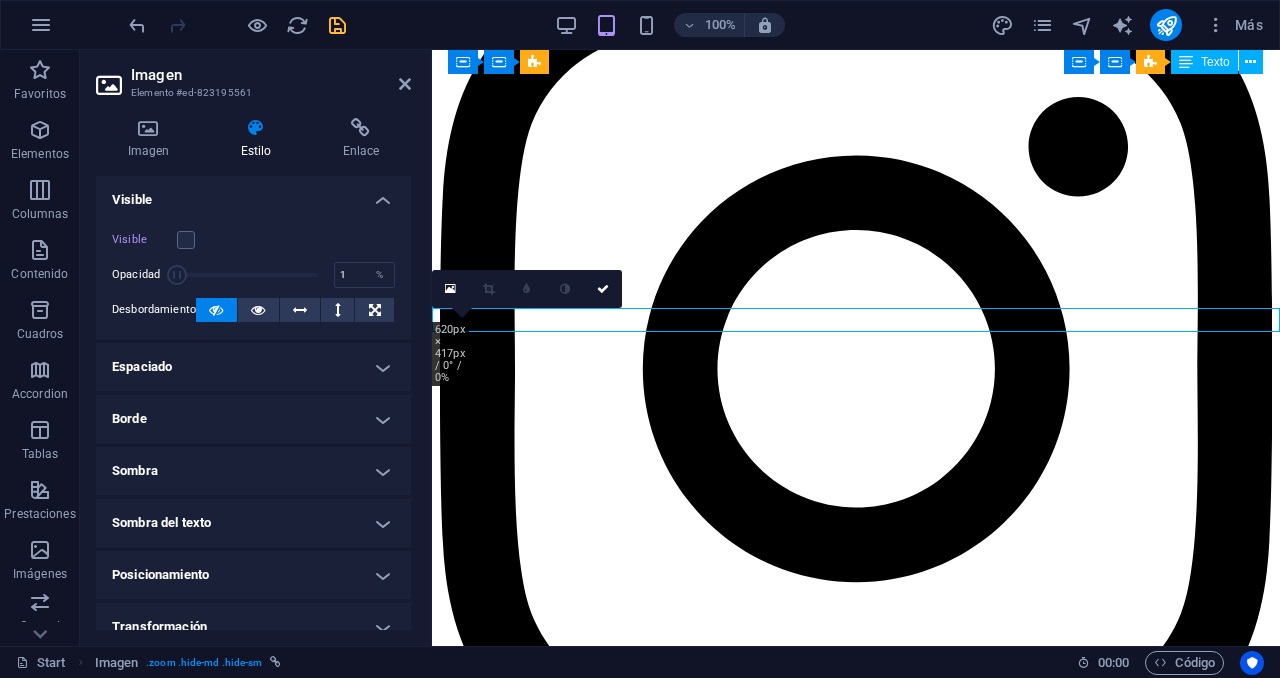 drag, startPoint x: 308, startPoint y: 278, endPoint x: 120, endPoint y: 279, distance: 188.00266 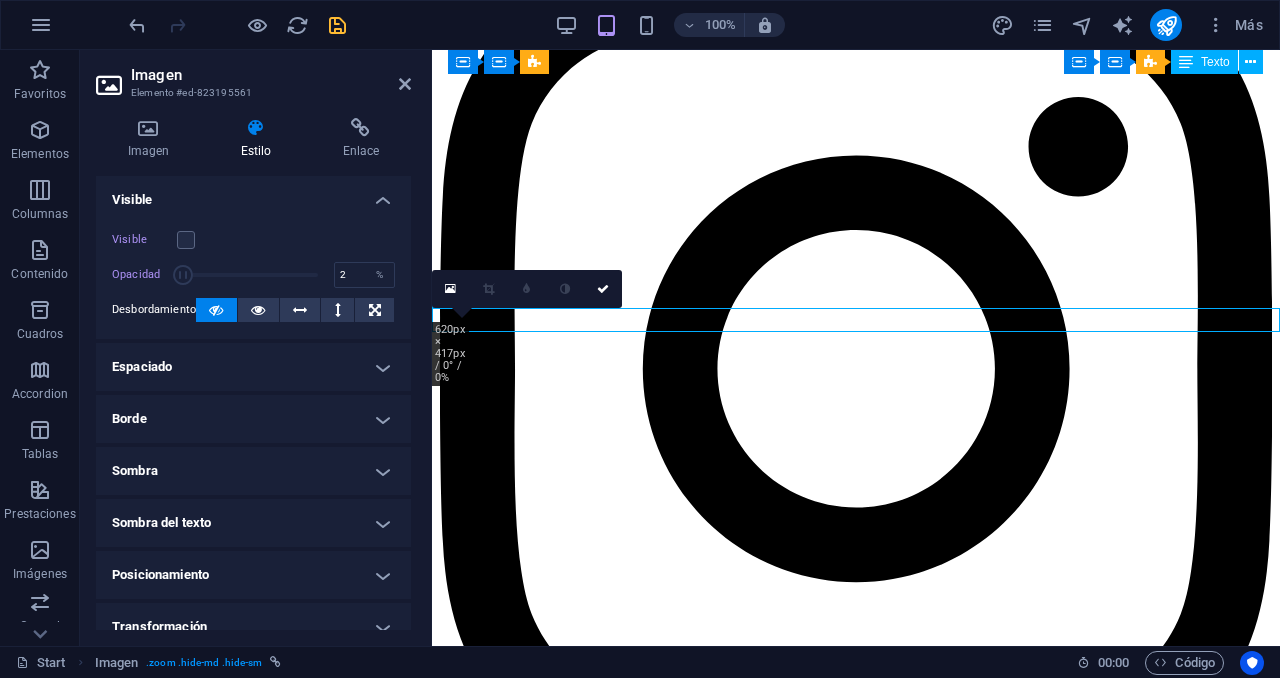 type on "1" 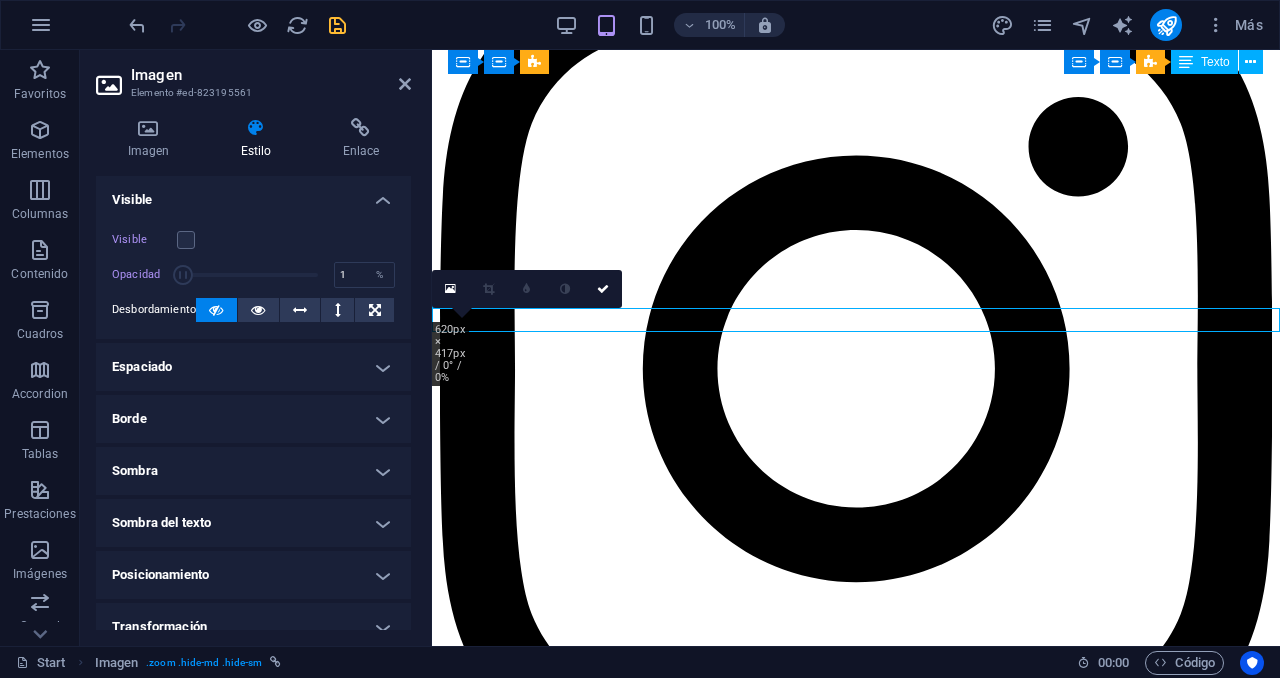 drag, startPoint x: 182, startPoint y: 270, endPoint x: 155, endPoint y: 270, distance: 27 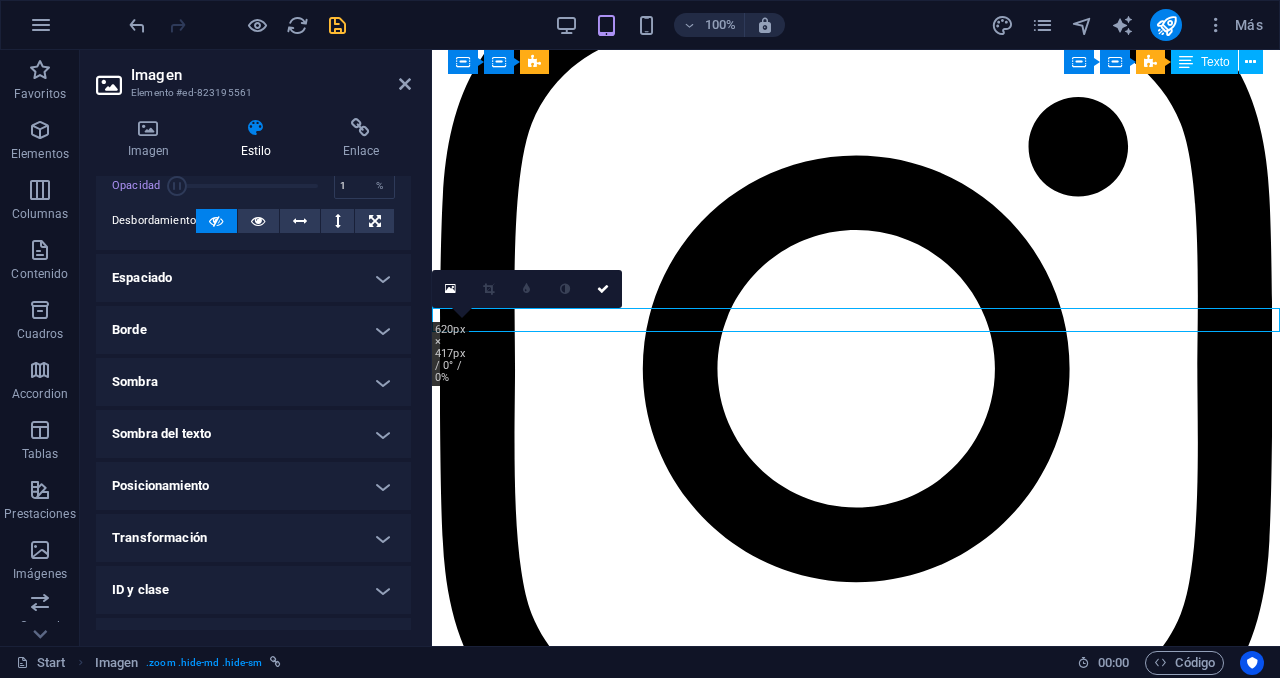 scroll, scrollTop: 176, scrollLeft: 0, axis: vertical 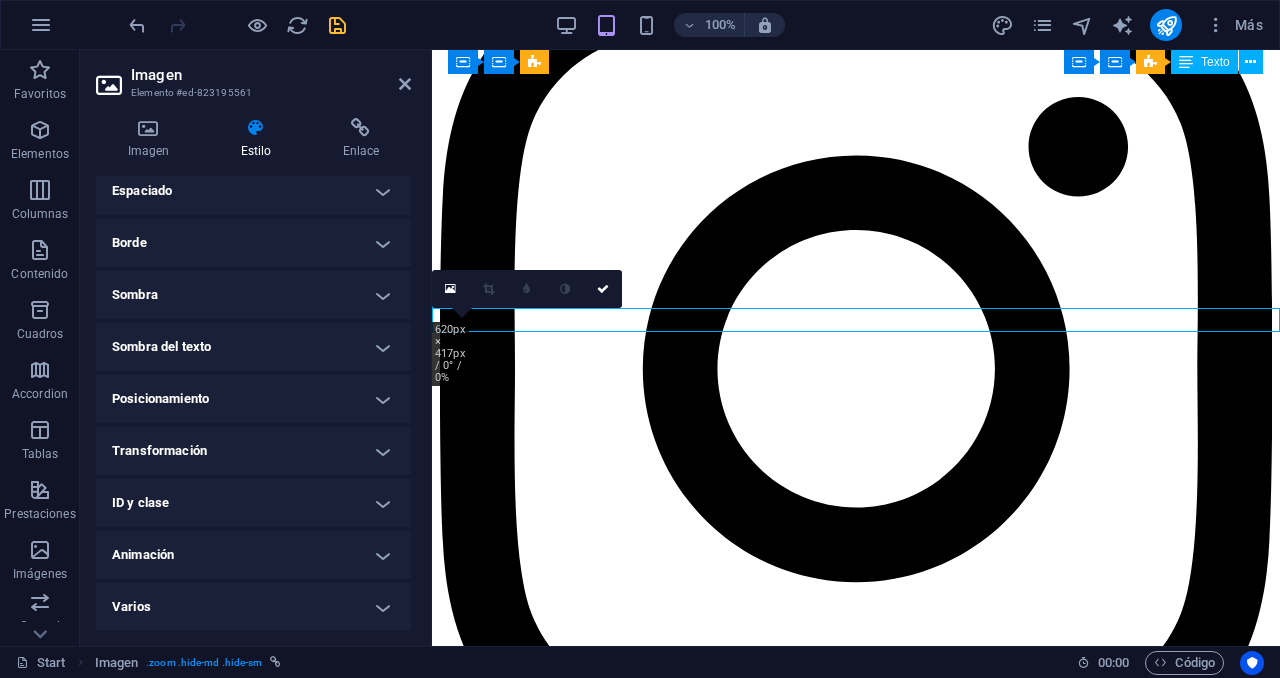 click on "Animación" at bounding box center [253, 555] 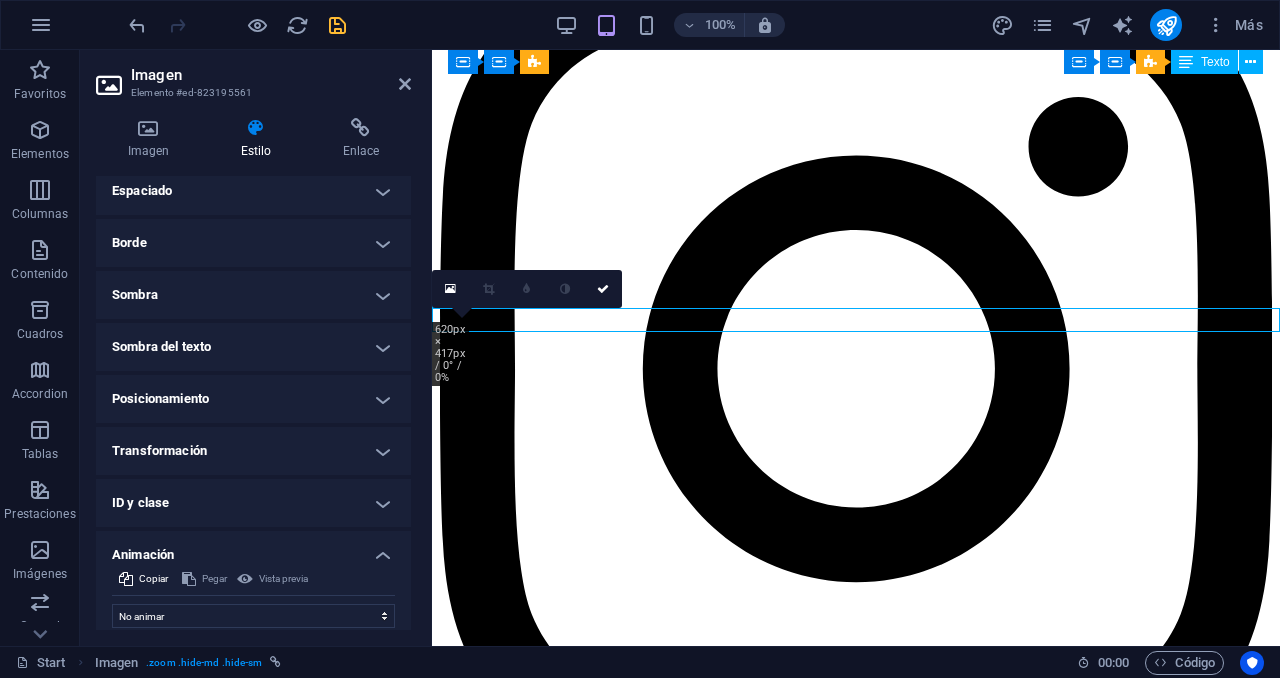 scroll, scrollTop: 241, scrollLeft: 0, axis: vertical 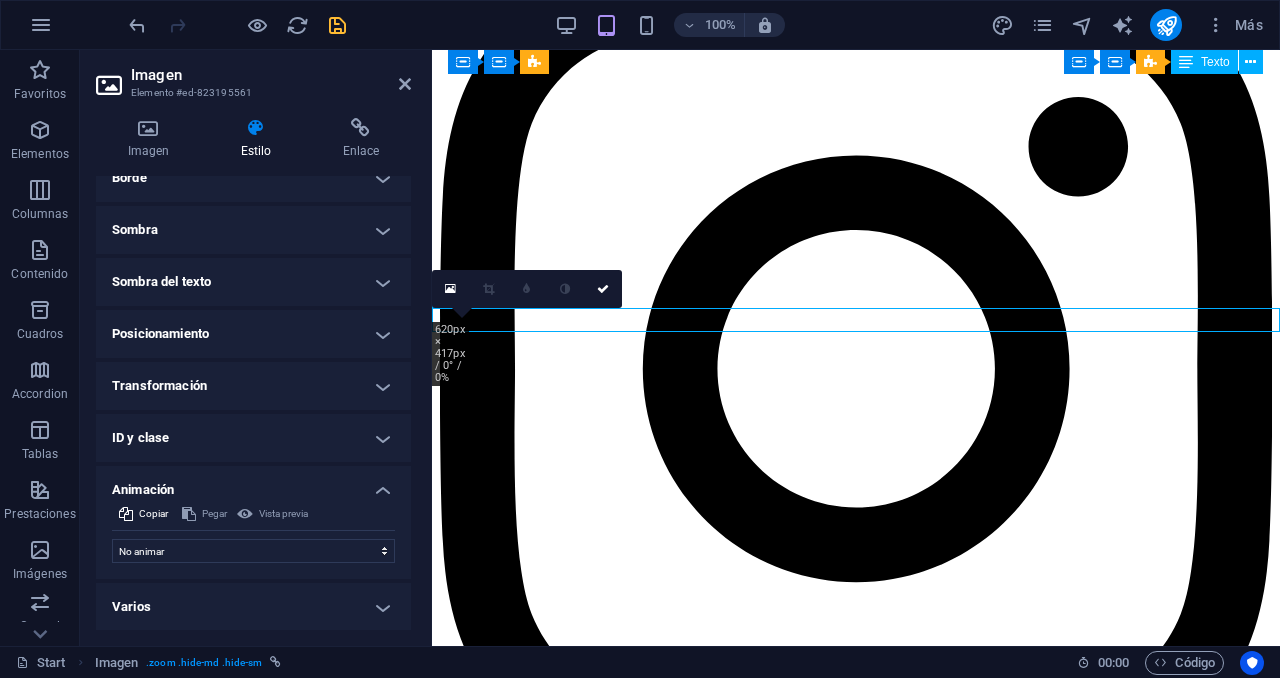 click on "Varios" at bounding box center (253, 607) 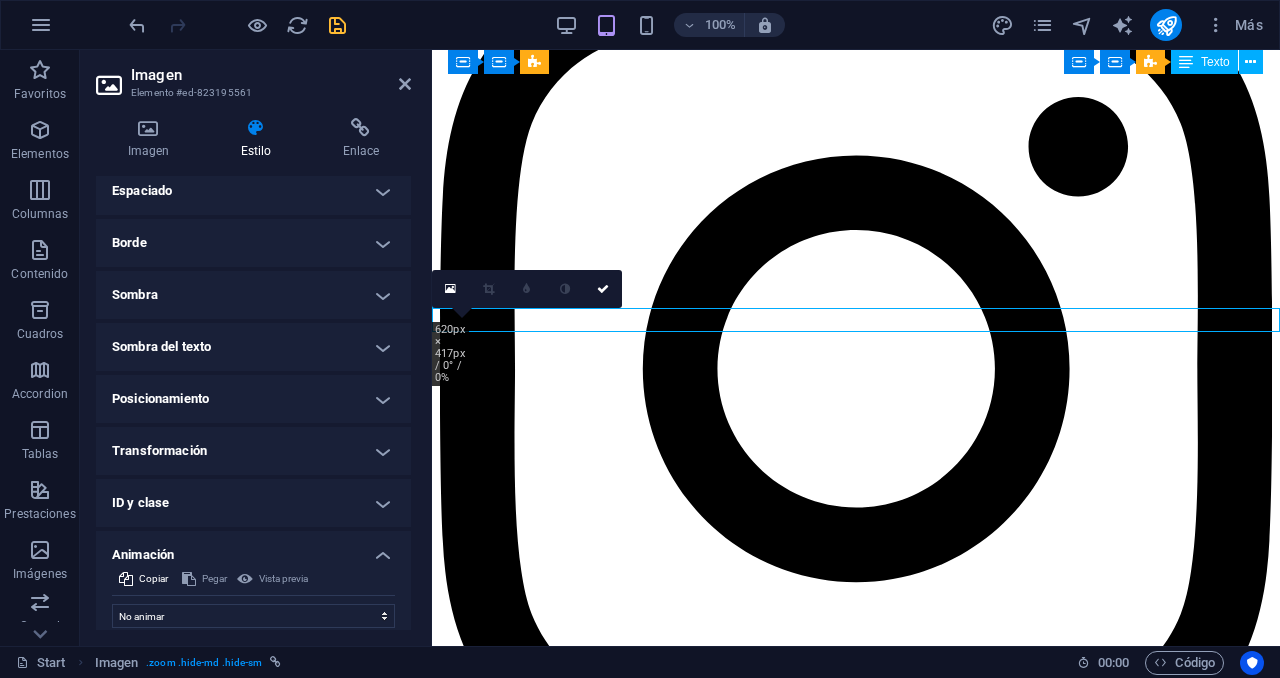 scroll, scrollTop: 0, scrollLeft: 0, axis: both 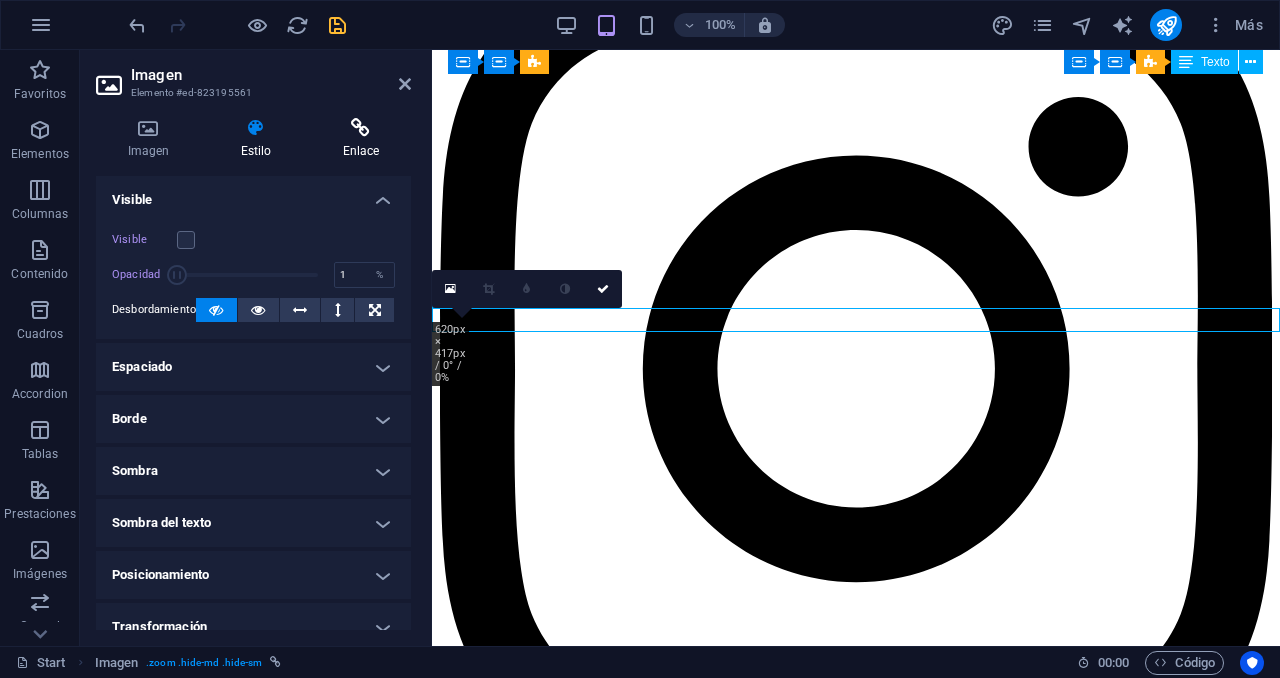 click at bounding box center [361, 128] 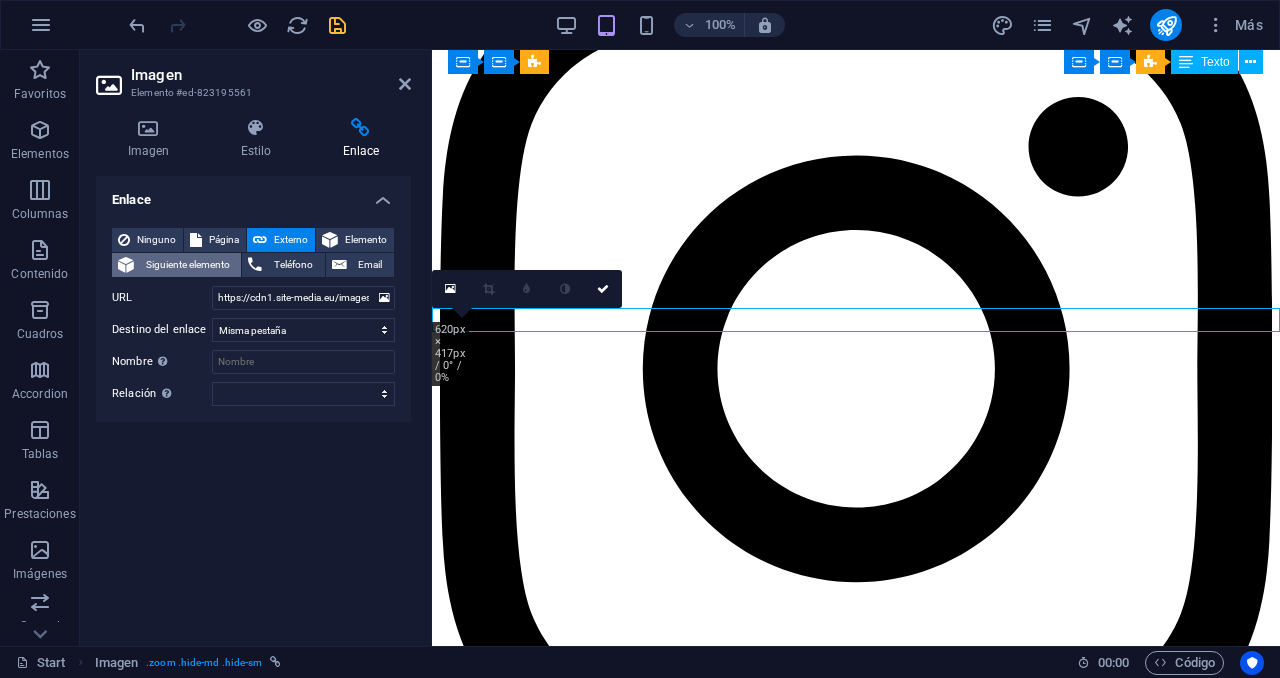 click on "Siguiente elemento" at bounding box center (187, 265) 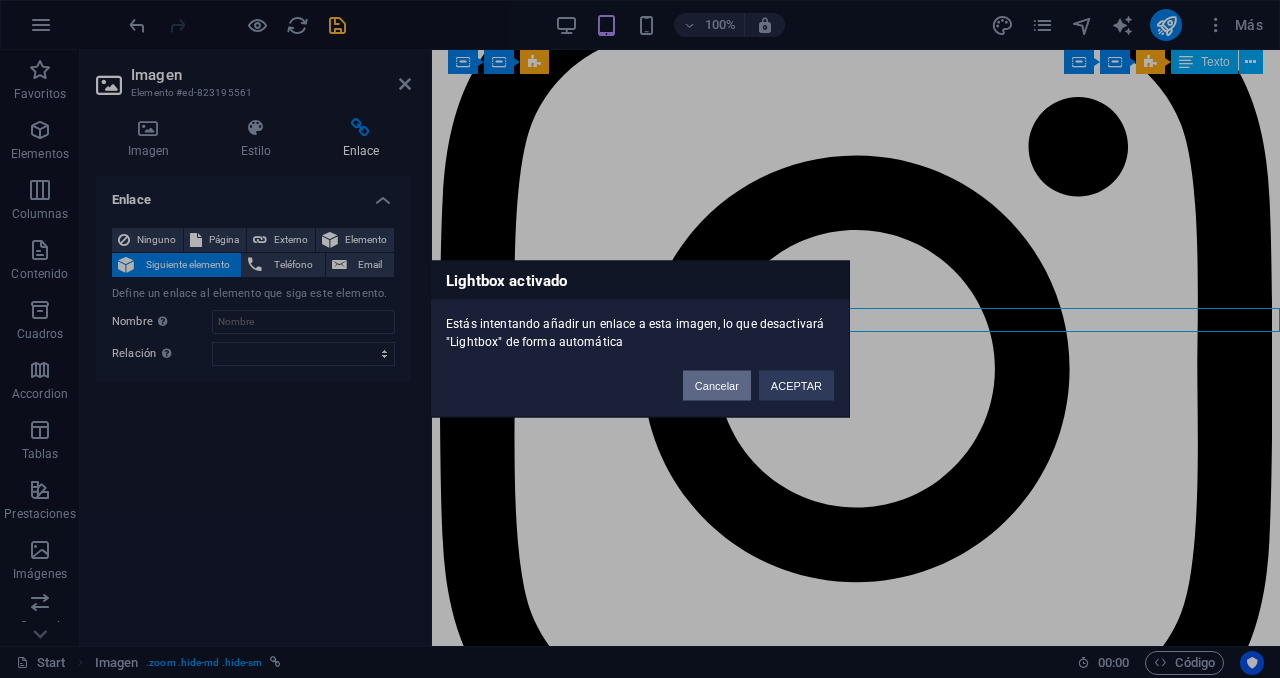 click on "Cancelar" at bounding box center [717, 386] 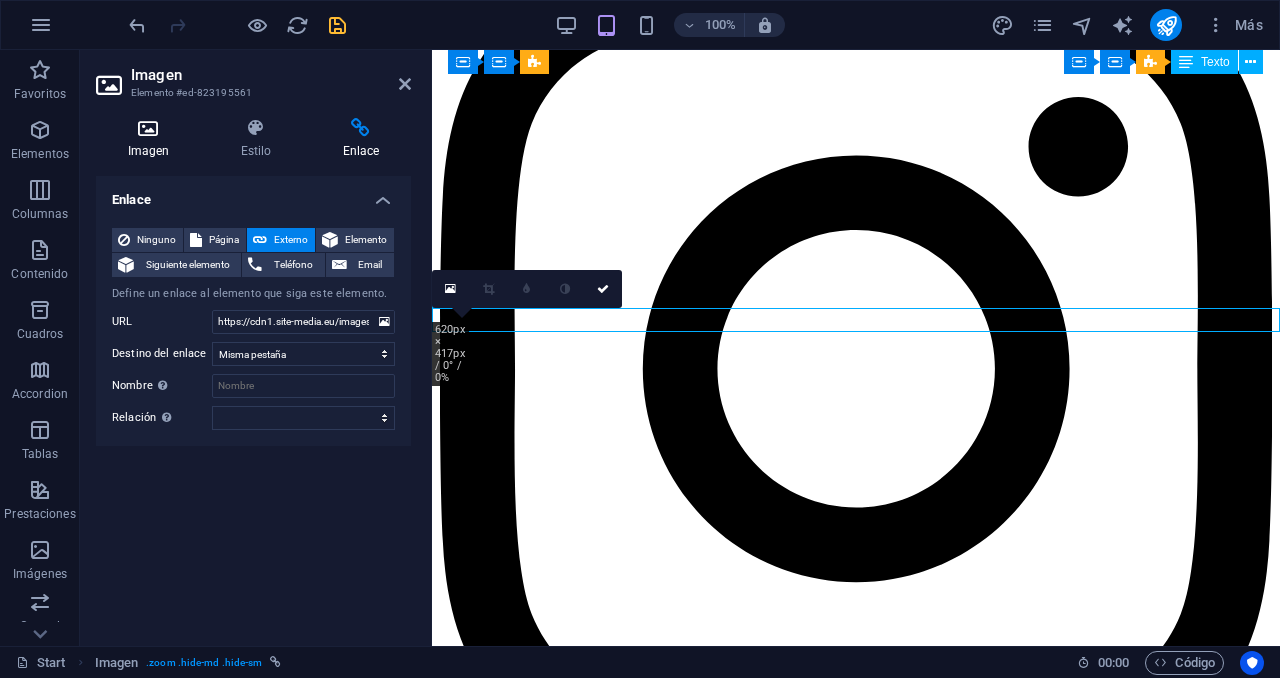 click on "Imagen" at bounding box center (152, 139) 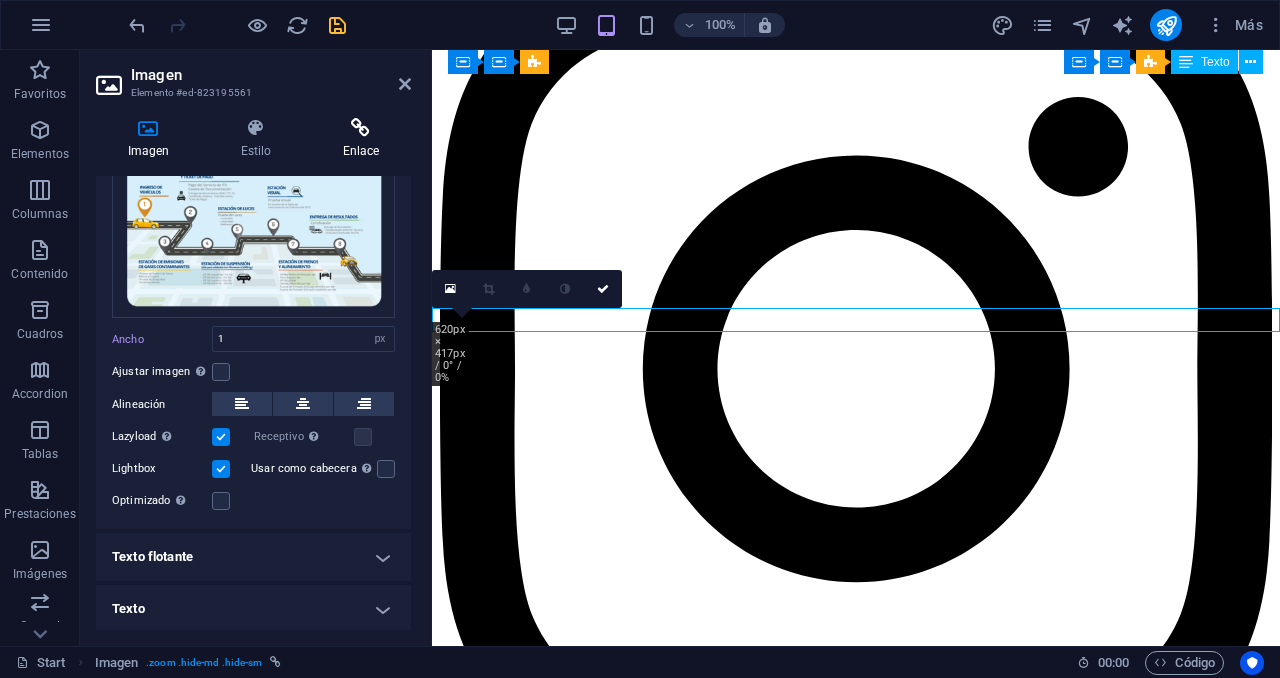 click at bounding box center (361, 128) 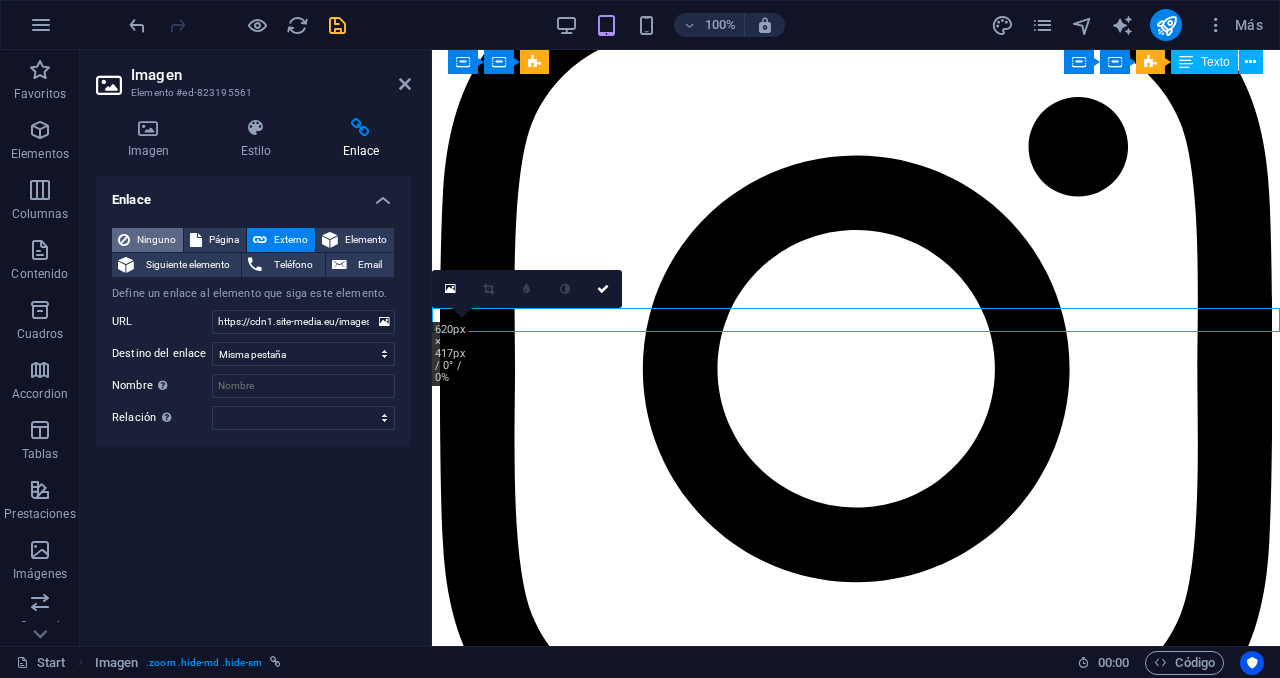 click on "Ninguno" at bounding box center (156, 240) 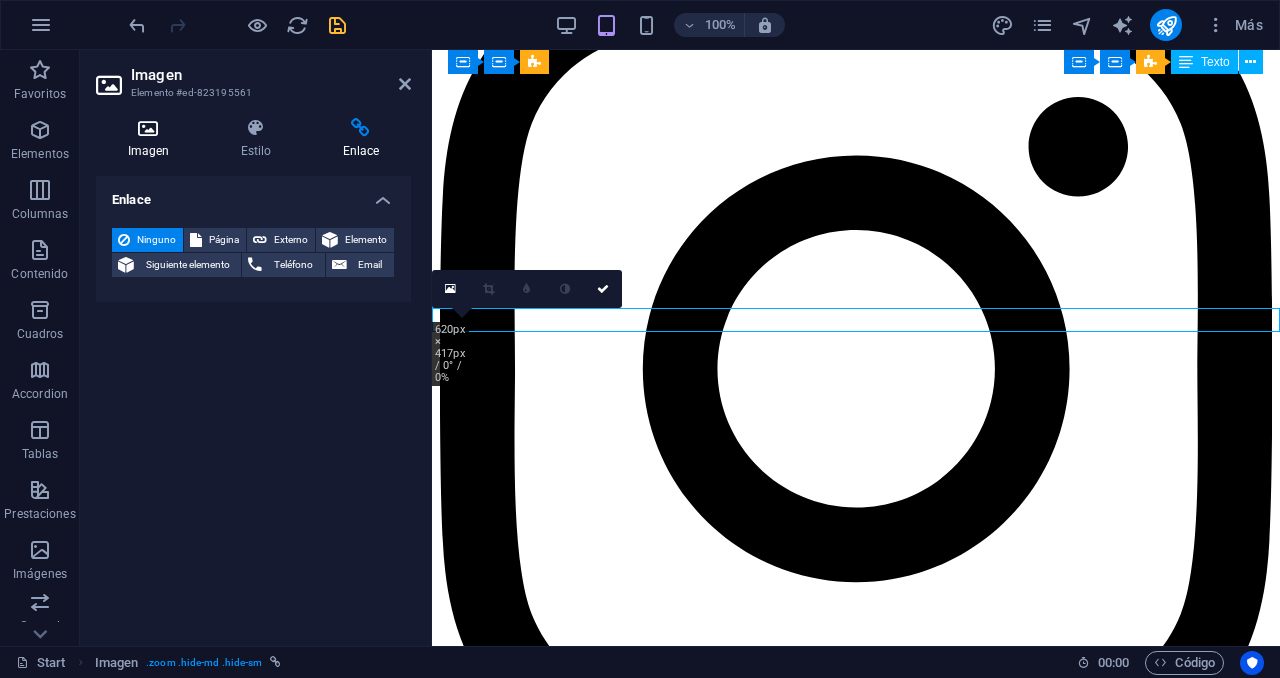 click at bounding box center [148, 128] 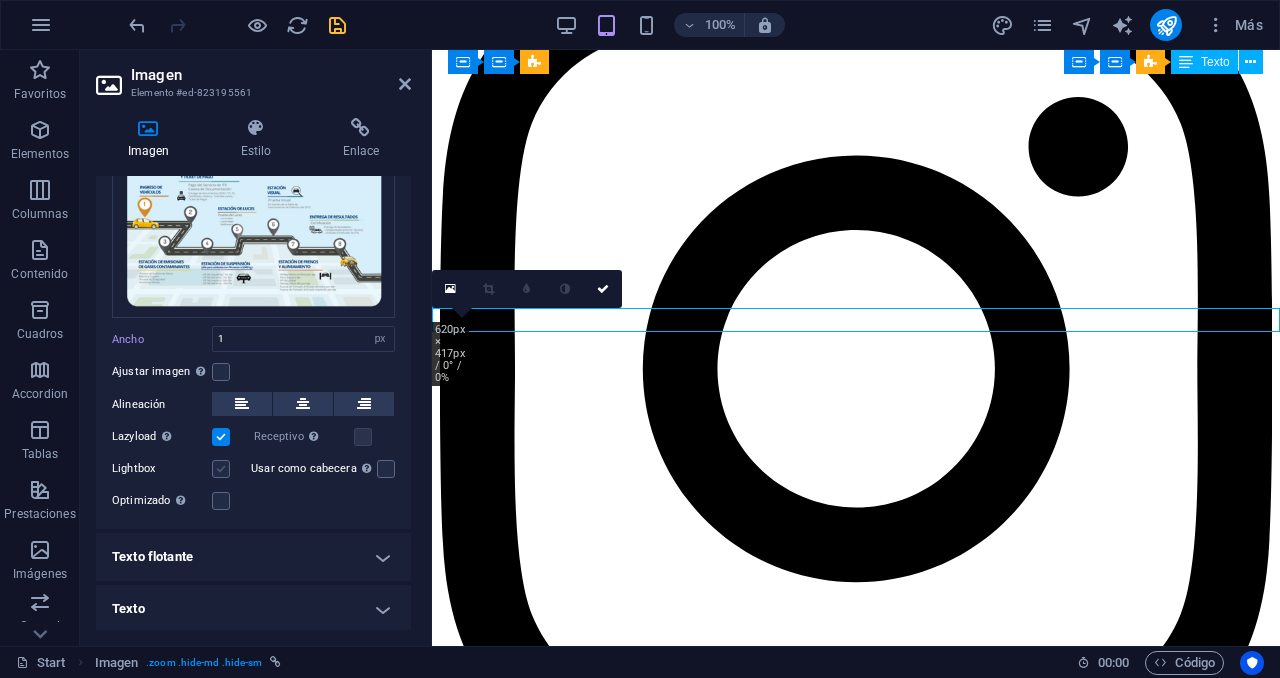 click at bounding box center [221, 469] 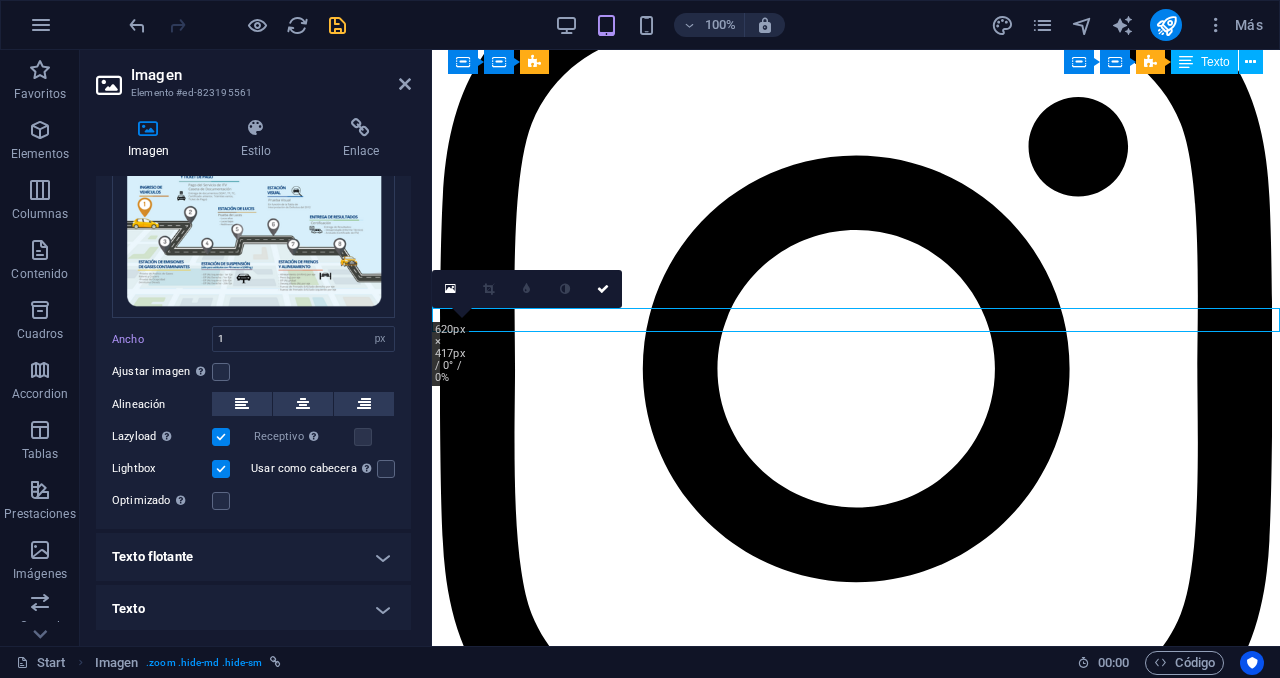 select 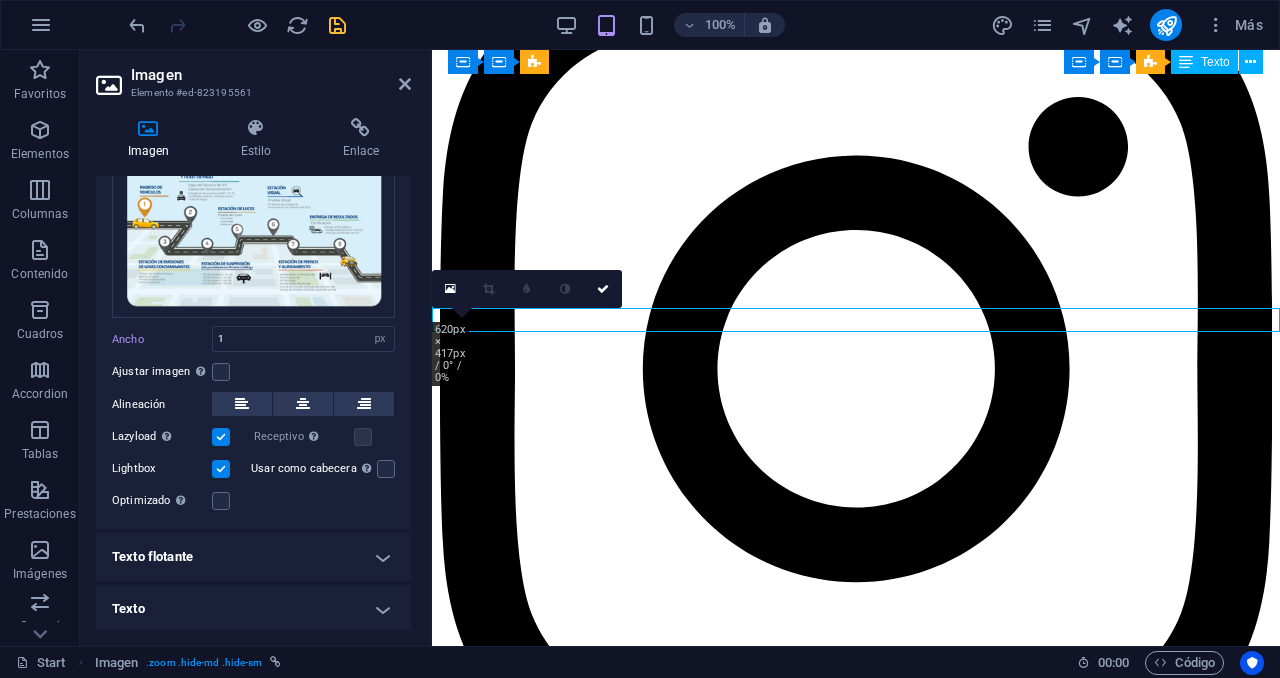 click on "Arrastra archivos aquí, haz clic para escoger archivos o  selecciona archivos de Archivos o de nuestra galería gratuita de fotos y vídeos Selecciona archivos del administrador de archivos, de la galería de fotos o carga archivo(s) Cargar Ancho 1 Predeterminado automático px rem % em vh vw Ajustar imagen Ajustar imagen automáticamente a un ancho y alto fijo Altura Predeterminado automático px Alineación Lazyload La carga de imágenes tras la carga de la página mejora la velocidad de la página. Receptivo Automáticamente cargar tamaños optimizados de smartphone e imagen retina. Lightbox Usar como cabecera La imagen se ajustará en una etiqueta de cabecera H1. Resulta útil para dar al texto alternativo el peso de una cabecera H1, por ejemplo, para el logo. En caso de duda, dejar deseleccionado. Optimizado Las imágenes se comprimen para así mejorar la velocidad de las páginas. Posición Dirección Personalizado X offset 50 px rem % vh vw Y offset 50 px rem % vh vw" at bounding box center (253, 319) 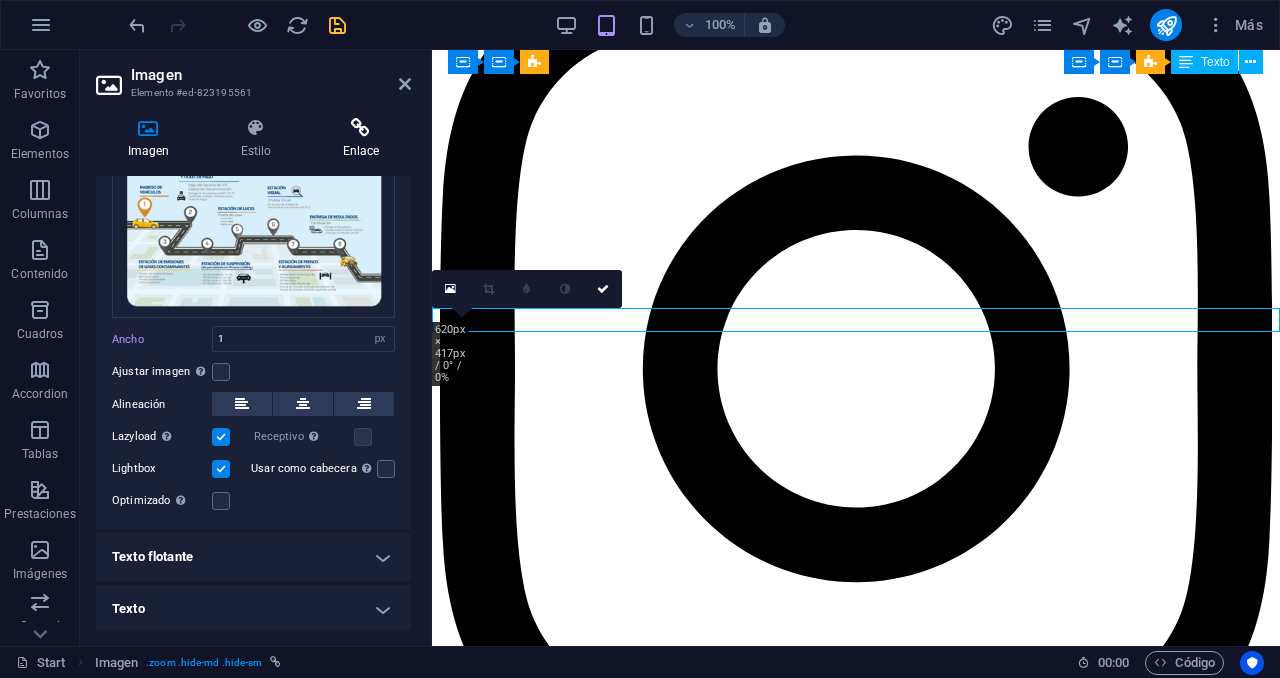 click at bounding box center (361, 128) 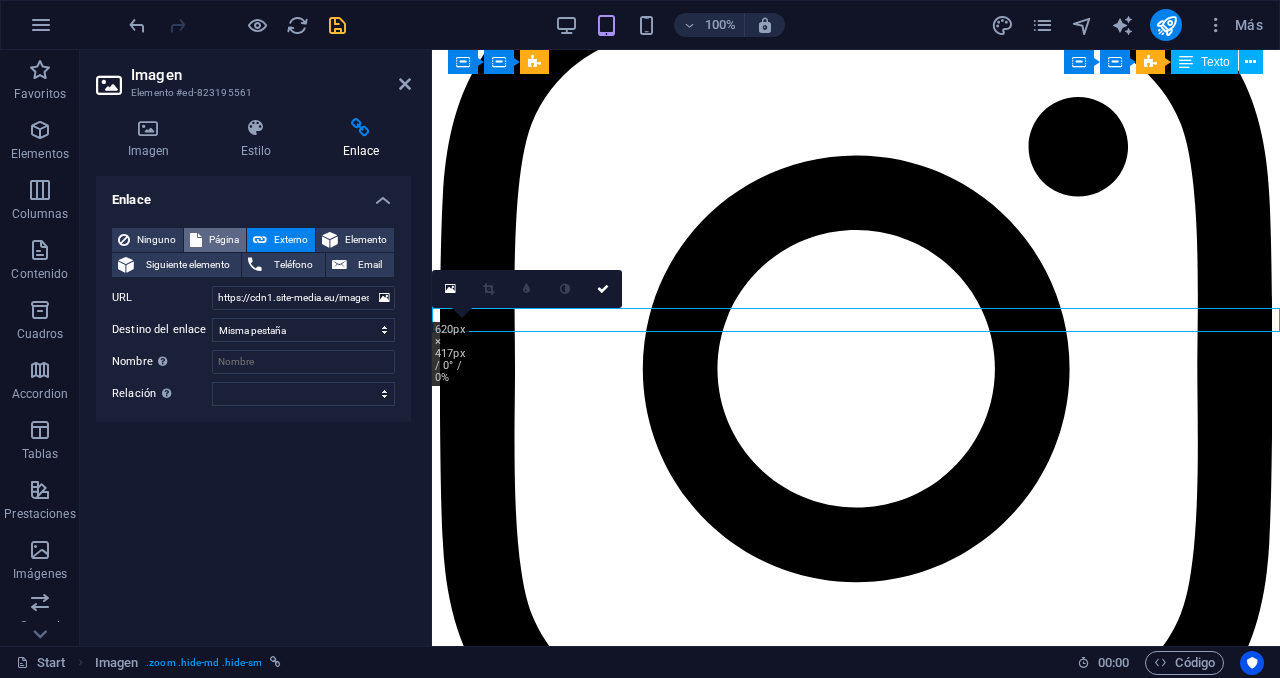 click on "Página" at bounding box center (224, 240) 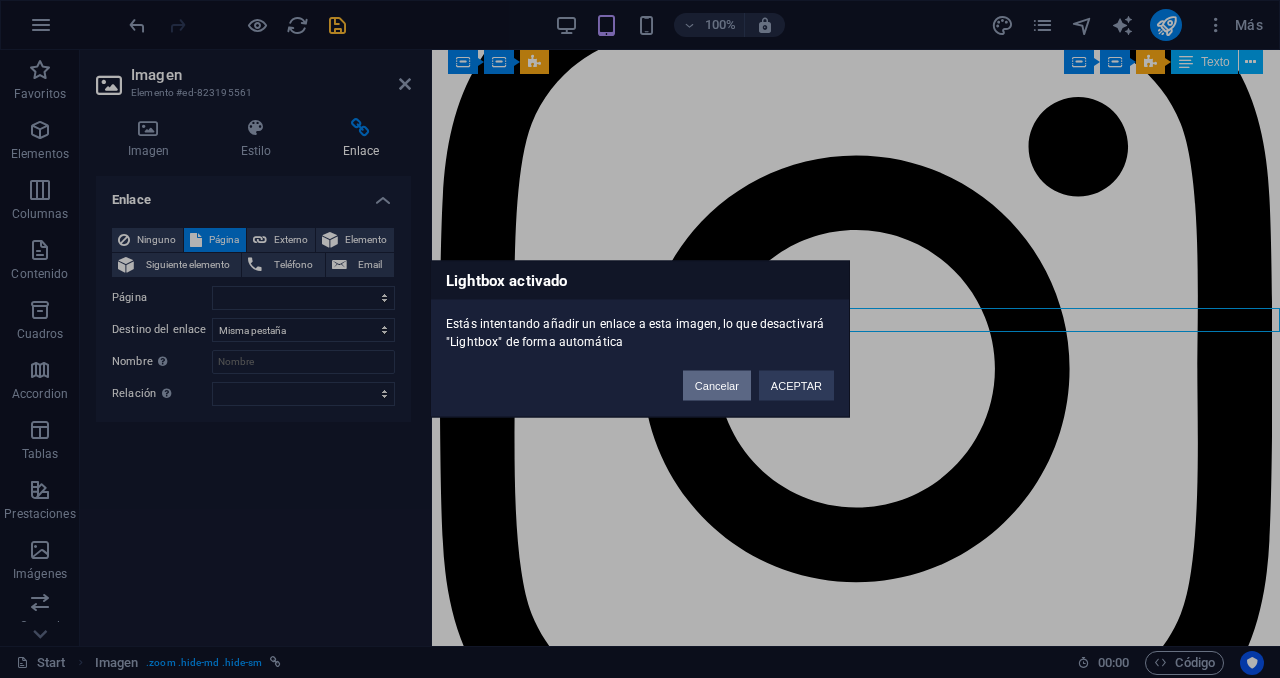 click on "Cancelar" at bounding box center (717, 386) 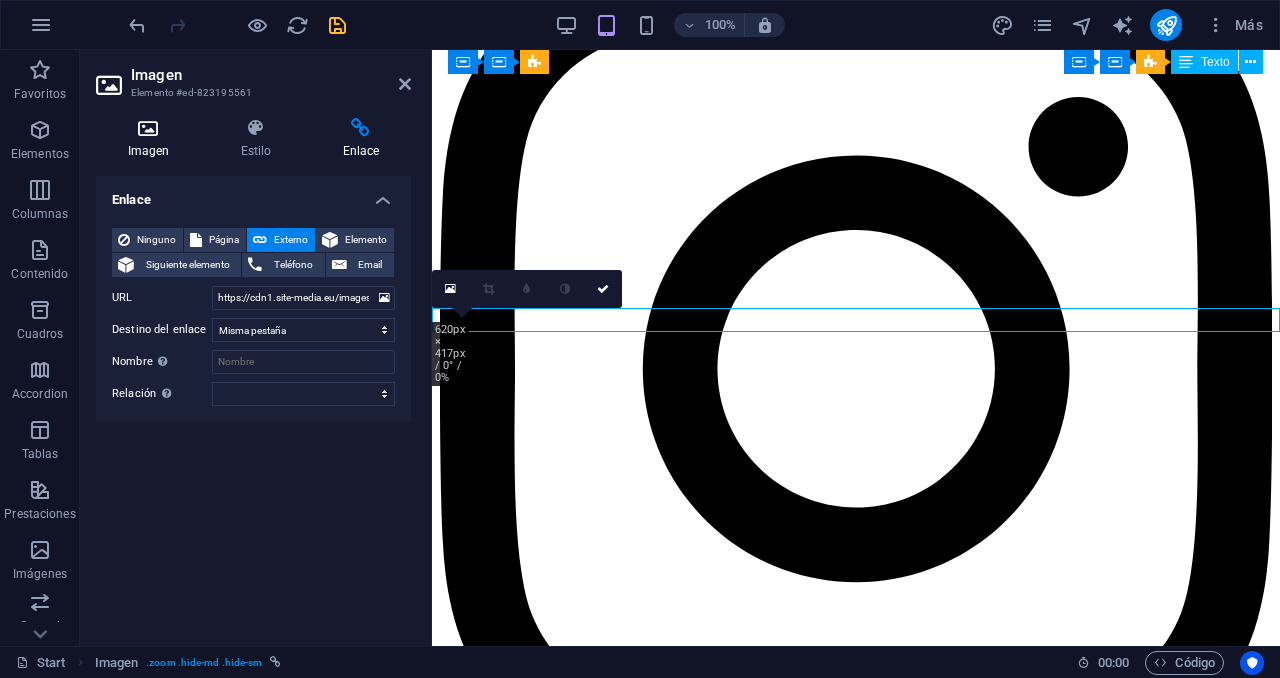 click at bounding box center (148, 128) 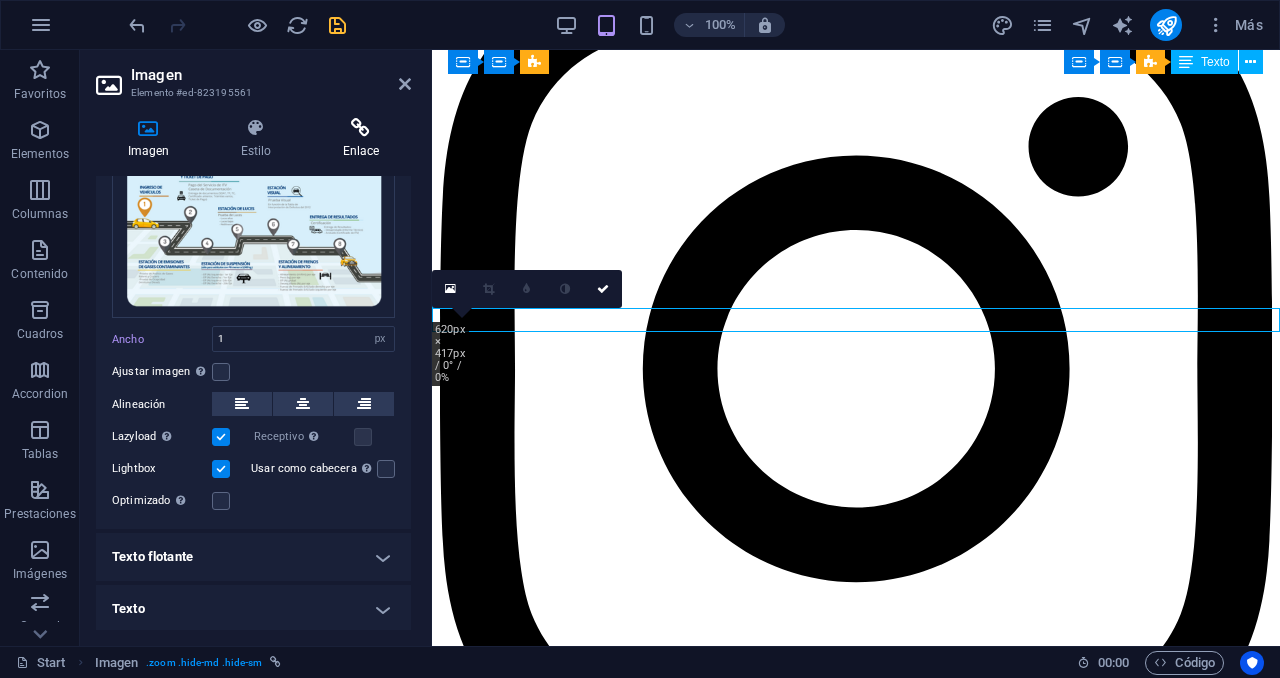 click at bounding box center [361, 128] 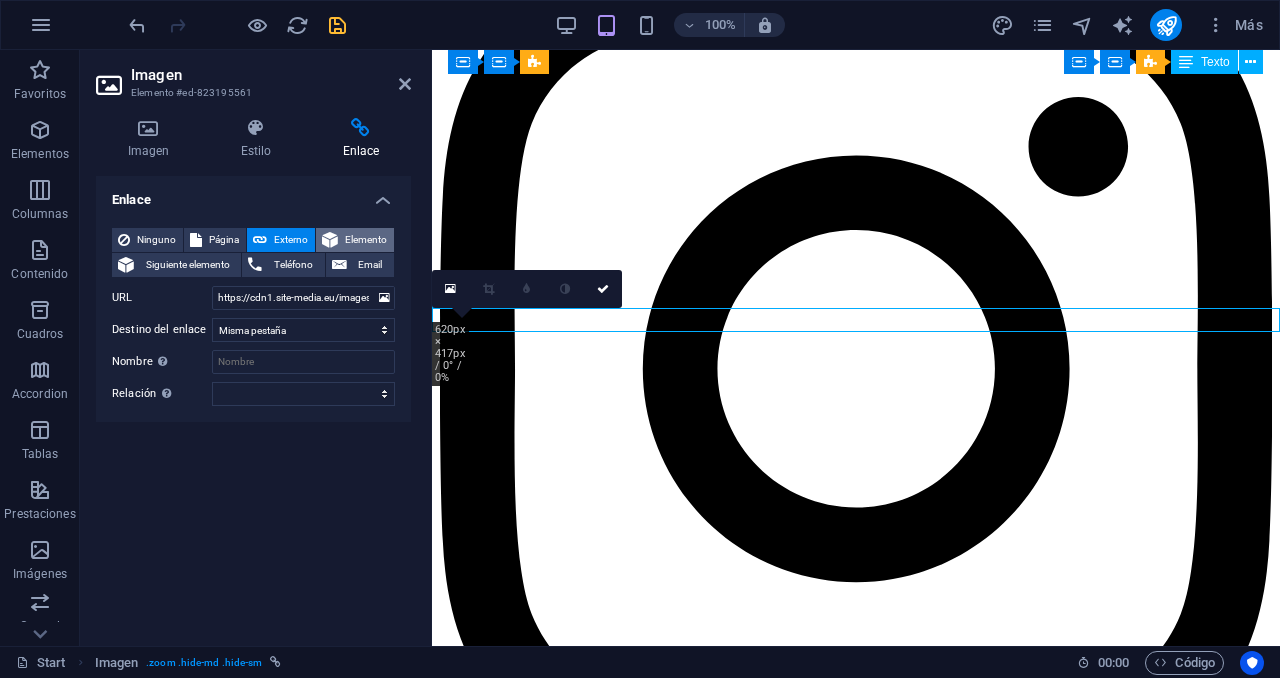 click on "Elemento" at bounding box center (366, 240) 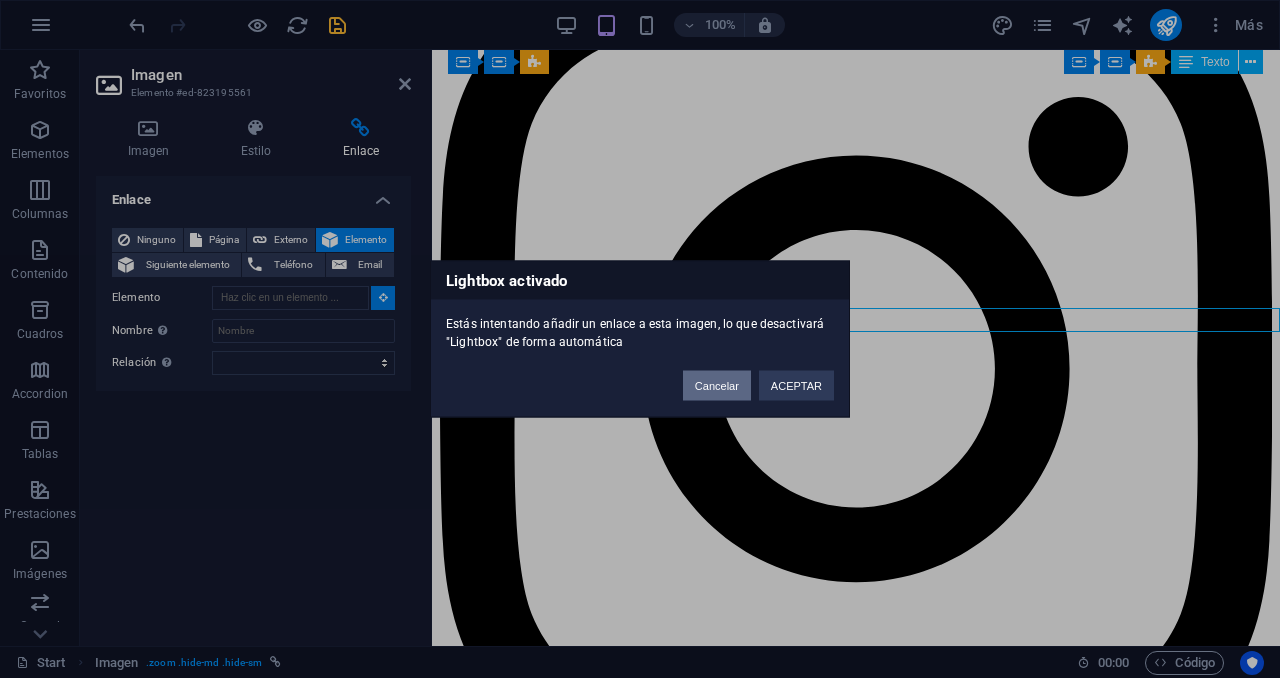 click on "Cancelar" at bounding box center [717, 386] 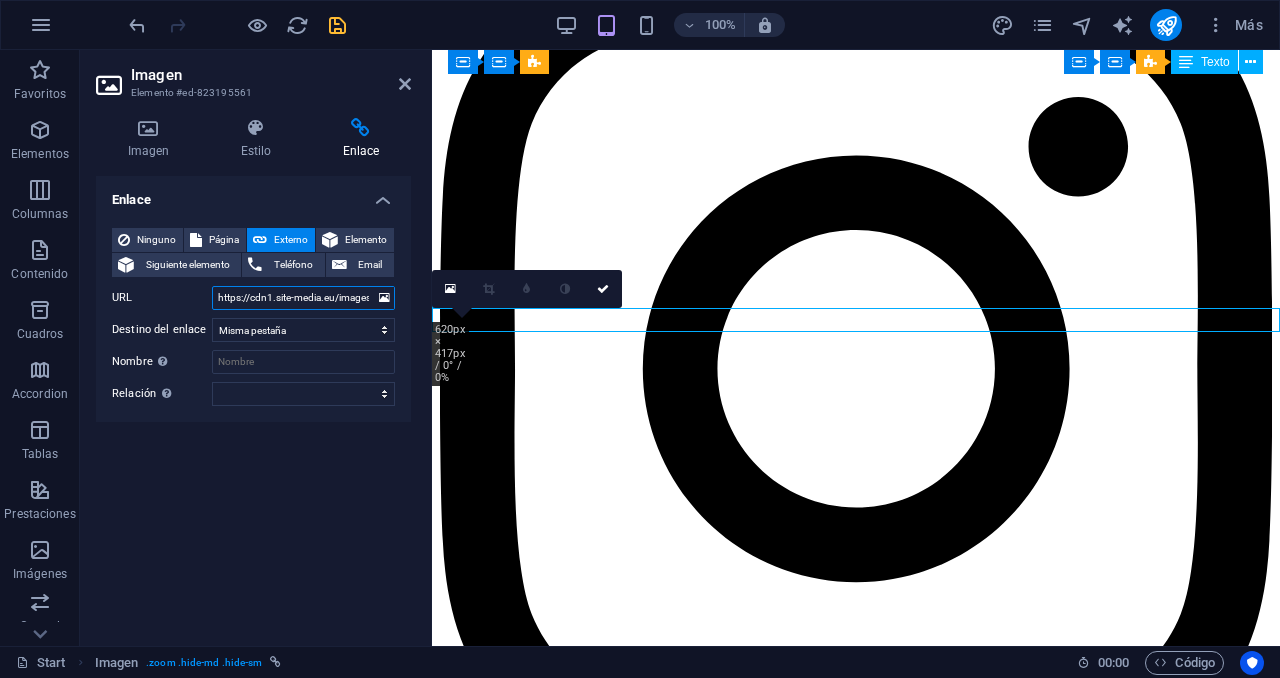 click on "https://cdn1.site-media.eu/images/0/18051504/PROCESO-Y5zo_e_NMOA6YRSTZ1mvqg.png" at bounding box center [303, 298] 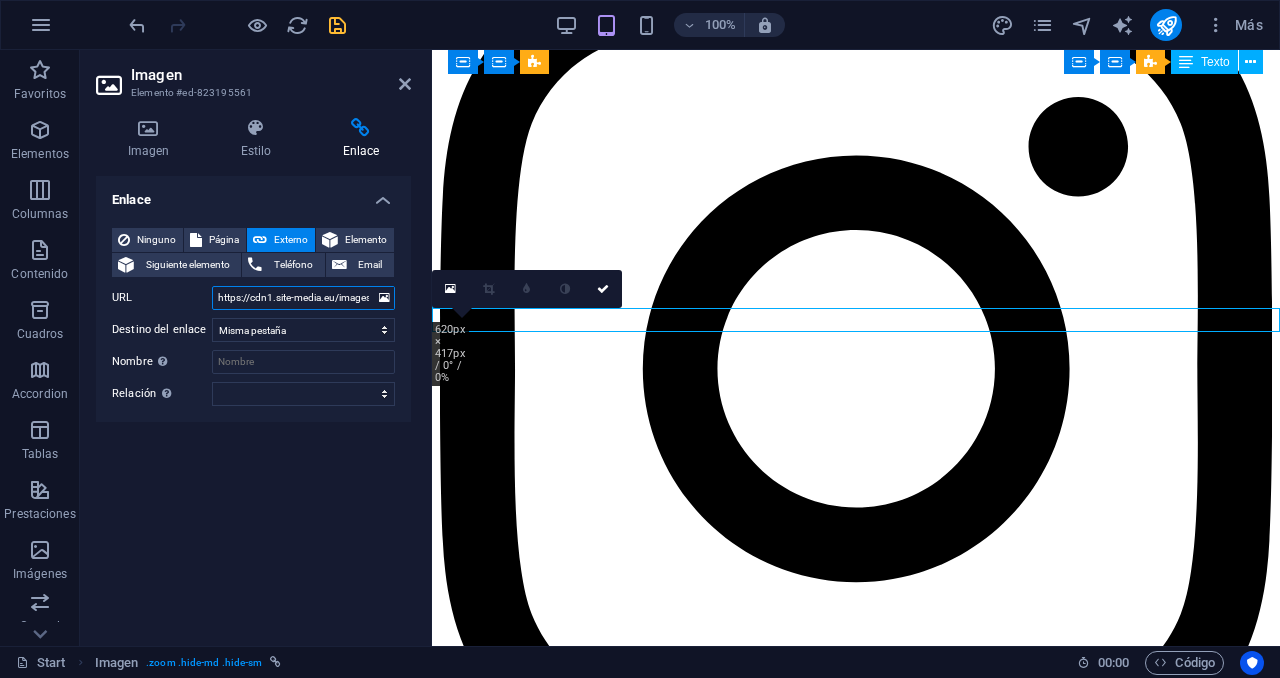 type 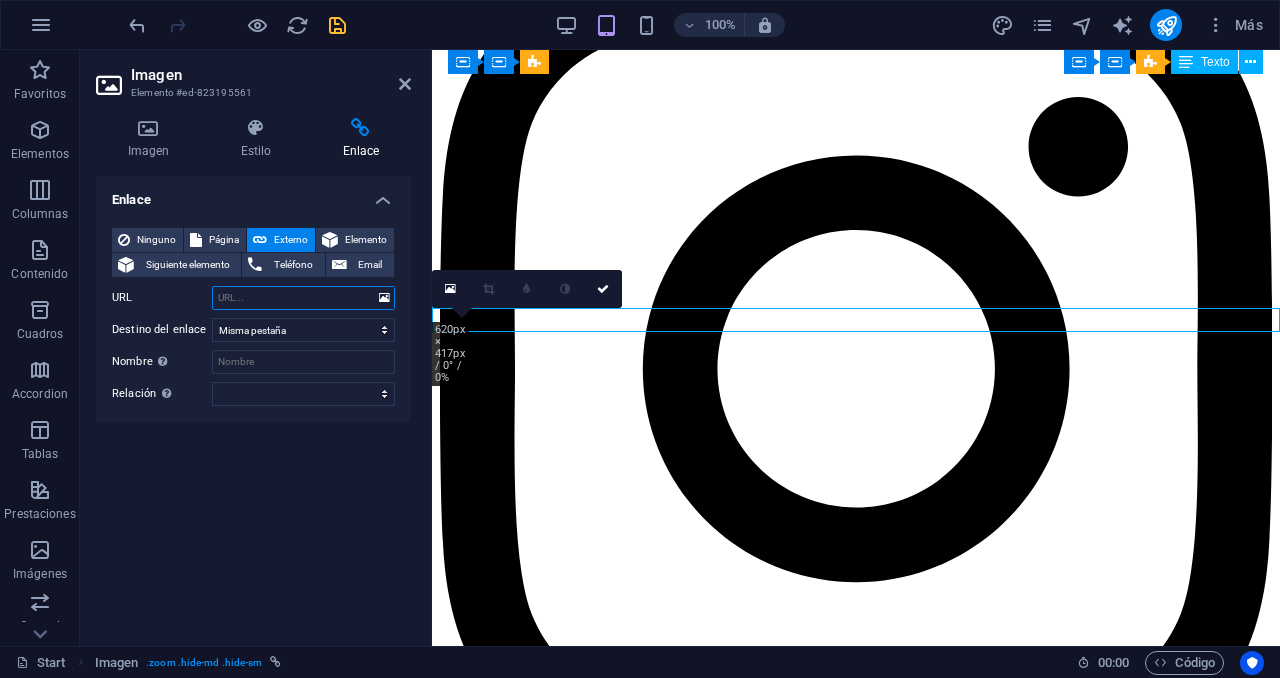 select 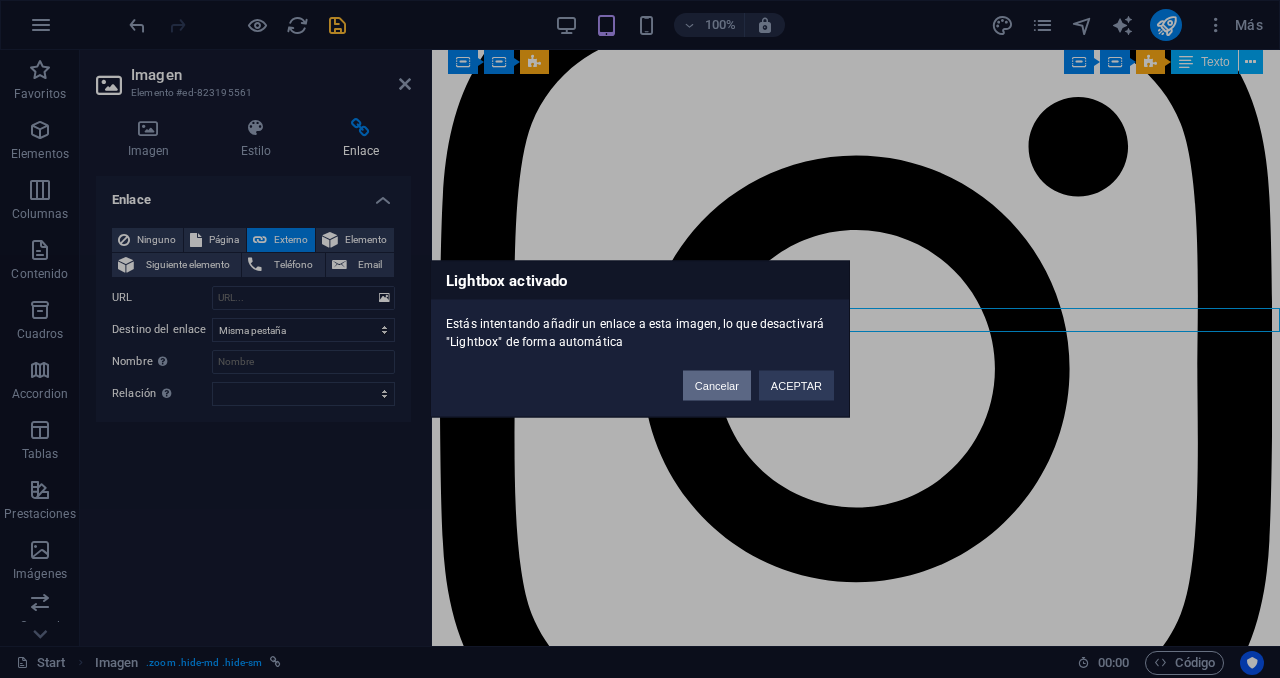 click on "Cancelar" at bounding box center [717, 386] 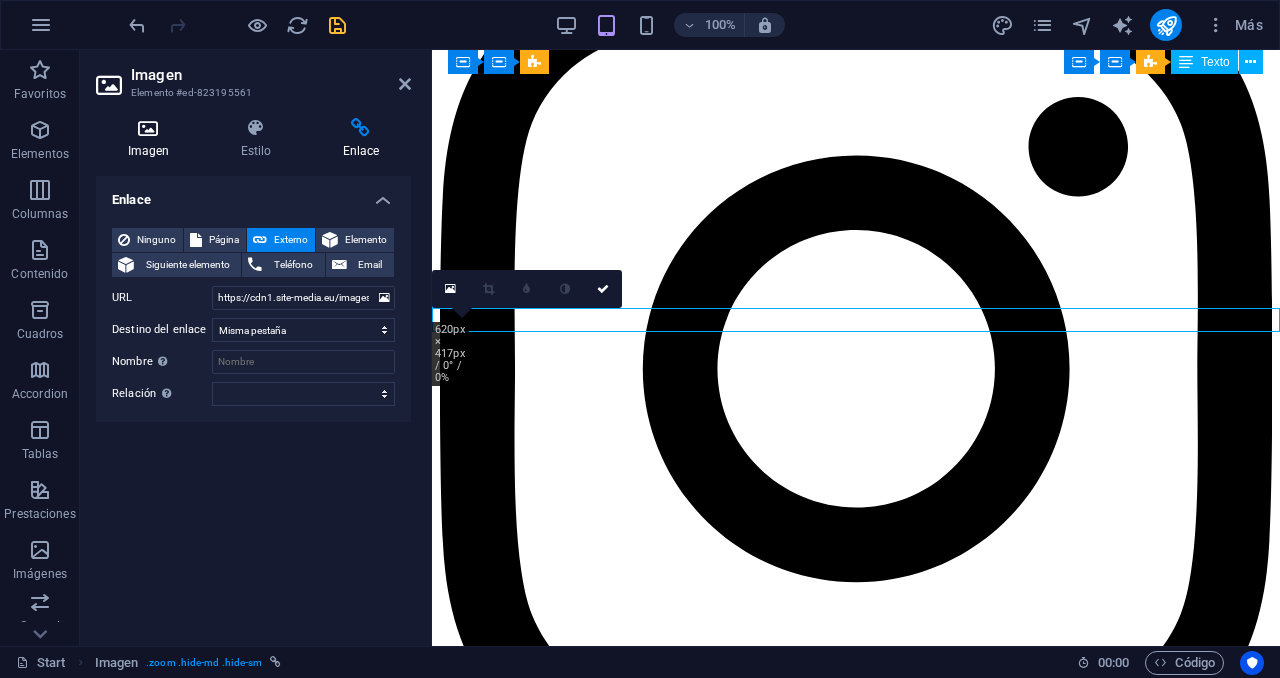 click on "Imagen" at bounding box center (152, 139) 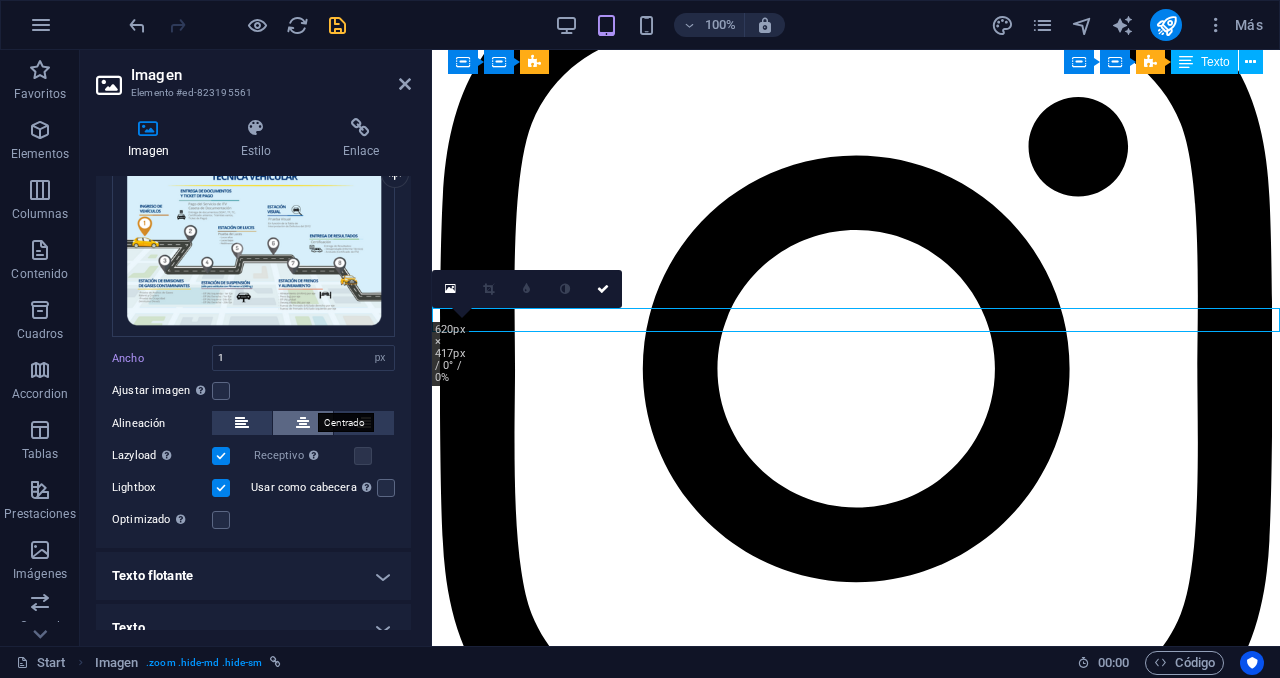 scroll, scrollTop: 78, scrollLeft: 0, axis: vertical 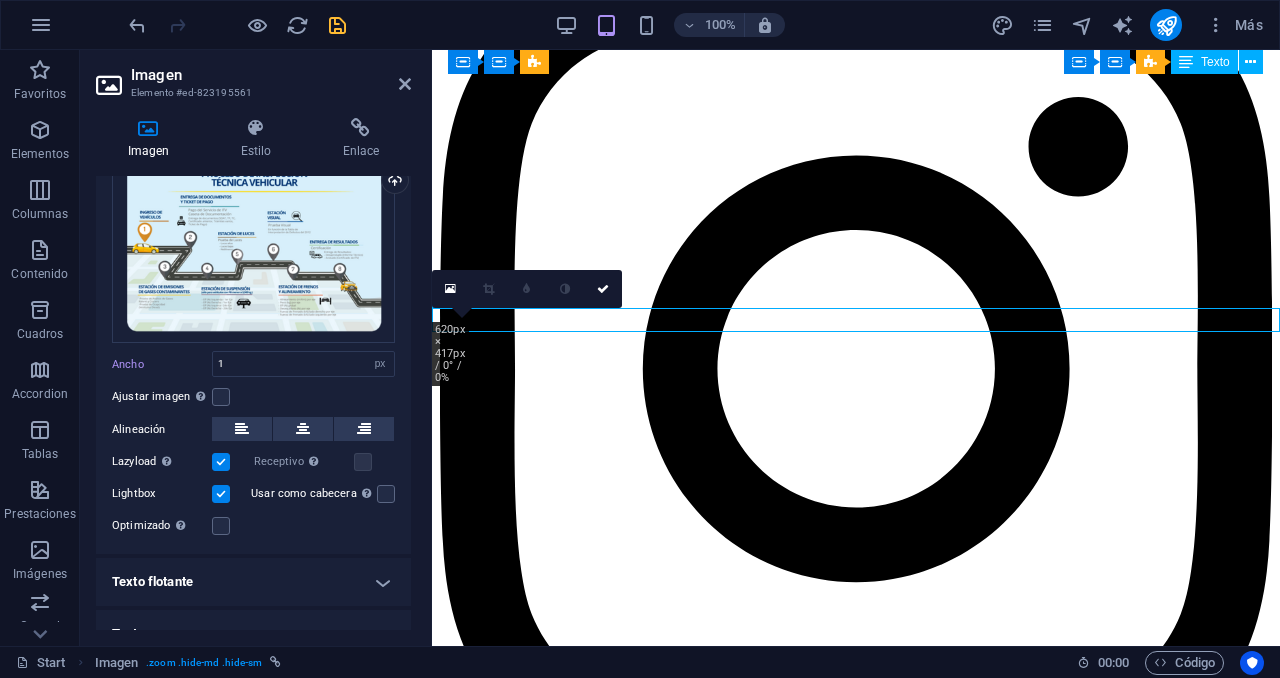 click at bounding box center (221, 494) 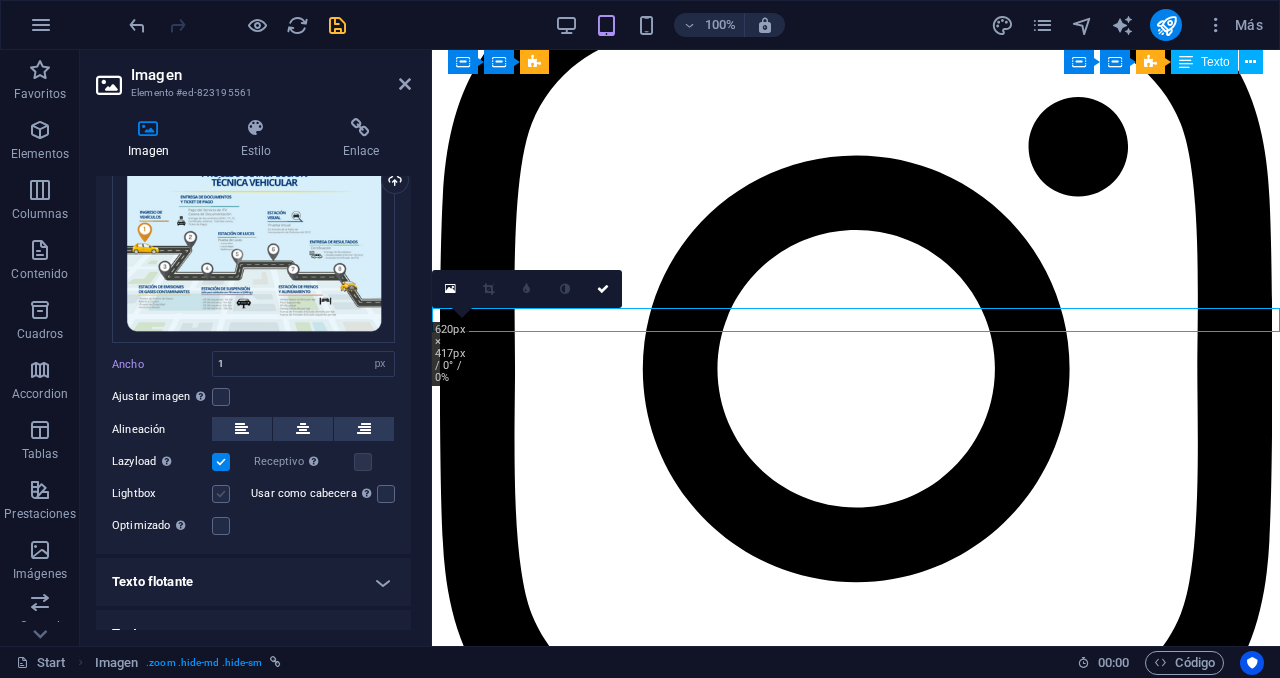 type 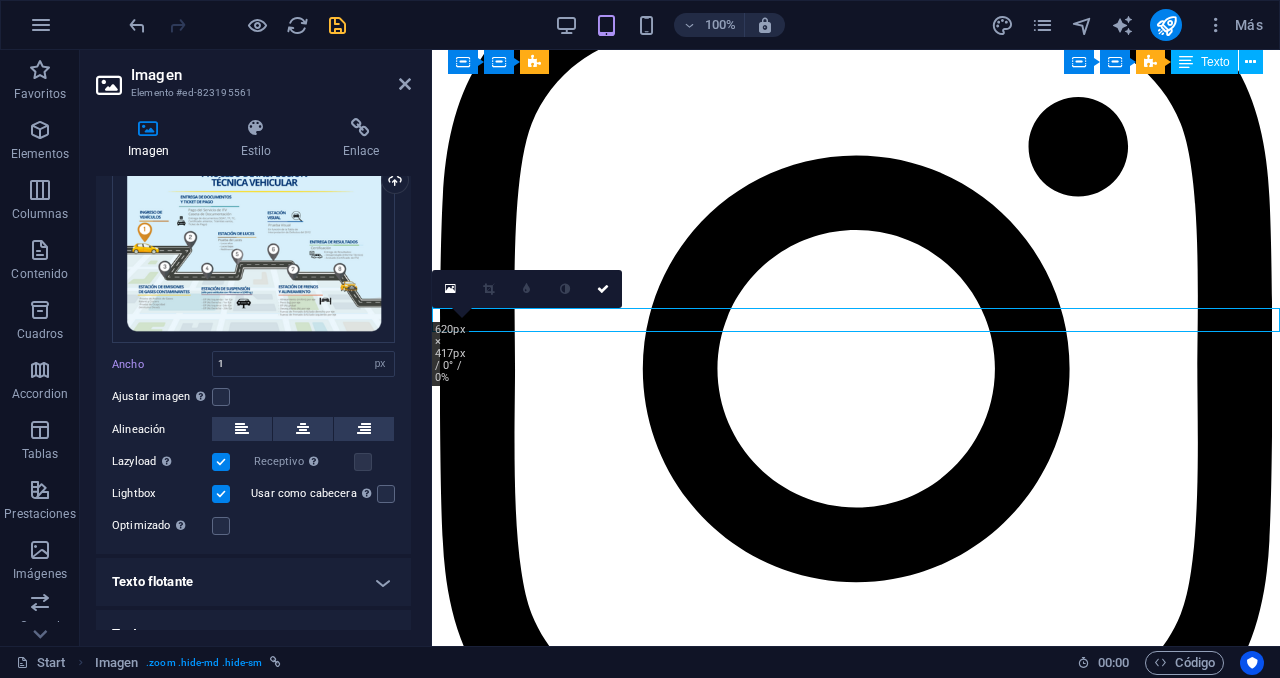 type on "https://cdn1.site-media.eu/images/0/18051504/PROCESO-Y5zo_e_NMOA6YRSTZ1mvqg.png" 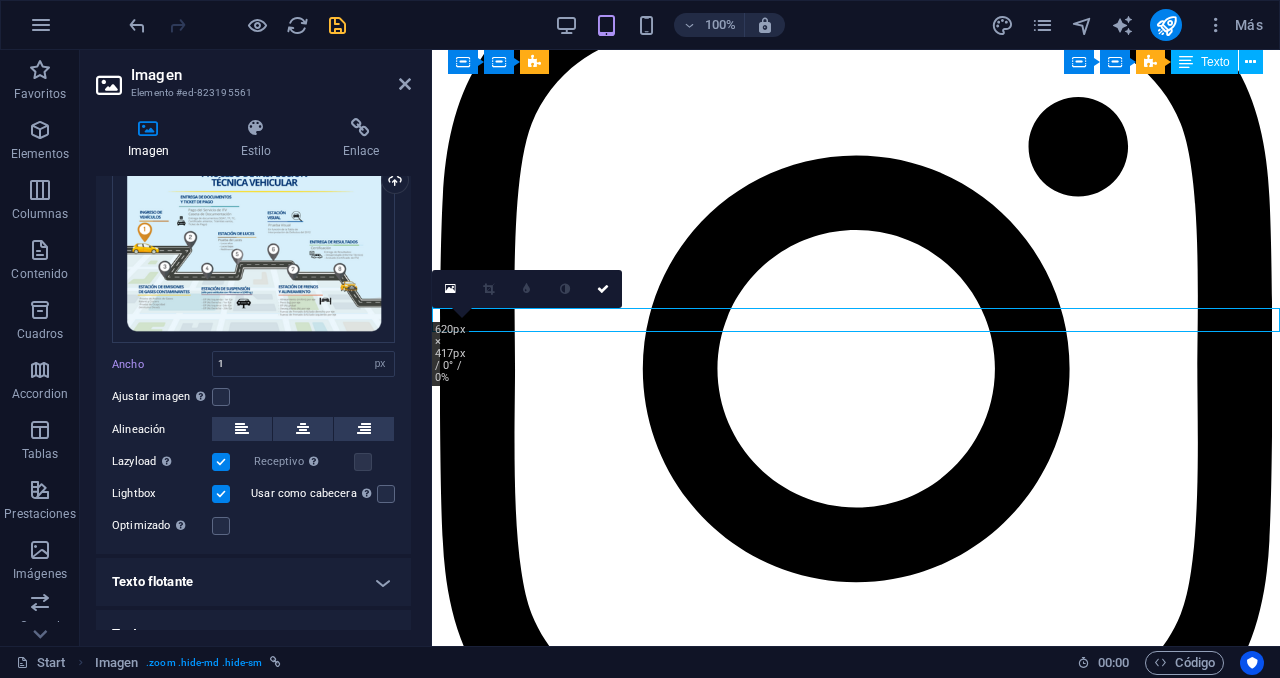 click on "Imagen Estilo Enlace Imagen Arrastra archivos aquí, haz clic para escoger archivos o  selecciona archivos de Archivos o de nuestra galería gratuita de fotos y vídeos Selecciona archivos del administrador de archivos, de la galería de fotos o carga archivo(s) Cargar Ancho 1 Predeterminado automático px rem % em vh vw Ajustar imagen Ajustar imagen automáticamente a un ancho y alto fijo Altura Predeterminado automático px Alineación Lazyload La carga de imágenes tras la carga de la página mejora la velocidad de la página. Receptivo Automáticamente cargar tamaños optimizados de smartphone e imagen retina. Lightbox Usar como cabecera La imagen se ajustará en una etiqueta de cabecera H1. Resulta útil para dar al texto alternativo el peso de una cabecera H1, por ejemplo, para el logo. En caso de duda, dejar deseleccionado. Optimizado Las imágenes se comprimen para así mejorar la velocidad de las páginas. Posición Dirección Personalizado X offset 50 px rem % vh vw Y offset 50 px rem % vh vw Texto" at bounding box center (253, 374) 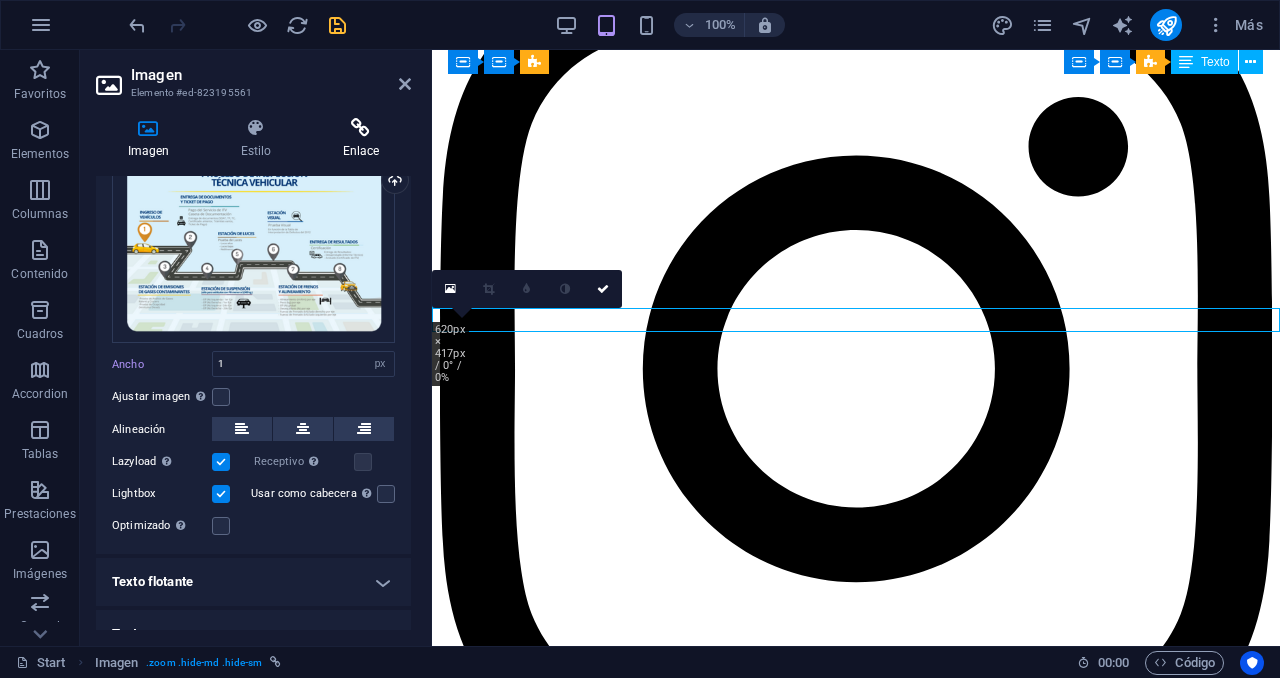 click at bounding box center (361, 128) 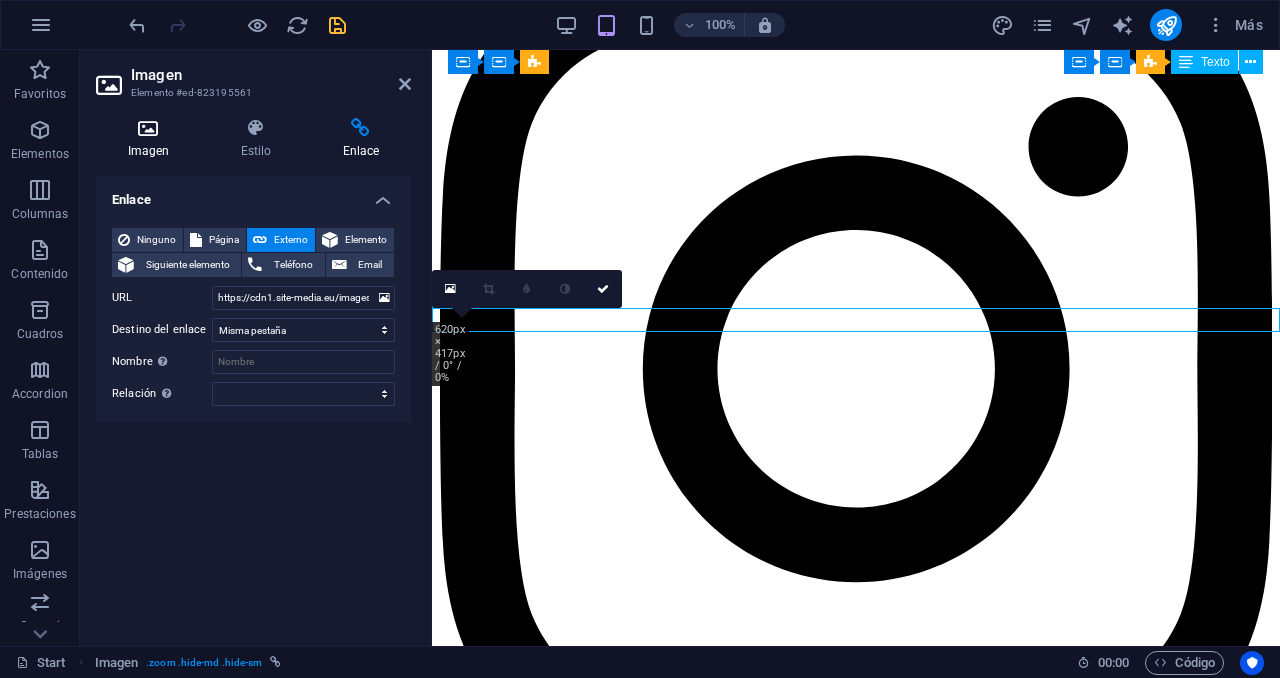 click at bounding box center (148, 128) 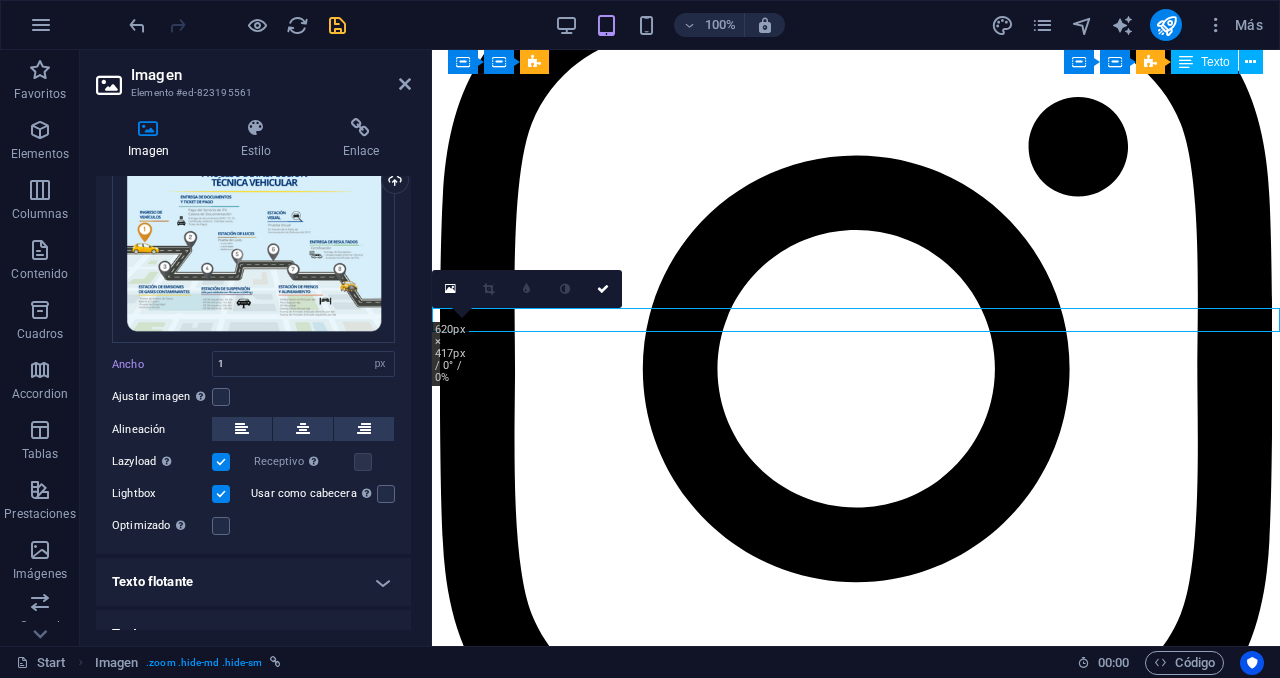 click at bounding box center (221, 494) 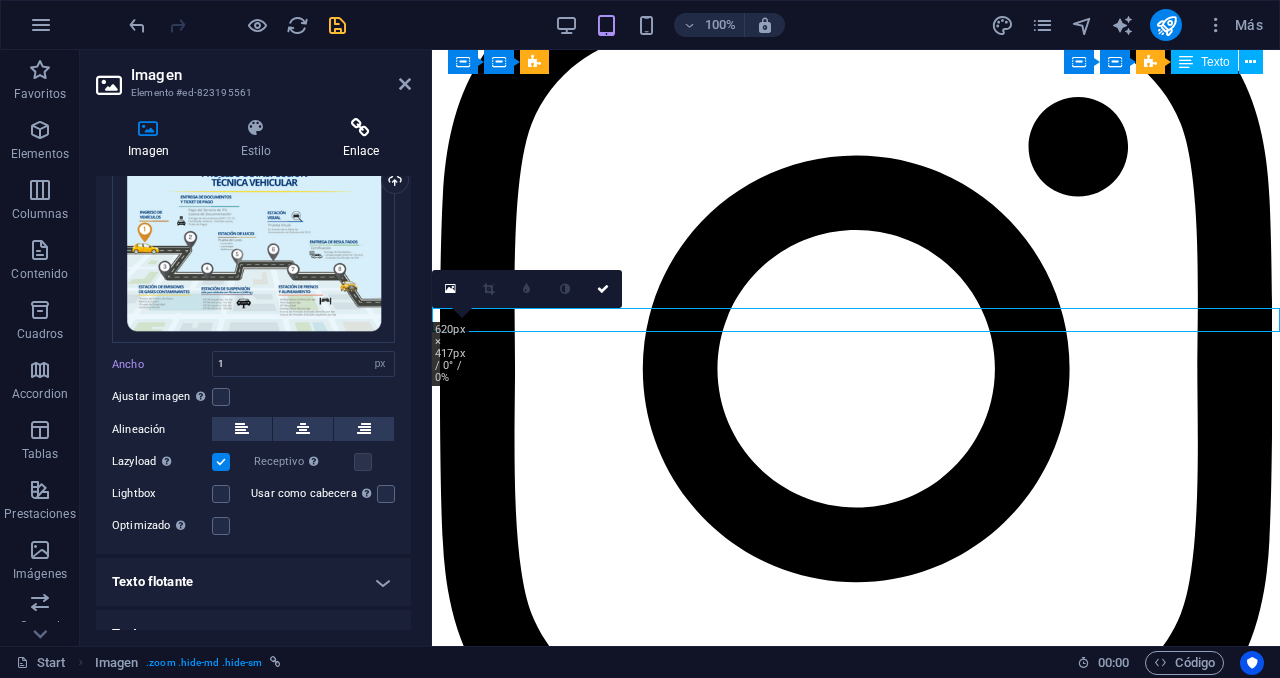 click on "Enlace" at bounding box center (361, 139) 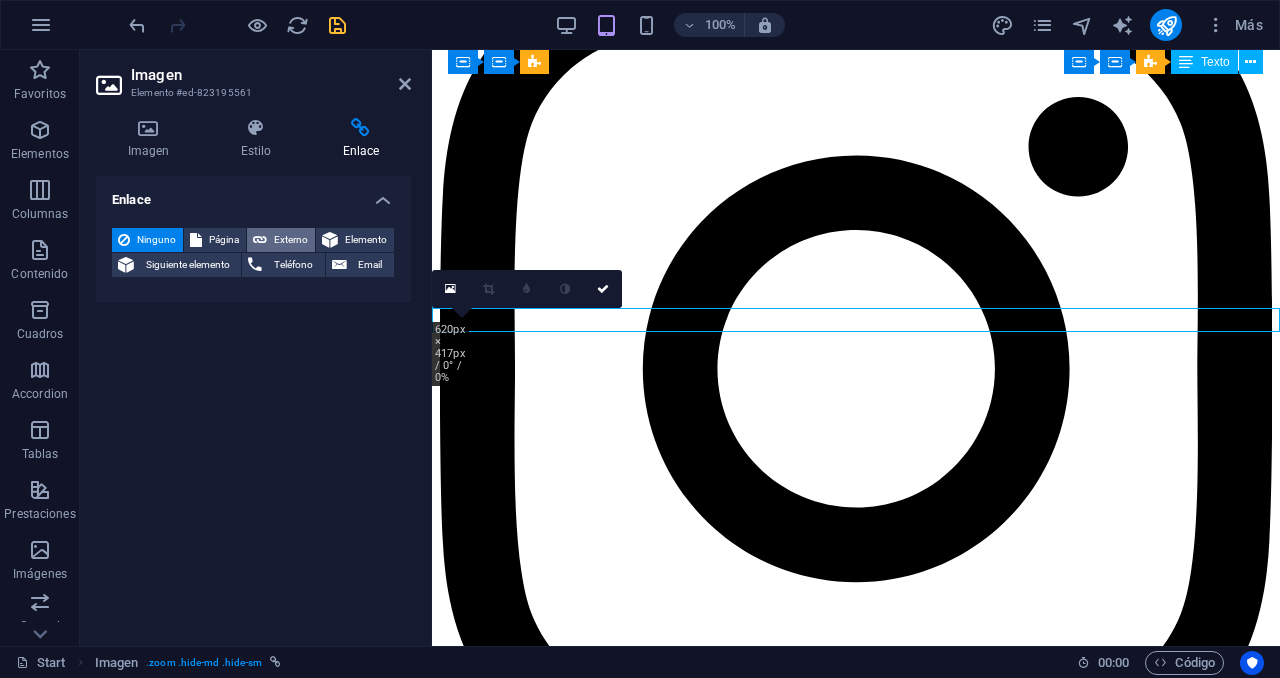 click at bounding box center (260, 240) 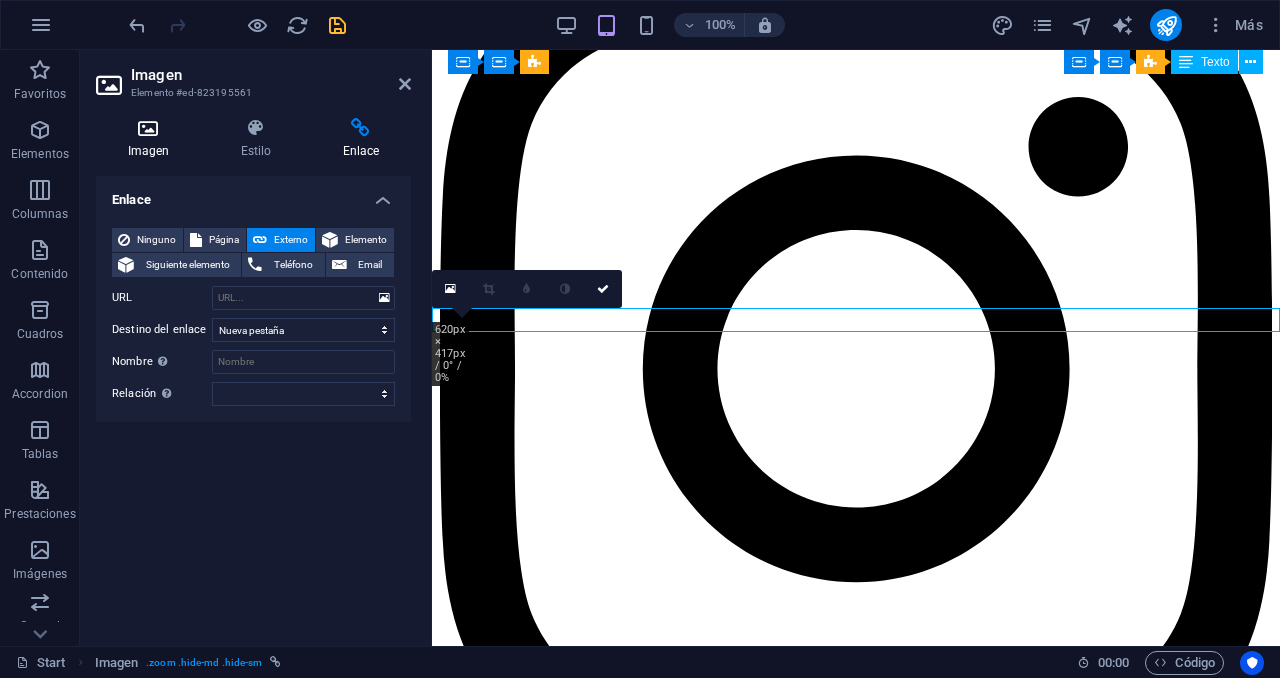 click at bounding box center (148, 128) 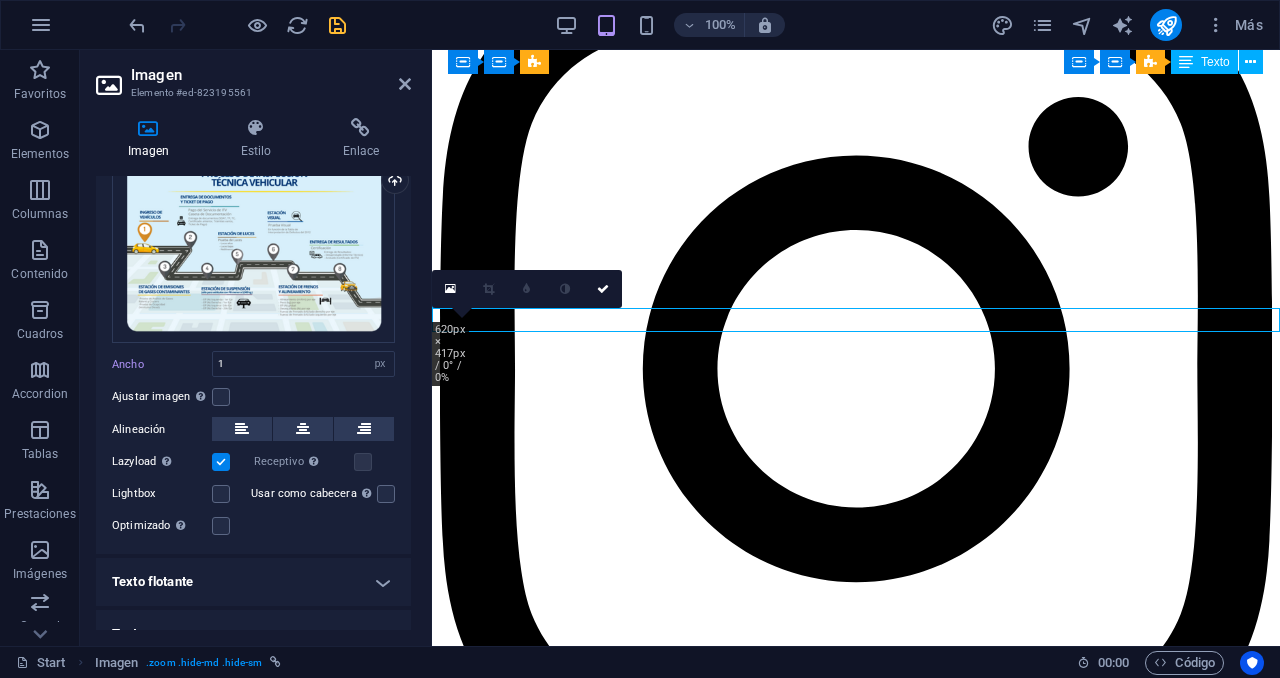 click on "Lightbox" at bounding box center [181, 494] 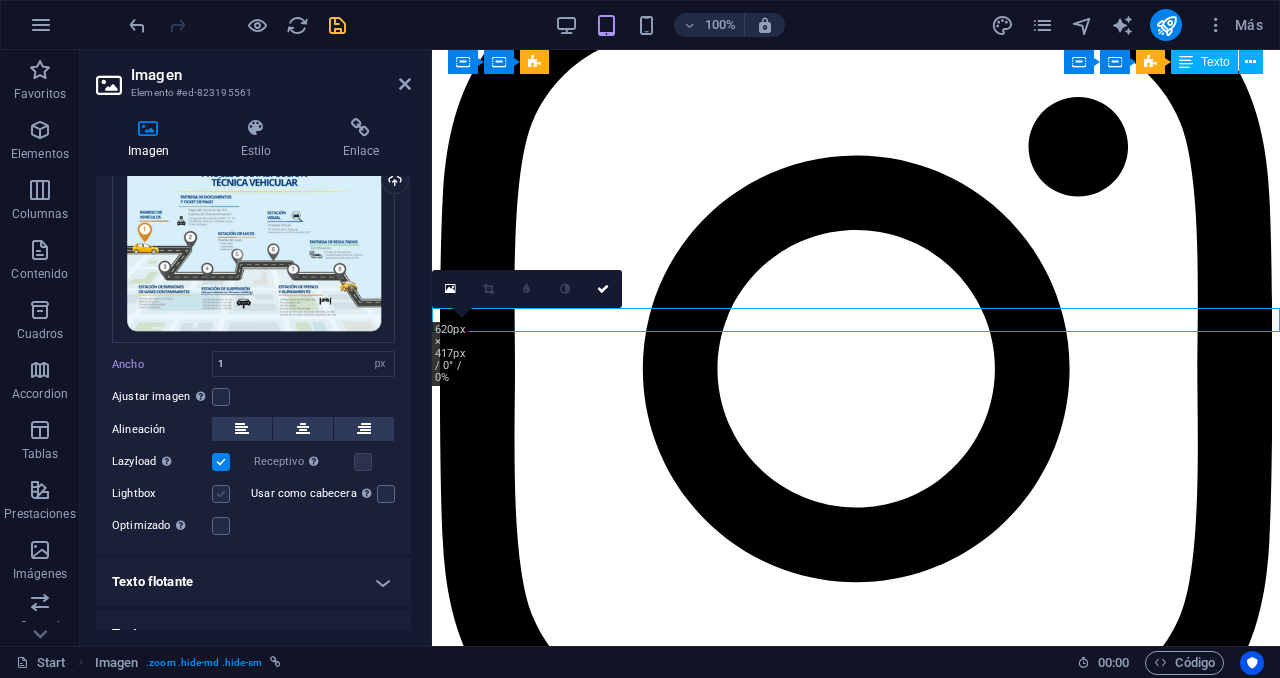 click at bounding box center [221, 494] 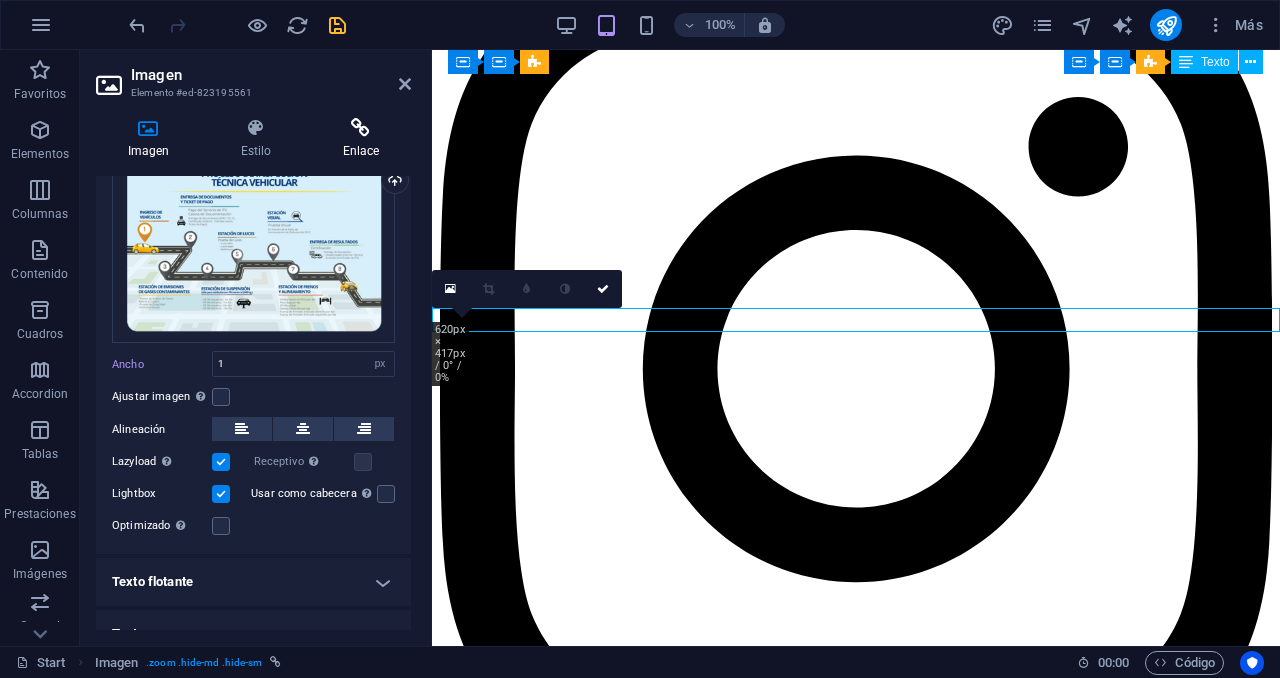 click at bounding box center [361, 128] 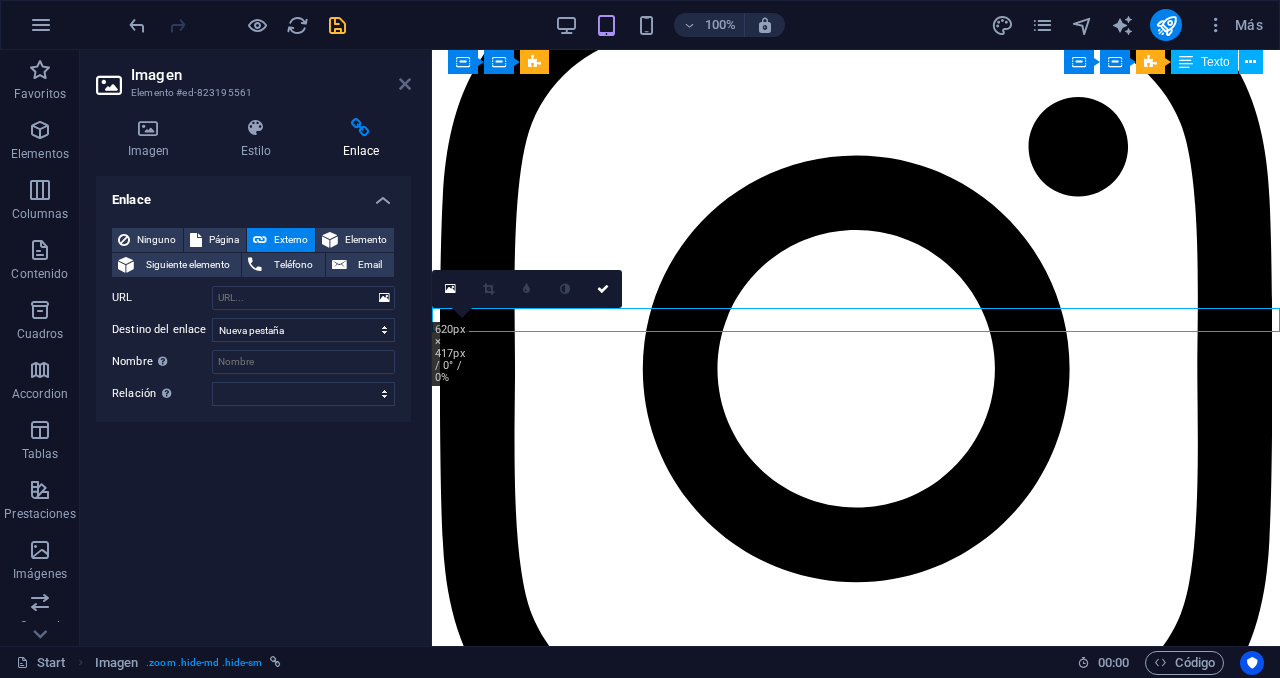 click at bounding box center [405, 84] 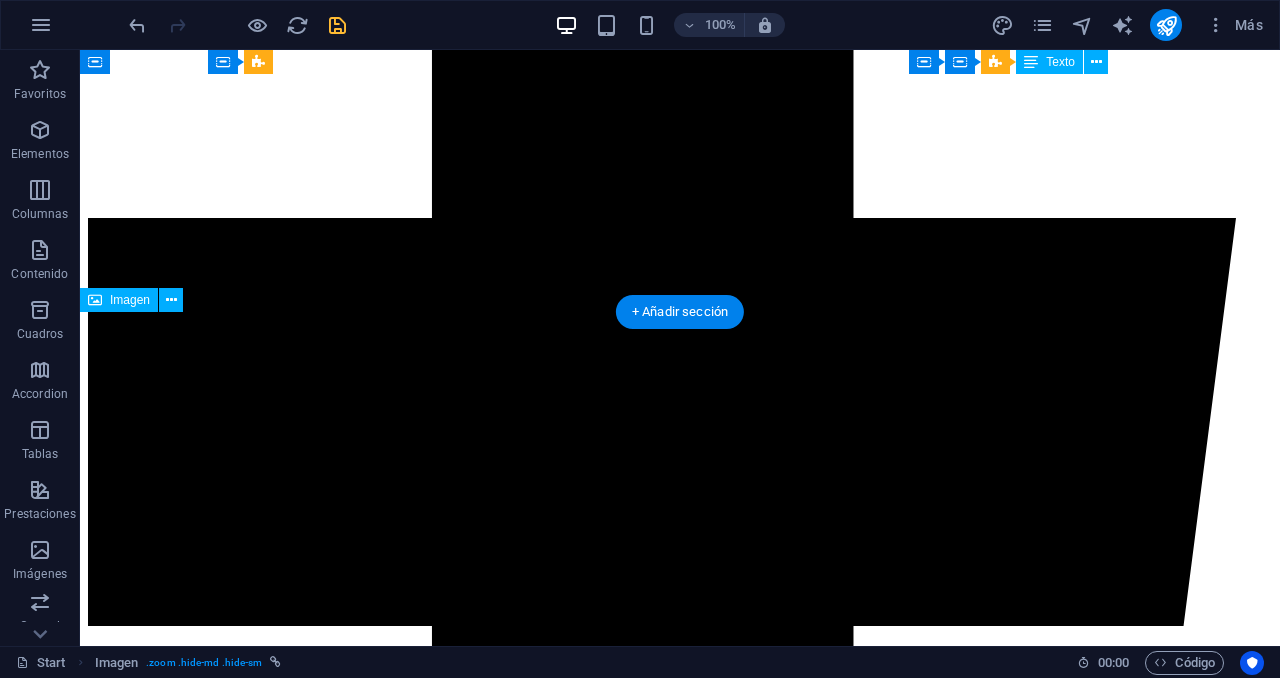 scroll, scrollTop: 4738, scrollLeft: 0, axis: vertical 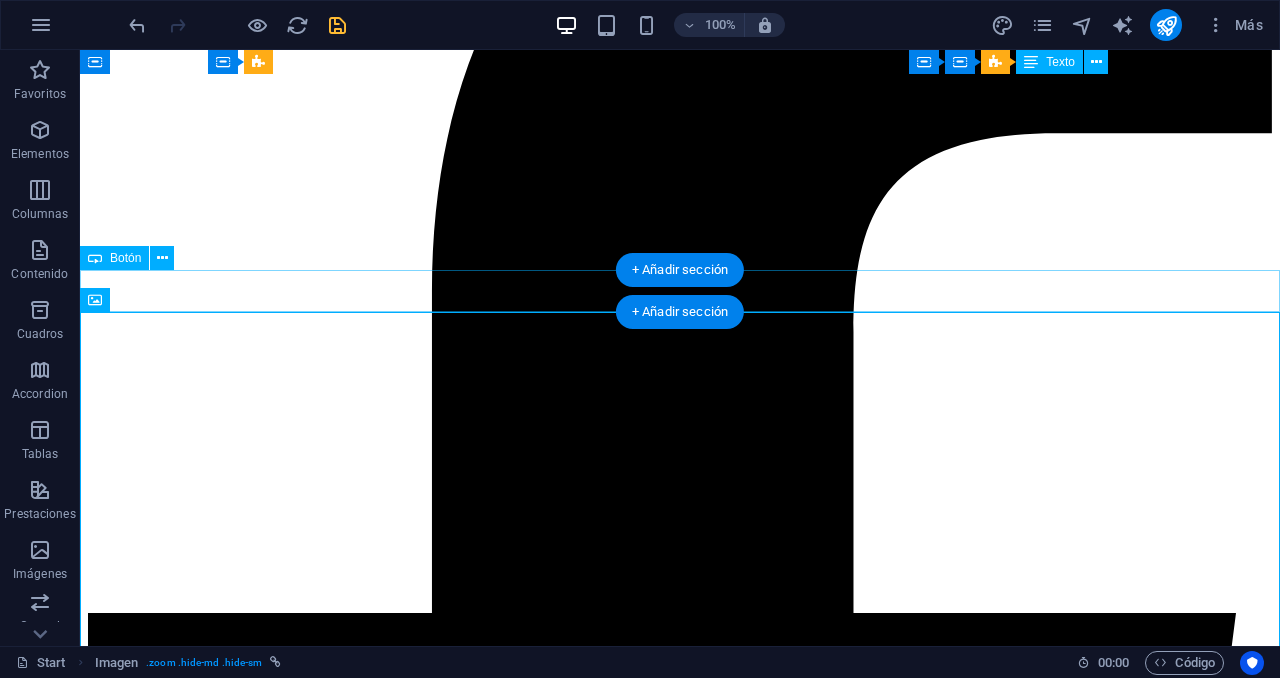 click on "Más información sobre el proceso" at bounding box center [680, 50524] 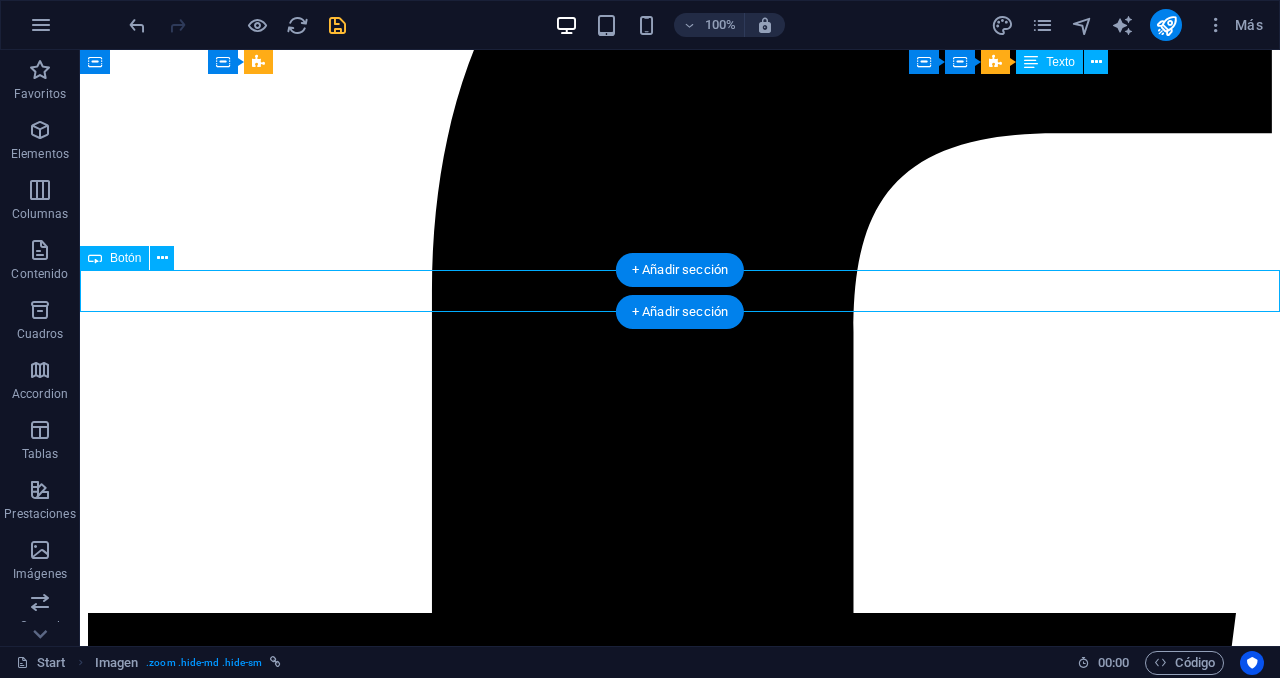 click on "Más información sobre el proceso" at bounding box center [680, 50524] 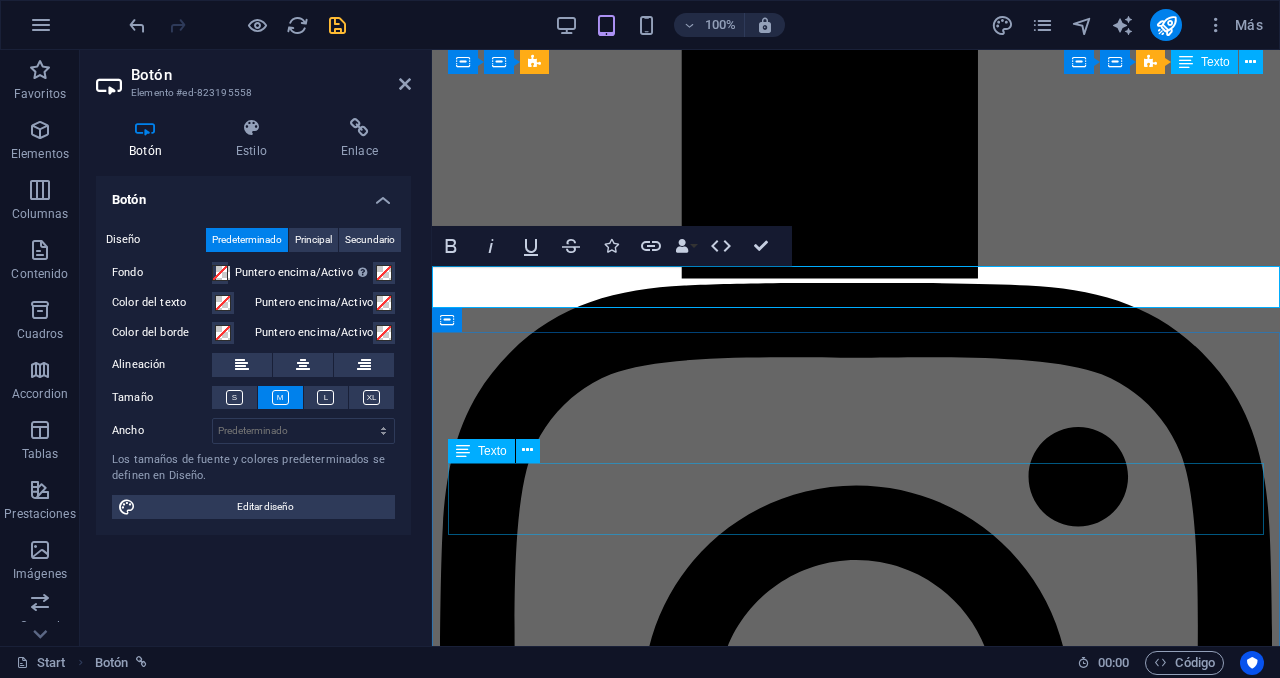 scroll, scrollTop: 5068, scrollLeft: 0, axis: vertical 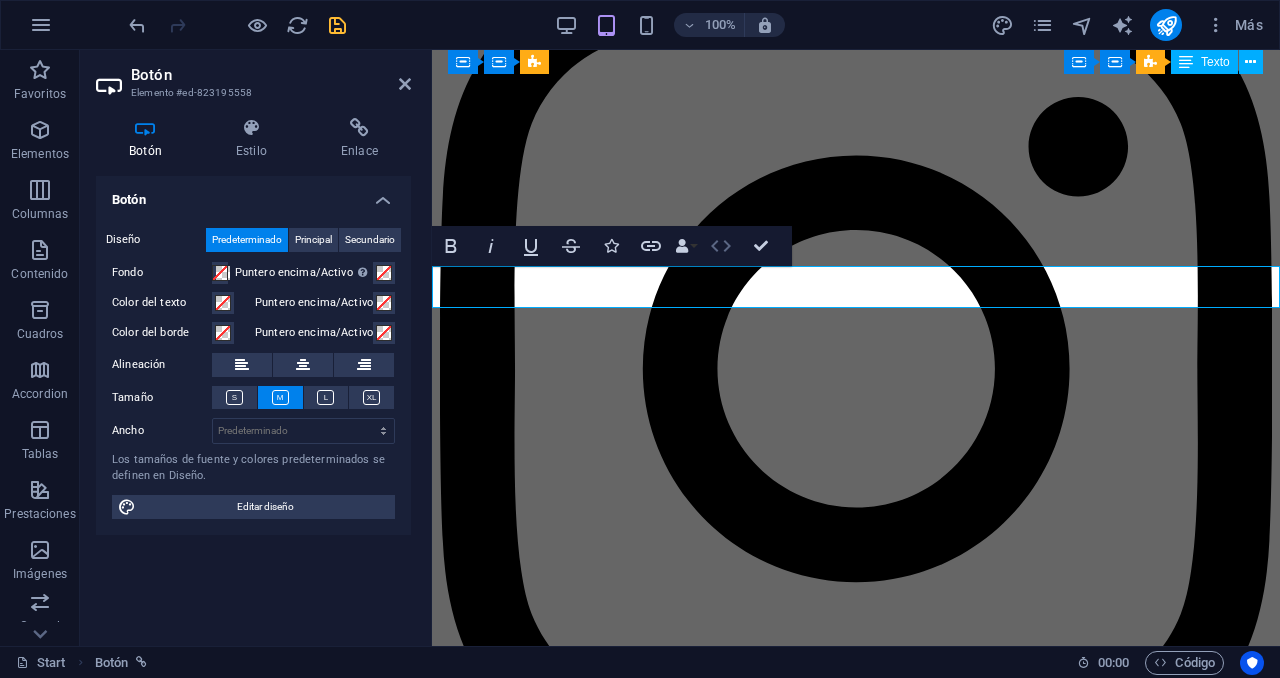 click 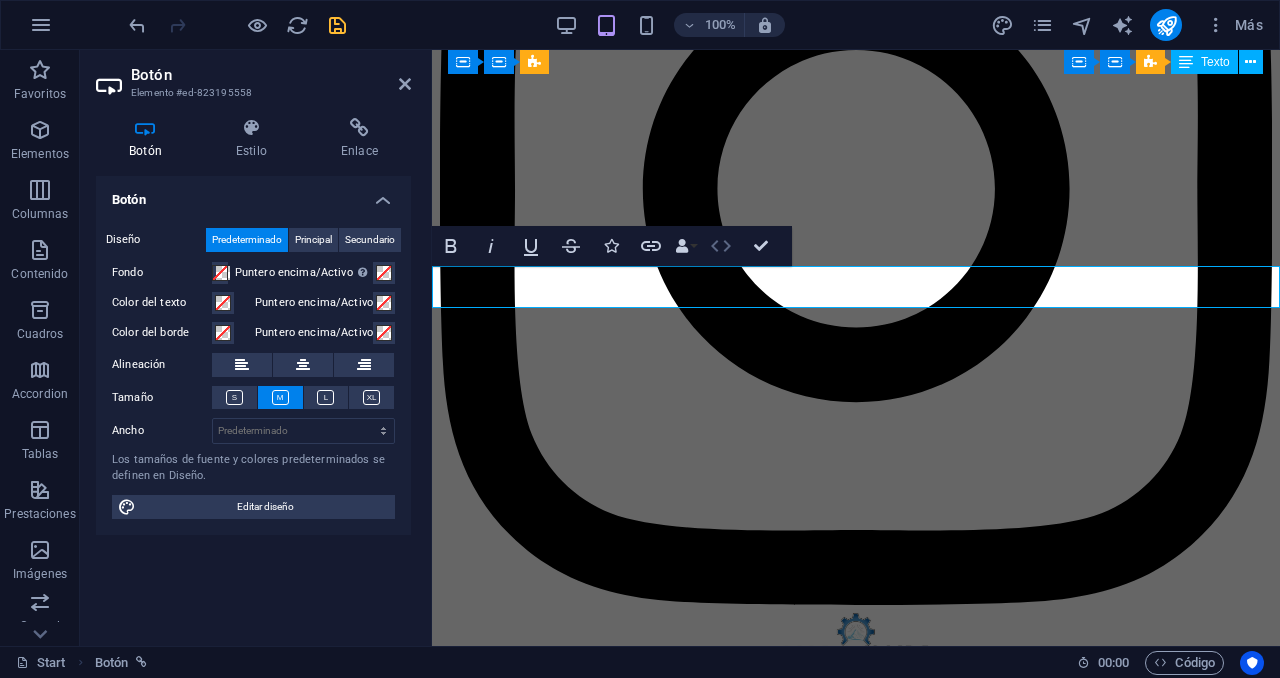 scroll, scrollTop: 4908, scrollLeft: 0, axis: vertical 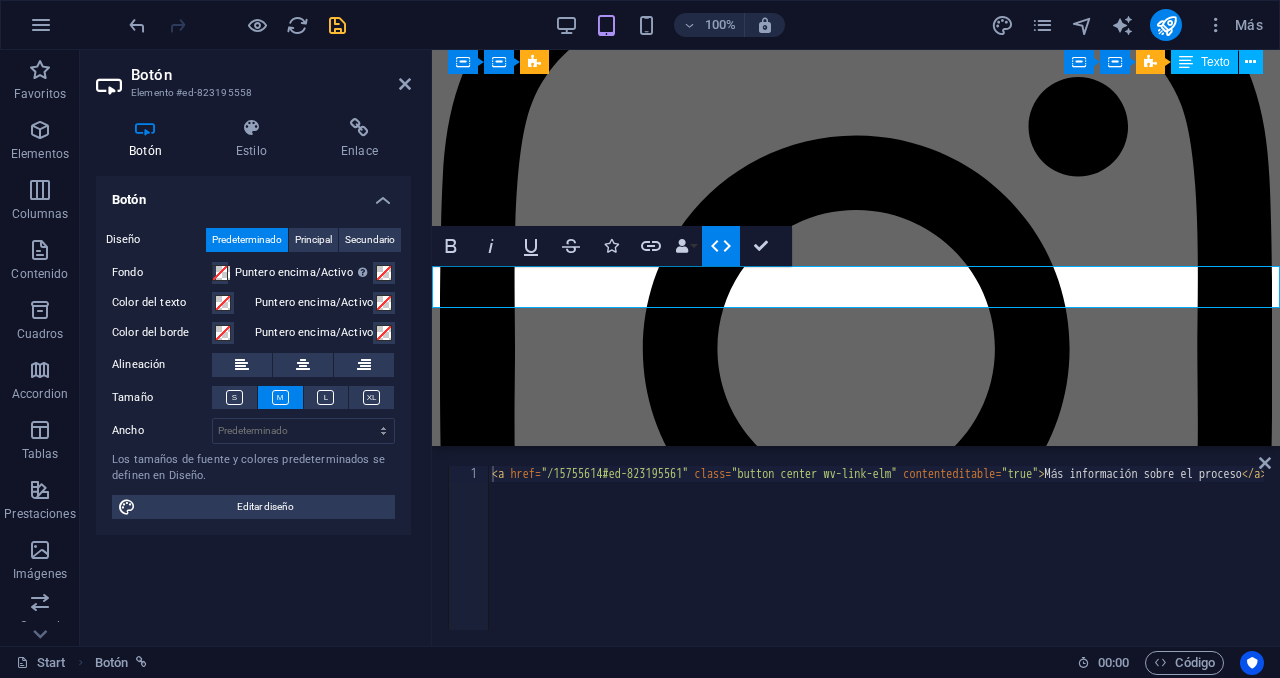 click on "< a   href = "/15755614#ed-823195561"   class = "button center wv-link-elm"   contenteditable = "true" > Más información sobre el proceso </ a >" at bounding box center (954, 562) 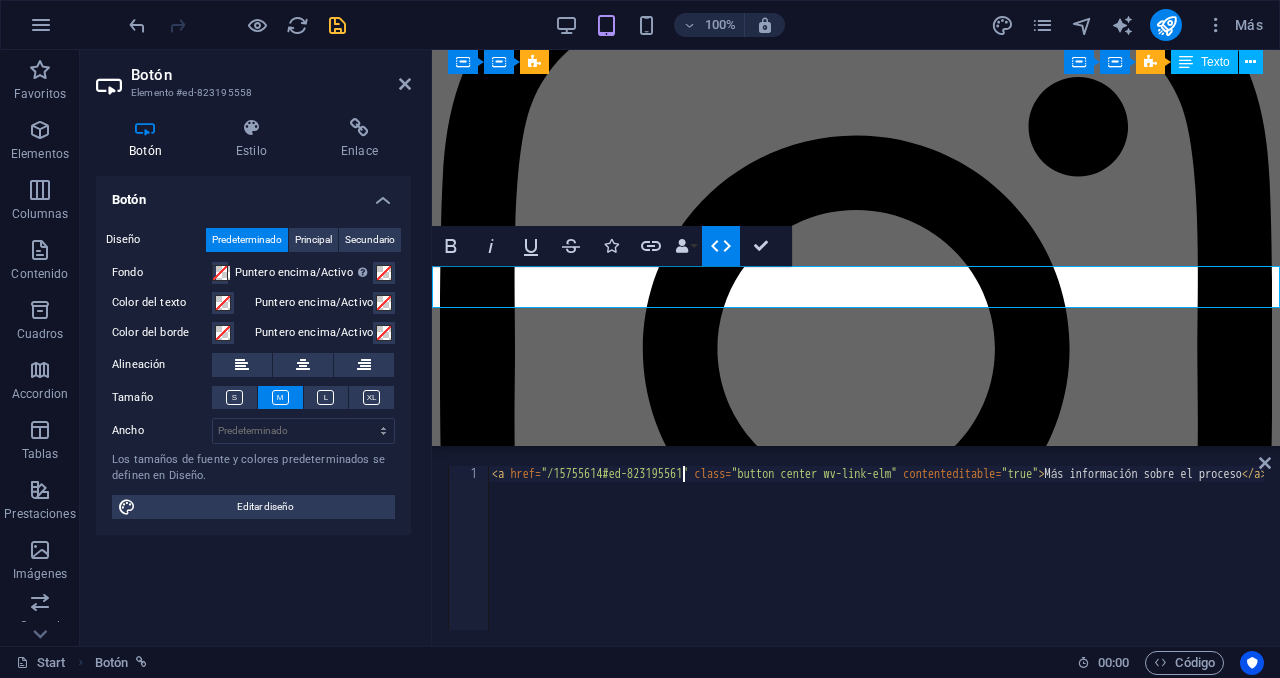 click on "< a   href = "/15755614#ed-823195561"   class = "button center wv-link-elm"   contenteditable = "true" > Más información sobre el proceso </ a >" at bounding box center [954, 562] 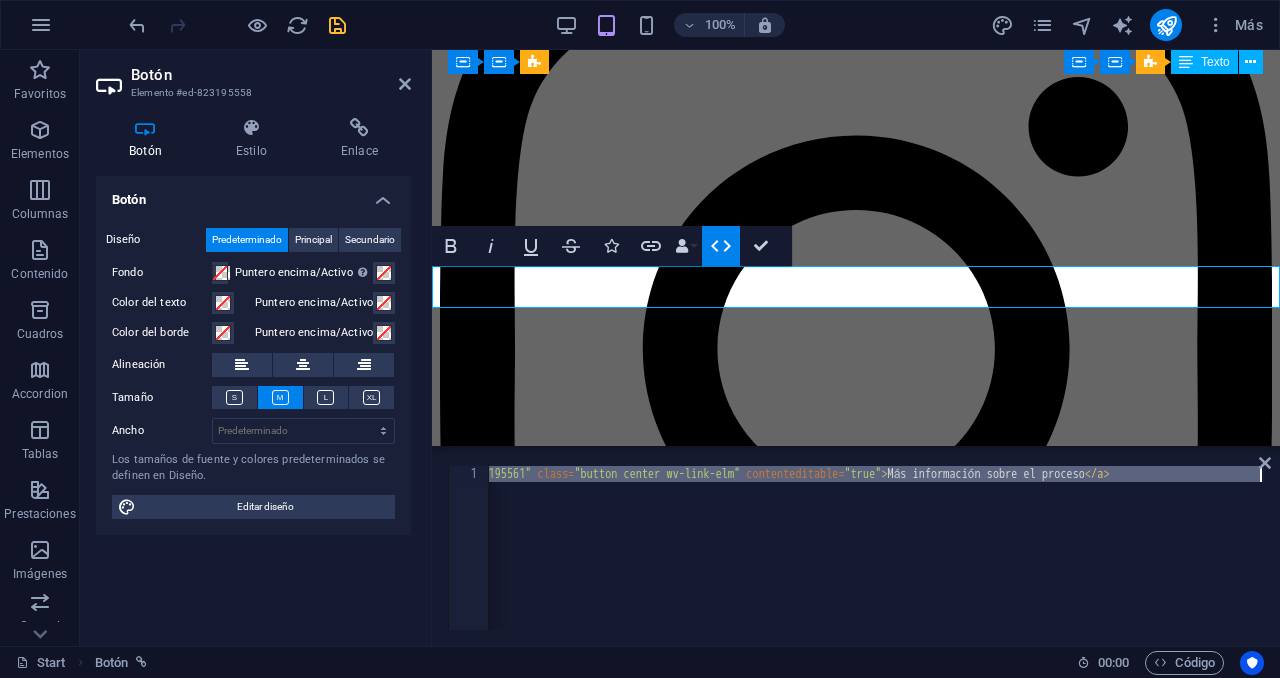 scroll, scrollTop: 0, scrollLeft: 157, axis: horizontal 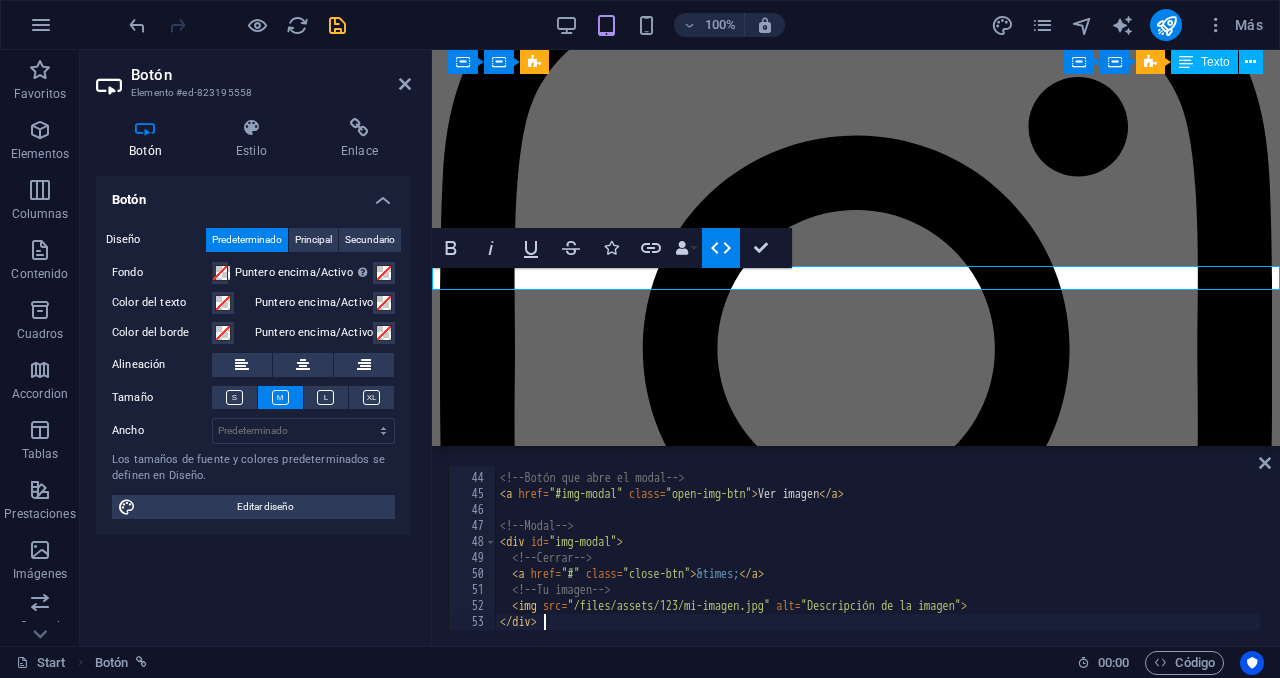 type on "<a href="/15755614#ed-823195561" class="button center wv-link-elm" contenteditable="true">Más información sobre el proceso</a>" 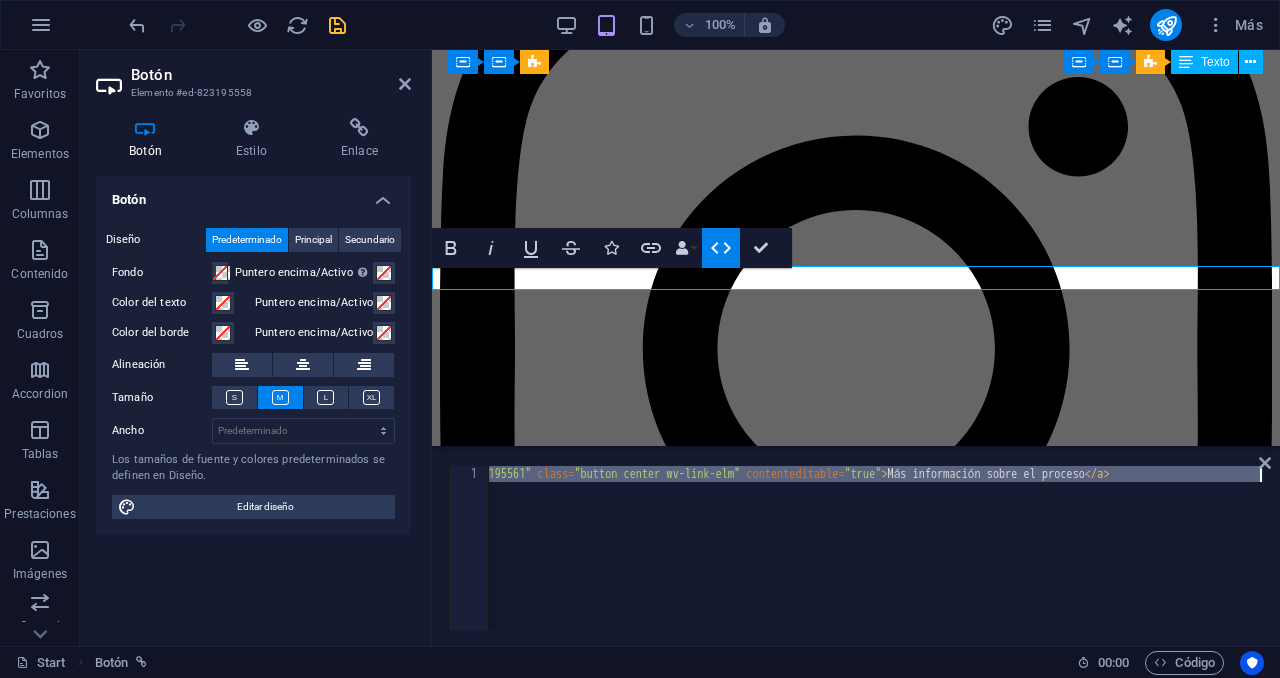 scroll, scrollTop: 0, scrollLeft: 157, axis: horizontal 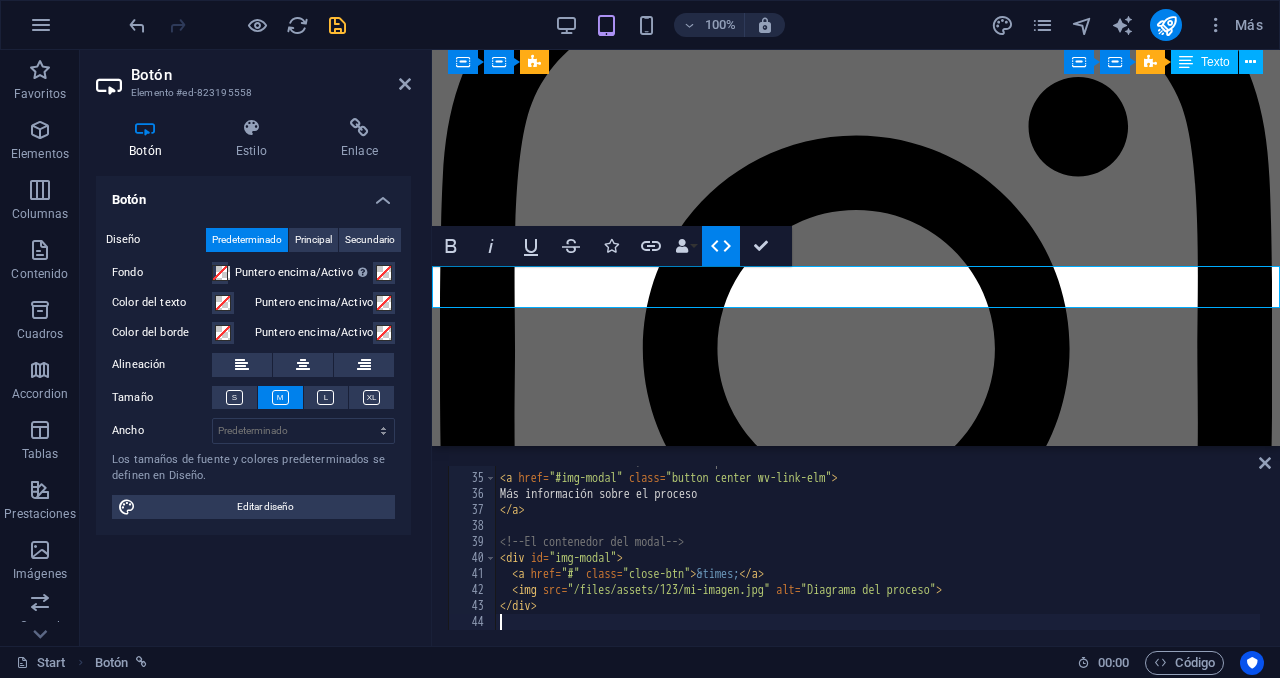 click on "<!--  Tu botón existente, modificado para abrir el modal  --> < a   href = "#img-modal"   class = "button center wv-link-elm" >   Más información sobre el proceso </ a > <!--  El contenedor del modal  --> < div   id = "img-modal" >    < a   href = "#"   class = "close-btn" > &times; </ a >    < img   src = "/files/assets/123/mi-imagen.jpg"   alt = "Diagrama del proceso" > </ div >" at bounding box center [878, 552] 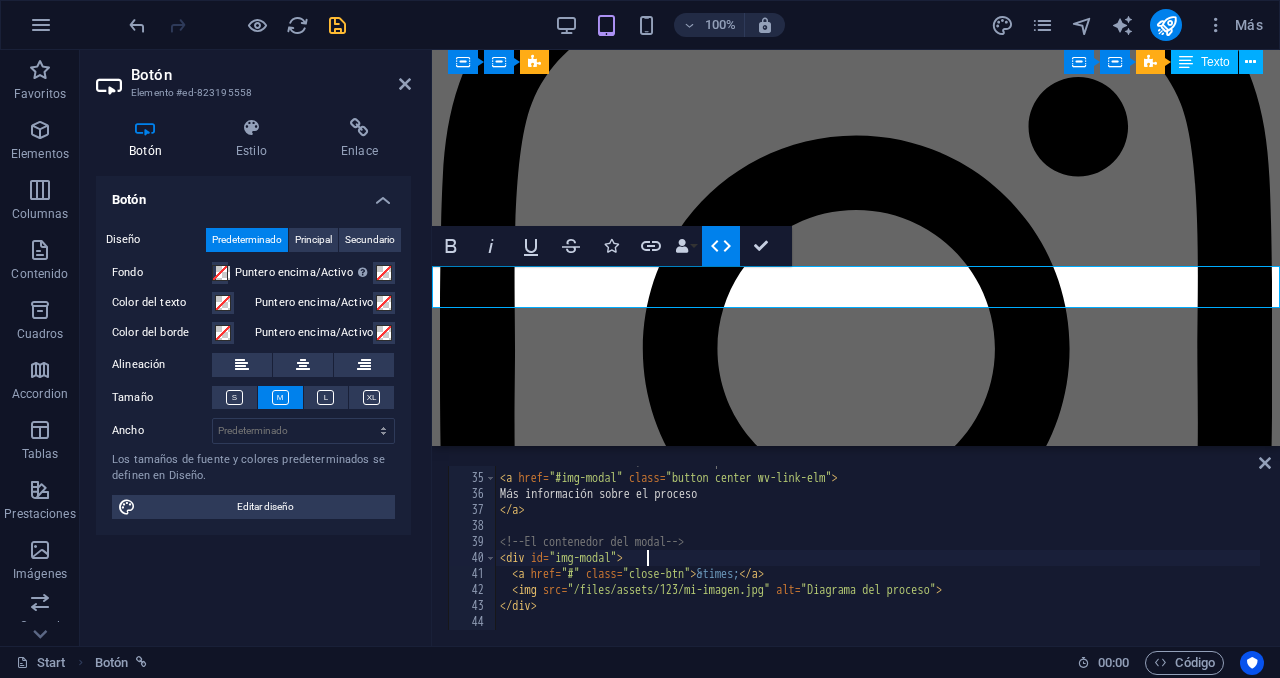 click on "×" 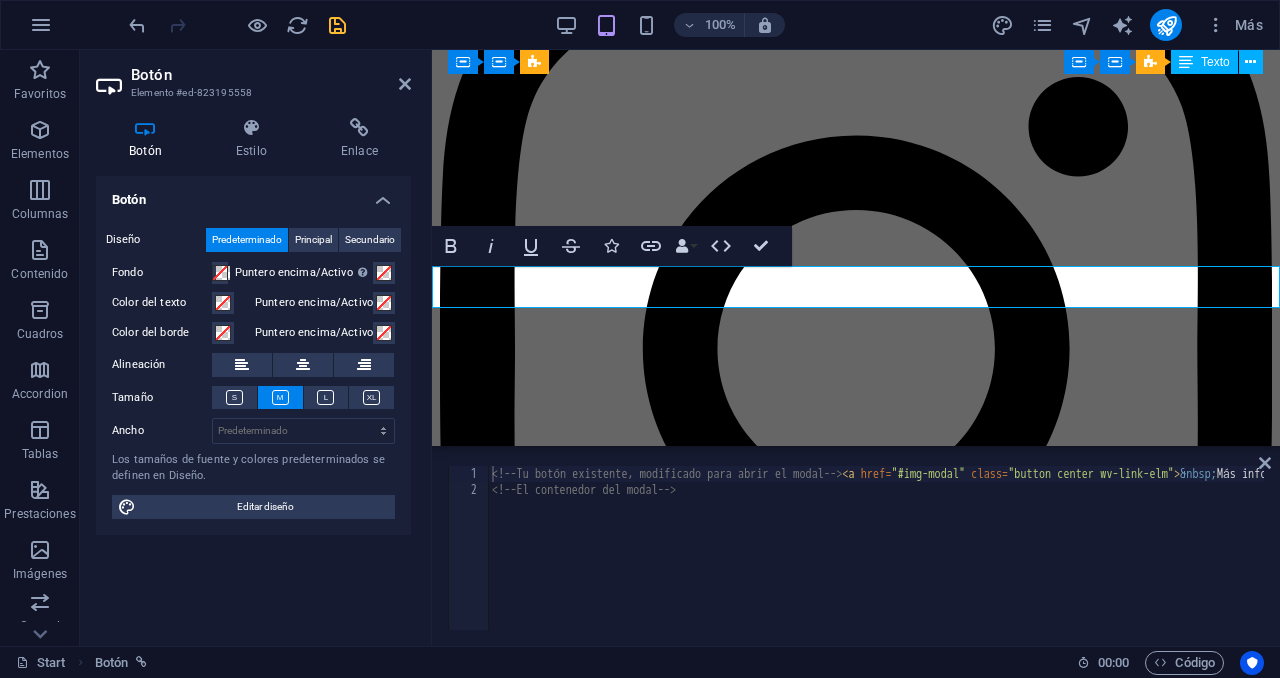 scroll, scrollTop: 0, scrollLeft: 3, axis: horizontal 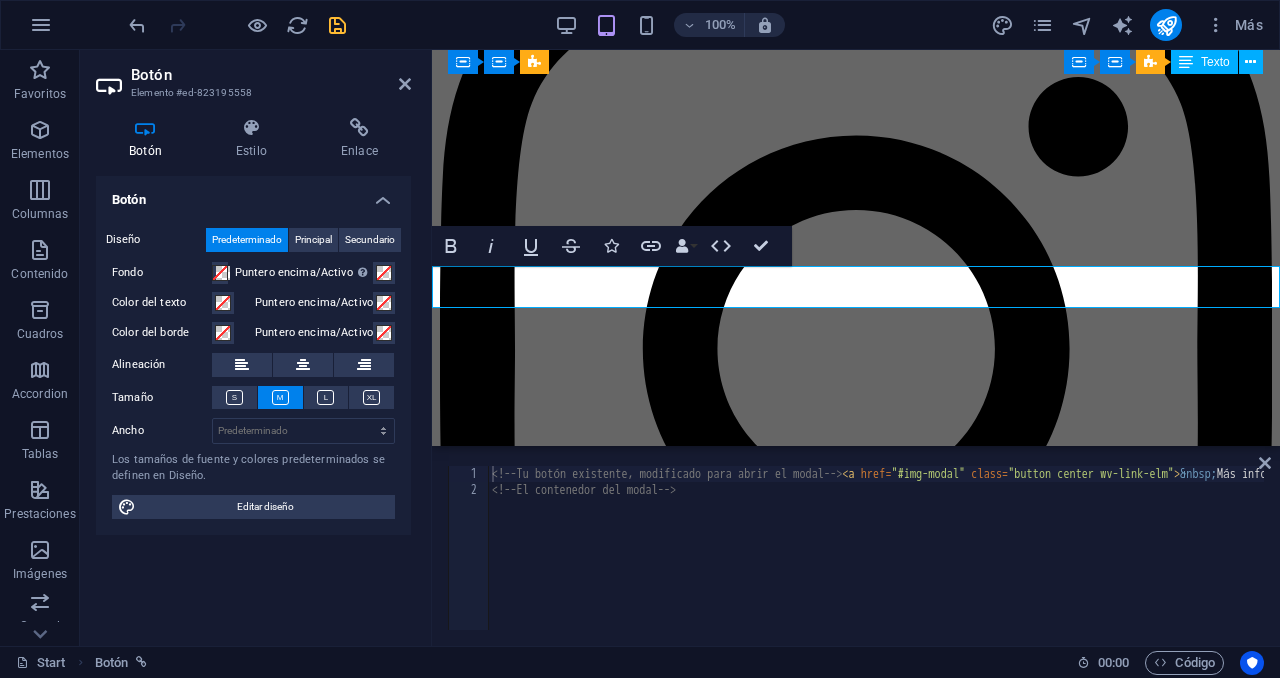click on "<!--  Tu botón existente, modificado para abrir el modal  --> < a   href = "#img-modal"   class = "button center wv-link-elm" > &nbsp; Más información sobre el proceso &nbsp; </ a > <!--  El contenedor del modal  -->" at bounding box center (1086, 562) 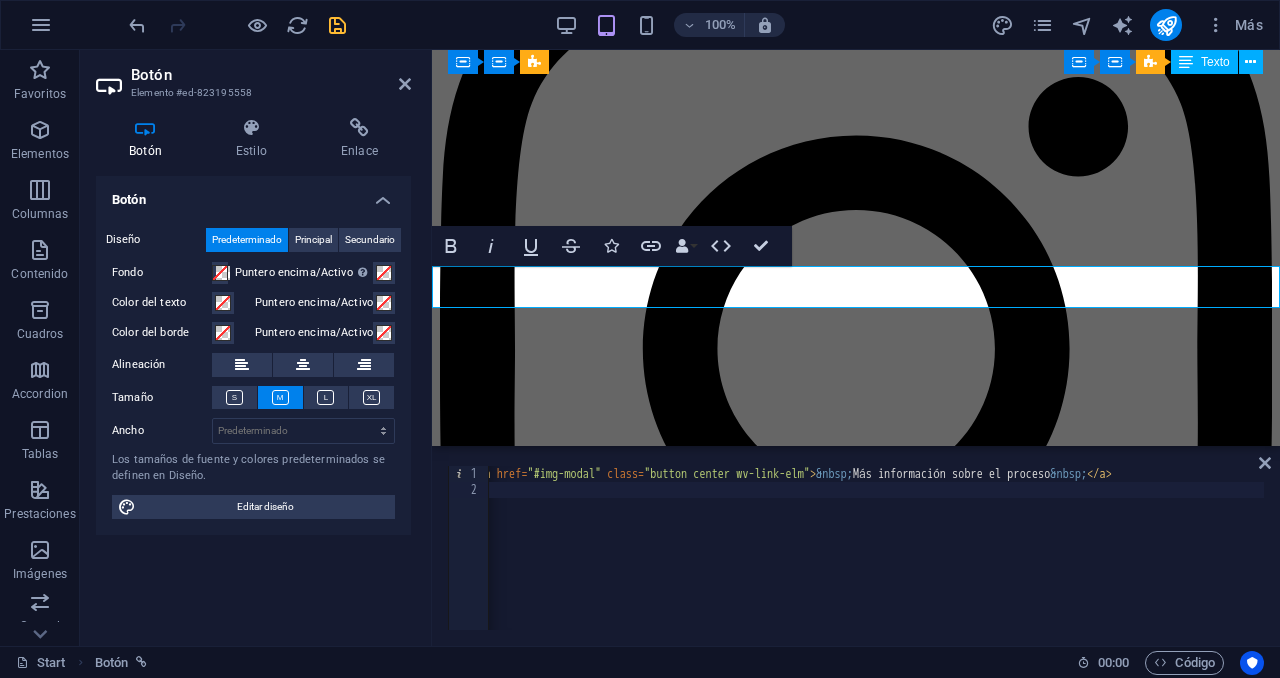 scroll, scrollTop: 0, scrollLeft: 0, axis: both 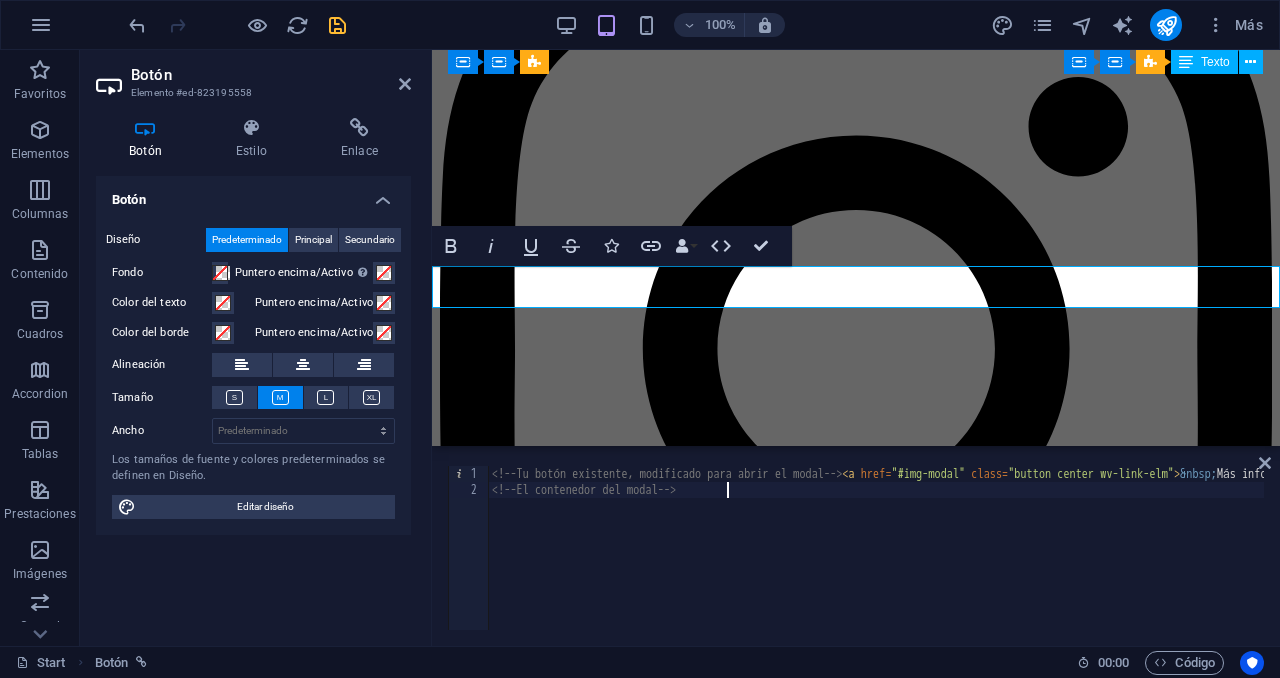 click on "<!--  Tu botón existente, modificado para abrir el modal  --> < a   href = "#img-modal"   class = "button center wv-link-elm" > &nbsp; Más información sobre el proceso &nbsp; </ a > <!--  El contenedor del modal  -->" at bounding box center (1086, 562) 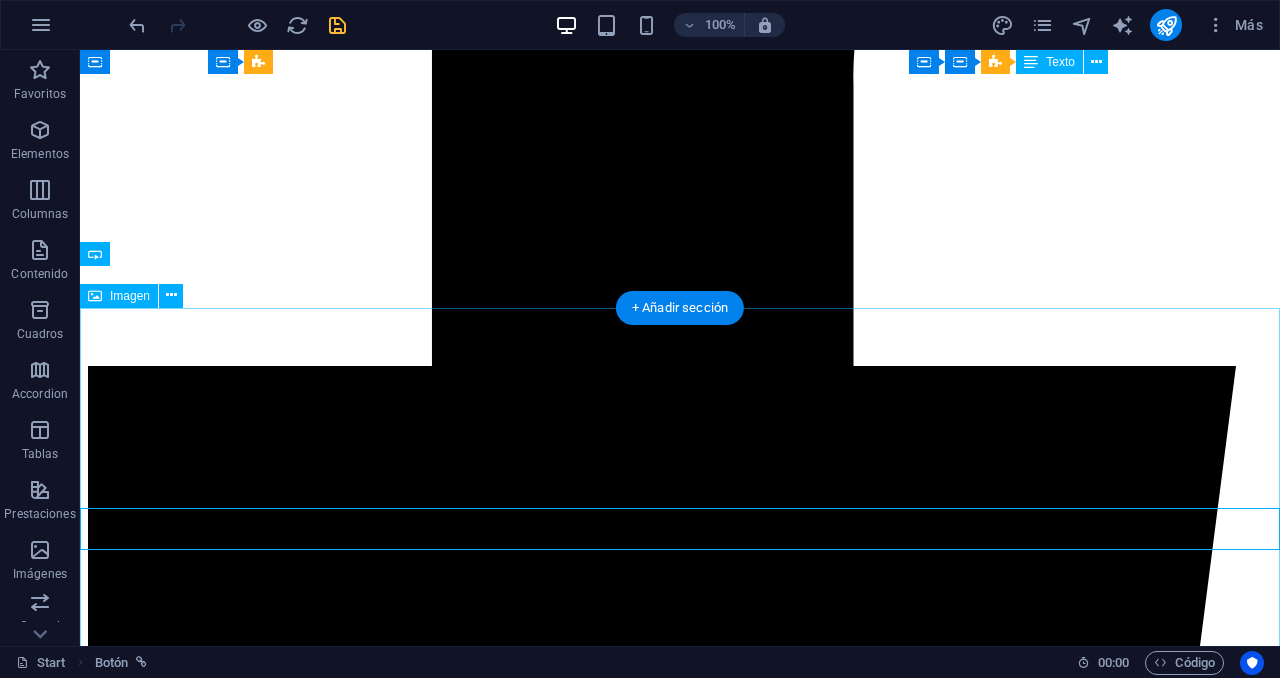scroll, scrollTop: 4742, scrollLeft: 0, axis: vertical 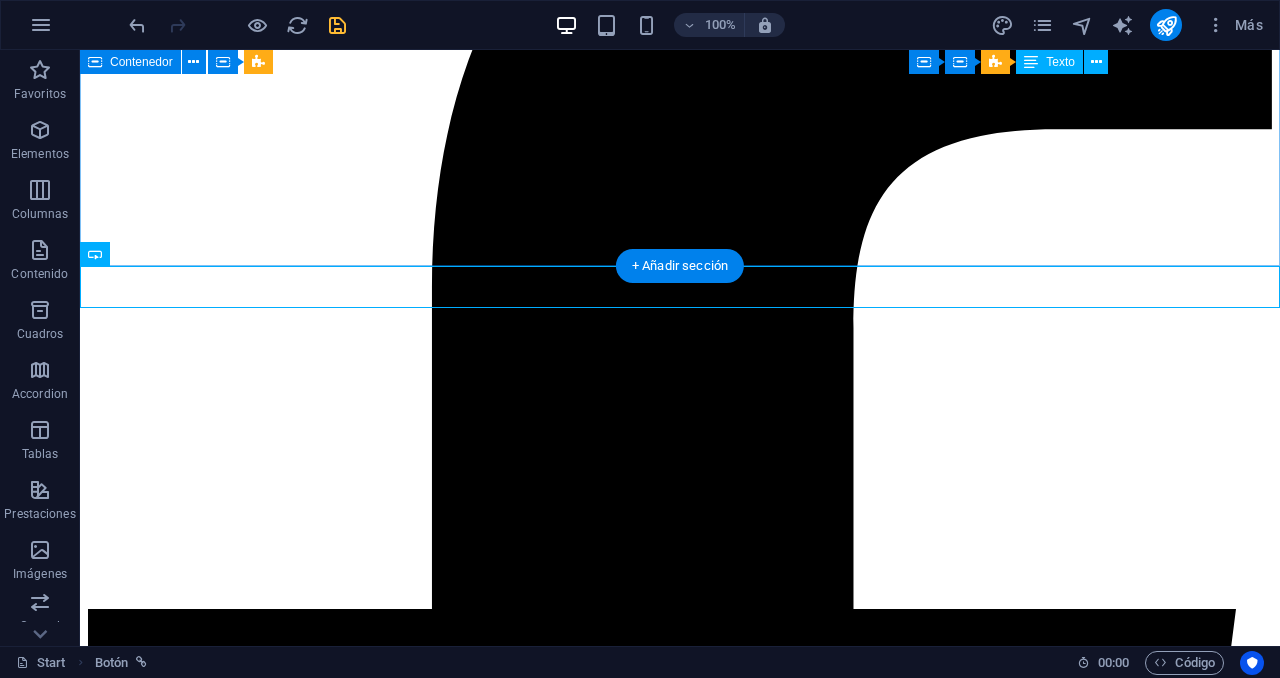 click on "Como Trabajamos 4 pasos para tener tu revisión Sigue estos cuatro pasos para agendar y completar tu revisión técnica de manera rápida, segura y sin complicaciones. 1.Primero Prepárate Reúne tus documentos (tarjeta de propiedad, SOAT vigente, revisión anterior, etc.). 2.Segundo Comunícate Llámanos o escríbenos por WhatsApp si tienes alguna duda sobre requisitos o el proceso. 3.Tercero Acércate Acude 10 min antes de tu cita con tu vehículo y documentos; realiza el pago de la inspección. 4.Cuarto Recibe  Nuestro equipo realiza la revisión y te entrega tu certificado físico o digital al instante." at bounding box center (680, 47323) 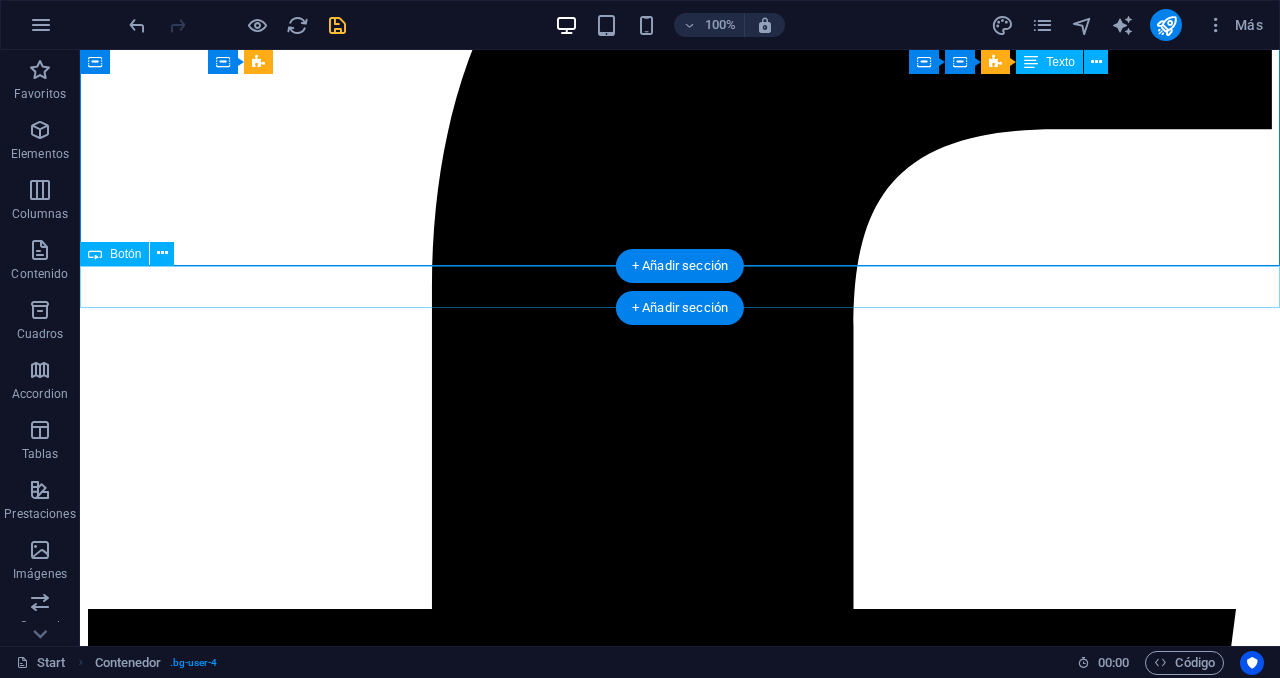 click on "Más información sobre el proceso" at bounding box center (680, 50520) 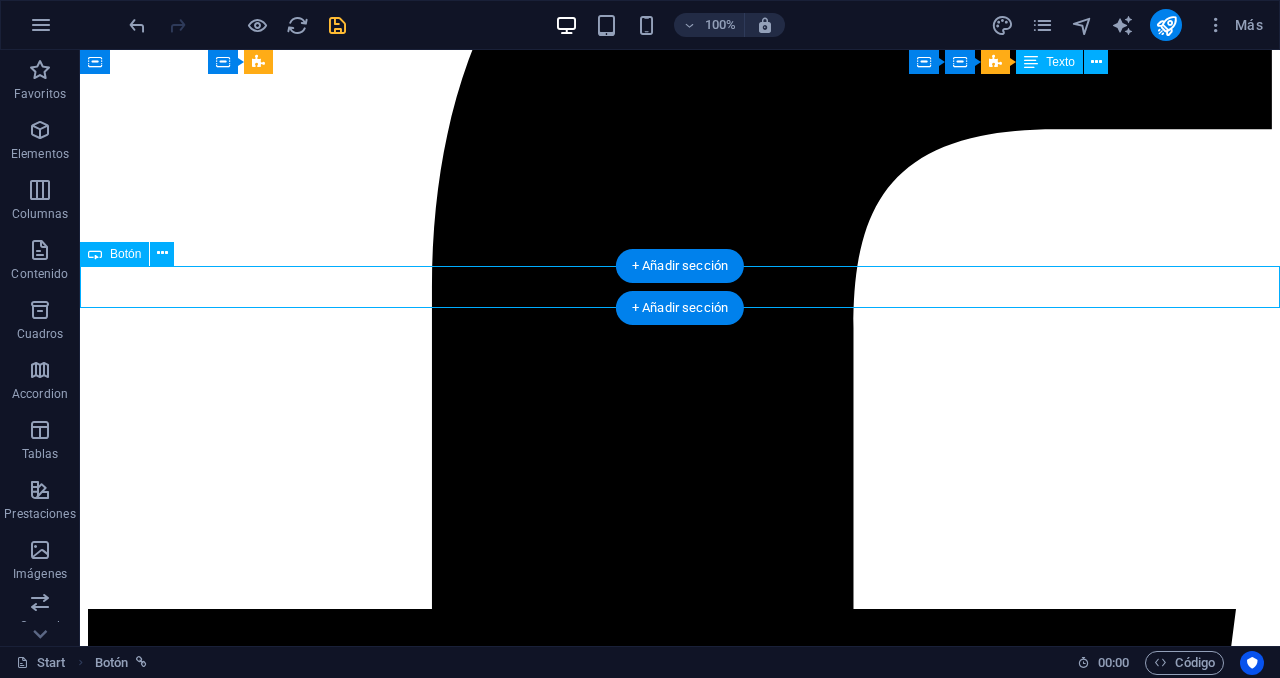 click on "Más información sobre el proceso" at bounding box center [680, 50520] 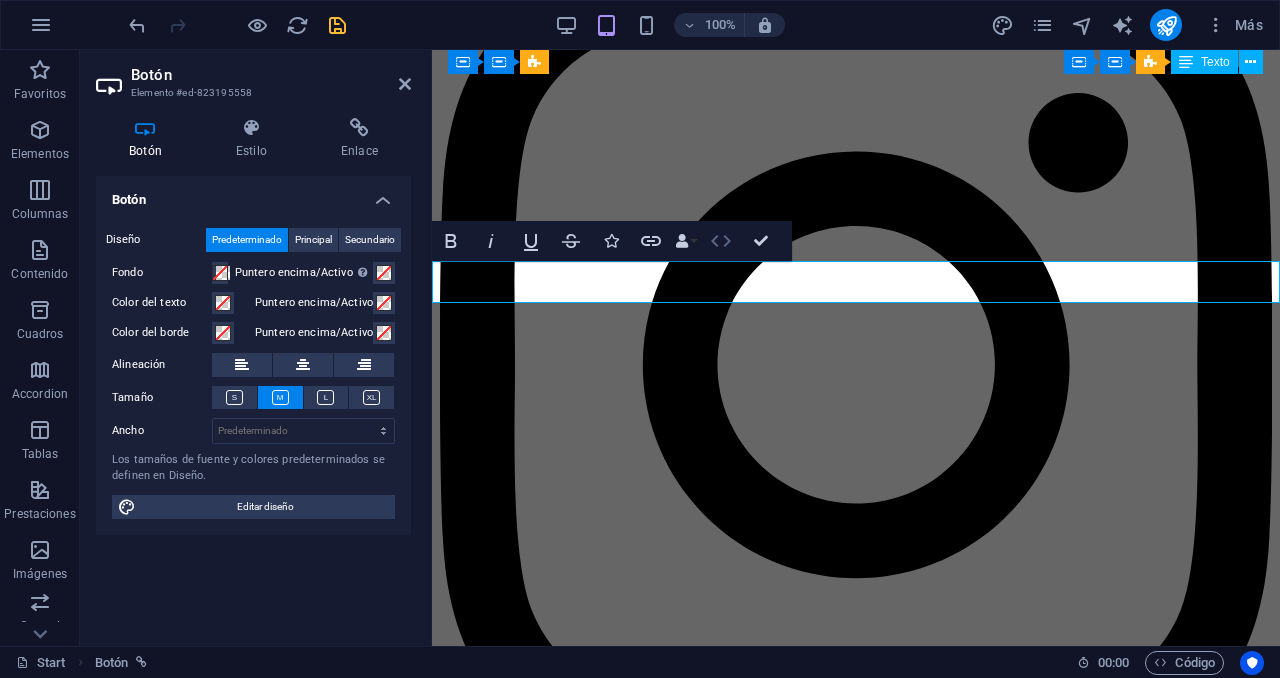click 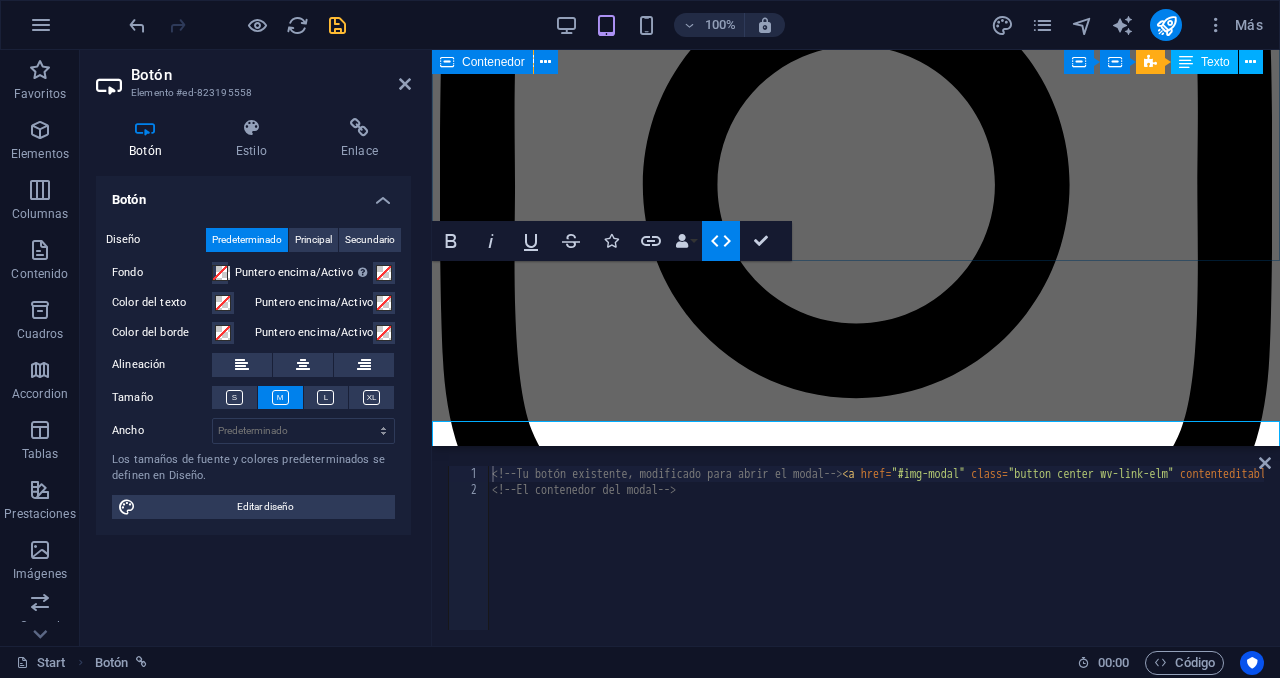 scroll, scrollTop: 4912, scrollLeft: 0, axis: vertical 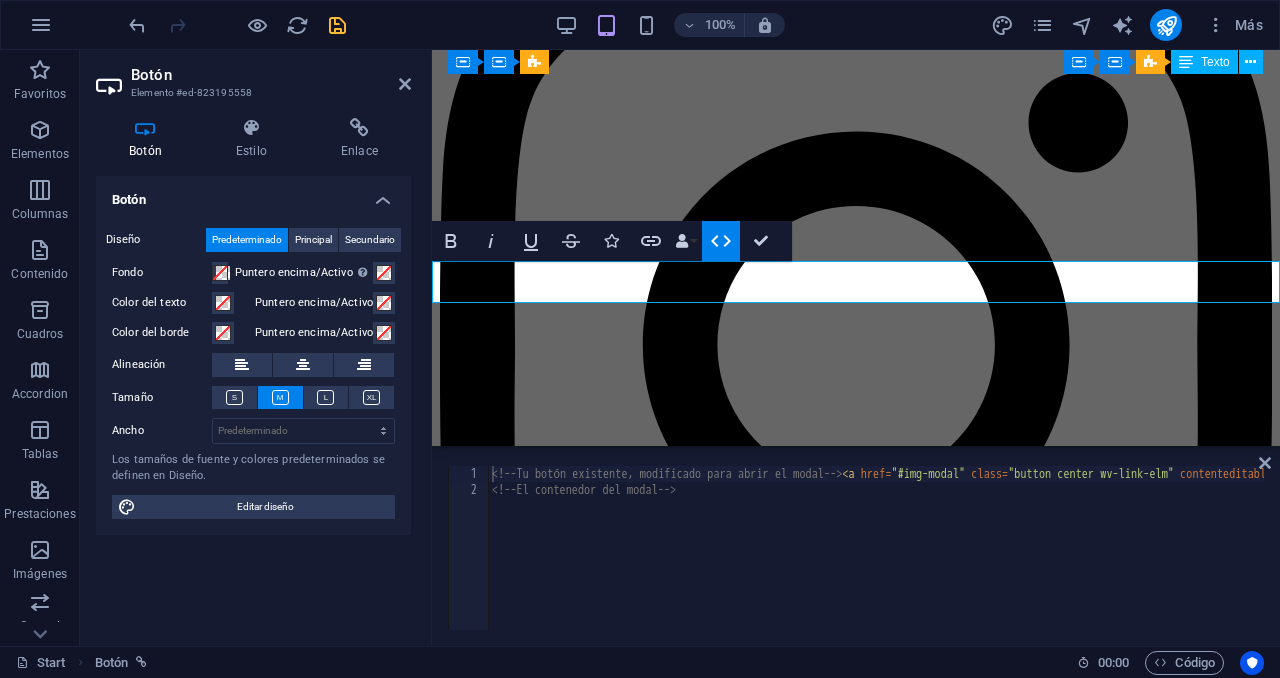 click on "<!--  Tu botón existente, modificado para abrir el modal  --> < a   href = "#img-modal"   class = "button center wv-link-elm"   contenteditable = "true" > &nbsp; Más información sobre el proceso &nbsp; </ a > <!--  El contenedor del modal  -->" at bounding box center (1171, 562) 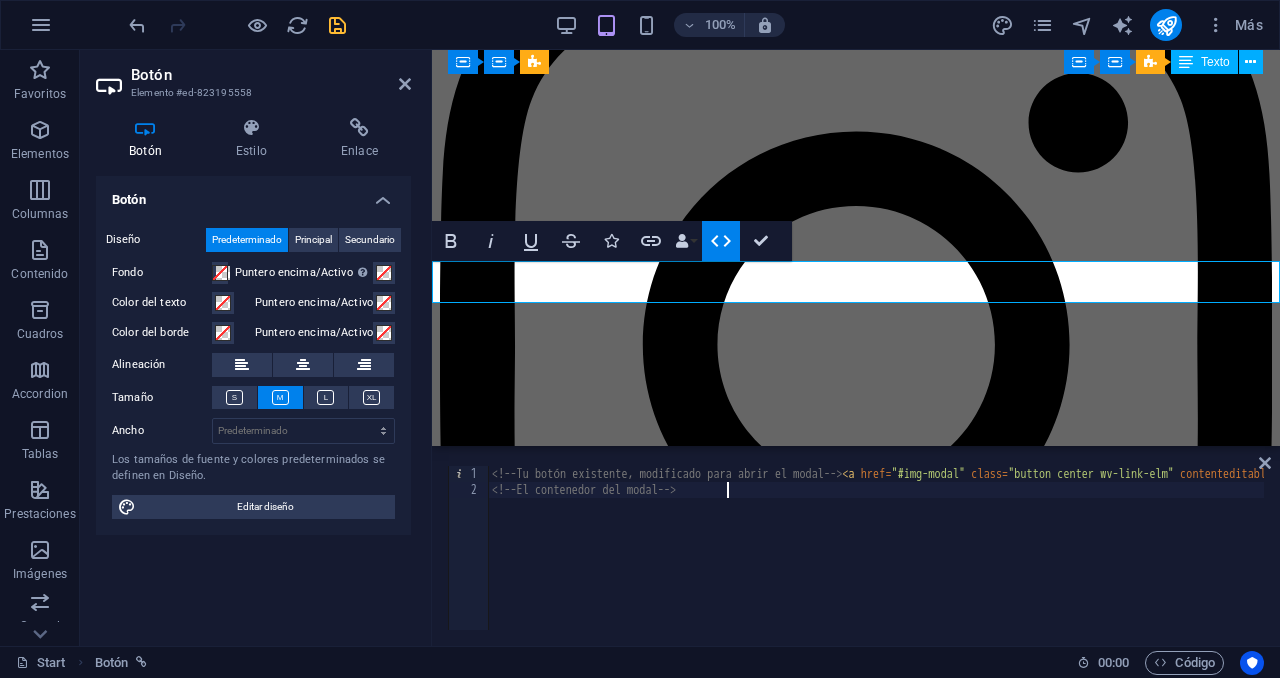 type on "<!-- Tu botón existente, modificado para abrir el modal --><a href="#img-modal" class="button center wv-link-elm" contenteditable="true">&nbsp;Más información sobre el proceso&nbsp;</a>
<!-- El contenedor del modal -->" 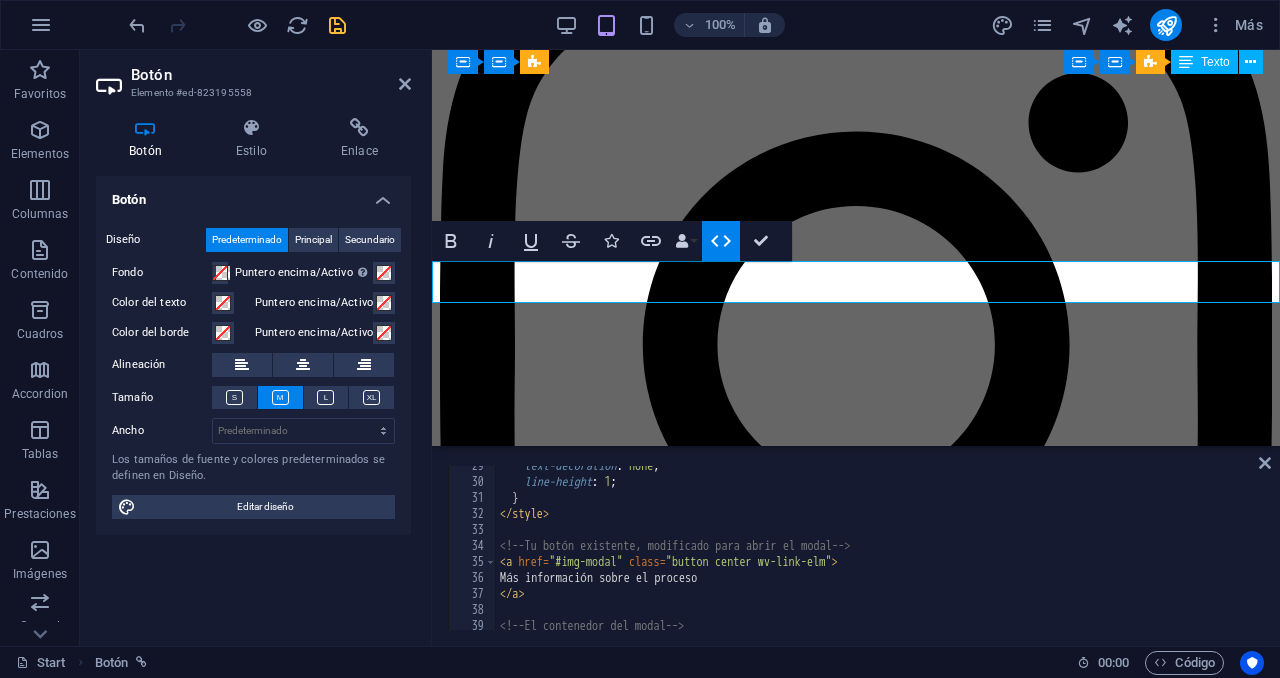 scroll, scrollTop: 540, scrollLeft: 0, axis: vertical 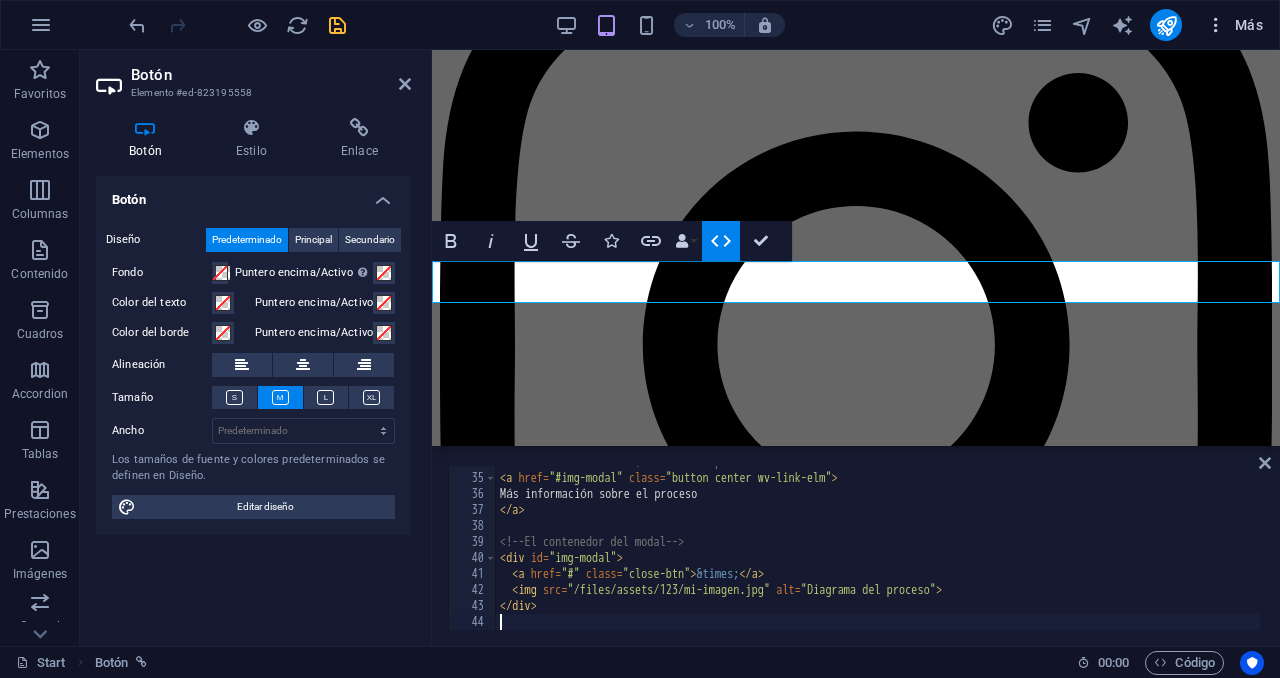 click at bounding box center (1216, 25) 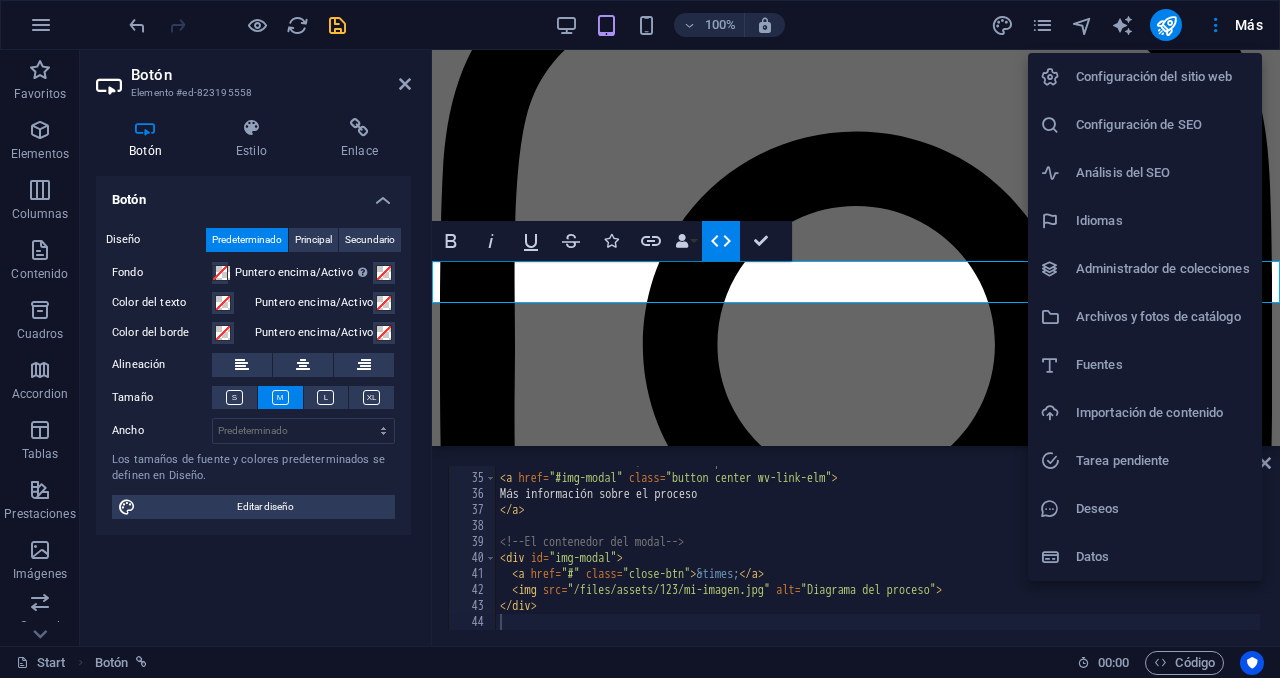 click on "Archivos y fotos de catálogo" at bounding box center (1145, 317) 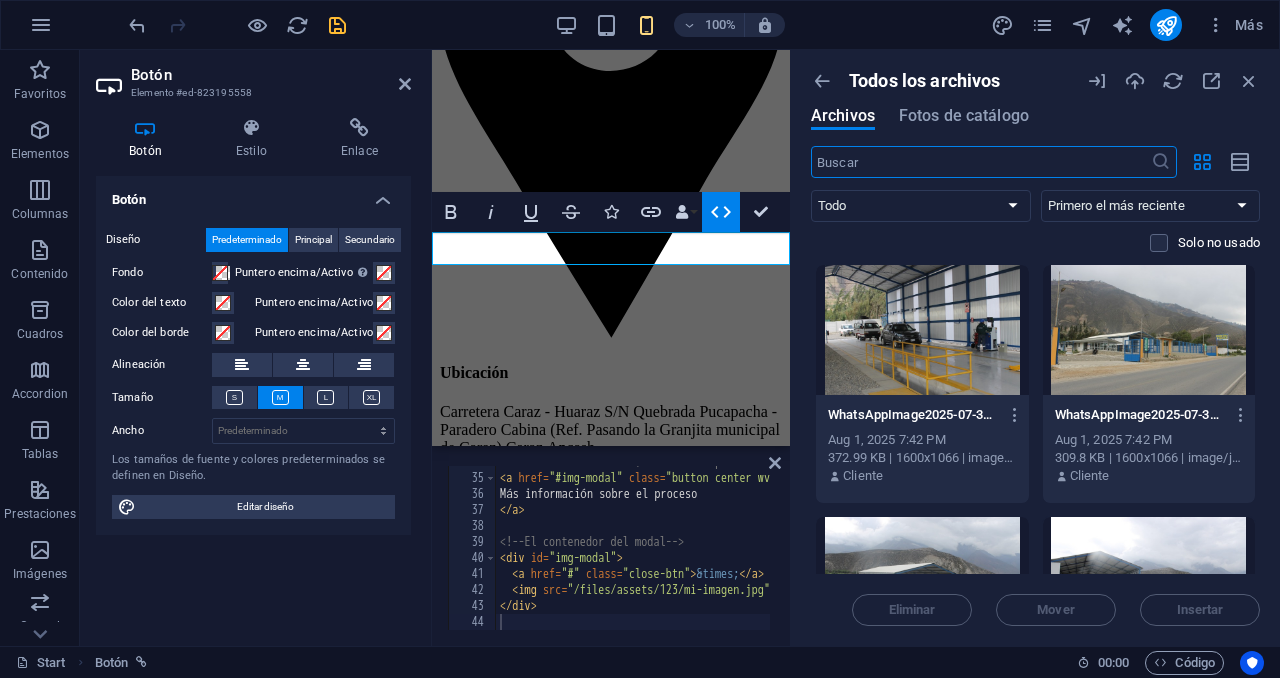 scroll, scrollTop: 6158, scrollLeft: 0, axis: vertical 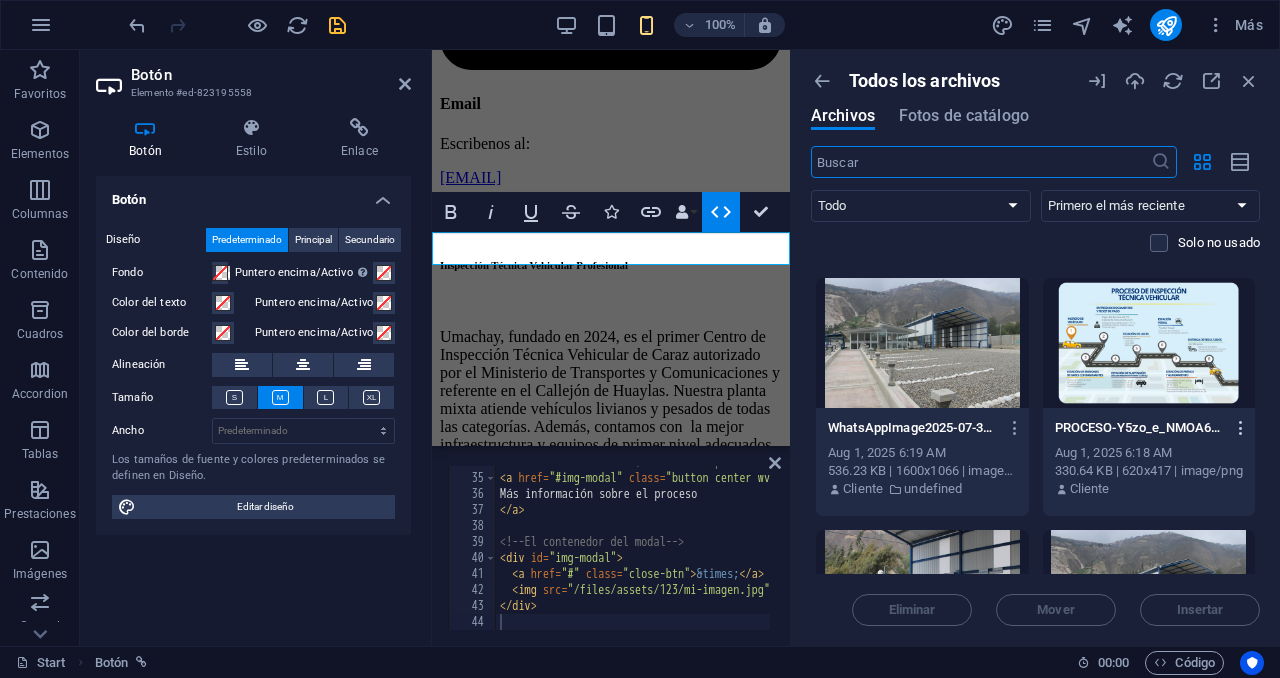 click at bounding box center (1241, 428) 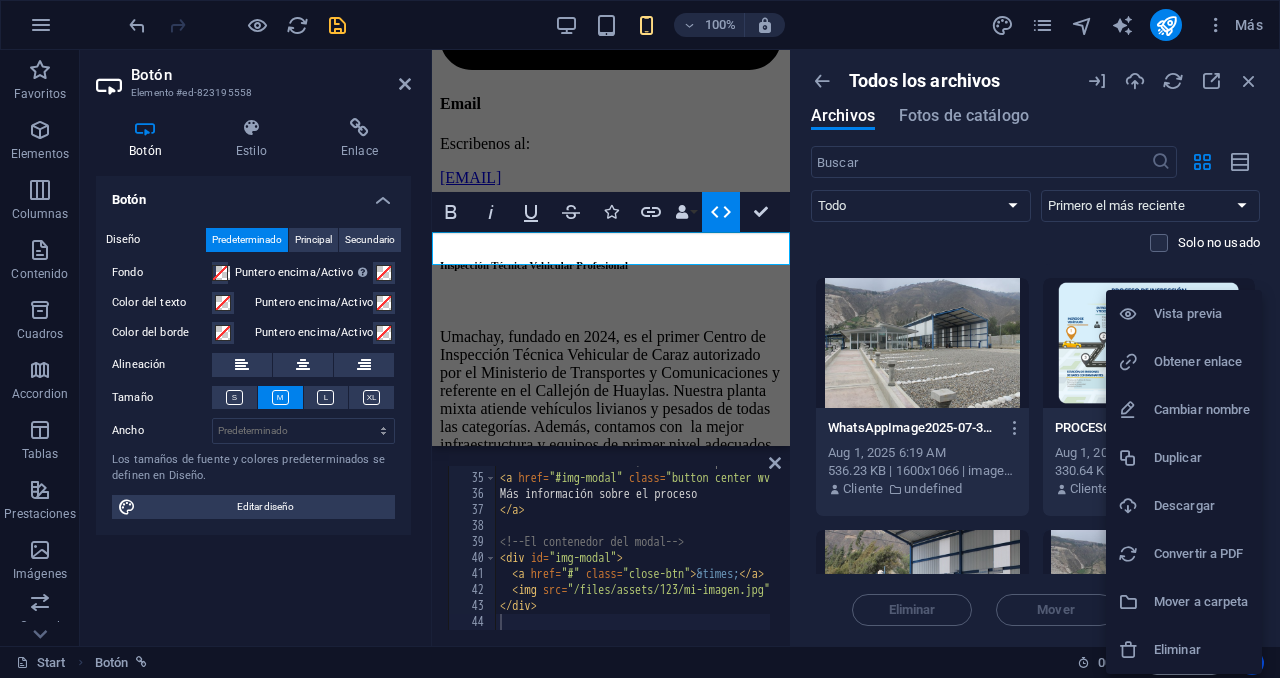 click on "Obtener enlace" at bounding box center [1202, 362] 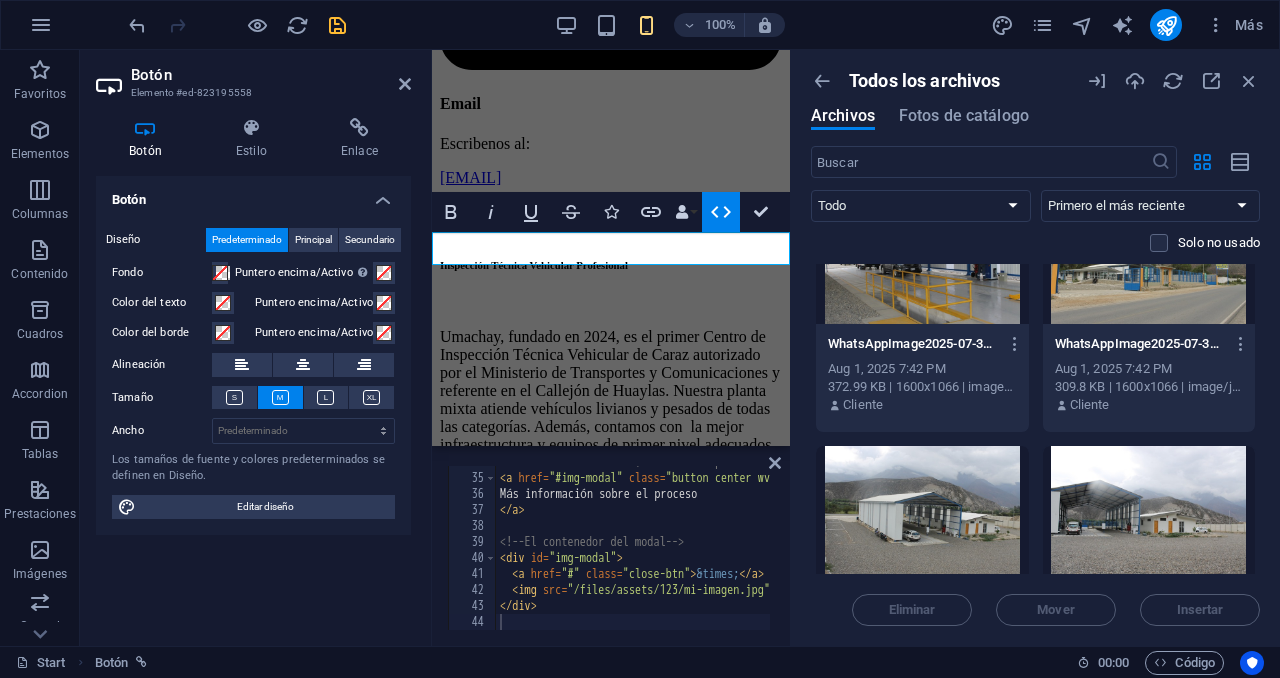 scroll, scrollTop: 0, scrollLeft: 0, axis: both 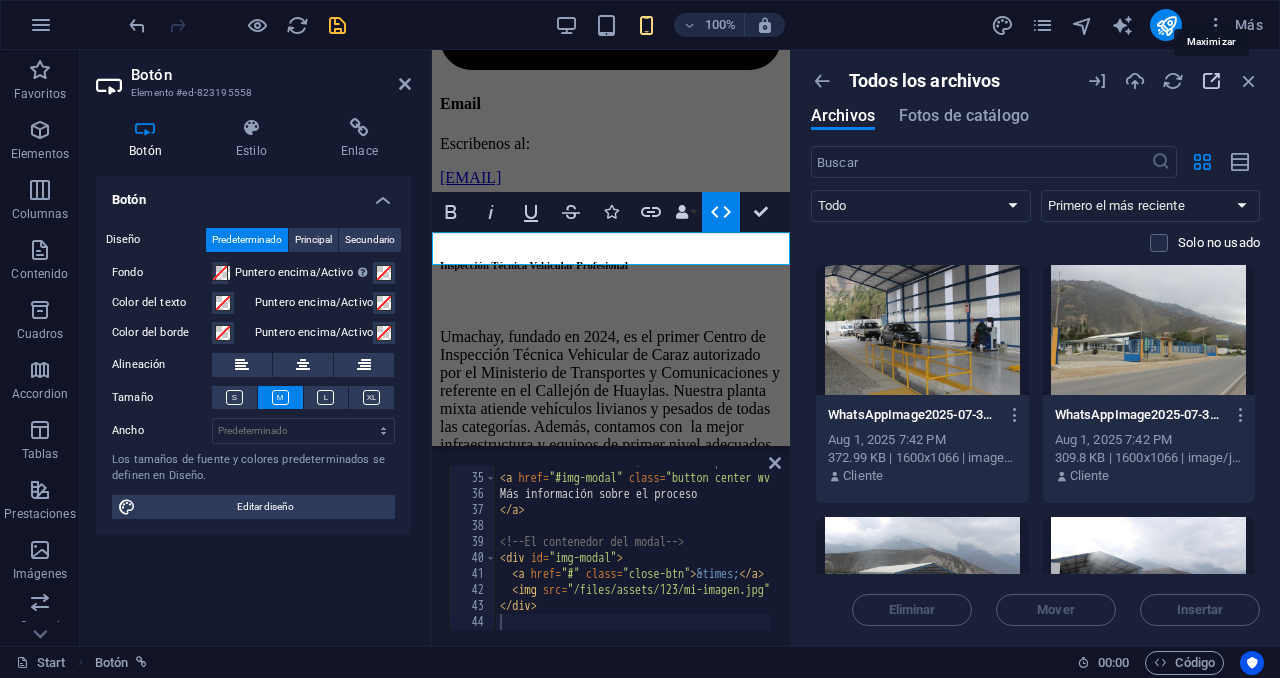 click at bounding box center [1211, 81] 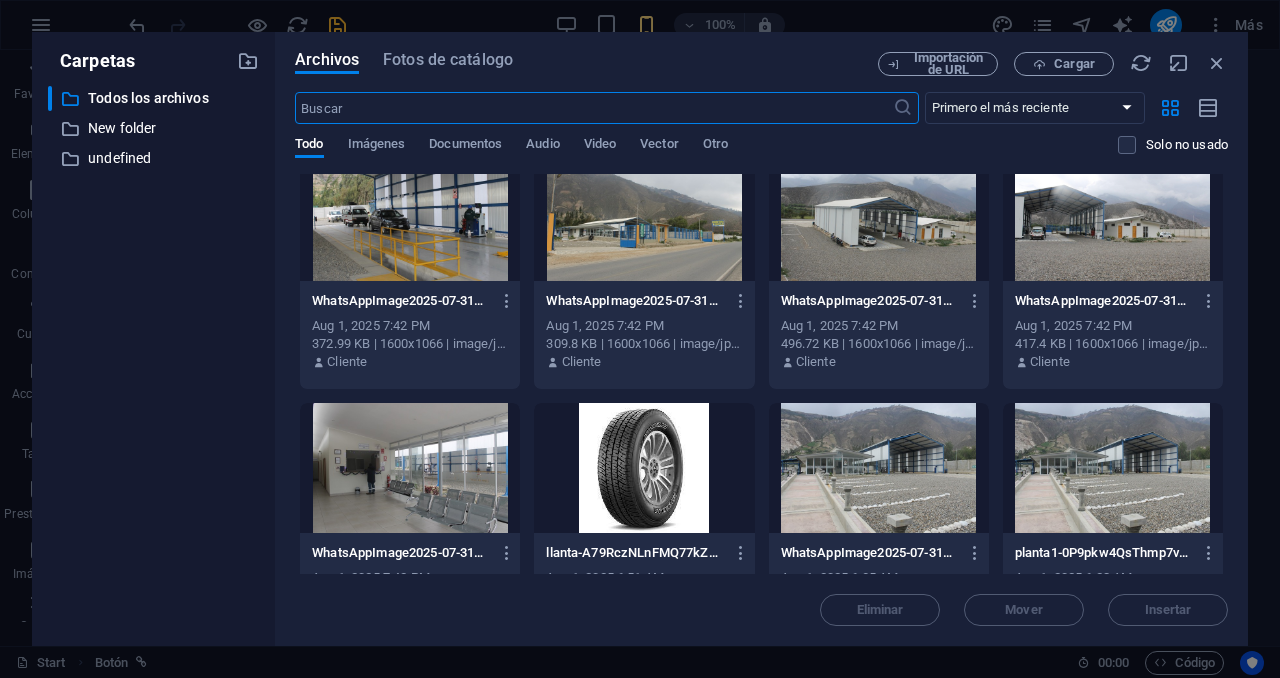 scroll, scrollTop: 0, scrollLeft: 0, axis: both 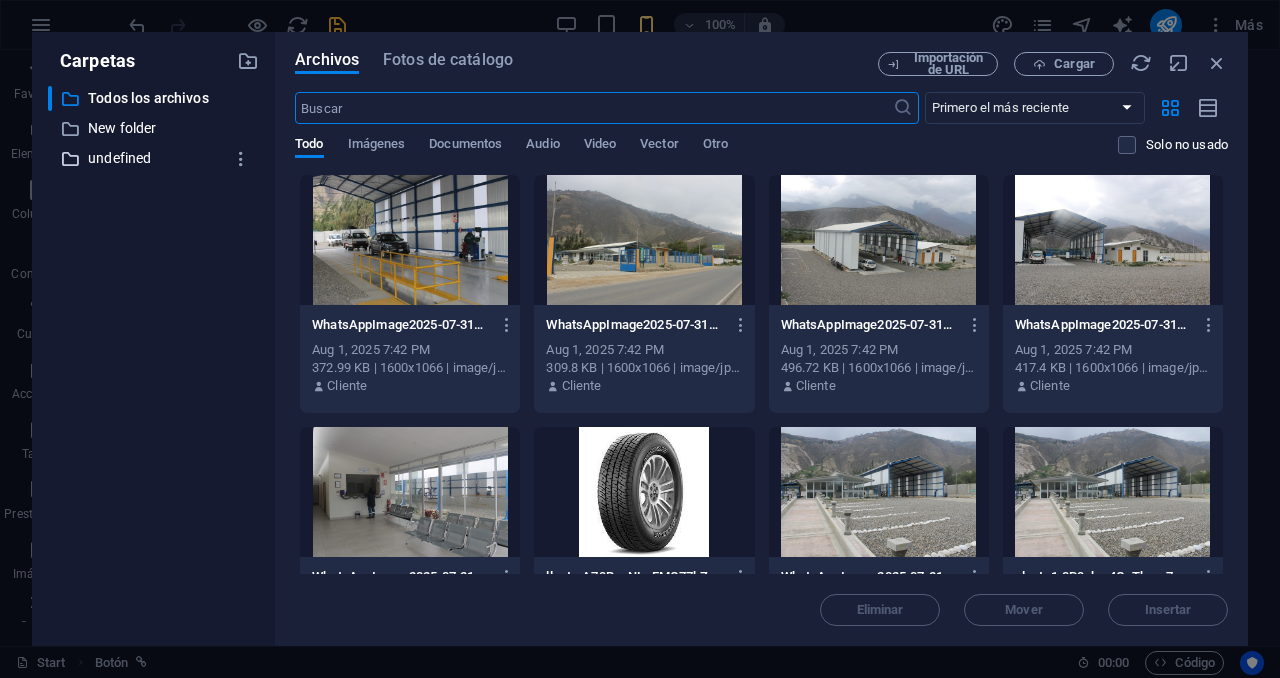 click on "undefined" at bounding box center [155, 158] 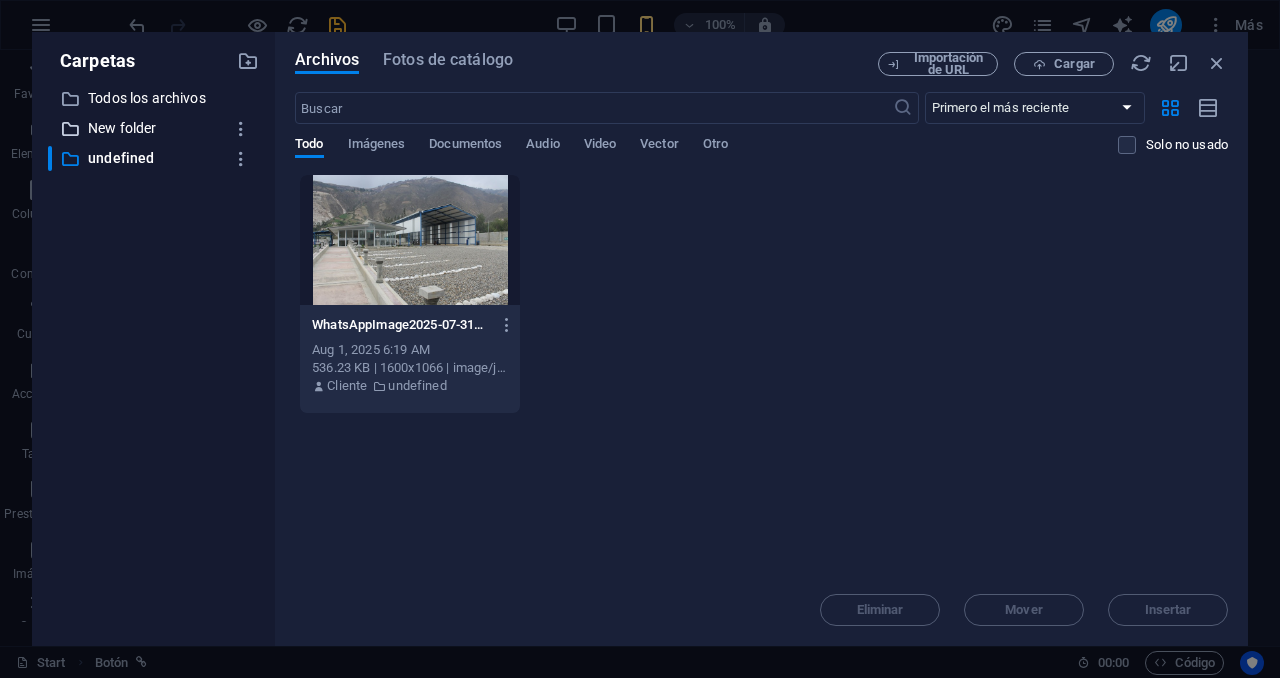 click on "New folder" at bounding box center [155, 128] 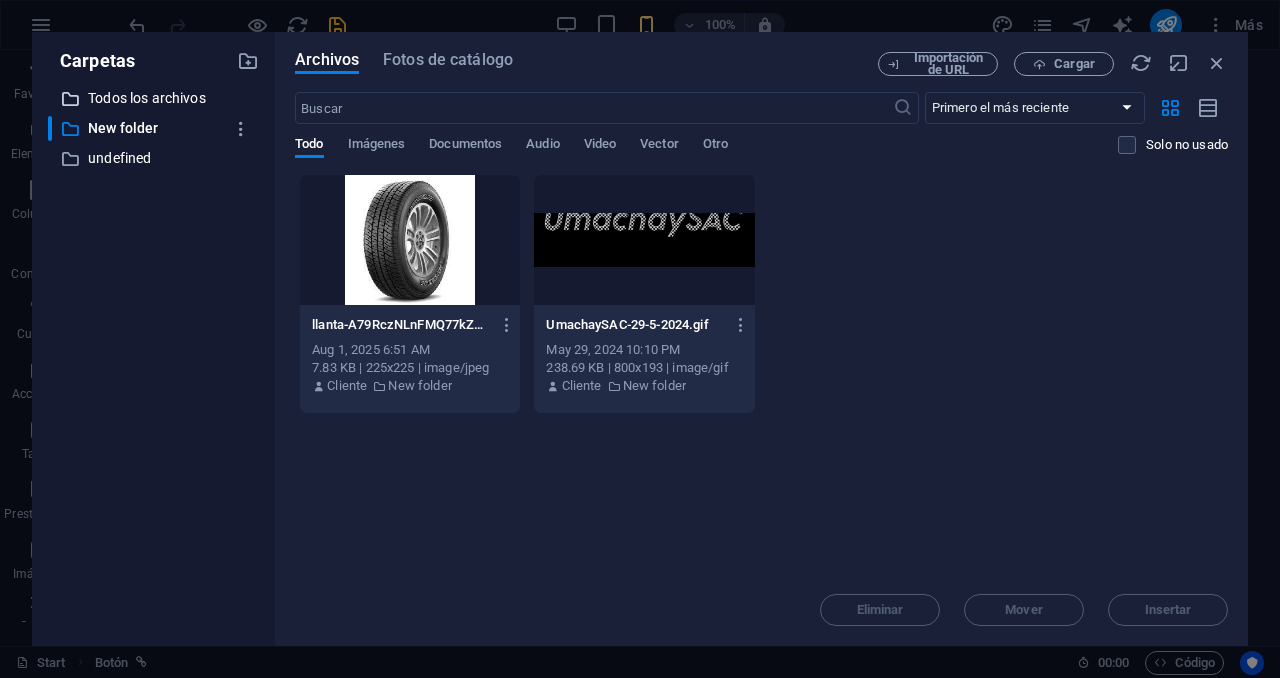 click on "Todos los archivos" at bounding box center [155, 98] 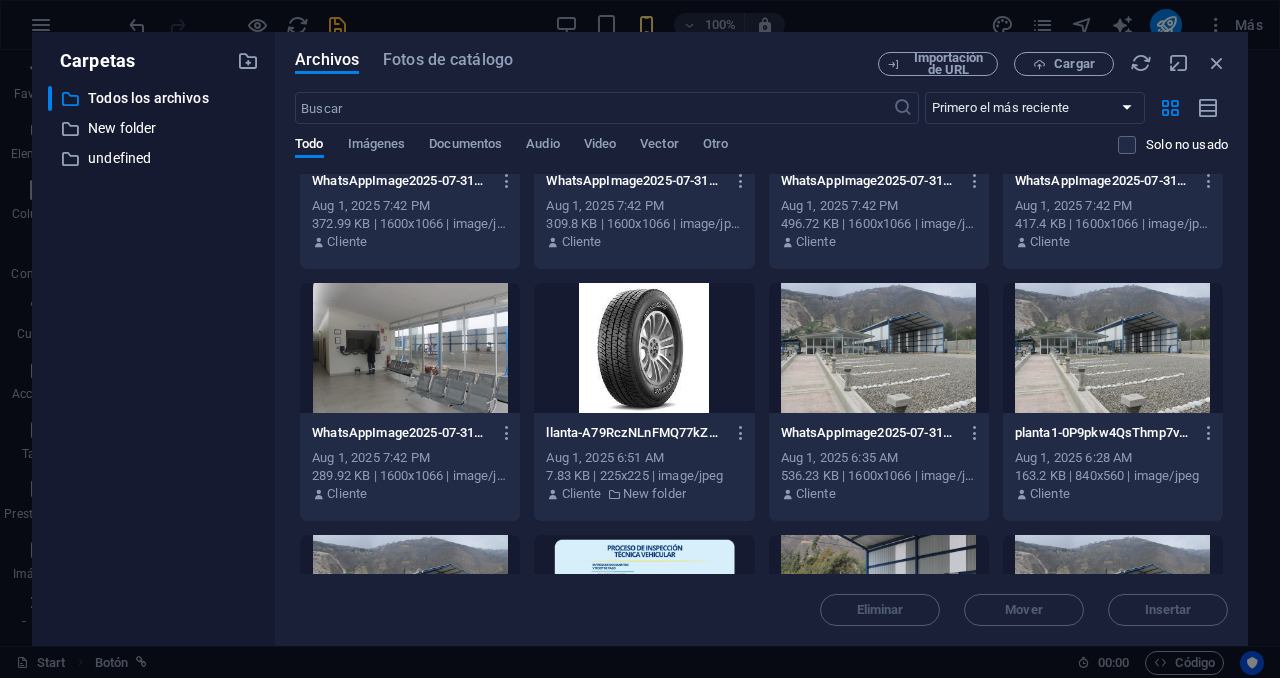 scroll, scrollTop: 173, scrollLeft: 0, axis: vertical 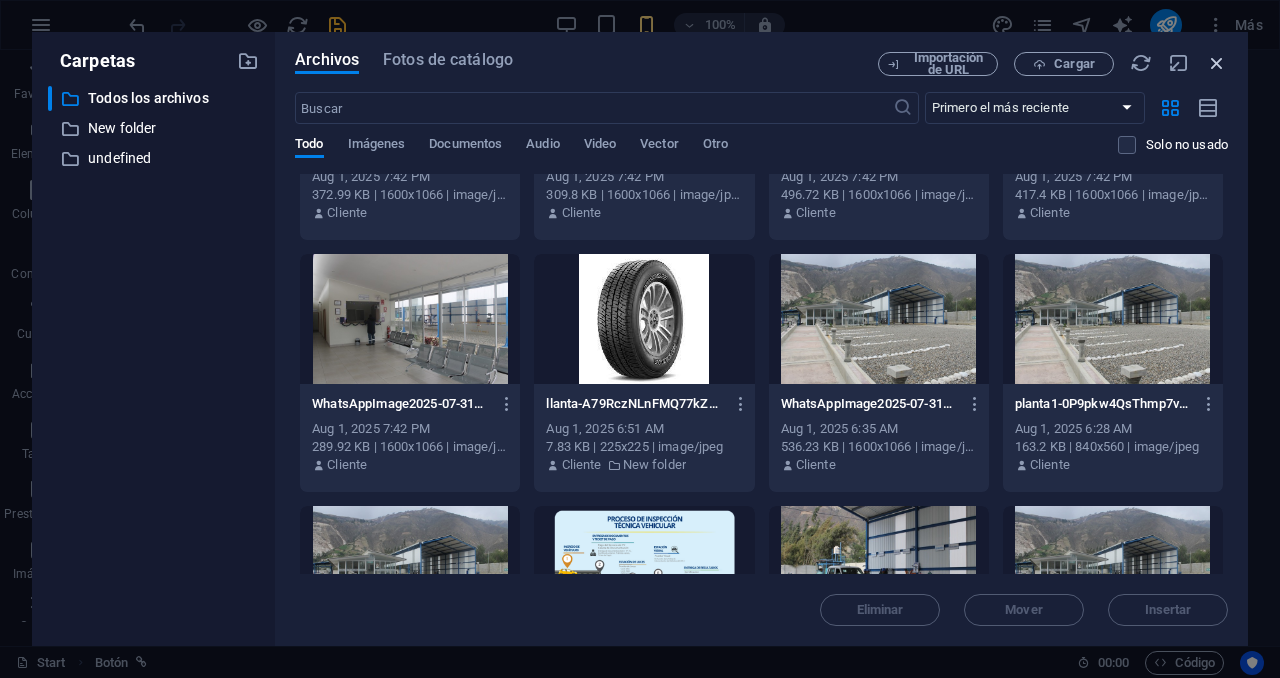 click at bounding box center [1217, 63] 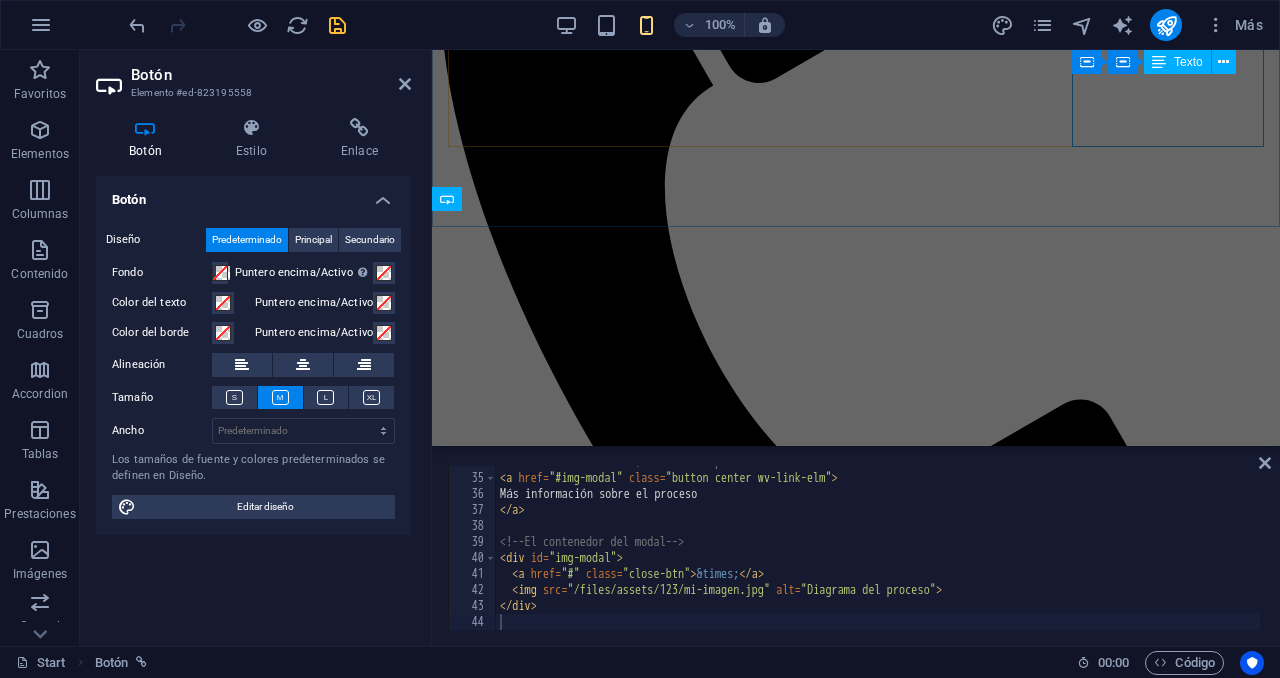 scroll, scrollTop: 4946, scrollLeft: 0, axis: vertical 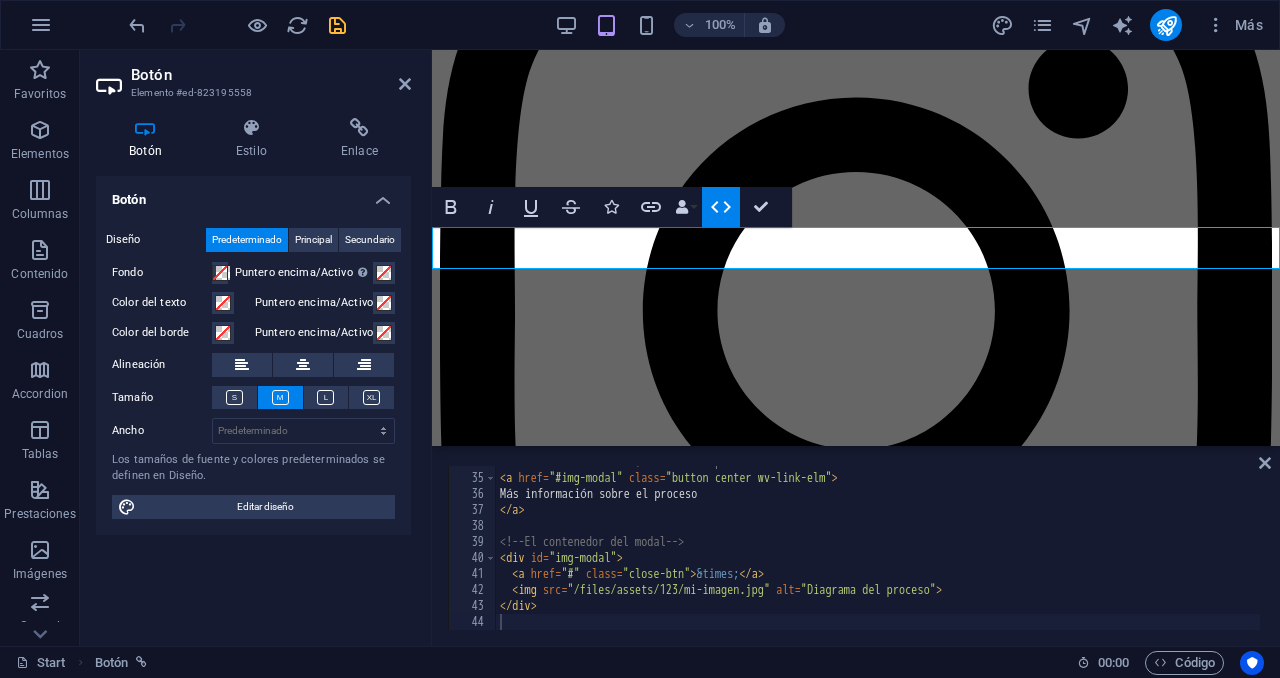 click on "<!--  Tu botón existente, modificado para abrir el modal  --> < a   href = "#img-modal"   class = "button center wv-link-elm" >   Más información sobre el proceso </ a > <!--  El contenedor del modal  --> < div   id = "img-modal" >    < a   href = "#"   class = "close-btn" > &times; </ a >    < img   src = "/files/assets/123/mi-imagen.jpg"   alt = "Diagrama del proceso" > </ div >" at bounding box center [878, 552] 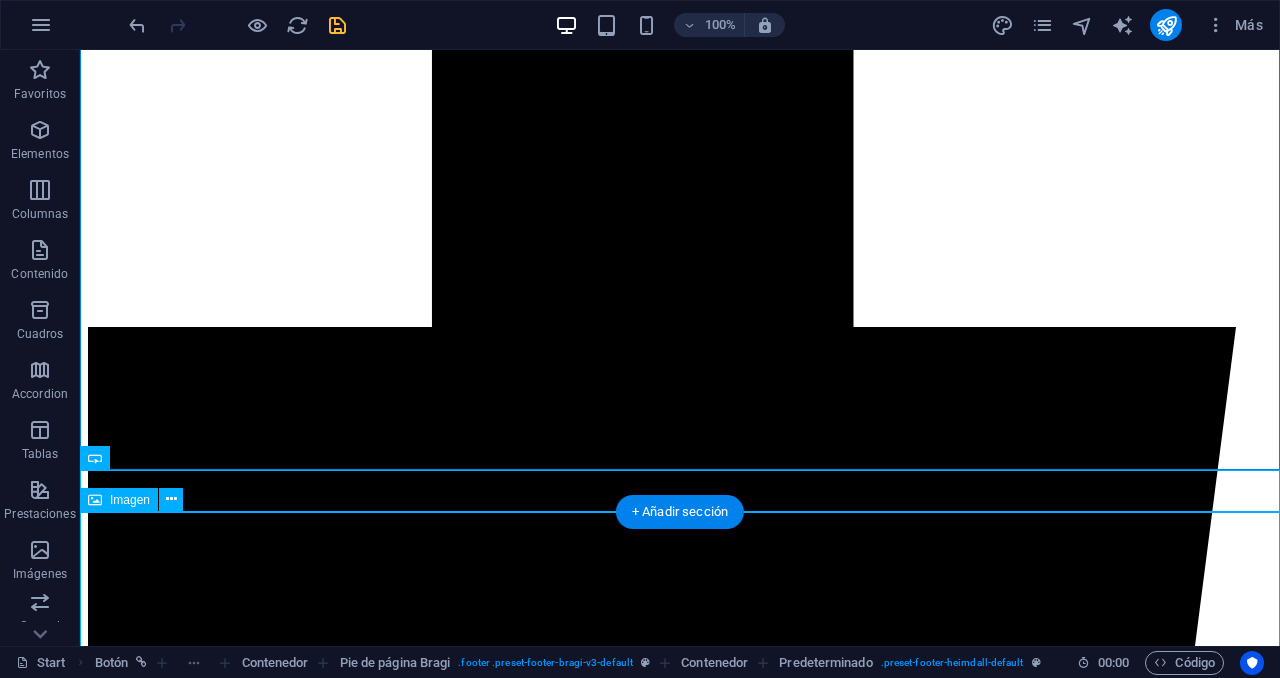 scroll, scrollTop: 4781, scrollLeft: 0, axis: vertical 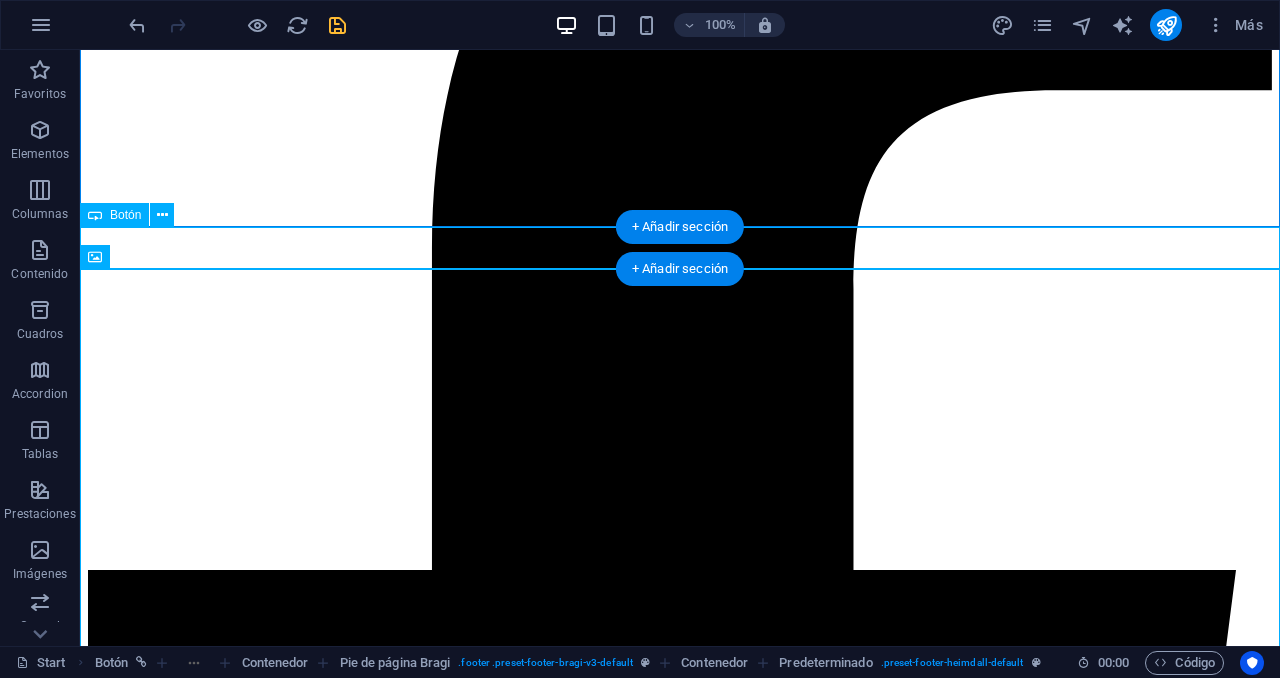 click on "Más información sobre el proceso      ×" at bounding box center [680, 50481] 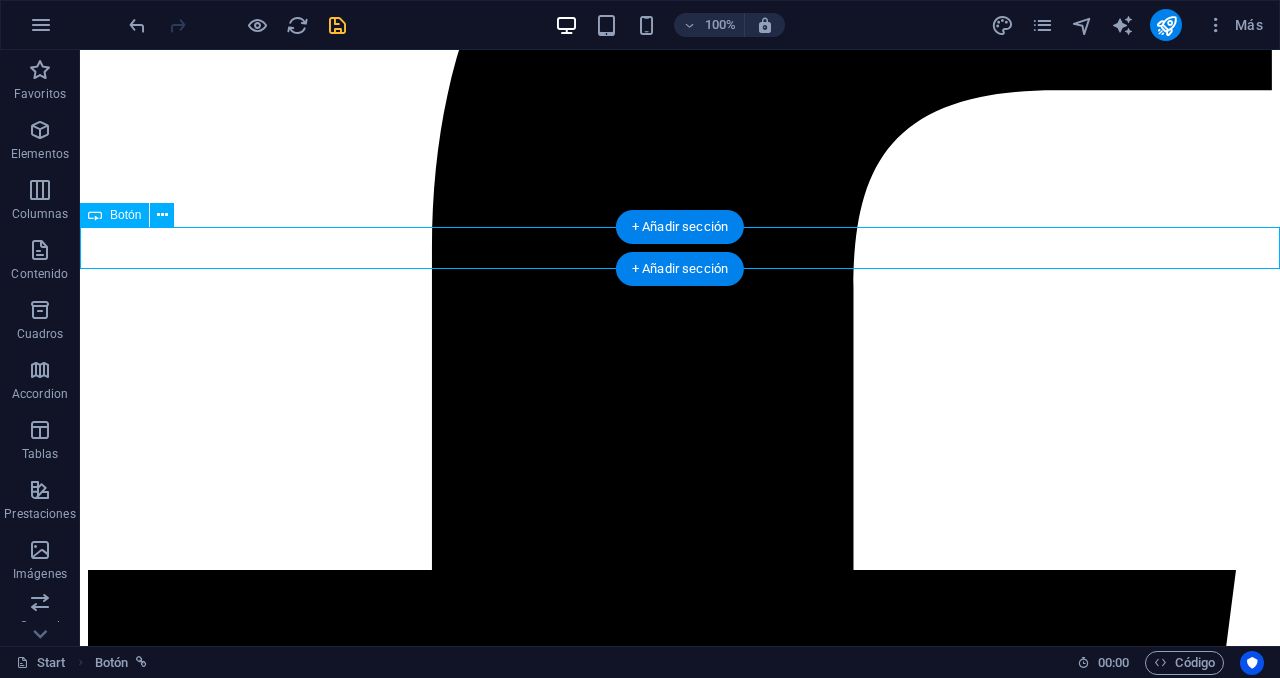 click on "Más información sobre el proceso      ×" at bounding box center [680, 50481] 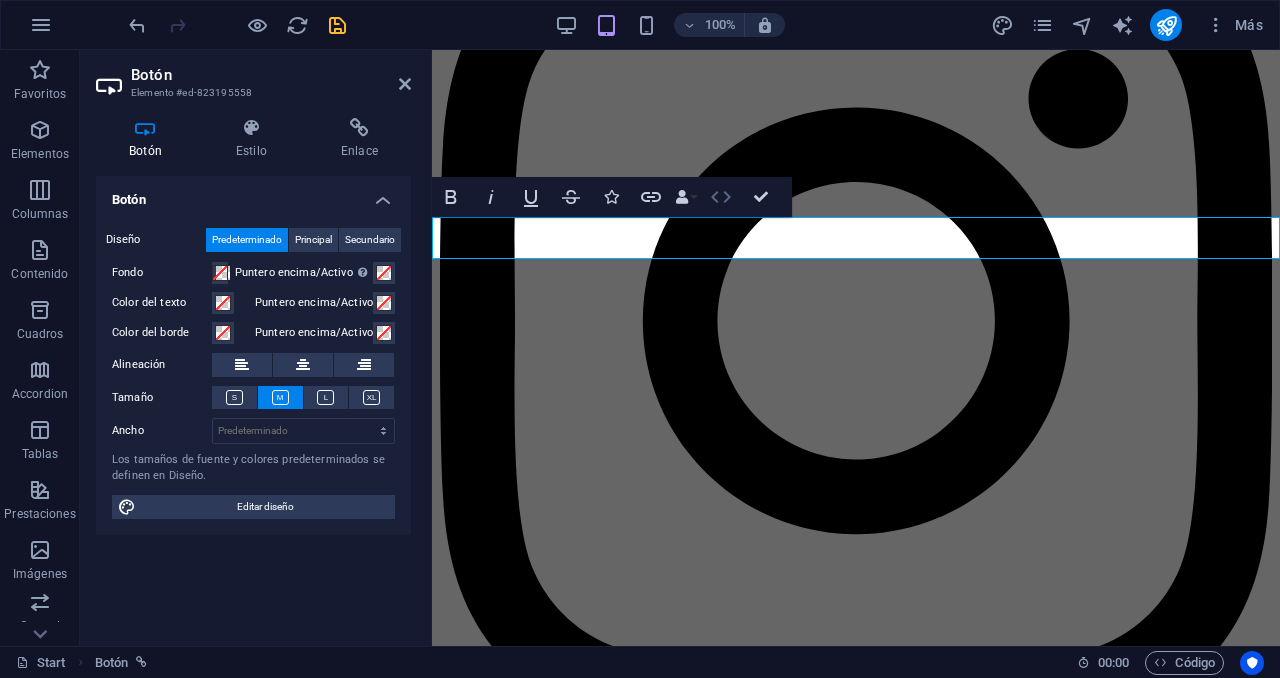 click 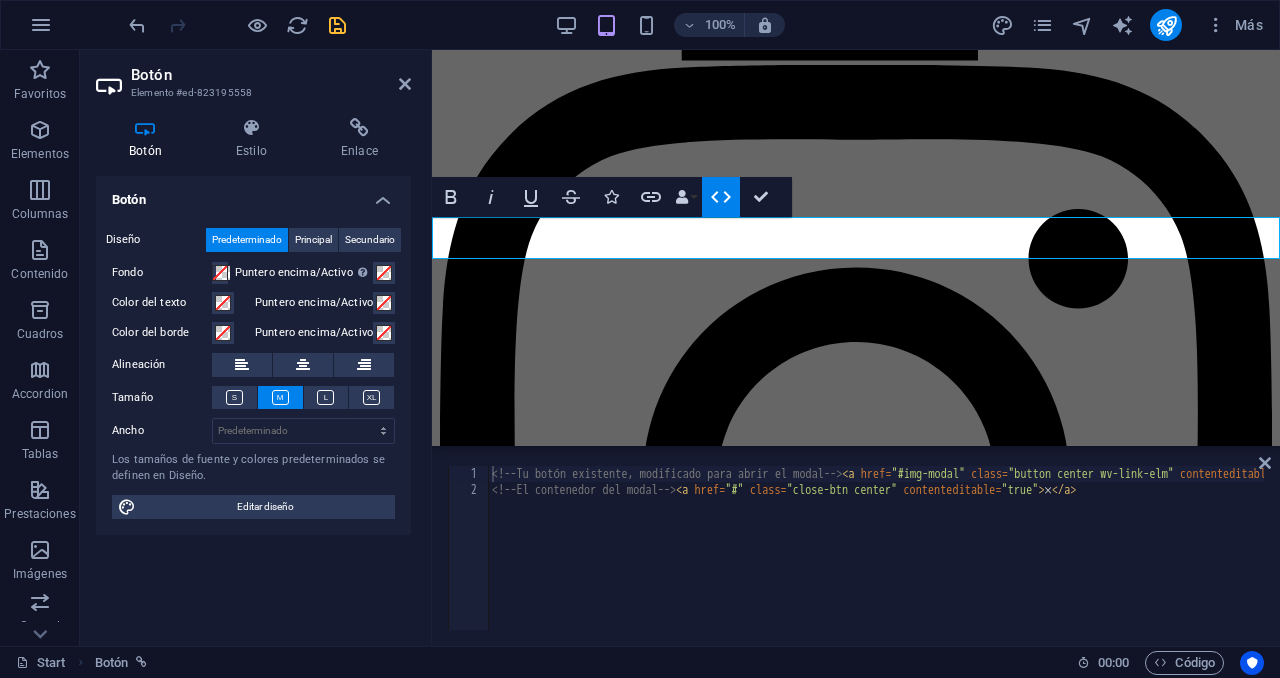 click on "<!--  Tu botón existente, modificado para abrir el modal  --> < a   href = "#img-modal"   class = "button center wv-link-elm"   contenteditable = "true" > &nbsp; Más información sobre el proceso &nbsp; </ a > <!--  El contenedor del modal  --> < a   href = "#"   class = "close-btn center"   contenteditable = "true" > × </ a >" at bounding box center (1171, 562) 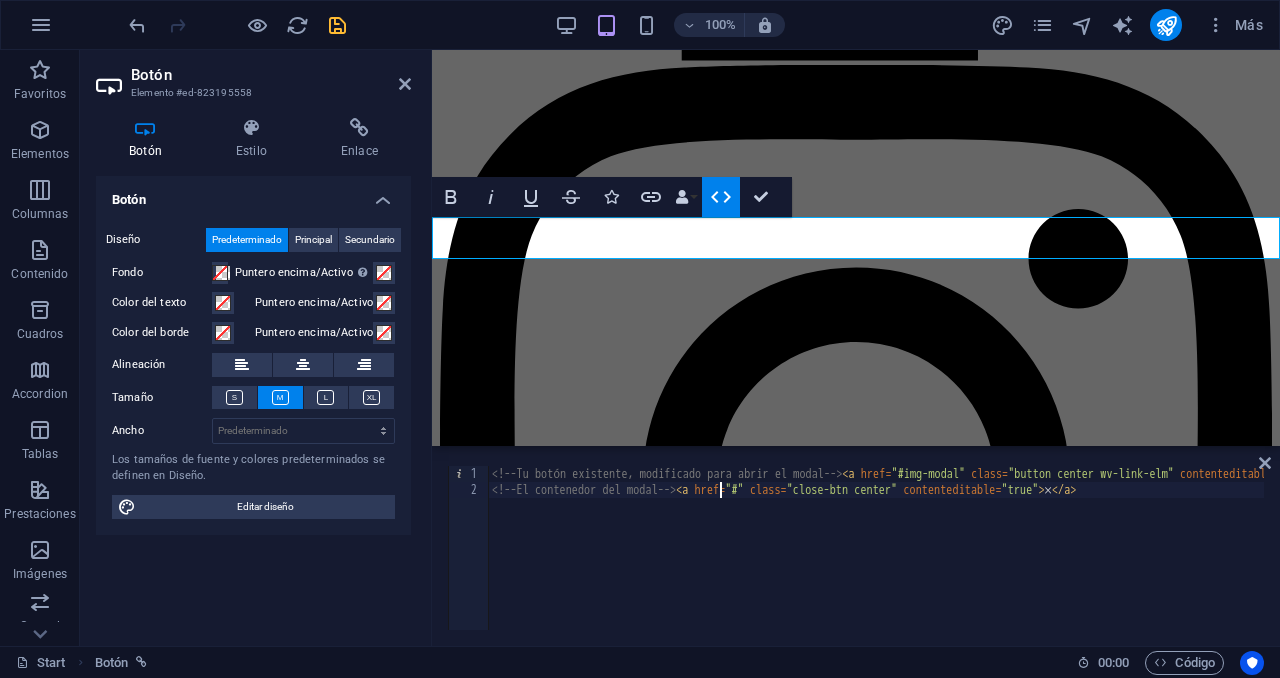 click on "<!--  Tu botón existente, modificado para abrir el modal  --> < a   href = "#img-modal"   class = "button center wv-link-elm"   contenteditable = "true" > &nbsp; Más información sobre el proceso &nbsp; </ a > <!--  El contenedor del modal  --> < a   href = "#"   class = "close-btn center"   contenteditable = "true" > × </ a >" at bounding box center (1171, 562) 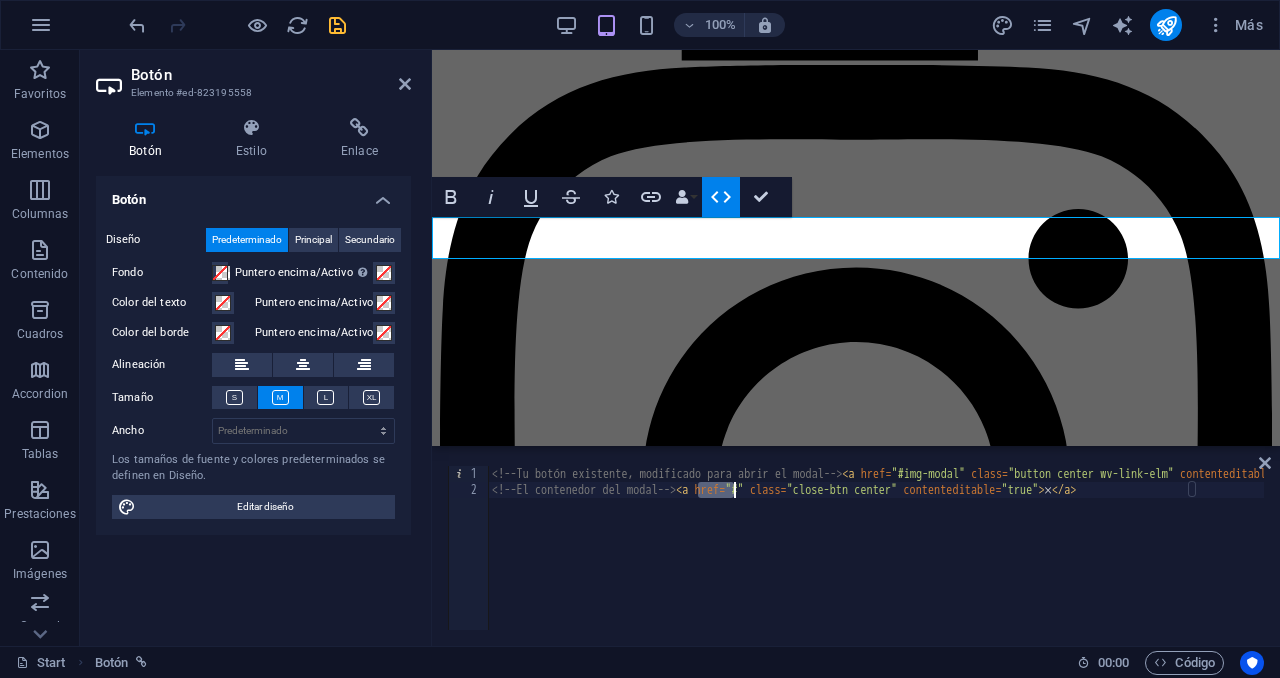 click on "<!--  Tu botón existente, modificado para abrir el modal  --> < a   href = "#img-modal"   class = "button center wv-link-elm"   contenteditable = "true" > &nbsp; Más información sobre el proceso &nbsp; </ a > <!--  El contenedor del modal  --> < a   href = "#"   class = "close-btn center"   contenteditable = "true" > × </ a >" at bounding box center [1171, 562] 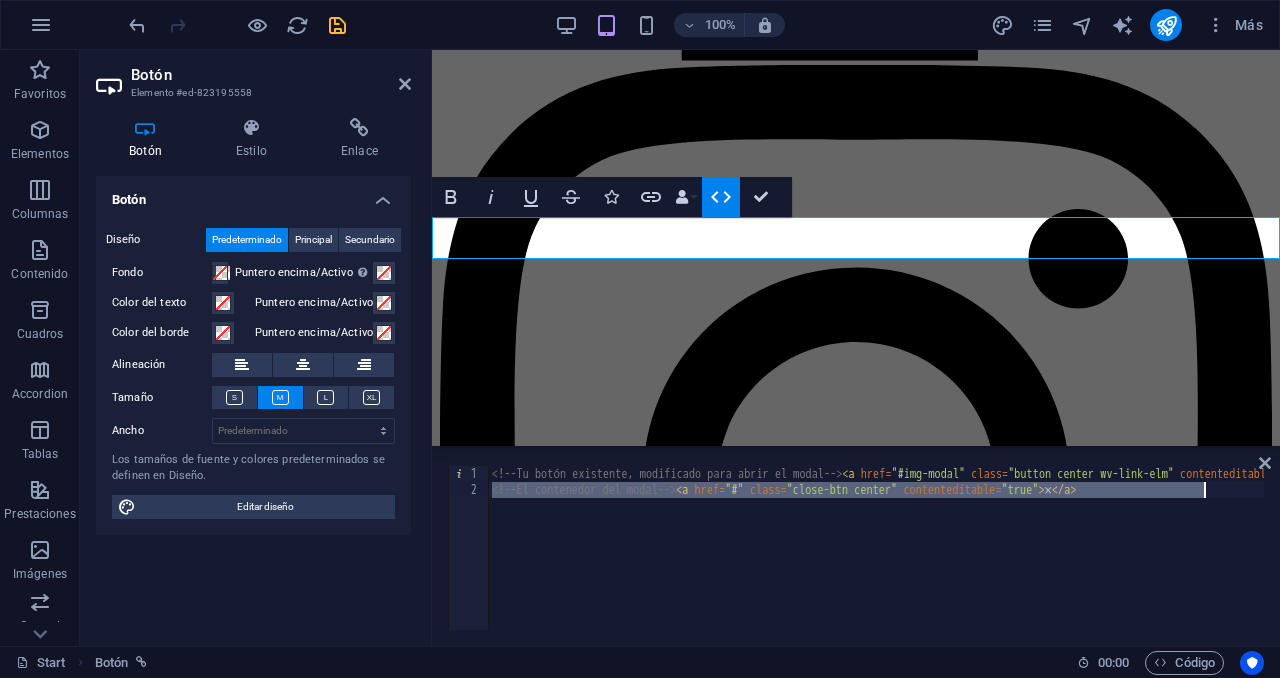 type on "<!-- Tu botón existente, modificado para abrir el modal --><a href="#img-modal" class="button center wv-link-elm" contenteditable="true">&nbsp;Más información sobre el proceso&nbsp;</a>
<!-- El contenedor del modal --><a href="#" class="close-btn center" contenteditable="true">×</a>" 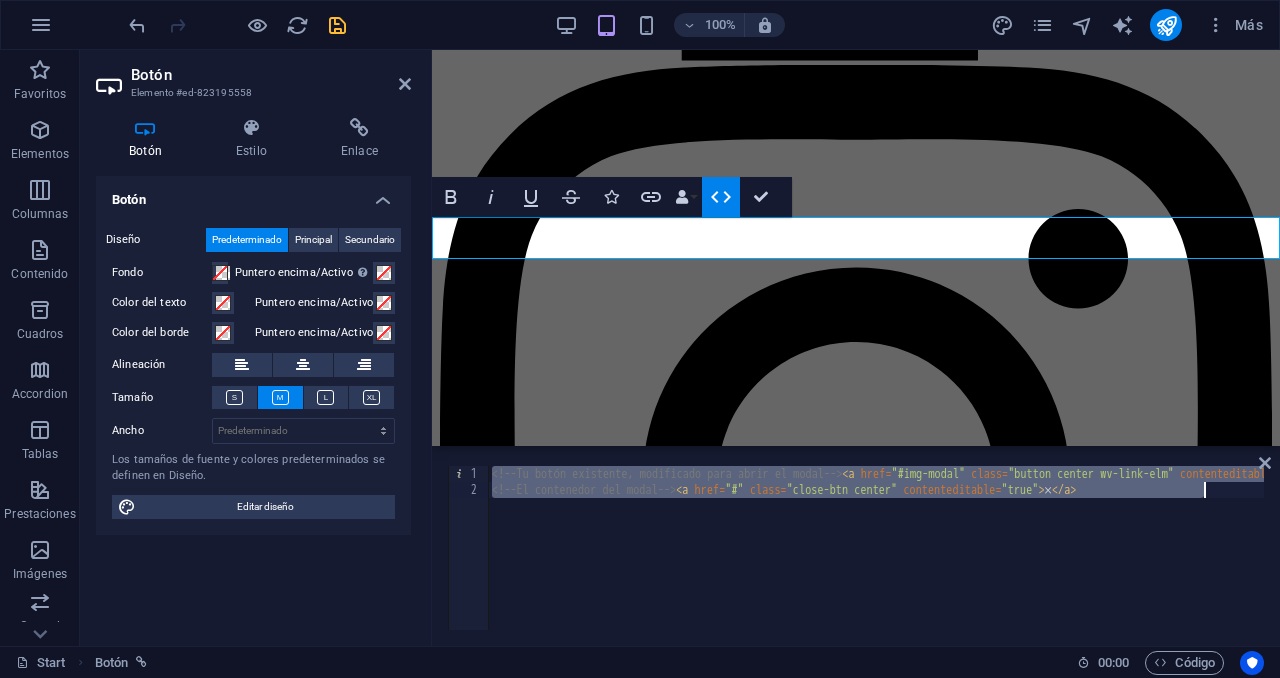 type 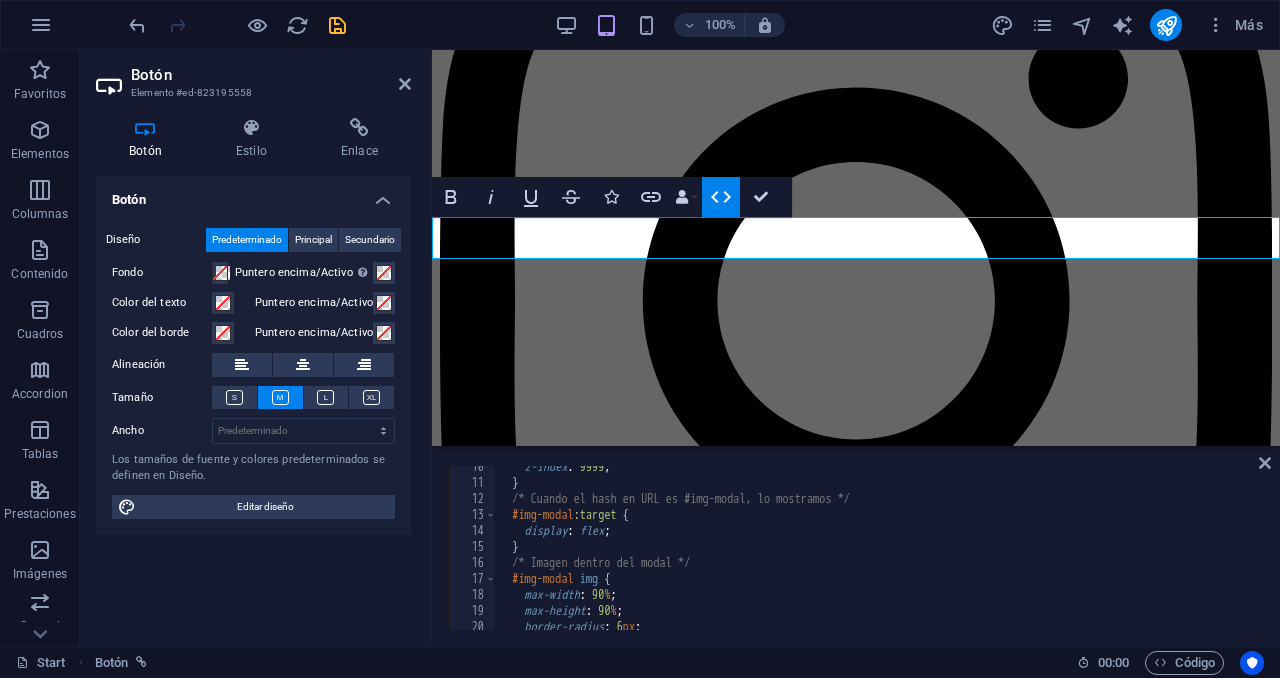 scroll, scrollTop: 0, scrollLeft: 0, axis: both 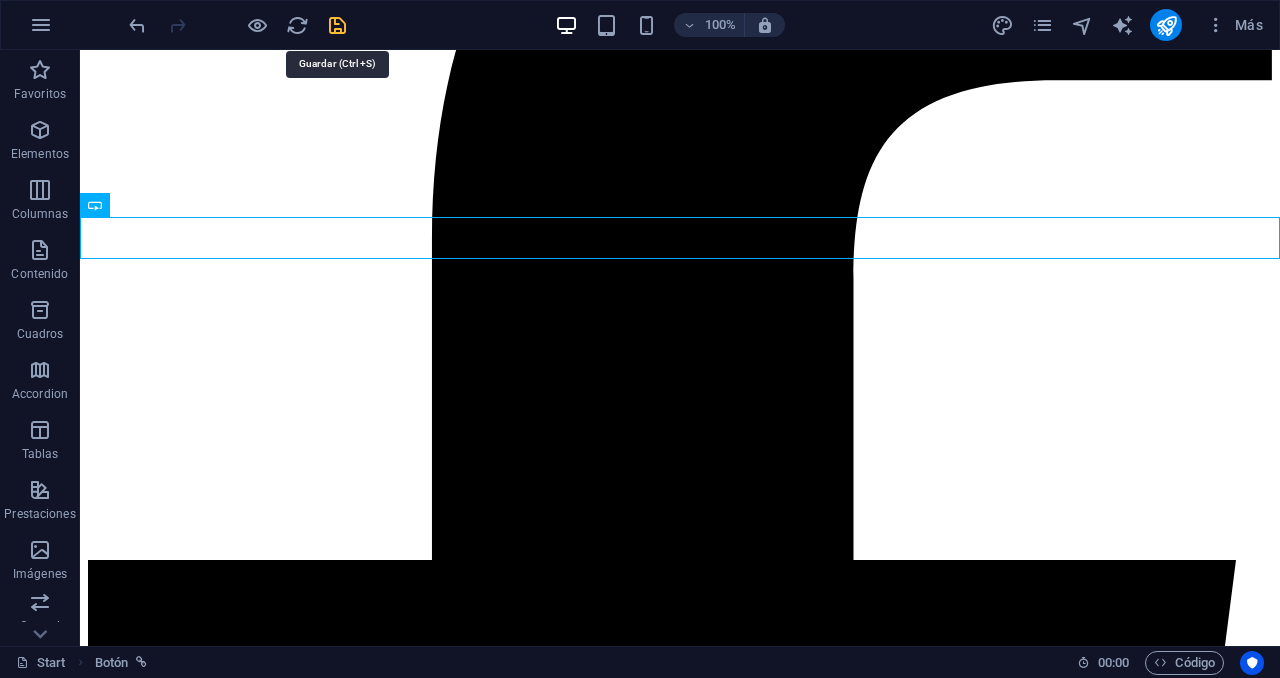 click at bounding box center (337, 25) 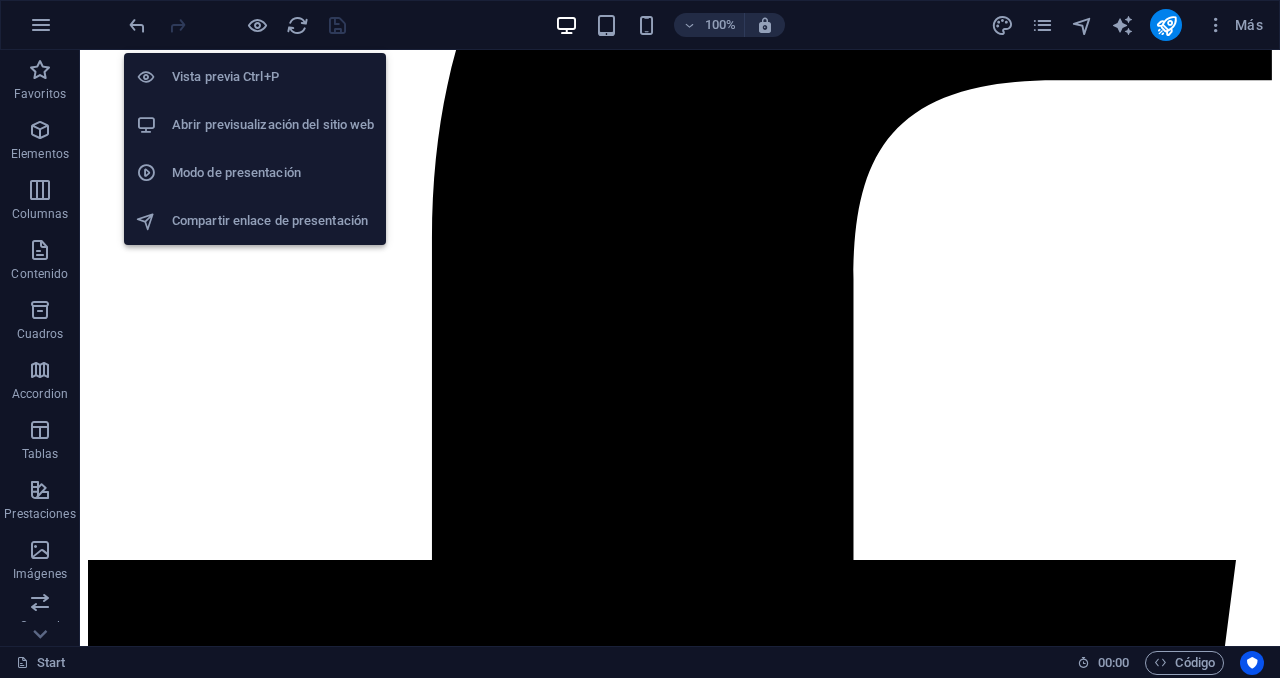 click on "Abrir previsualización del sitio web" at bounding box center (273, 125) 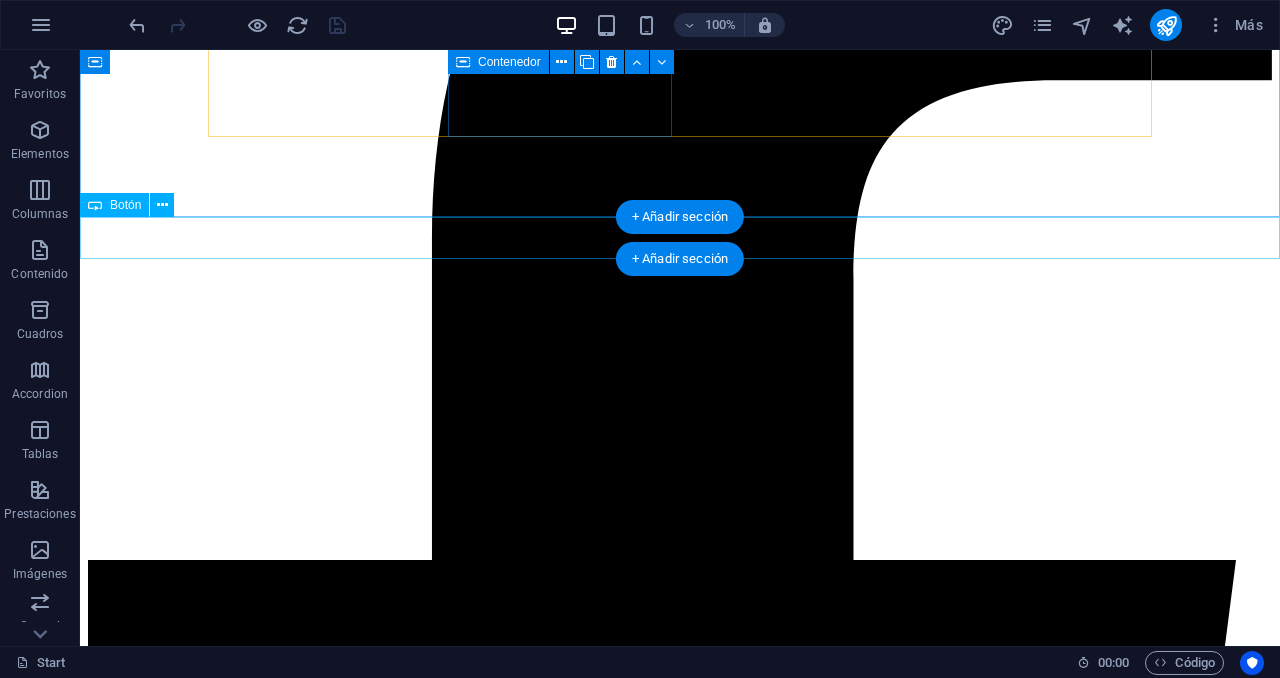 click on "Más información sobre el proceso      ×" at bounding box center [680, 50471] 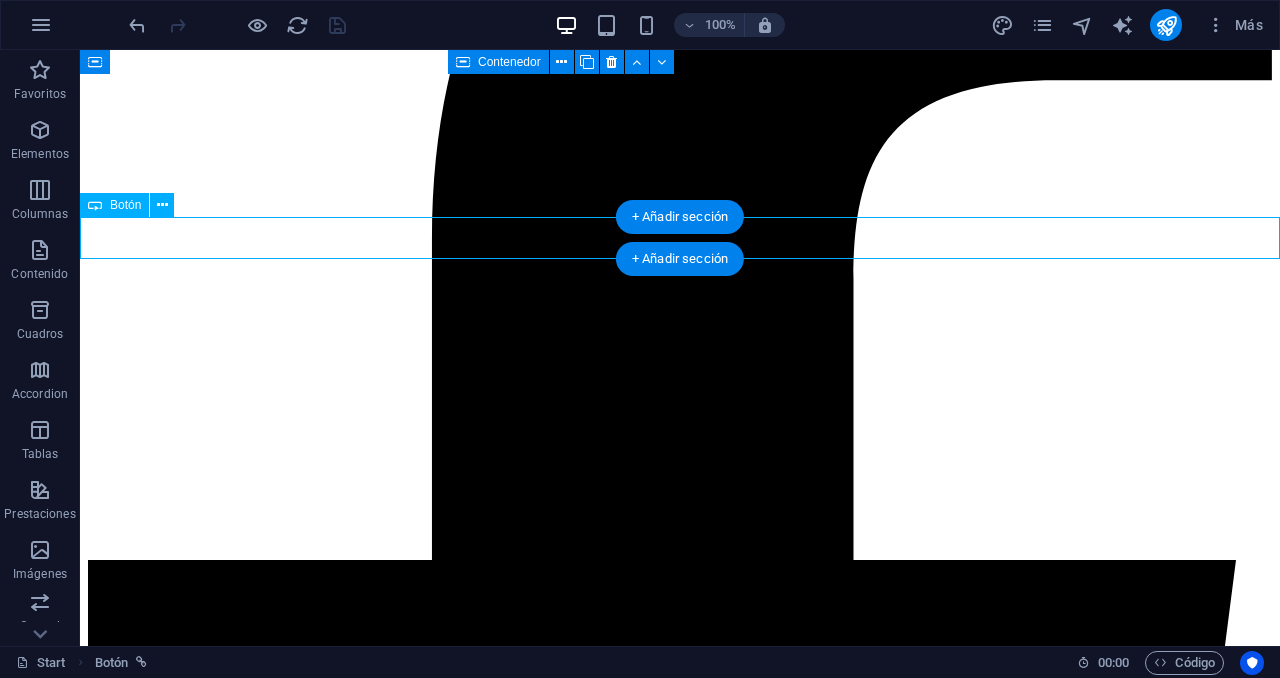 click on "Más información sobre el proceso      ×" at bounding box center (680, 50471) 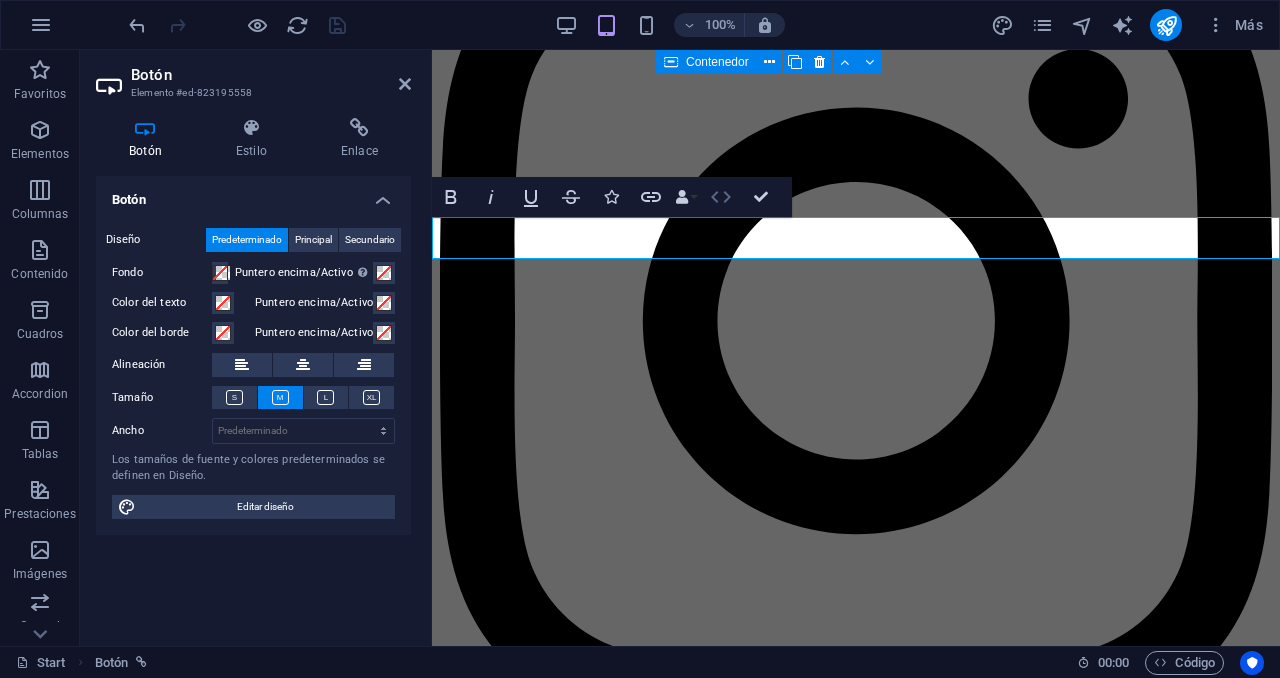 click 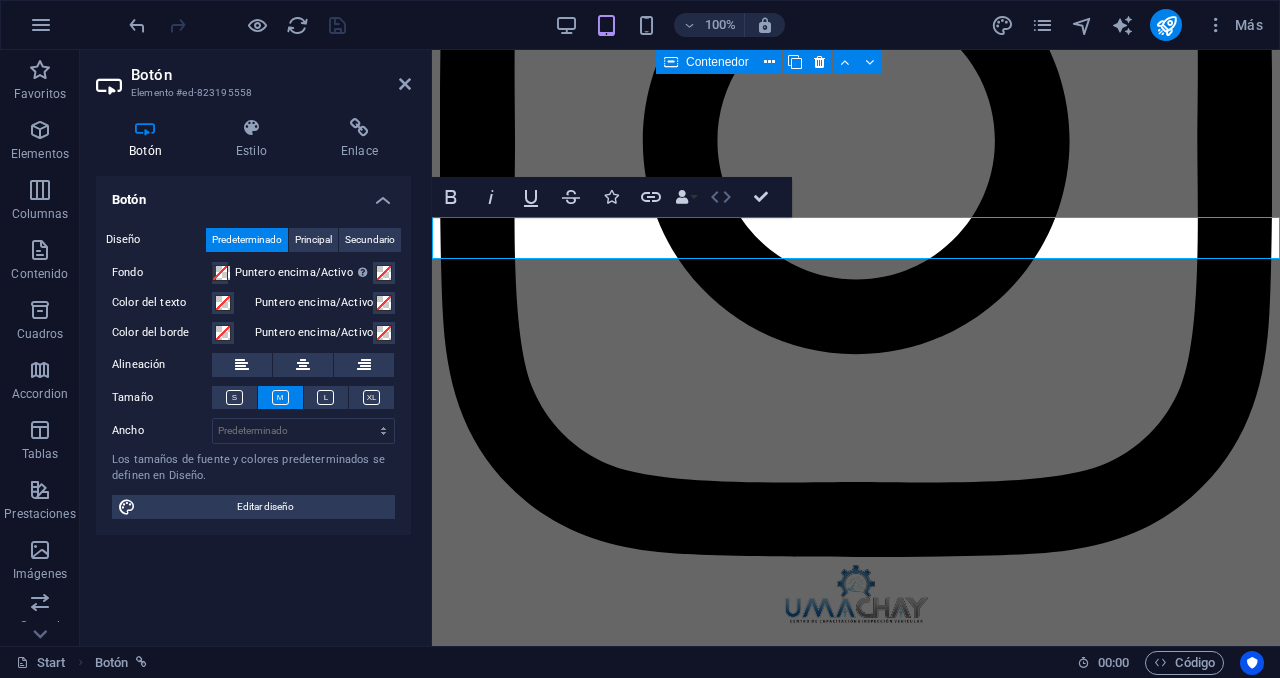 scroll, scrollTop: 4956, scrollLeft: 0, axis: vertical 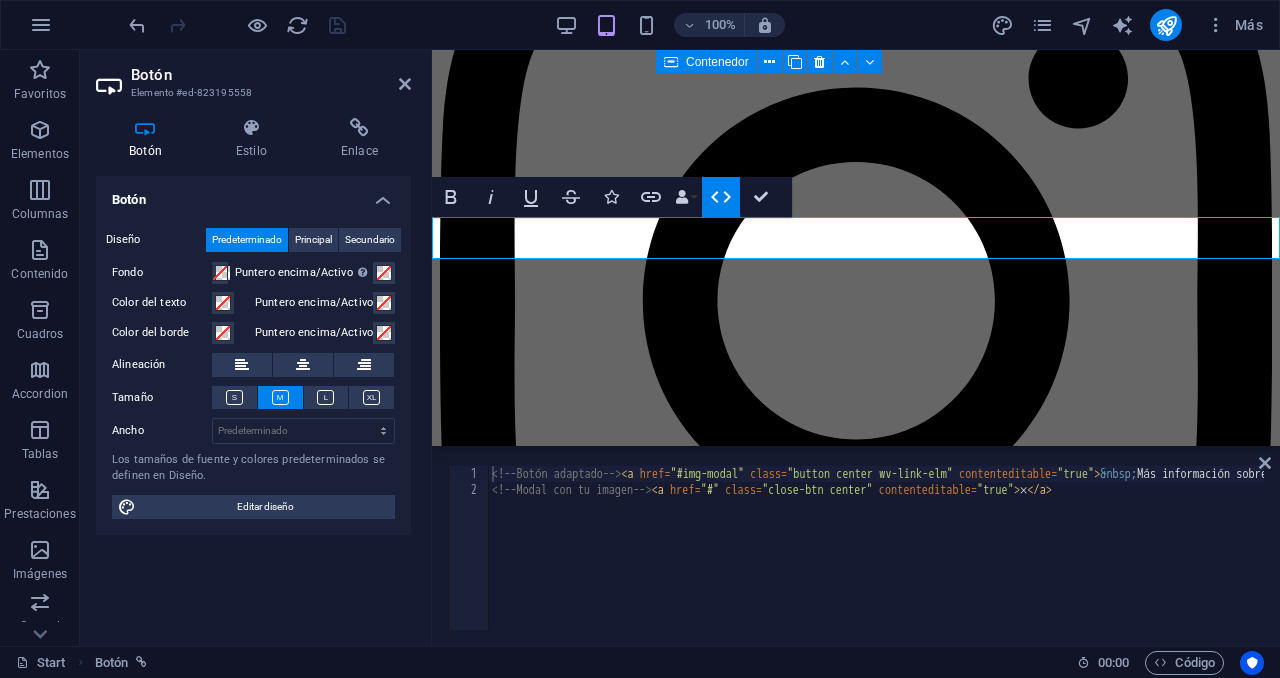 click on "<!--  Botón adaptado  --> < a   href = "#img-modal"   class = "button center wv-link-elm"   contenteditable = "true" > &nbsp; Más información sobre el proceso &nbsp; </ a > <!--  Modal con tu imagen  --> < a   href = "#"   class = "close-btn center"   contenteditable = "true" > × </ a >" at bounding box center (1039, 562) 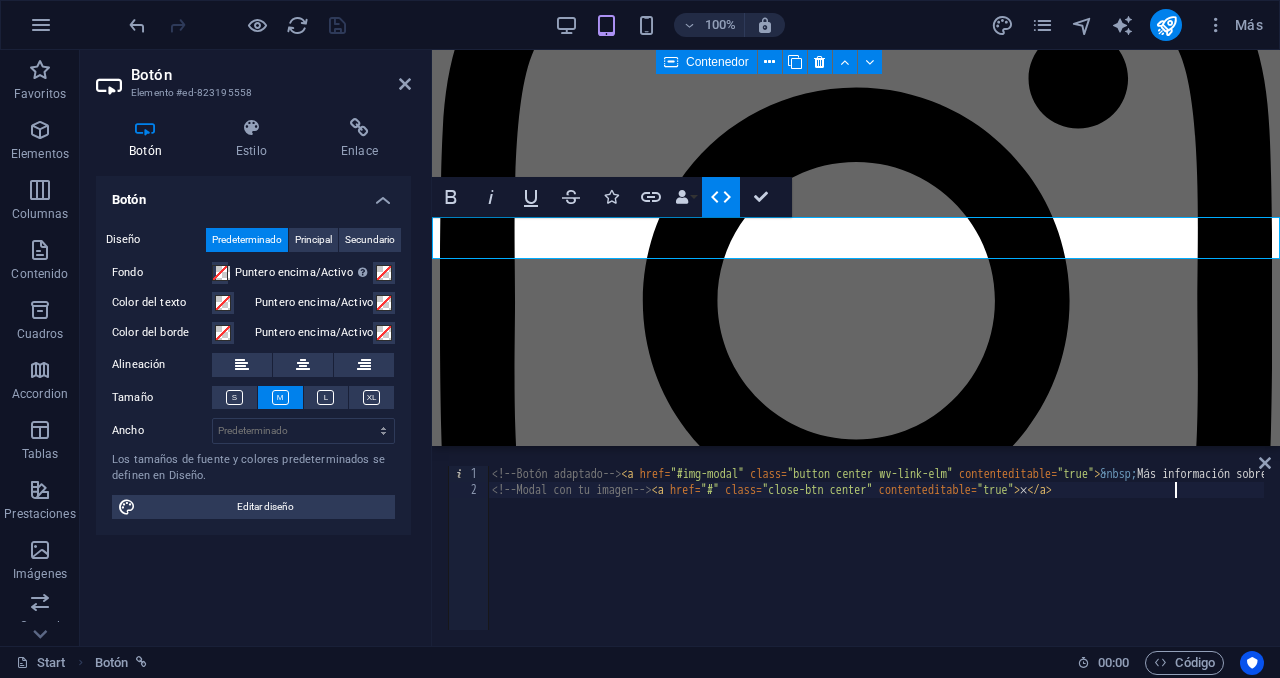 click on "<!--  Botón adaptado  --> < a   href = "#img-modal"   class = "button center wv-link-elm"   contenteditable = "true" > &nbsp; Más información sobre el proceso &nbsp; </ a > <!--  Modal con tu imagen  --> < a   href = "#"   class = "close-btn center"   contenteditable = "true" > × </ a >" at bounding box center (1039, 562) 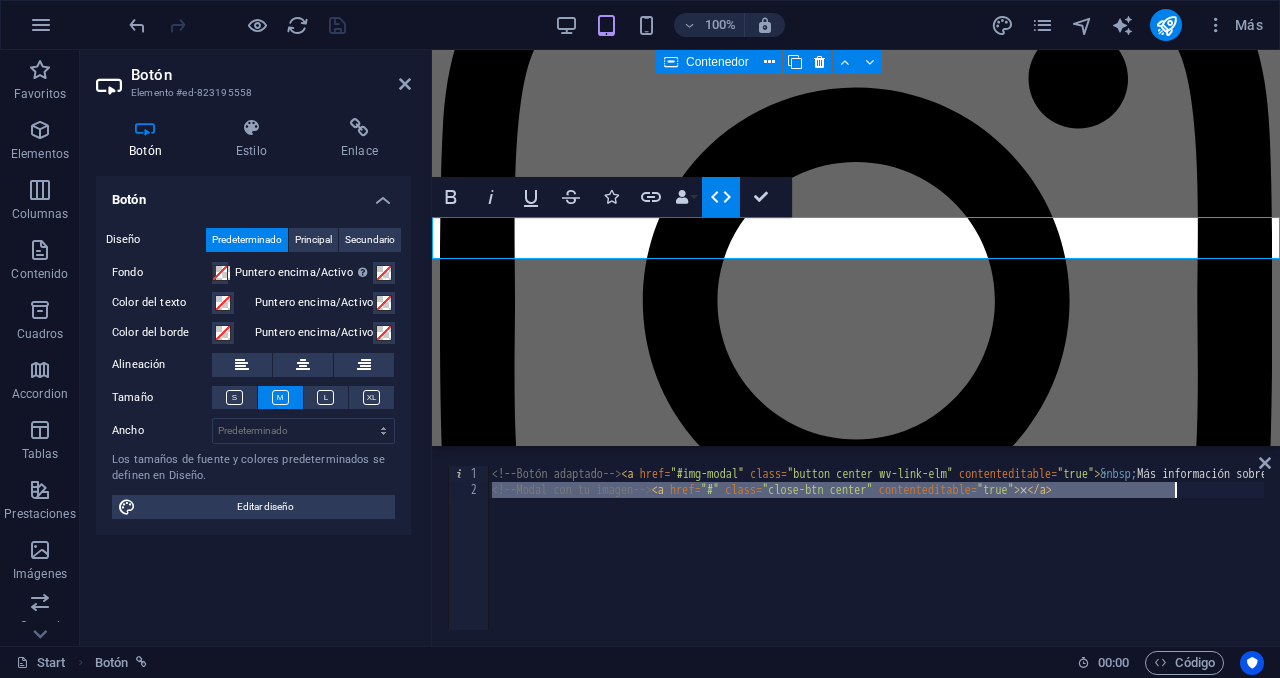 click on "<!--  Botón adaptado  --> < a   href = "#img-modal"   class = "button center wv-link-elm"   contenteditable = "true" > &nbsp; Más información sobre el proceso &nbsp; </ a > <!--  Modal con tu imagen  --> < a   href = "#"   class = "close-btn center"   contenteditable = "true" > × </ a >" at bounding box center [1039, 562] 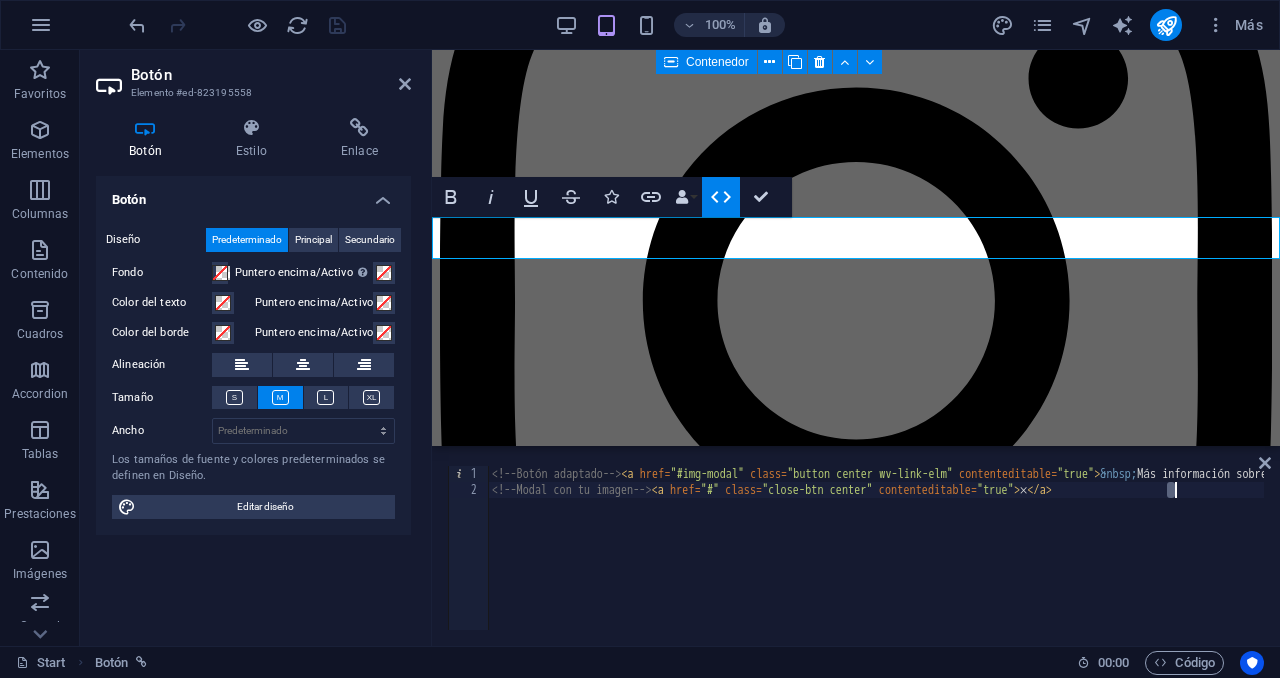 click on "<!--  Botón adaptado  --> < a   href = "#img-modal"   class = "button center wv-link-elm"   contenteditable = "true" > &nbsp; Más información sobre el proceso &nbsp; </ a > <!--  Modal con tu imagen  --> < a   href = "#"   class = "close-btn center"   contenteditable = "true" > × </ a >" at bounding box center [1039, 562] 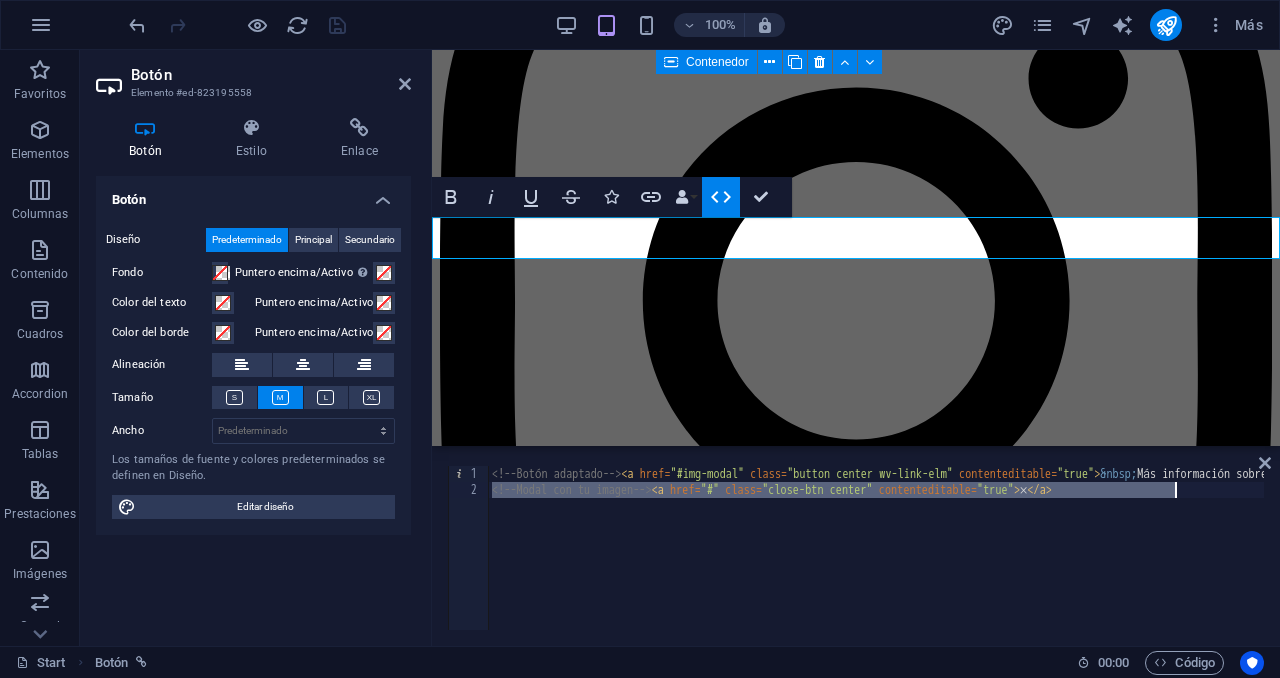 click on "<!--  Botón adaptado  --> < a   href = "#img-modal"   class = "button center wv-link-elm"   contenteditable = "true" > &nbsp; Más información sobre el proceso &nbsp; </ a > <!--  Modal con tu imagen  --> < a   href = "#"   class = "close-btn center"   contenteditable = "true" > × </ a >" at bounding box center [1039, 562] 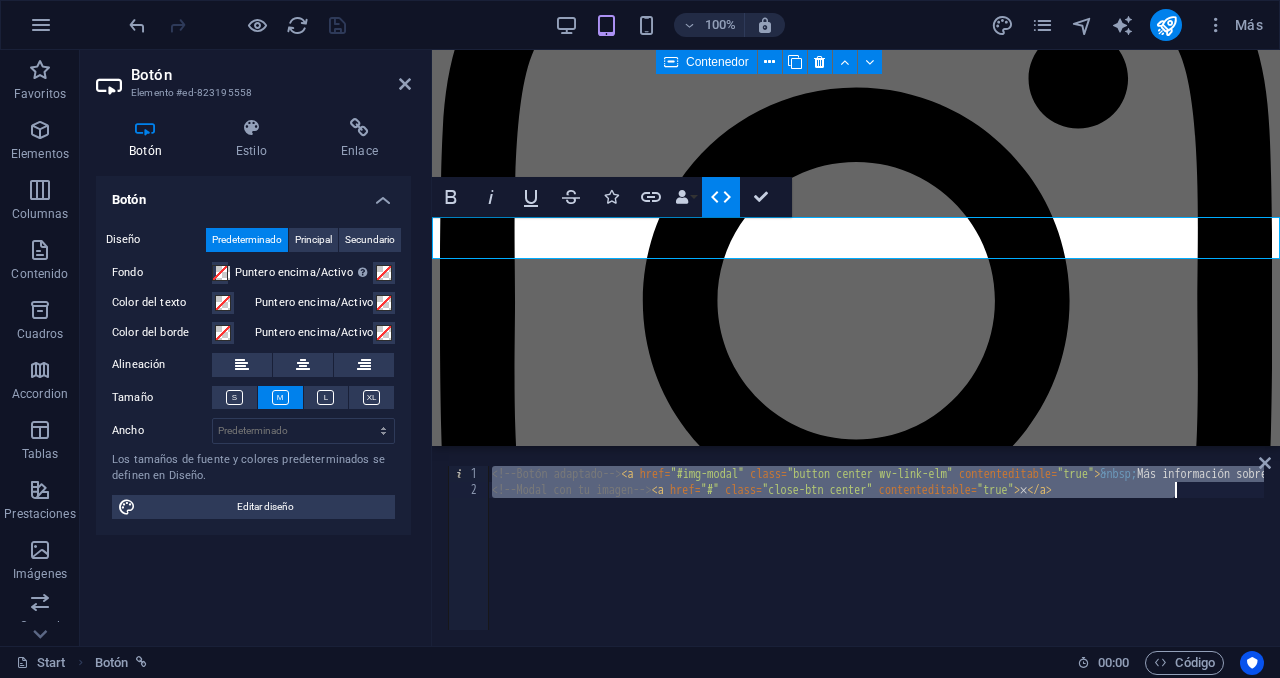 click on "Más información sobre el proceso" at bounding box center [549, 23529] 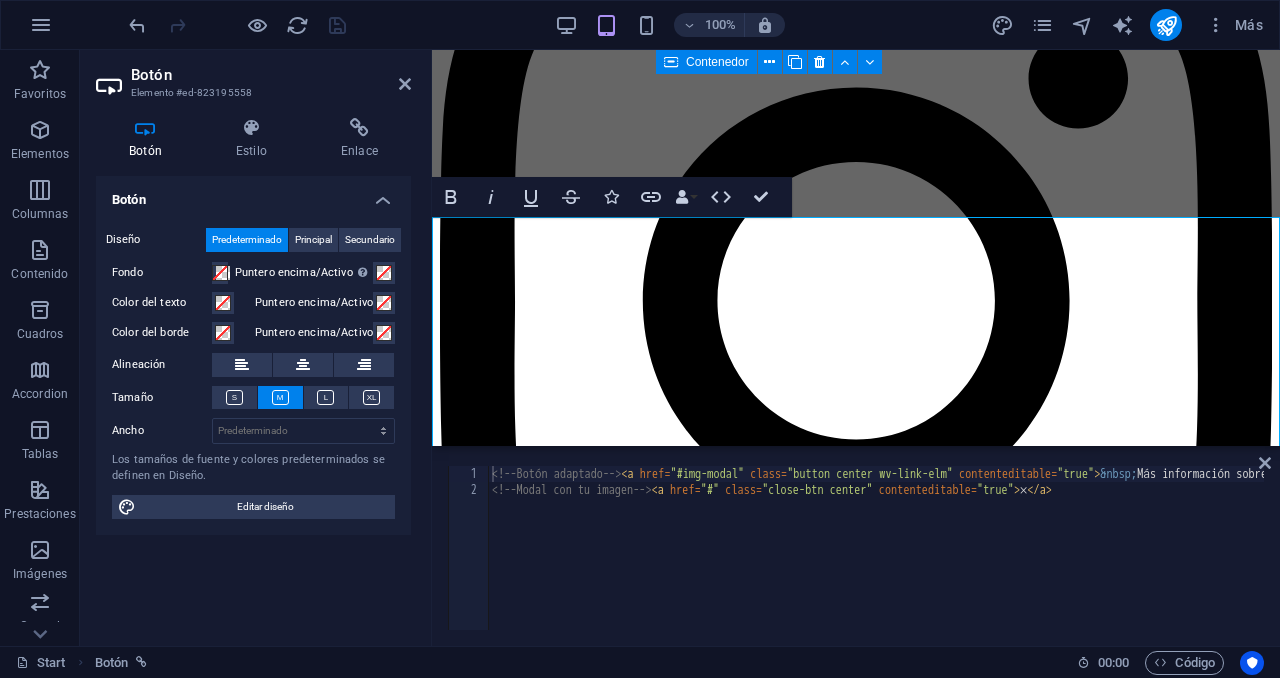 scroll, scrollTop: 18327, scrollLeft: 0, axis: vertical 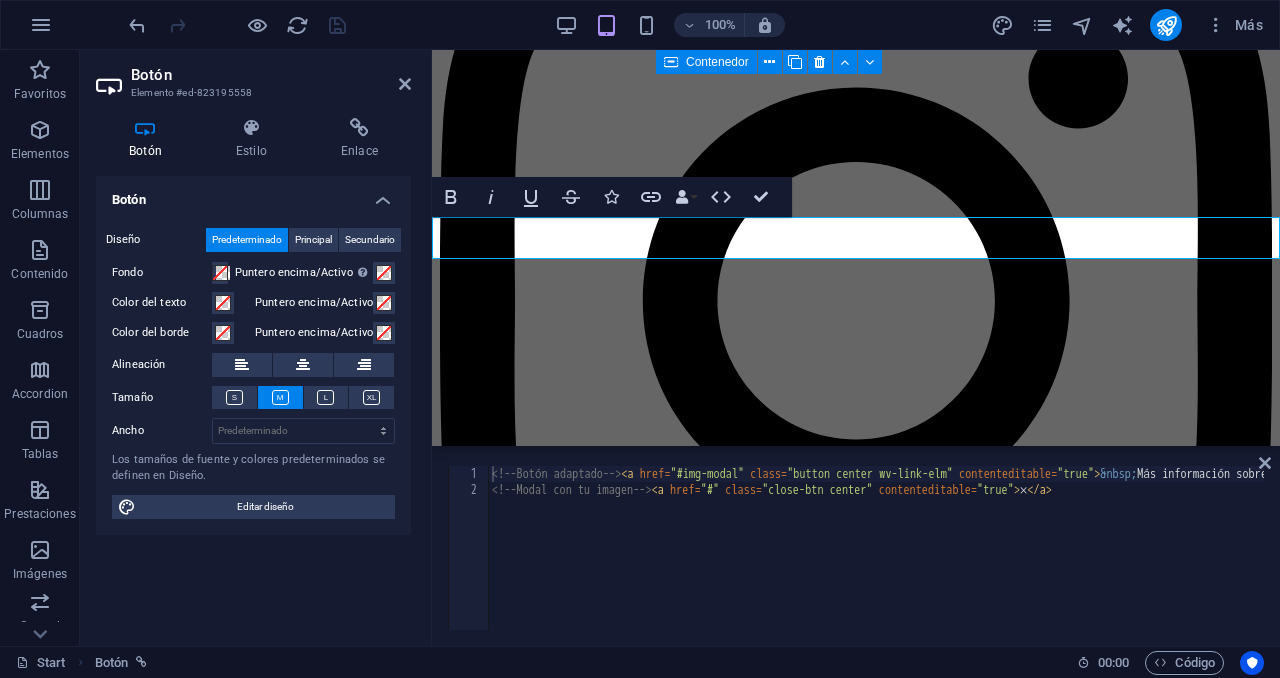 click on "<!--  Botón adaptado  --> < a   href = "#img-modal"   class = "button center wv-link-elm"   contenteditable = "true" > &nbsp; Más información sobre el proceso &nbsp; </ a > <!--  Modal con tu imagen  --> < a   href = "#"   class = "close-btn center"   contenteditable = "true" > × </ a >" at bounding box center [1039, 562] 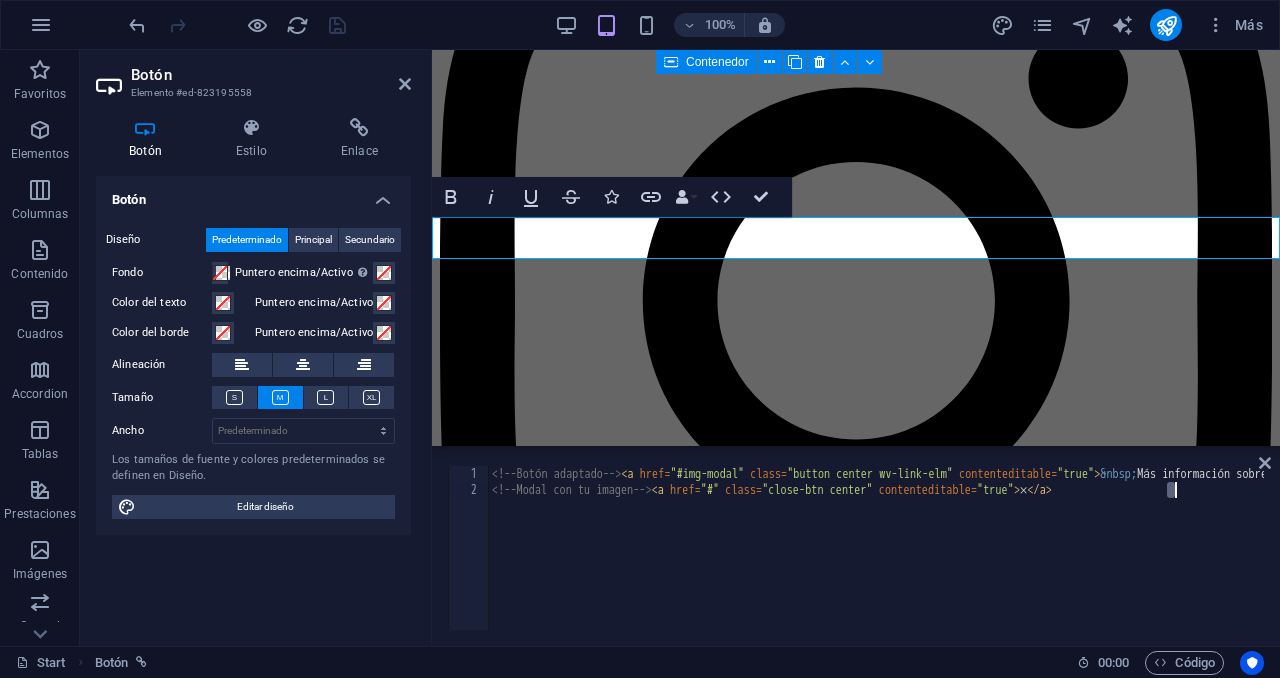 click on "<!--  Botón adaptado  --> < a   href = "#img-modal"   class = "button center wv-link-elm"   contenteditable = "true" > &nbsp; Más información sobre el proceso &nbsp; </ a > <!--  Modal con tu imagen  --> < a   href = "#"   class = "close-btn center"   contenteditable = "true" > × </ a >" at bounding box center [1039, 562] 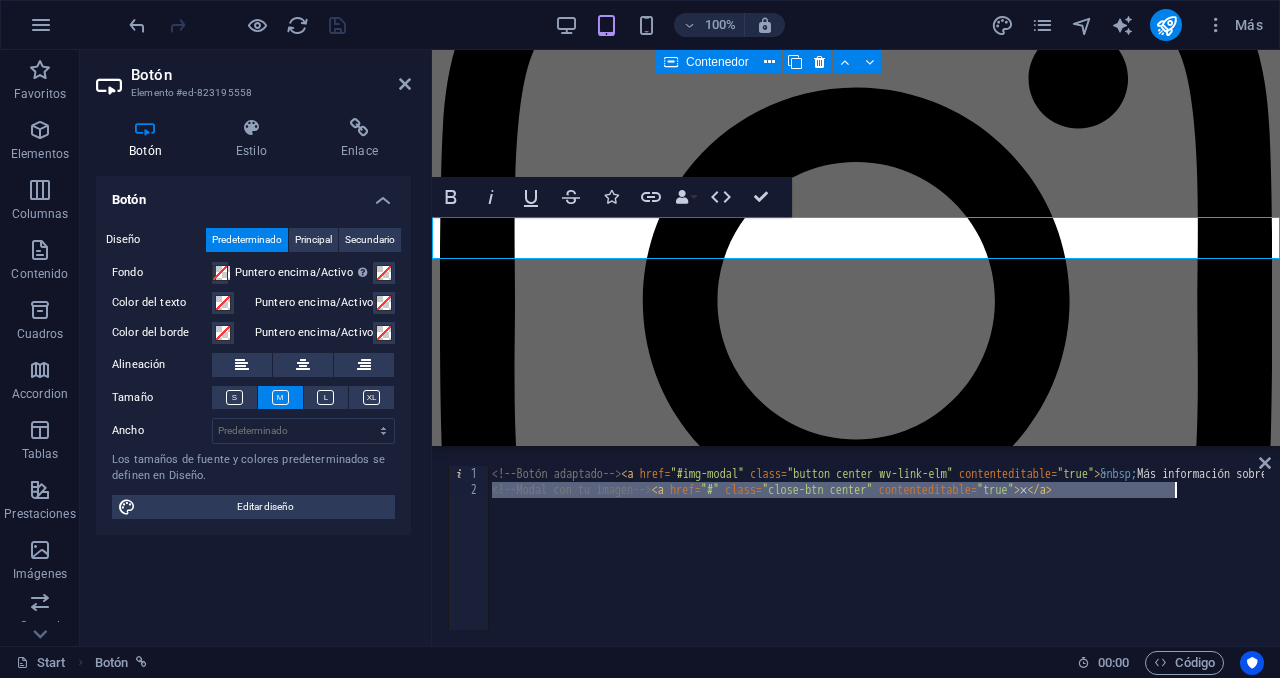 click on "<!--  Botón adaptado  --> < a   href = "#img-modal"   class = "button center wv-link-elm"   contenteditable = "true" > &nbsp; Más información sobre el proceso &nbsp; </ a > <!--  Modal con tu imagen  --> < a   href = "#"   class = "close-btn center"   contenteditable = "true" > × </ a >" at bounding box center (1039, 562) 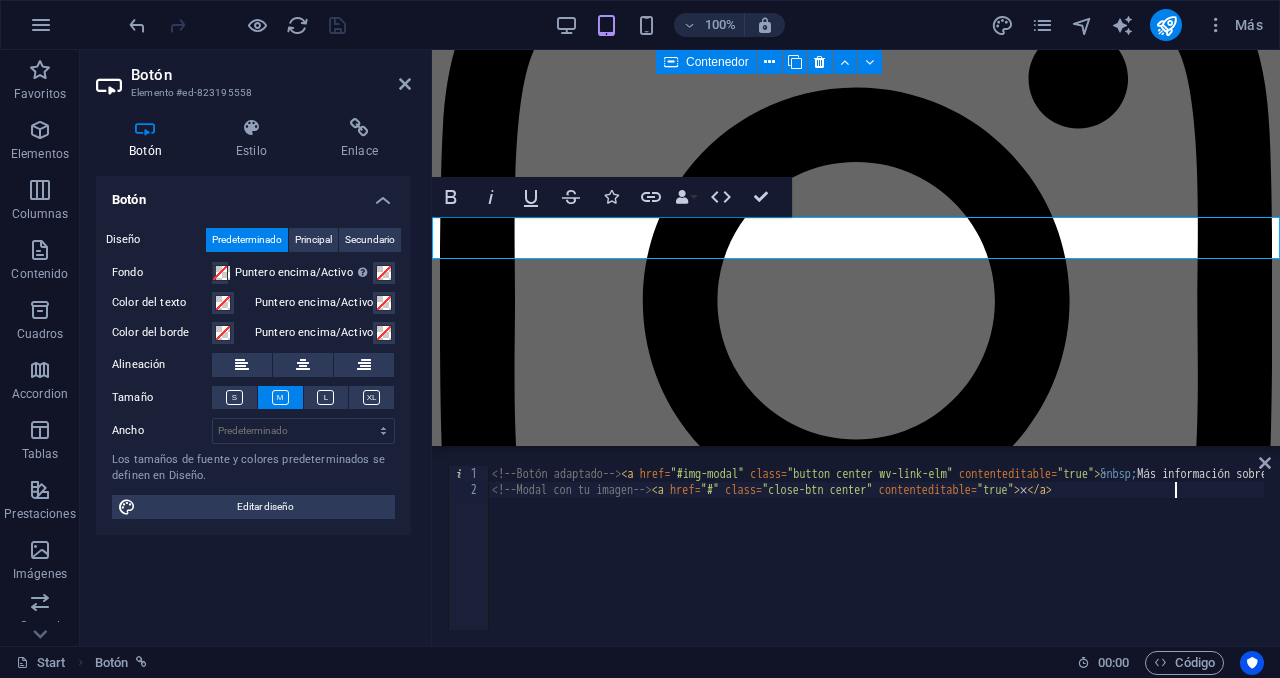 type on "<!-- Botón adaptado --><a href="#img-modal" class="button center wv-link-elm" contenteditable="true">&nbsp;Más información sobre el proceso&nbsp;</a>
<!-- Modal con tu imagen --><a href="#" class="close-btn center" contenteditable="true">×</a>" 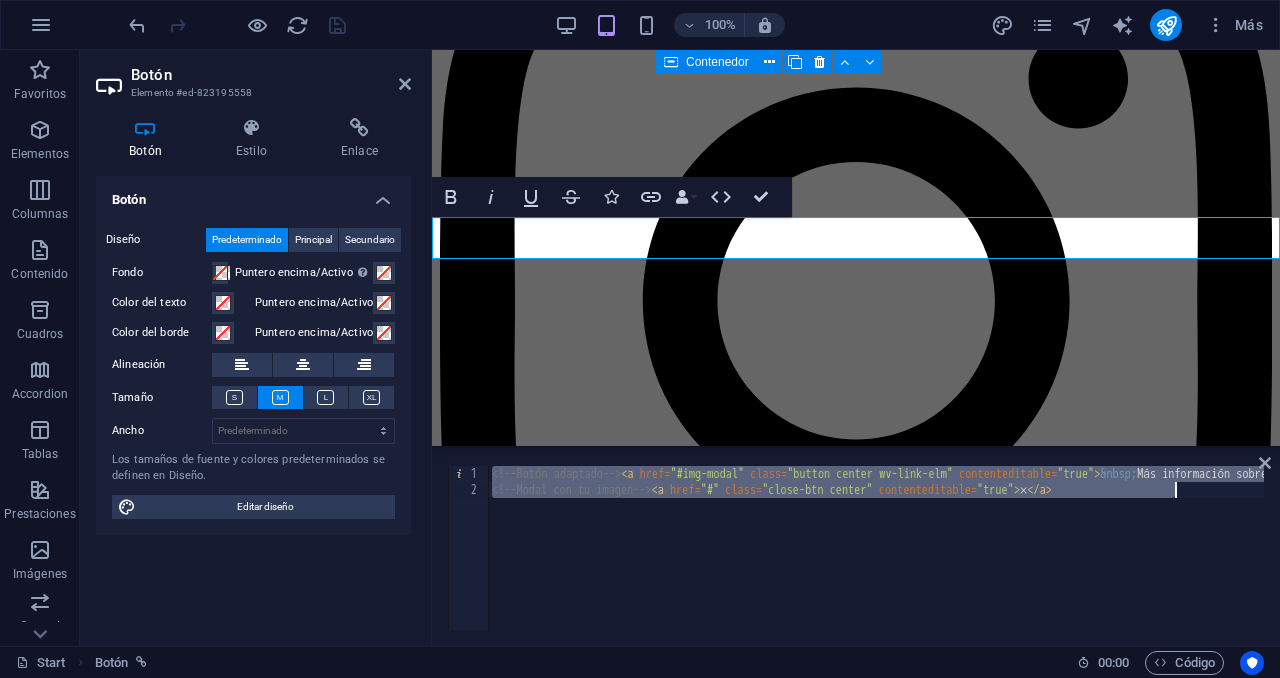 paste 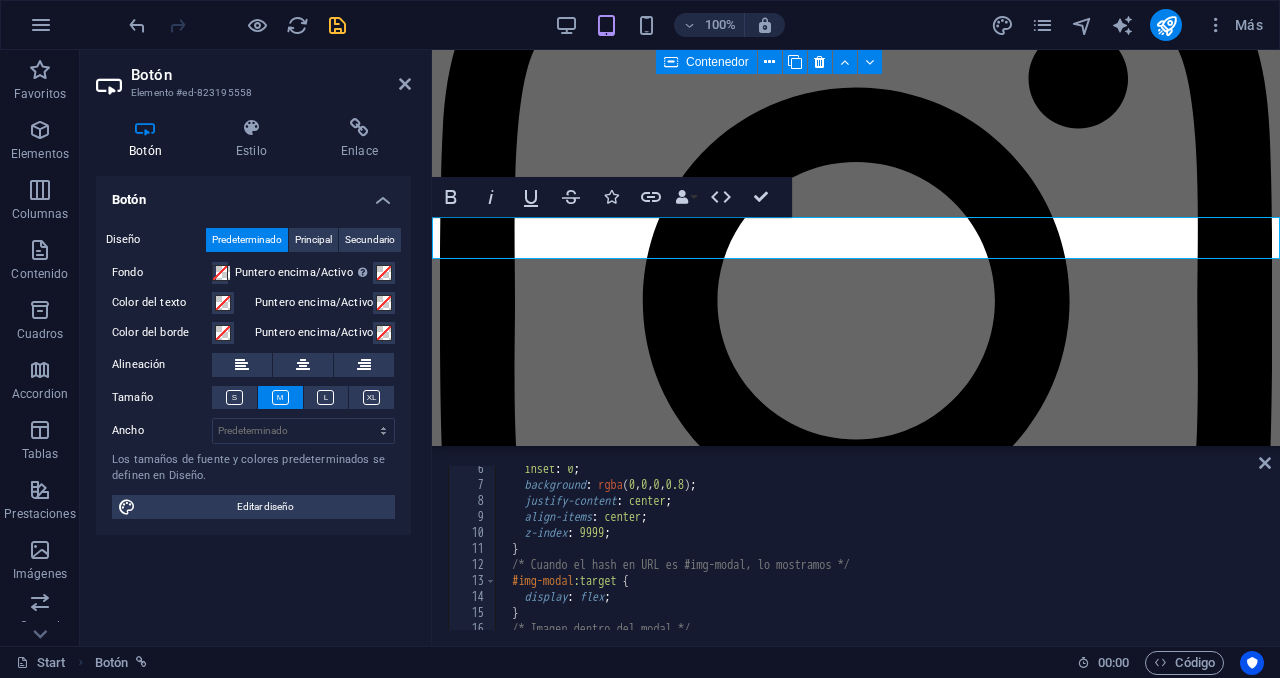 scroll, scrollTop: 0, scrollLeft: 0, axis: both 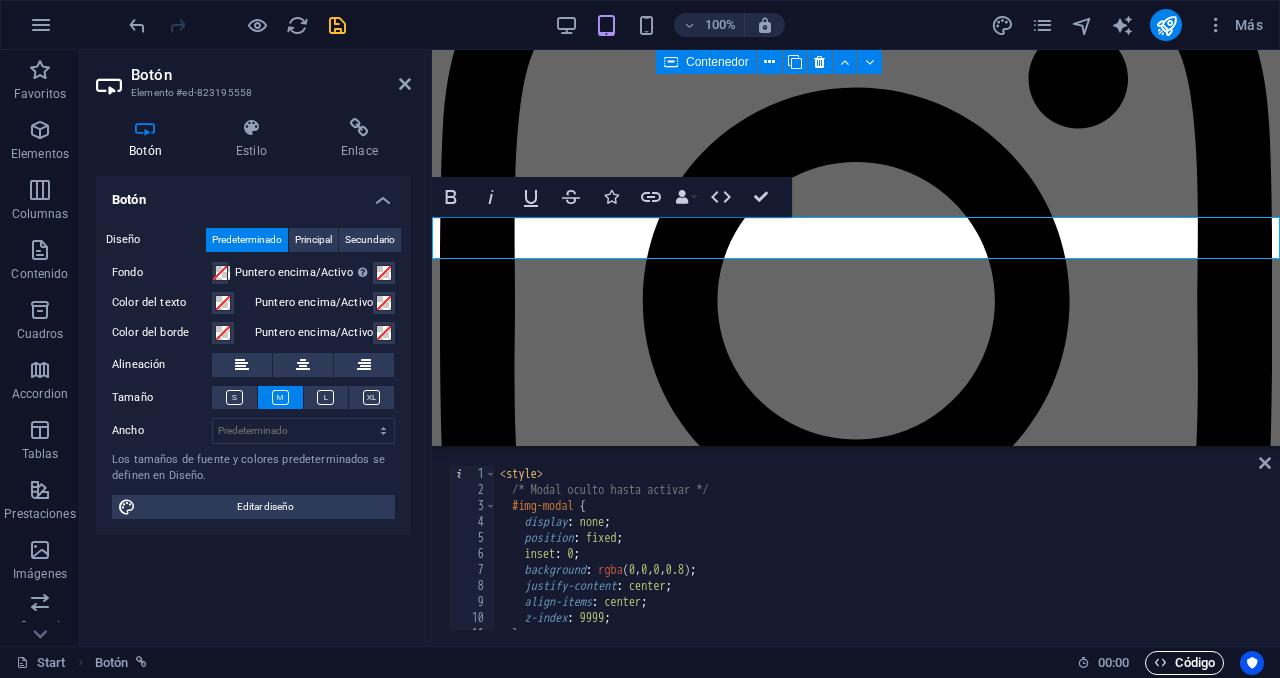 click on "Código" at bounding box center [1184, 663] 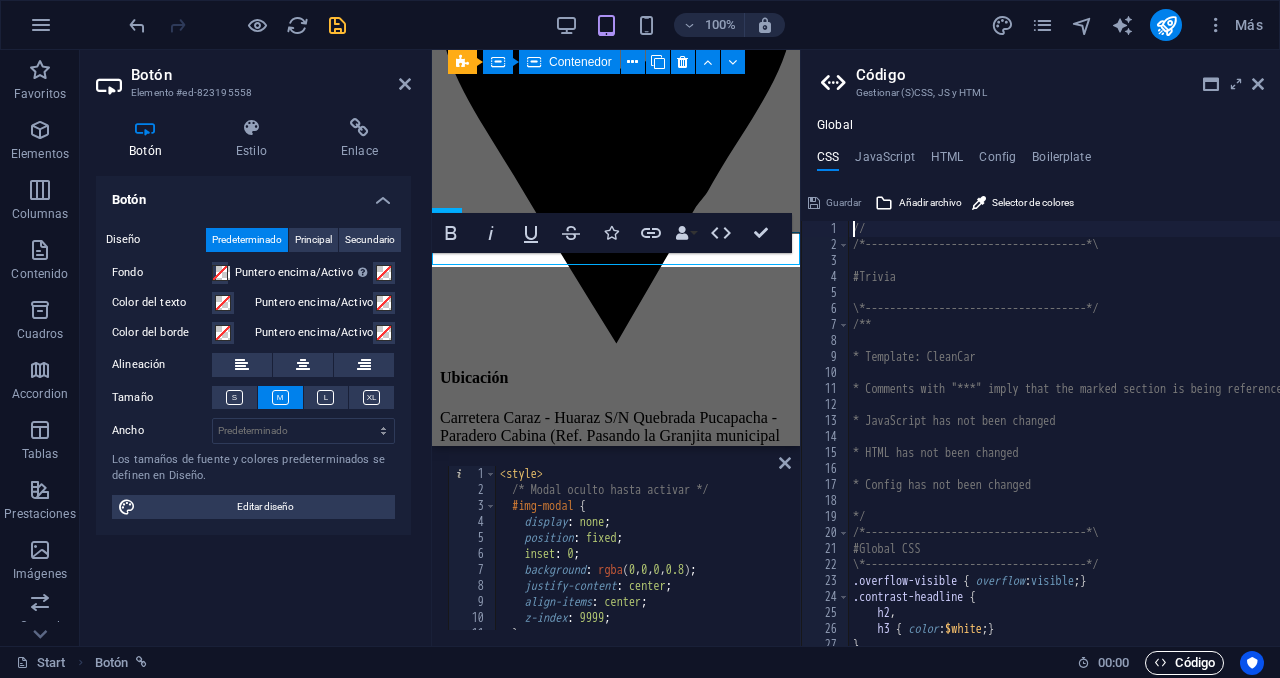 scroll, scrollTop: 6131, scrollLeft: 0, axis: vertical 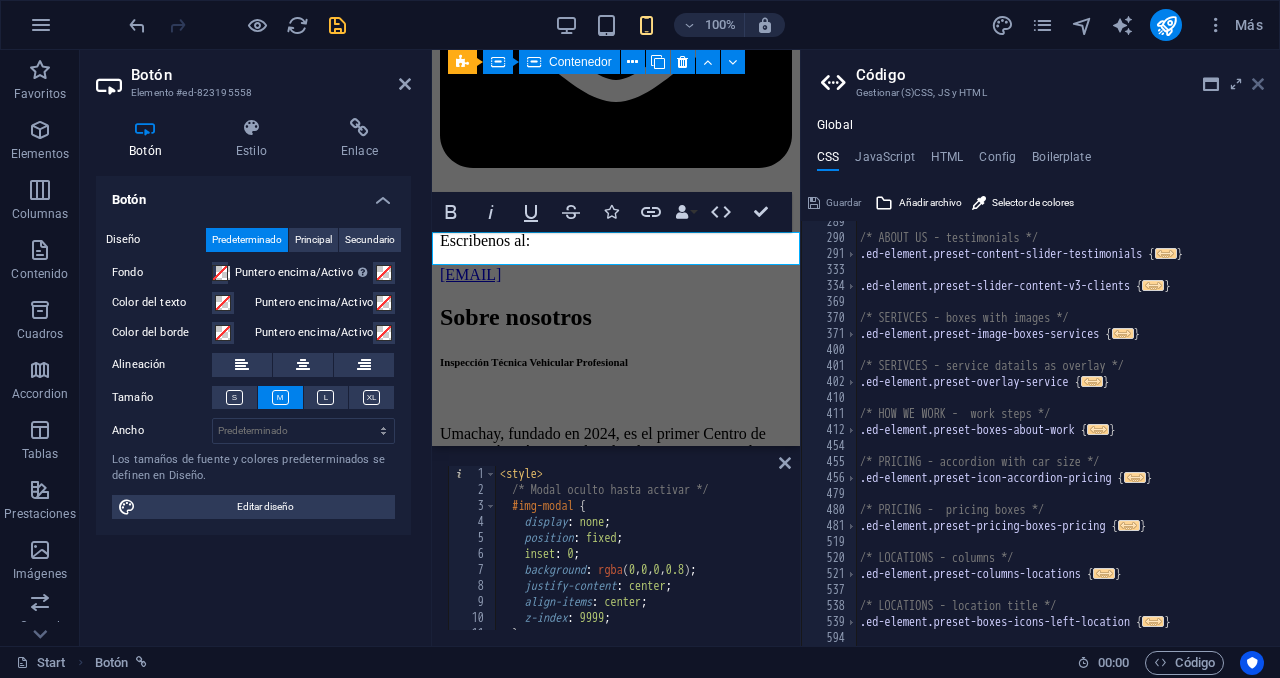 click at bounding box center (1258, 84) 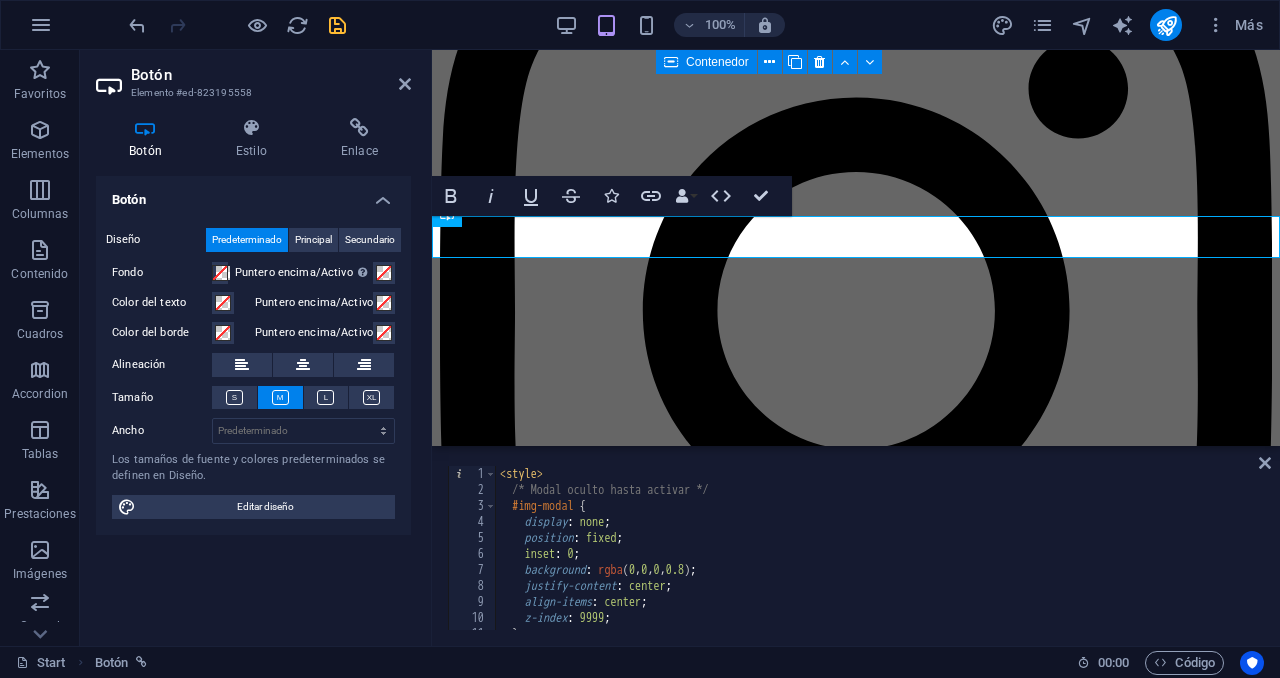 scroll, scrollTop: 4946, scrollLeft: 0, axis: vertical 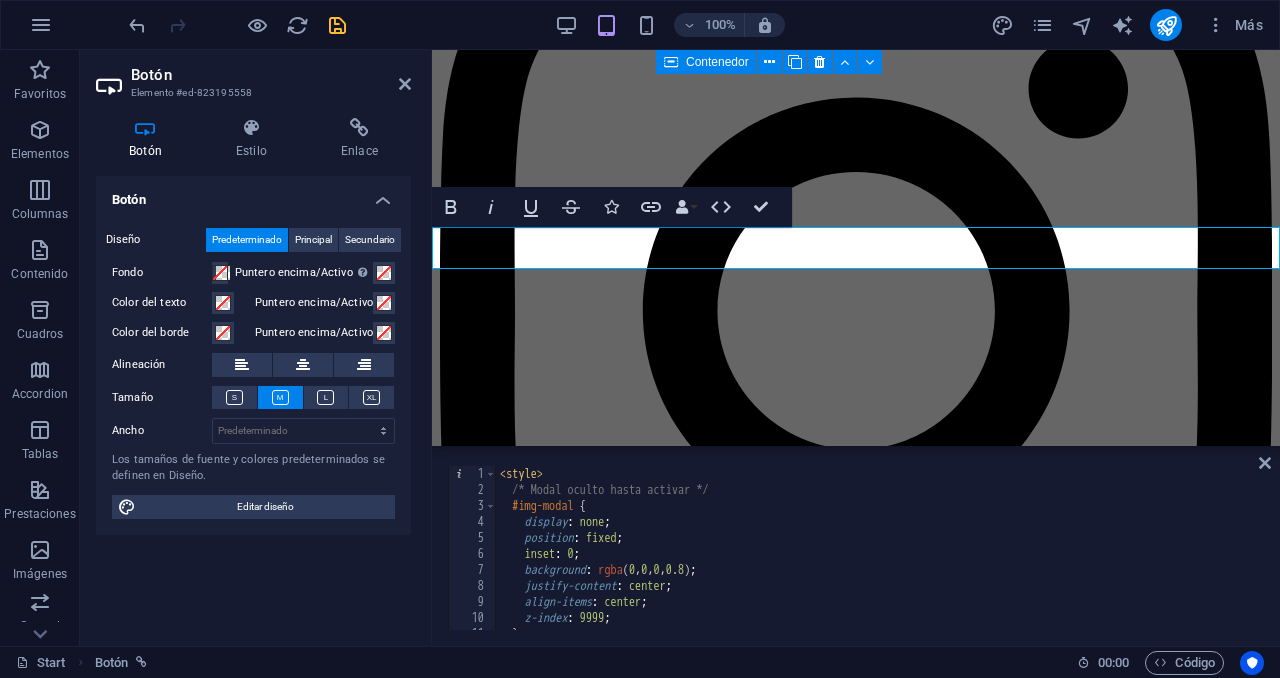 click on "< style >    /* Modal oculto hasta activar */    #img-modal   {      display :   none ;      position :   fixed ;      inset :   0 ;      background :   rgba ( 0 , 0 , 0 , 0.8 ) ;      justify-content :   center ;      align-items :   center ;      z-index :   9999 ;    }    /* Cuando el hash en URL es #img-modal, lo mostramos */" at bounding box center [878, 564] 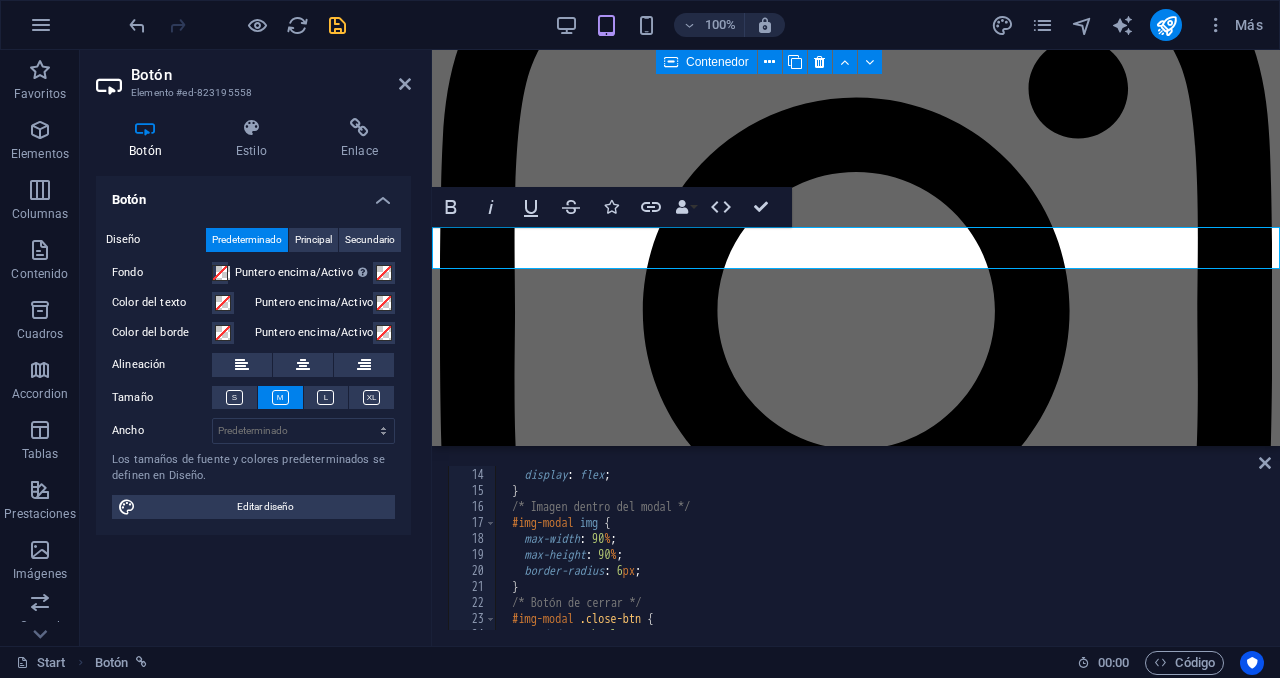 scroll, scrollTop: 556, scrollLeft: 0, axis: vertical 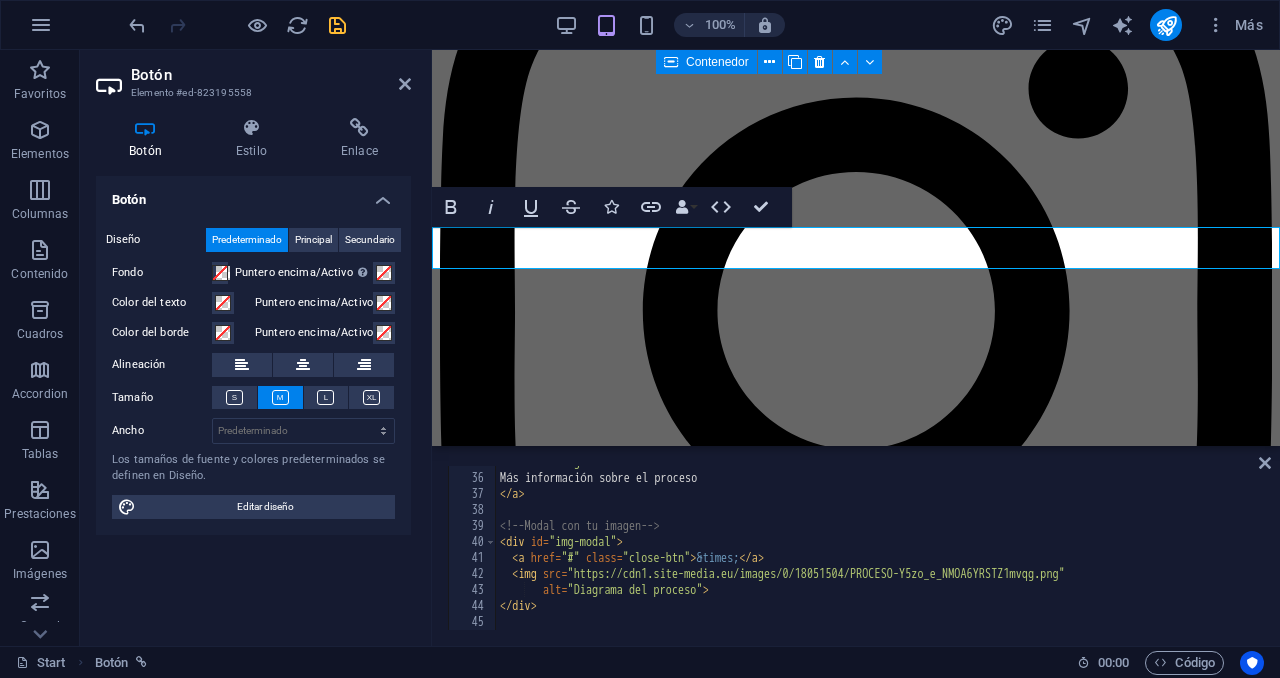 click on "< a   href = "#img-modal"   class = "button center wv-link-elm" >   Más información sobre el proceso </ a > <!--  Modal con tu imagen  --> < div   id = "img-modal" >    < a   href = "#"   class = "close-btn" > &times; </ a >    < img   src = "https://cdn1.site-media.eu/images/0/18051504/PROCESO-Y5zo_e_NMOA6YRSTZ1mvqg.png"            alt = "Diagrama del proceso" > </ div >" at bounding box center [878, 552] 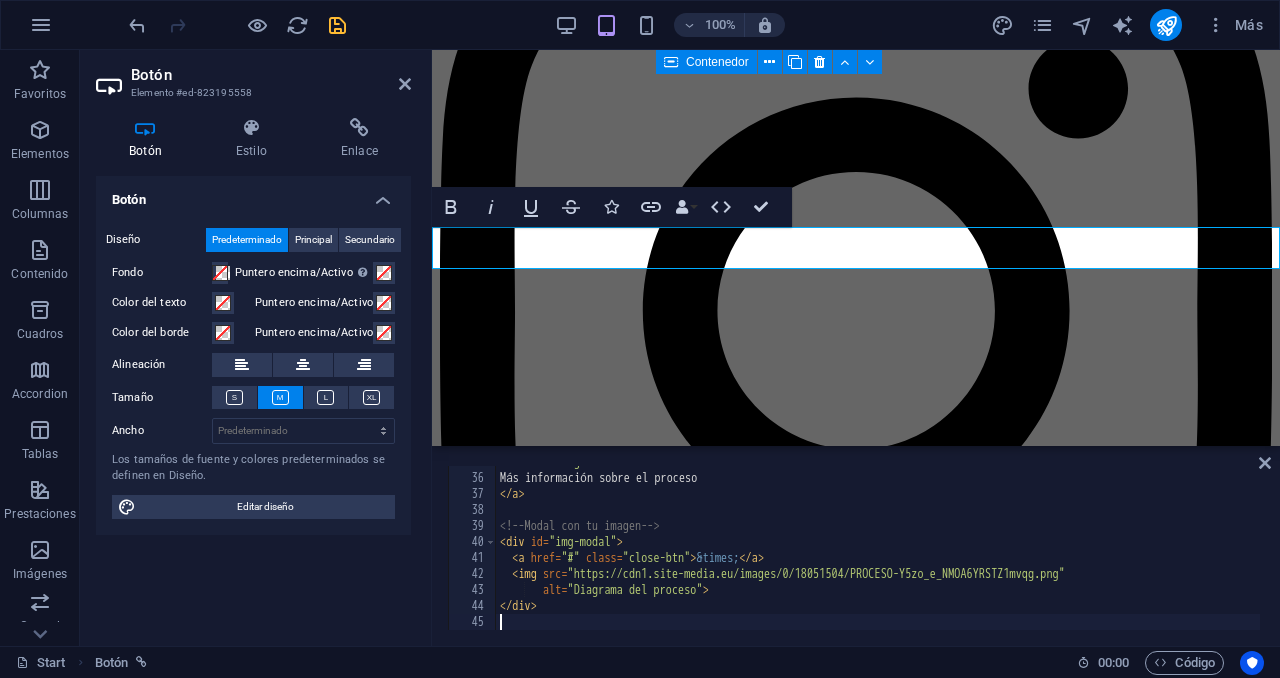 type 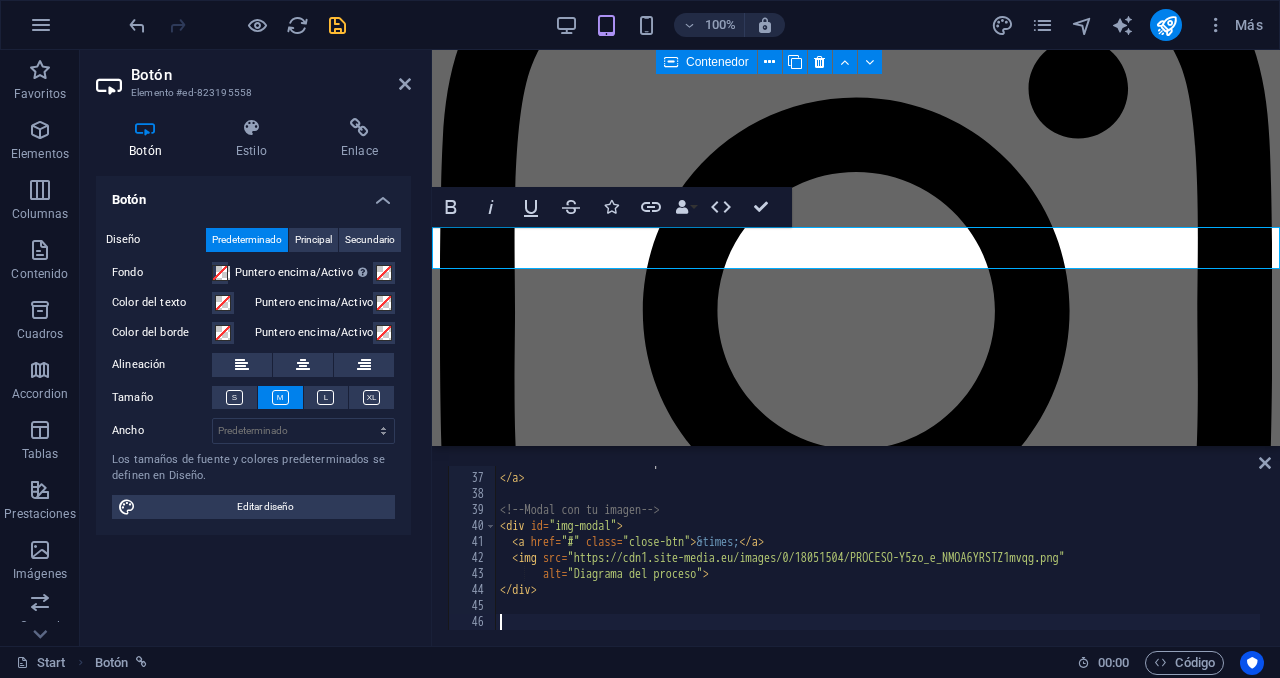 scroll, scrollTop: 572, scrollLeft: 0, axis: vertical 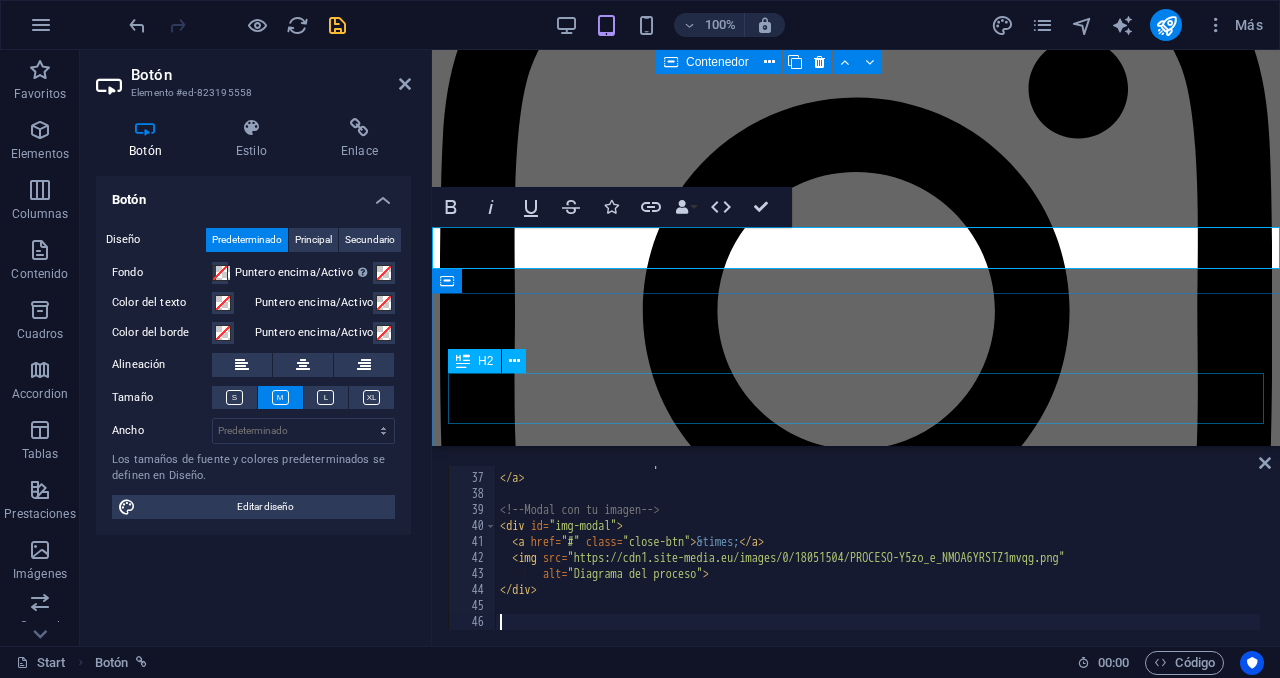 click on "Precios" at bounding box center [856, 23600] 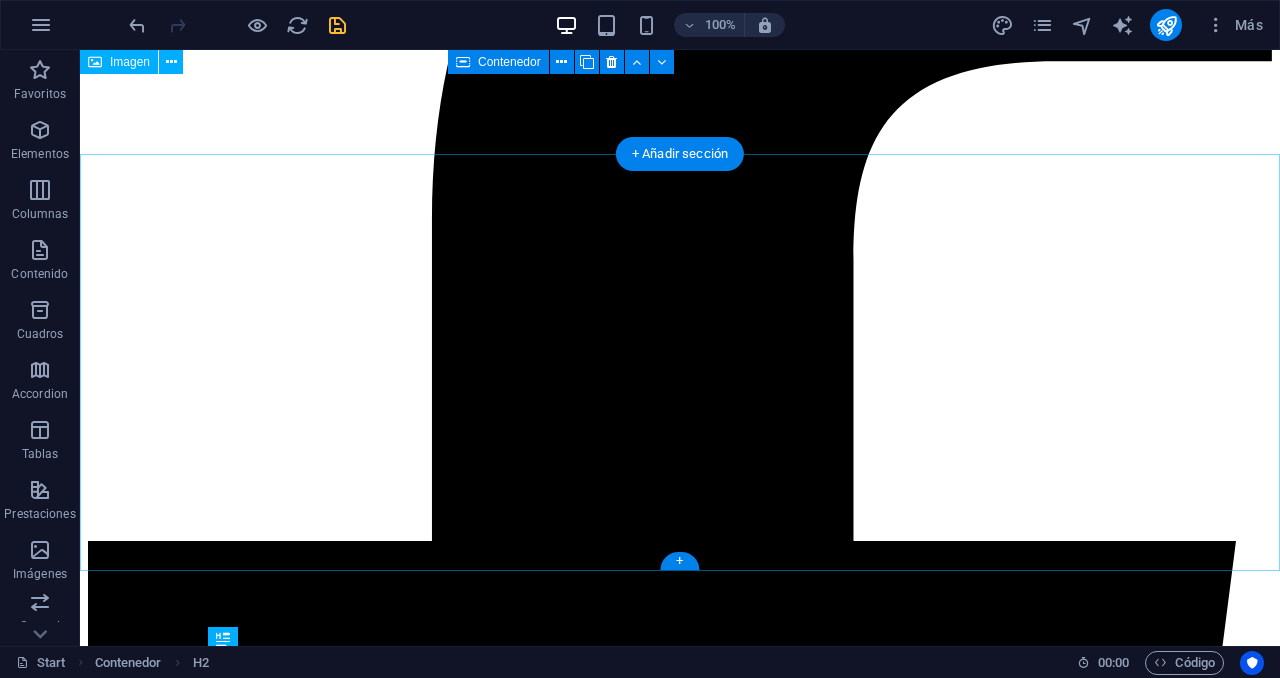 scroll, scrollTop: 4711, scrollLeft: 0, axis: vertical 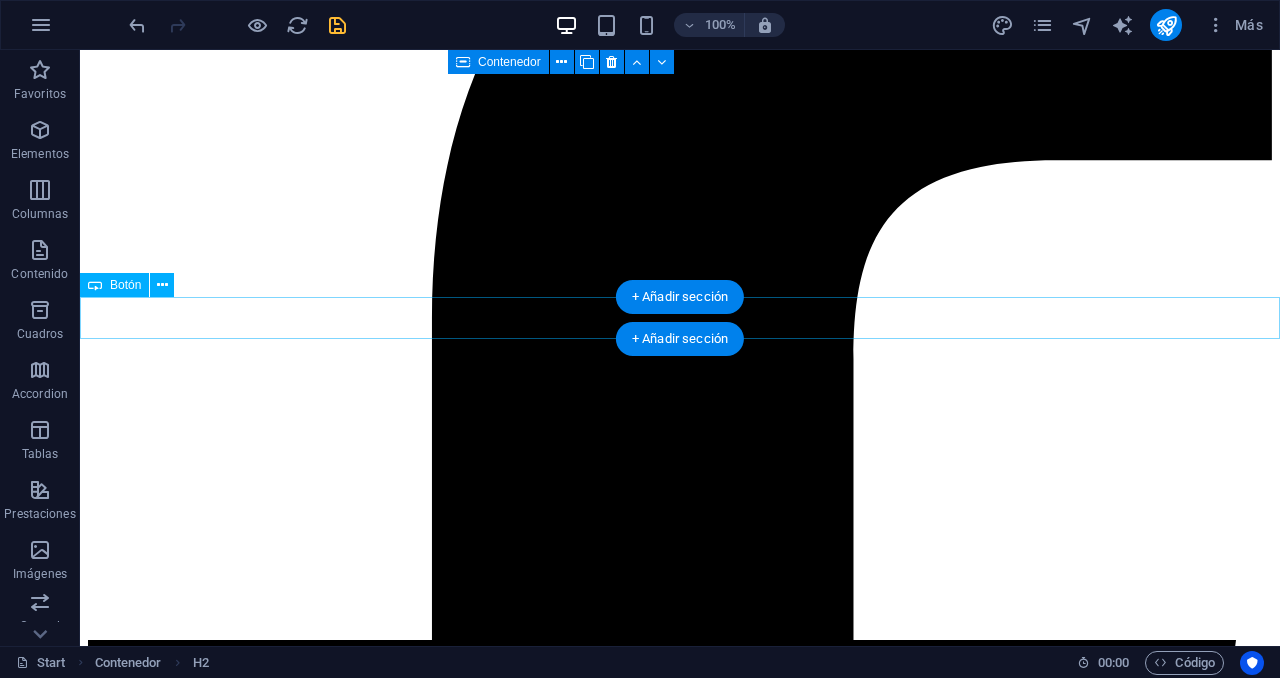 click on "Más información sobre el proceso      ×" at bounding box center [680, 50551] 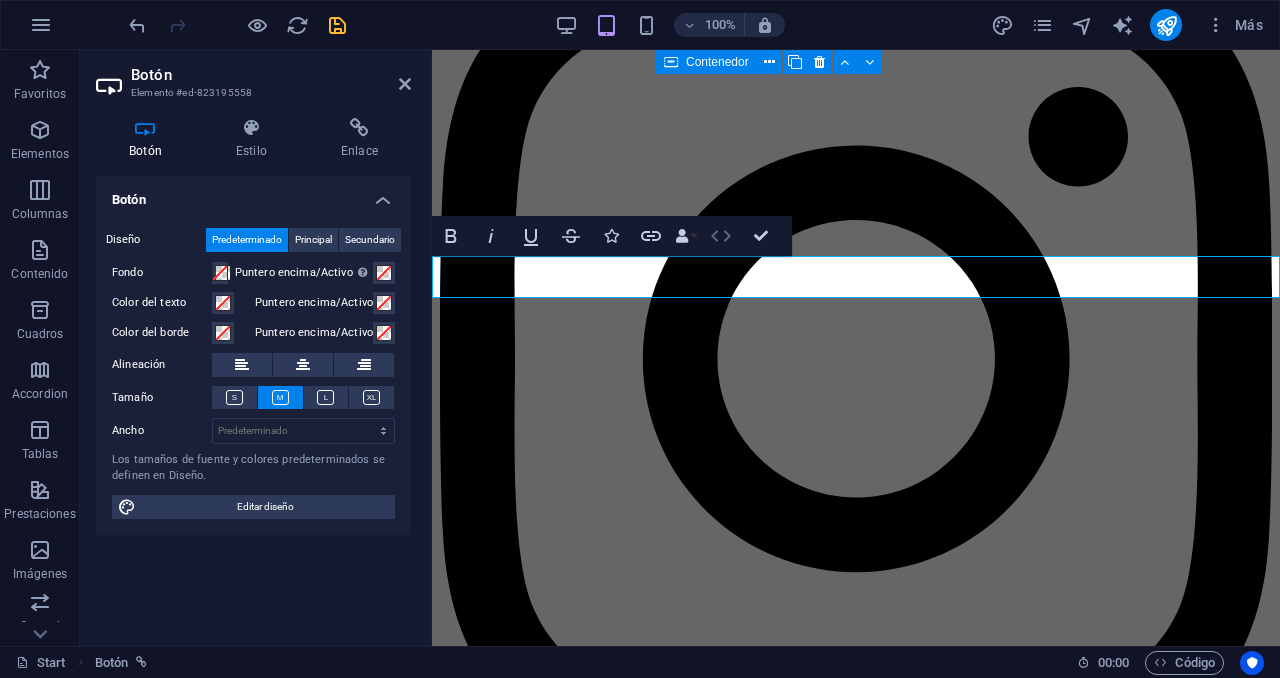click 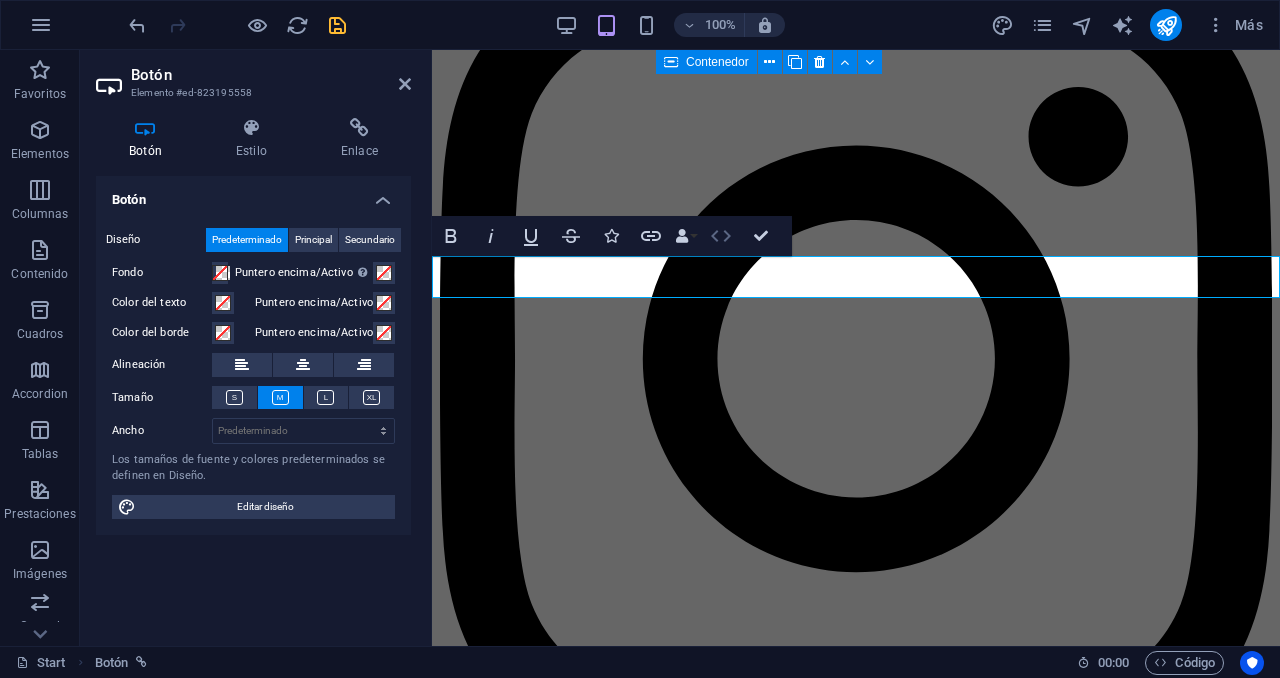 scroll, scrollTop: 4918, scrollLeft: 0, axis: vertical 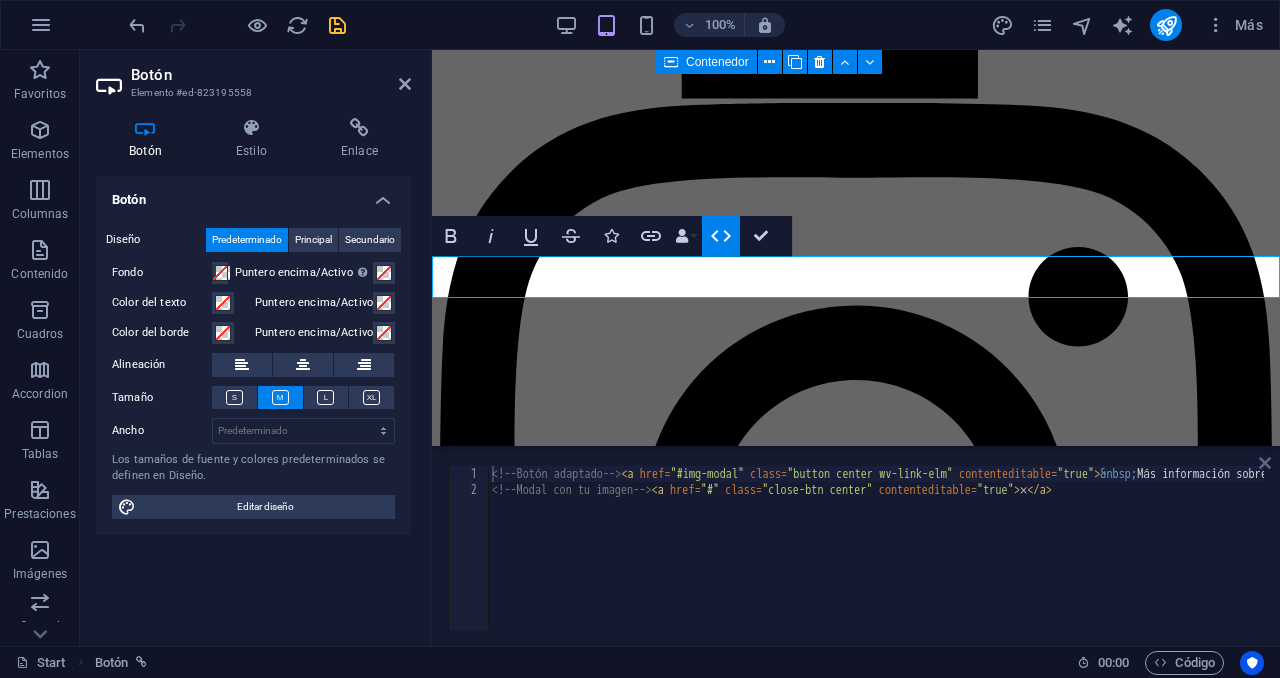 click at bounding box center [1265, 463] 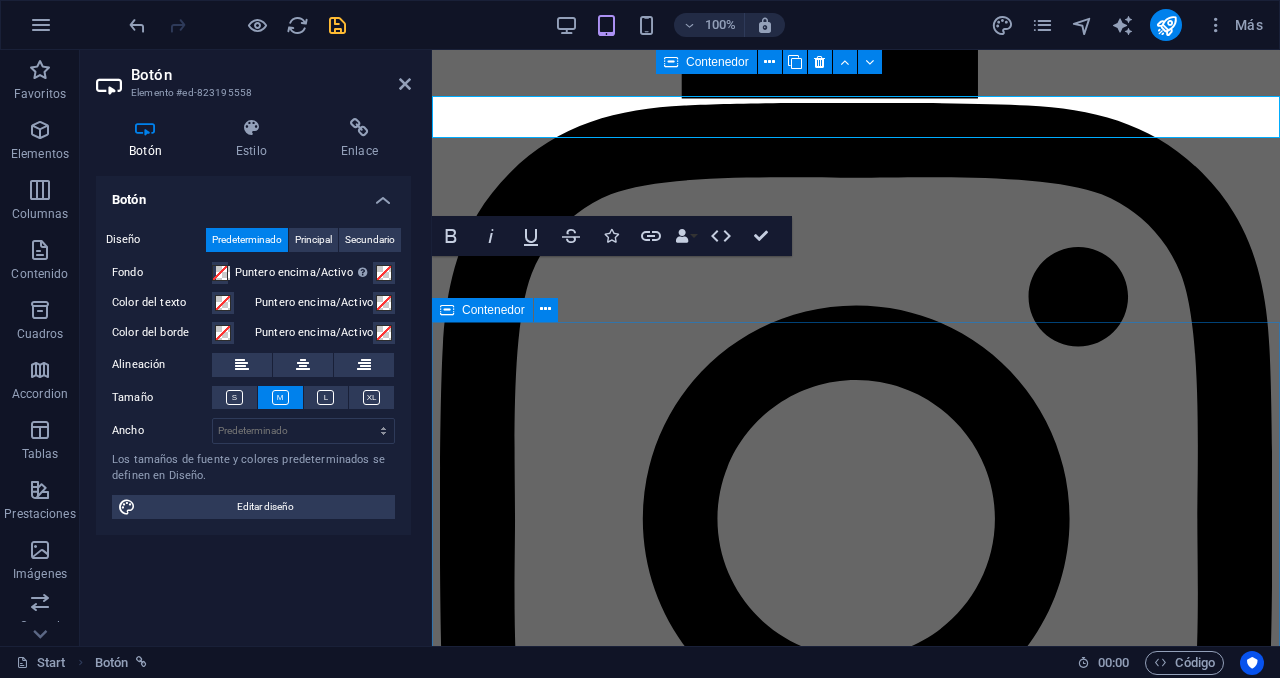 scroll, scrollTop: 5078, scrollLeft: 0, axis: vertical 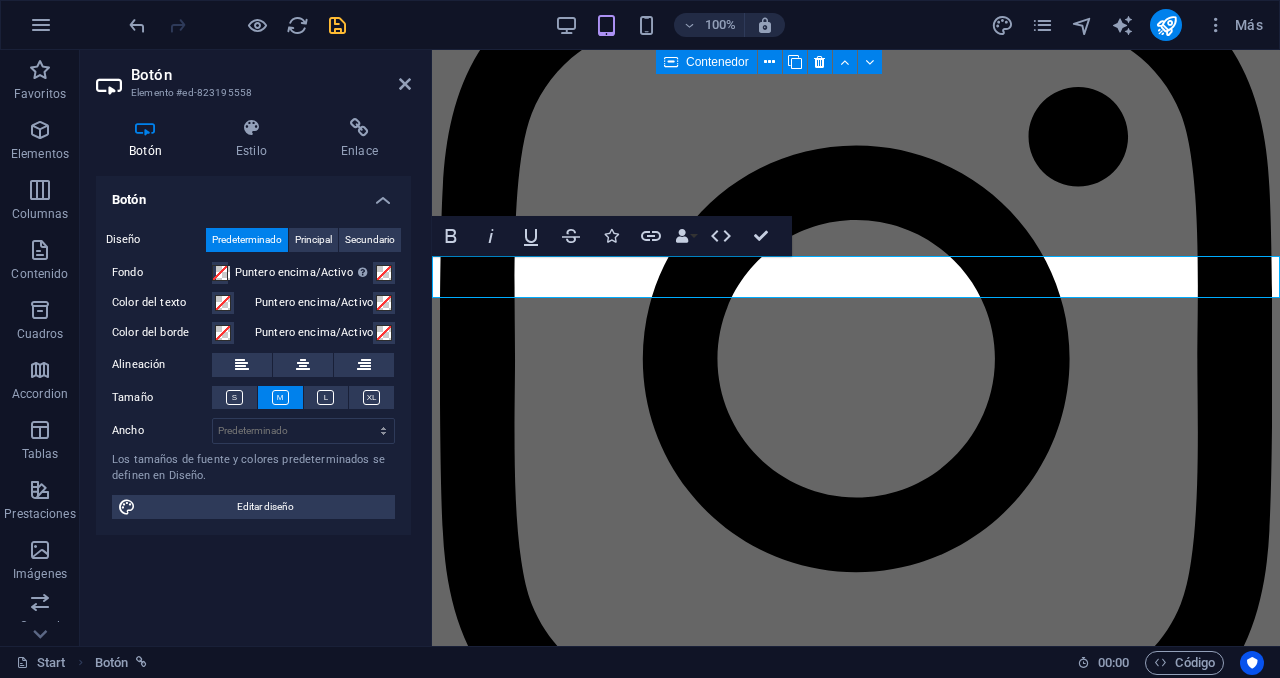 click on "Precios A continuación encontrarás nuestras tarifas organizadas por tipo de vehículo: desde automóviles particulares hasta camiones y cisternas. Selecciona la categoría que corresponda a tu vehículo para ver en detalle los precios de cada servicio de inspección. Carros Pequeños Automoviles Particulares S/.85 Inspección  Ordinaria Tipo de Vehículo      Sedan      Station Wagon      Multiproposito SUVs ligeras (M1-M2) S/.95 Inpección  Ordinaria Tipo de Vehículo      Camioneta SUV      No metropolitano      Metropolitano      Utilitario tAXI/COLECTIVO S/.70 Inspección  Ordinaria y Complementaria Tipo de Vehículo      Sedan      Station Wagon      Multiproposito Minibuses y Ómnibus Transporte de personal (M2) S/.95 Inspección  Ordinario y/o complementario Transporte regular de personas- pARTICULAR (M2) S/.100 Inspección  Ordinario y/o complementario mICROBUS INTERPROVINCIAL (M2) S/.90 Inspección  Ordinario y/o complementario Tipo de Vehículo" at bounding box center [856, 45911] 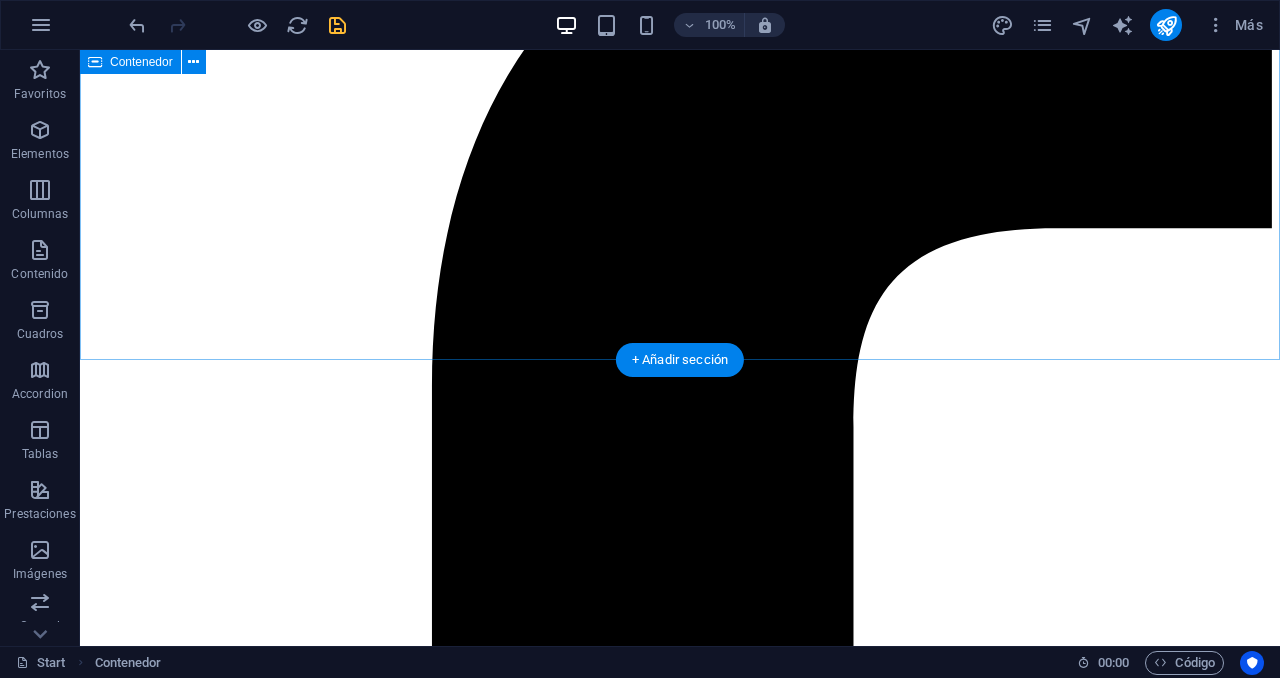 scroll, scrollTop: 4658, scrollLeft: 0, axis: vertical 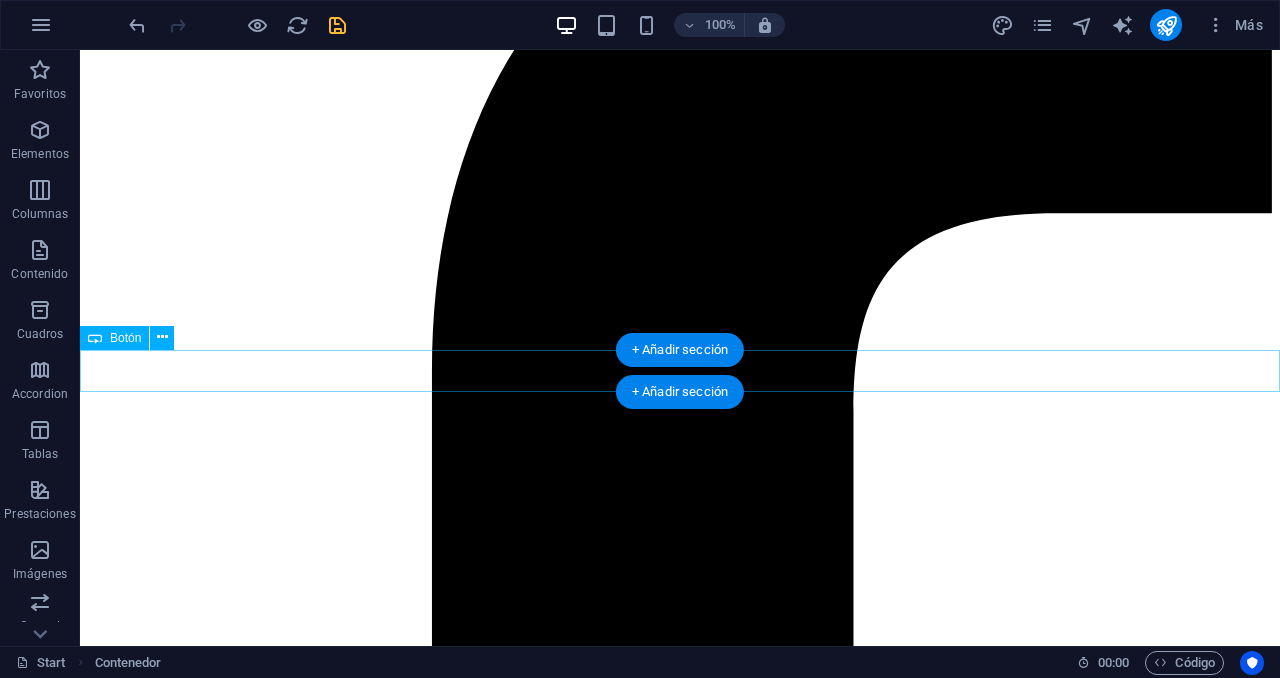 click on "Más información sobre el proceso      ×" at bounding box center (680, 50604) 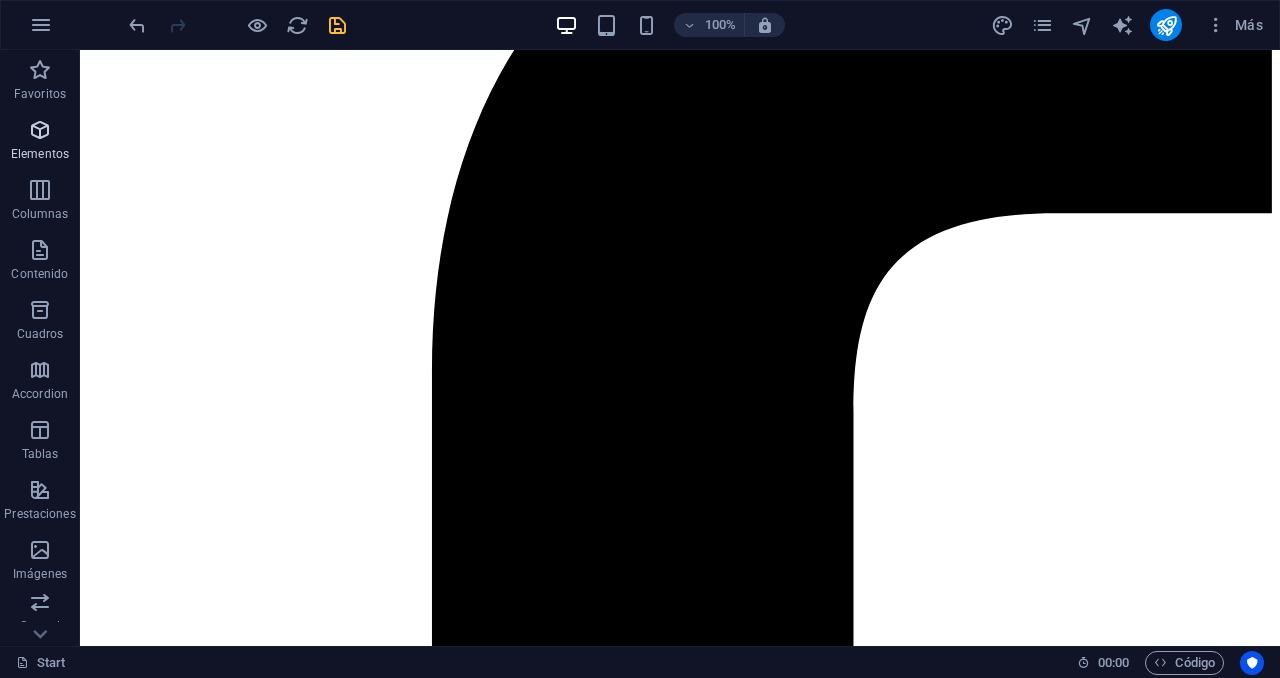 click at bounding box center [40, 130] 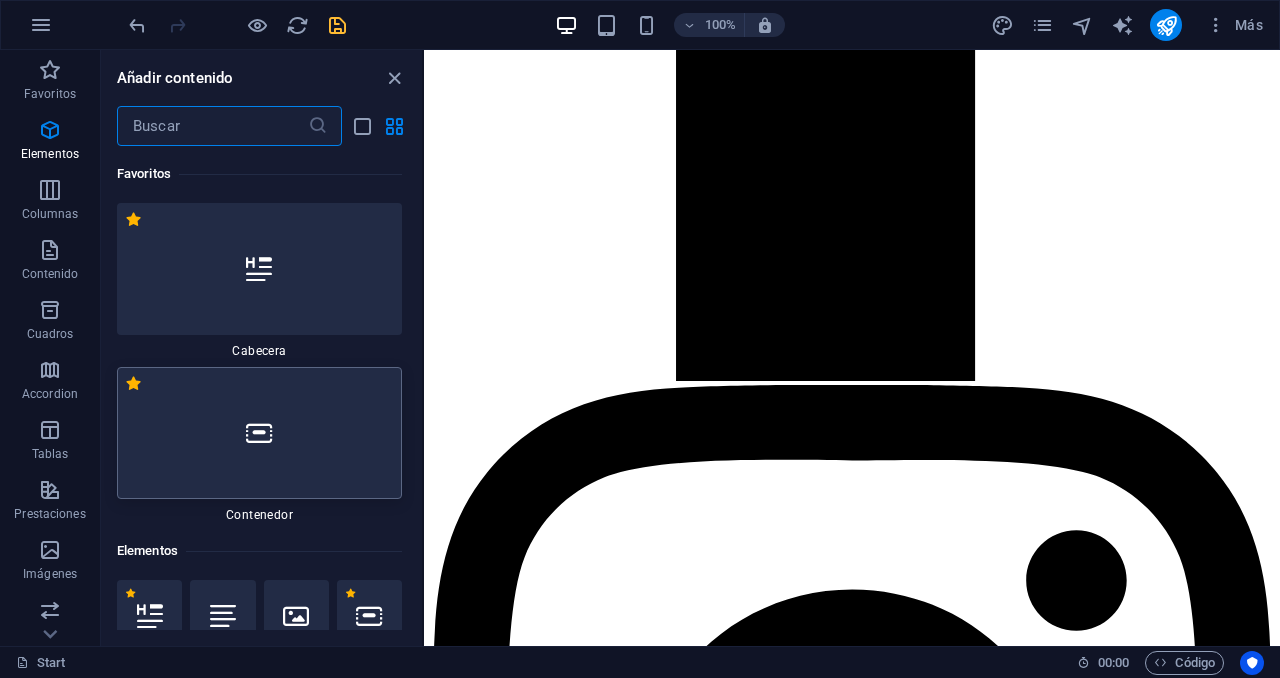 scroll, scrollTop: 4986, scrollLeft: 0, axis: vertical 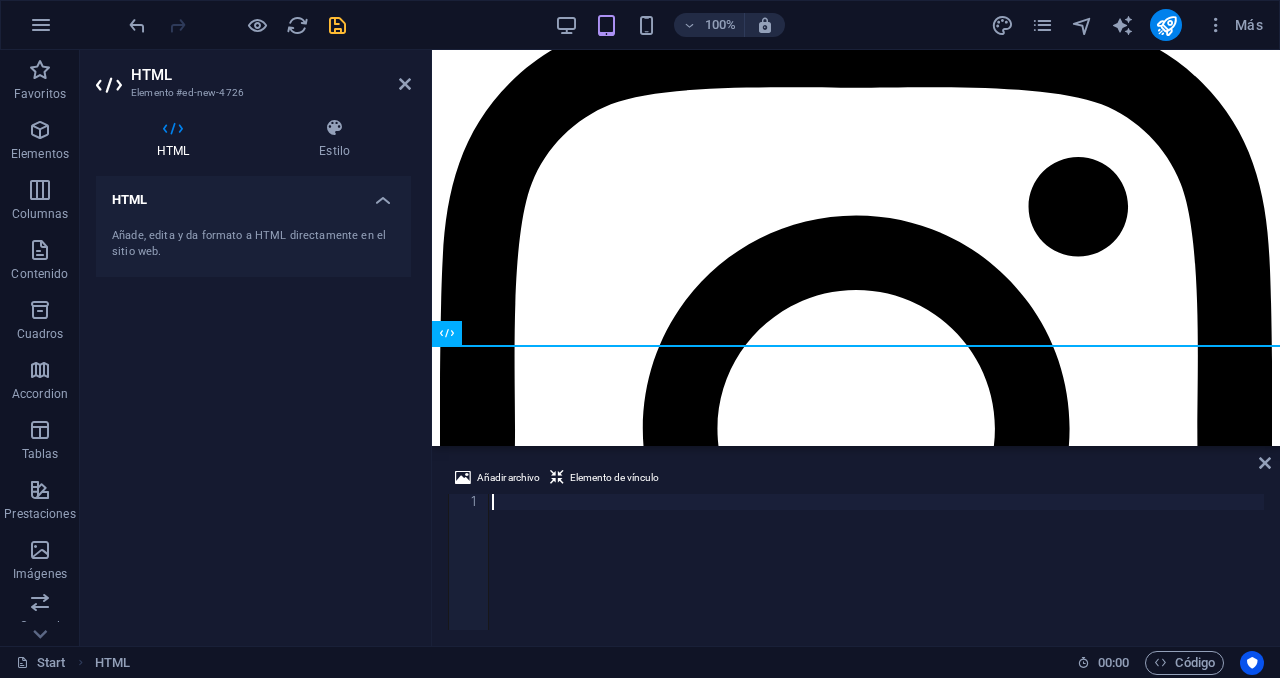 click at bounding box center (876, 578) 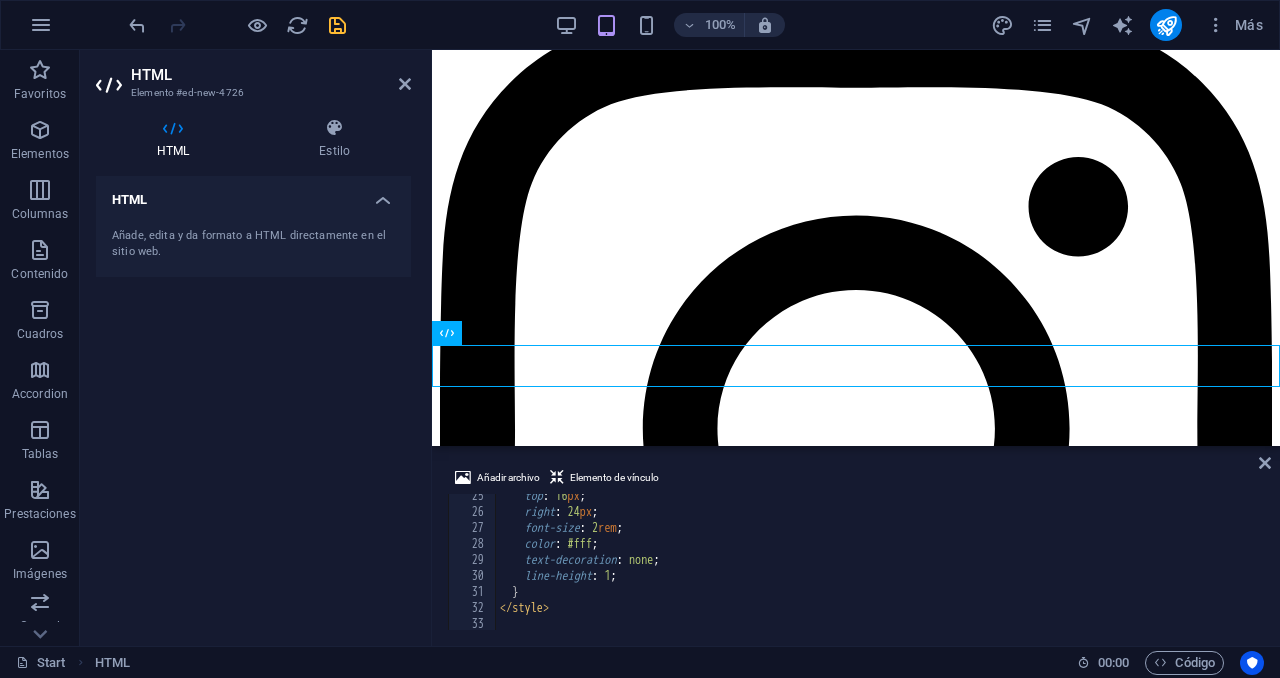 scroll, scrollTop: 0, scrollLeft: 0, axis: both 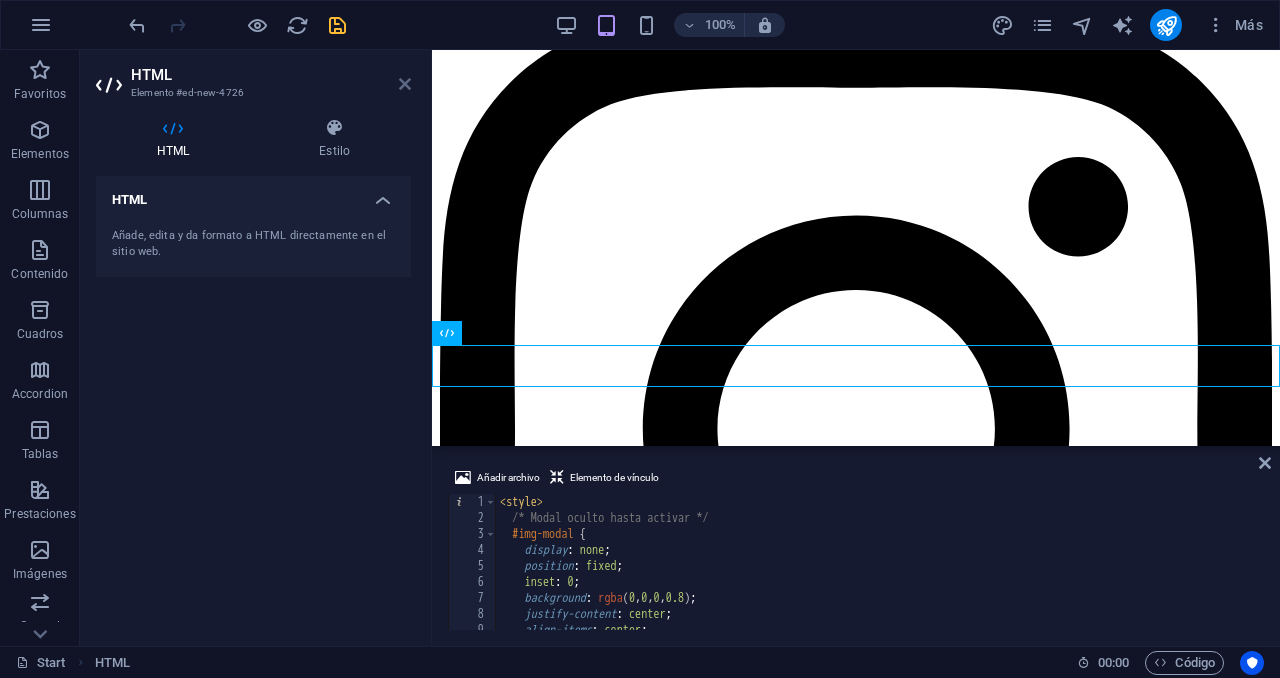 click at bounding box center (405, 84) 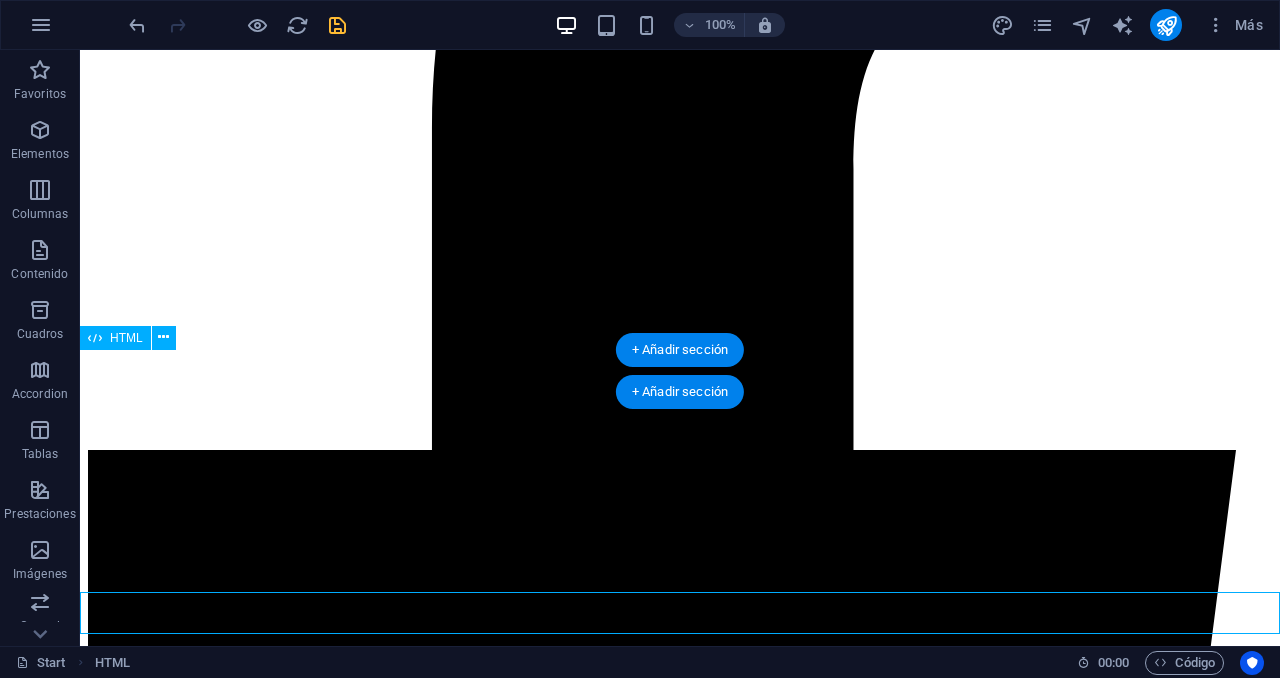 scroll, scrollTop: 4658, scrollLeft: 0, axis: vertical 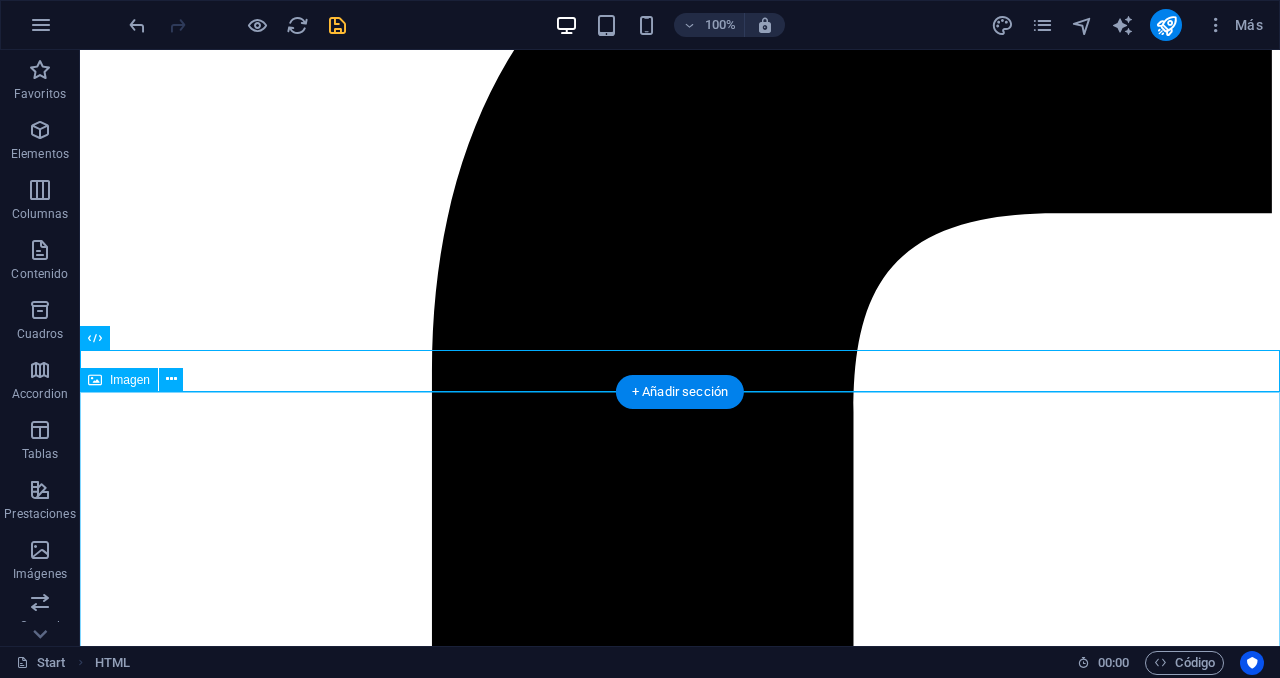 click at bounding box center (680, 50823) 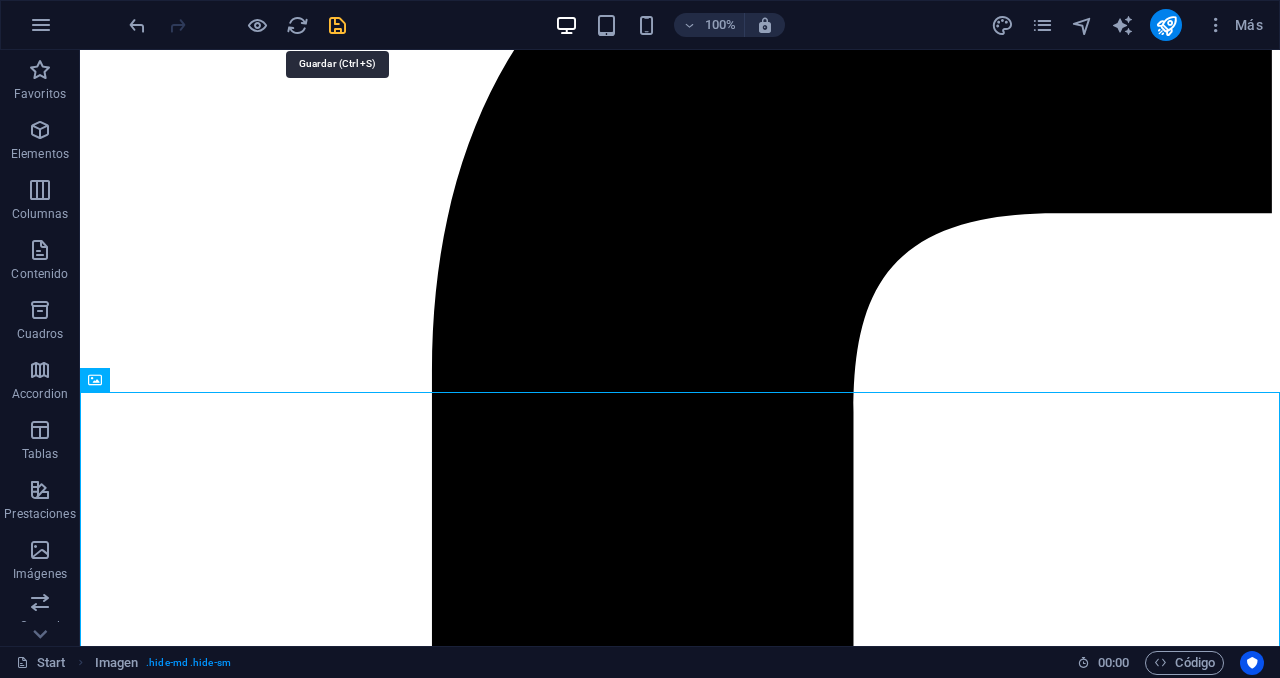click at bounding box center (337, 25) 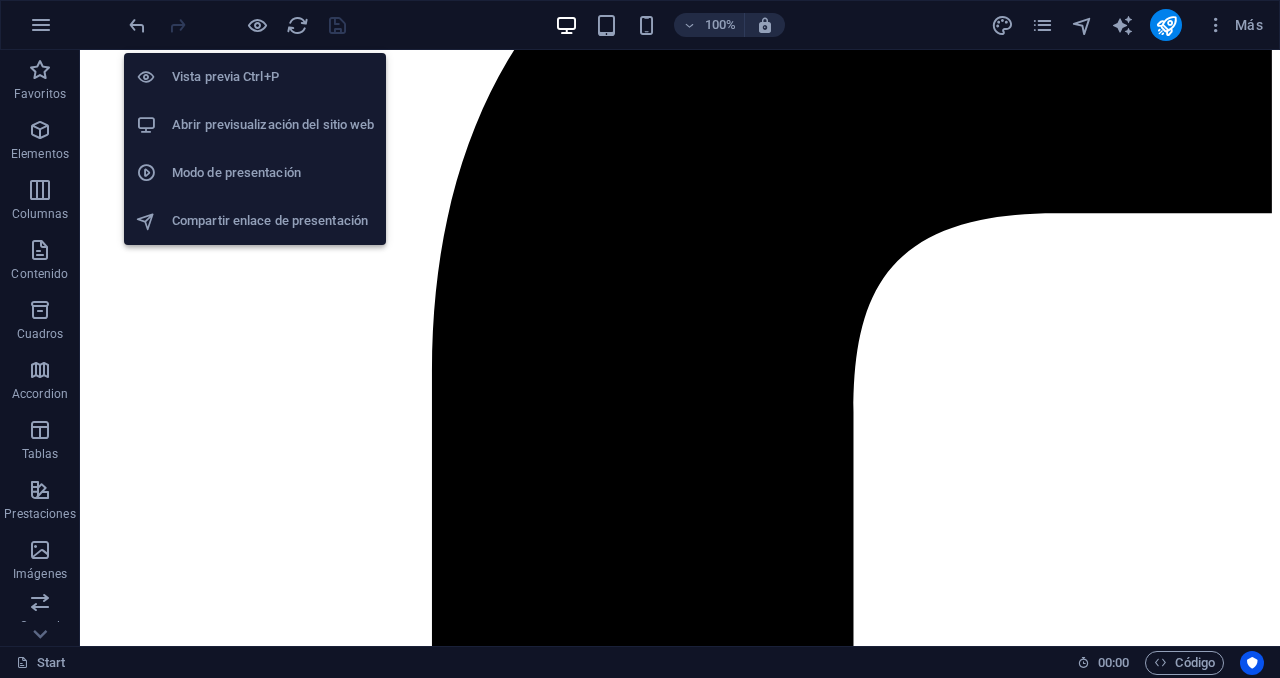 click on "Abrir previsualización del sitio web" at bounding box center [273, 125] 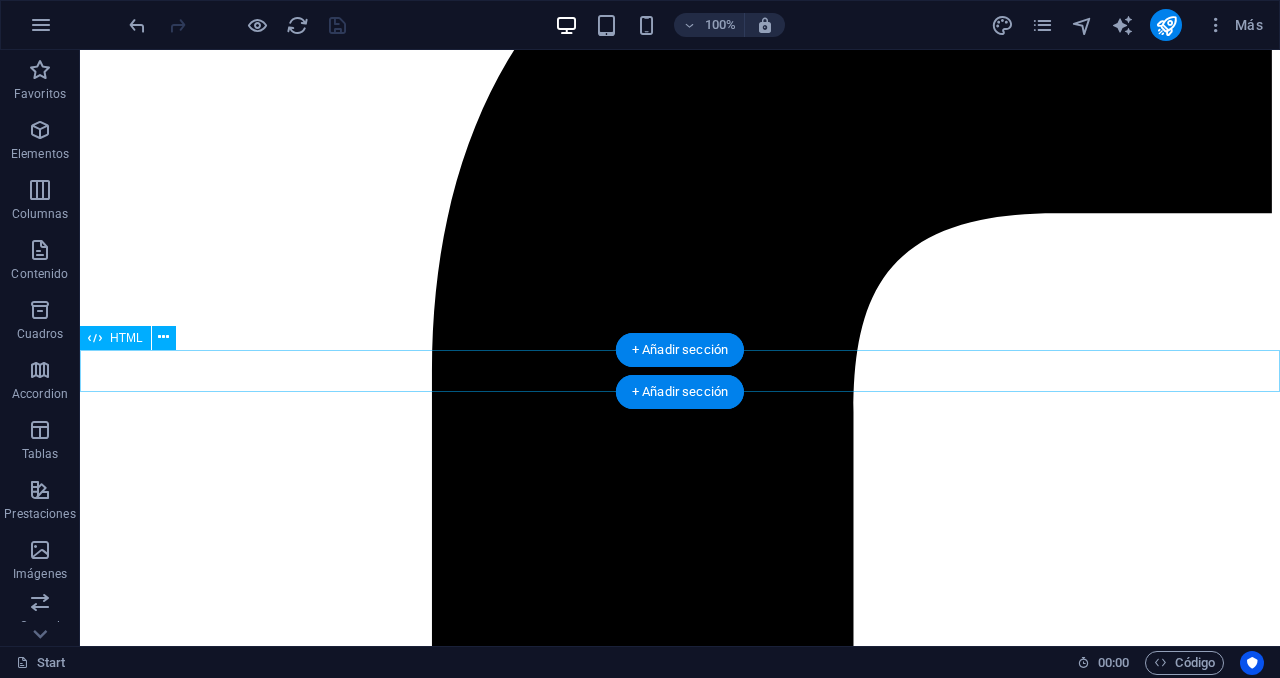 click on "Más información sobre el proceso
×" at bounding box center (680, 50604) 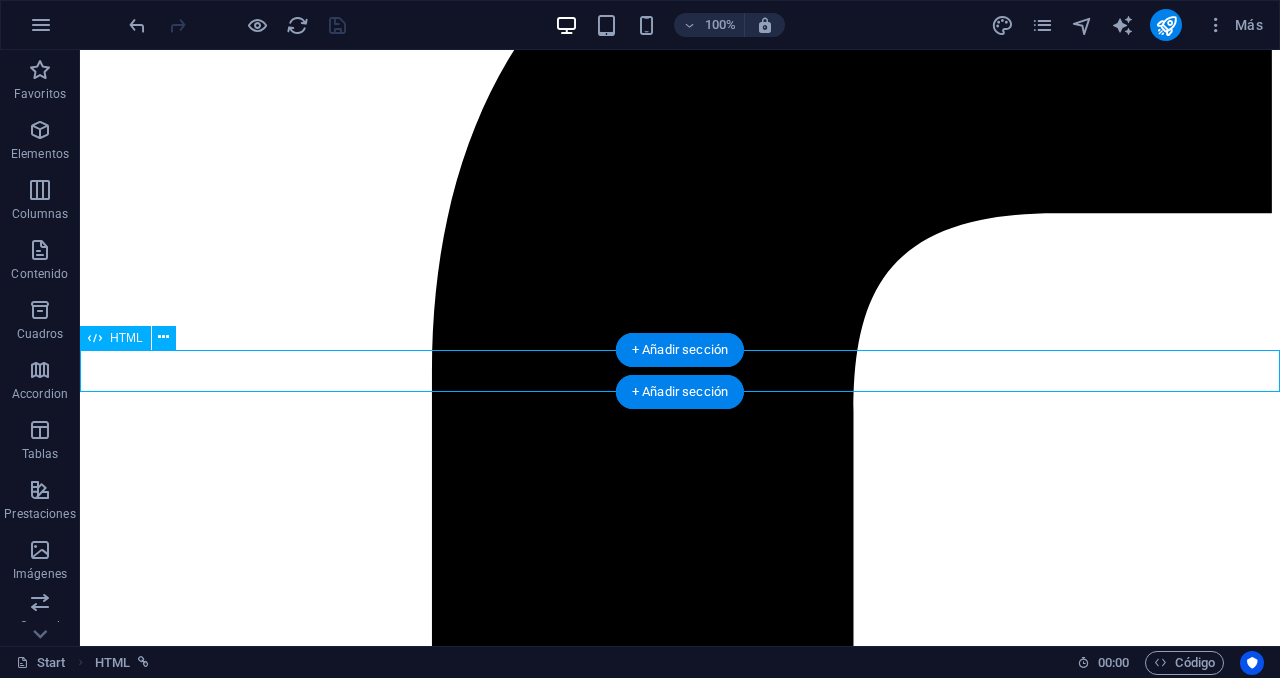 click on "Más información sobre el proceso
×" at bounding box center (680, 50604) 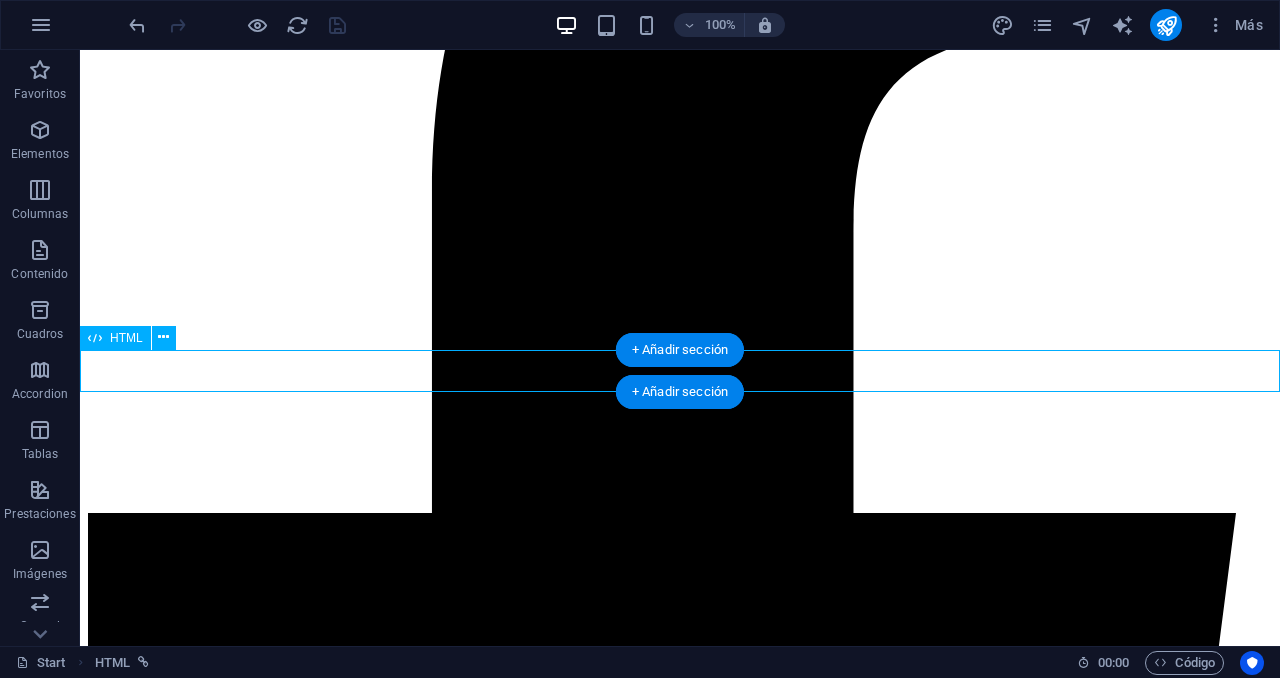 scroll, scrollTop: 4828, scrollLeft: 0, axis: vertical 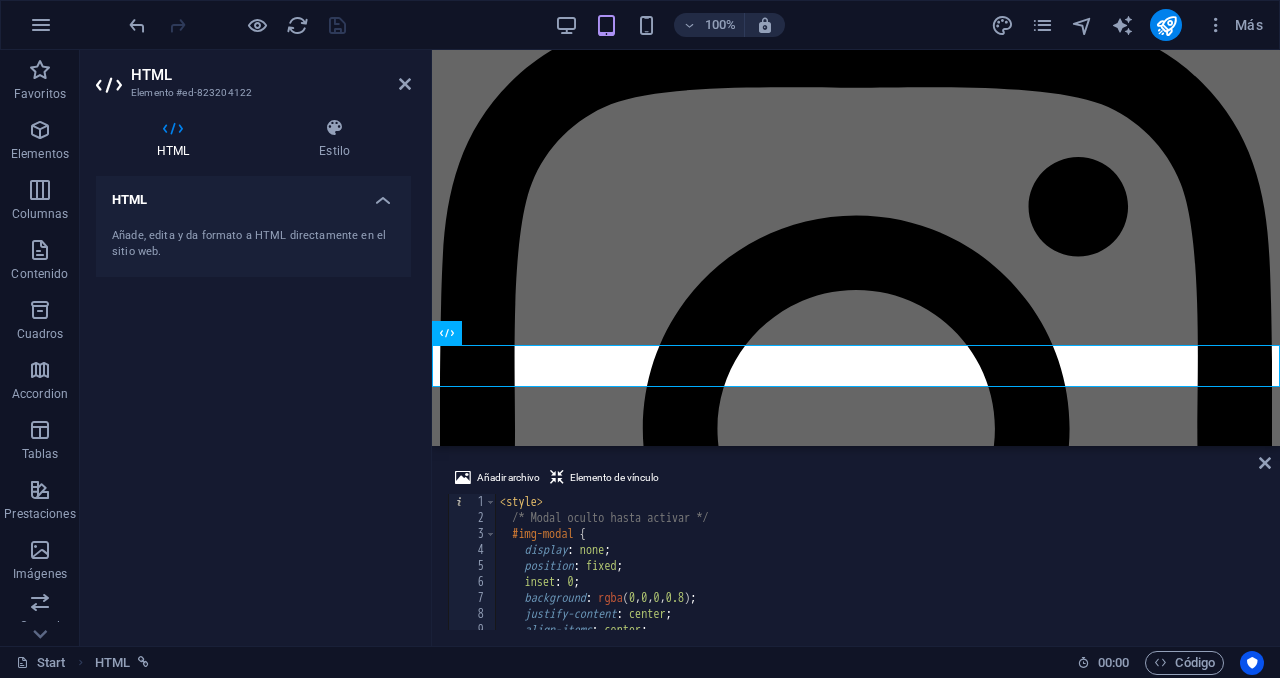 click on "< style >    /* Modal oculto hasta activar */    #img-modal   {      display :   none ;      position :   fixed ;      inset :   0 ;      background :   rgba ( 0 , 0 , 0 , 0.8 ) ;      justify-content :   center ;      align-items :   center ;      z-index :   9999 ;" at bounding box center [878, 578] 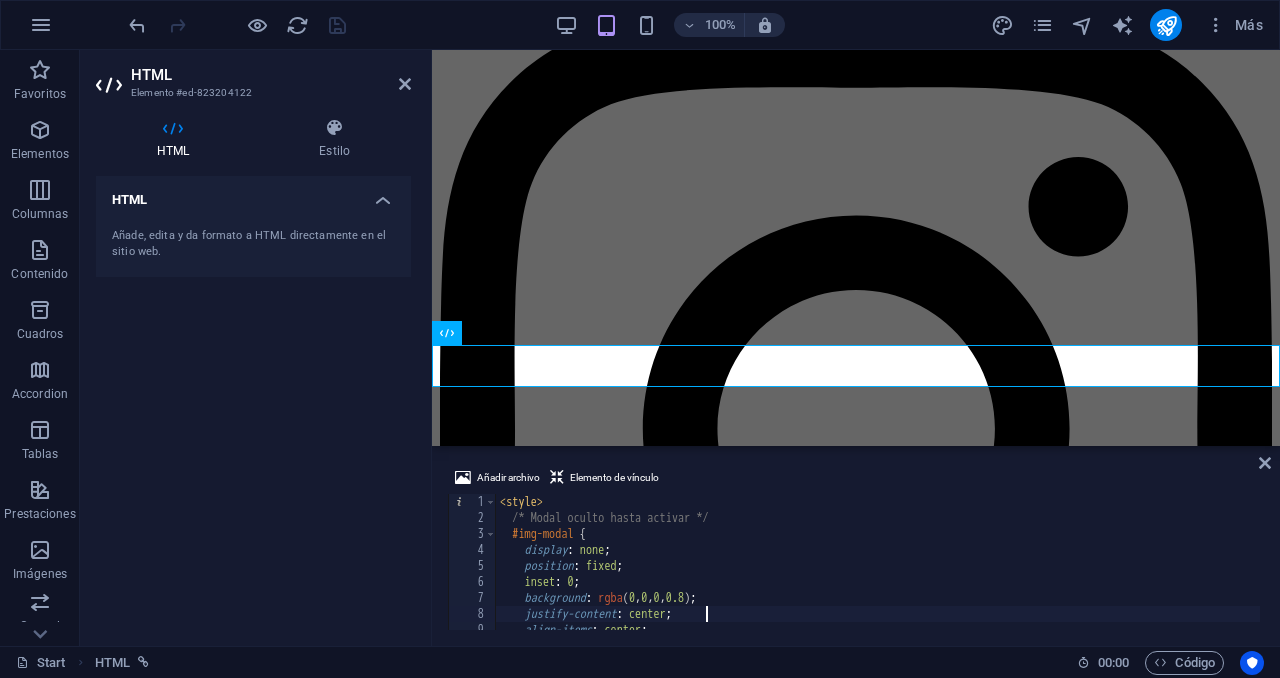 type on "</div>" 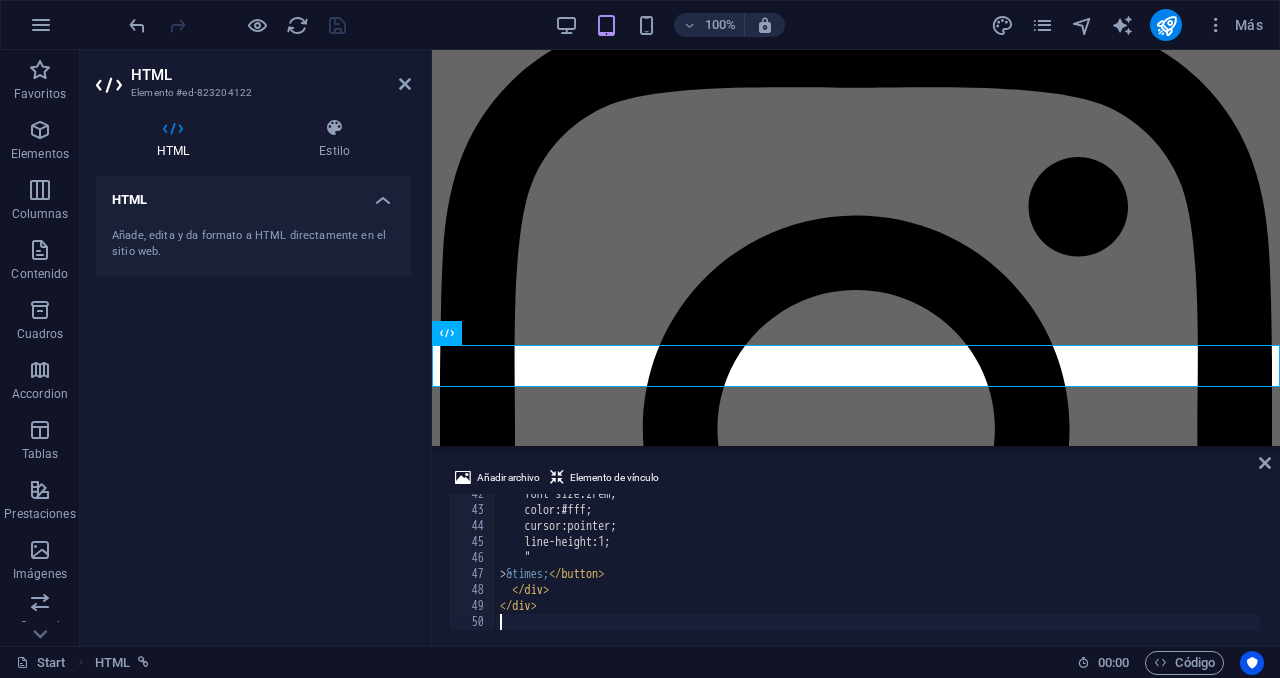 scroll, scrollTop: 664, scrollLeft: 0, axis: vertical 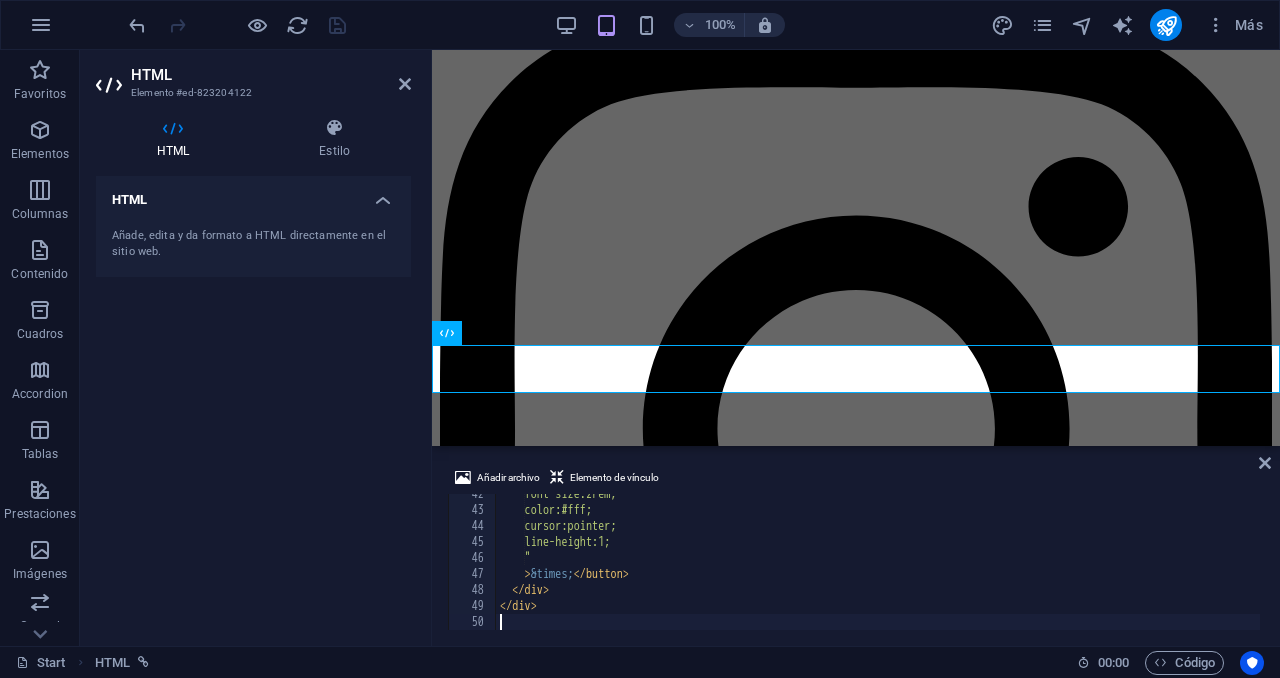 click on "font-size:2rem;          color:#fff;          cursor:pointer;          line-height:1;        "      > &times; </ button >    </ div > </ div >" at bounding box center [878, 570] 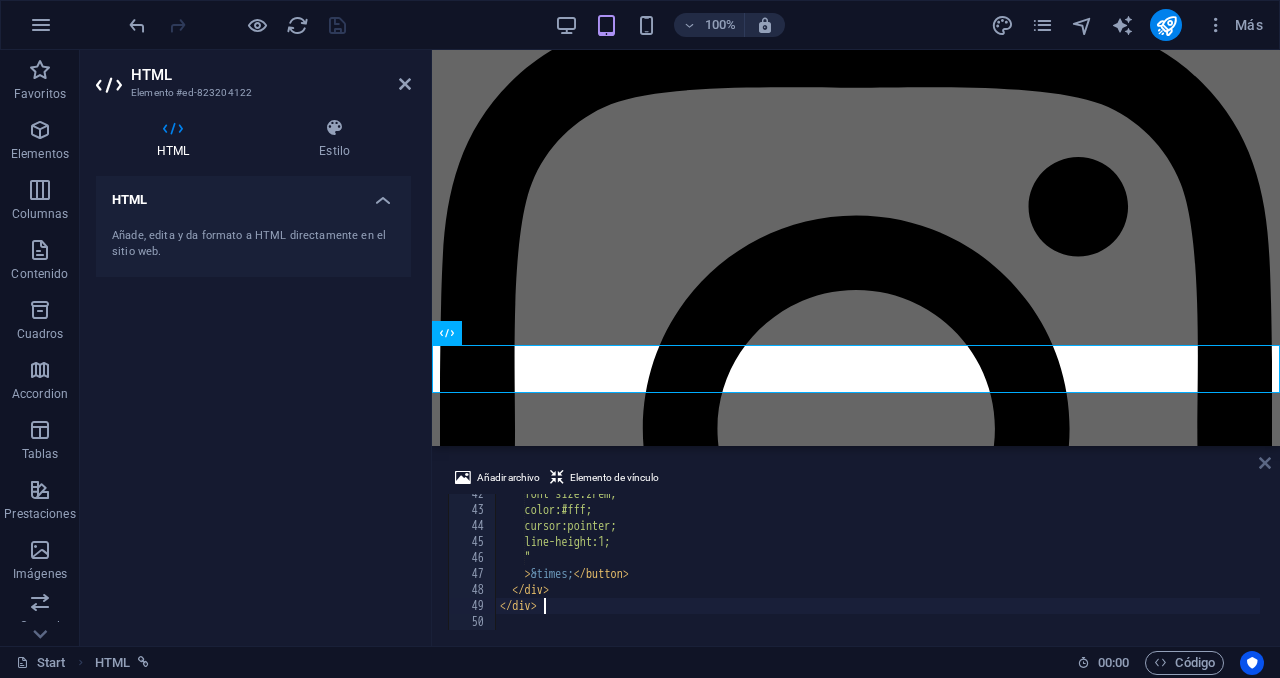 click at bounding box center [1265, 463] 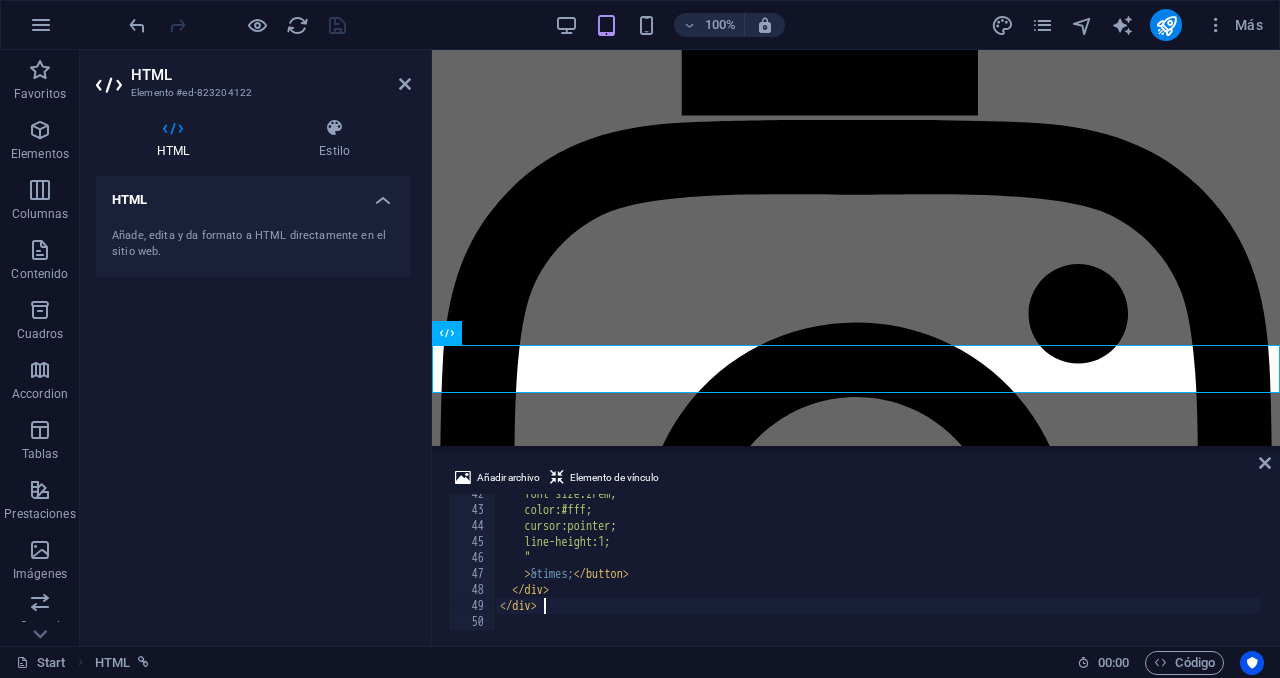 scroll, scrollTop: 4658, scrollLeft: 0, axis: vertical 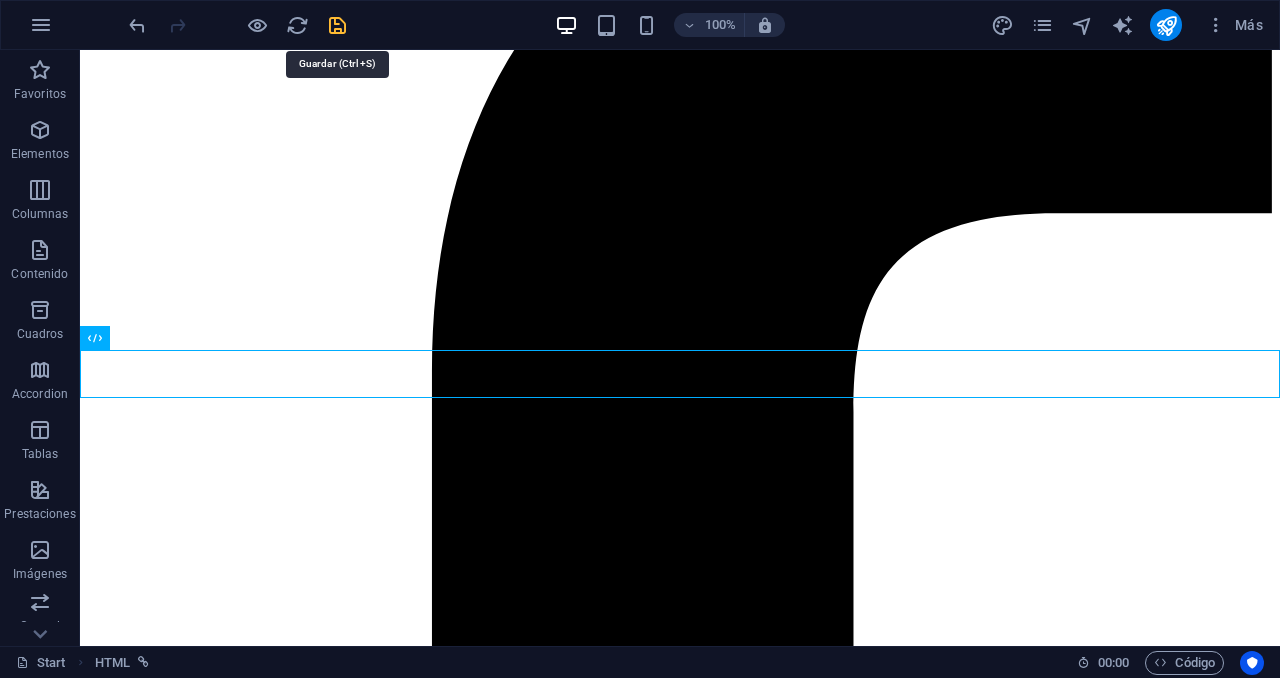 click at bounding box center [337, 25] 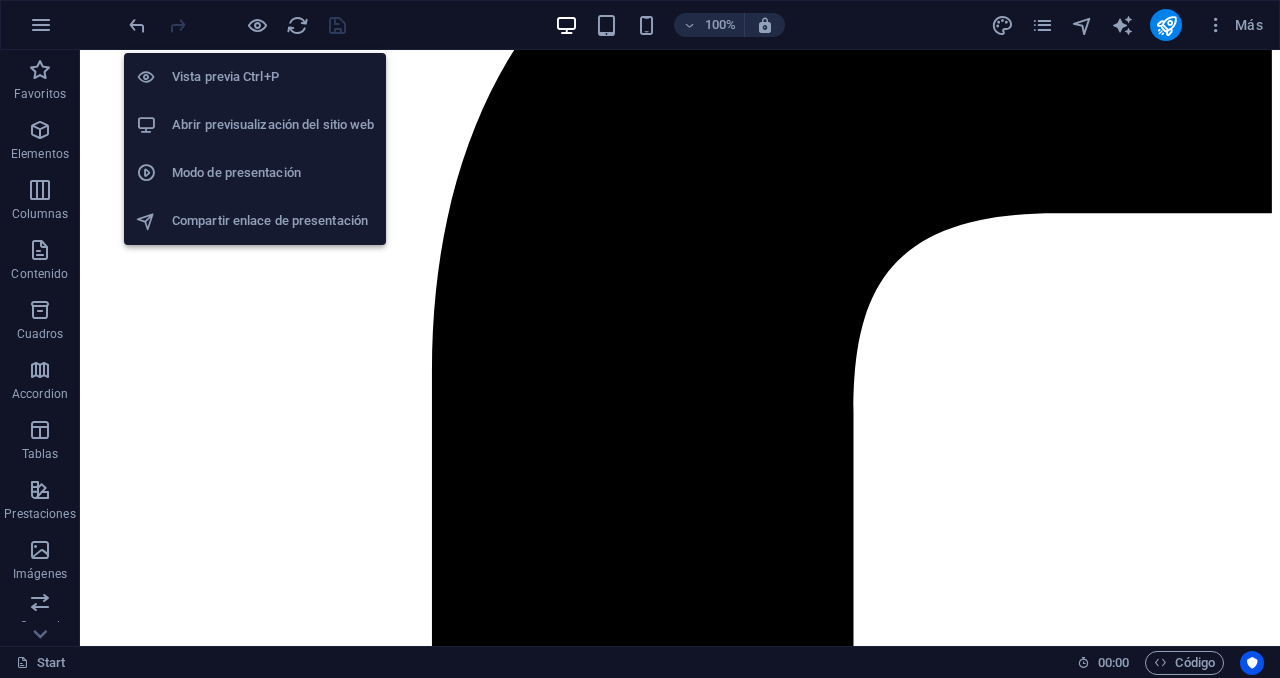 click on "Abrir previsualización del sitio web" at bounding box center (273, 125) 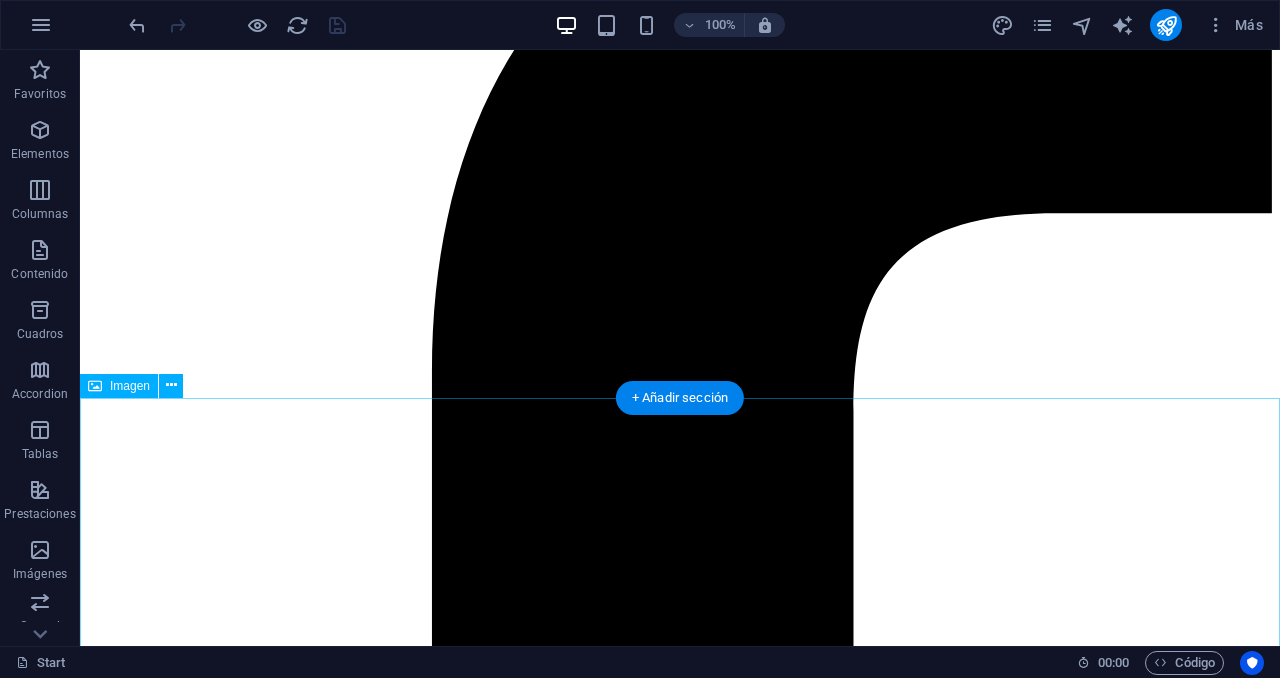 click at bounding box center (680, 50847) 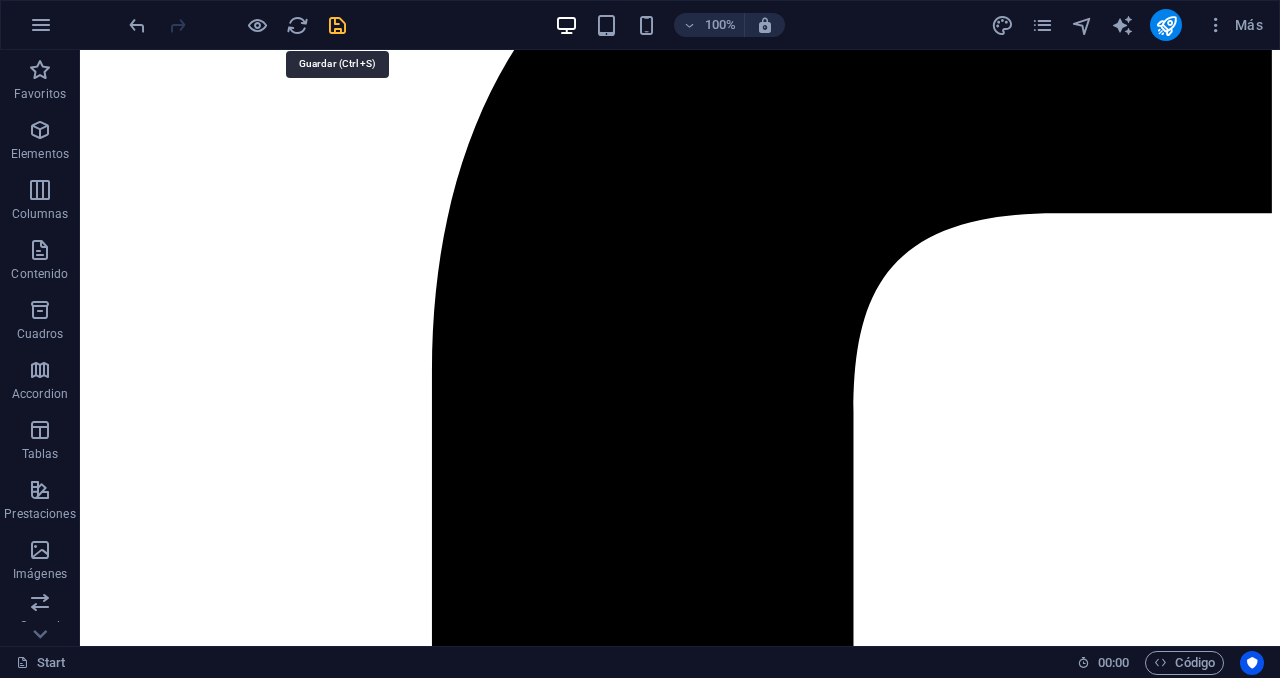click at bounding box center (337, 25) 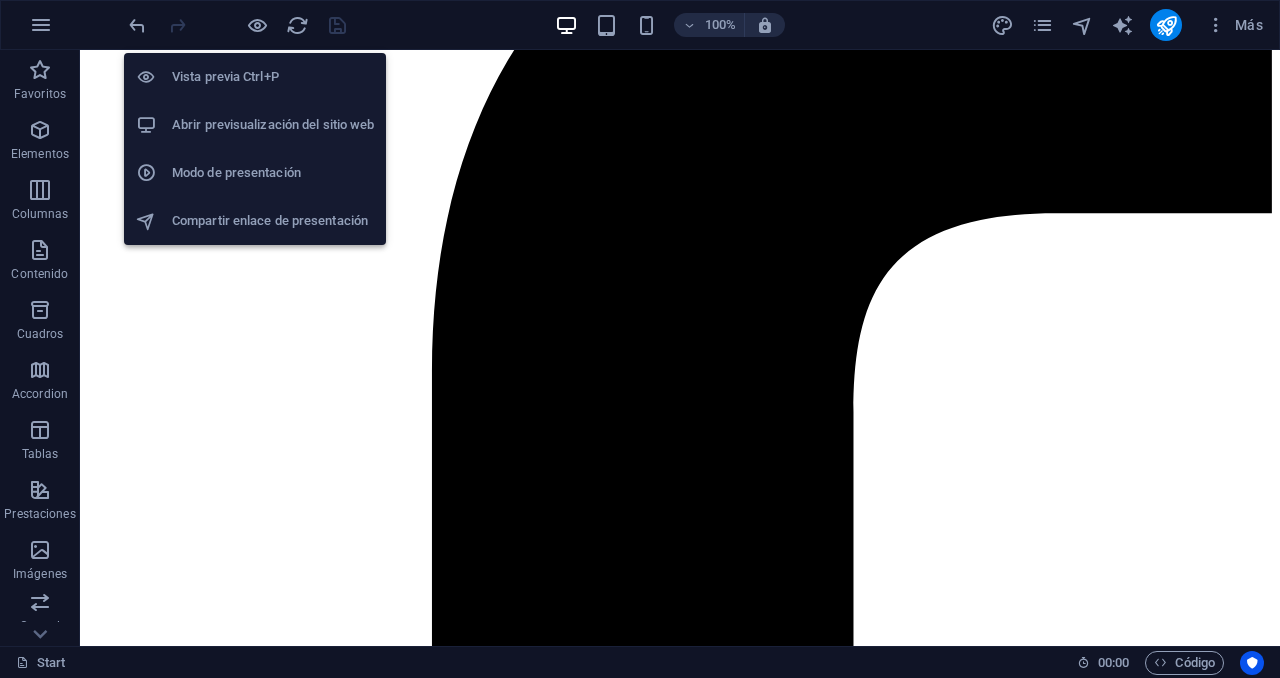 click on "Abrir previsualización del sitio web" at bounding box center [255, 125] 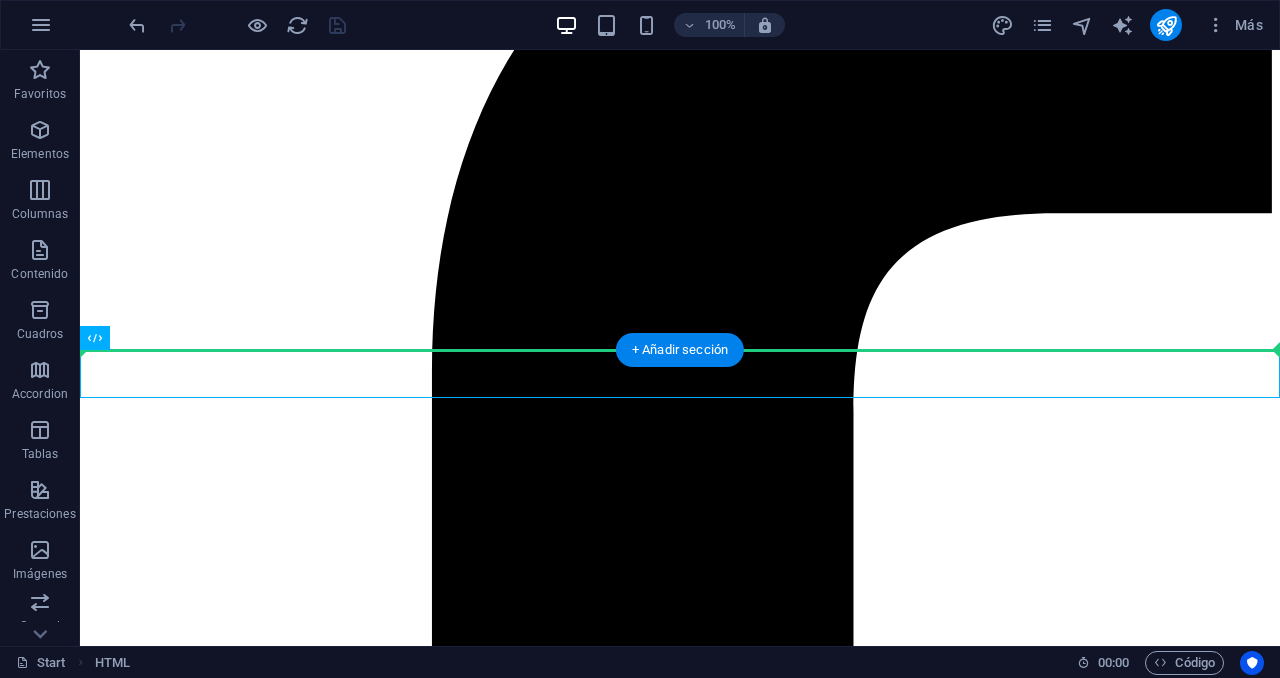 drag, startPoint x: 317, startPoint y: 367, endPoint x: 317, endPoint y: 334, distance: 33 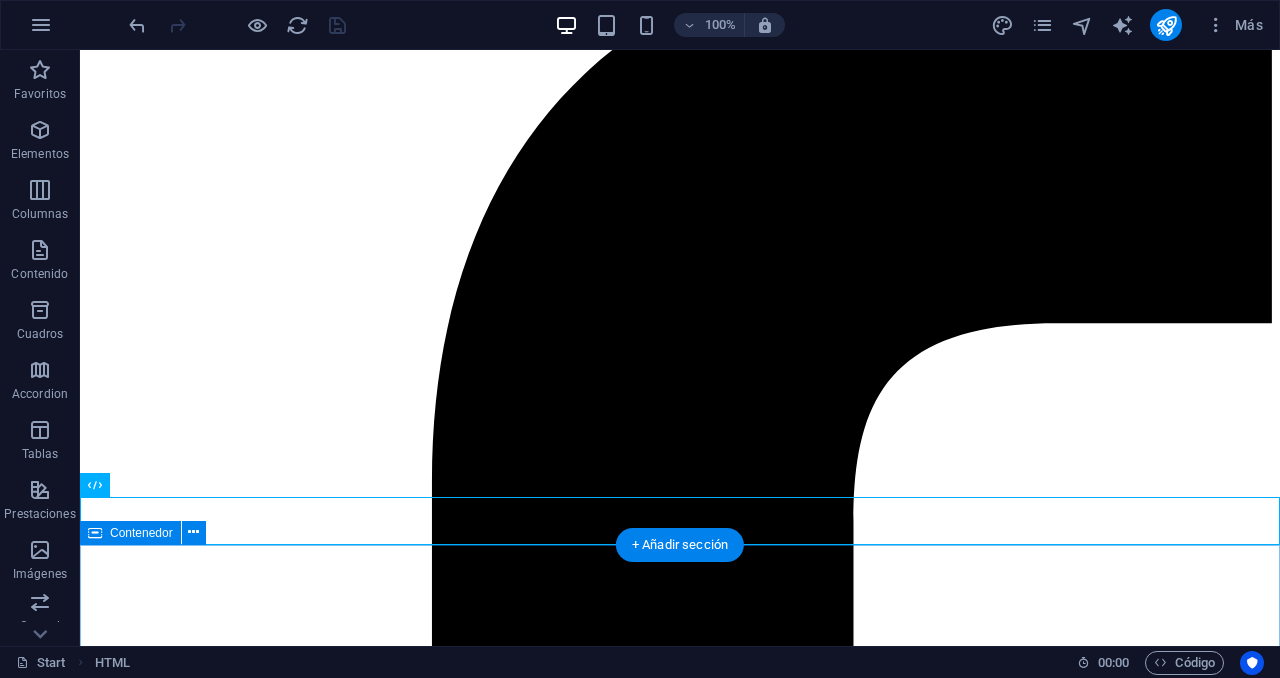 scroll, scrollTop: 4451, scrollLeft: 0, axis: vertical 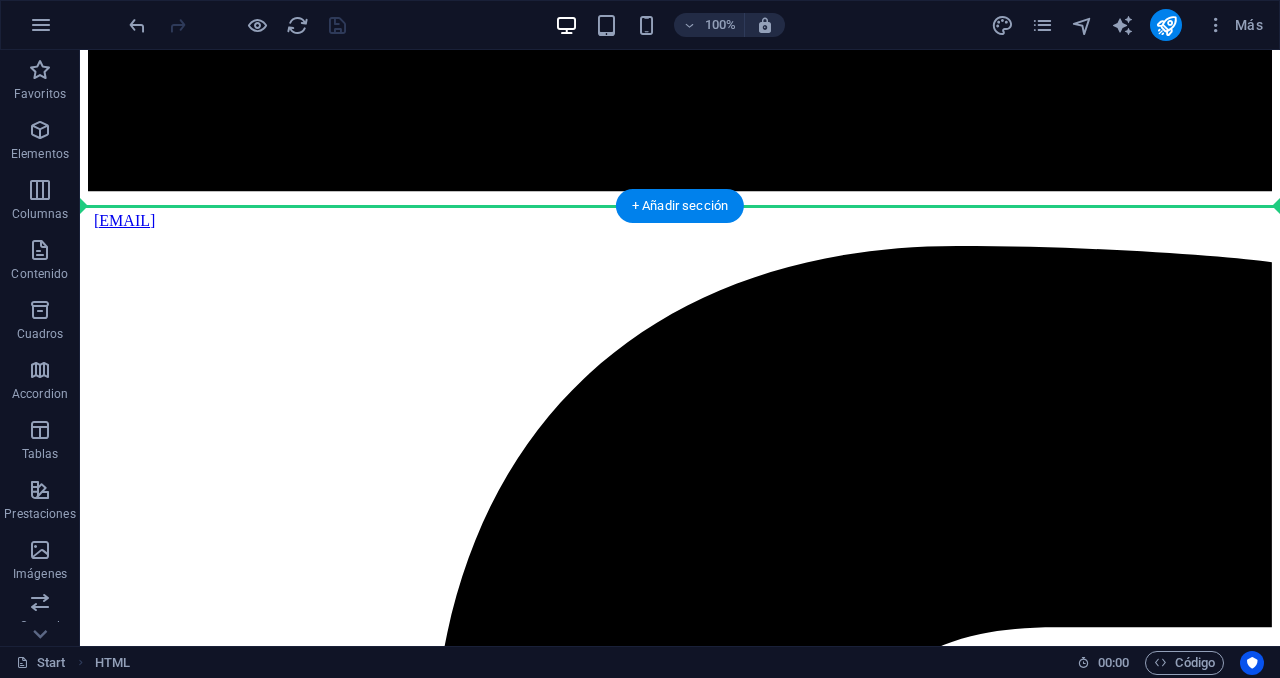 drag, startPoint x: 164, startPoint y: 576, endPoint x: 195, endPoint y: 250, distance: 327.4706 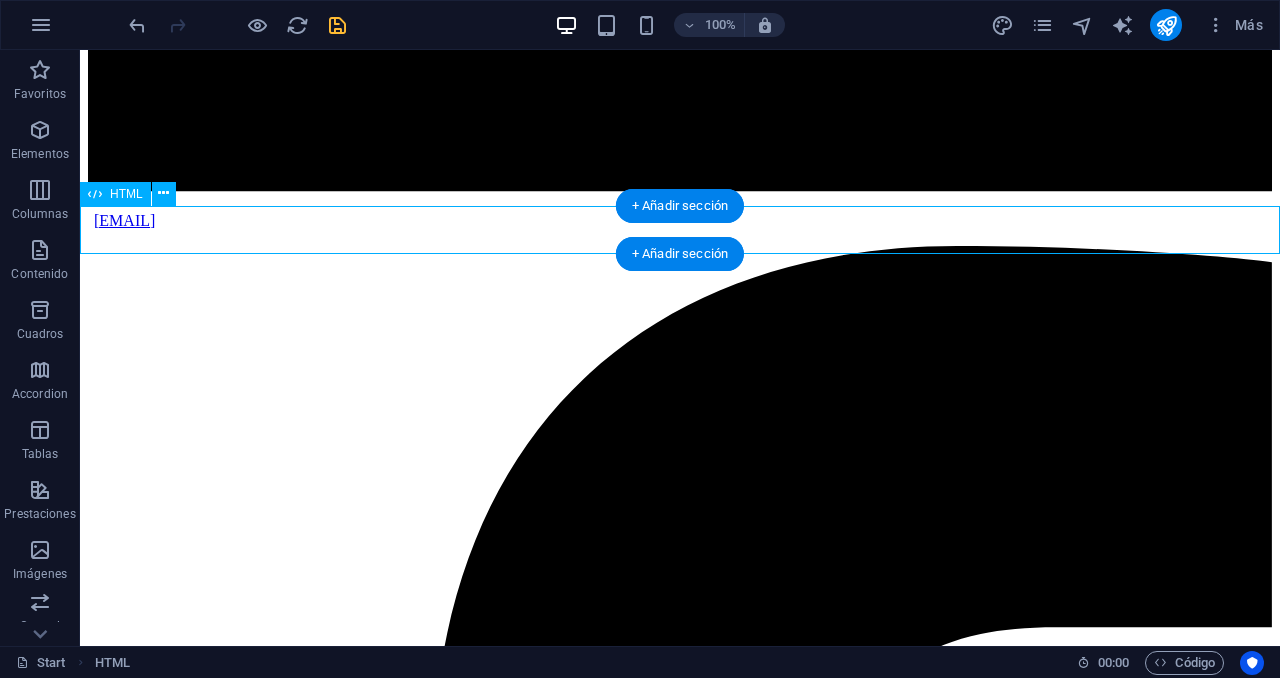 click on "Más información sobre el proceso
×" at bounding box center (680, 44651) 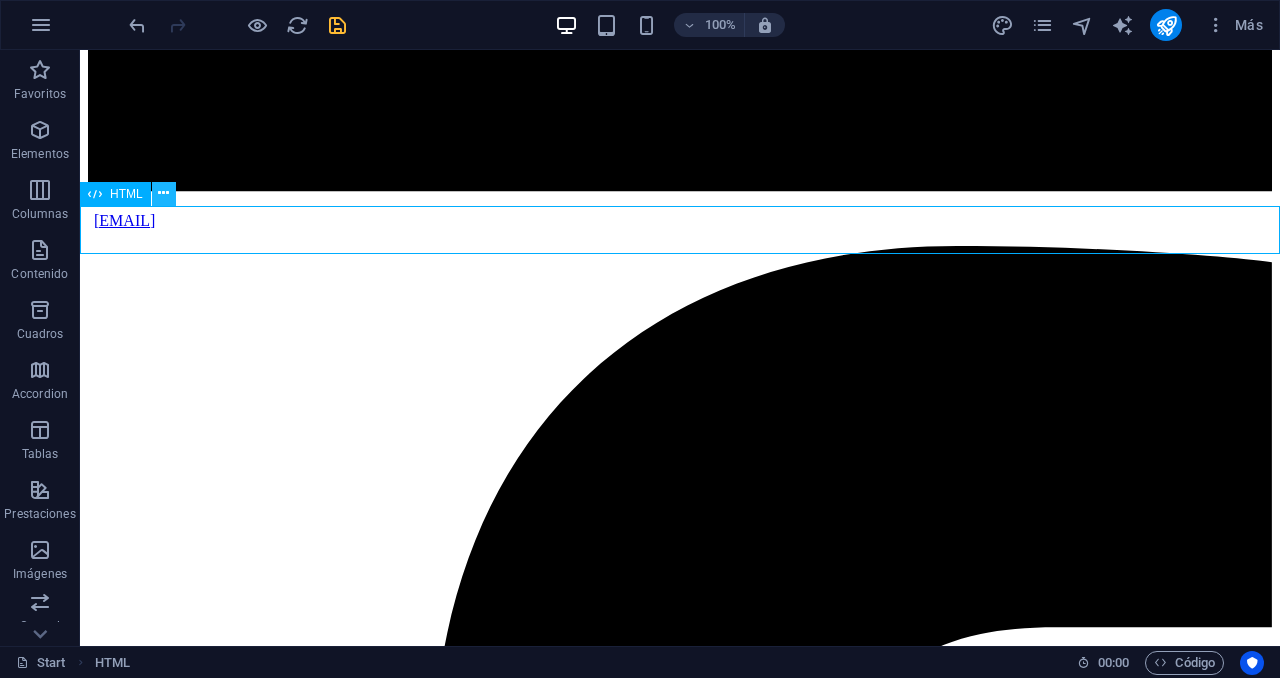 click at bounding box center [163, 193] 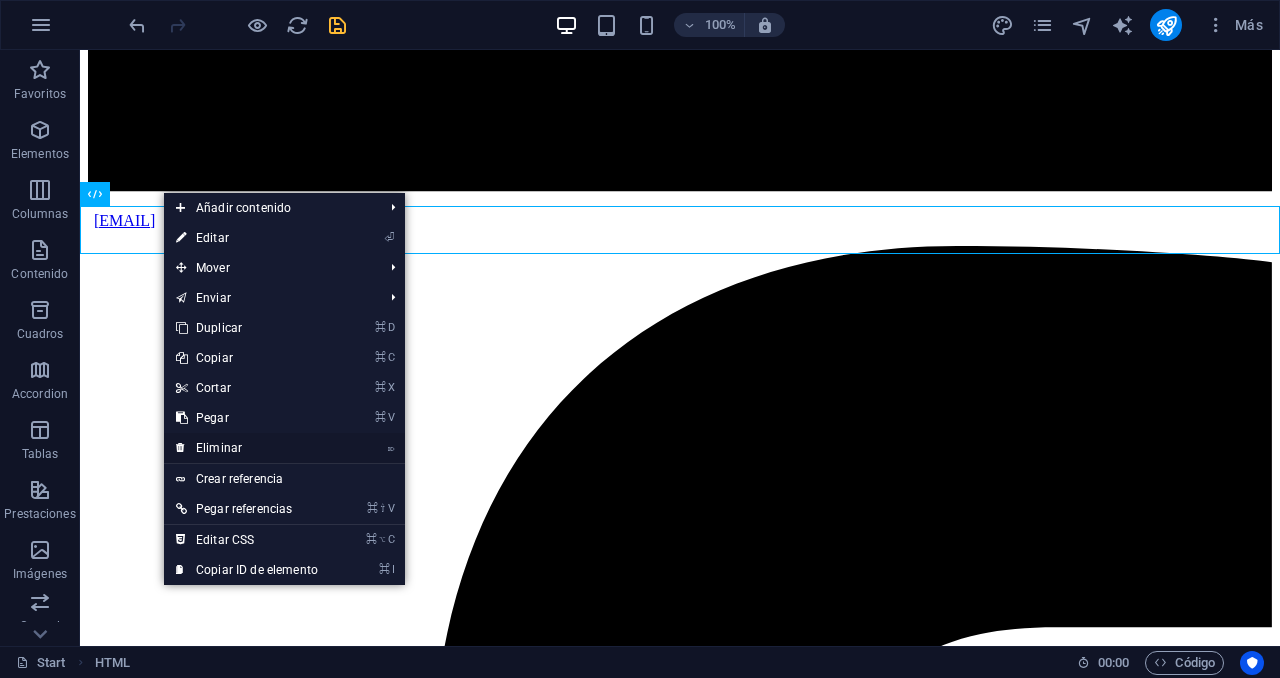 click on "⌦  Eliminar" at bounding box center [247, 448] 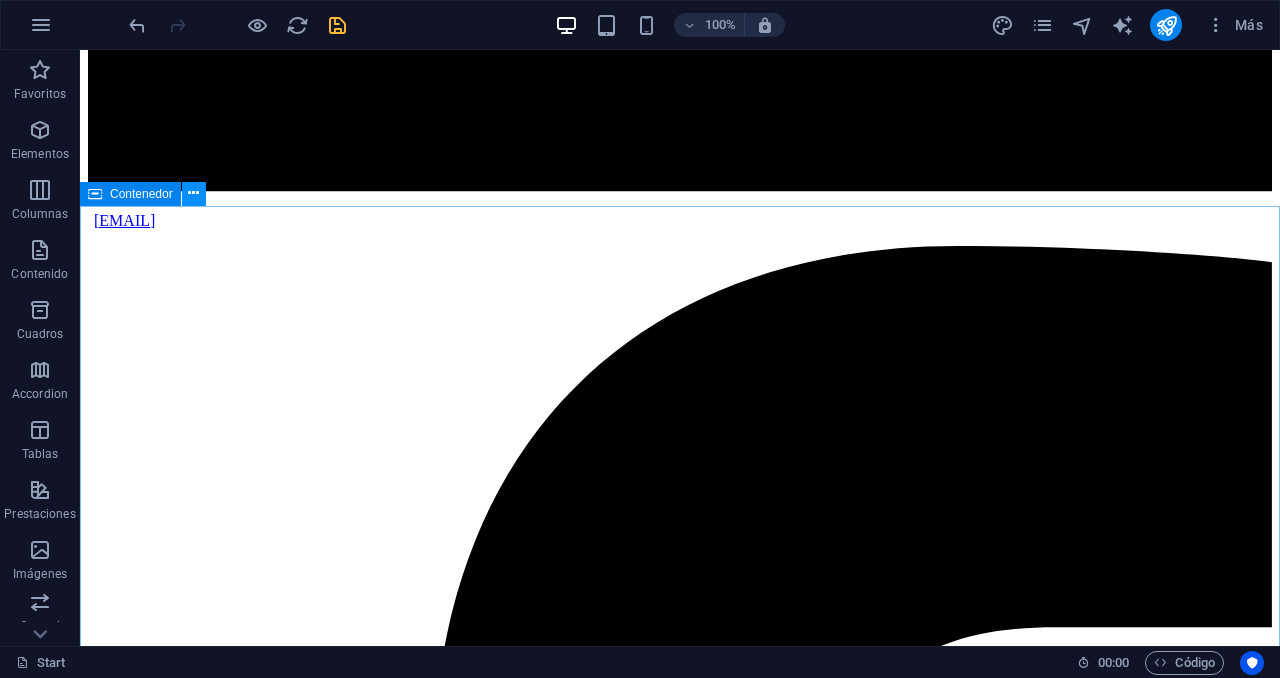click at bounding box center [193, 193] 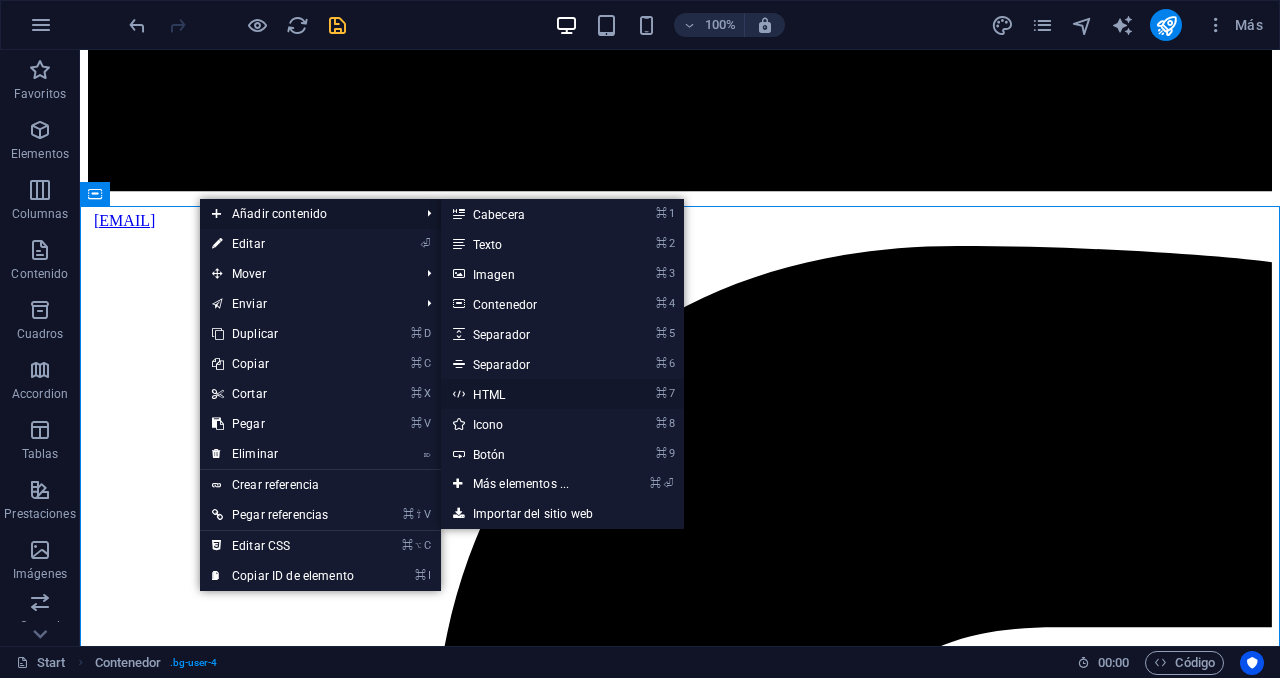 click on "⌘ 7  HTML" at bounding box center [525, 394] 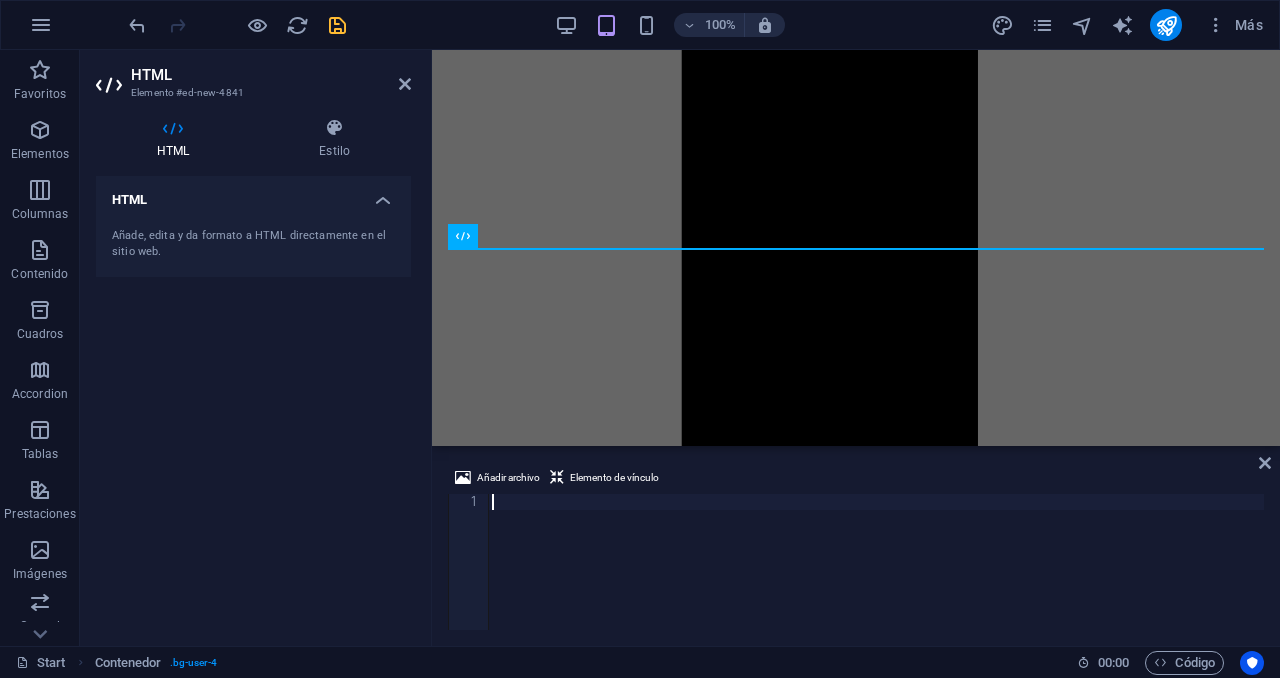 scroll, scrollTop: 4434, scrollLeft: 0, axis: vertical 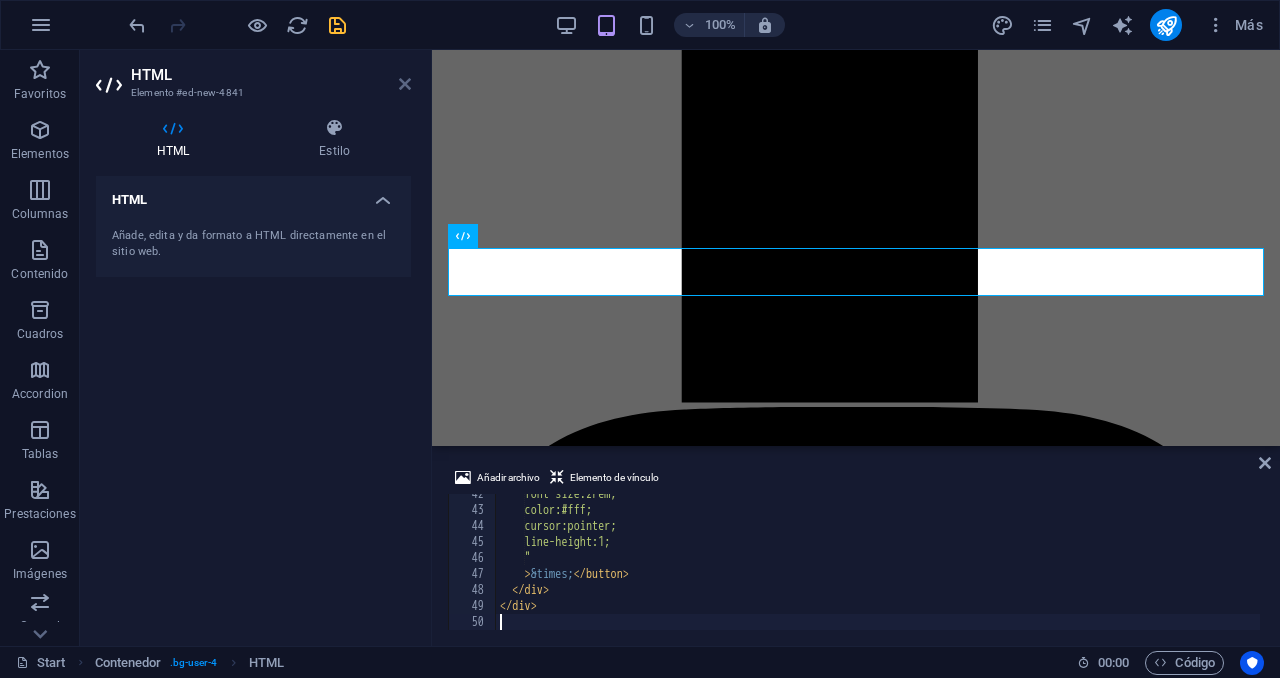 click at bounding box center [405, 84] 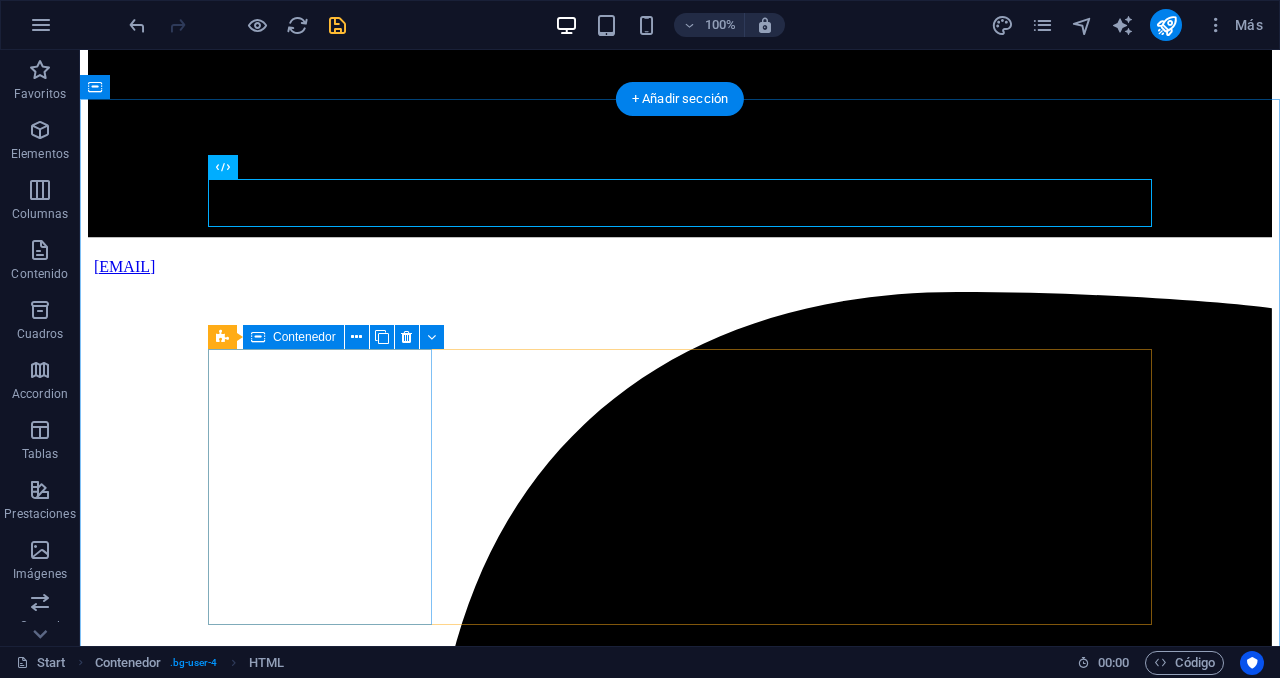scroll, scrollTop: 4351, scrollLeft: 0, axis: vertical 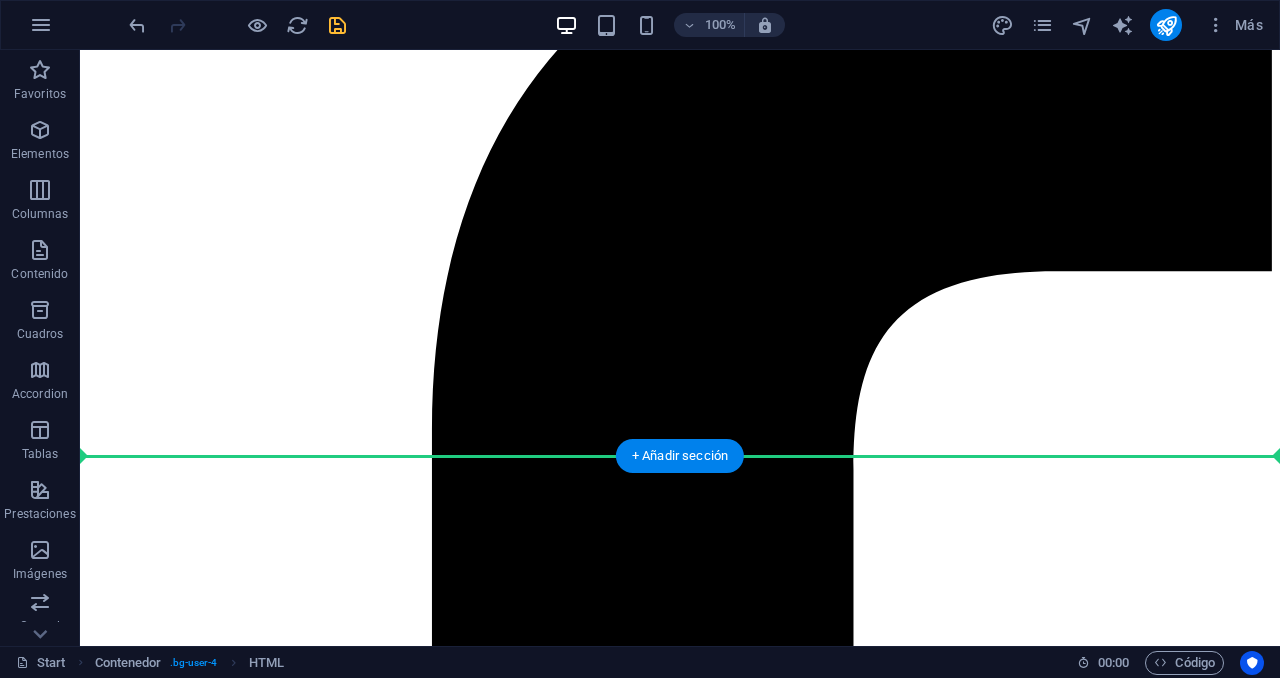 drag, startPoint x: 383, startPoint y: 218, endPoint x: 376, endPoint y: 394, distance: 176.13914 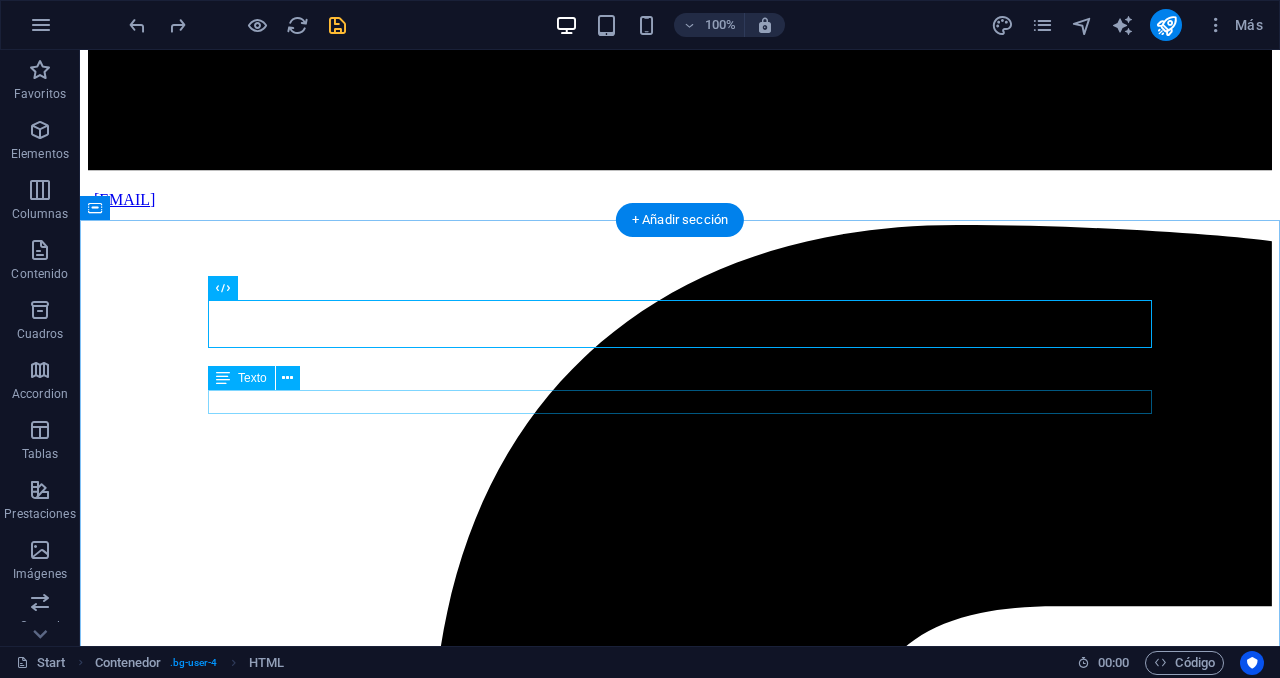 scroll, scrollTop: 4283, scrollLeft: 0, axis: vertical 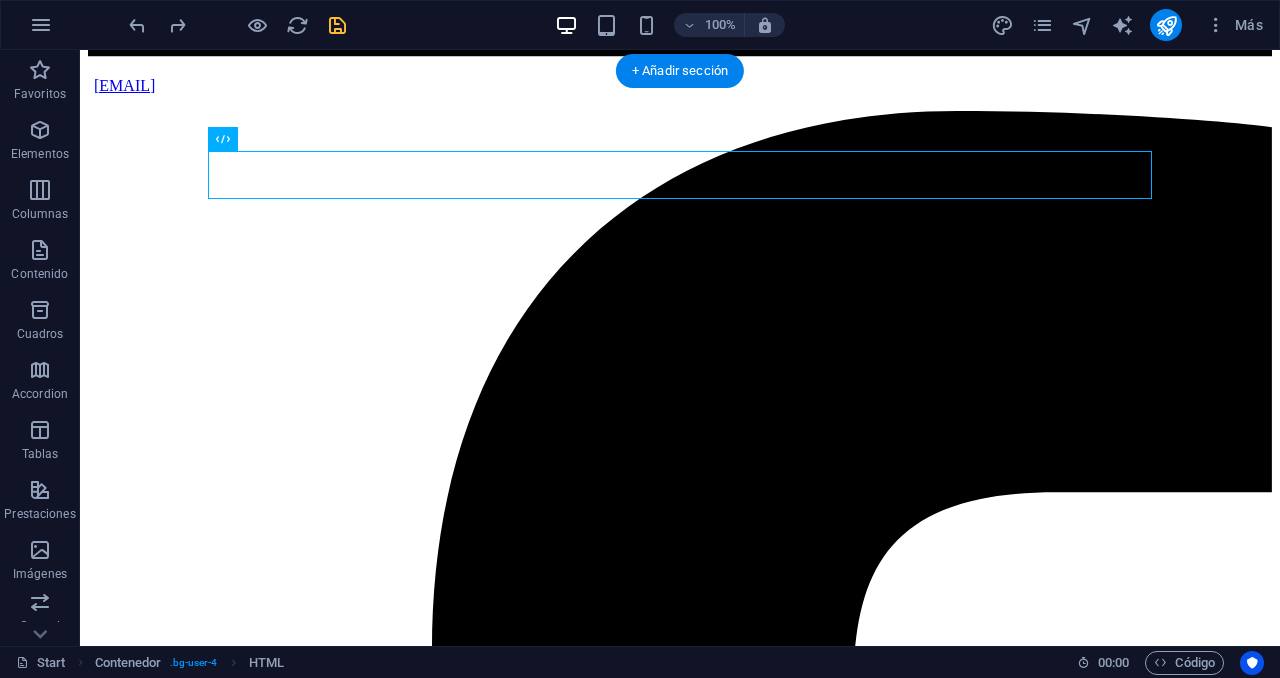 drag, startPoint x: 334, startPoint y: 290, endPoint x: 286, endPoint y: 180, distance: 120.01666 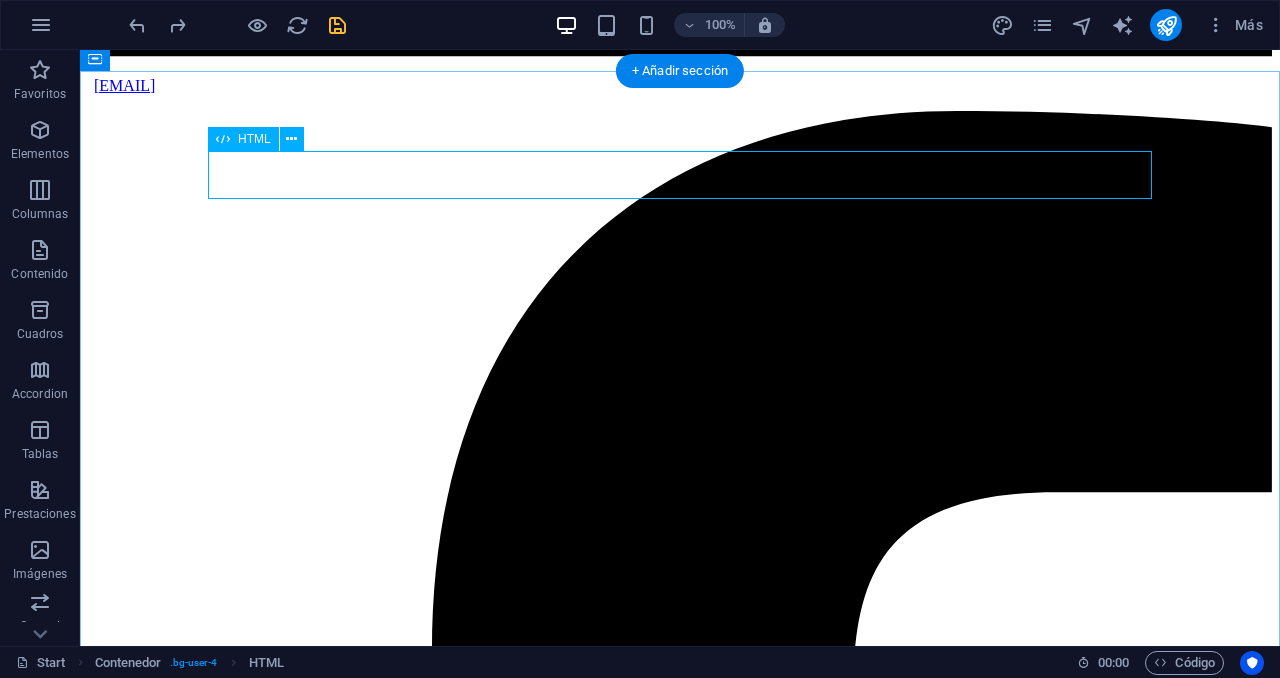 click on "Más información sobre el proceso
×" at bounding box center (680, 44516) 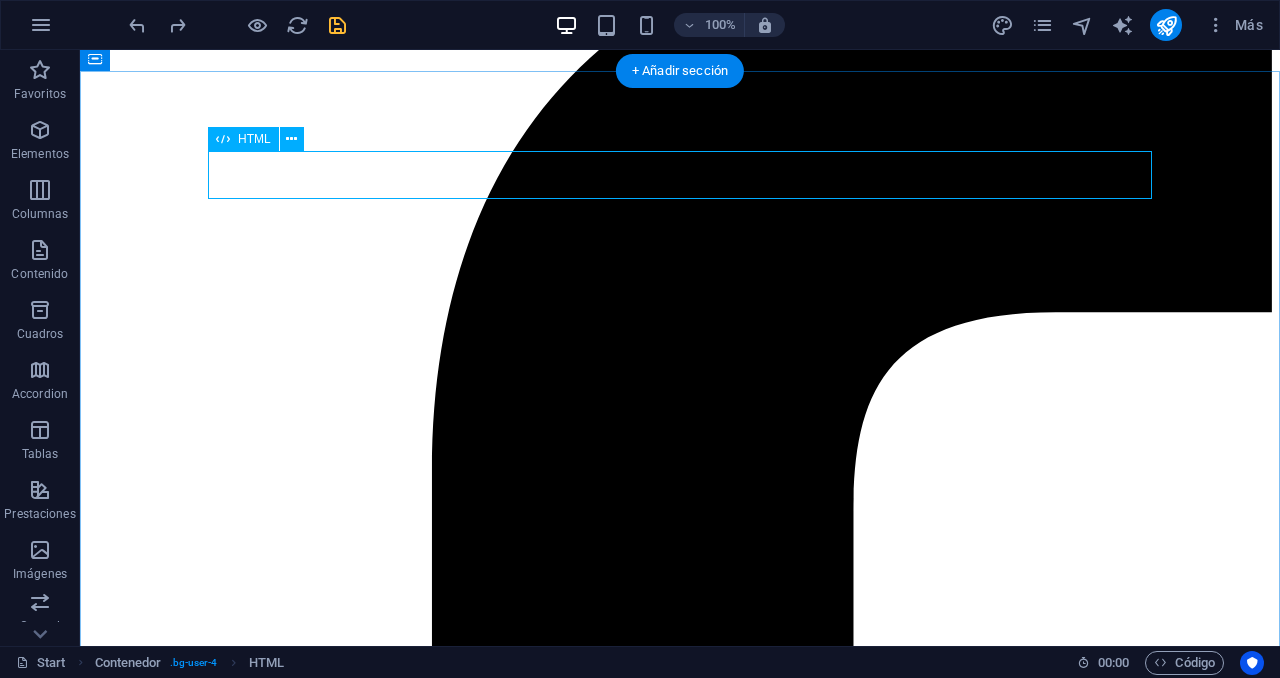scroll, scrollTop: 4458, scrollLeft: 0, axis: vertical 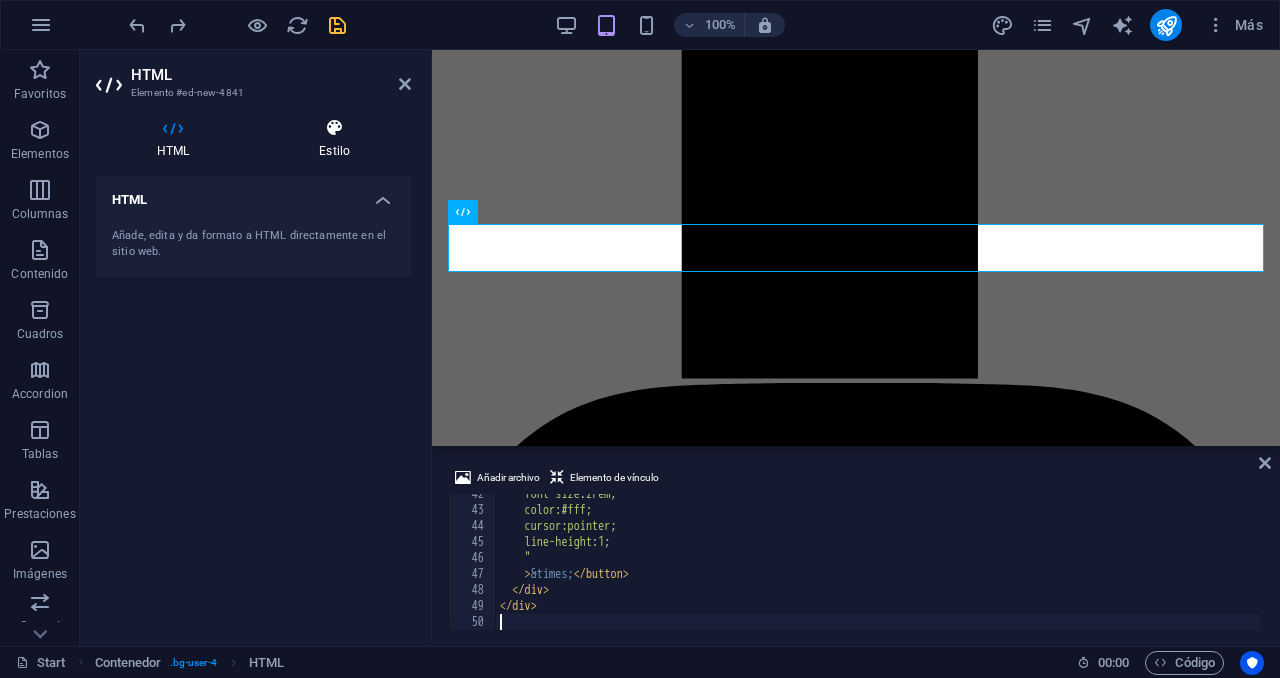 click on "Estilo" at bounding box center [334, 139] 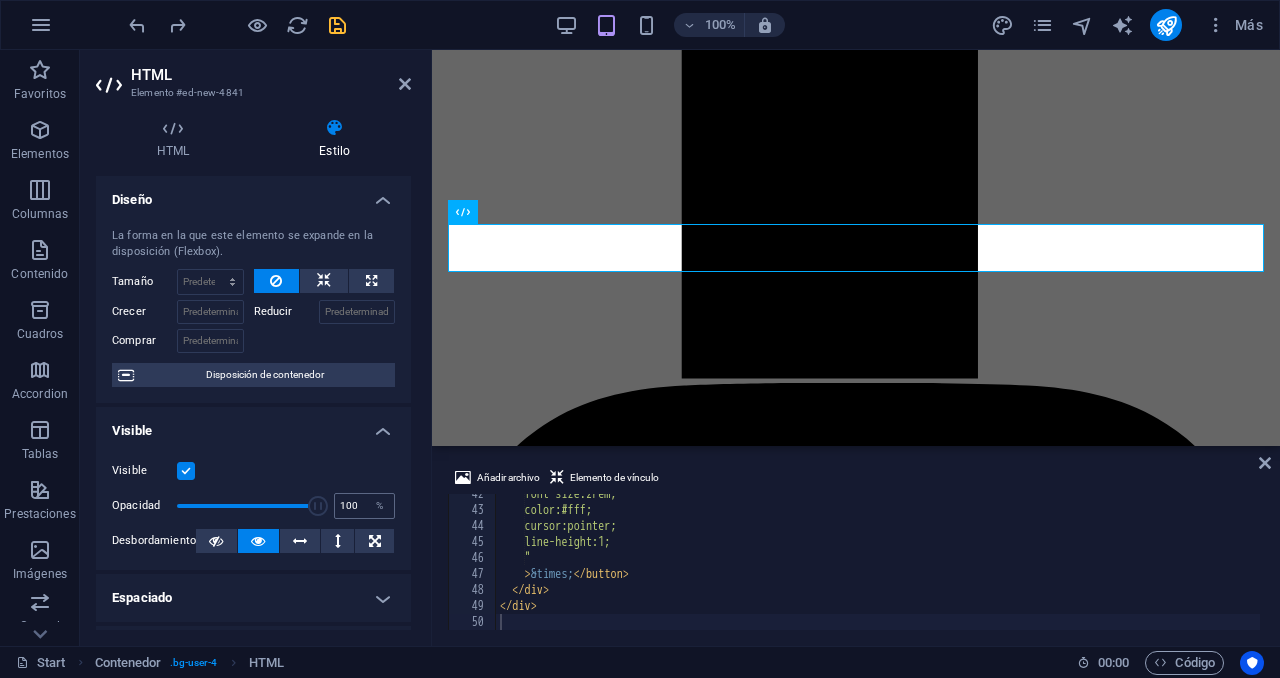 scroll, scrollTop: 407, scrollLeft: 0, axis: vertical 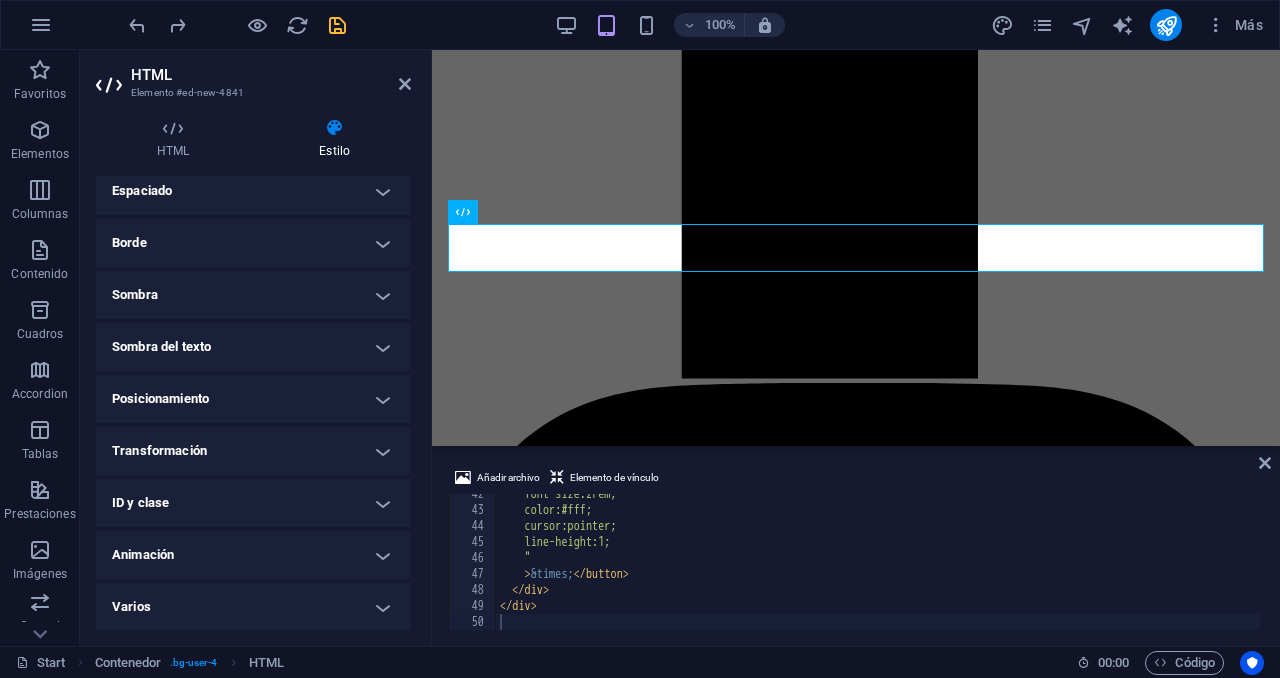 click on "Transformación" at bounding box center (253, 451) 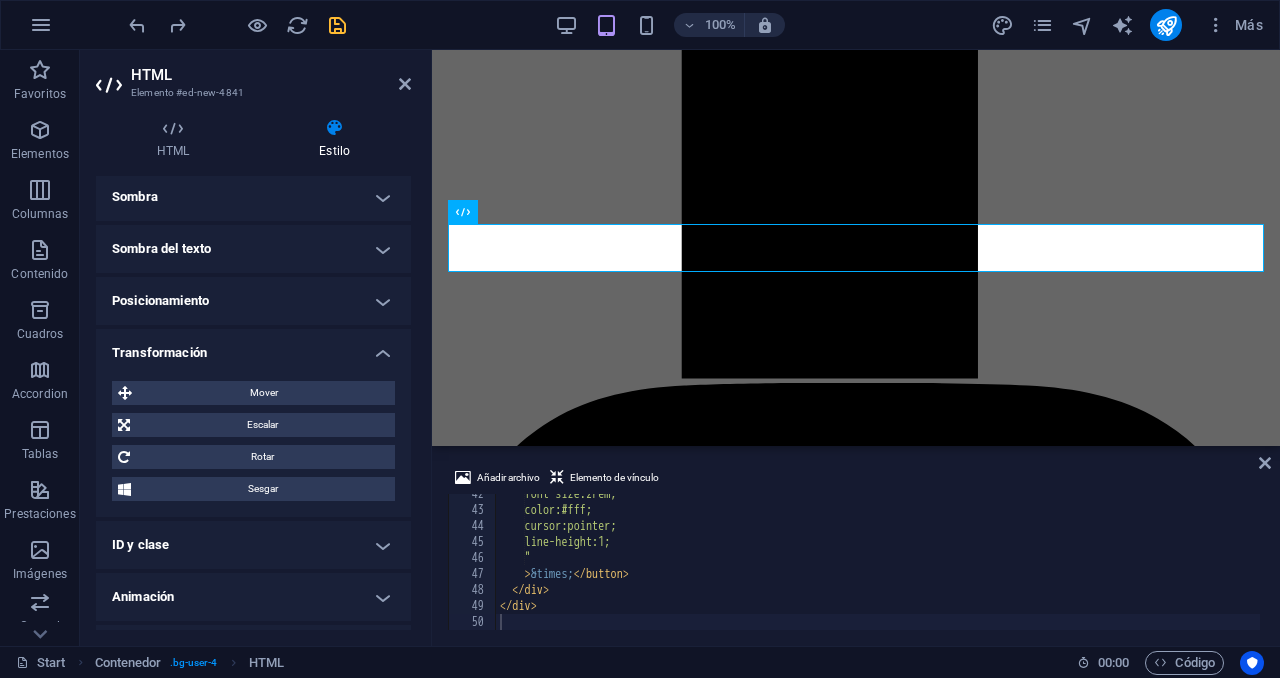 scroll, scrollTop: 517, scrollLeft: 0, axis: vertical 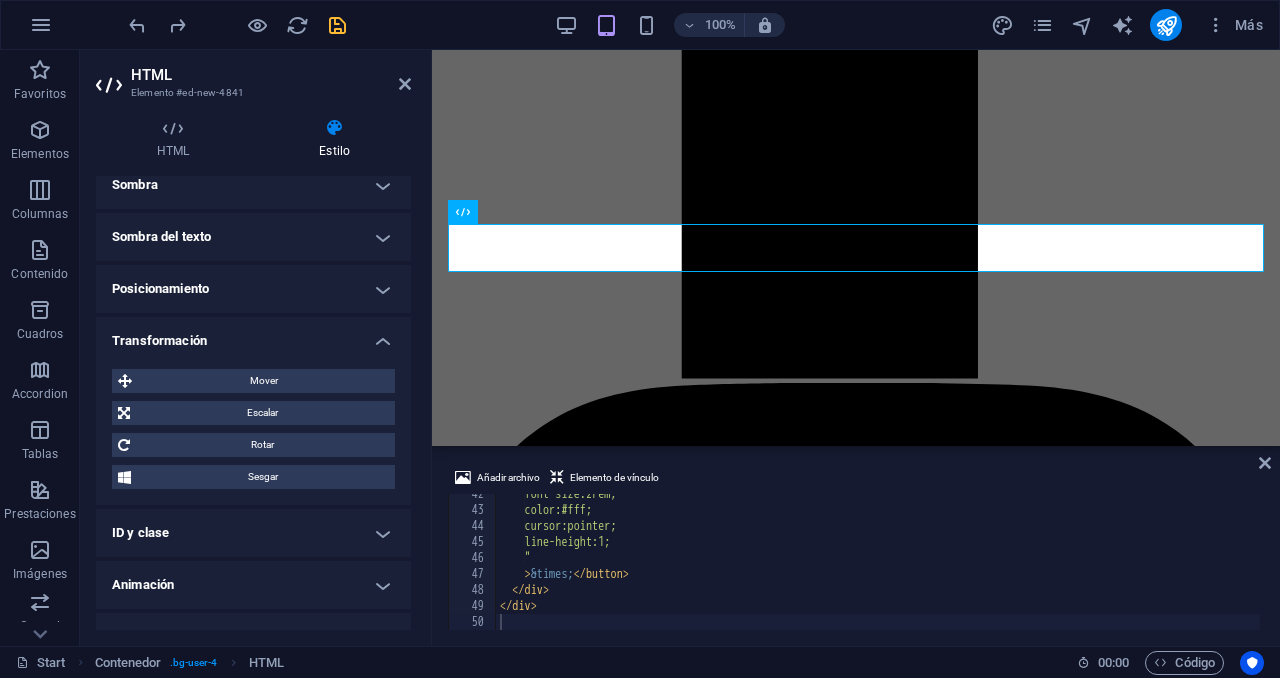 click on "Posicionamiento" at bounding box center [253, 289] 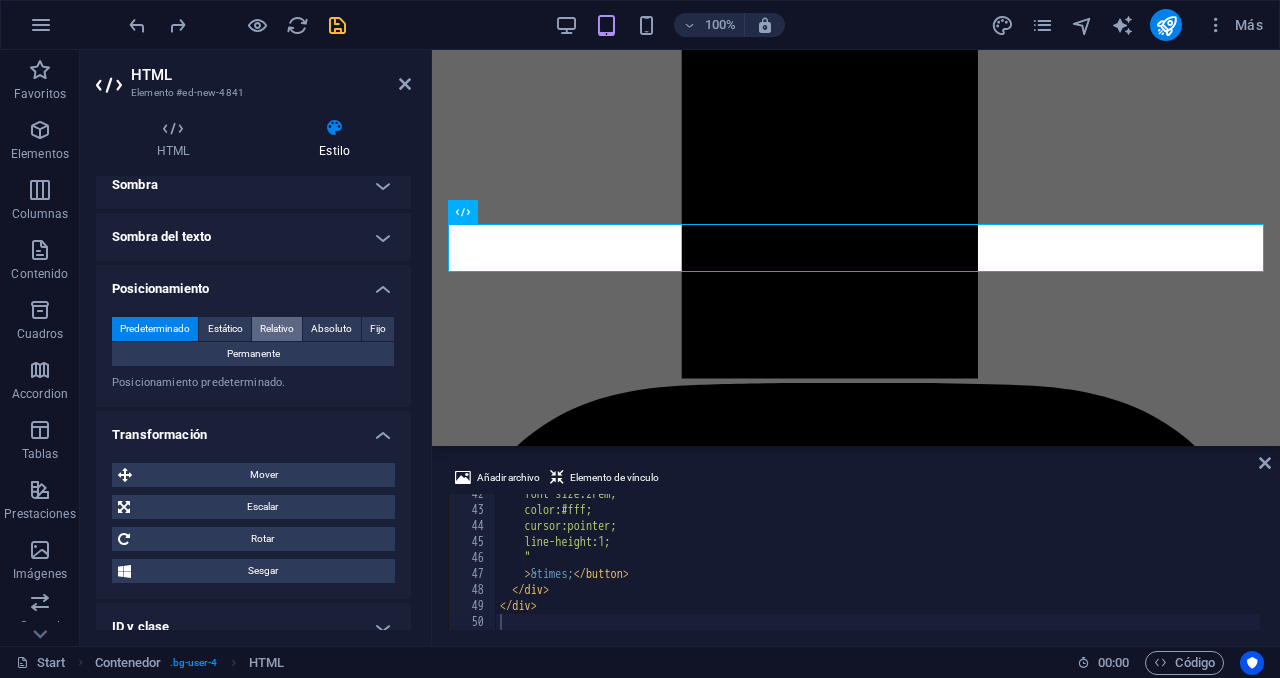 click on "Relativo" at bounding box center (277, 329) 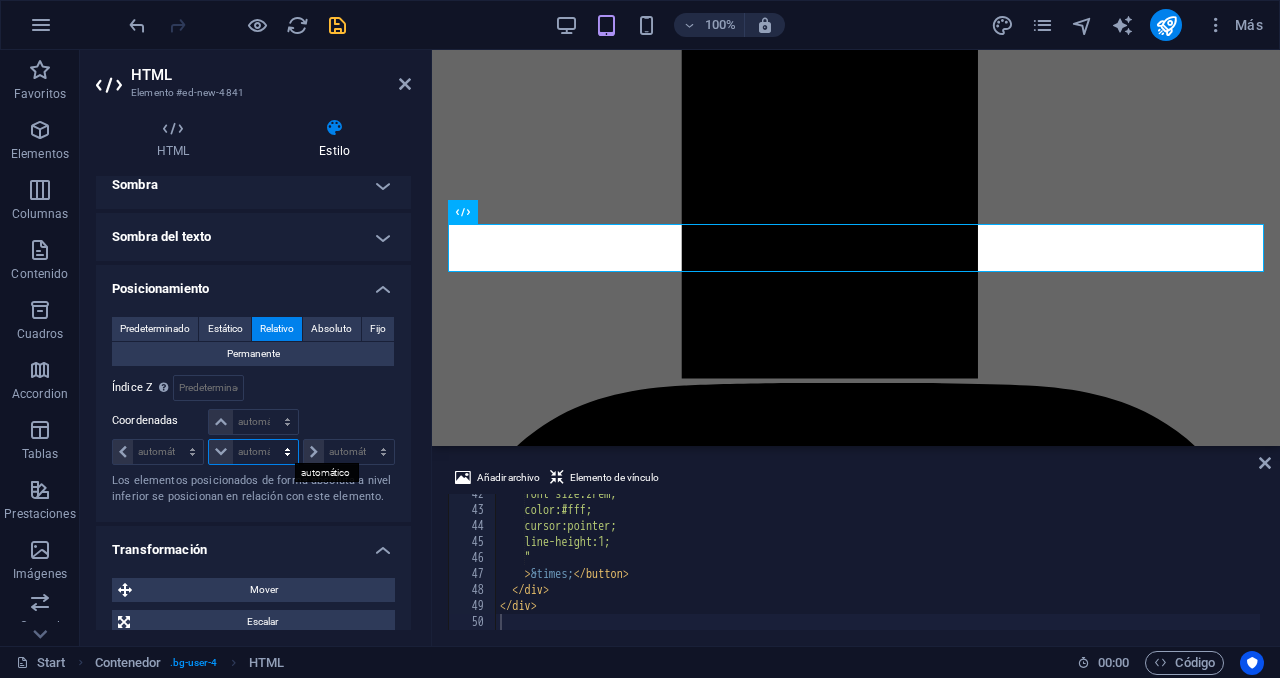 click on "automático px rem % em" at bounding box center (253, 452) 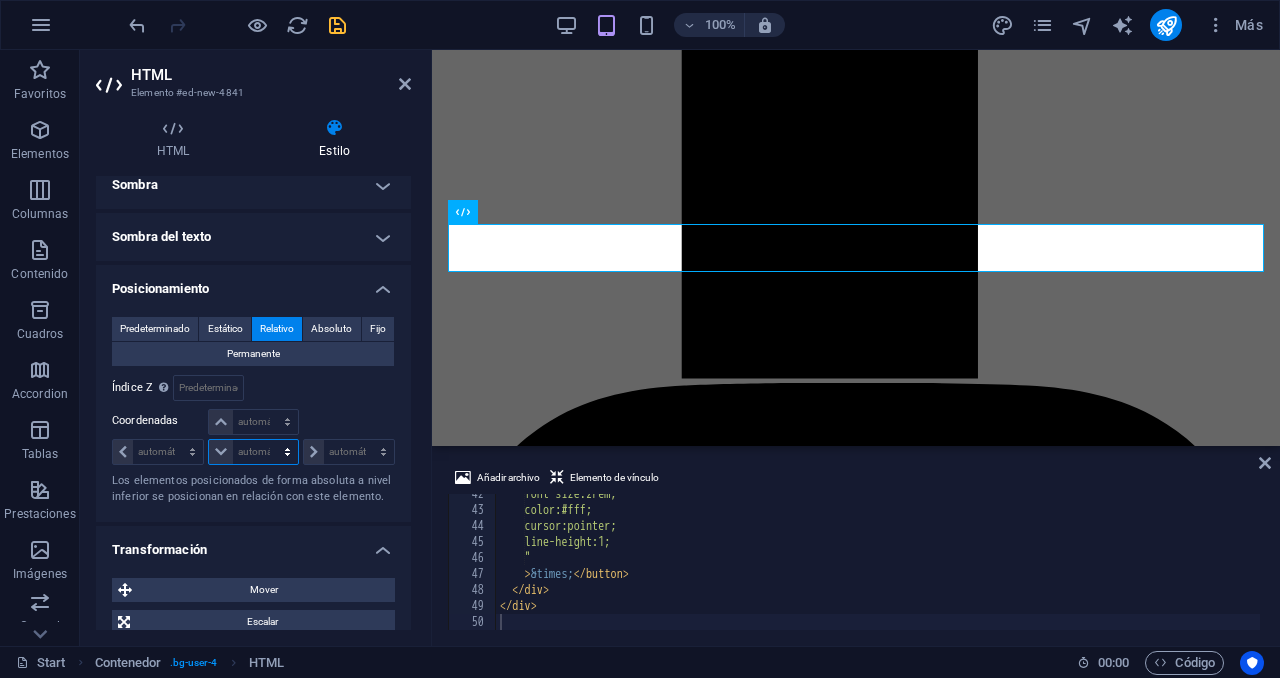 select on "px" 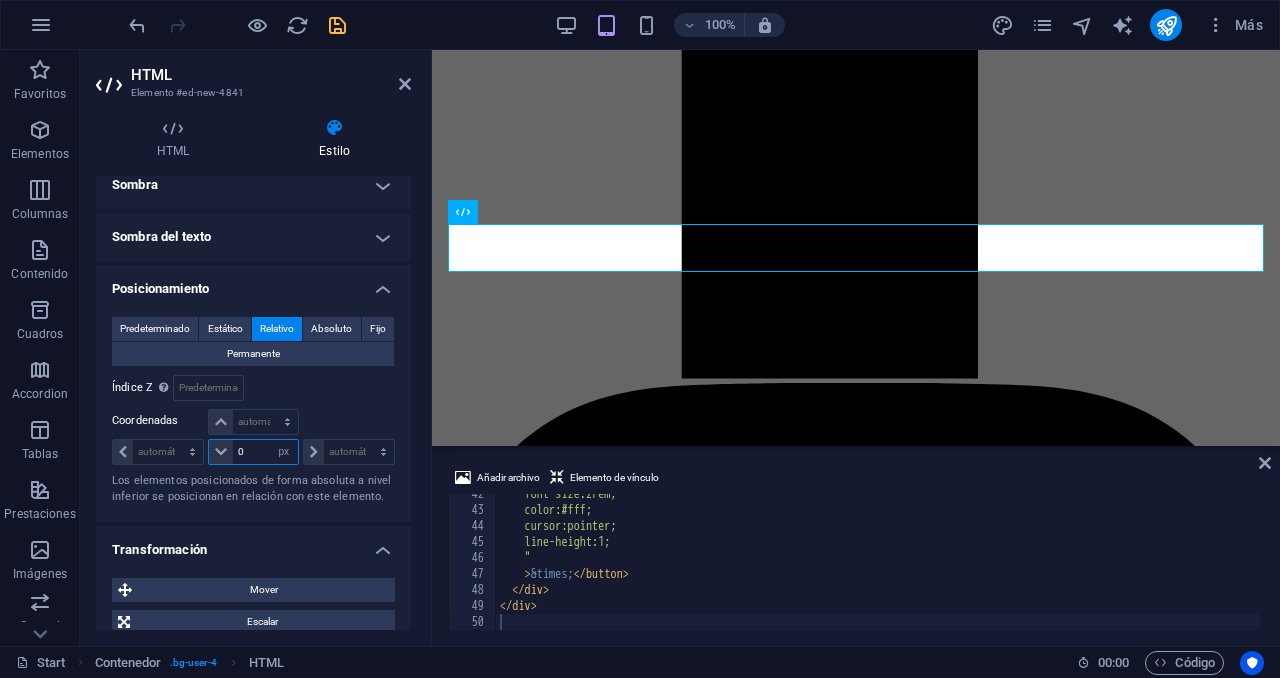 click on "0" at bounding box center (265, 452) 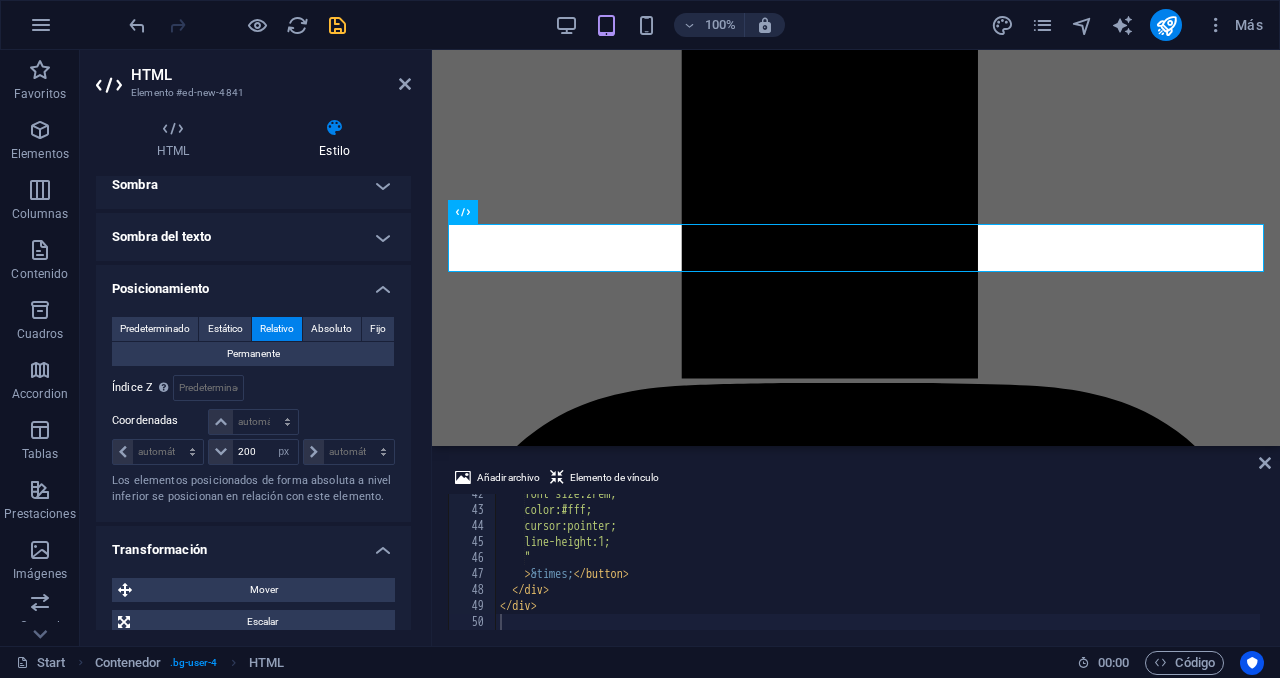 click at bounding box center [348, 423] 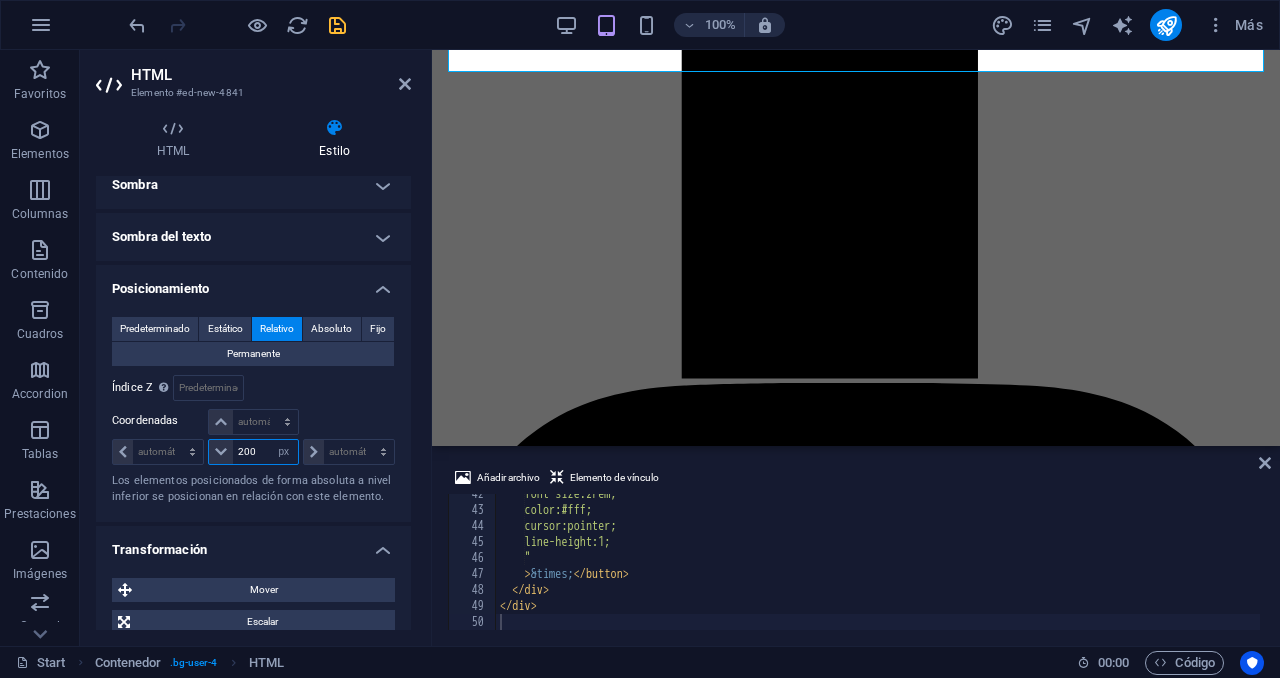 click on "200" at bounding box center [265, 452] 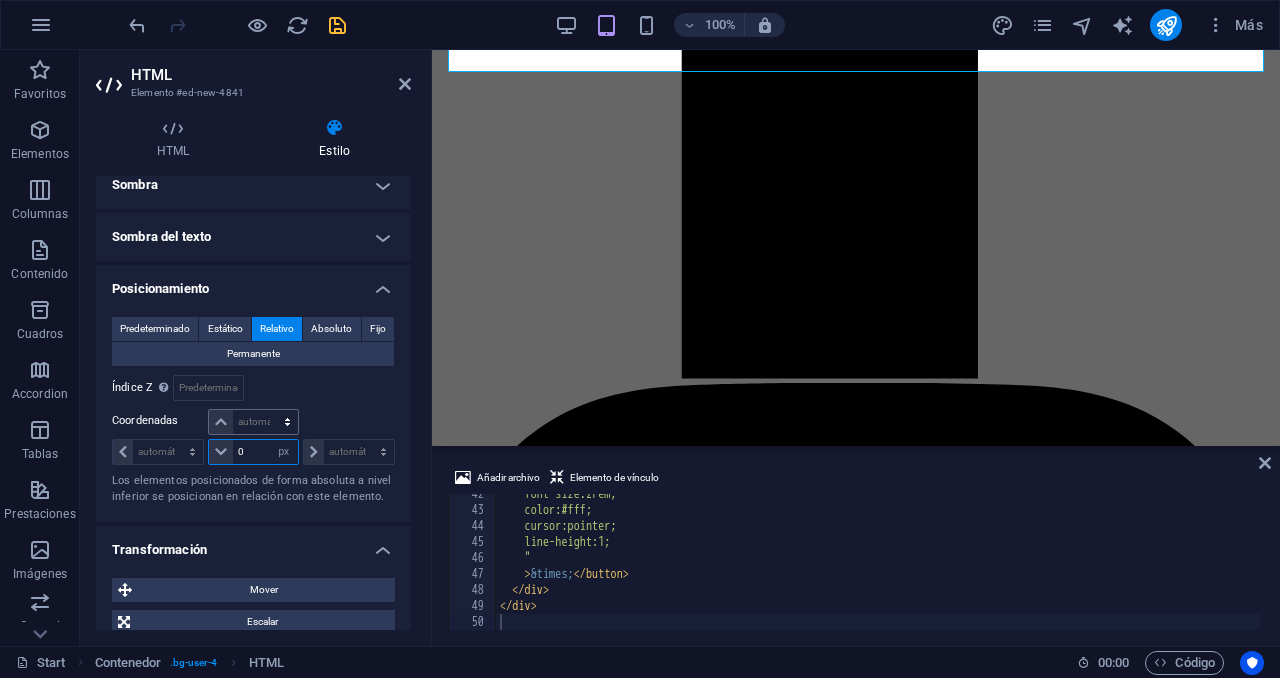 type on "0" 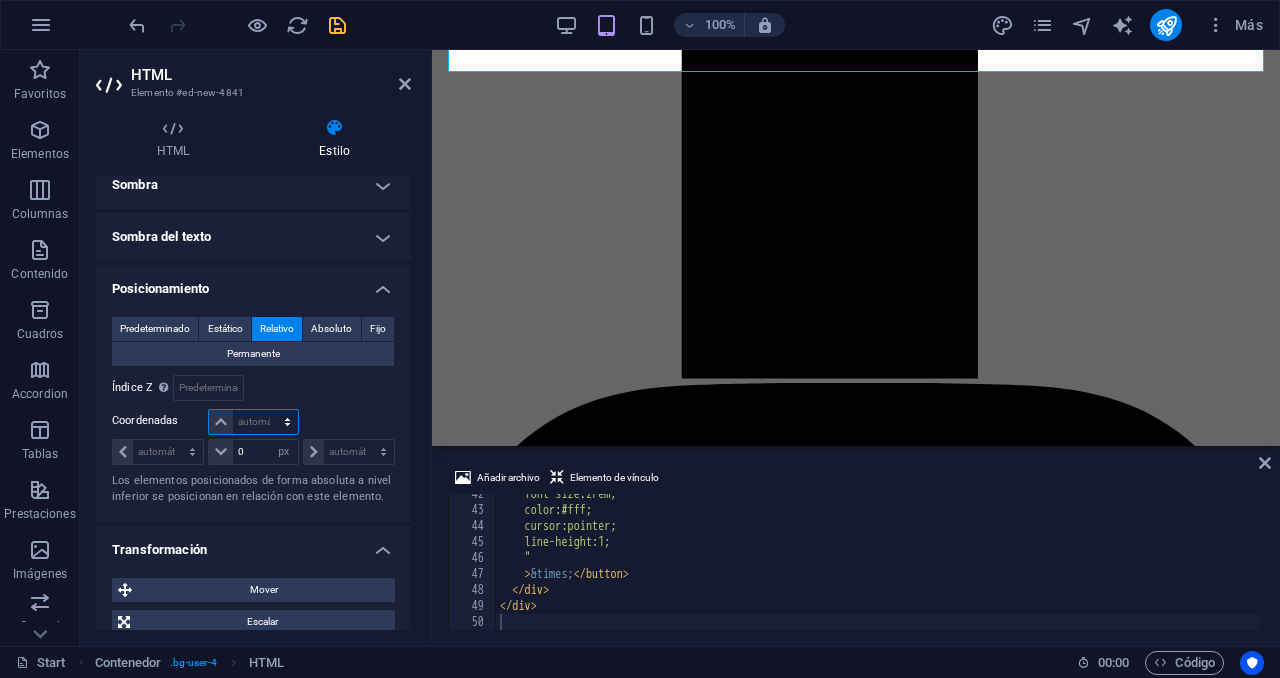 click on "automático px rem % em" at bounding box center [253, 422] 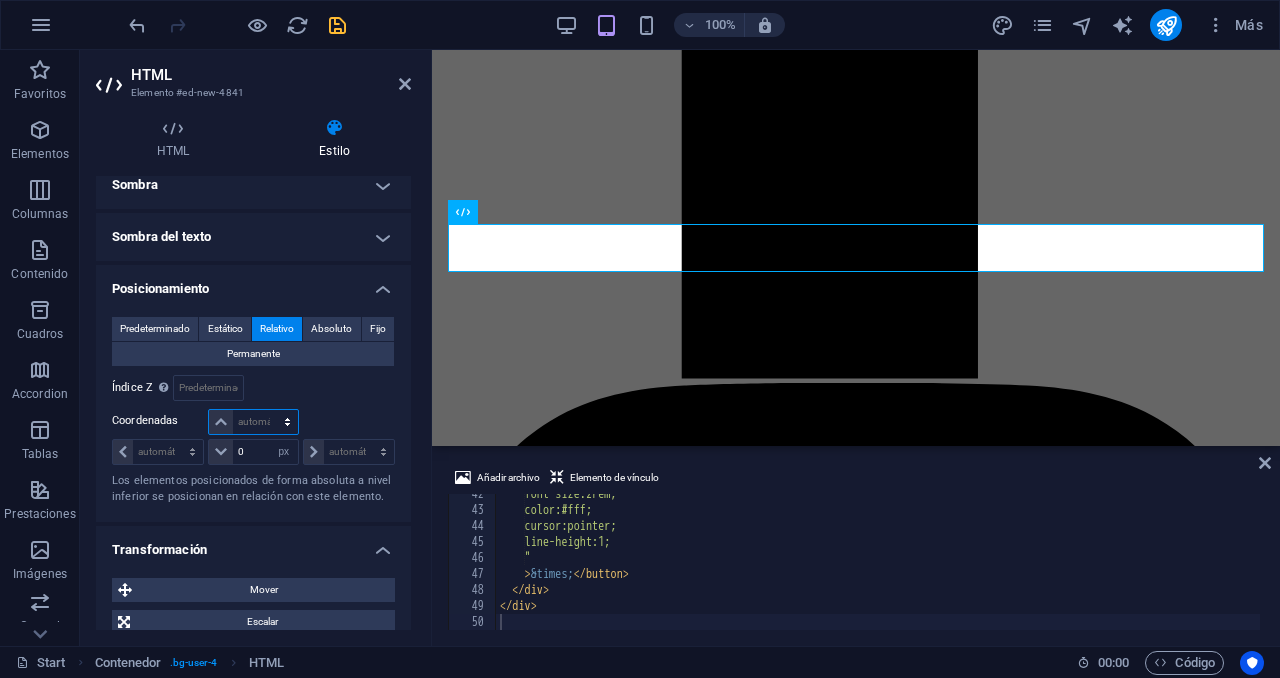 select on "px" 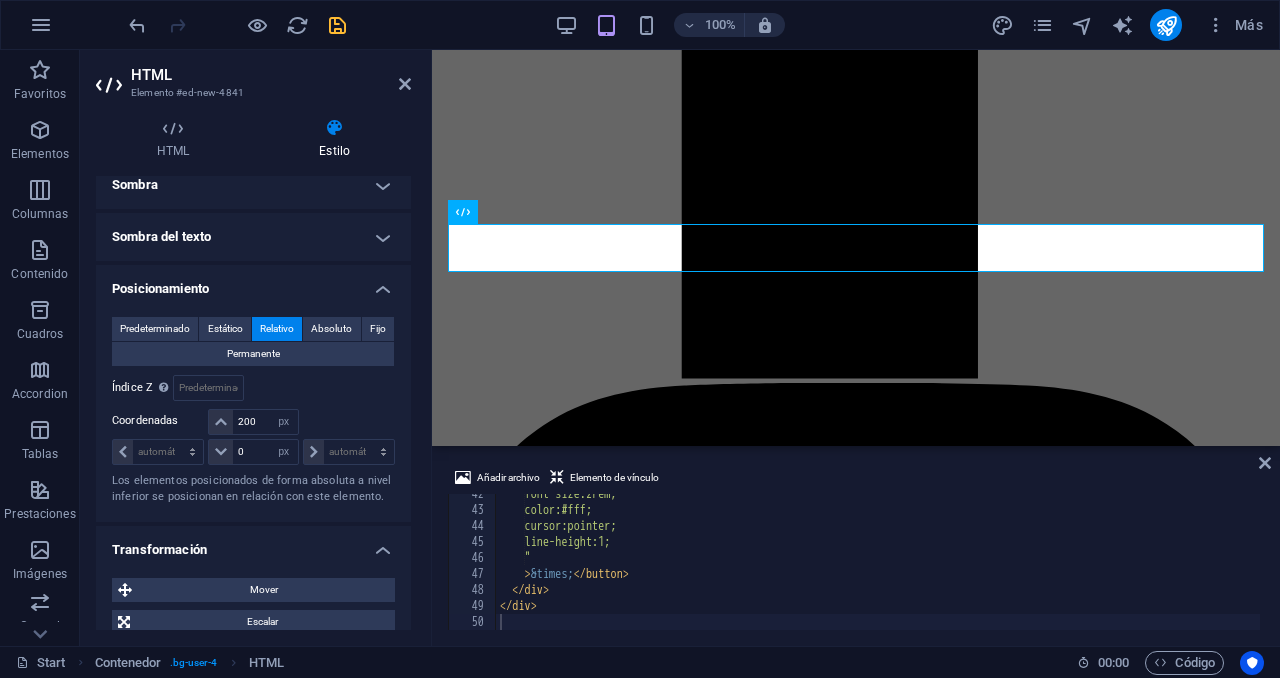 click at bounding box center (348, 423) 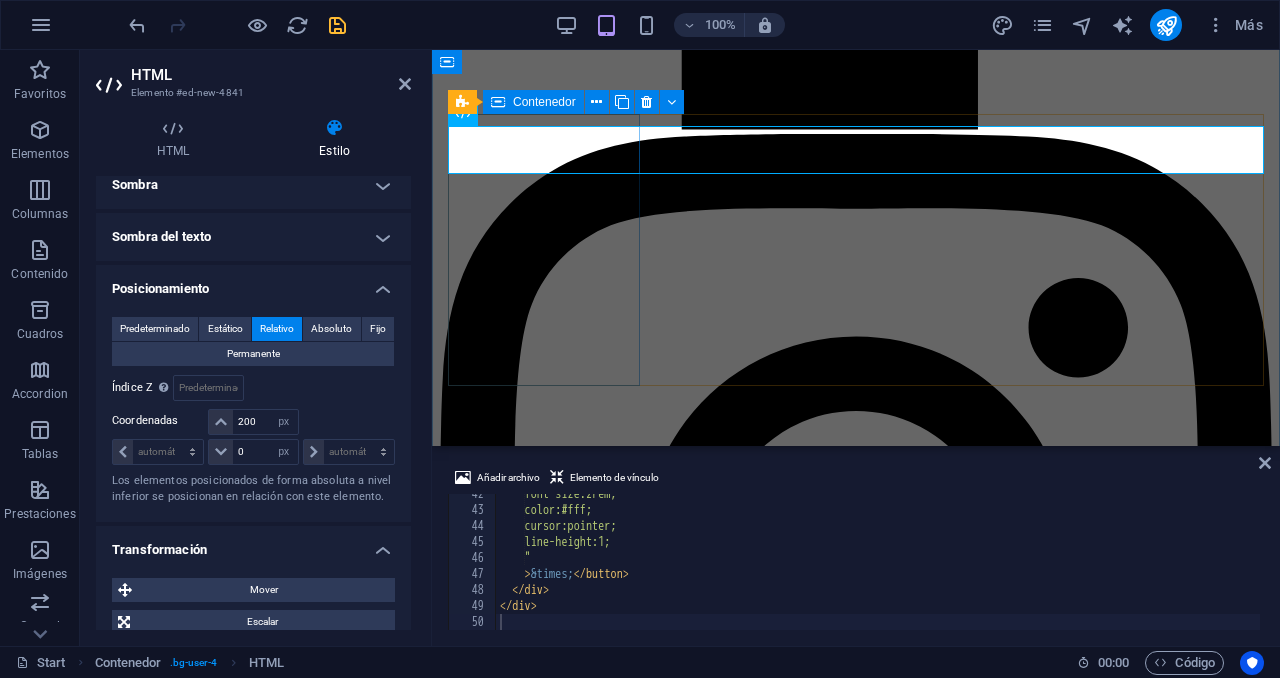 scroll, scrollTop: 4696, scrollLeft: 0, axis: vertical 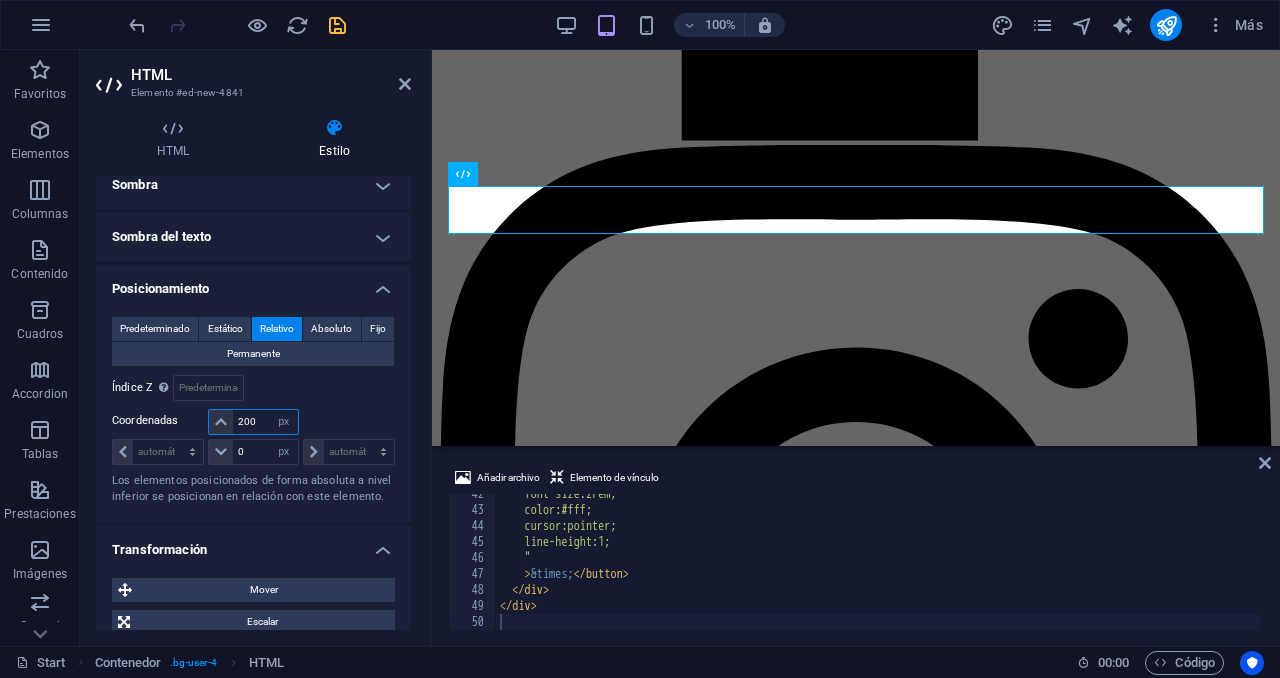 click on "200" at bounding box center [265, 422] 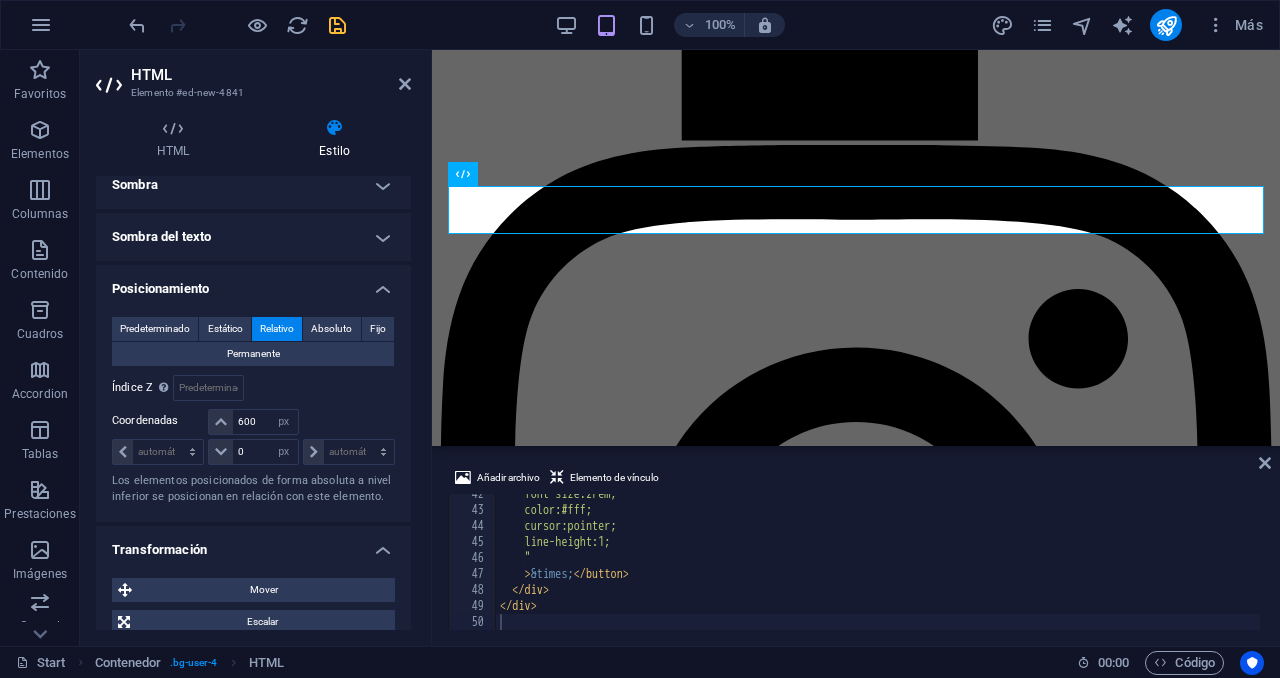 click at bounding box center (348, 423) 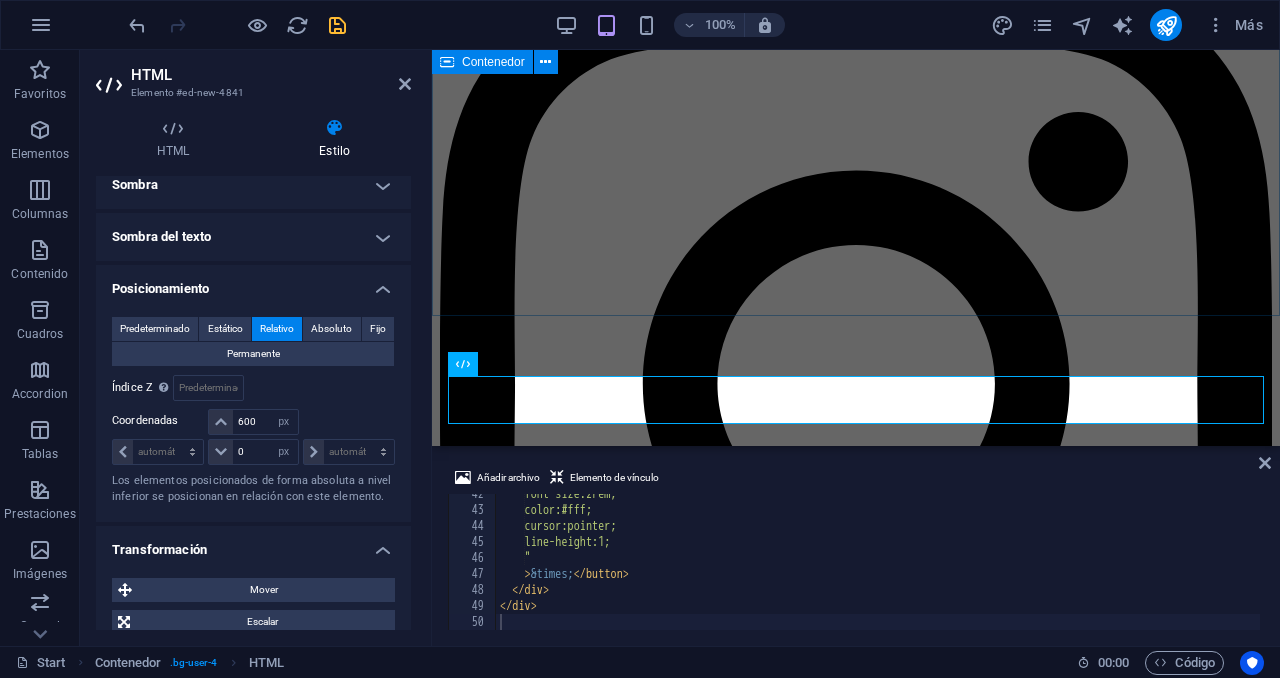 scroll, scrollTop: 4869, scrollLeft: 0, axis: vertical 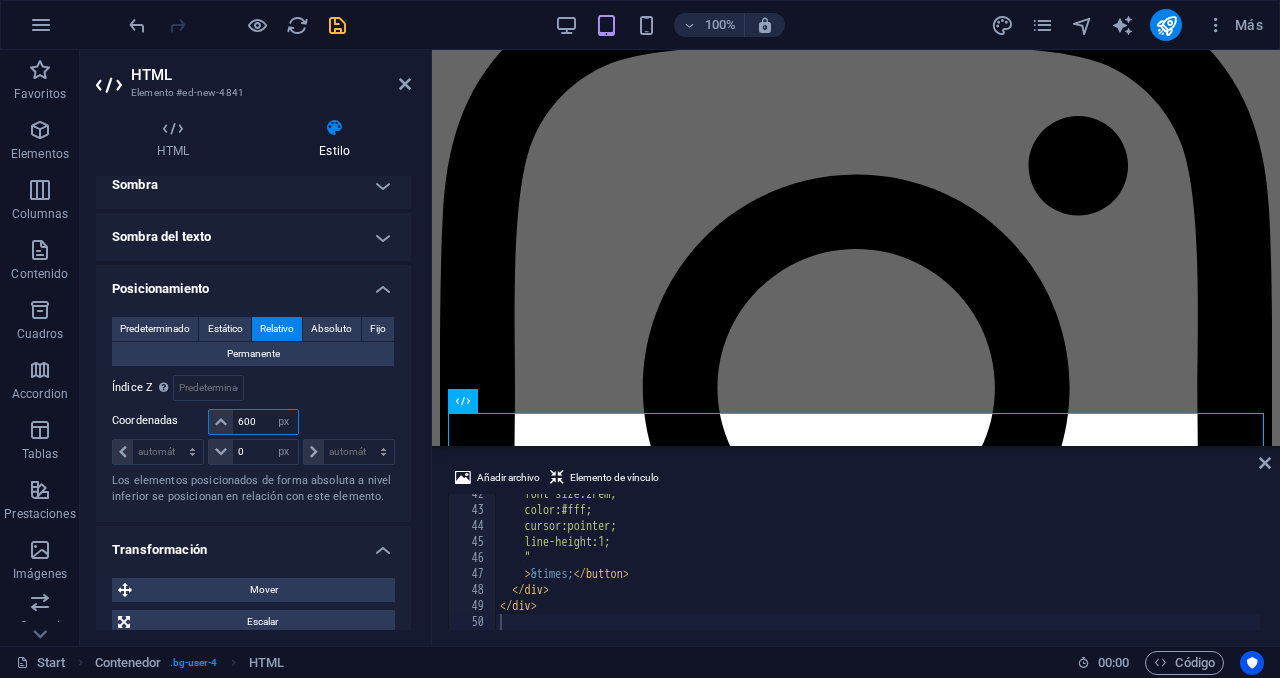 click on "600" at bounding box center (265, 422) 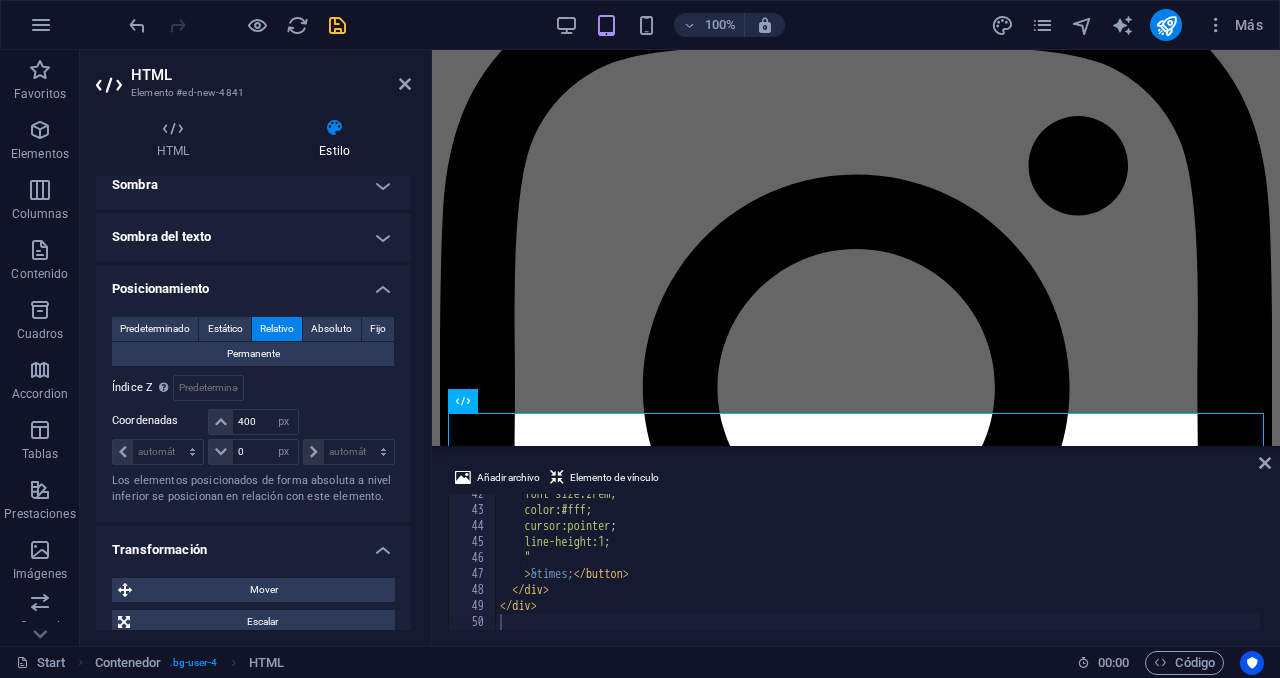 click at bounding box center (348, 423) 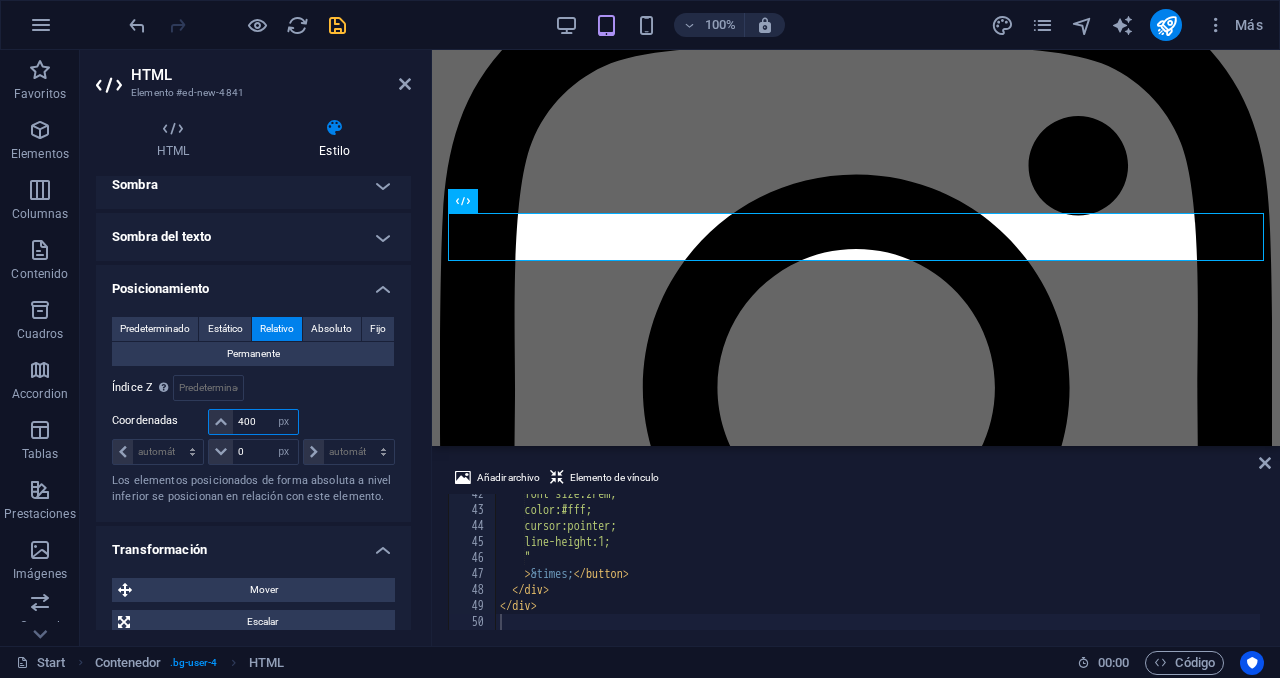 click on "400" at bounding box center [265, 422] 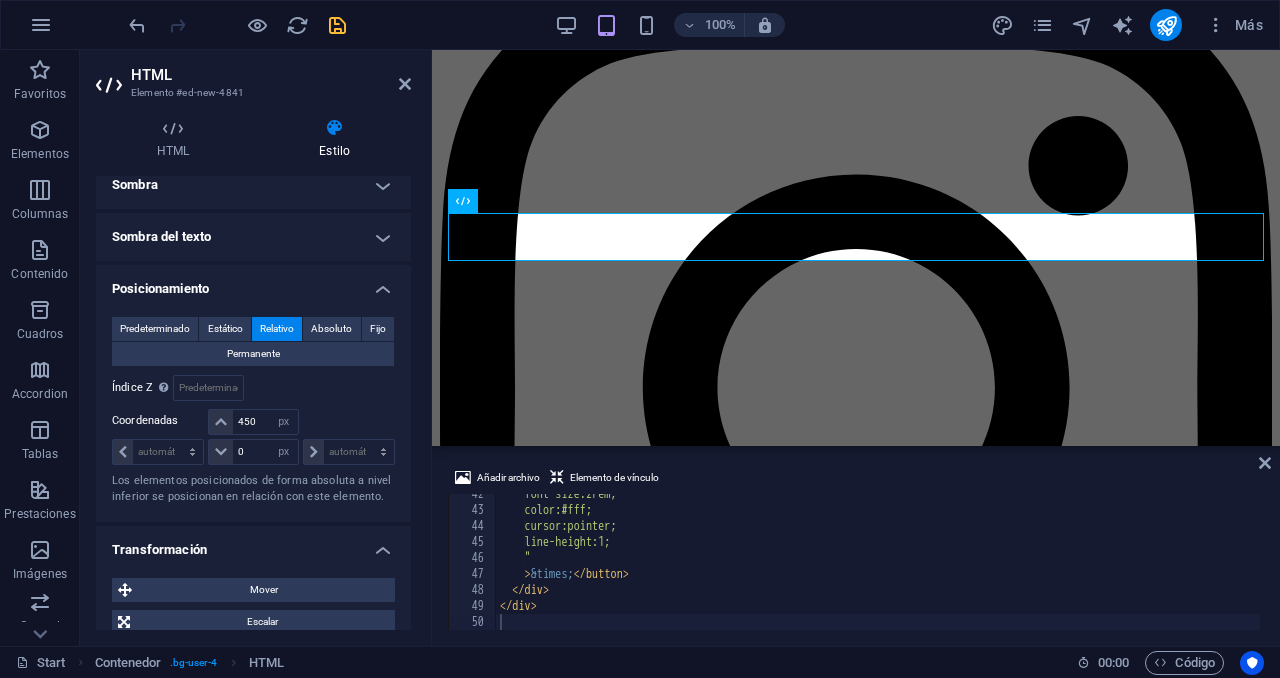 click at bounding box center (348, 423) 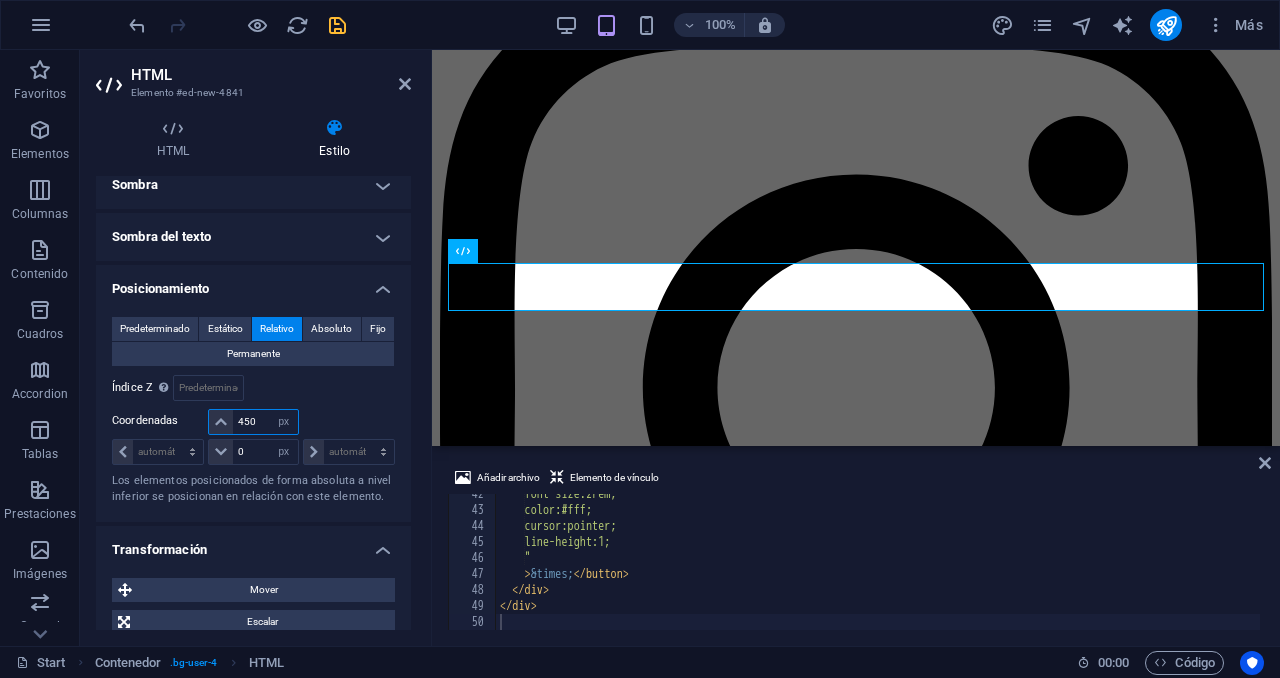 click on "450" at bounding box center [265, 422] 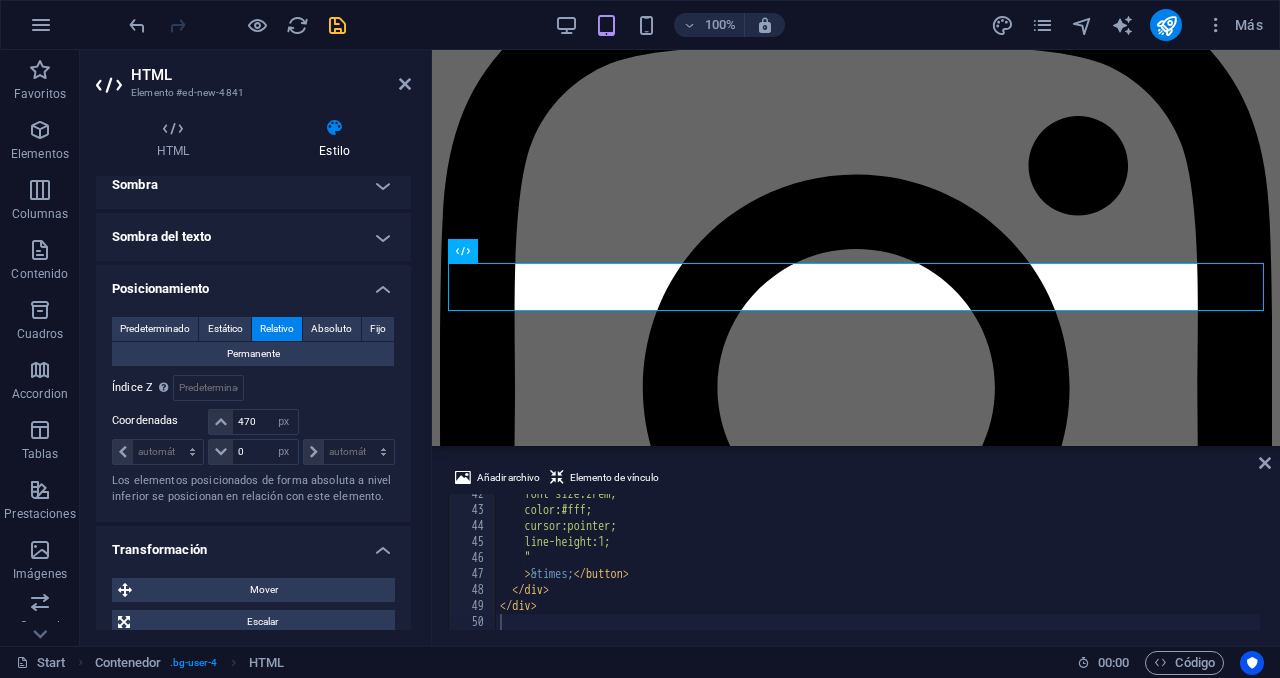 click at bounding box center (348, 423) 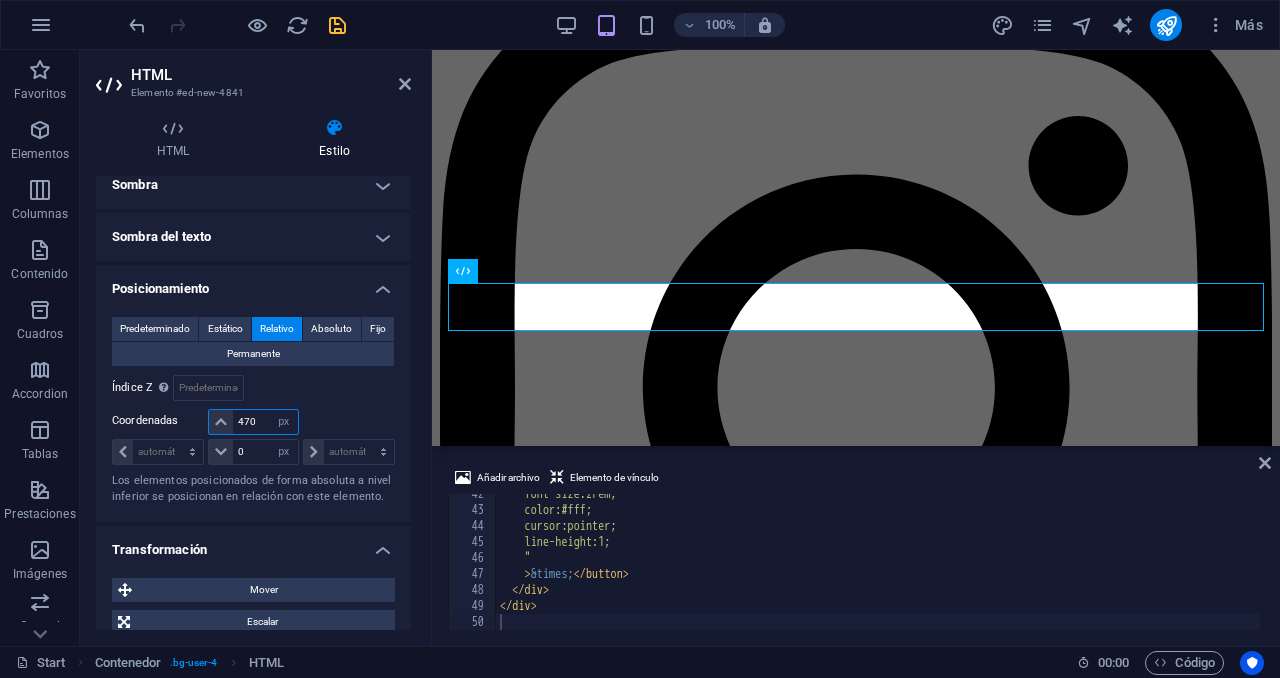 click on "470" at bounding box center [265, 422] 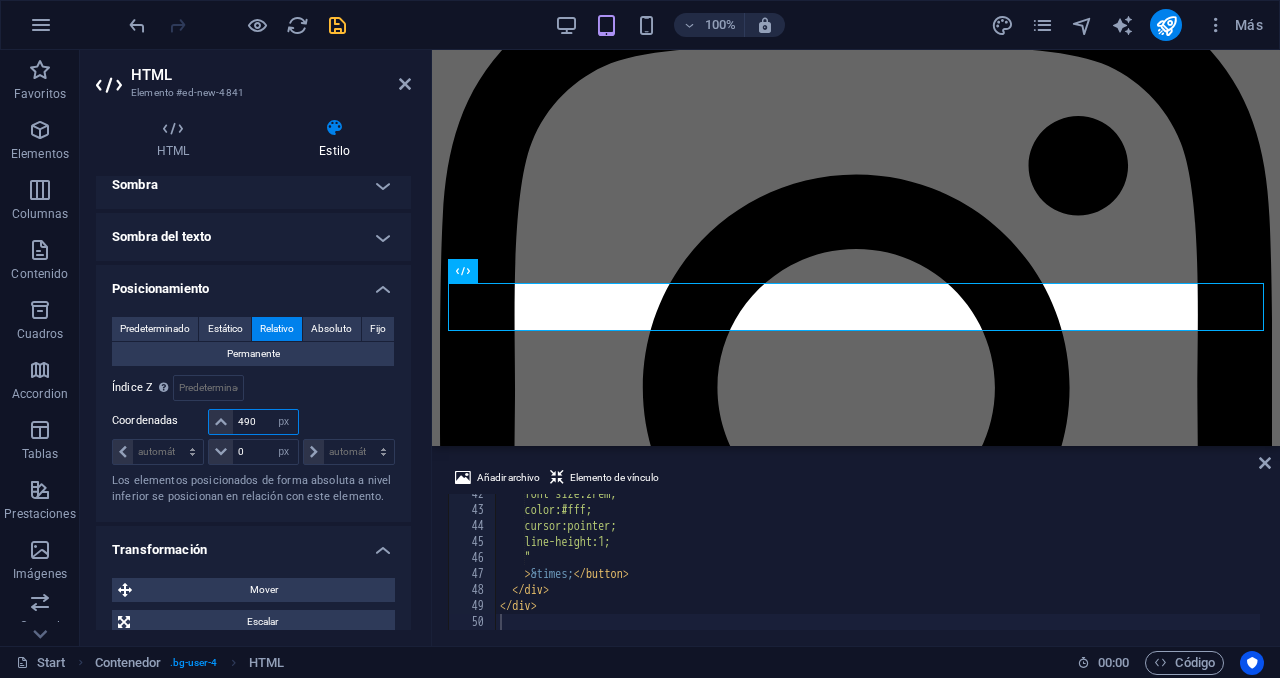 type on "490" 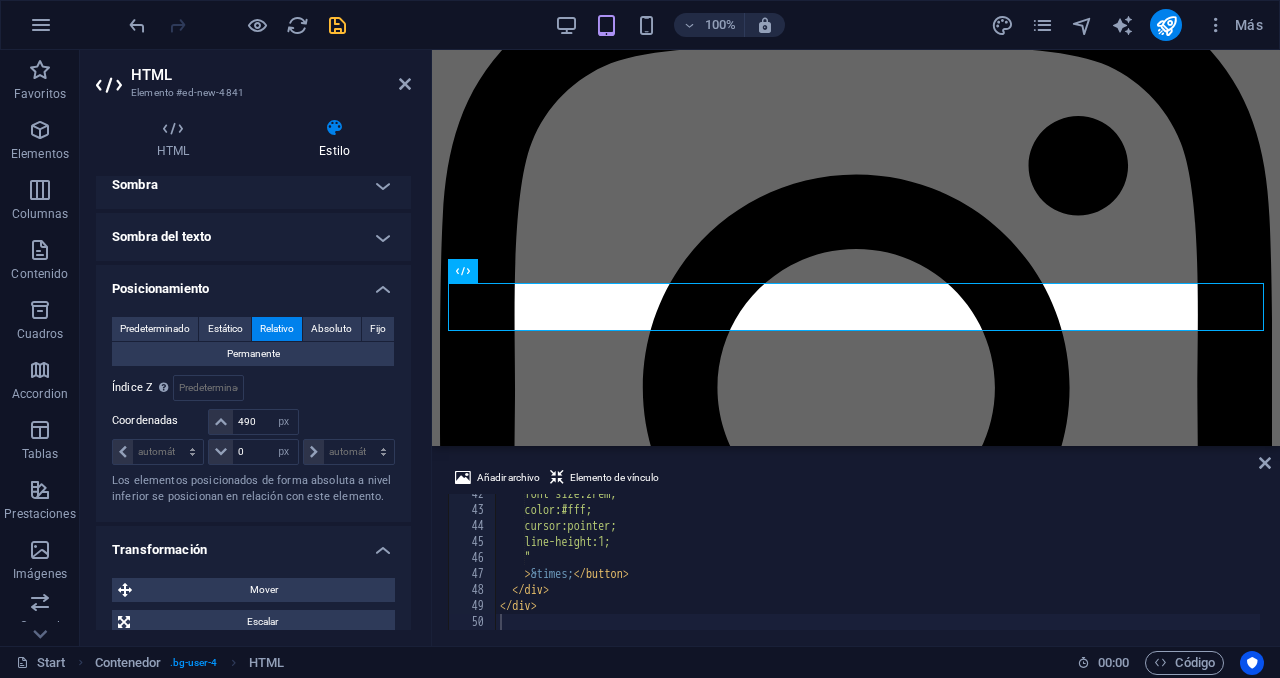 click at bounding box center [348, 423] 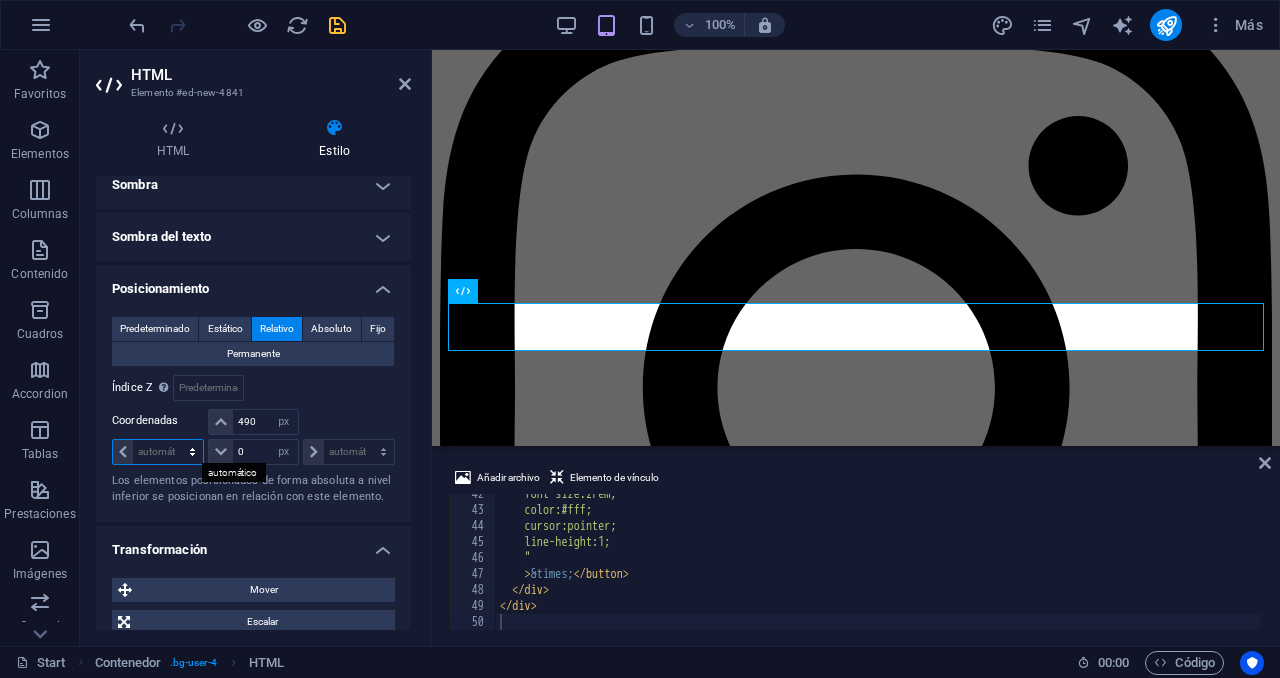 click on "automático px rem % em" at bounding box center [158, 452] 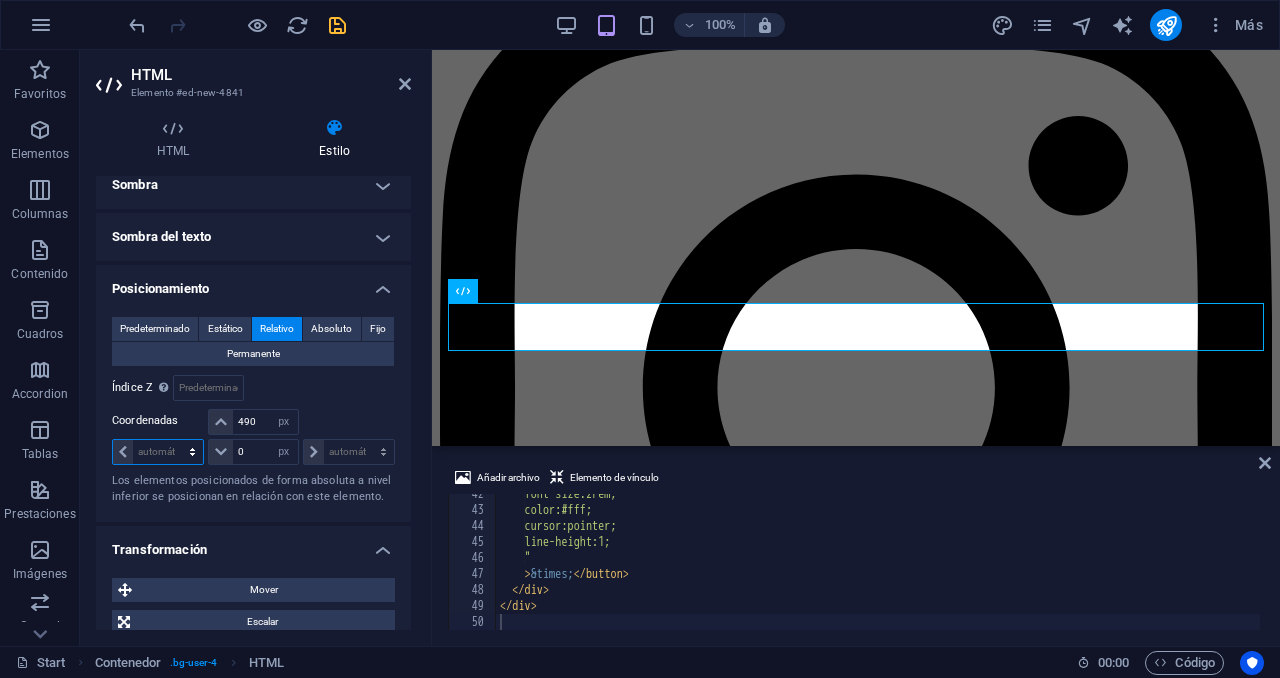 select on "px" 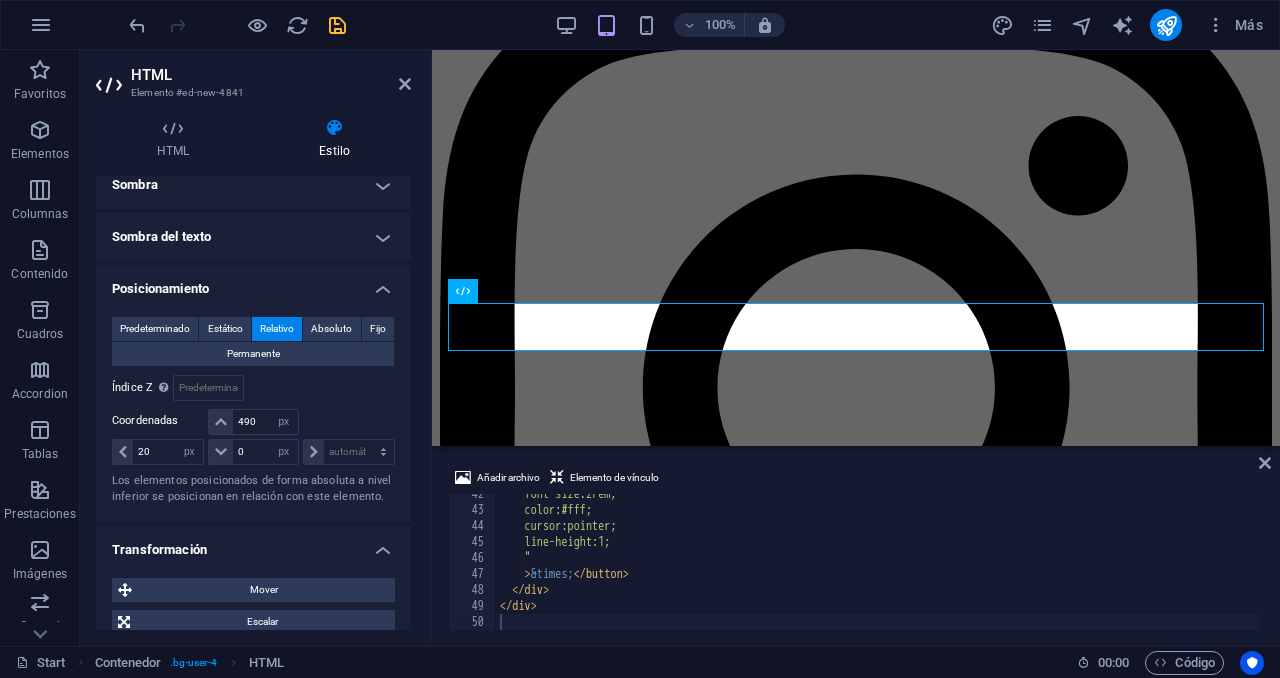click at bounding box center (348, 423) 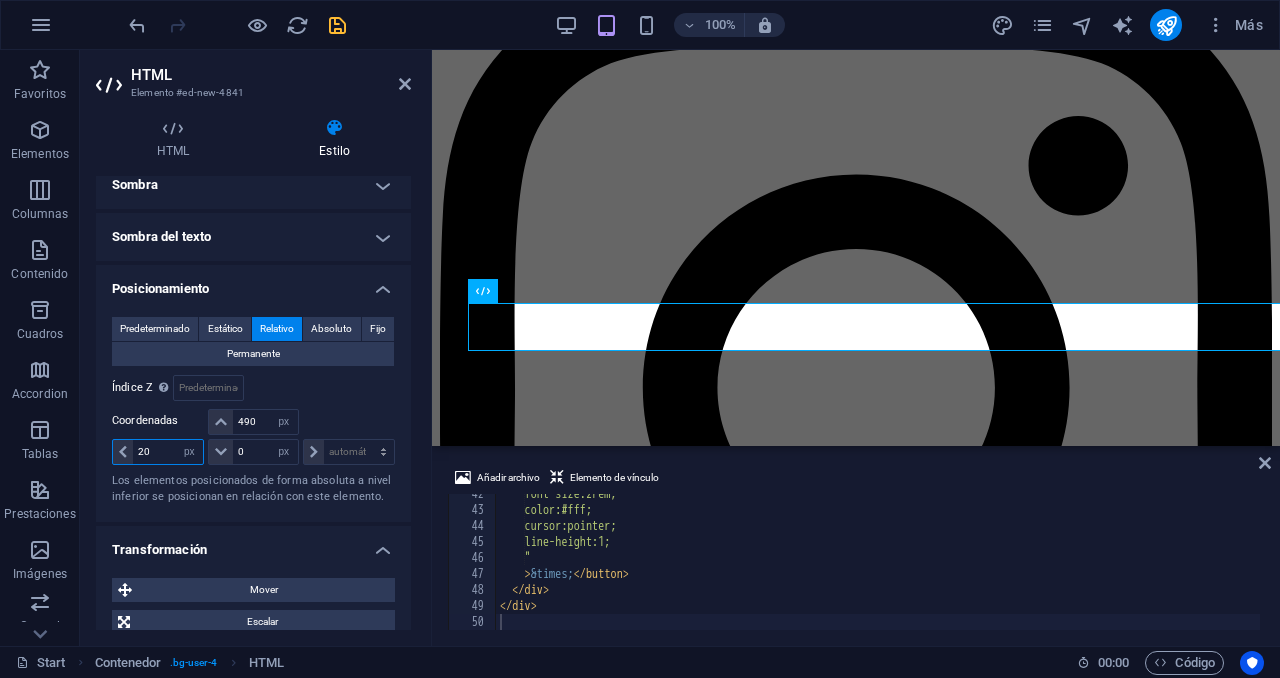 click on "20" at bounding box center (168, 452) 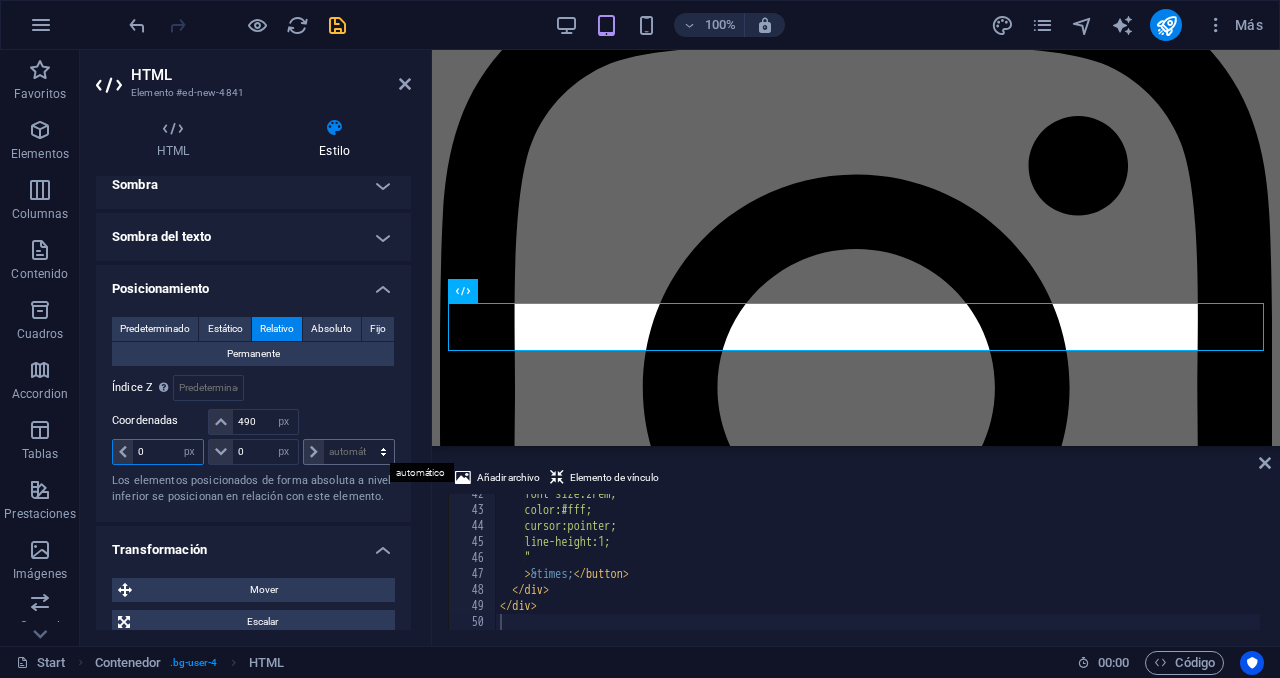 type on "0" 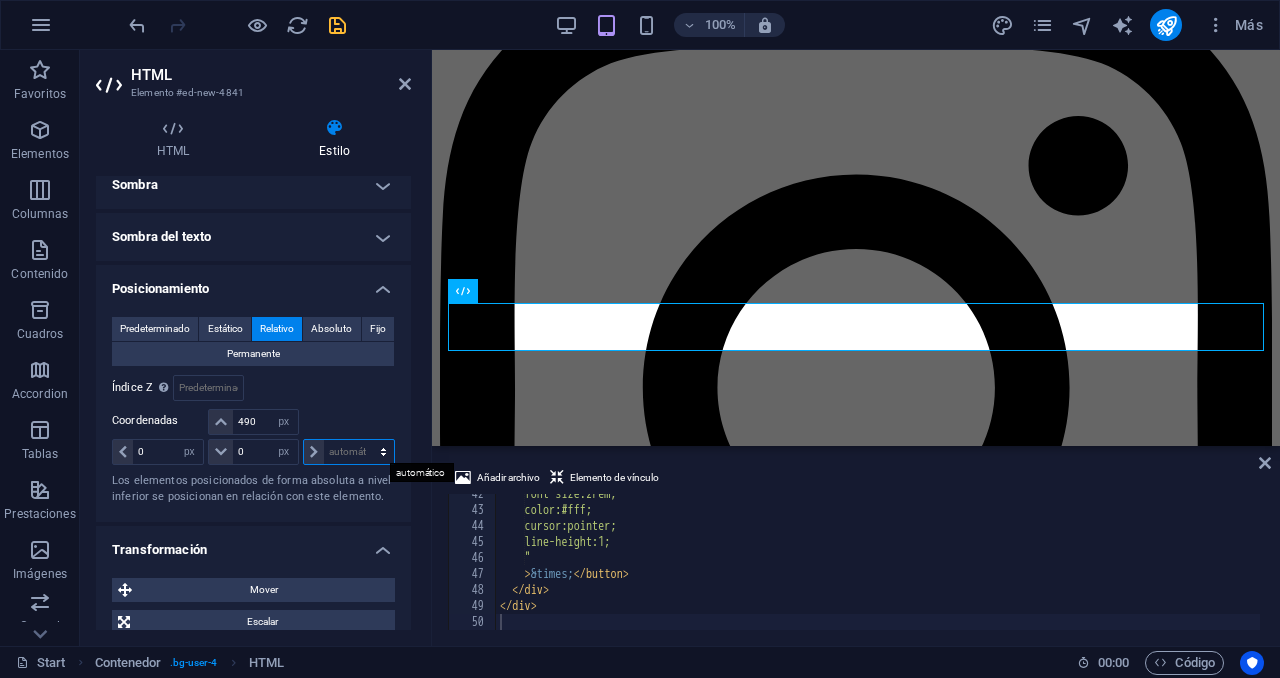 click on "automático px rem % em" at bounding box center (349, 452) 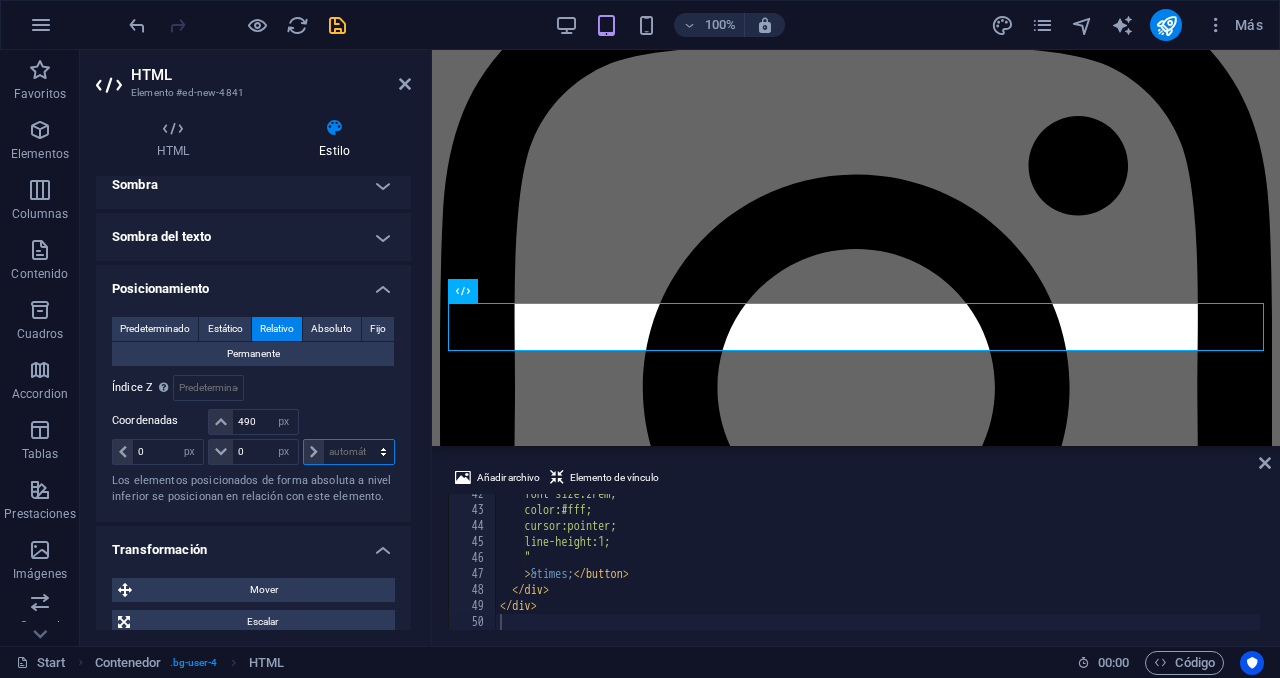 click on "automático px rem % em" at bounding box center (349, 452) 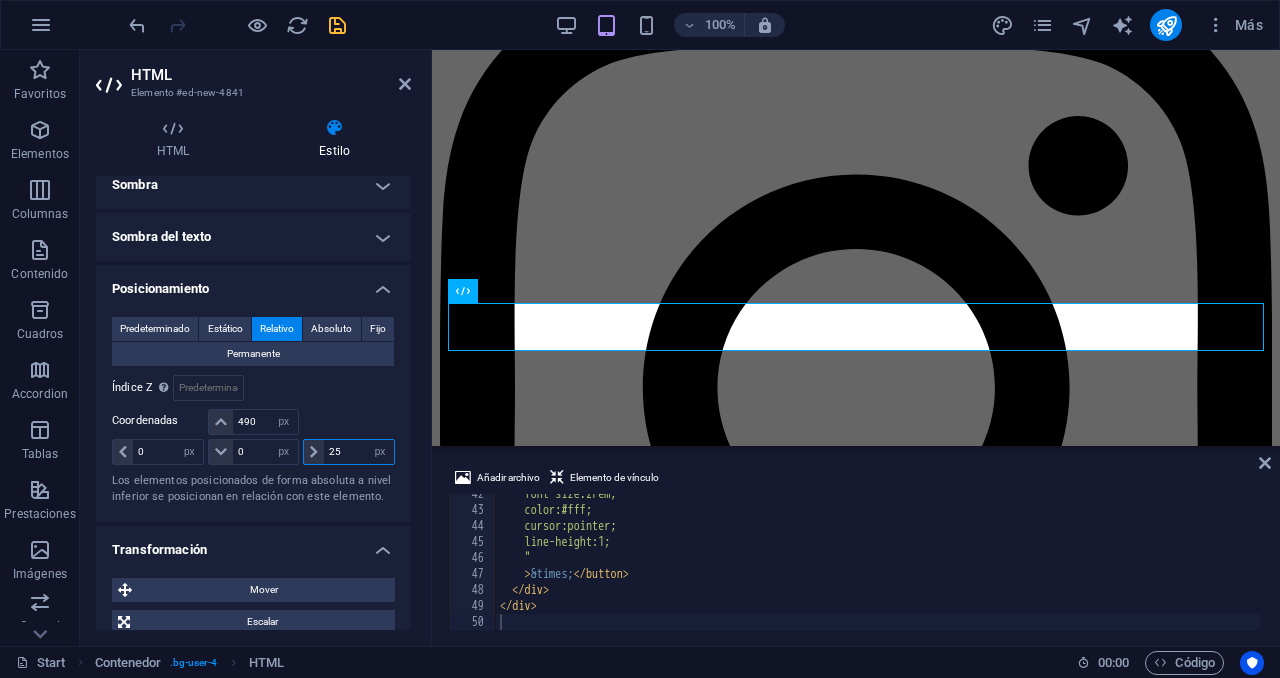 type on "25" 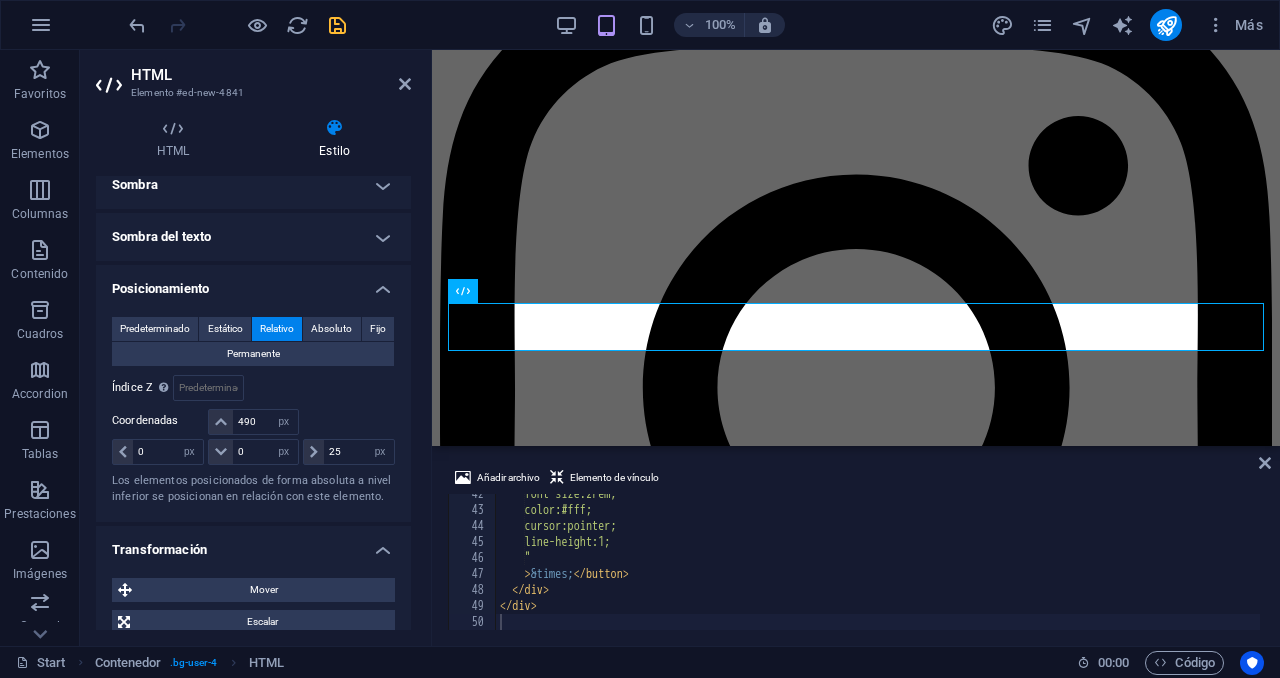 click at bounding box center (348, 423) 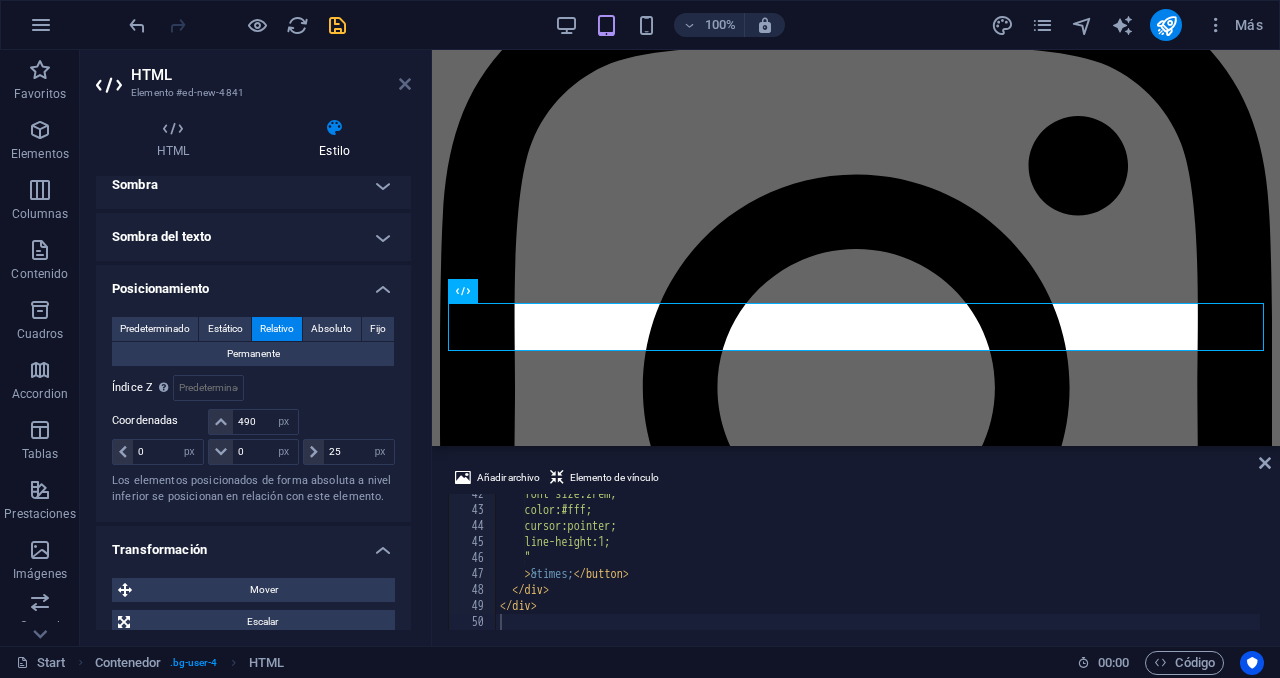 click at bounding box center [405, 84] 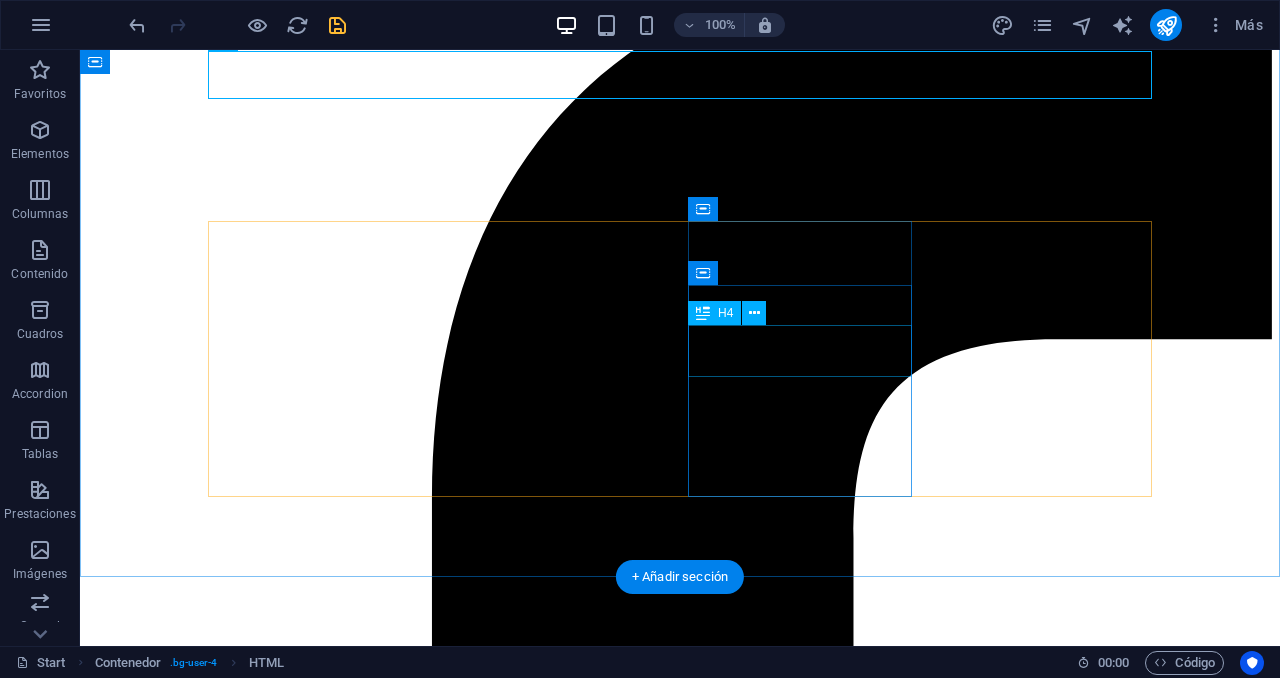 scroll, scrollTop: 4449, scrollLeft: 0, axis: vertical 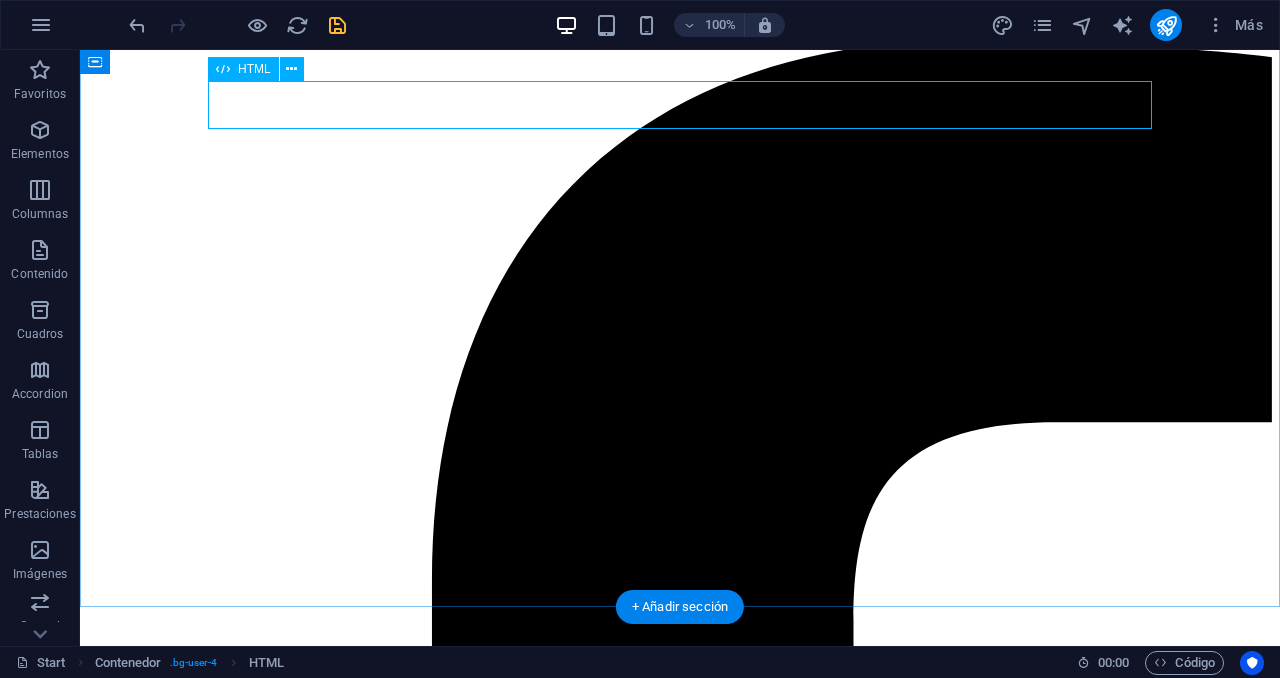 click on "Más información sobre el proceso
×" at bounding box center (680, 44446) 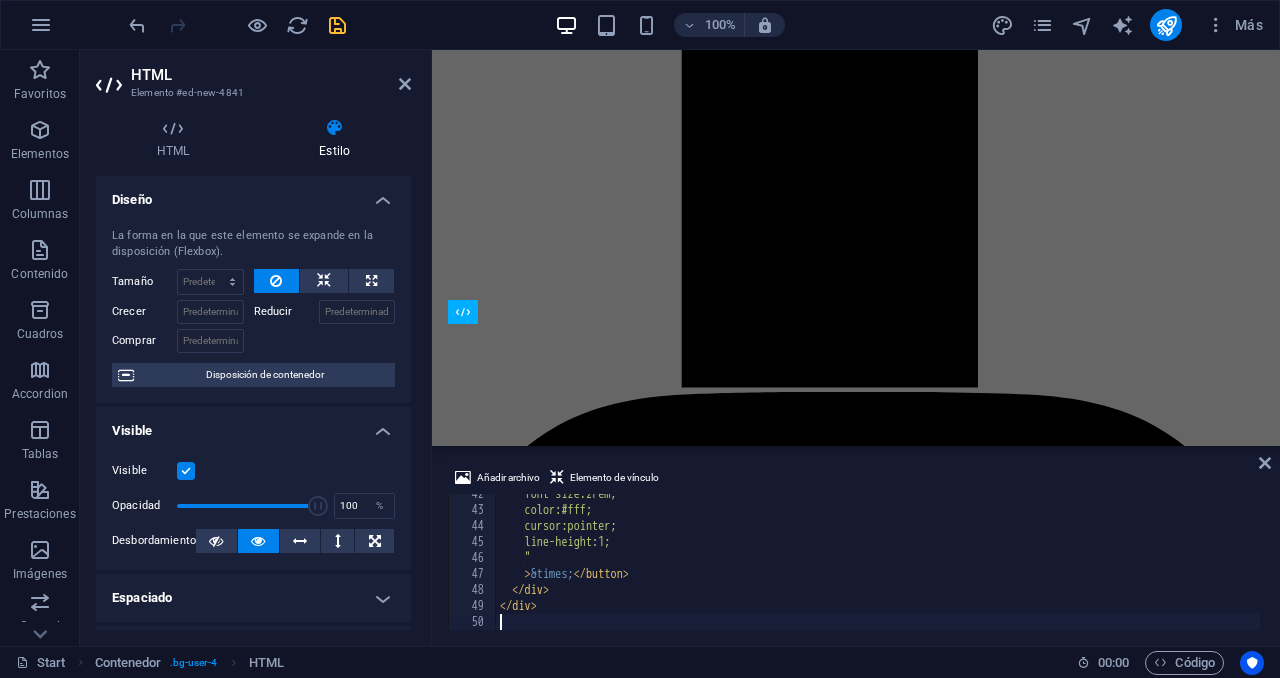 scroll, scrollTop: 4848, scrollLeft: 0, axis: vertical 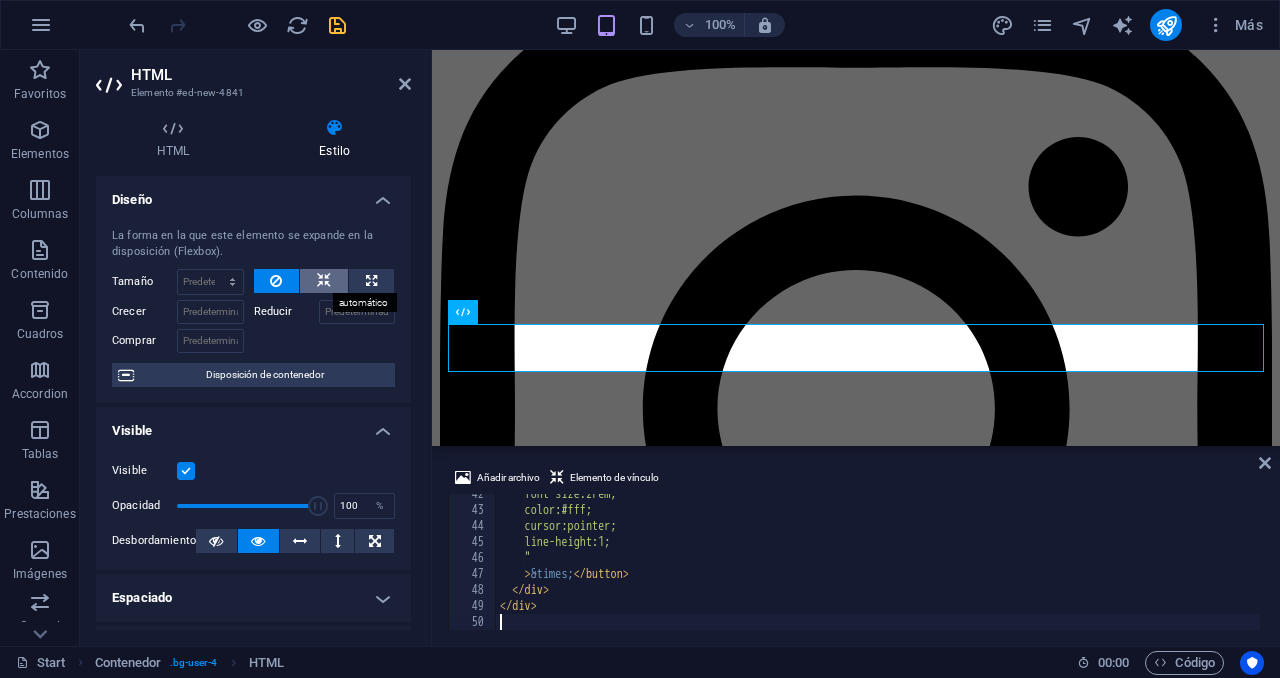 click at bounding box center (324, 281) 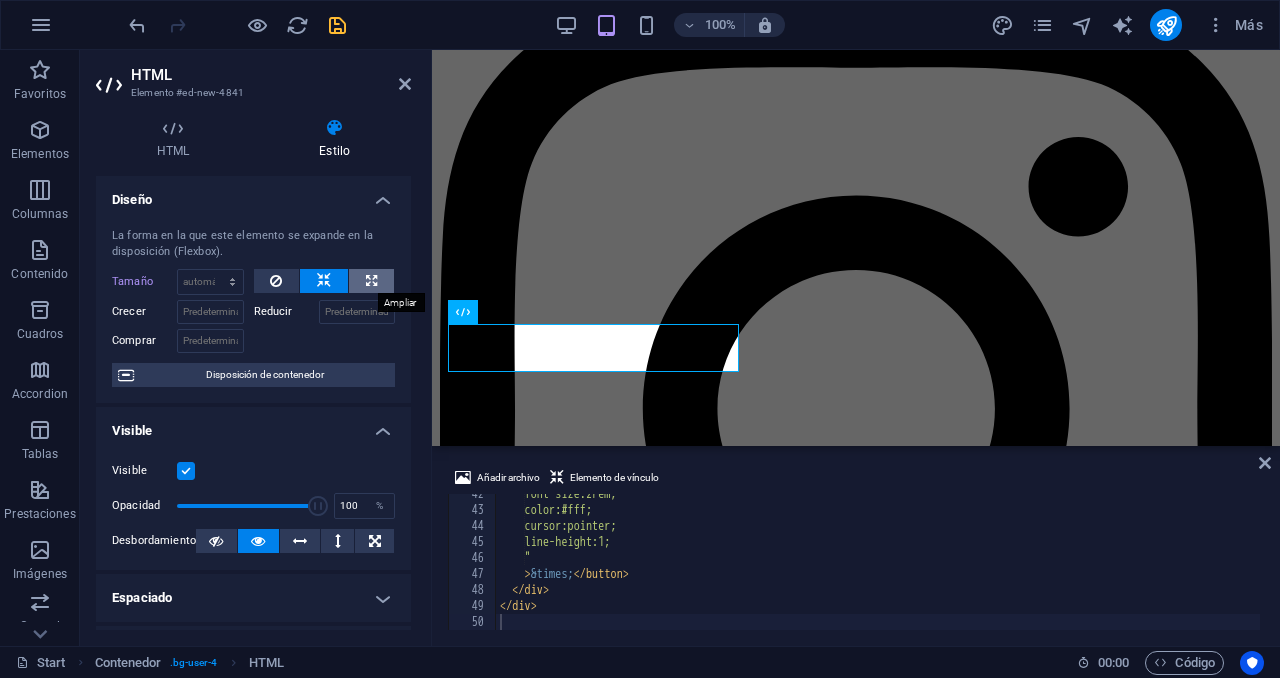 click at bounding box center [371, 281] 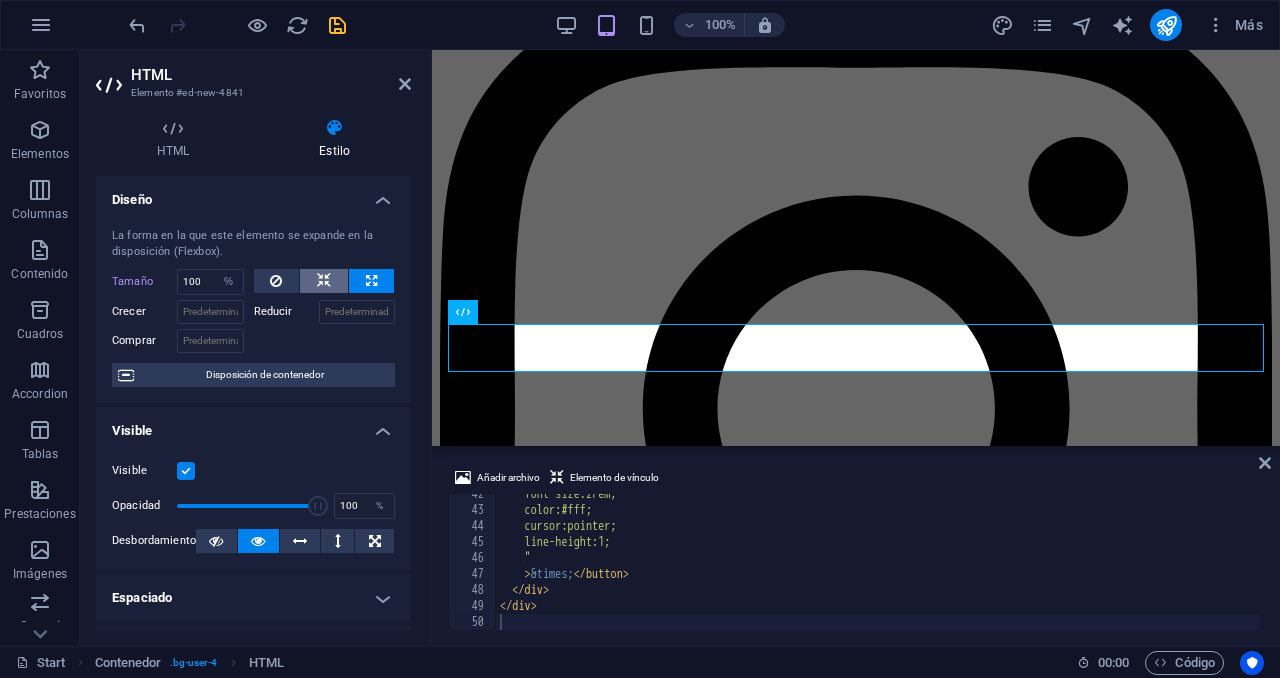 click at bounding box center [324, 281] 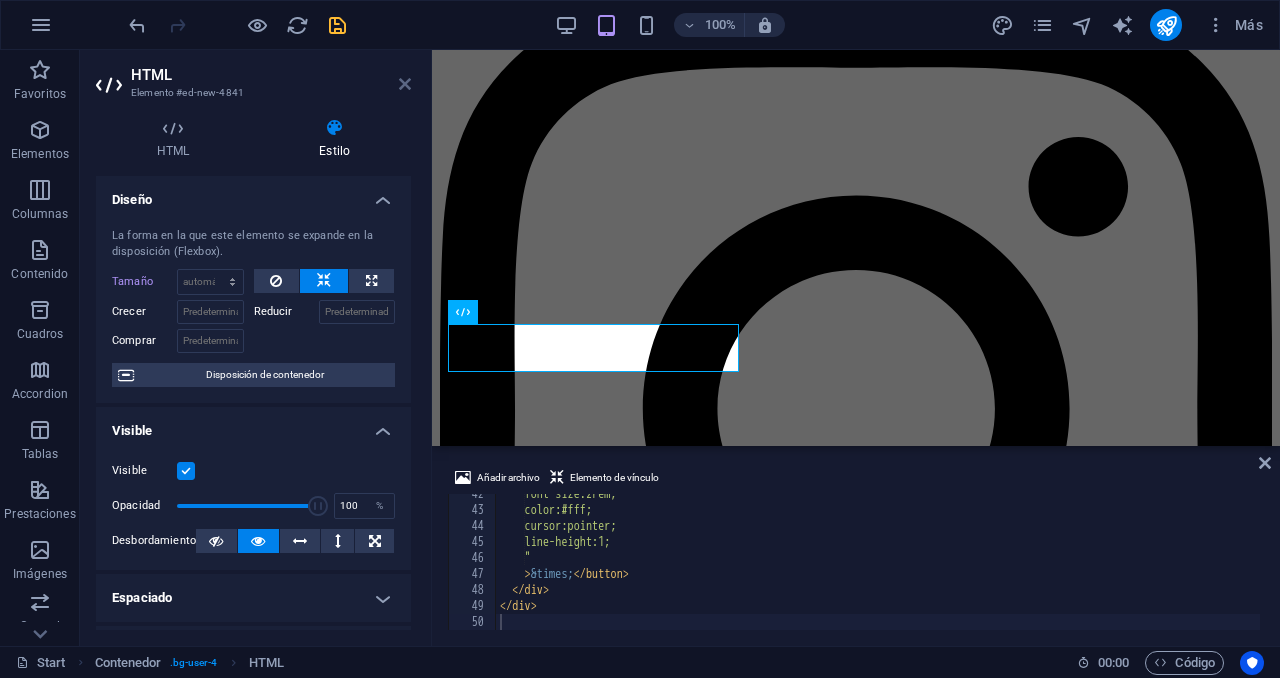 click at bounding box center [405, 84] 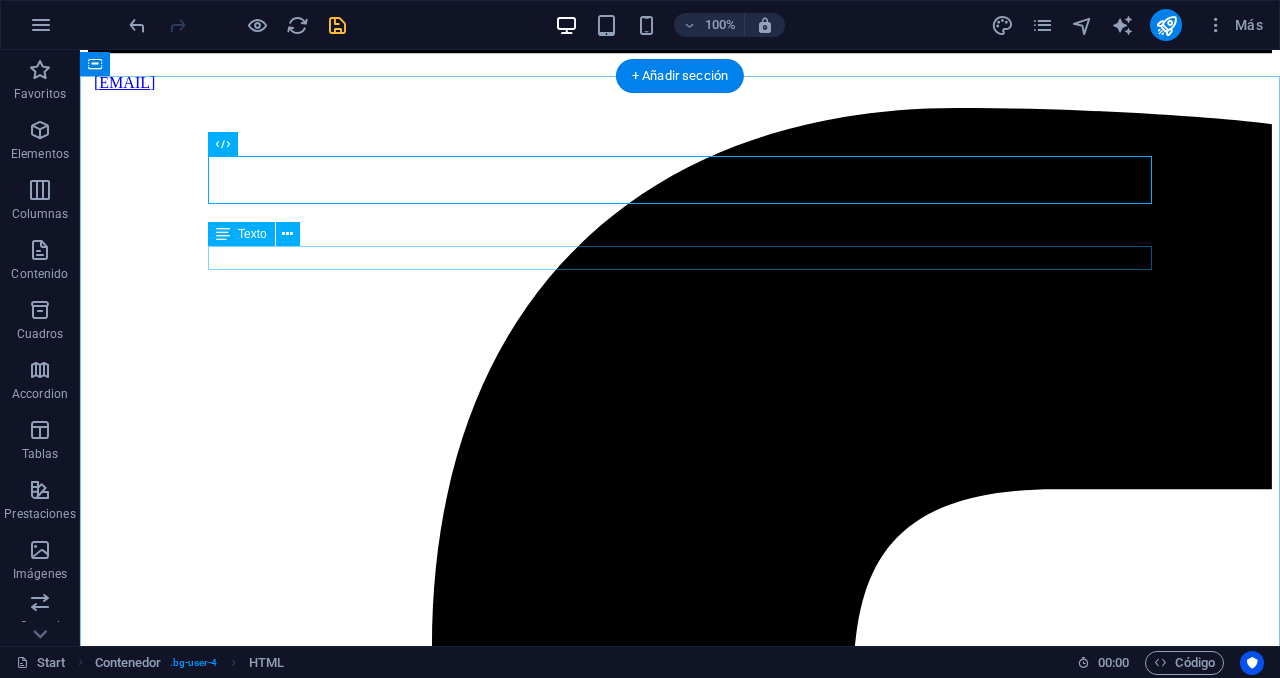 scroll, scrollTop: 4488, scrollLeft: 0, axis: vertical 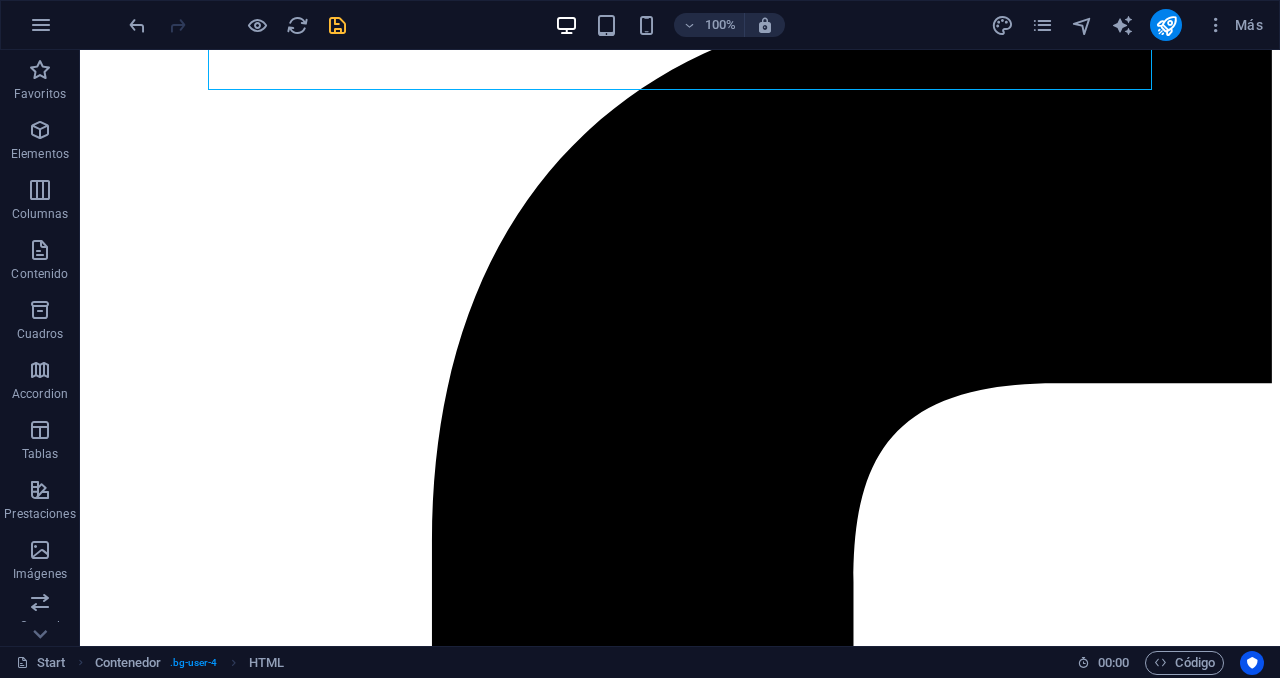 click at bounding box center [337, 25] 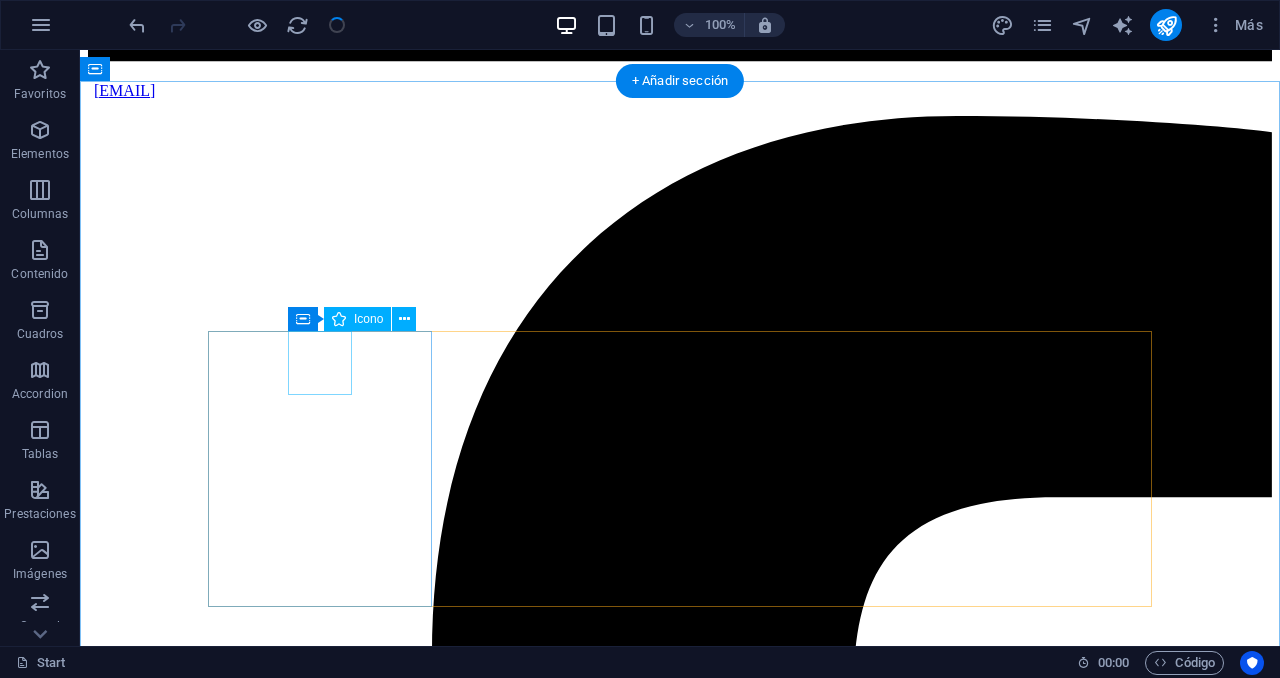 scroll, scrollTop: 4368, scrollLeft: 0, axis: vertical 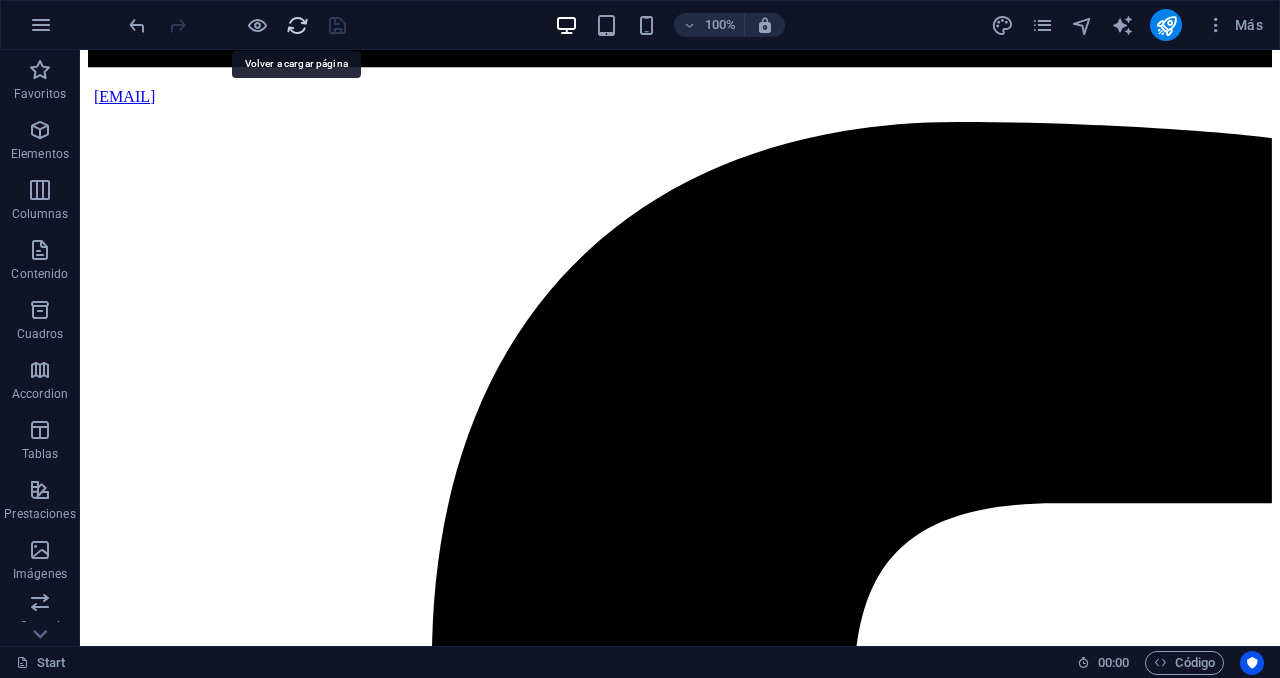 click at bounding box center (297, 25) 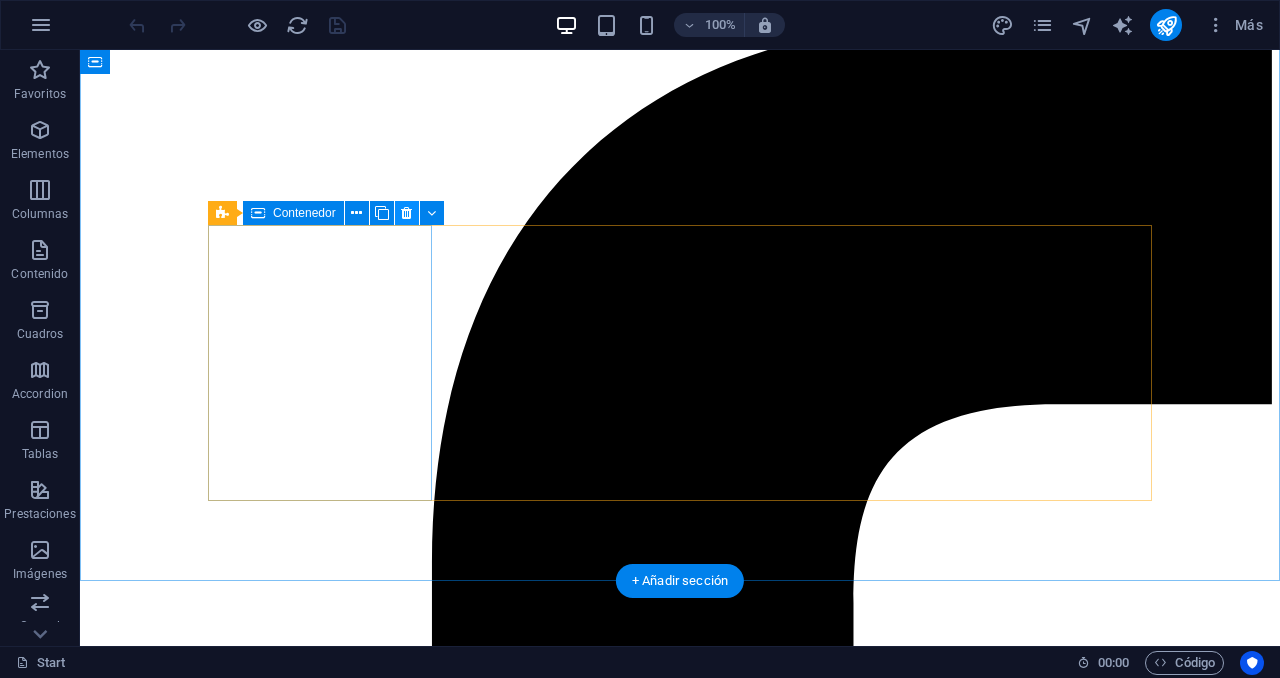scroll, scrollTop: 4475, scrollLeft: 0, axis: vertical 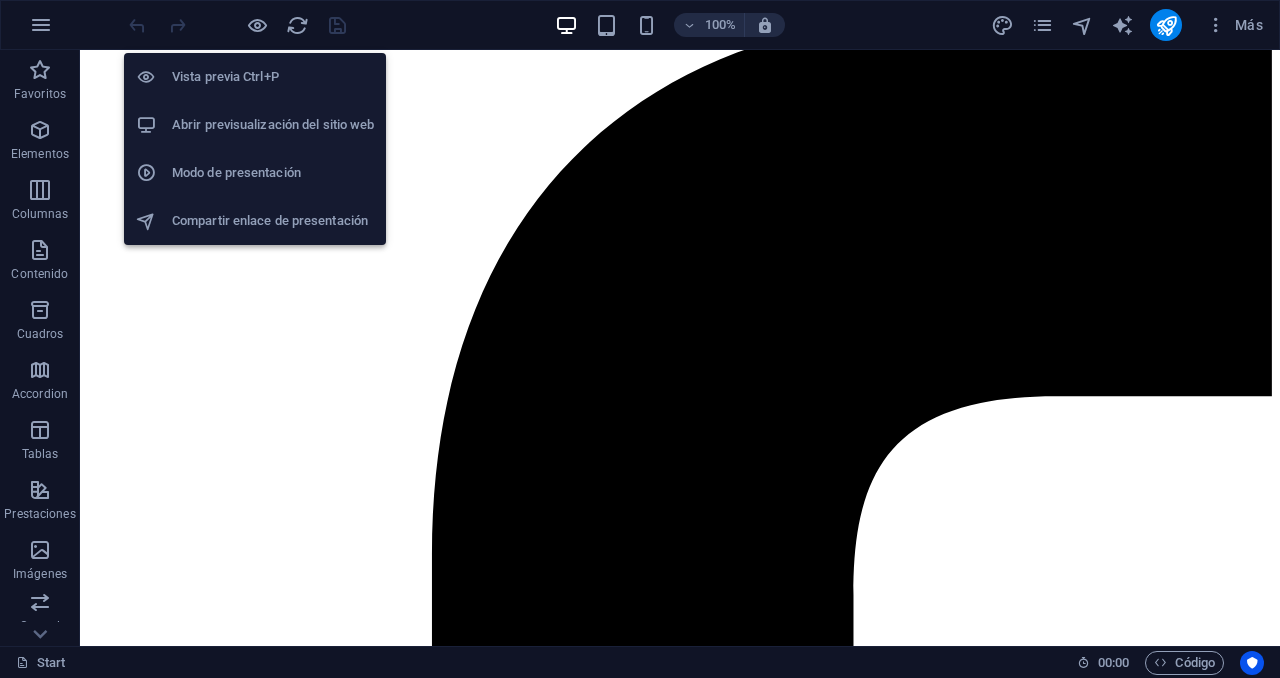 click on "Abrir previsualización del sitio web" at bounding box center (255, 125) 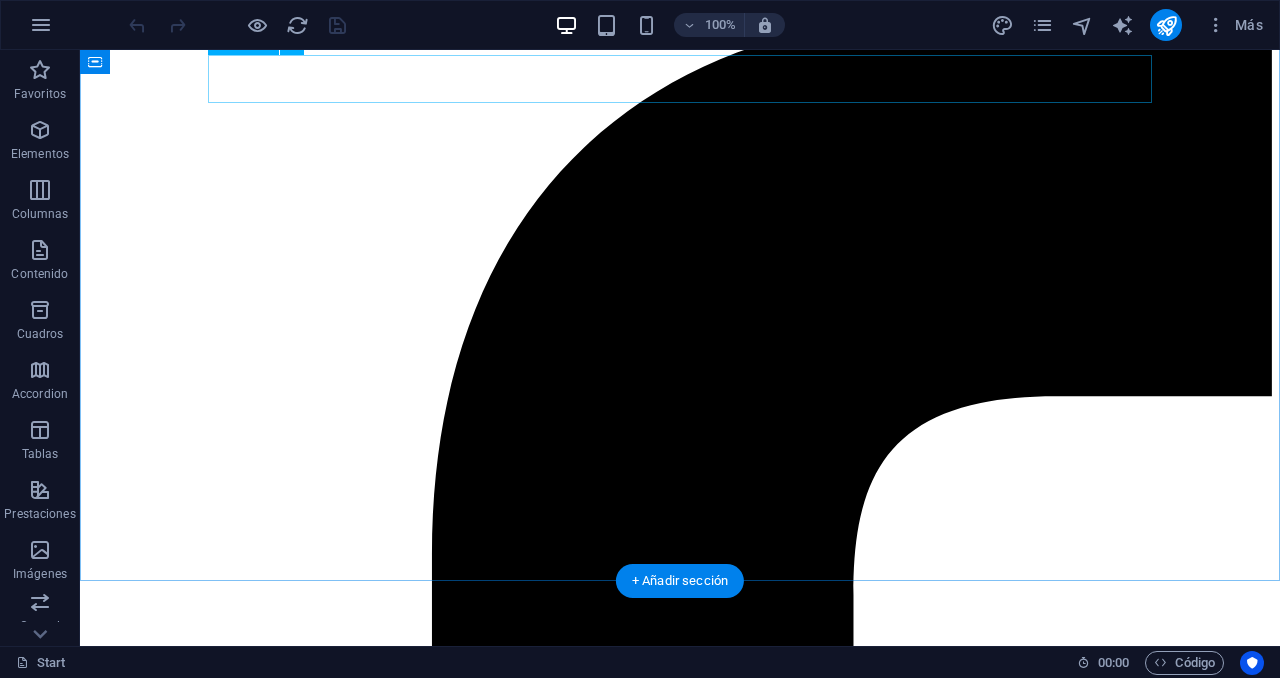 scroll, scrollTop: 4451, scrollLeft: 0, axis: vertical 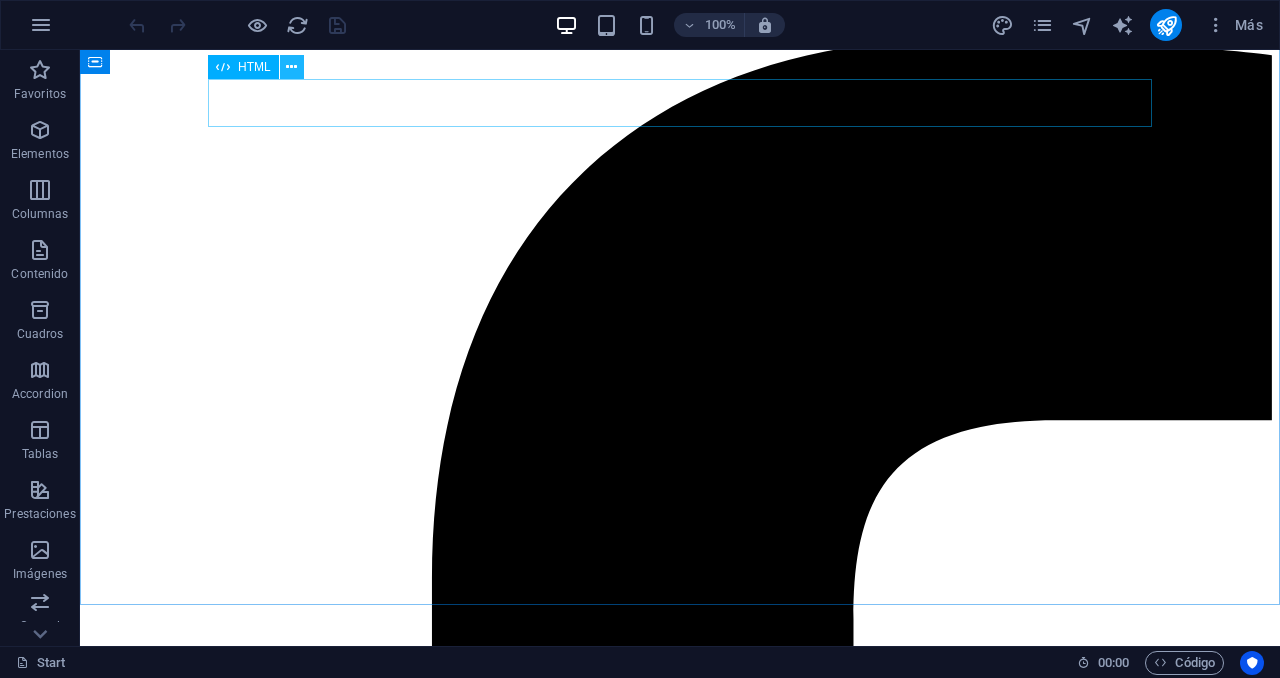 drag, startPoint x: 240, startPoint y: 69, endPoint x: 291, endPoint y: 77, distance: 51.62364 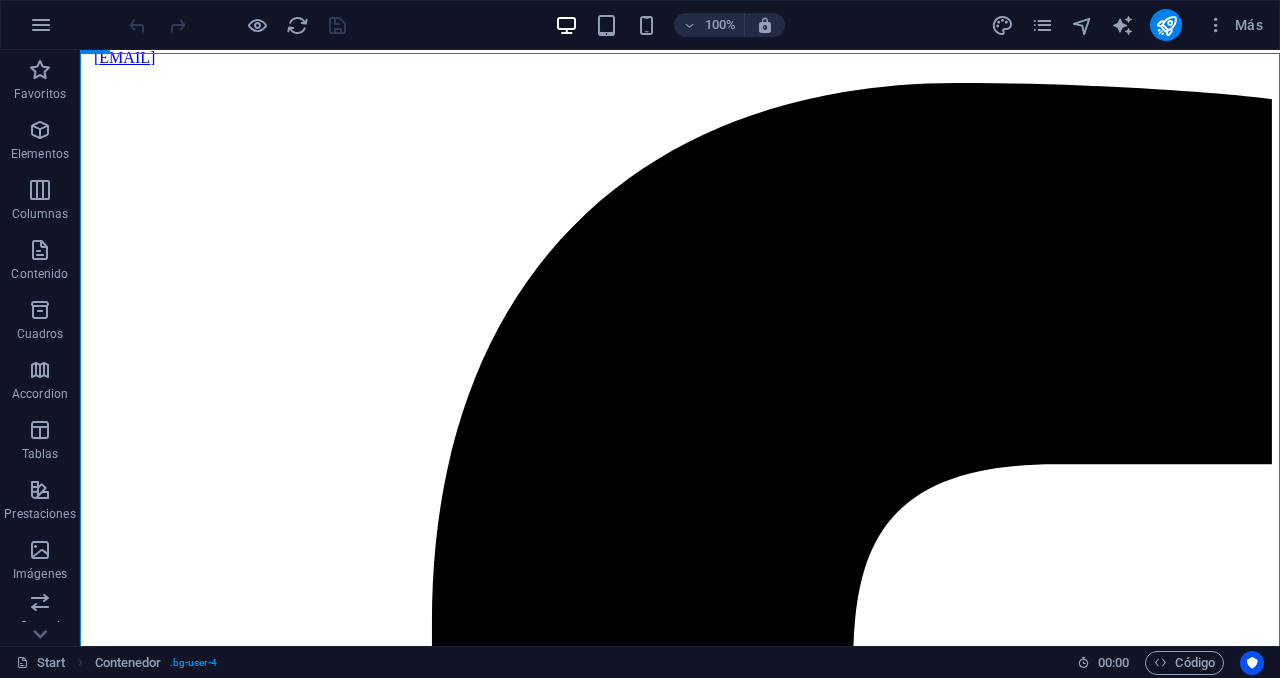 scroll, scrollTop: 4512, scrollLeft: 0, axis: vertical 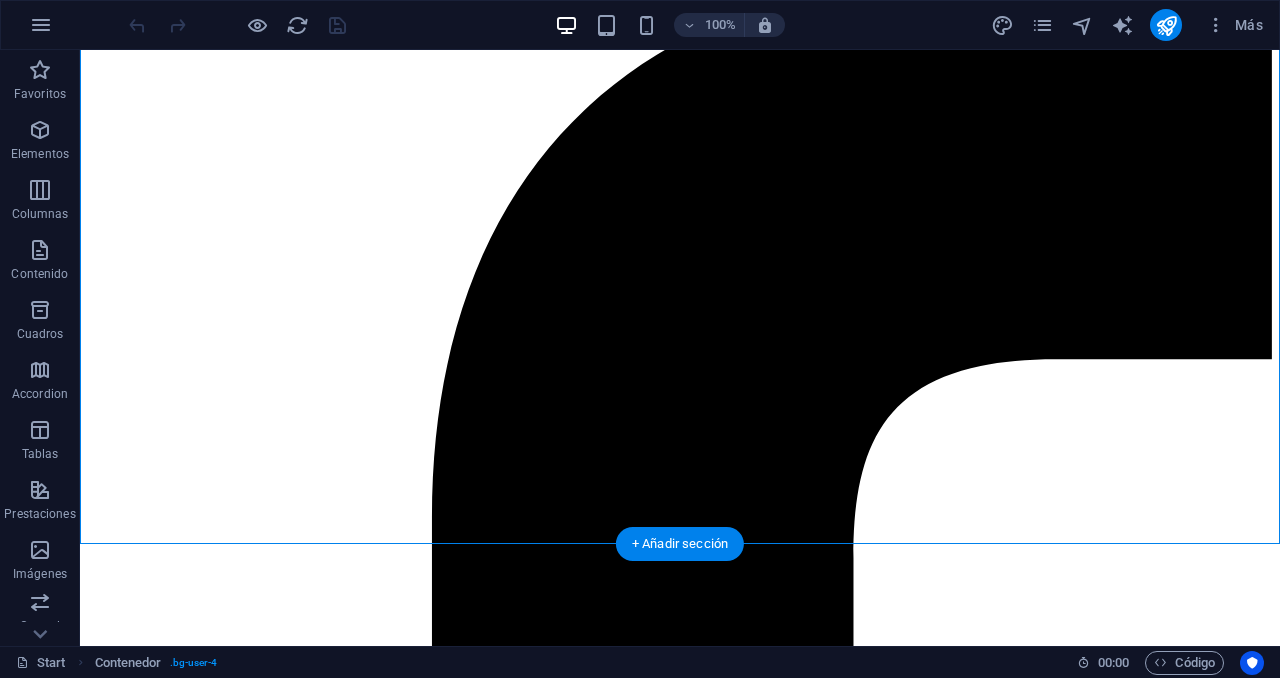 drag, startPoint x: 341, startPoint y: 115, endPoint x: 311, endPoint y: 476, distance: 362.2444 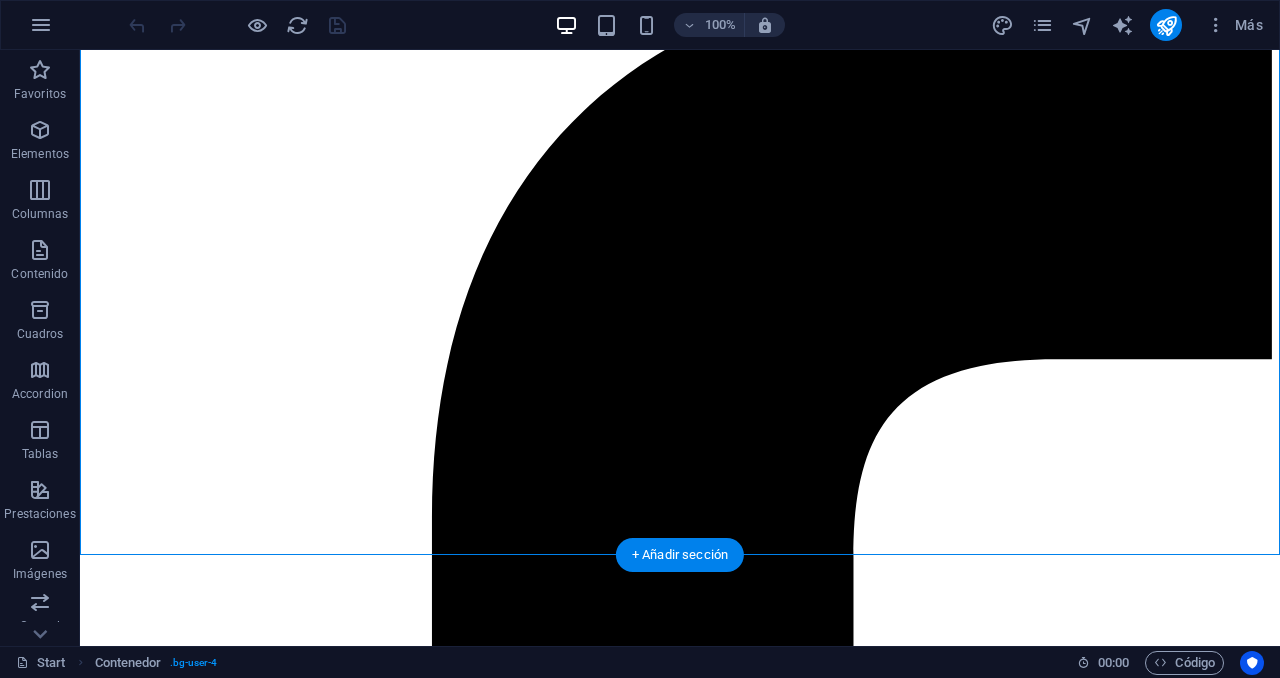 scroll, scrollTop: 4484, scrollLeft: 0, axis: vertical 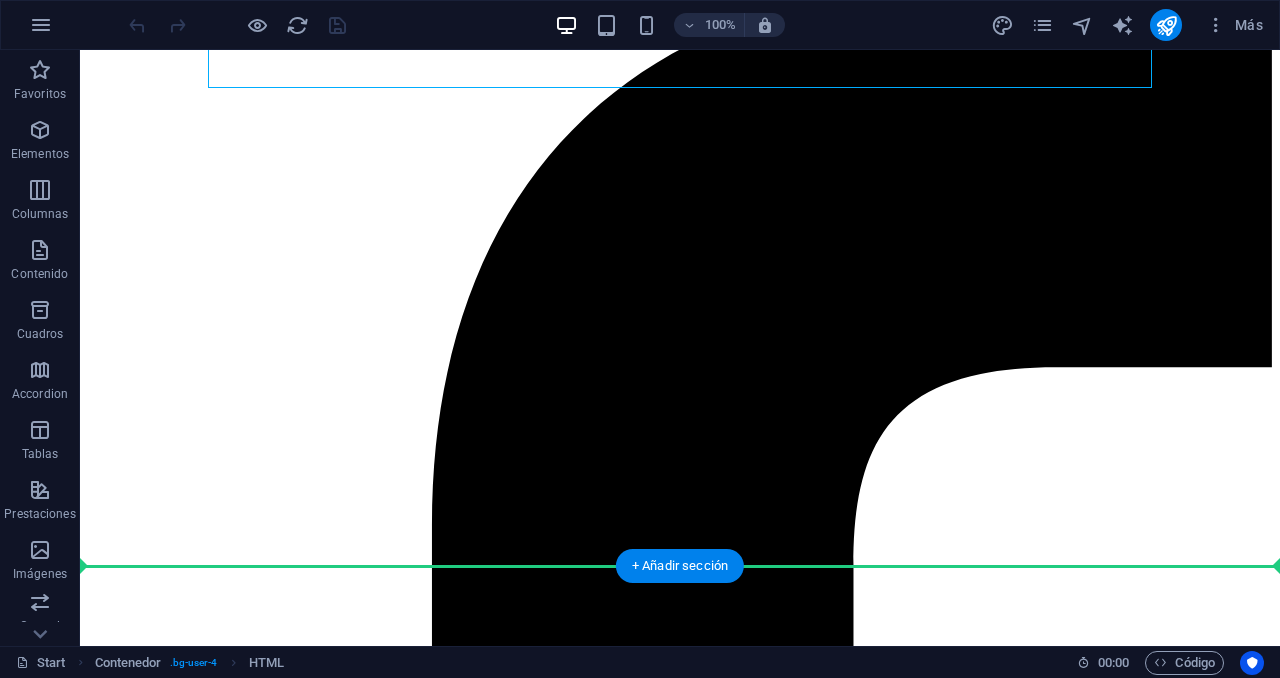 drag, startPoint x: 333, startPoint y: 70, endPoint x: 330, endPoint y: 562, distance: 492.00916 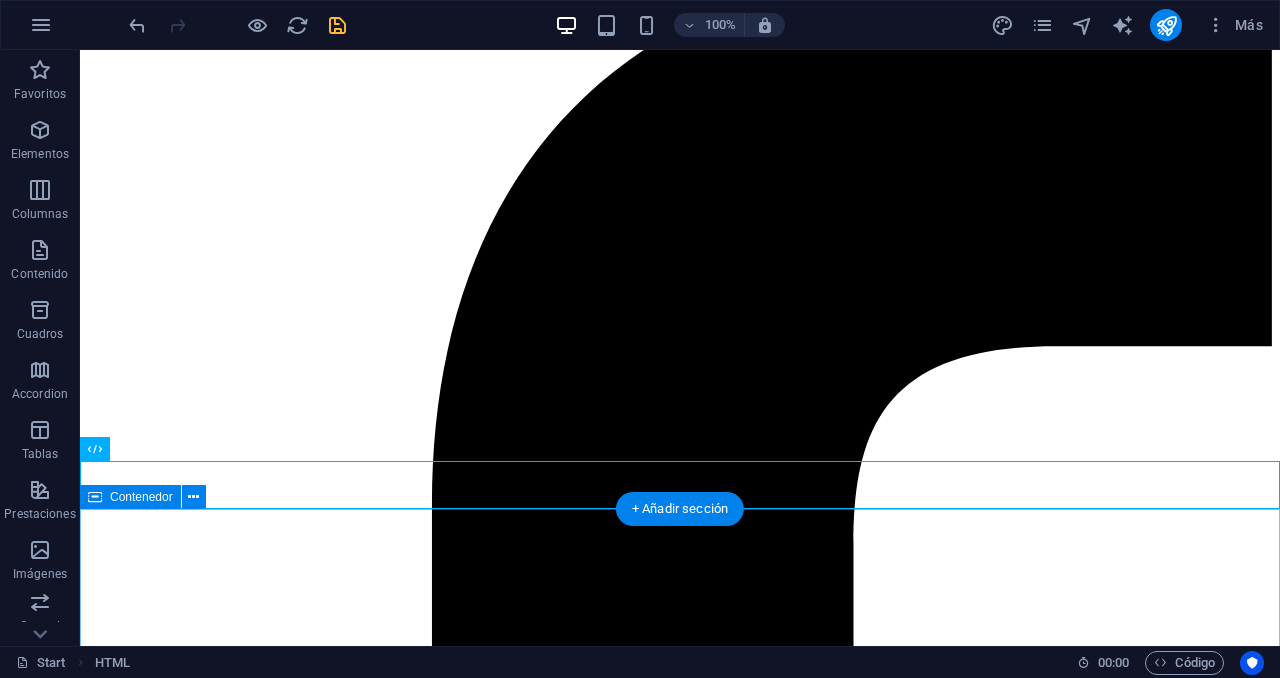 scroll, scrollTop: 4547, scrollLeft: 0, axis: vertical 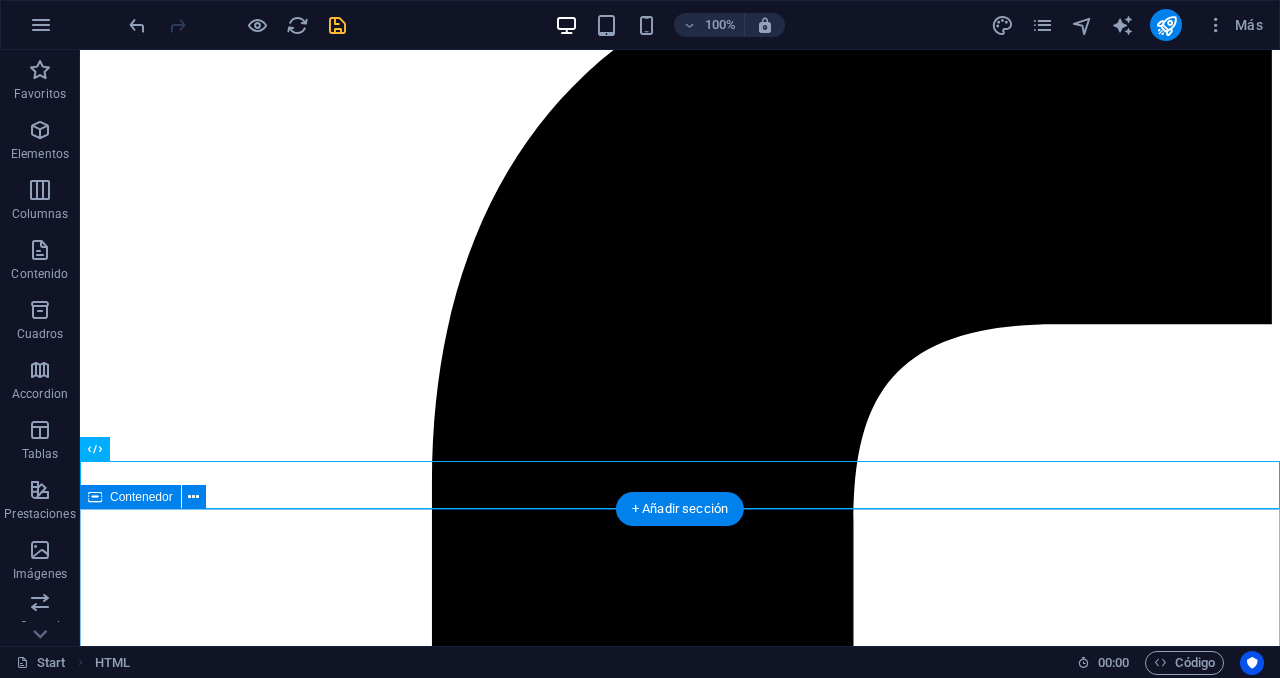 click on "Precios A continuación encontrarás nuestras tarifas organizadas por tipo de vehículo: desde automóviles particulares hasta camiones y cisternas. Selecciona la categoría que corresponda a tu vehículo para ver en detalle los precios de cada servicio de inspección. Carros Pequeños Automoviles Particulares S/.85 Inspección  Ordinaria Tipo de Vehículo      Sedan      Station Wagon      Multiproposito SUVs ligeras (M1-M2) S/.95 Inpección  Ordinaria Tipo de Vehículo      Camioneta SUV      No metropolitano      Metropolitano      Utilitario tAXI/COLECTIVO S/.70 Inspección  Ordinaria y Complementaria Tipo de Vehículo      Sedan      Station Wagon      Multiproposito Minibuses y Ómnibus Transporte de personal (M2) S/.95 Inspección  Ordinario y/o complementario Transporte regular de personas- pARTICULAR (M2) S/.100 Inspección  Ordinario y/o complementario mICROBUS INTERPROVINCIAL (M2) S/.90 Inspección  Ordinario y/o complementario Tipo de Vehículo" at bounding box center (680, 81737) 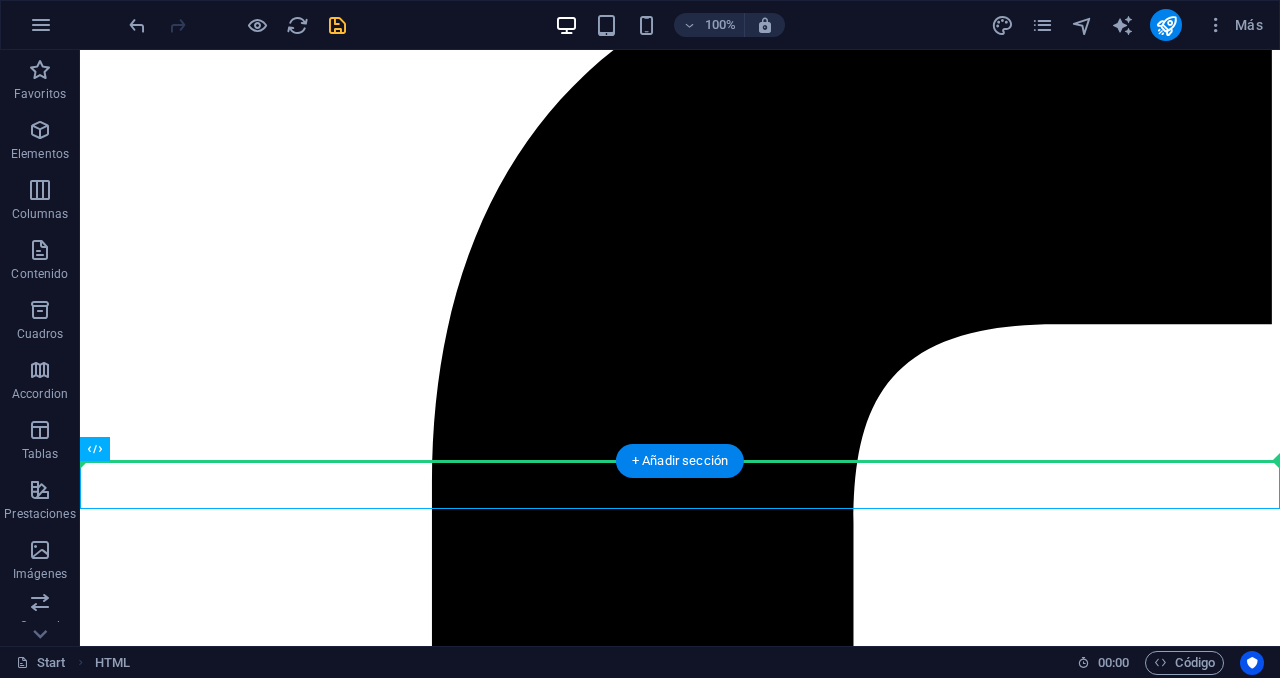 drag, startPoint x: 275, startPoint y: 473, endPoint x: 325, endPoint y: 418, distance: 74.330345 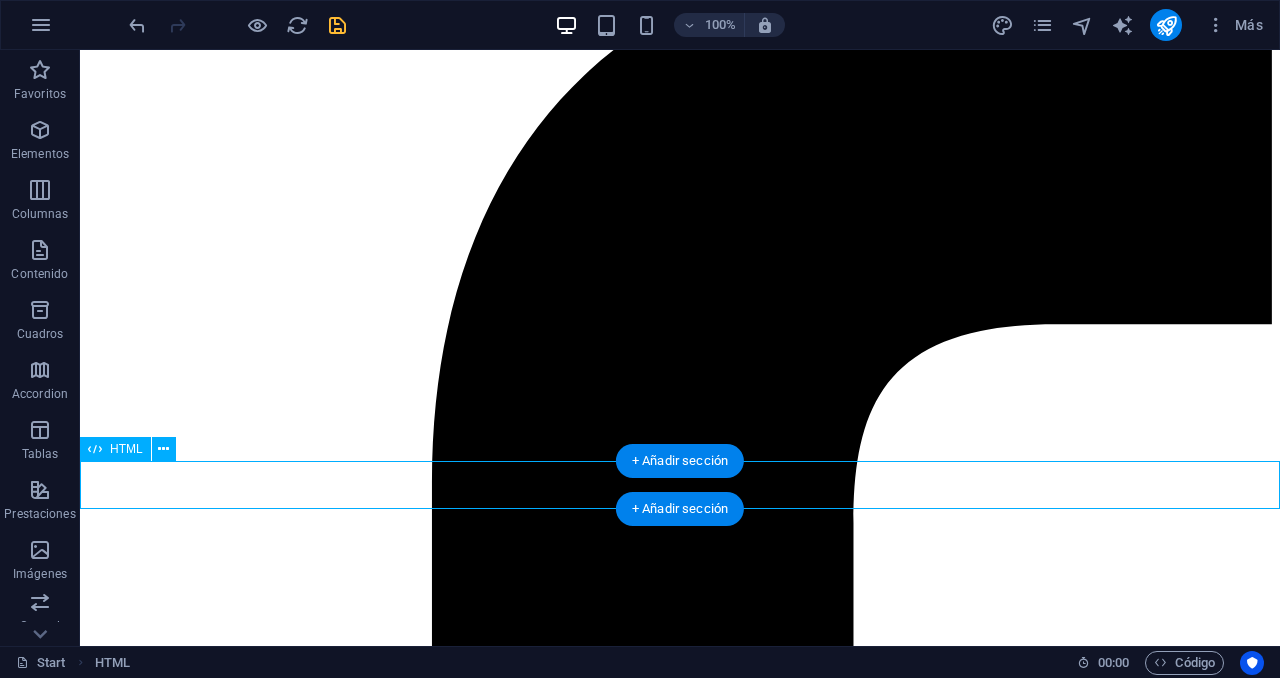 click on "Más información sobre el proceso
×" at bounding box center [680, 50727] 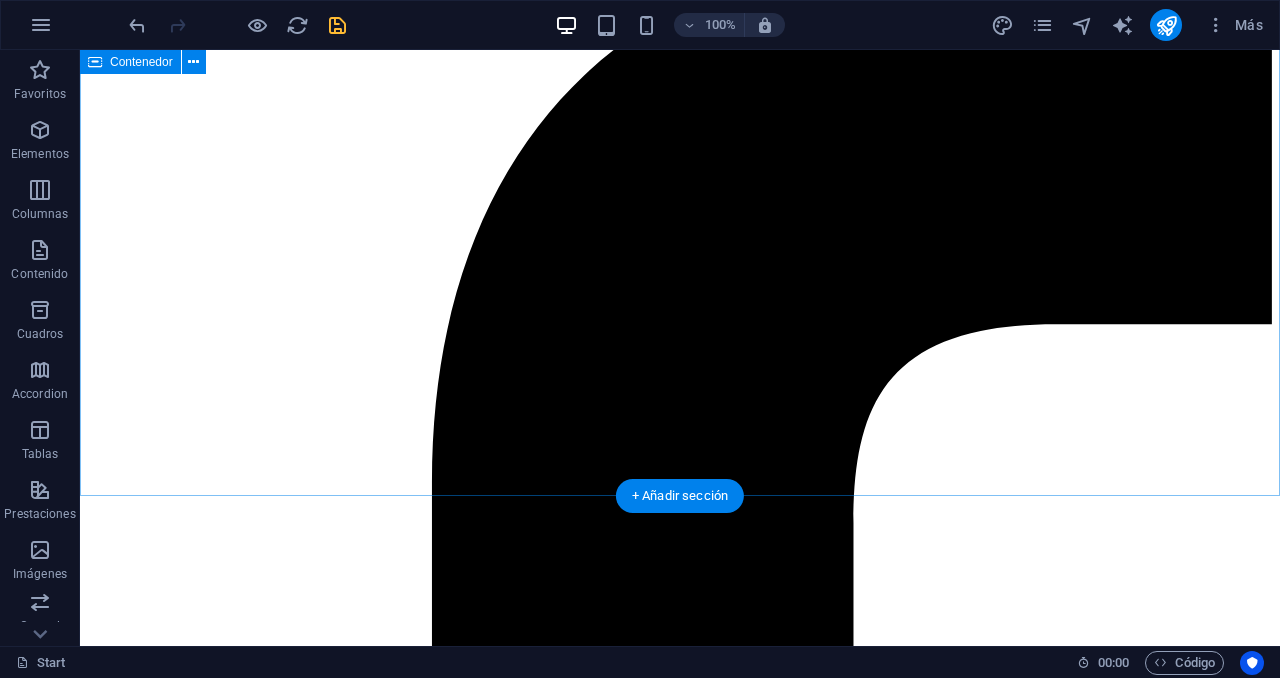 scroll, scrollTop: 4476, scrollLeft: 0, axis: vertical 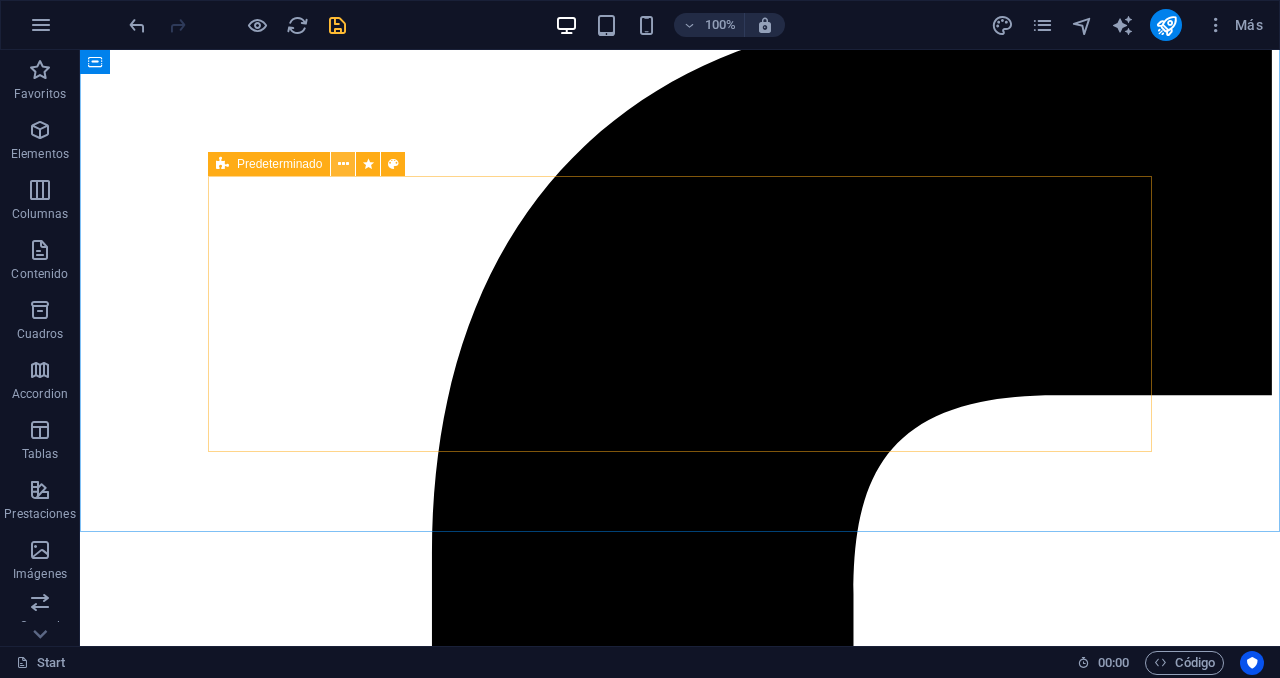 click at bounding box center [343, 164] 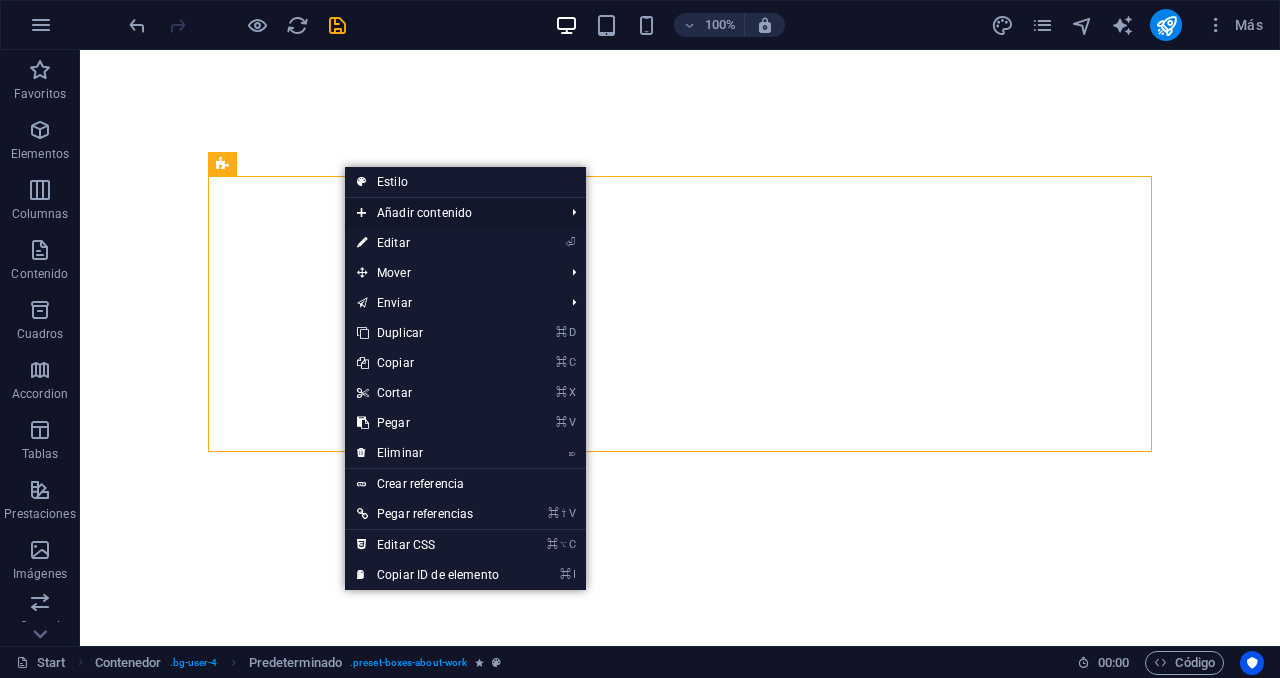 scroll, scrollTop: 0, scrollLeft: 0, axis: both 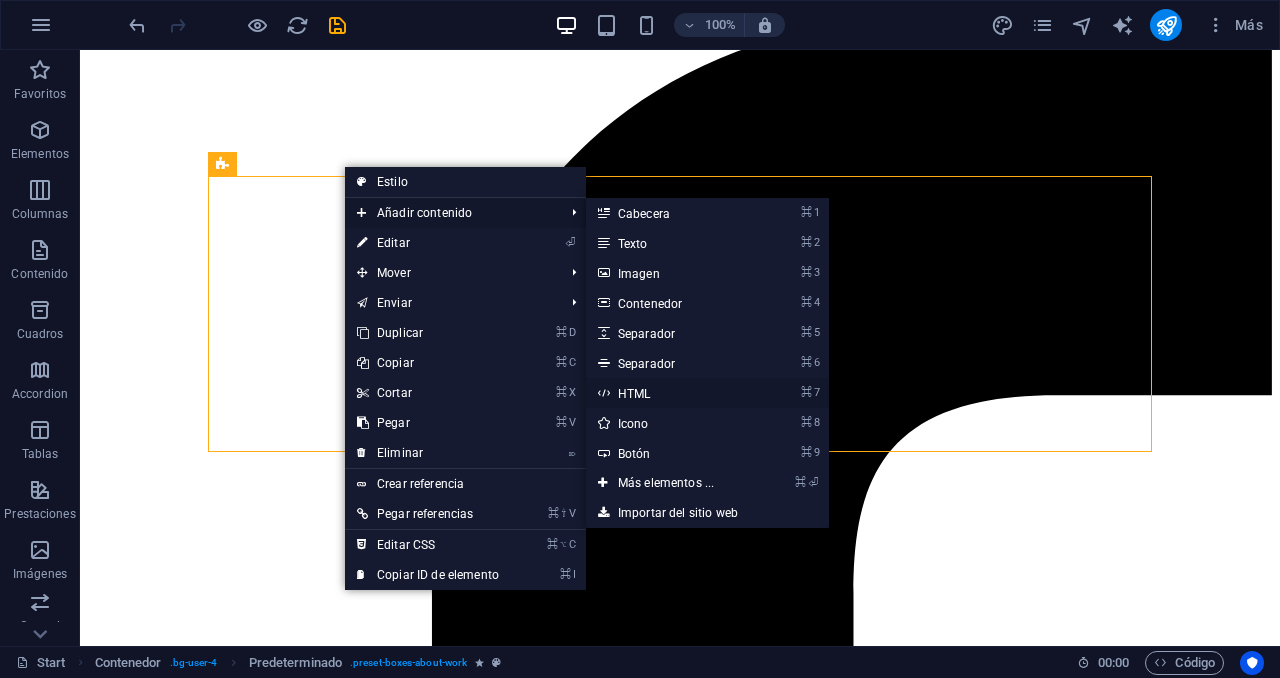 click on "⌘ 7  HTML" at bounding box center [670, 393] 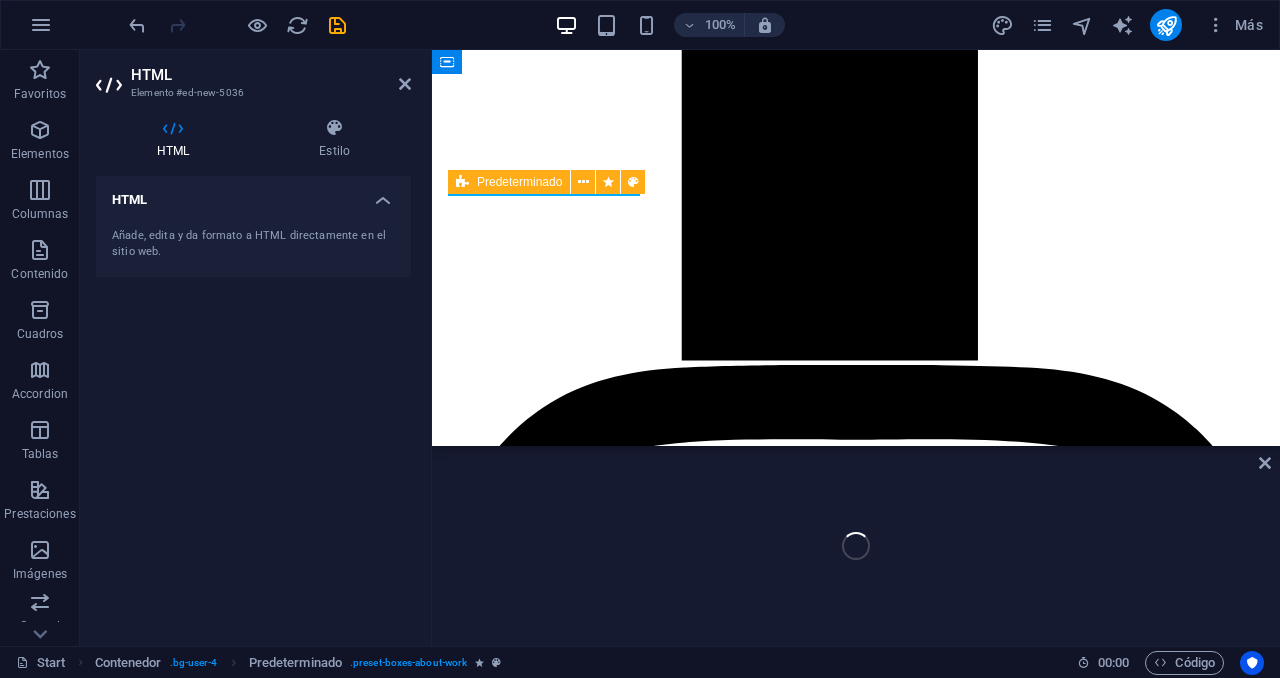 scroll, scrollTop: 4628, scrollLeft: 0, axis: vertical 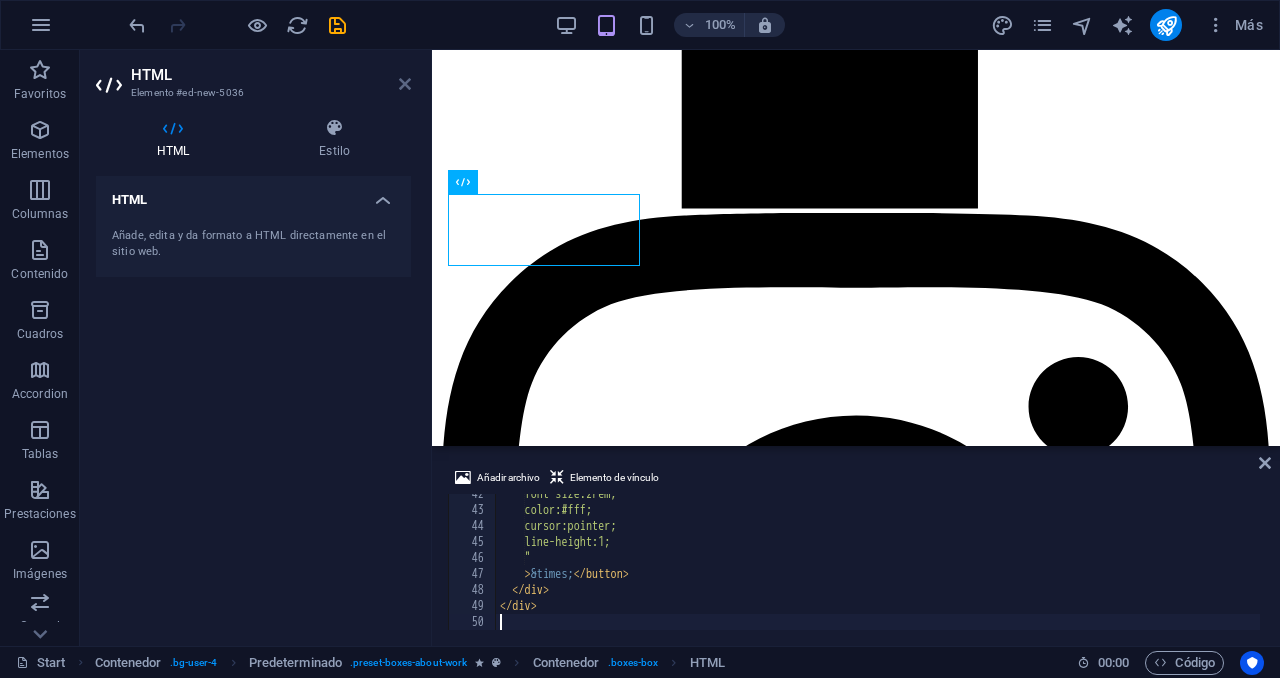 click at bounding box center [405, 84] 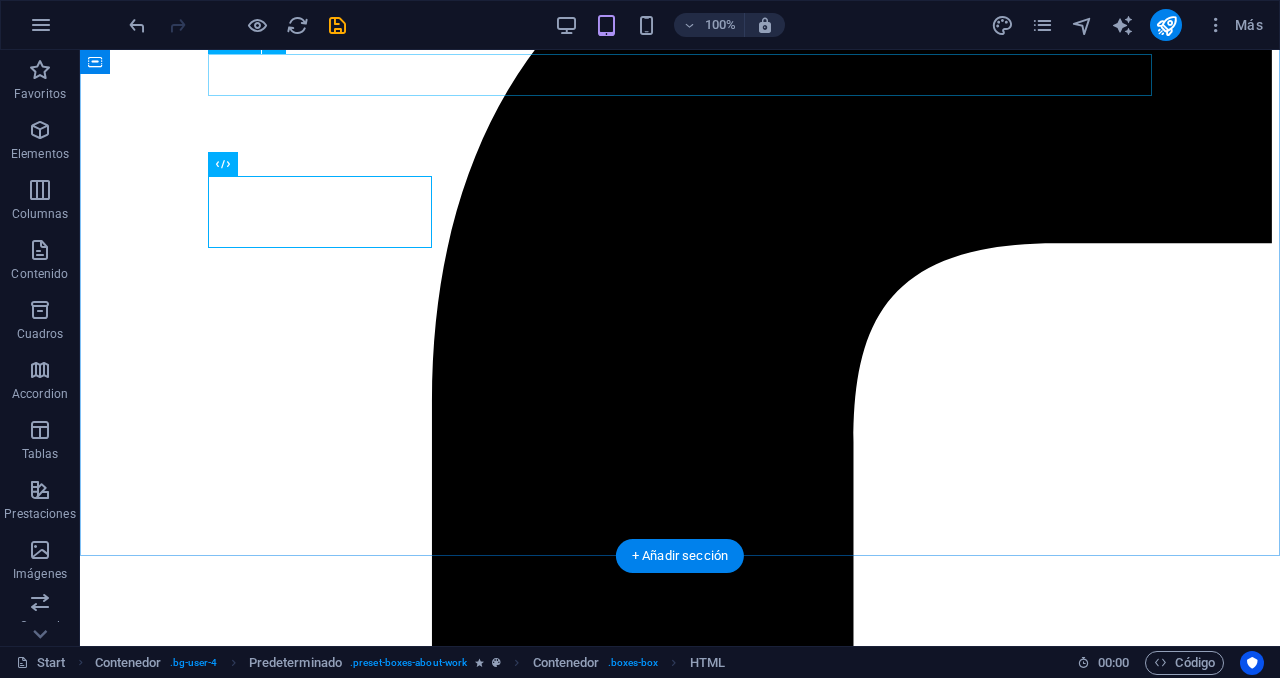 scroll, scrollTop: 4476, scrollLeft: 0, axis: vertical 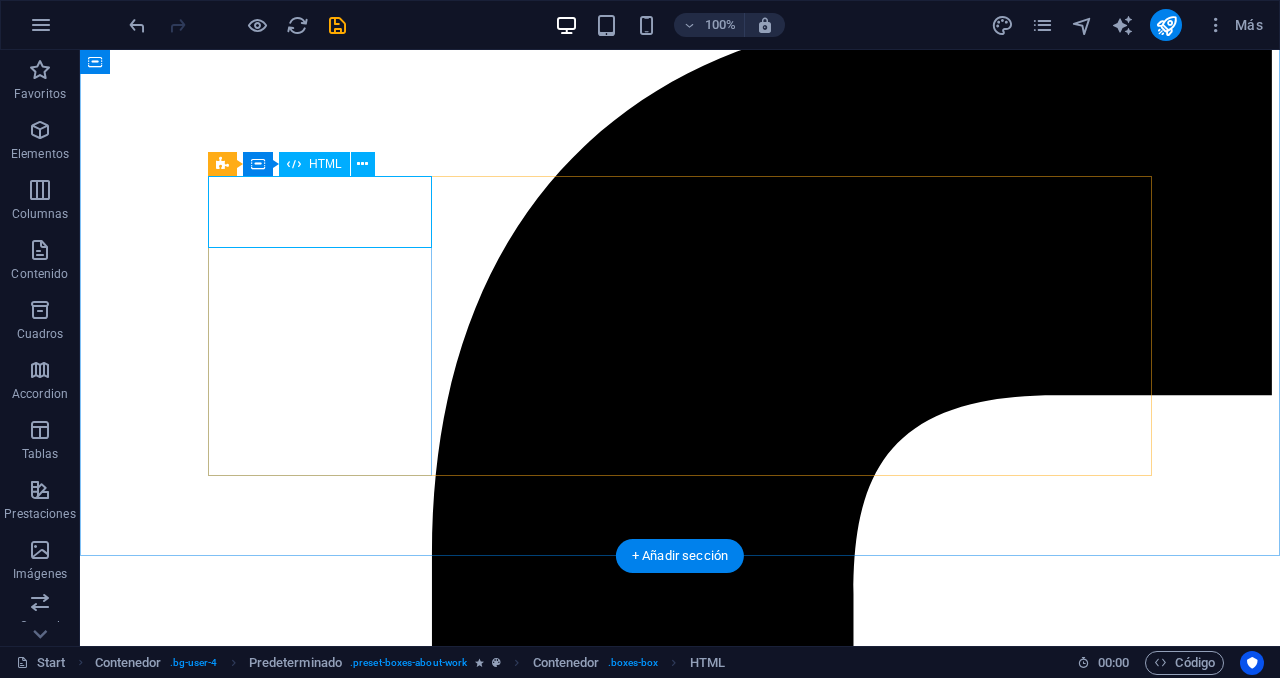 click on "Más información sobre el proceso
×" at bounding box center (680, 44579) 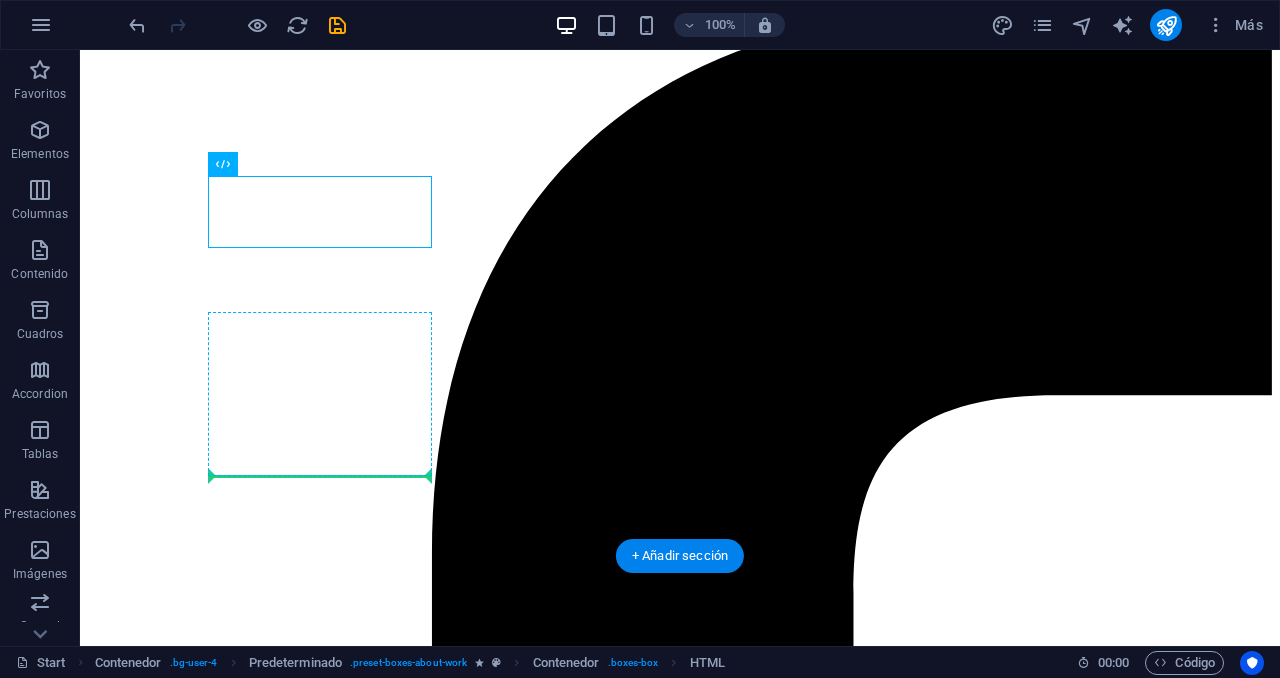 drag, startPoint x: 407, startPoint y: 209, endPoint x: 316, endPoint y: 465, distance: 271.69284 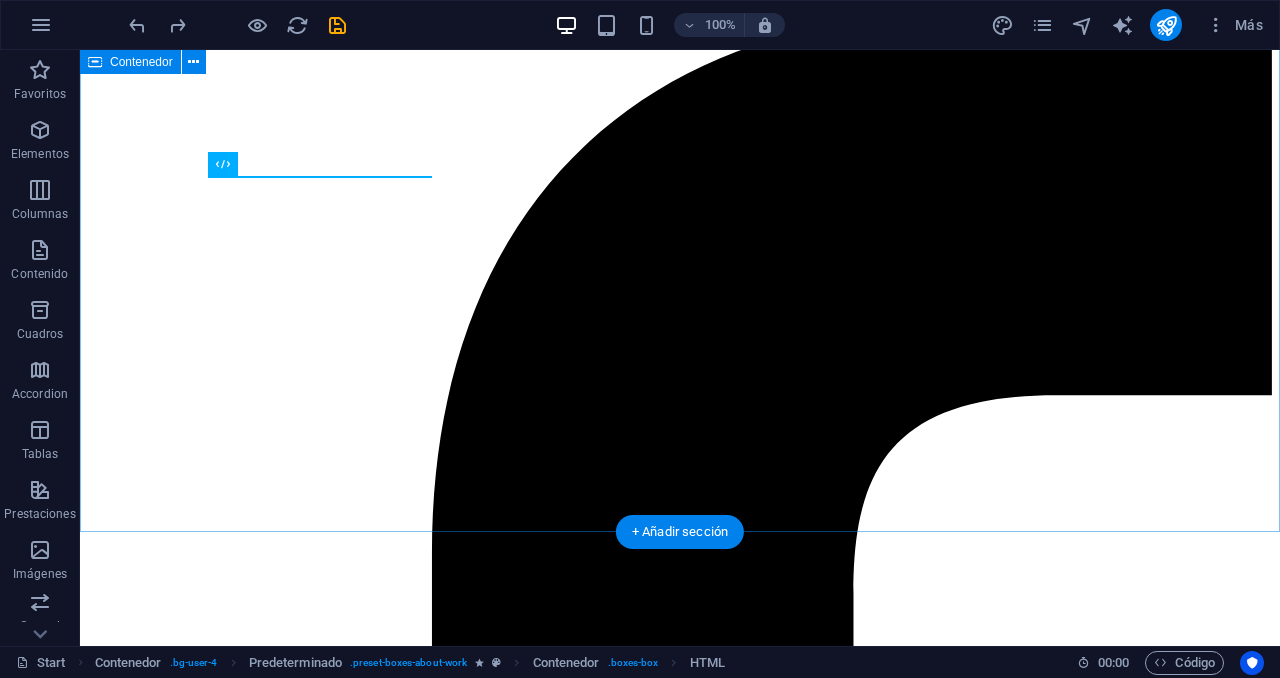 click on "Como Trabajamos 4 pasos para tener tu revisión Sigue estos cuatro pasos para agendar y completar tu revisión técnica de manera rápida, segura y sin complicaciones. 1.Primero Prepárate Reúne tus documentos (tarjeta de propiedad, SOAT vigente, revisión anterior, etc.). 2.Segundo Comunícate Llámanos o escríbenos por WhatsApp si tienes alguna duda sobre requisitos o el proceso. 3.Tercero Acércate Acude 10 min antes de tu cita con tu vehículo y documentos; realiza el pago de la inspección. 4.Cuarto Recibe  Nuestro equipo realiza la revisión y te entrega tu certificado físico o digital al instante." at bounding box center [680, 47589] 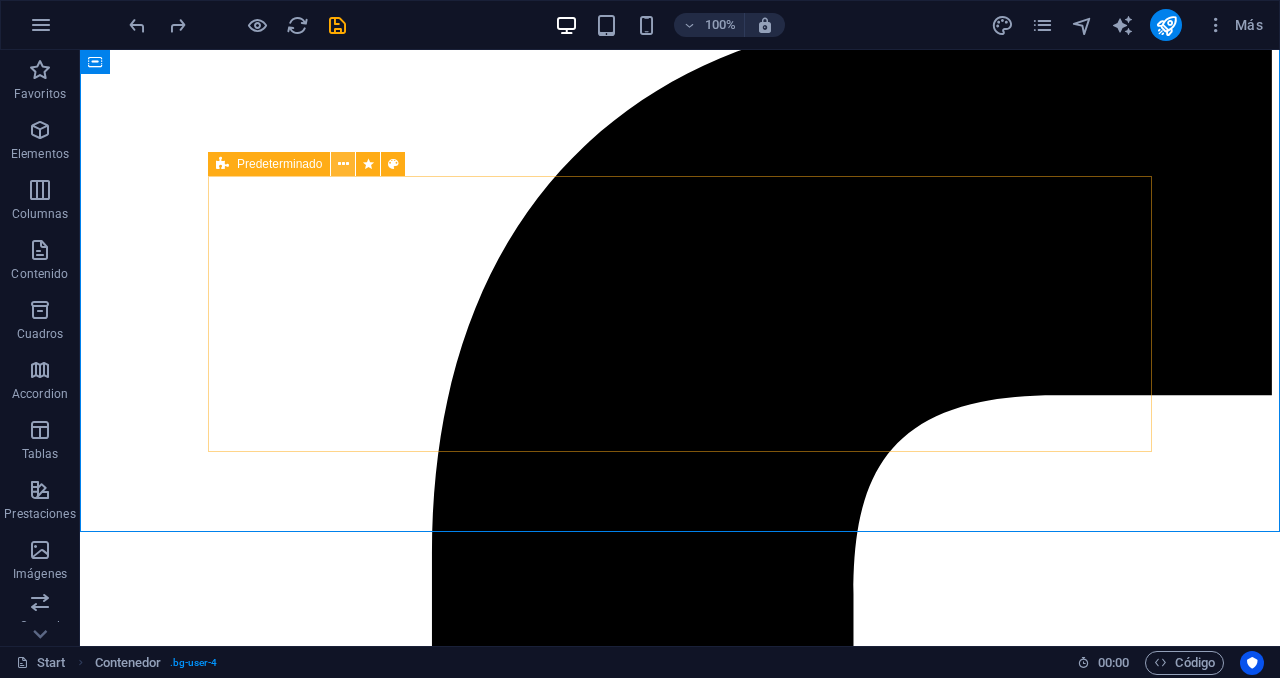 click at bounding box center [343, 164] 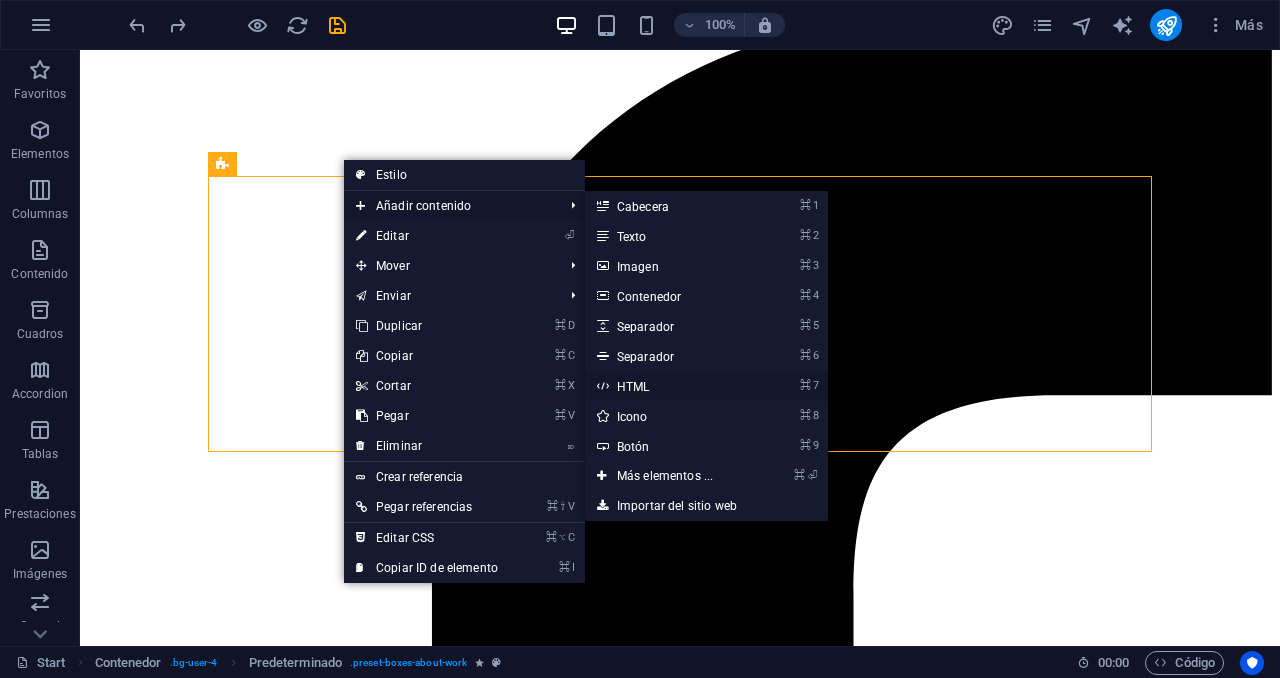 click on "⌘ 7  HTML" at bounding box center [669, 386] 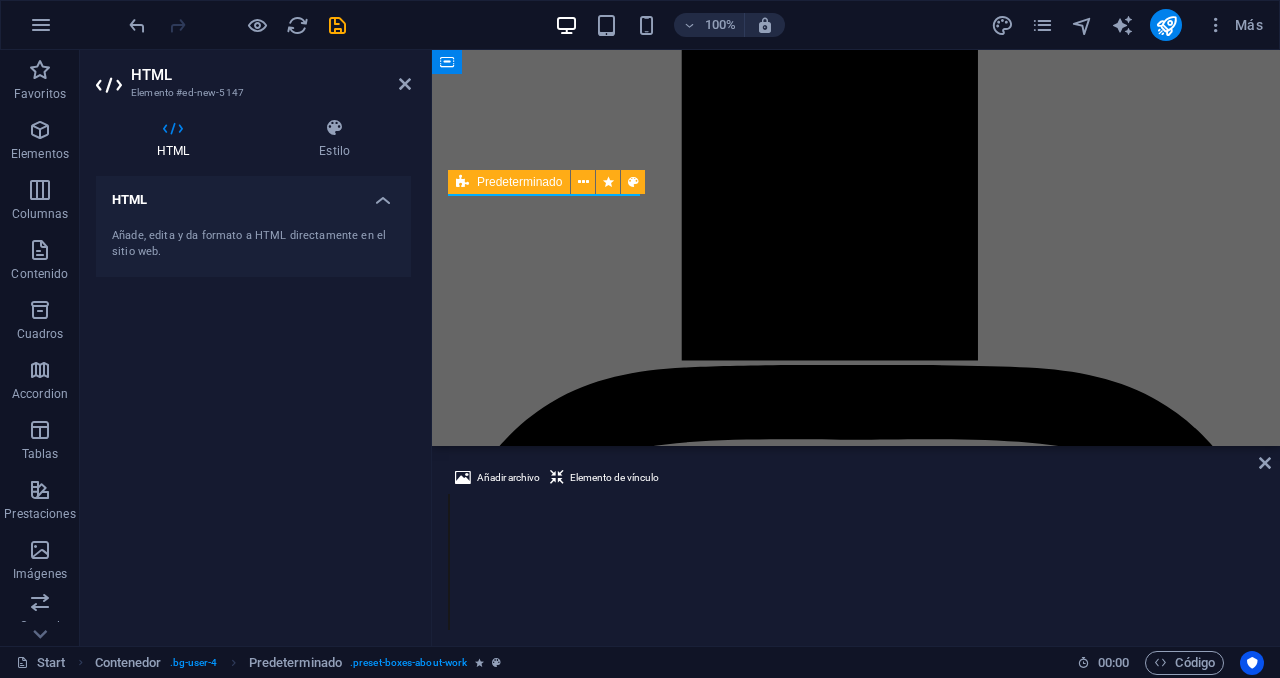 scroll, scrollTop: 4628, scrollLeft: 0, axis: vertical 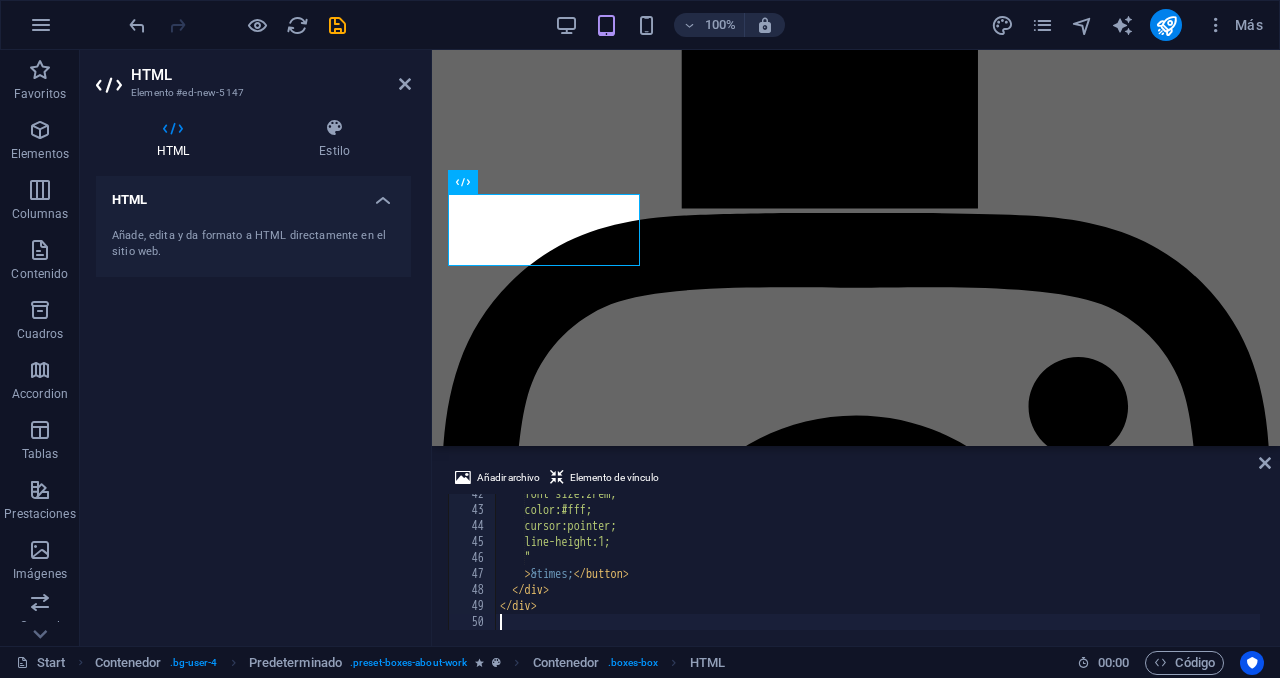 click on "HTML" at bounding box center (271, 75) 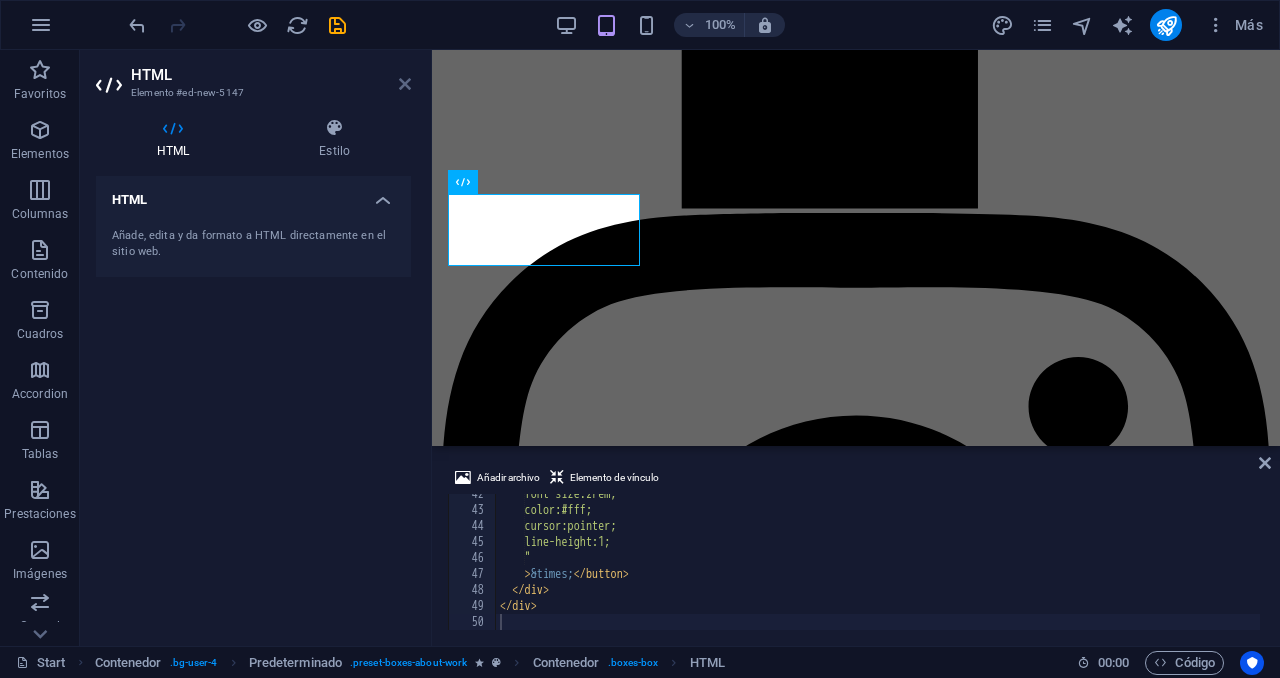 click at bounding box center [405, 84] 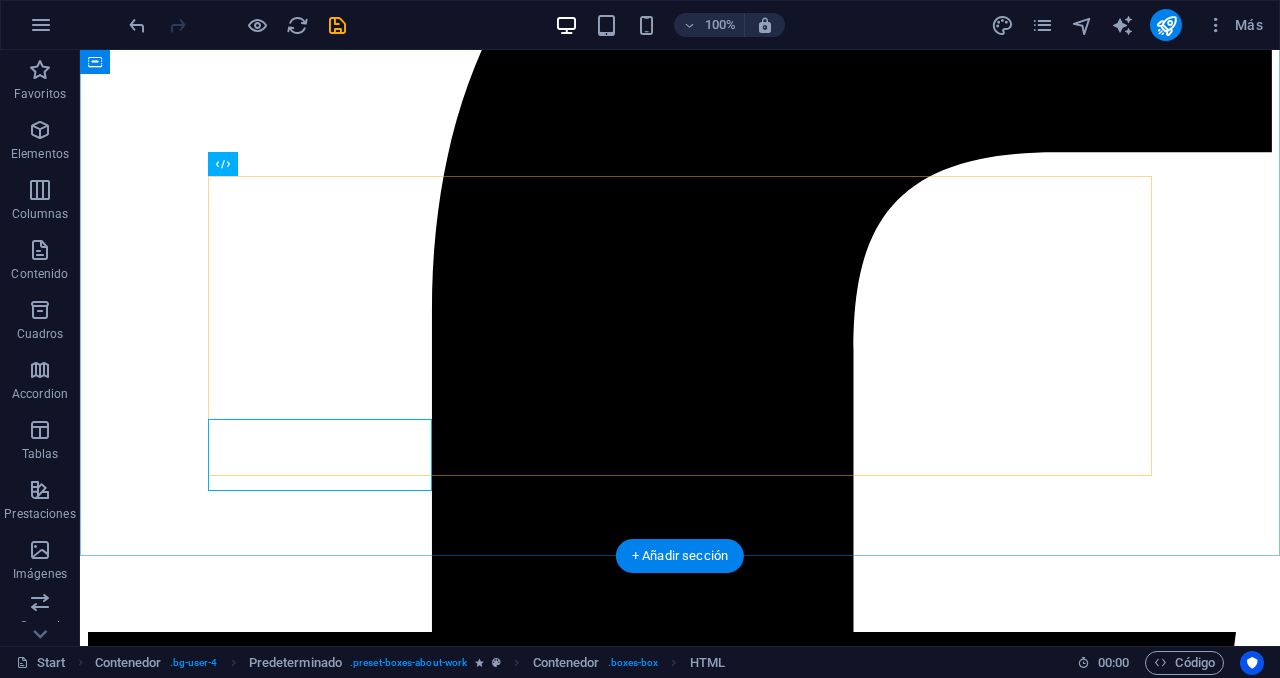 scroll, scrollTop: 4476, scrollLeft: 0, axis: vertical 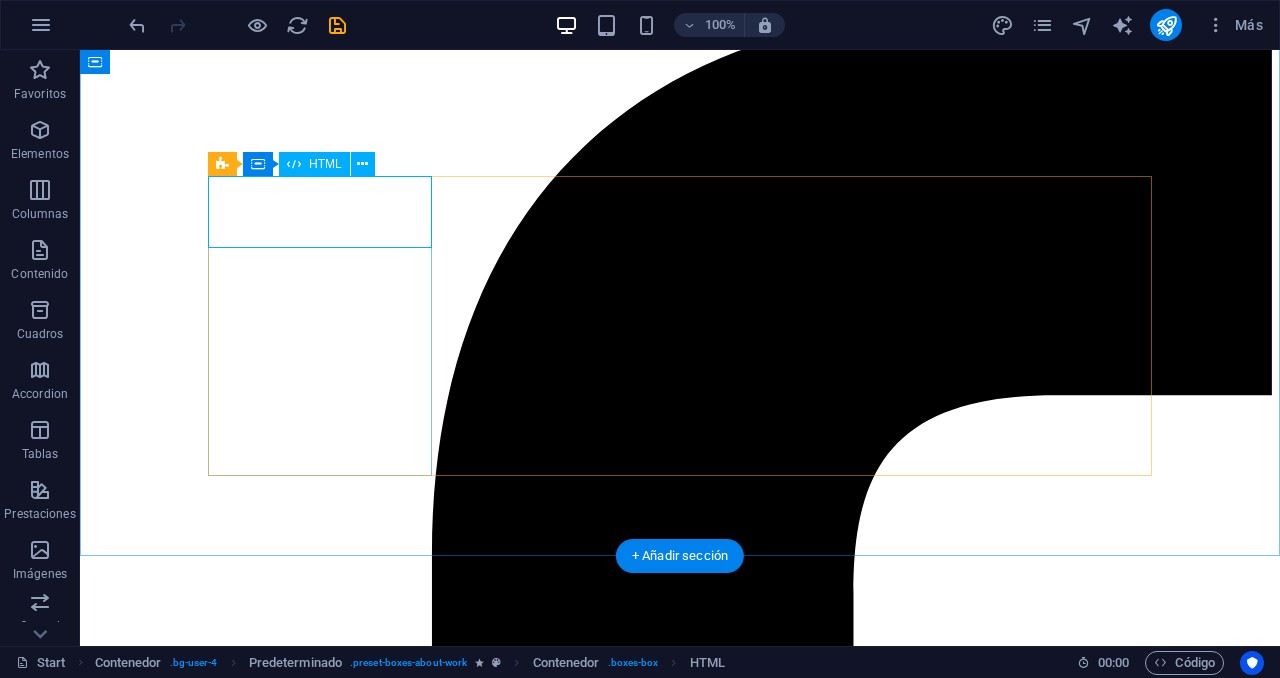 click on "Más información sobre el proceso
×" at bounding box center (680, 44579) 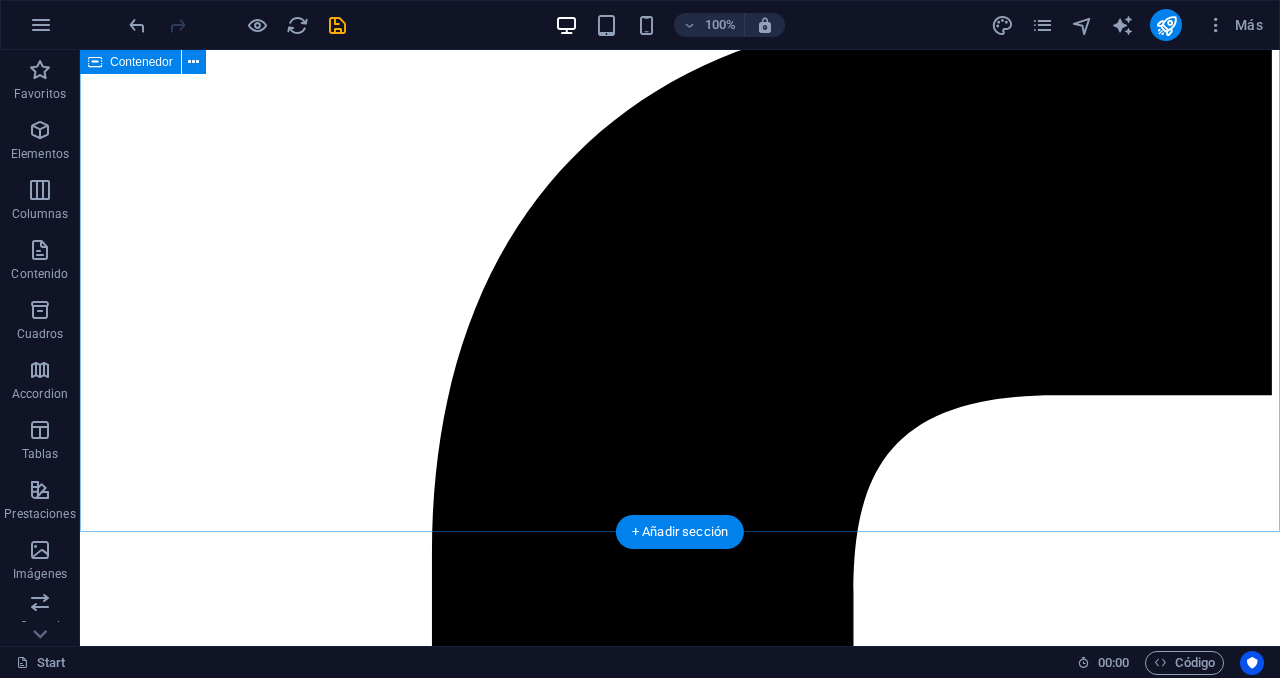 click on "Como Trabajamos 4 pasos para tener tu revisión Sigue estos cuatro pasos para agendar y completar tu revisión técnica de manera rápida, segura y sin complicaciones. 1.Primero Prepárate Reúne tus documentos (tarjeta de propiedad, SOAT vigente, revisión anterior, etc.). 2.Segundo Comunícate Llámanos o escríbenos por WhatsApp si tienes alguna duda sobre requisitos o el proceso. 3.Tercero Acércate Acude 10 min antes de tu cita con tu vehículo y documentos; realiza el pago de la inspección. 4.Cuarto Recibe  Nuestro equipo realiza la revisión y te entrega tu certificado físico o digital al instante." at bounding box center [680, 47589] 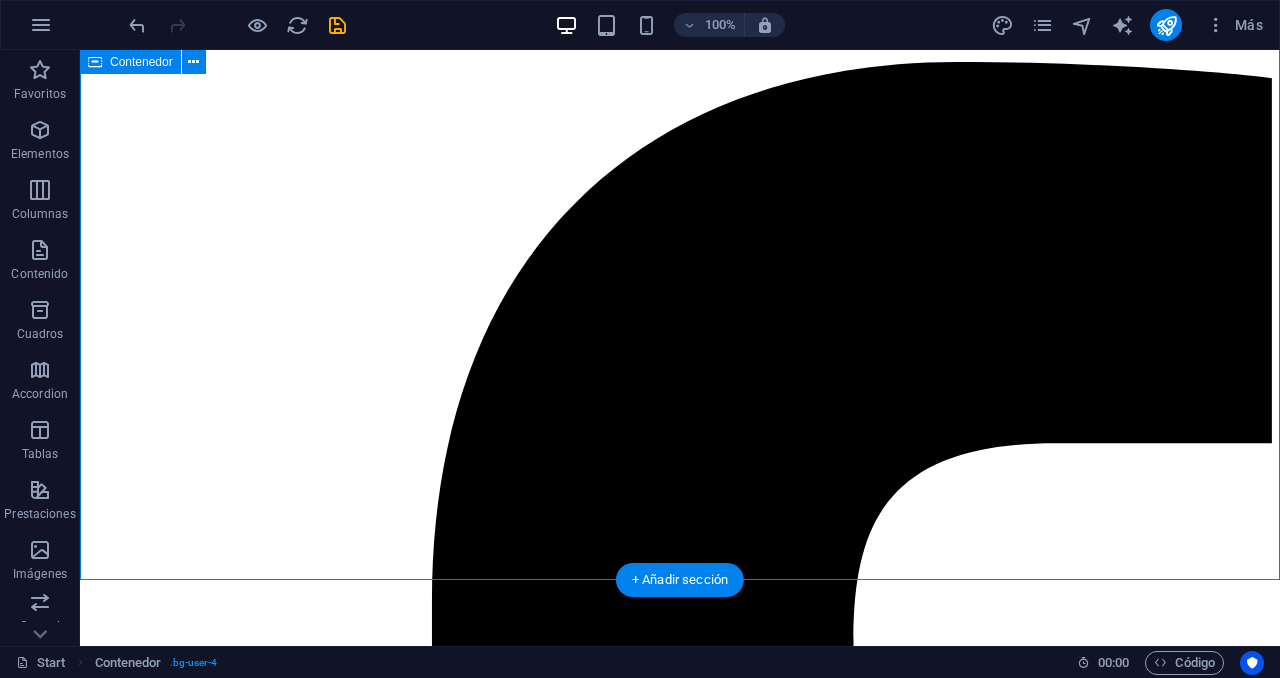 click on "Como Trabajamos 4 pasos para tener tu revisión Sigue estos cuatro pasos para agendar y completar tu revisión técnica de manera rápida, segura y sin complicaciones. 1.Primero Prepárate Reúne tus documentos (tarjeta de propiedad, SOAT vigente, revisión anterior, etc.). 2.Segundo Comunícate Llámanos o escríbenos por WhatsApp si tienes alguna duda sobre requisitos o el proceso. 3.Tercero Acércate Acude 10 min antes de tu cita con tu vehículo y documentos; realiza el pago de la inspección. 4.Cuarto Recibe  Nuestro equipo realiza la revisión y te entrega tu certificado físico o digital al instante." at bounding box center [680, 47637] 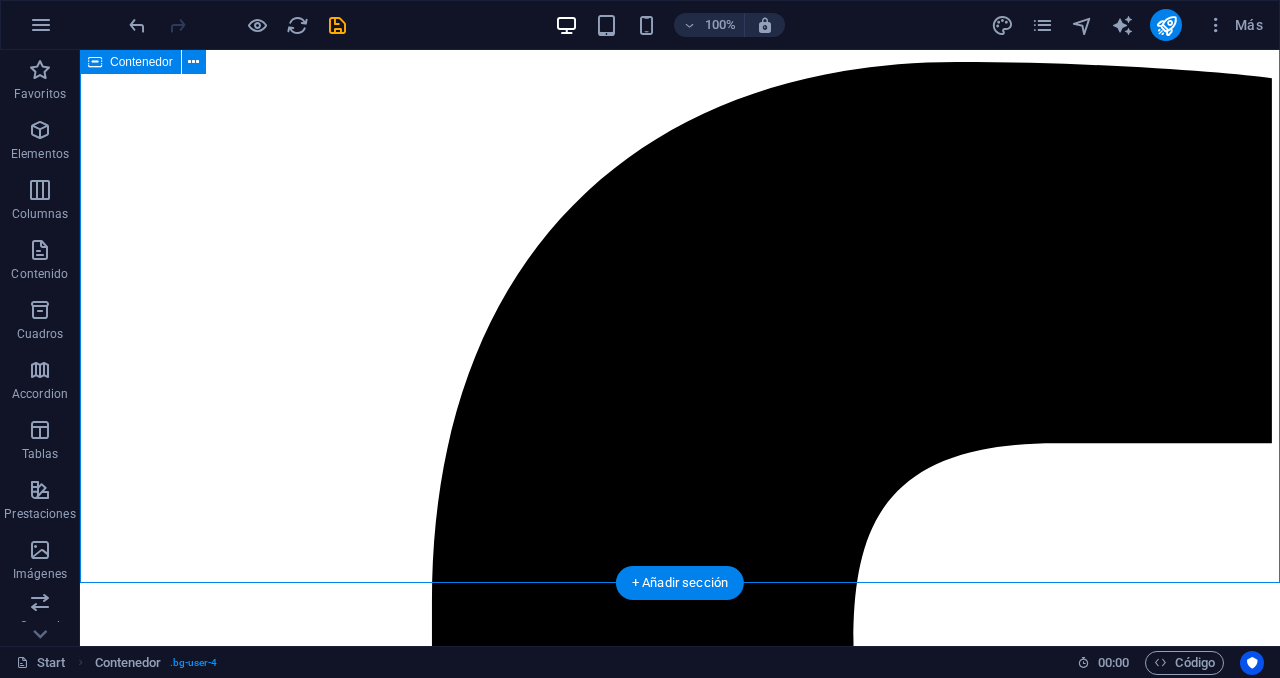 scroll, scrollTop: 4403, scrollLeft: 0, axis: vertical 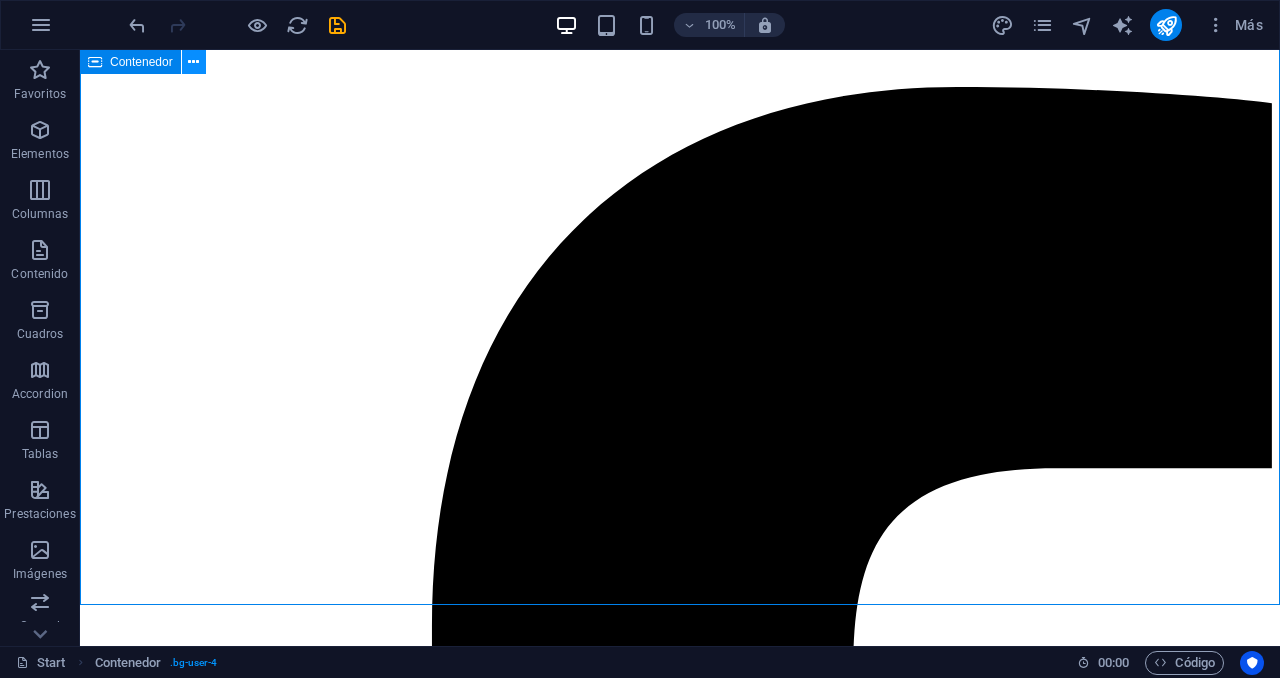 click at bounding box center (193, 62) 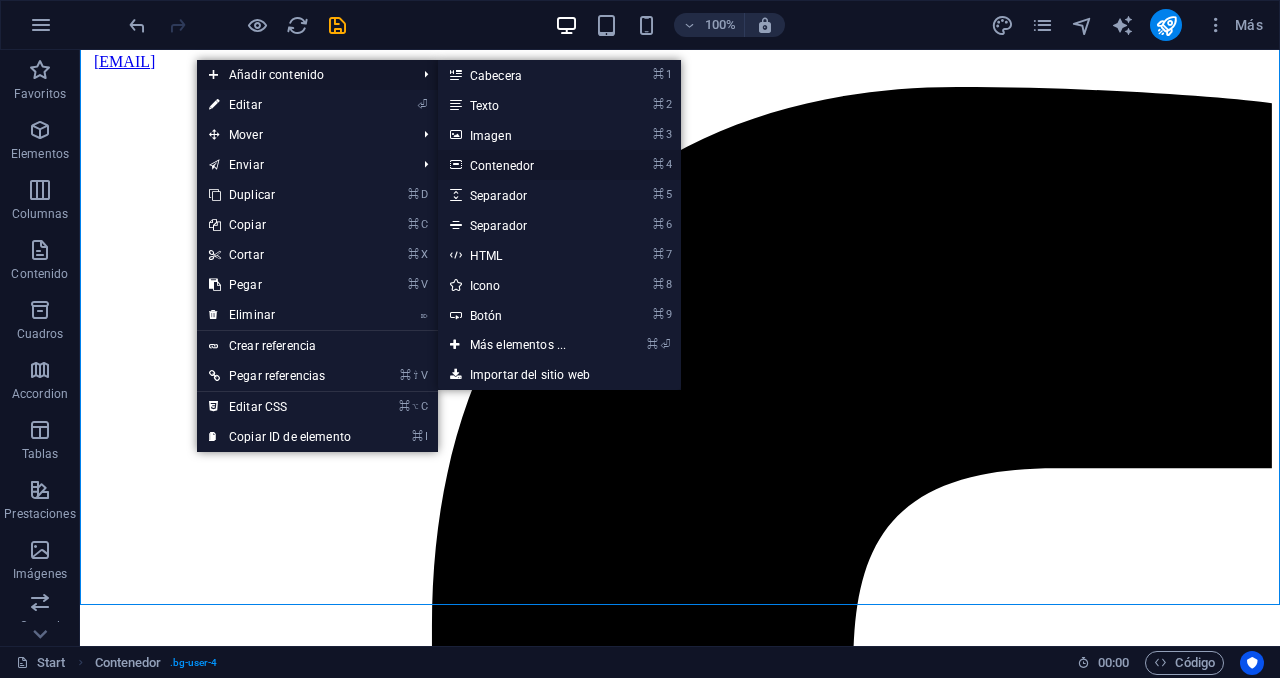 click on "⌘ 4  Contenedor" at bounding box center (522, 165) 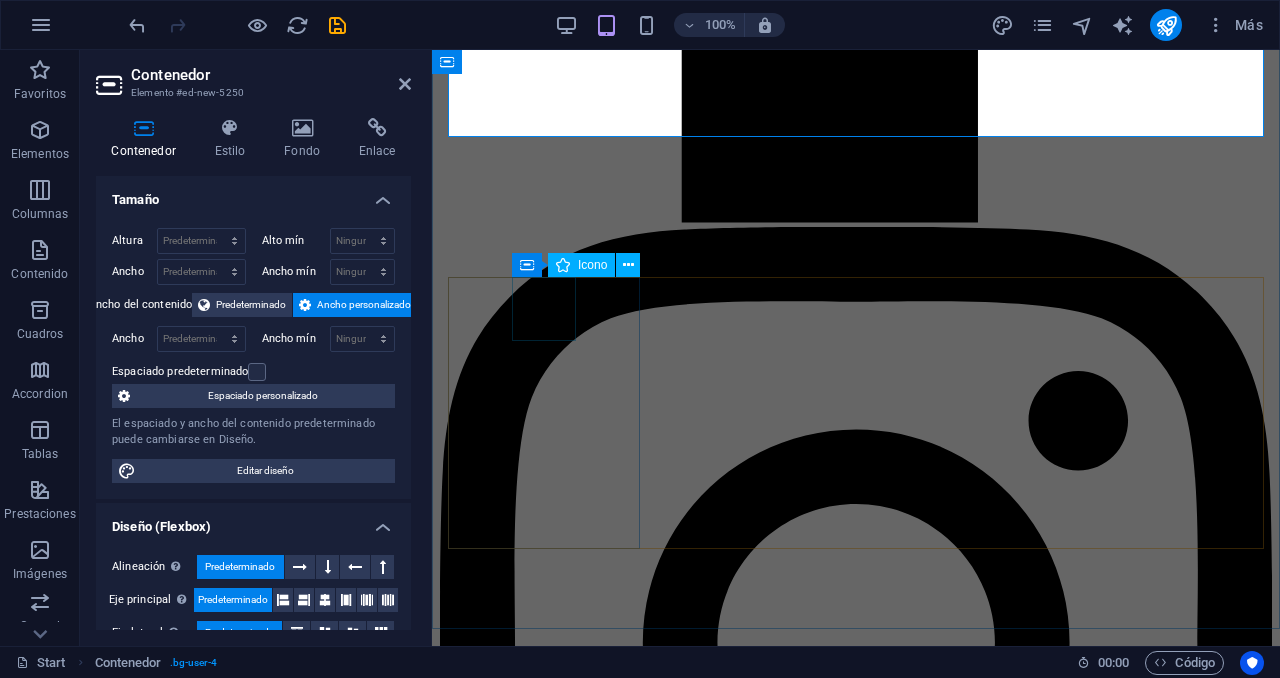 scroll, scrollTop: 4770, scrollLeft: 0, axis: vertical 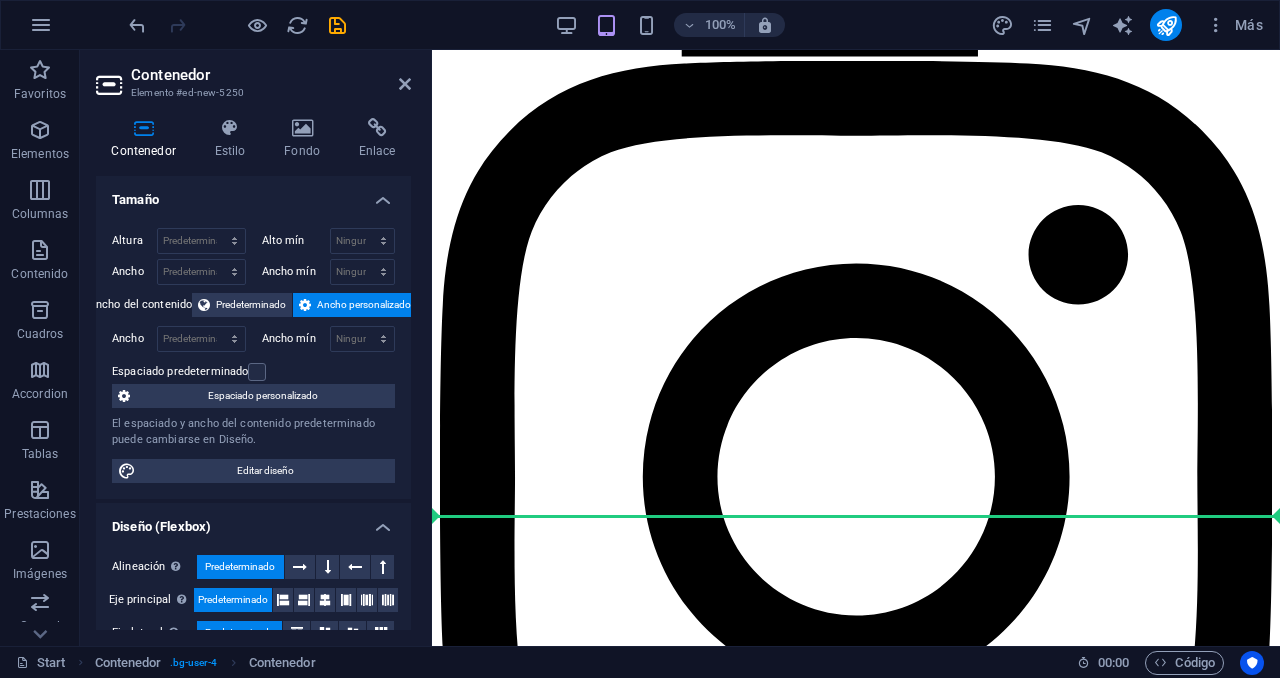 drag, startPoint x: 614, startPoint y: 156, endPoint x: 628, endPoint y: 450, distance: 294.33313 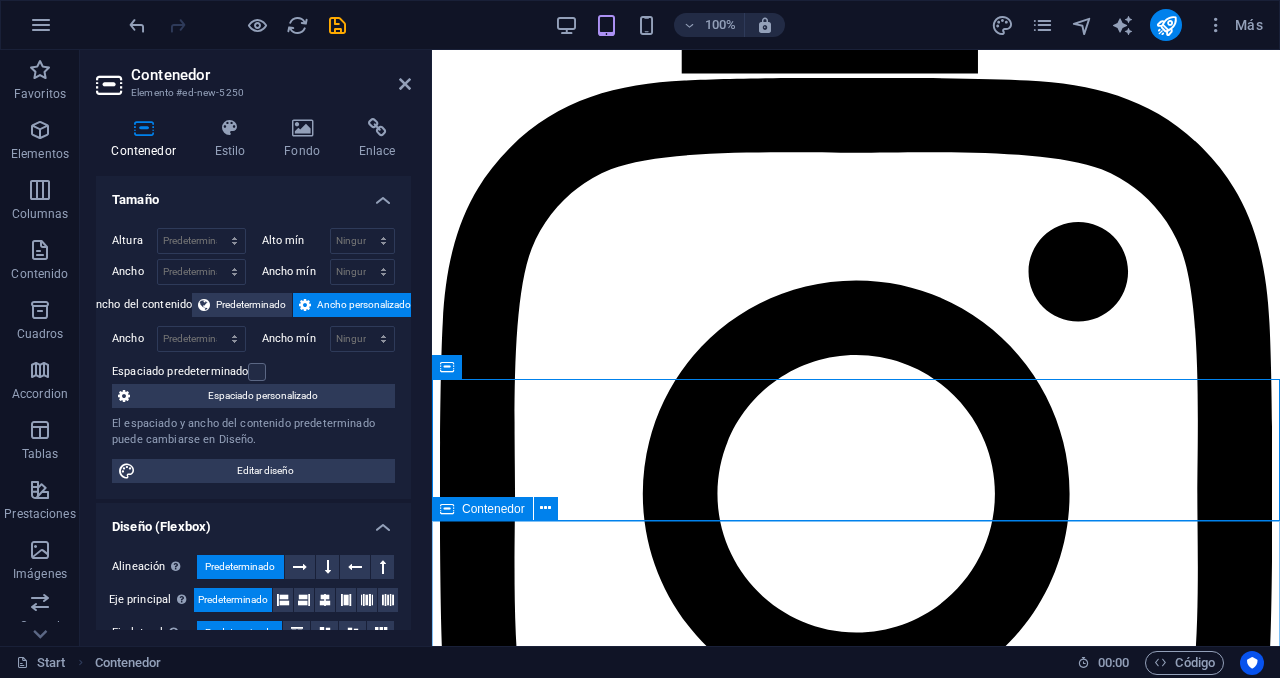 scroll, scrollTop: 4956, scrollLeft: 0, axis: vertical 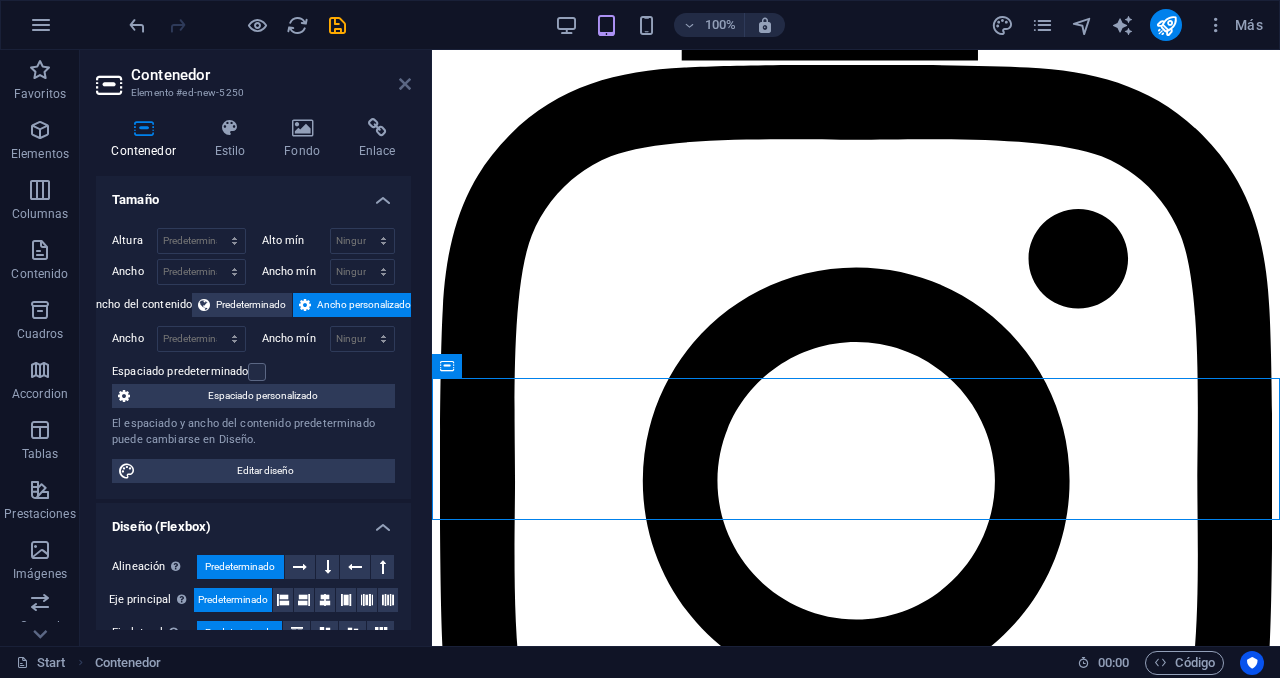 click at bounding box center (405, 84) 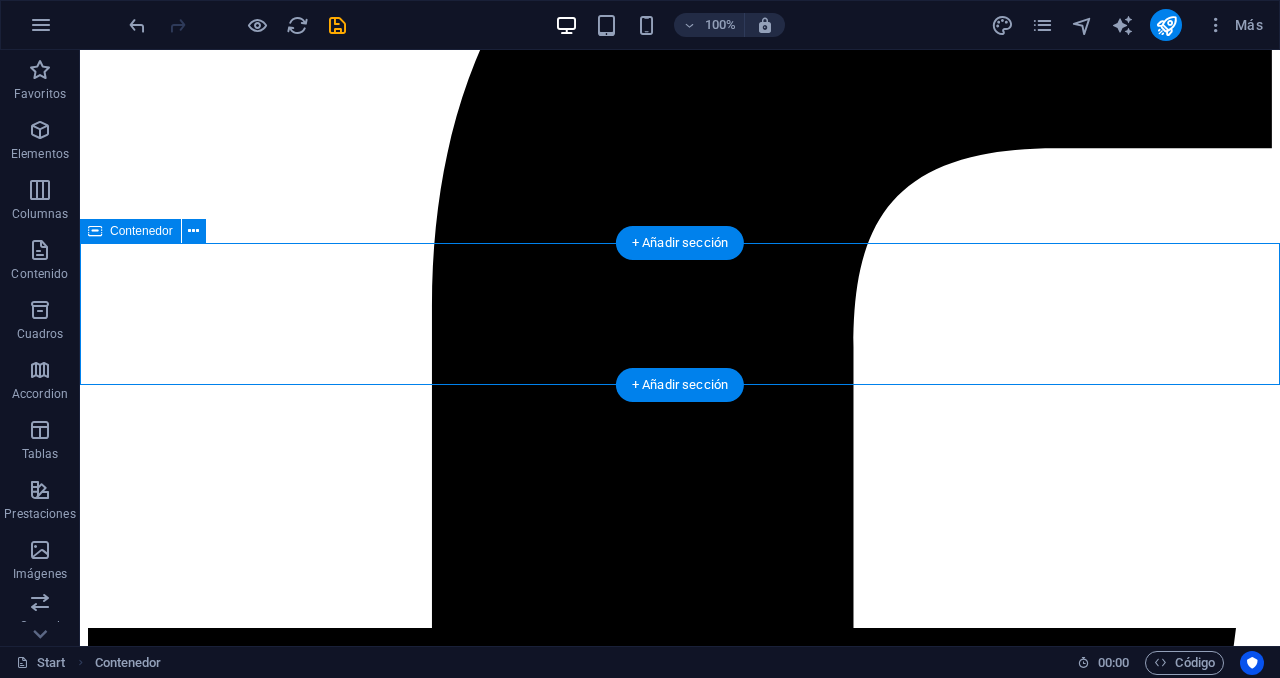 scroll, scrollTop: 4765, scrollLeft: 0, axis: vertical 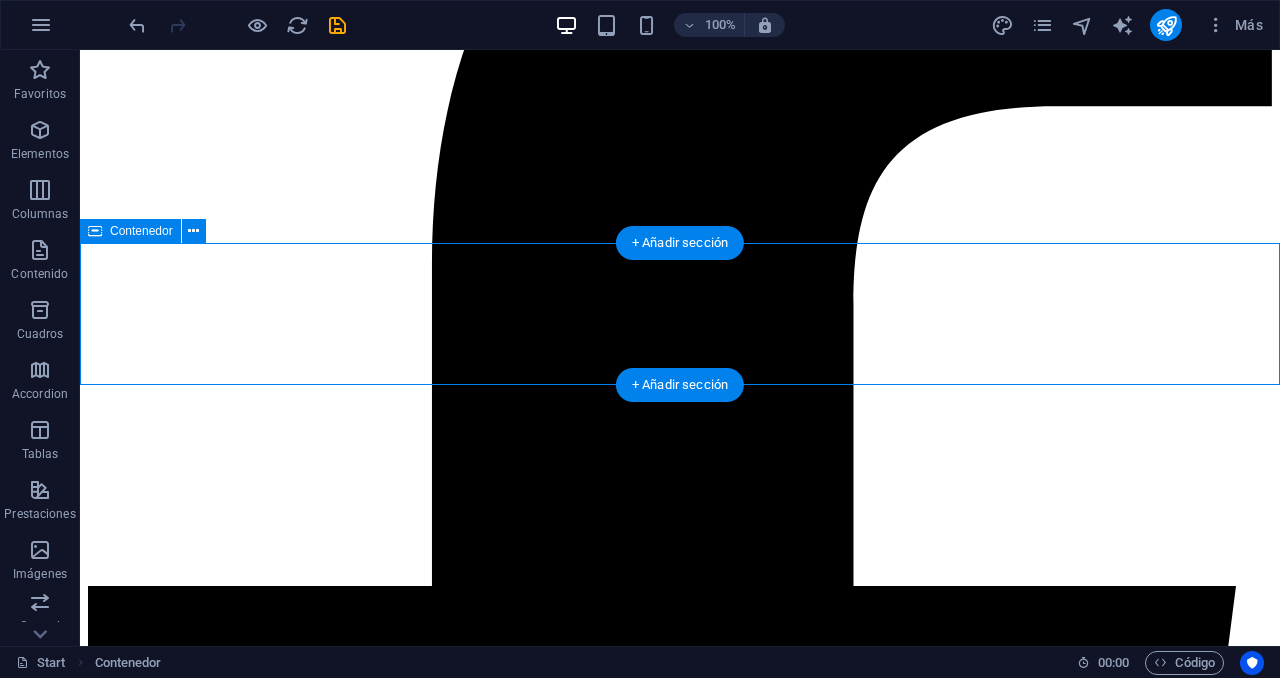 click on "Añadir elementos" at bounding box center (609, 50589) 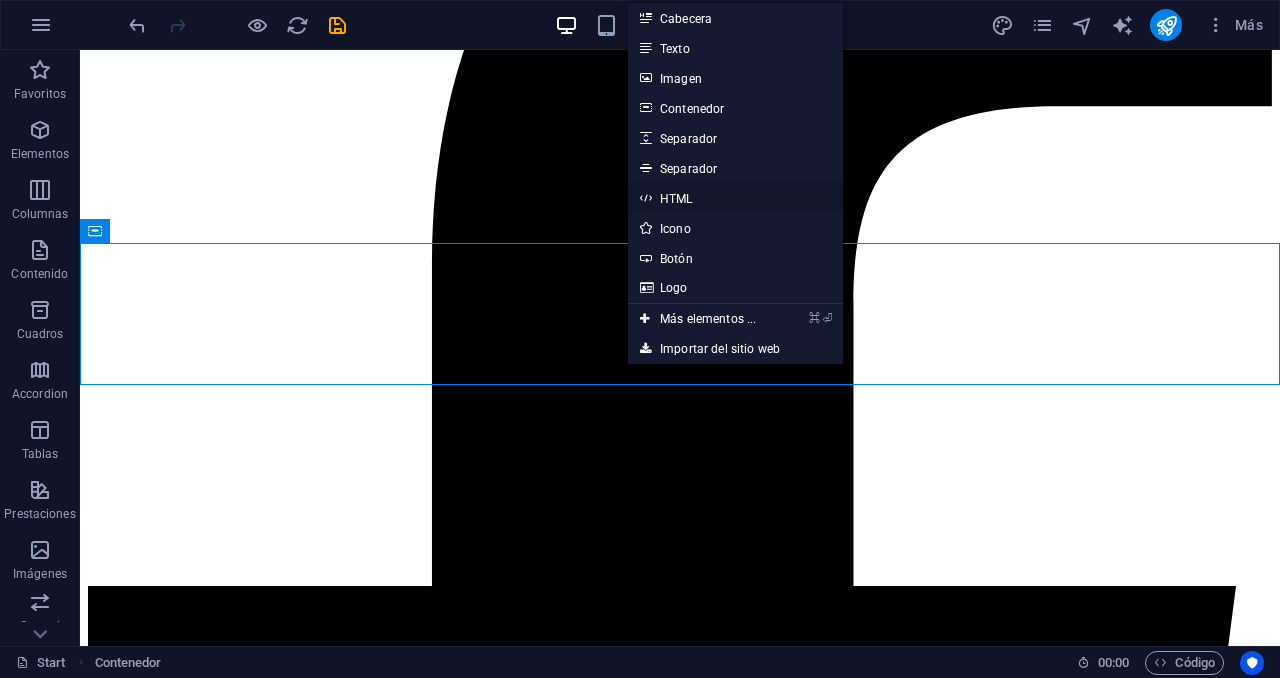 click on "HTML" at bounding box center [735, 198] 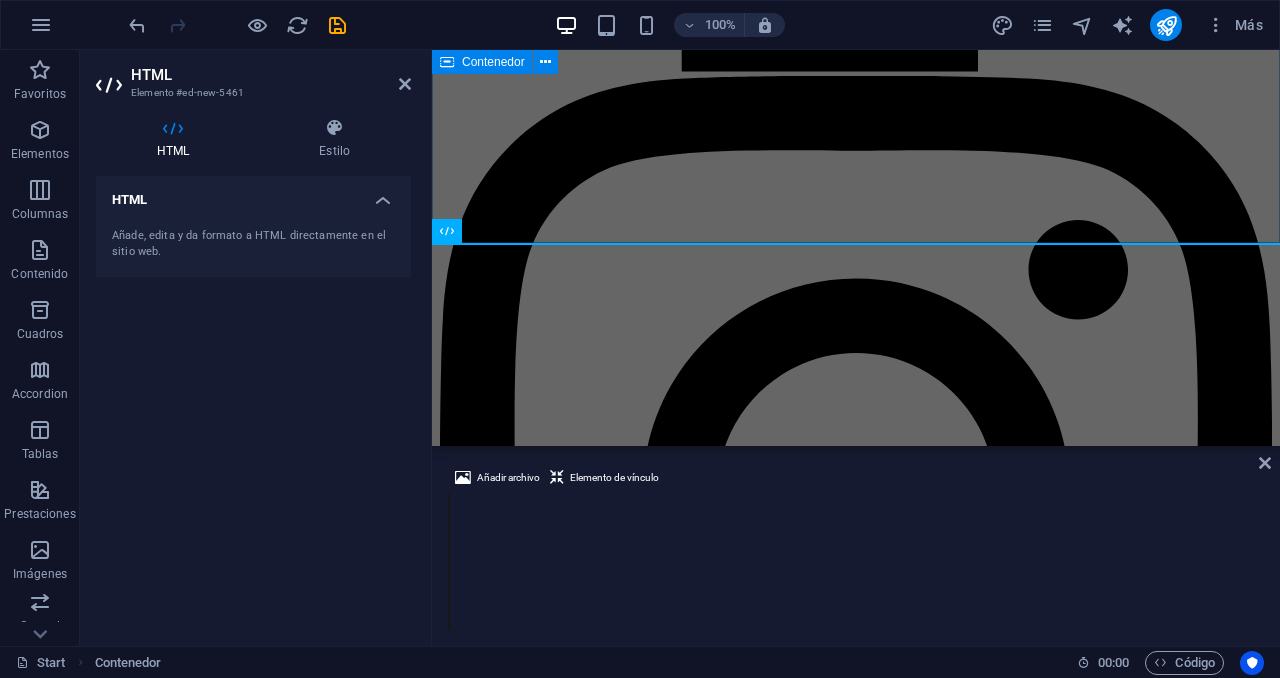 scroll, scrollTop: 4930, scrollLeft: 0, axis: vertical 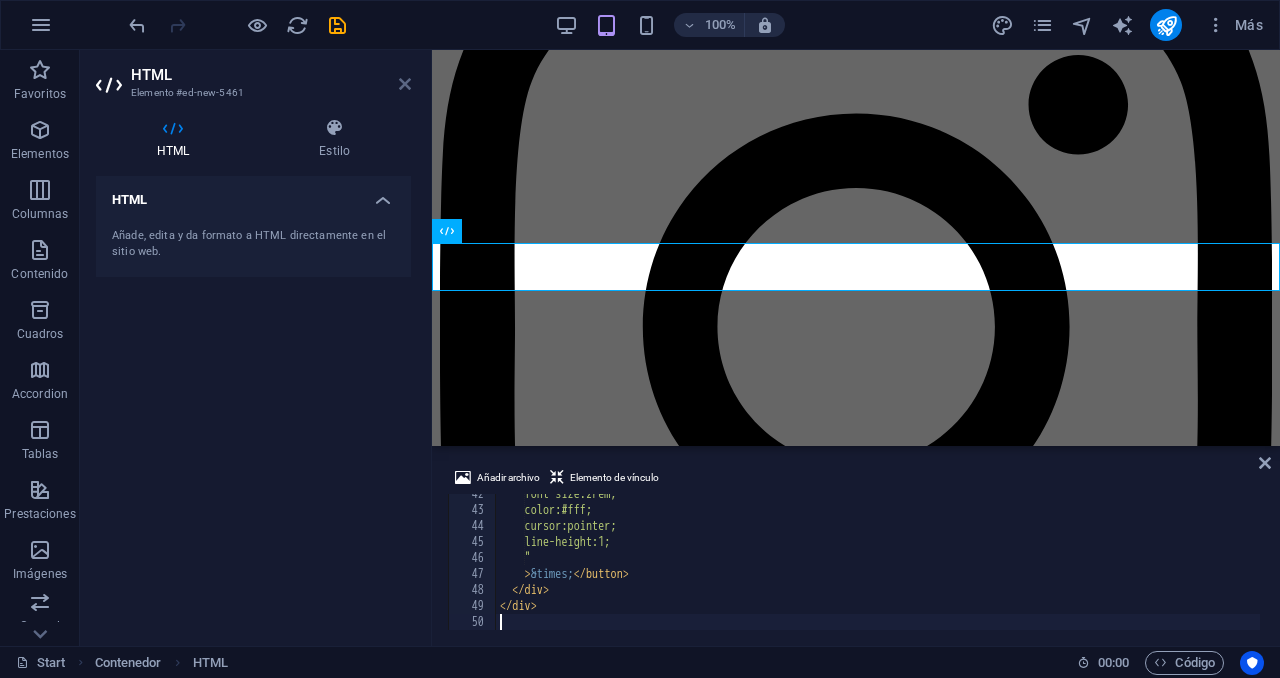 click at bounding box center [405, 84] 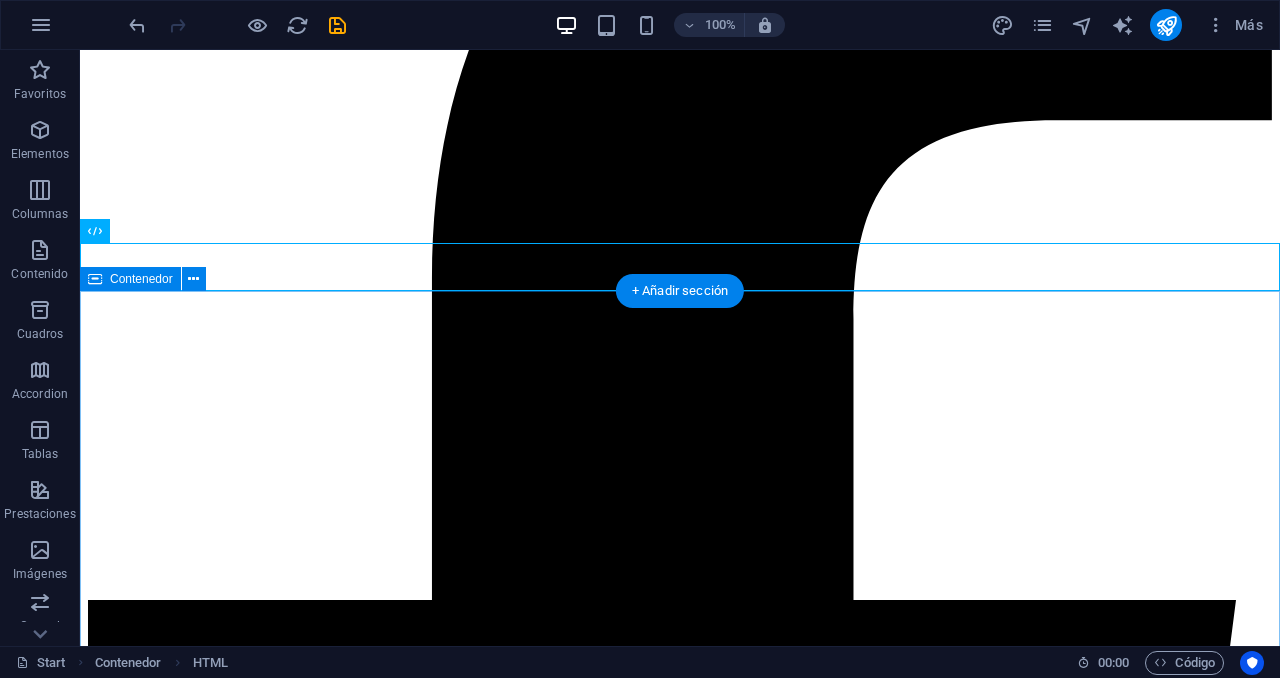 scroll, scrollTop: 4646, scrollLeft: 0, axis: vertical 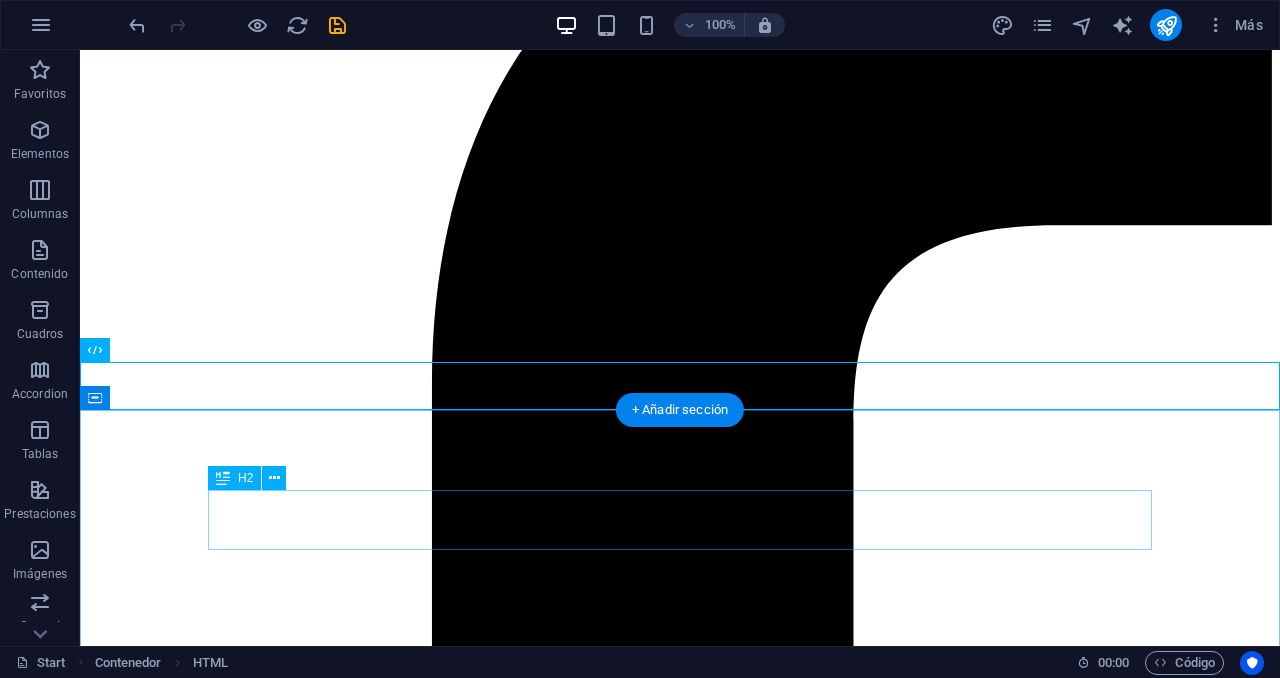 click on "Precios A continuación encontrarás nuestras tarifas organizadas por tipo de vehículo: desde automóviles particulares hasta camiones y cisternas. Selecciona la categoría que corresponda a tu vehículo para ver en detalle los precios de cada servicio de inspección. Carros Pequeños Automoviles Particulares S/.85 Inspección  Ordinaria Tipo de Vehículo      Sedan      Station Wagon      Multiproposito SUVs ligeras (M1-M2) S/.95 Inpección  Ordinaria Tipo de Vehículo      Camioneta SUV      No metropolitano      Metropolitano      Utilitario tAXI/COLECTIVO S/.70 Inspección  Ordinaria y Complementaria Tipo de Vehículo      Sedan      Station Wagon      Multiproposito Minibuses y Ómnibus Transporte de personal (M2) S/.95 Inspección  Ordinario y/o complementario Transporte regular de personas- pARTICULAR (M2) S/.100 Inspección  Ordinario y/o complementario mICROBUS INTERPROVINCIAL (M2) S/.90 Inspección  Ordinario y/o complementario Tipo de Vehículo" at bounding box center [680, 81638] 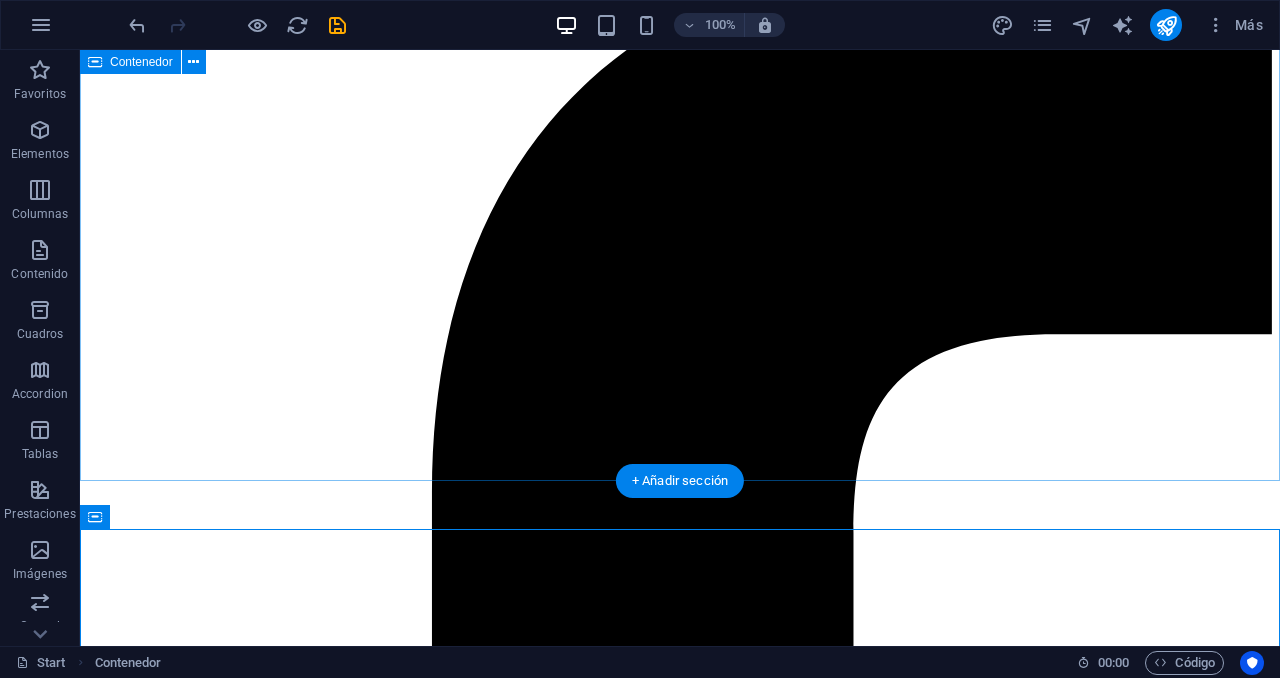 scroll, scrollTop: 4562, scrollLeft: 0, axis: vertical 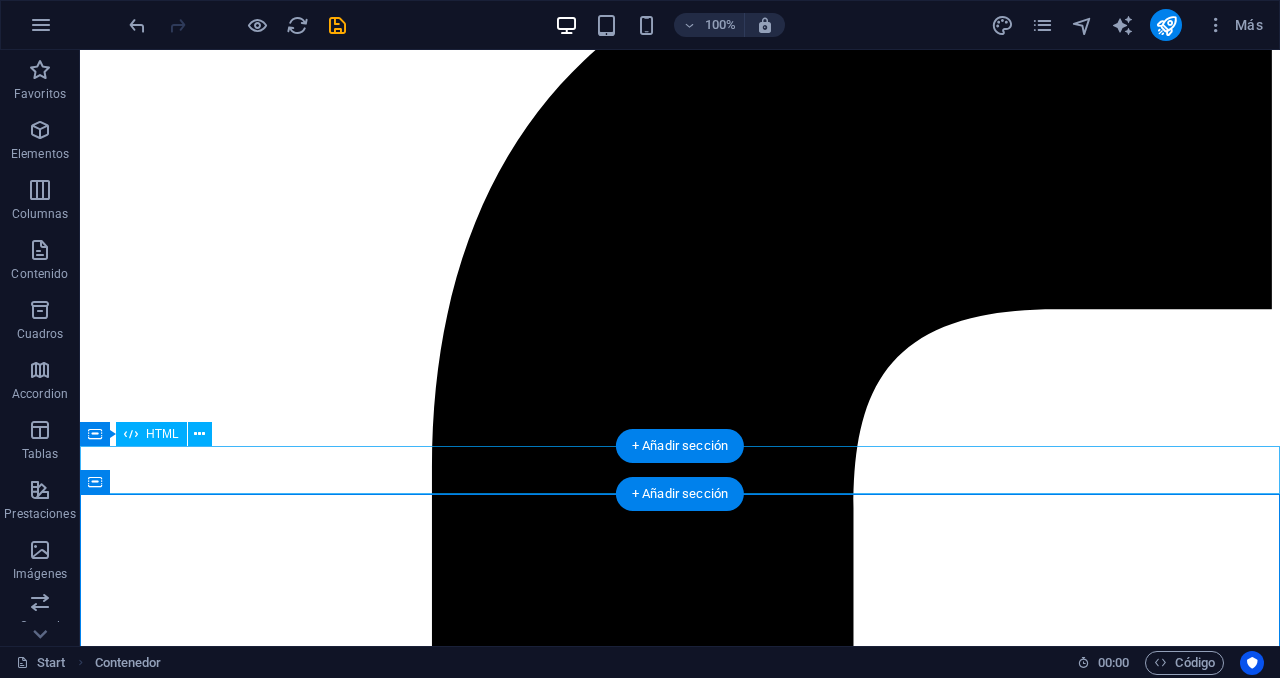 click on "Más información sobre el proceso
×" at bounding box center (680, 50712) 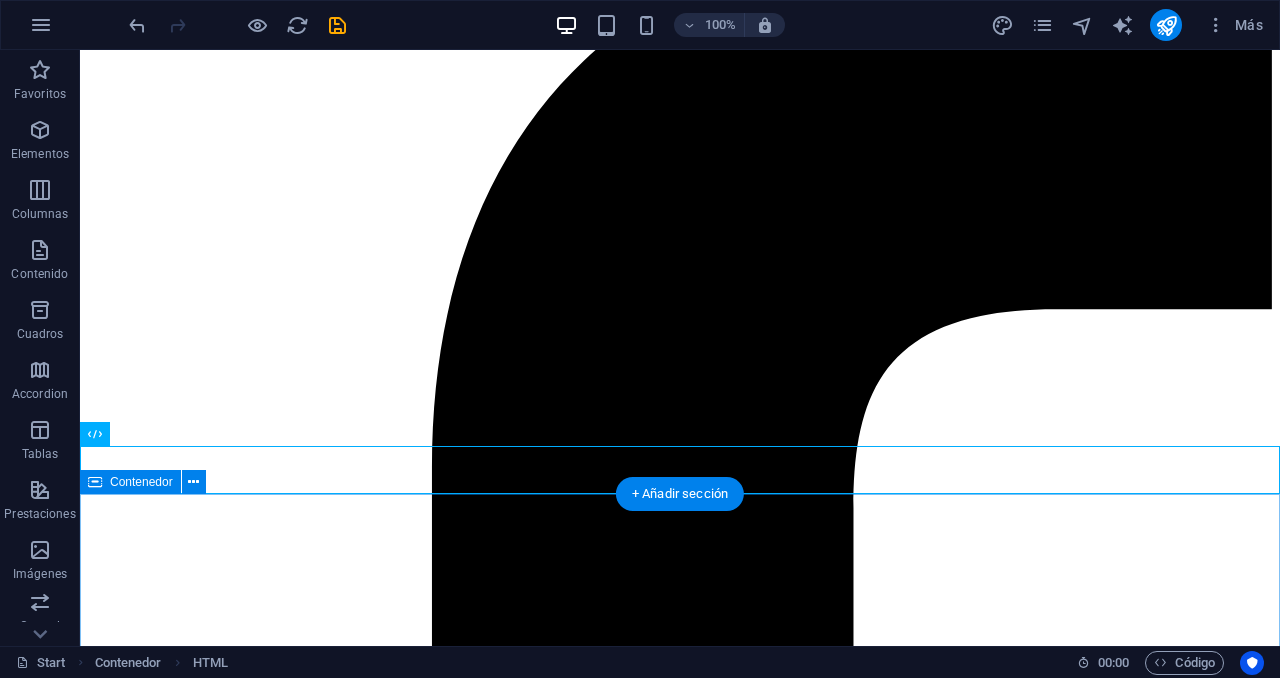 click on "Precios A continuación encontrarás nuestras tarifas organizadas por tipo de vehículo: desde automóviles particulares hasta camiones y cisternas. Selecciona la categoría que corresponda a tu vehículo para ver en detalle los precios de cada servicio de inspección. Carros Pequeños Automoviles Particulares S/.85 Inspección  Ordinaria Tipo de Vehículo      Sedan      Station Wagon      Multiproposito SUVs ligeras (M1-M2) S/.95 Inpección  Ordinaria Tipo de Vehículo      Camioneta SUV      No metropolitano      Metropolitano      Utilitario tAXI/COLECTIVO S/.70 Inspección  Ordinaria y Complementaria Tipo de Vehículo      Sedan      Station Wagon      Multiproposito Minibuses y Ómnibus Transporte de personal (M2) S/.95 Inspección  Ordinario y/o complementario Transporte regular de personas- pARTICULAR (M2) S/.100 Inspección  Ordinario y/o complementario mICROBUS INTERPROVINCIAL (M2) S/.90 Inspección  Ordinario y/o complementario Tipo de Vehículo" at bounding box center (680, 81722) 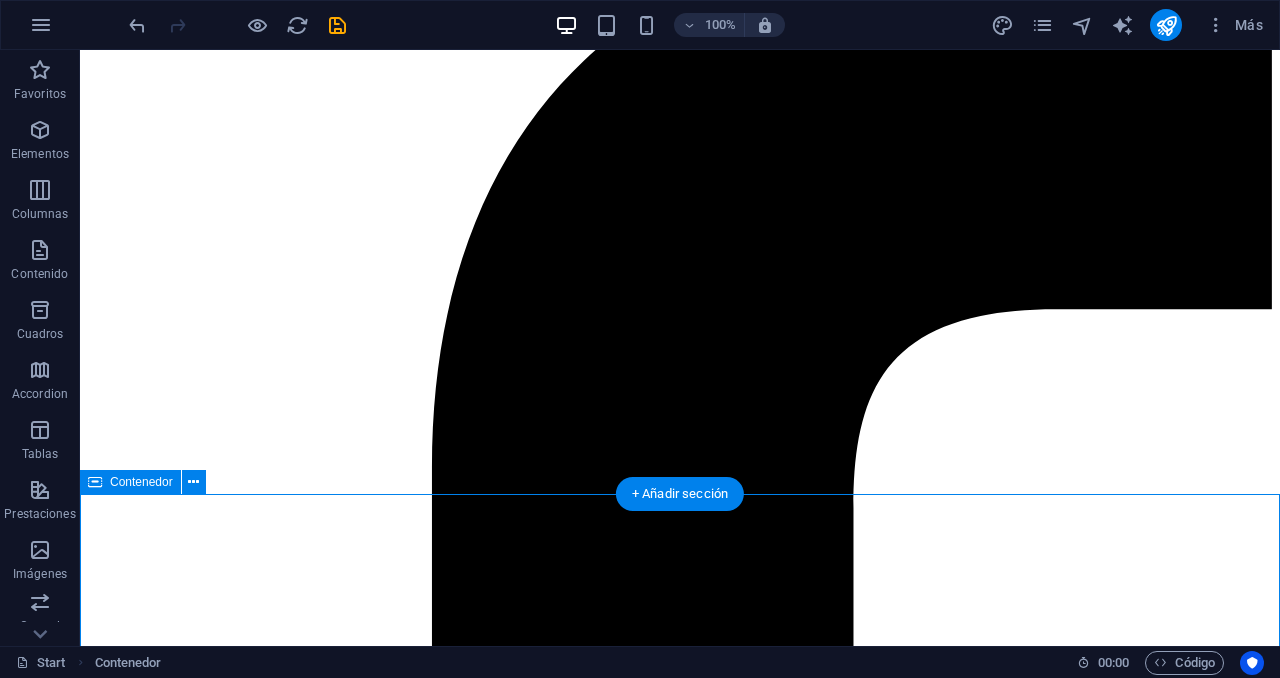 click on "Precios A continuación encontrarás nuestras tarifas organizadas por tipo de vehículo: desde automóviles particulares hasta camiones y cisternas. Selecciona la categoría que corresponda a tu vehículo para ver en detalle los precios de cada servicio de inspección. Carros Pequeños Automoviles Particulares S/.85 Inspección  Ordinaria Tipo de Vehículo      Sedan      Station Wagon      Multiproposito SUVs ligeras (M1-M2) S/.95 Inpección  Ordinaria Tipo de Vehículo      Camioneta SUV      No metropolitano      Metropolitano      Utilitario tAXI/COLECTIVO S/.70 Inspección  Ordinaria y Complementaria Tipo de Vehículo      Sedan      Station Wagon      Multiproposito Minibuses y Ómnibus Transporte de personal (M2) S/.95 Inspección  Ordinario y/o complementario Transporte regular de personas- pARTICULAR (M2) S/.100 Inspección  Ordinario y/o complementario mICROBUS INTERPROVINCIAL (M2) S/.90 Inspección  Ordinario y/o complementario Tipo de Vehículo" at bounding box center (680, 81722) 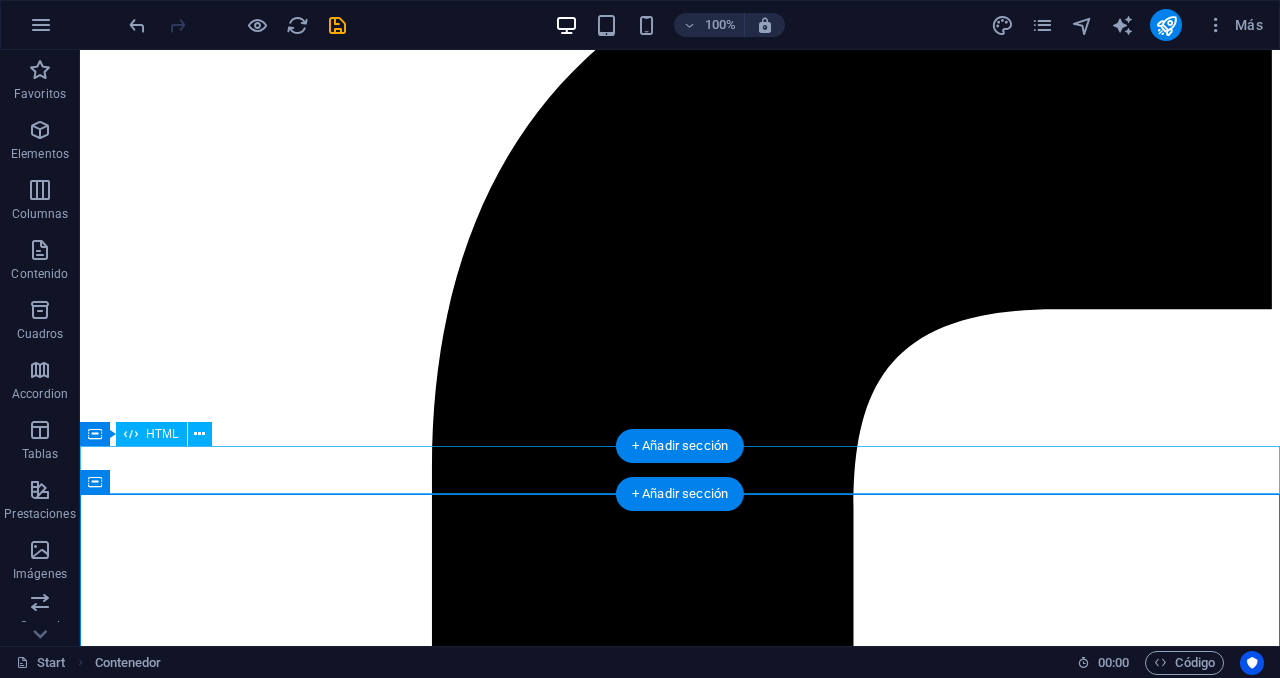 click on "Más información sobre el proceso
×" at bounding box center [680, 50712] 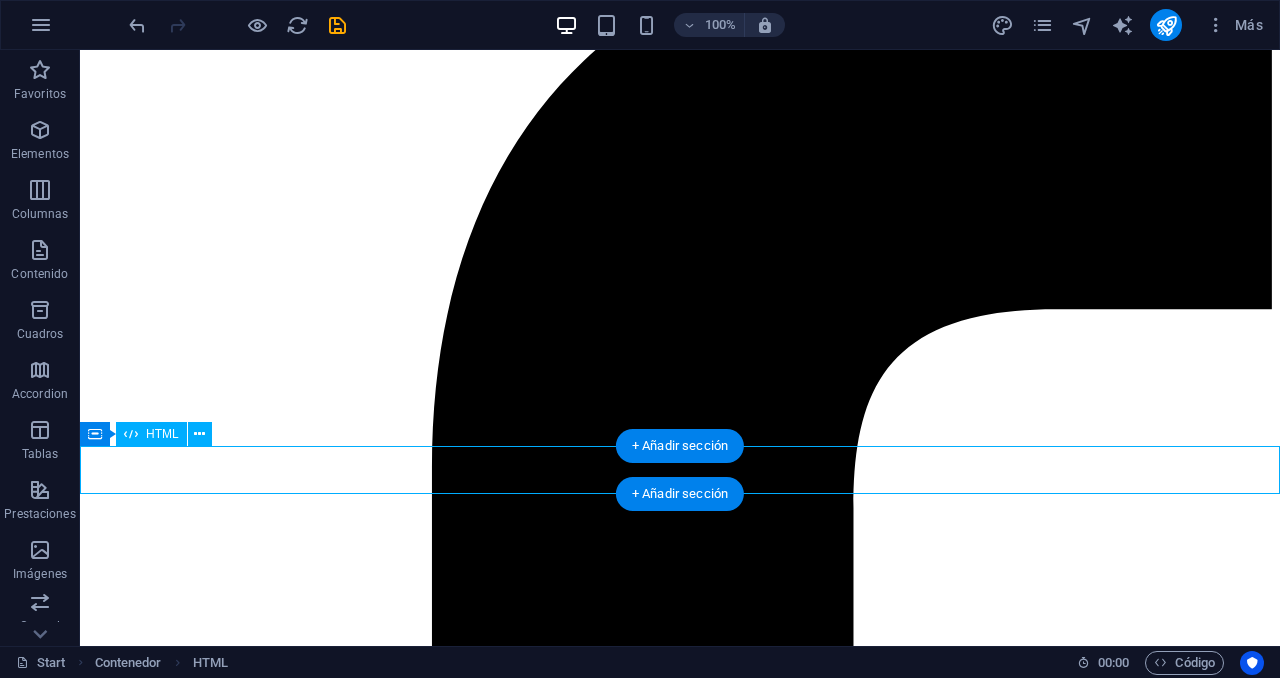 click on "Más información sobre el proceso
×" at bounding box center (680, 50712) 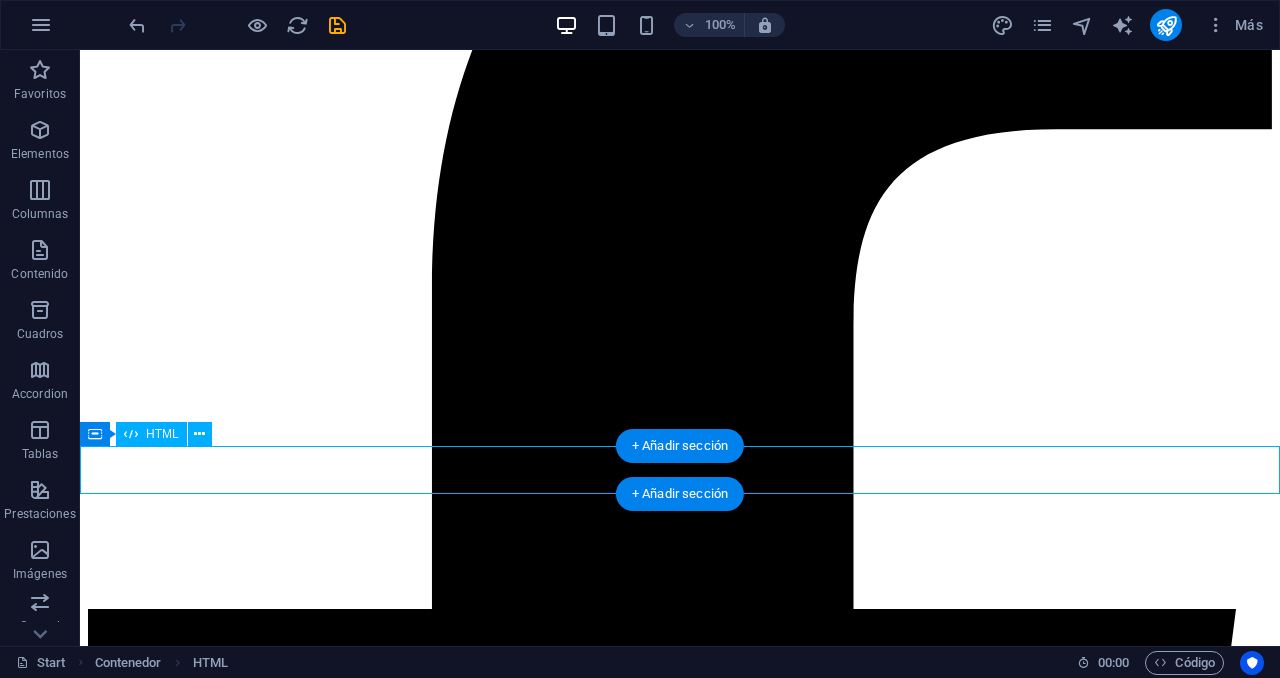 scroll, scrollTop: 4949, scrollLeft: 0, axis: vertical 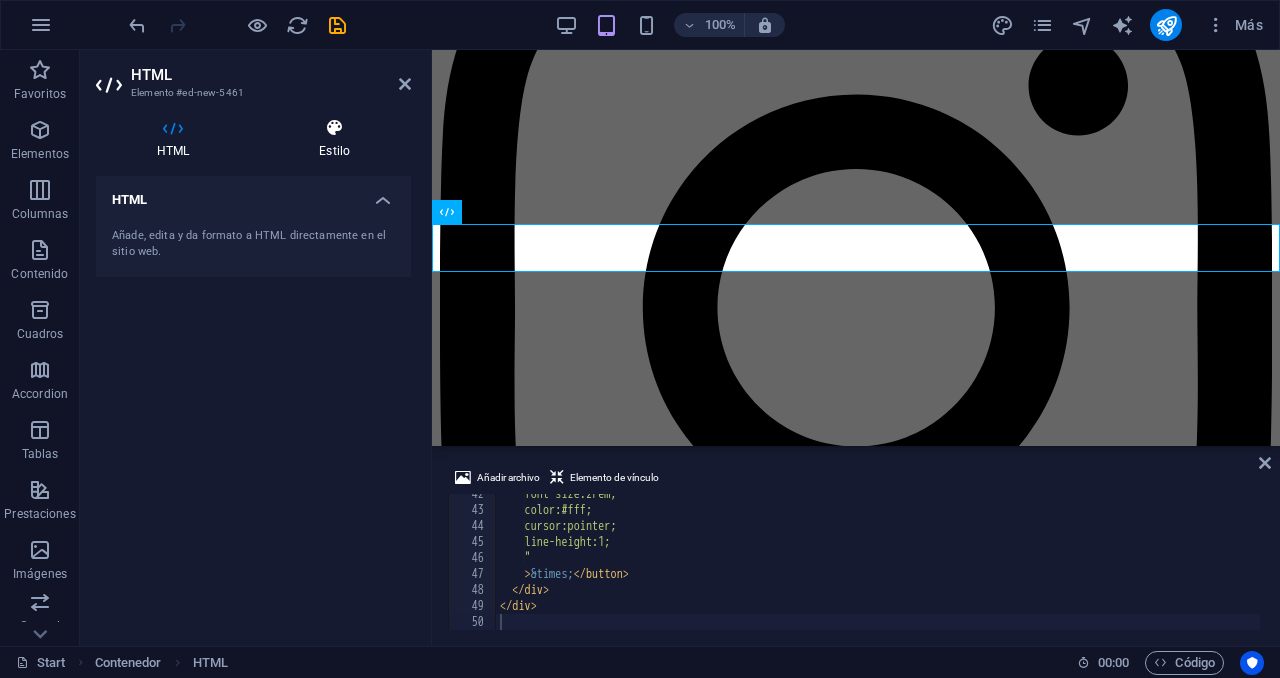 click at bounding box center (334, 128) 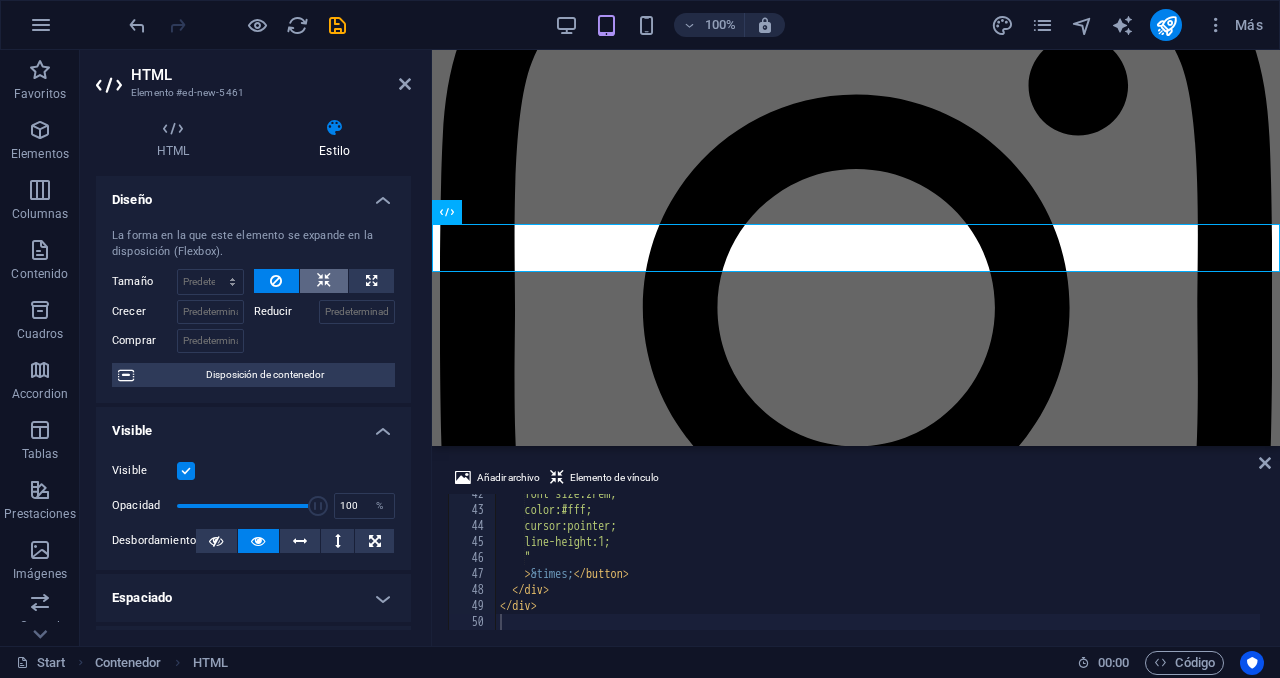 click at bounding box center (324, 281) 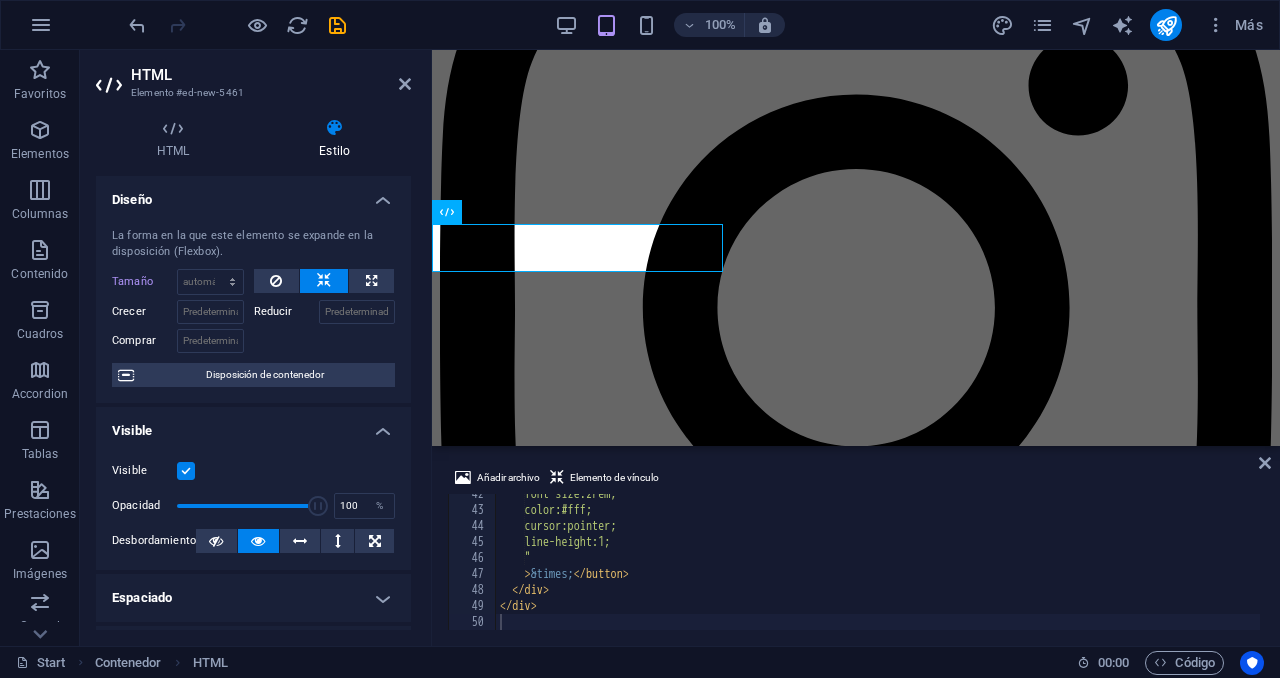 click on "HTML" at bounding box center (271, 75) 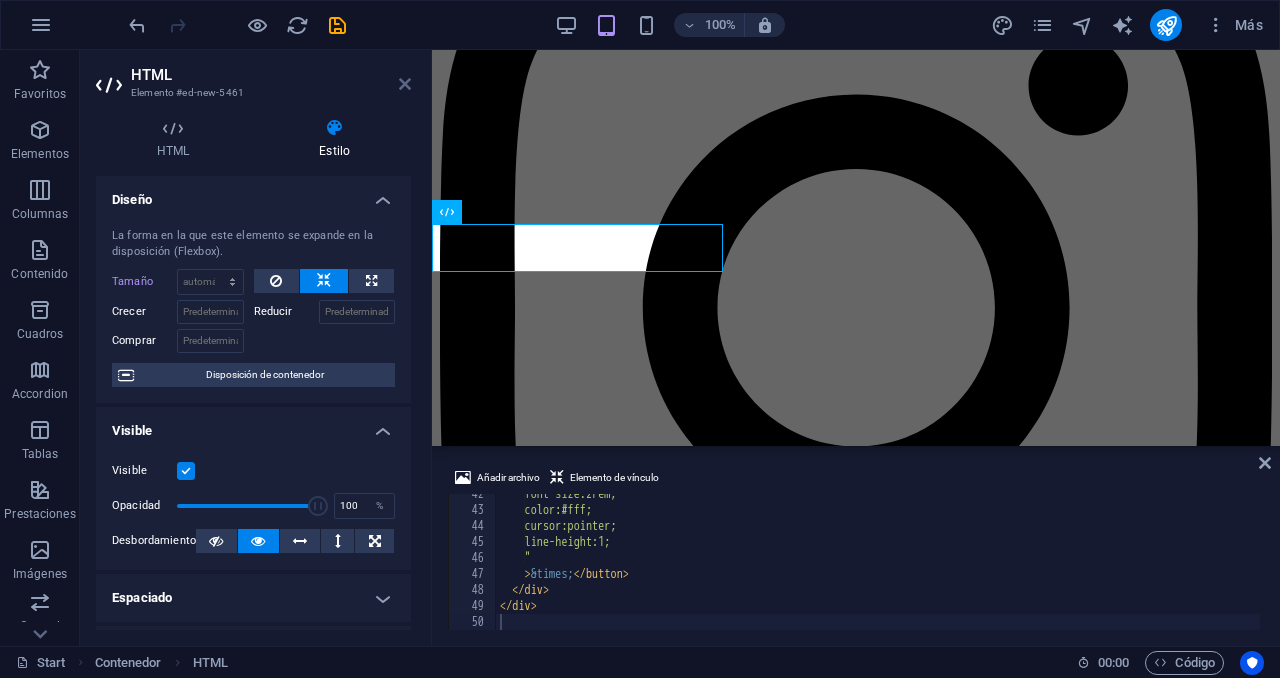 click at bounding box center [405, 84] 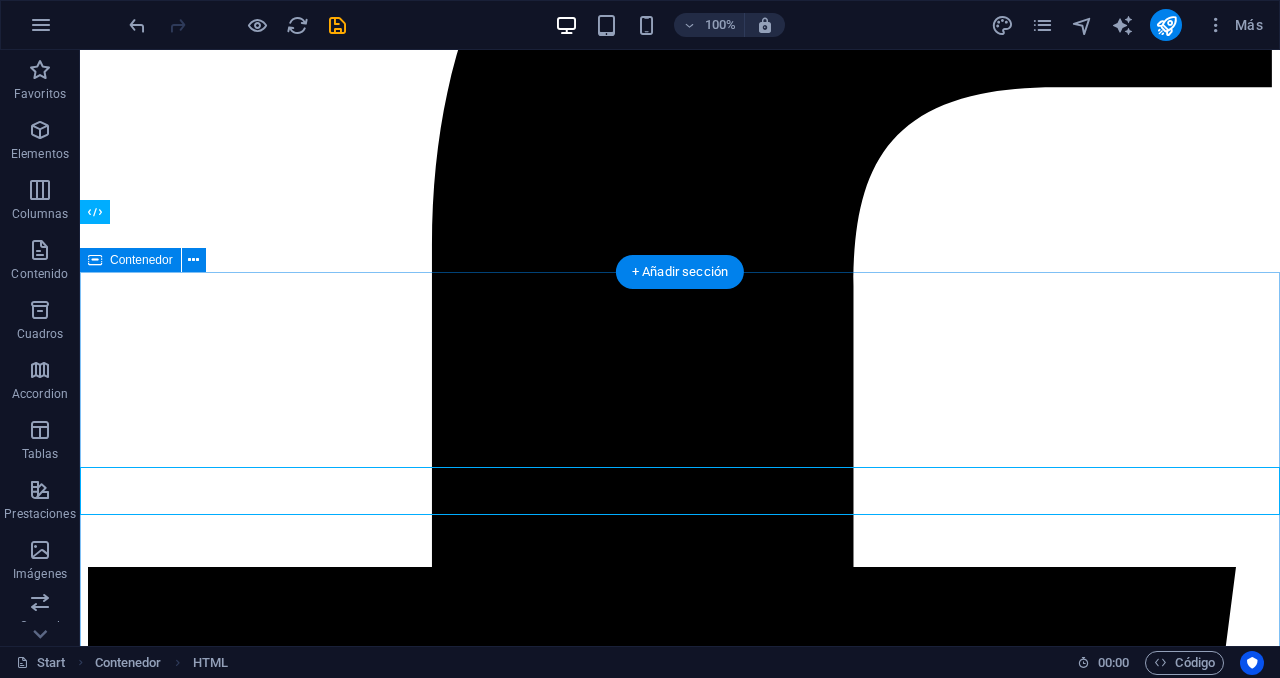 click on "Precios A continuación encontrarás nuestras tarifas organizadas por tipo de vehículo: desde automóviles particulares hasta camiones y cisternas. Selecciona la categoría que corresponda a tu vehículo para ver en detalle los precios de cada servicio de inspección. Carros Pequeños Automoviles Particulares S/.85 Inspección  Ordinaria Tipo de Vehículo      Sedan      Station Wagon      Multiproposito SUVs ligeras (M1-M2) S/.95 Inpección  Ordinaria Tipo de Vehículo      Camioneta SUV      No metropolitano      Metropolitano      Utilitario tAXI/COLECTIVO S/.70 Inspección  Ordinaria y Complementaria Tipo de Vehículo      Sedan      Station Wagon      Multiproposito Minibuses y Ómnibus Transporte de personal (M2) S/.95 Inspección  Ordinario y/o complementario Transporte regular de personas- pARTICULAR (M2) S/.100 Inspección  Ordinario y/o complementario mICROBUS INTERPROVINCIAL (M2) S/.90 Inspección  Ordinario y/o complementario Tipo de Vehículo" at bounding box center [680, 81500] 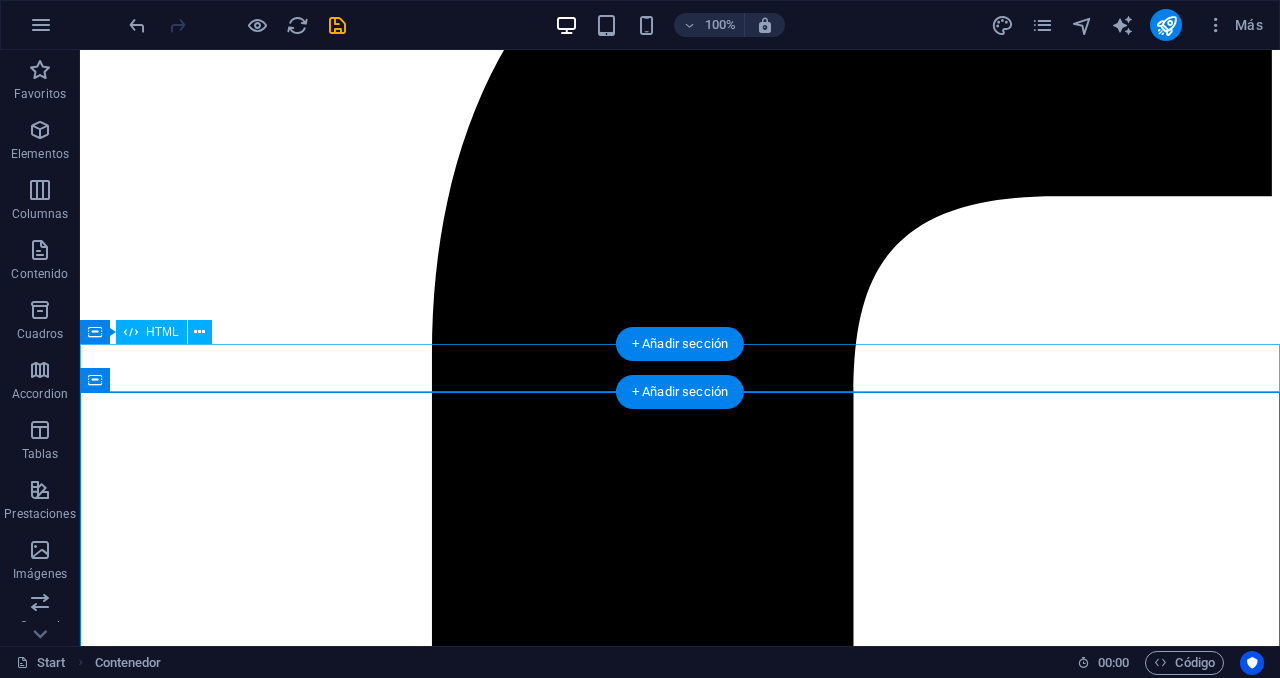 scroll, scrollTop: 4664, scrollLeft: 0, axis: vertical 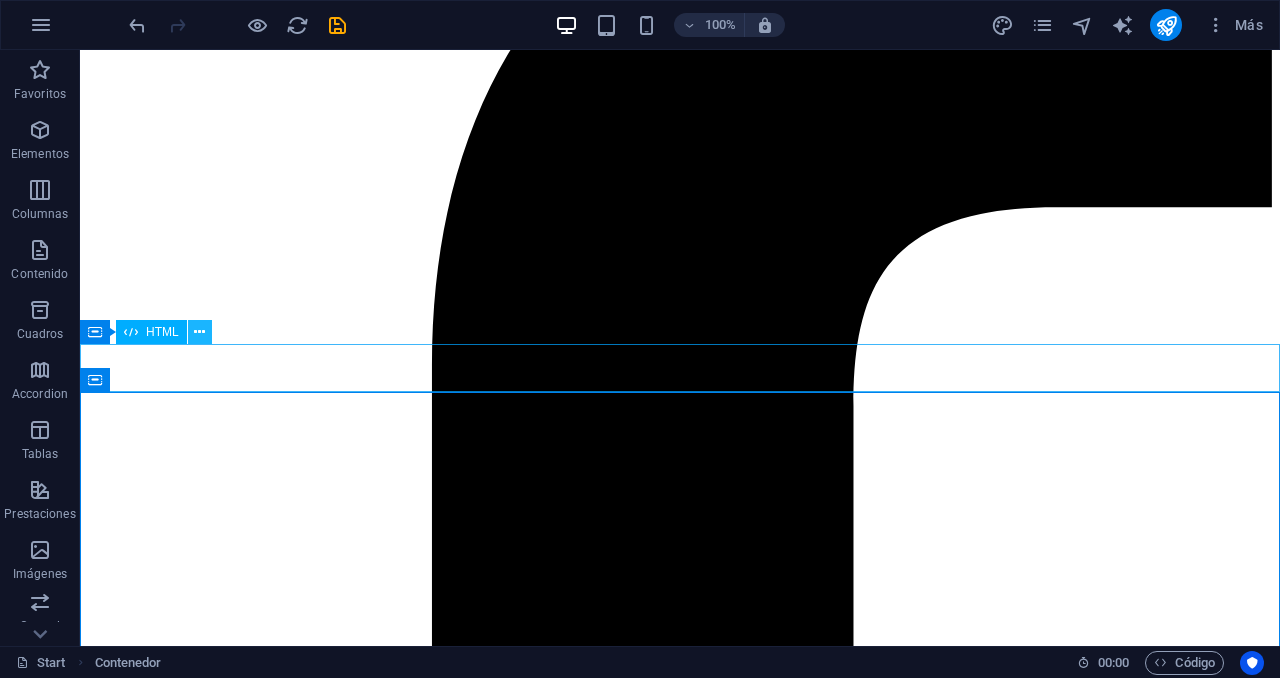 click at bounding box center [199, 332] 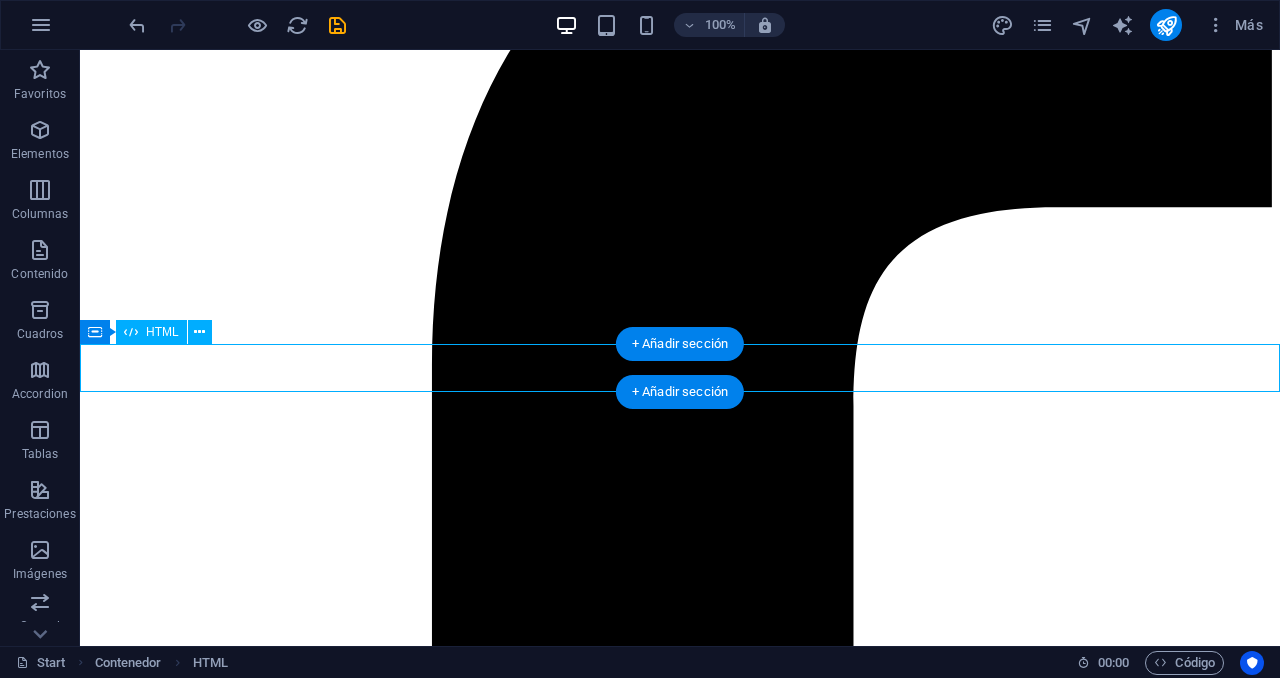 click on "Más información sobre el proceso
×" at bounding box center (680, 50610) 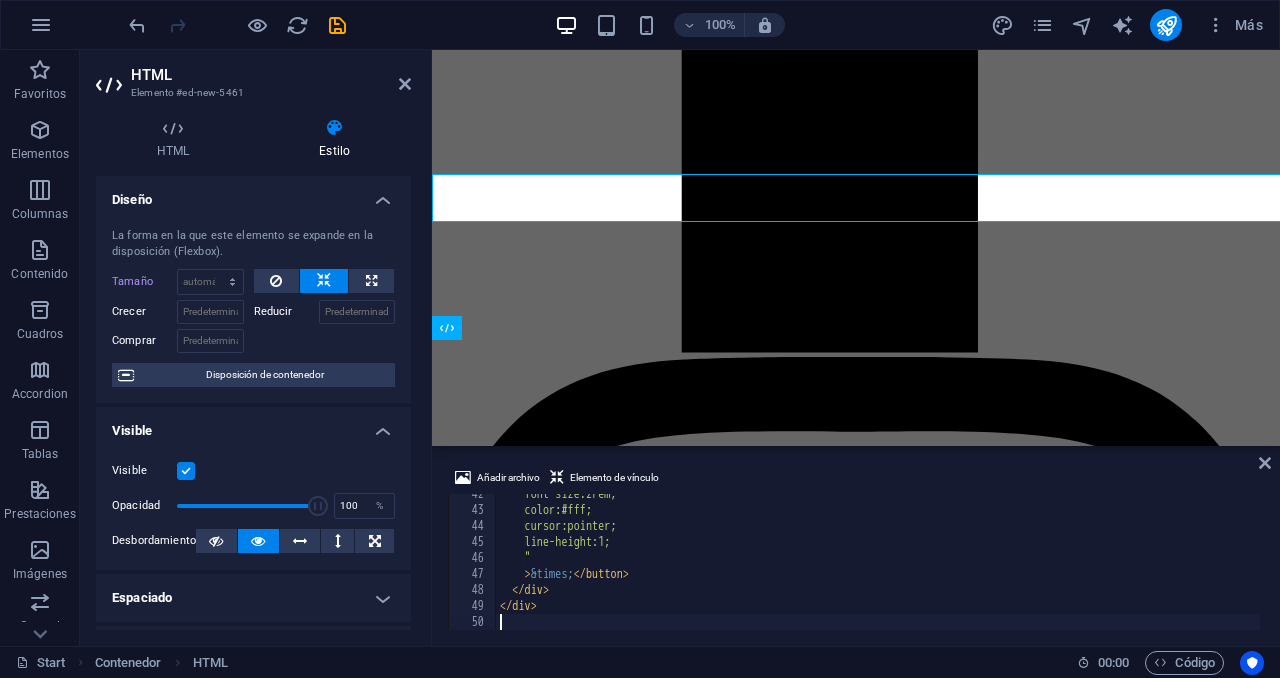 click on "Disposición de contenedor" at bounding box center [264, 375] 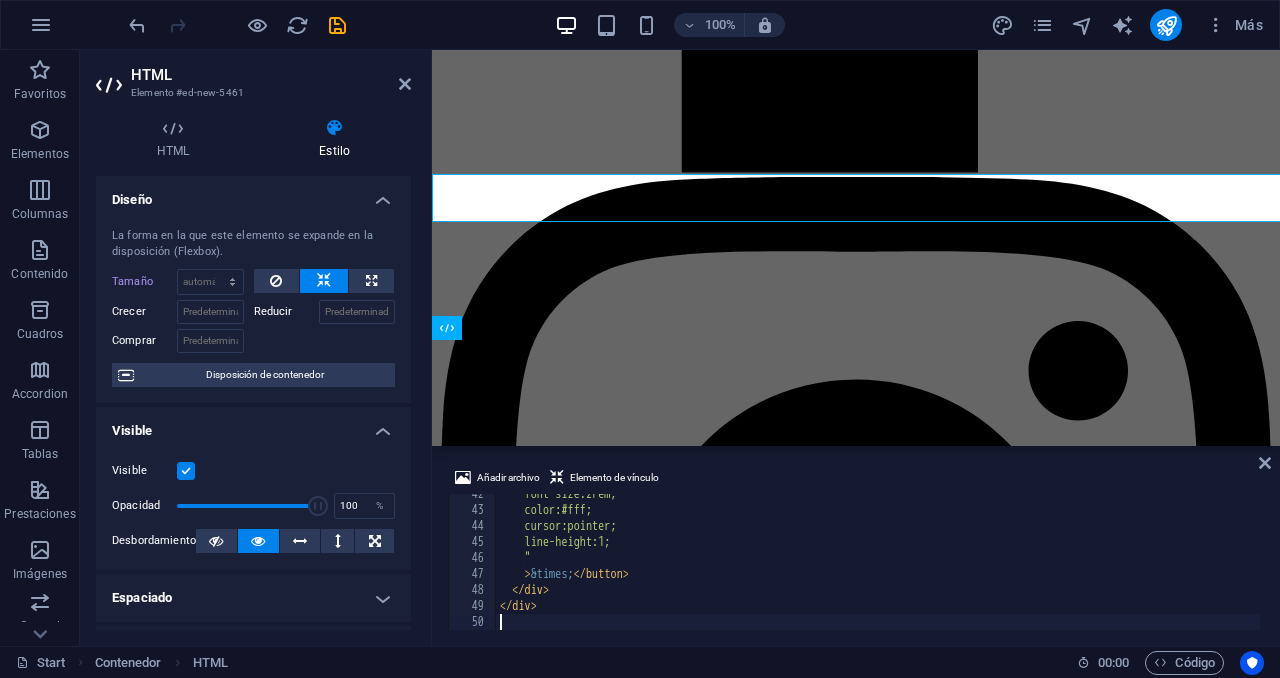 scroll, scrollTop: 4994, scrollLeft: 0, axis: vertical 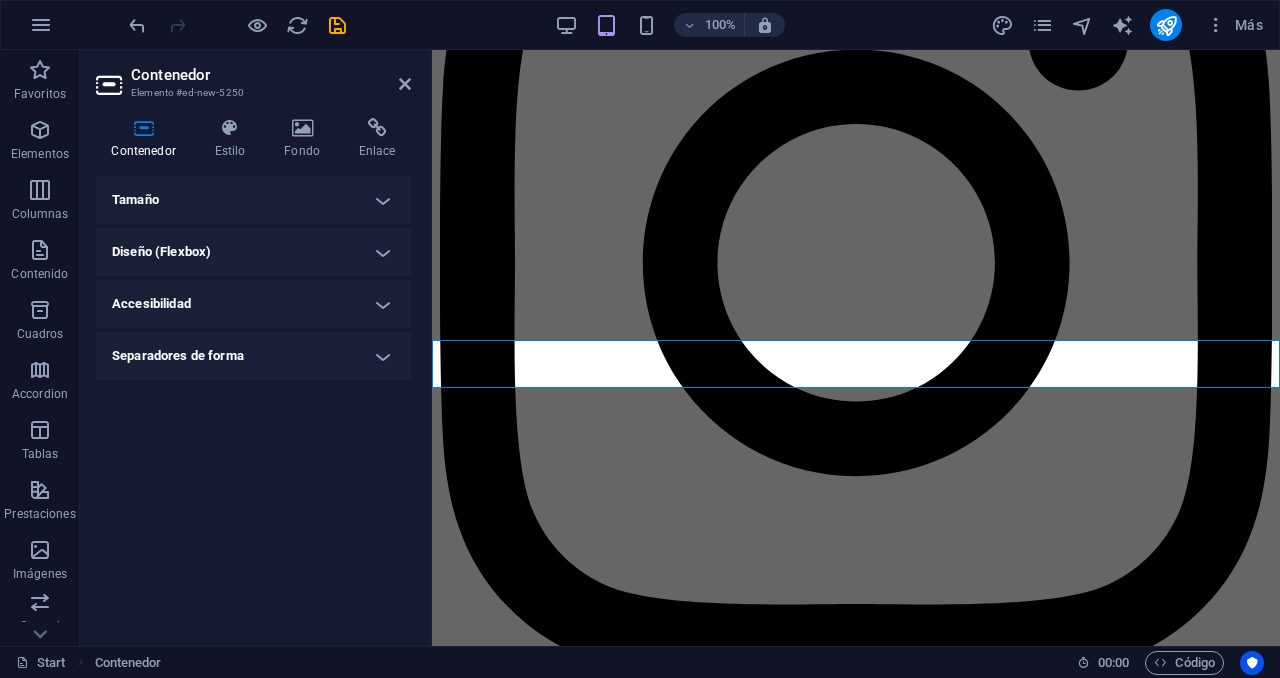 click on "Diseño (Flexbox)" at bounding box center (253, 252) 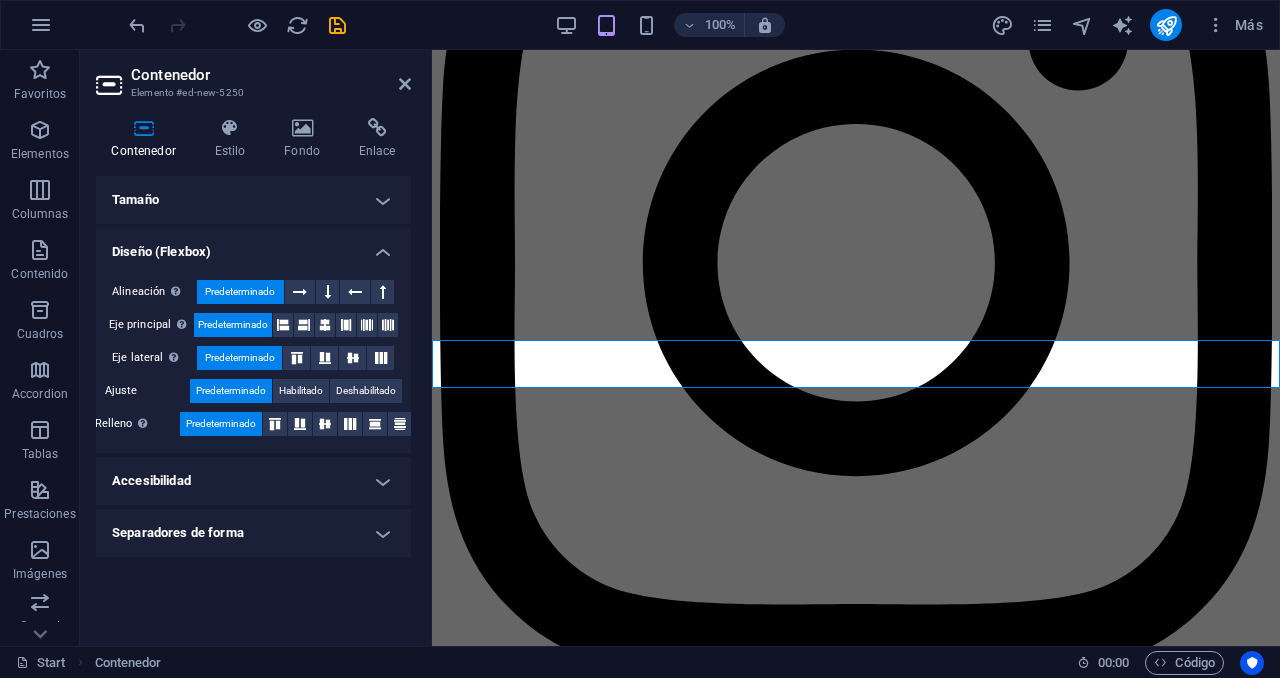 click on "Diseño (Flexbox)" at bounding box center (253, 246) 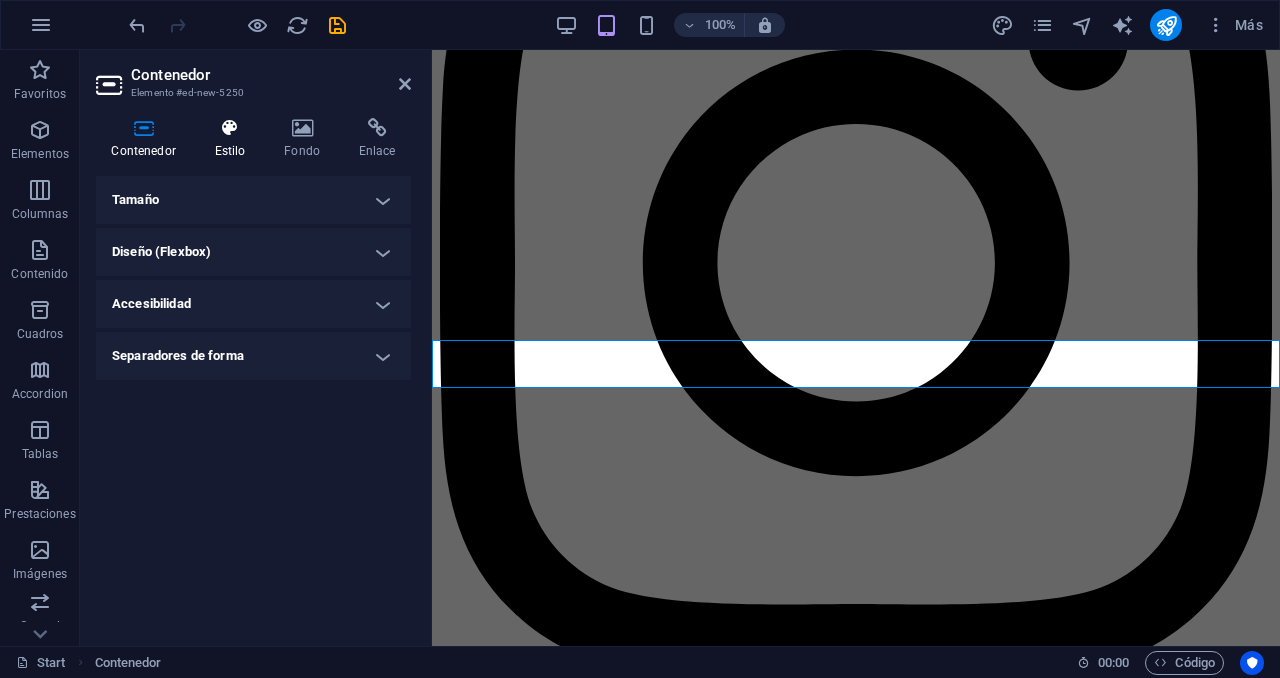 click on "Estilo" at bounding box center [234, 139] 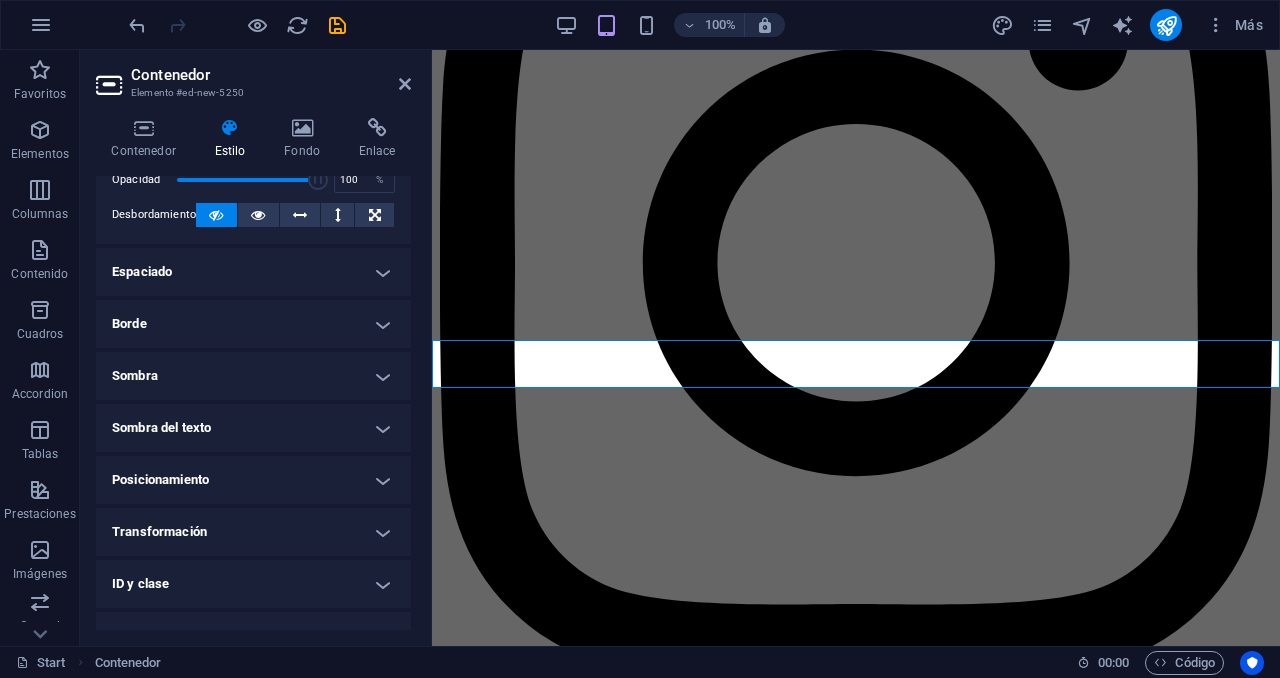 scroll, scrollTop: 176, scrollLeft: 0, axis: vertical 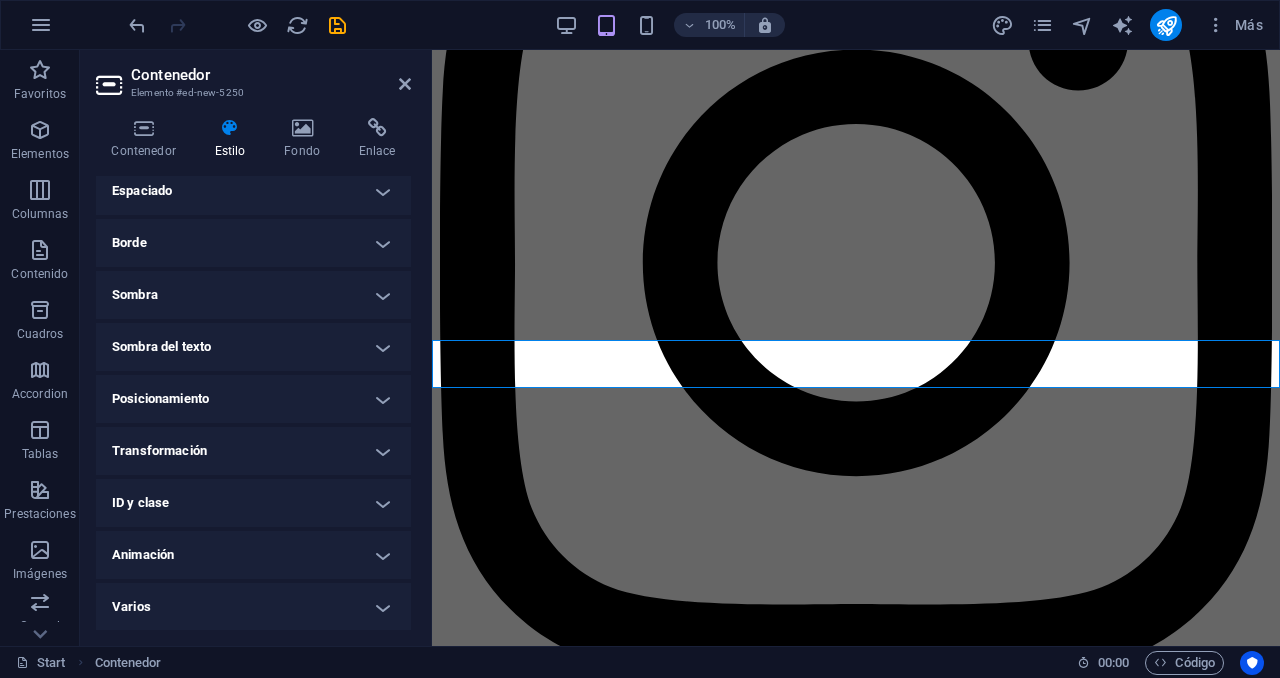 click on "Transformación" at bounding box center [253, 451] 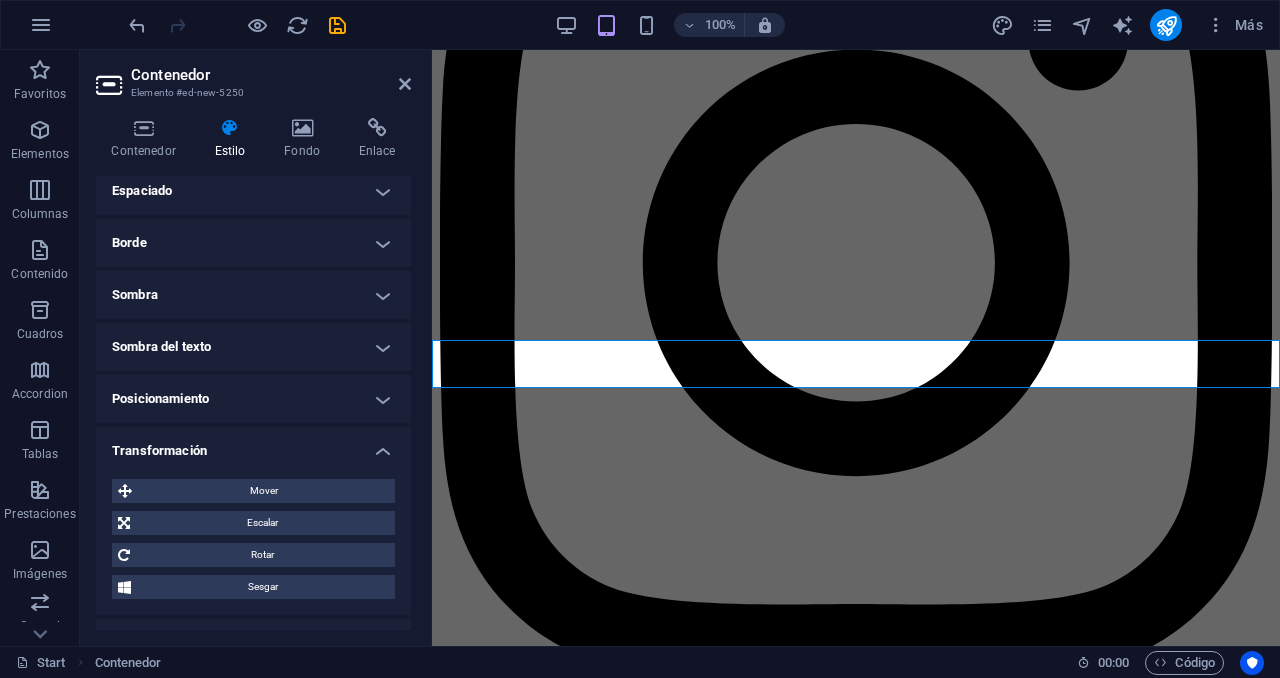 click on "Transformación" at bounding box center (253, 445) 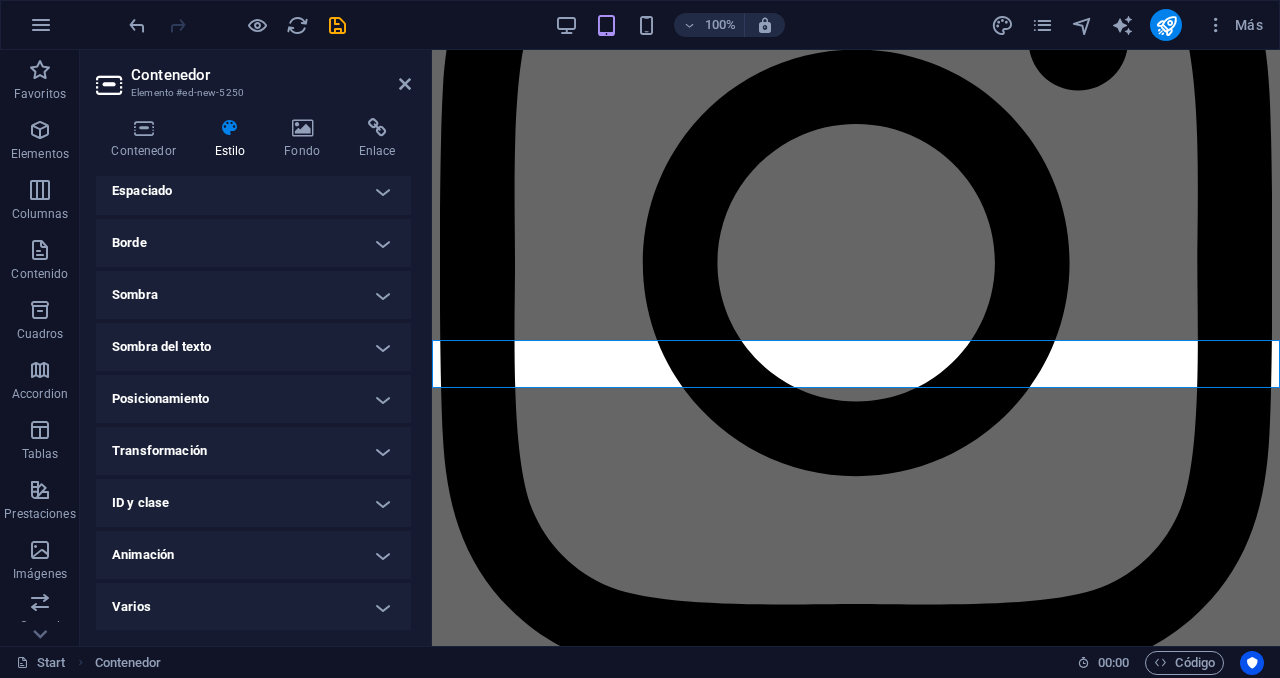 click on "Posicionamiento" at bounding box center [253, 399] 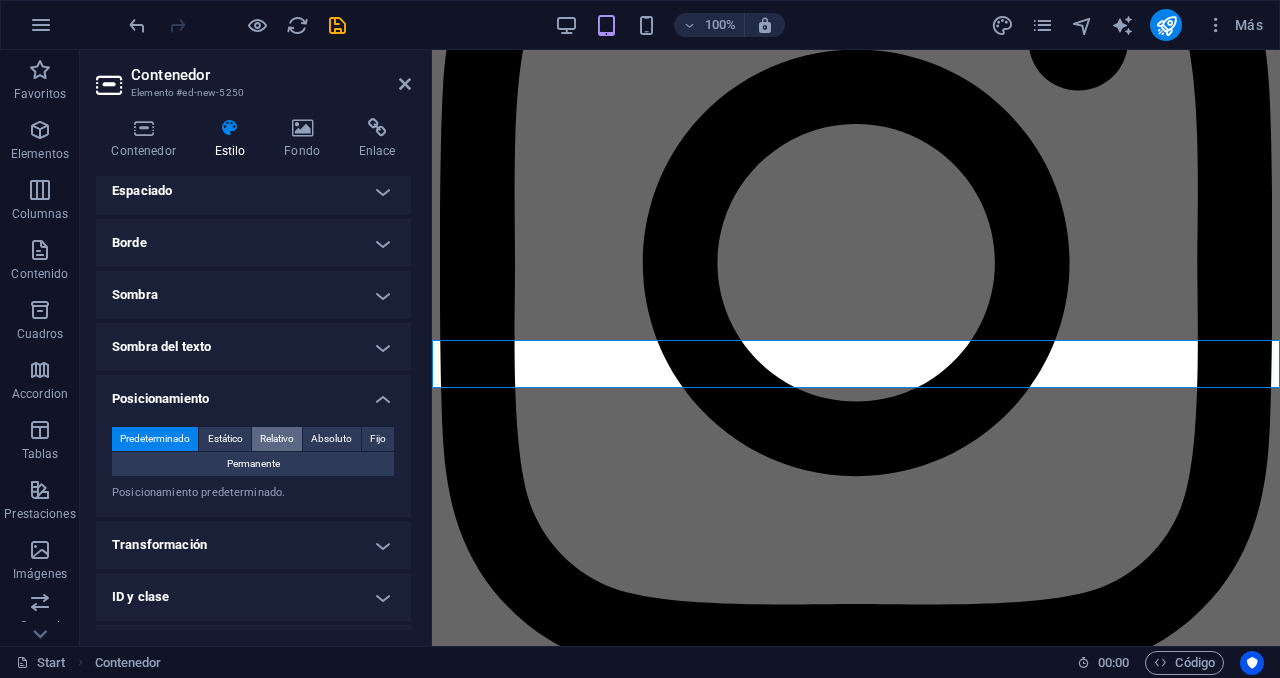 click on "Relativo" at bounding box center [277, 439] 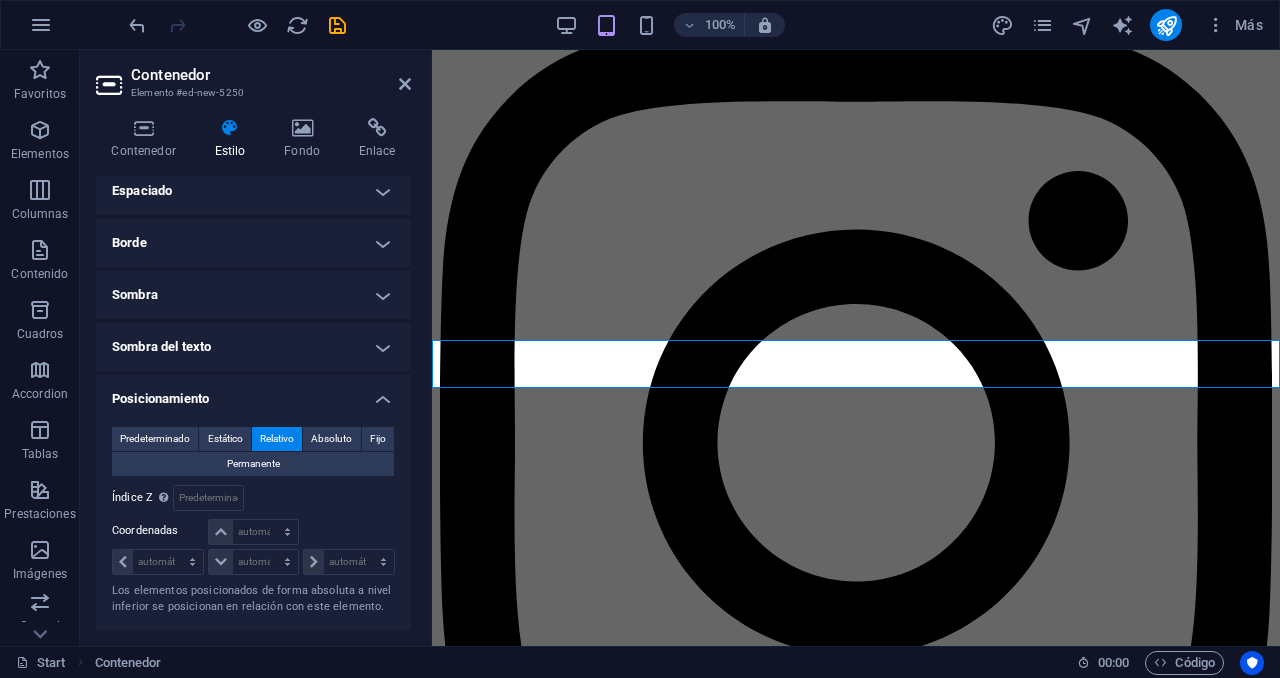 scroll, scrollTop: 200, scrollLeft: 0, axis: vertical 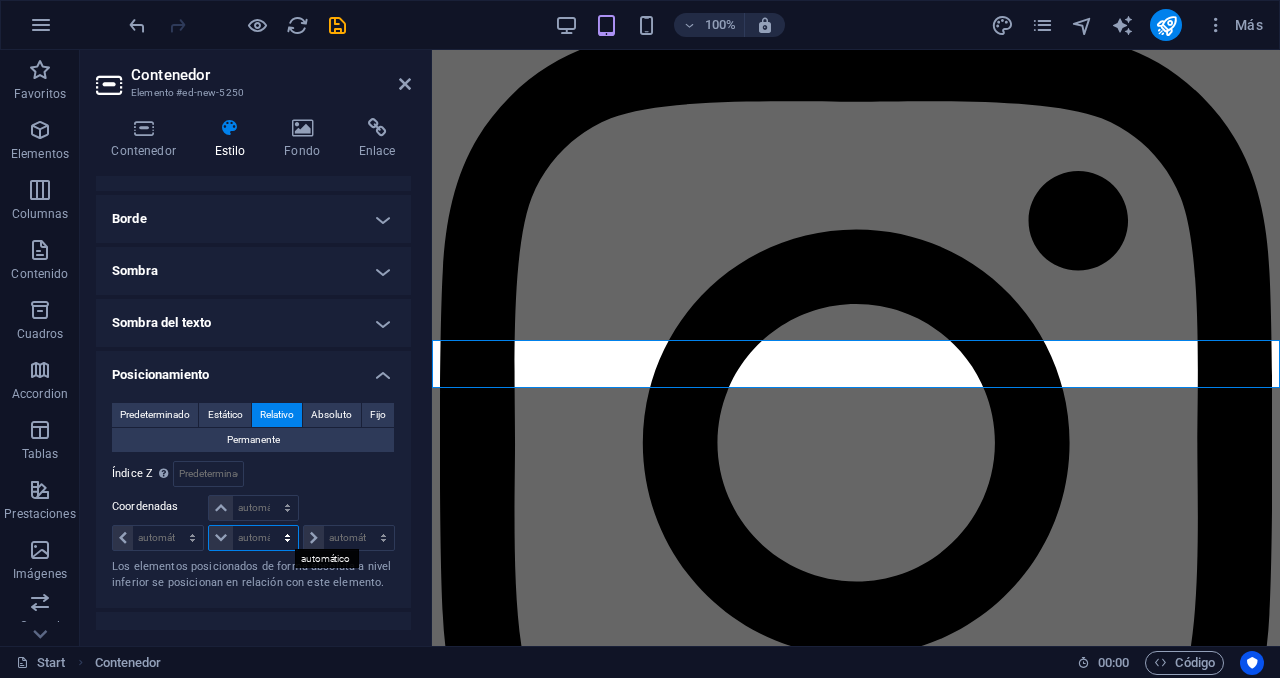 click on "automático px rem % em" at bounding box center (253, 538) 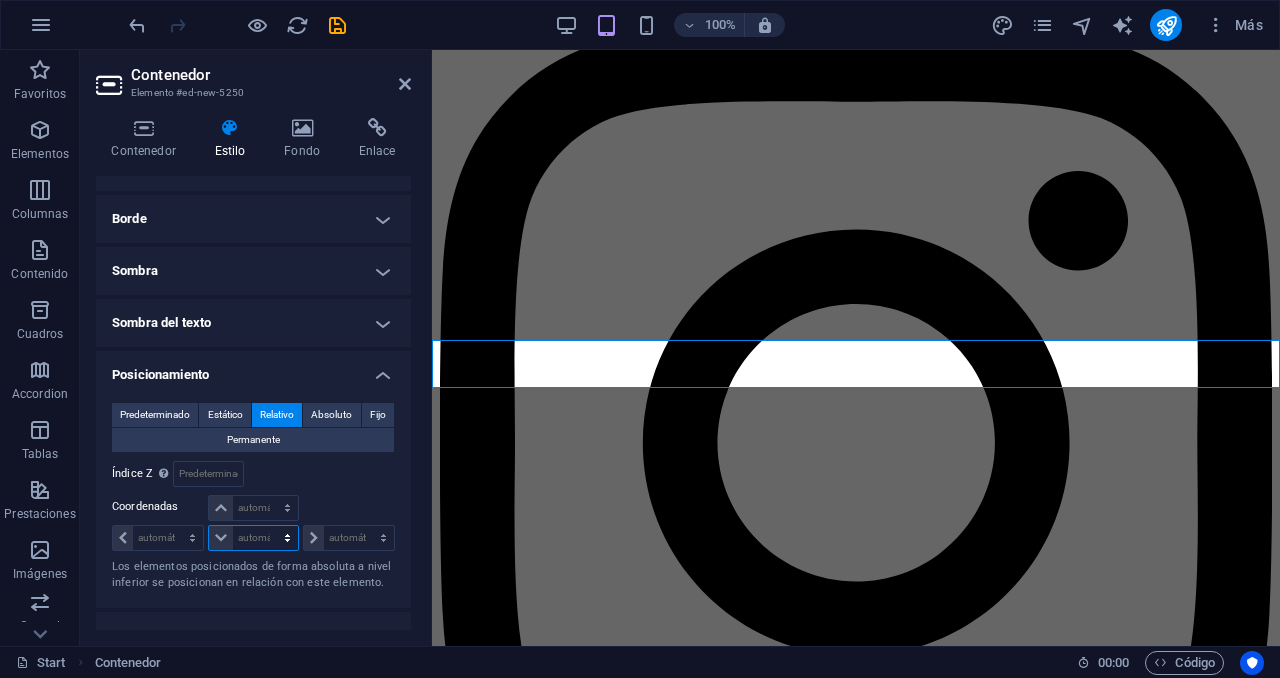 select on "px" 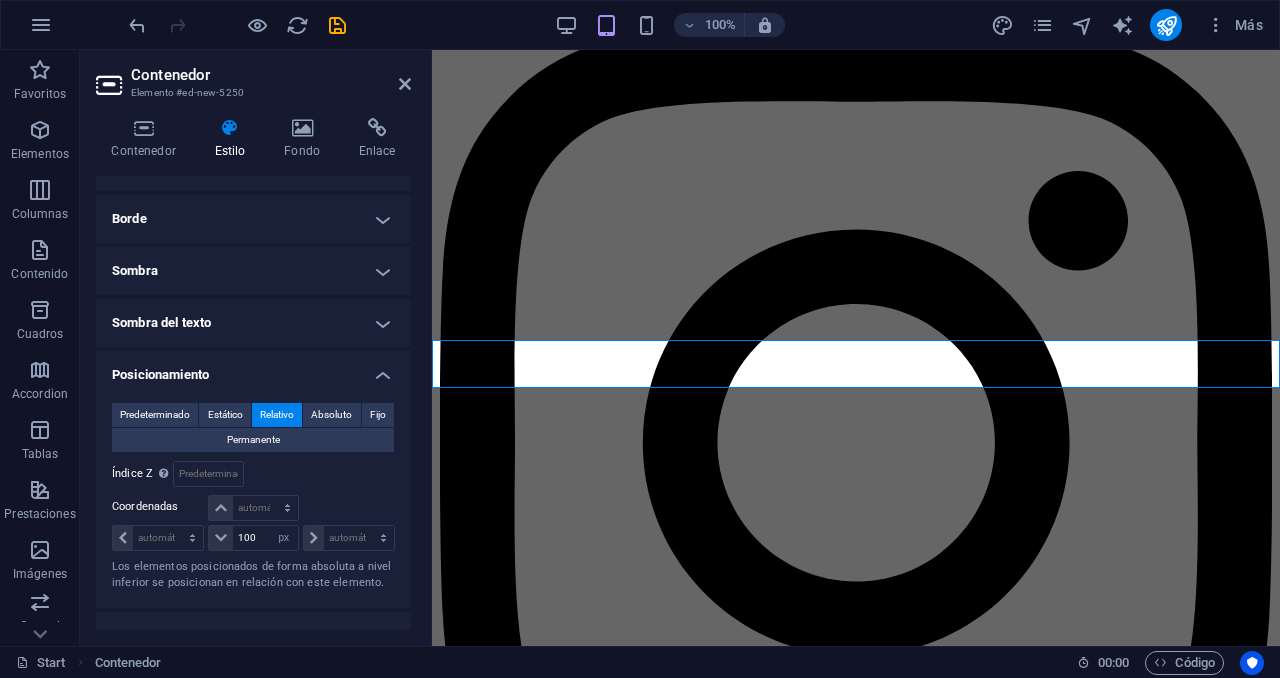 click at bounding box center [348, 509] 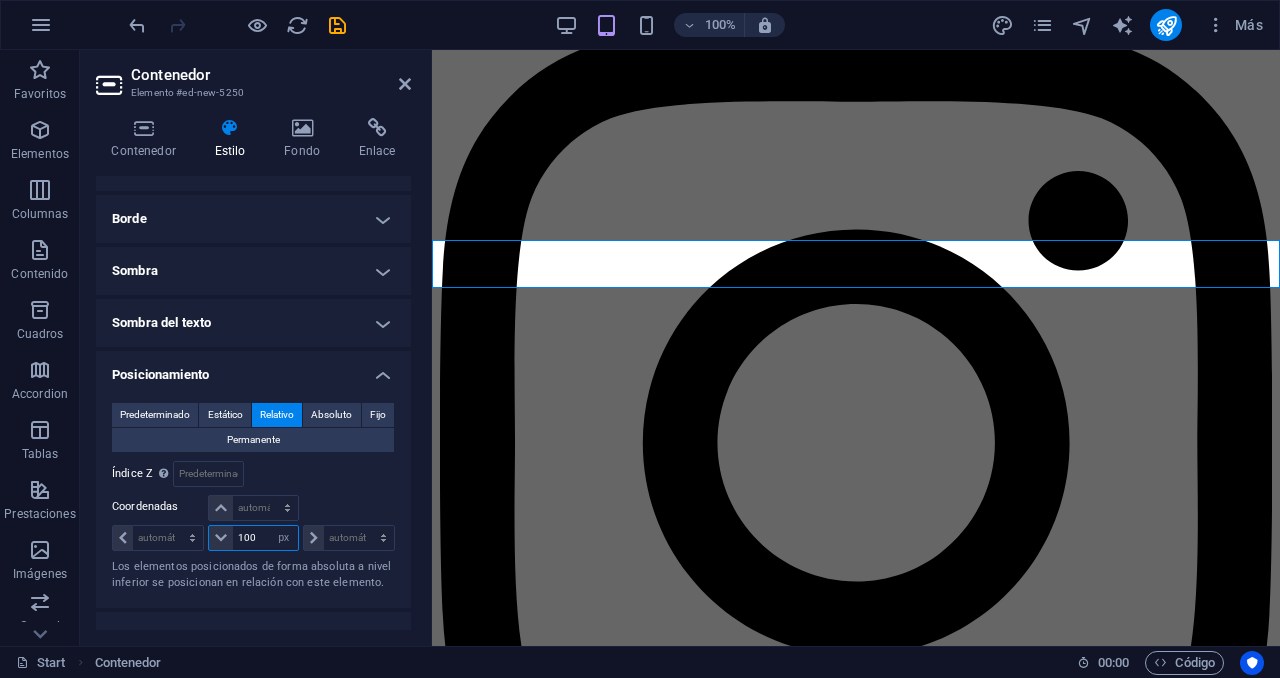 click on "100" at bounding box center [265, 538] 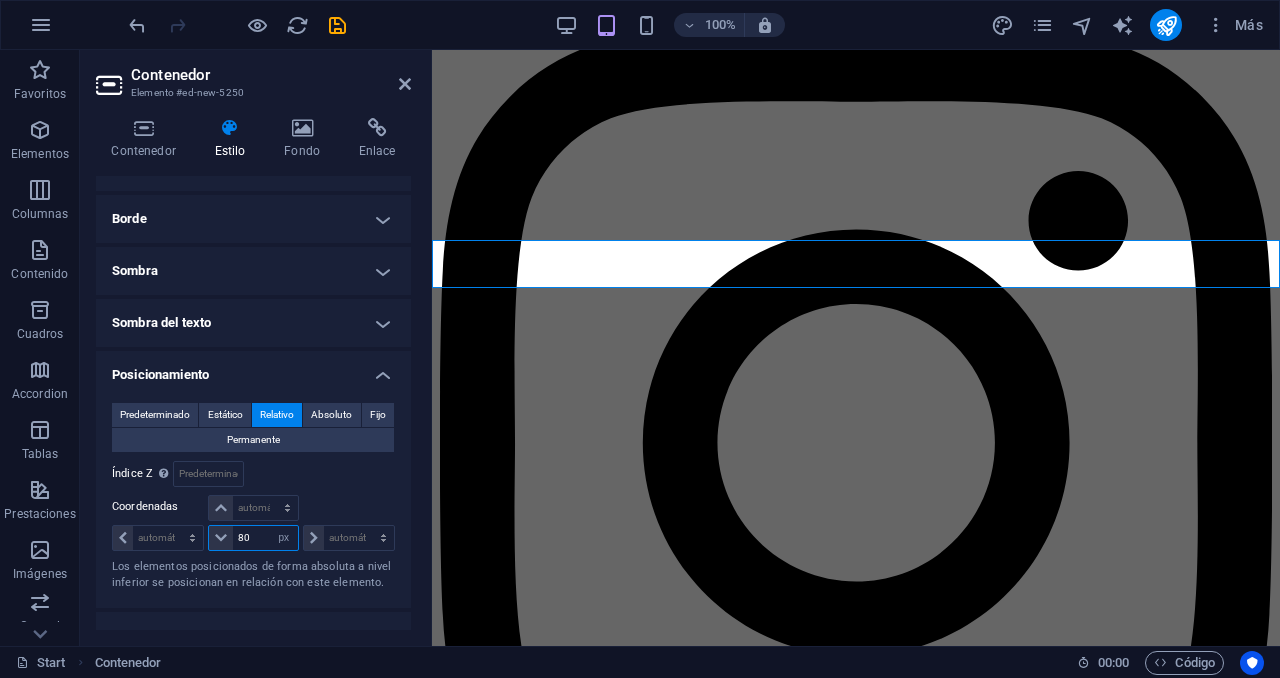 type on "80" 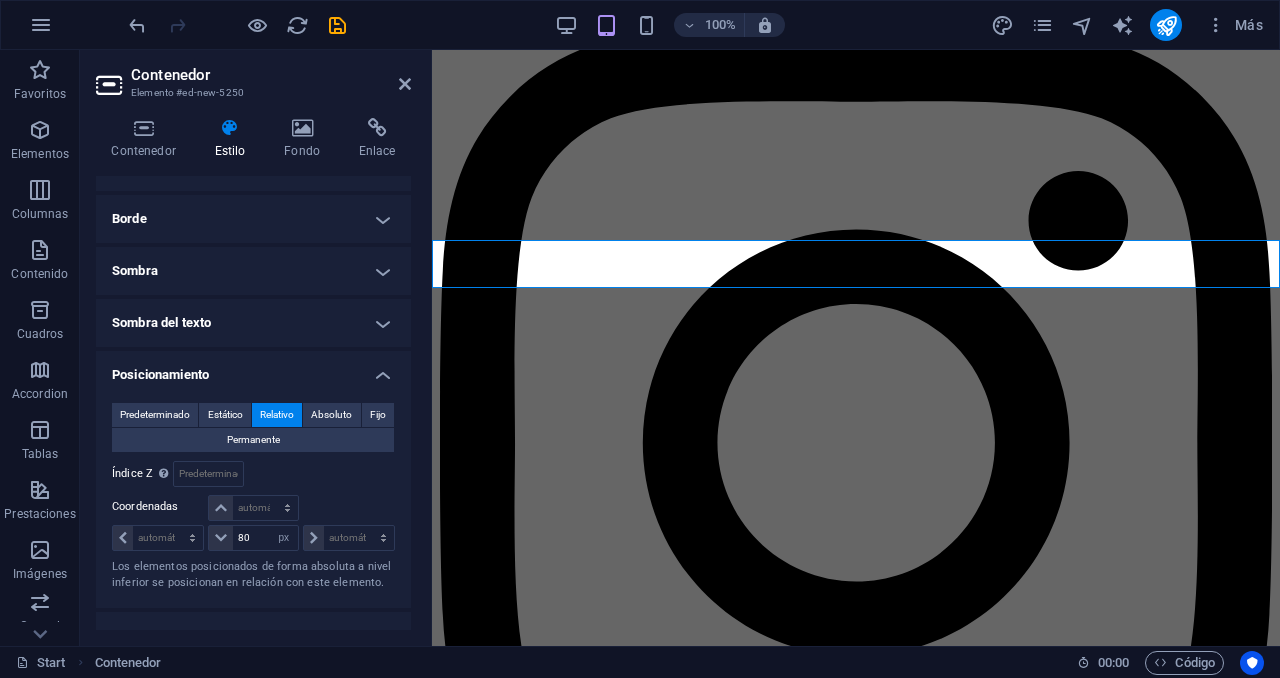 click at bounding box center [348, 509] 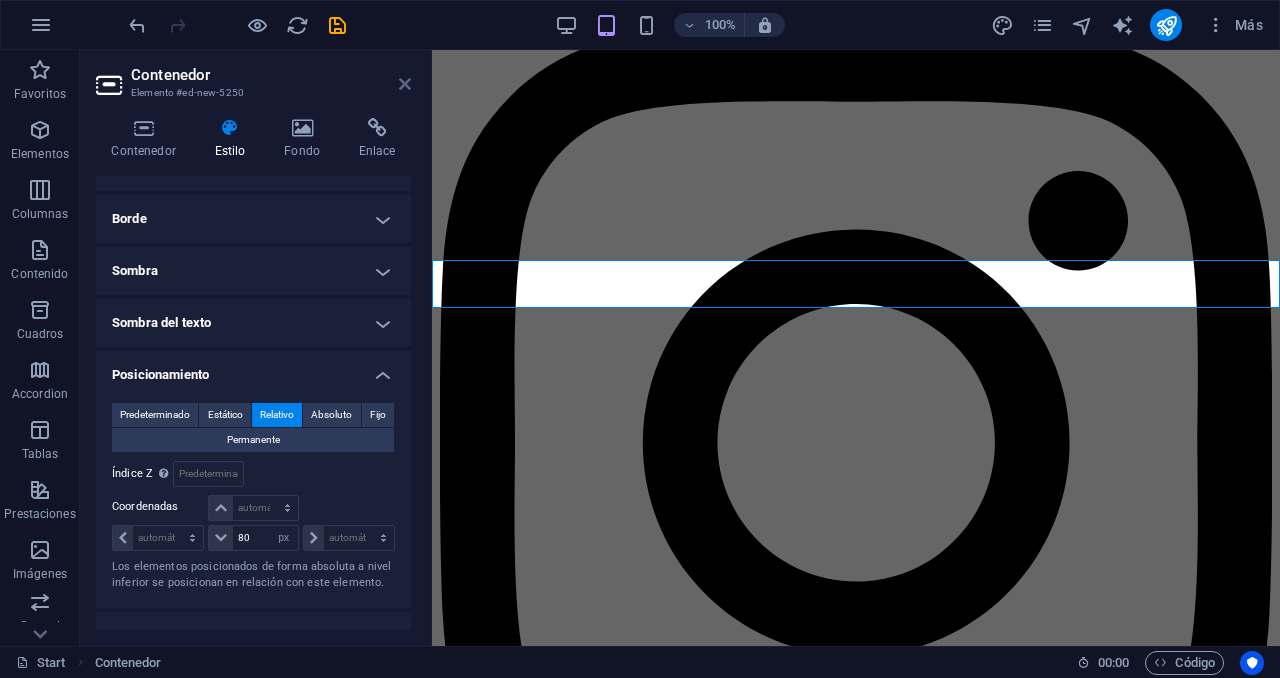 click at bounding box center (405, 84) 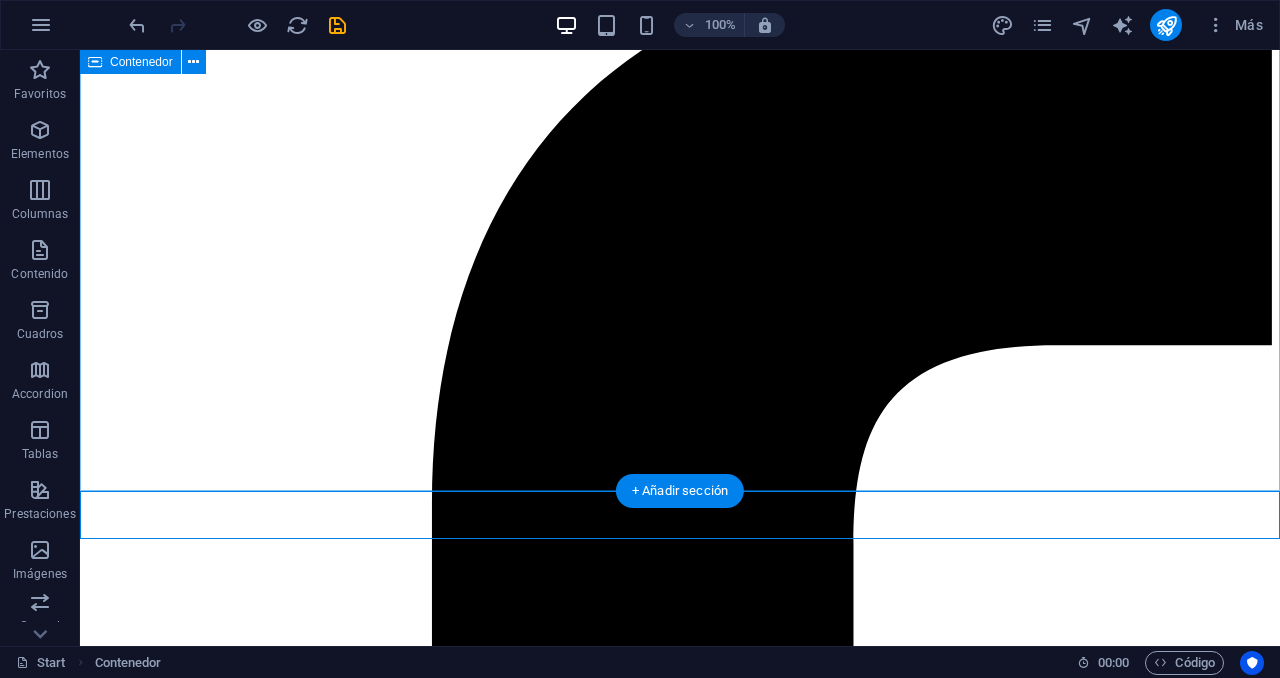 scroll, scrollTop: 4516, scrollLeft: 0, axis: vertical 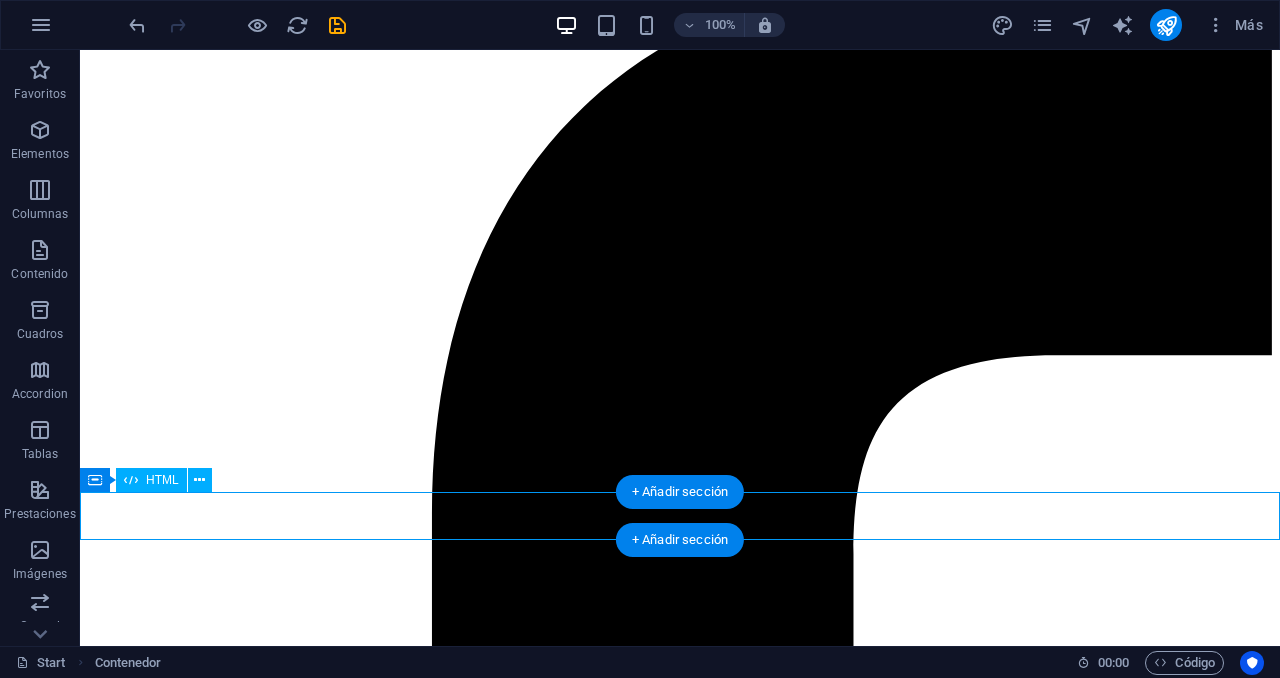 click on "Más información sobre el proceso
×" at bounding box center [680, 50758] 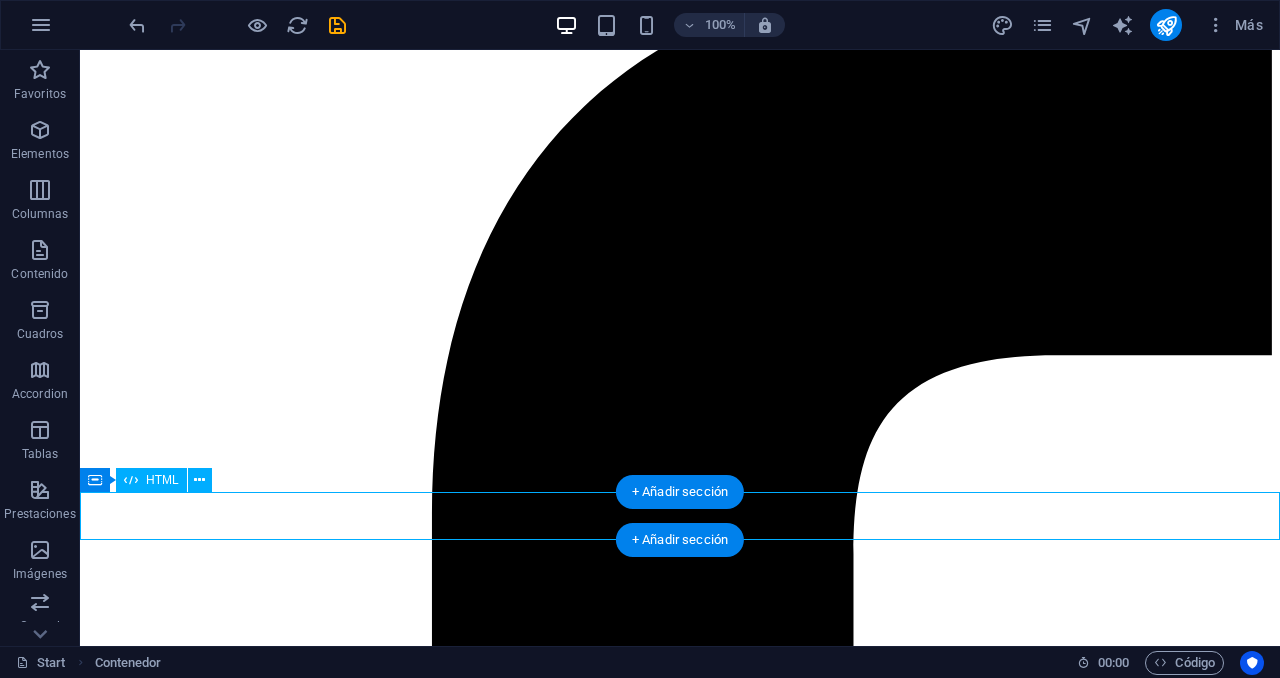 click on "Más información sobre el proceso
×" at bounding box center (680, 50758) 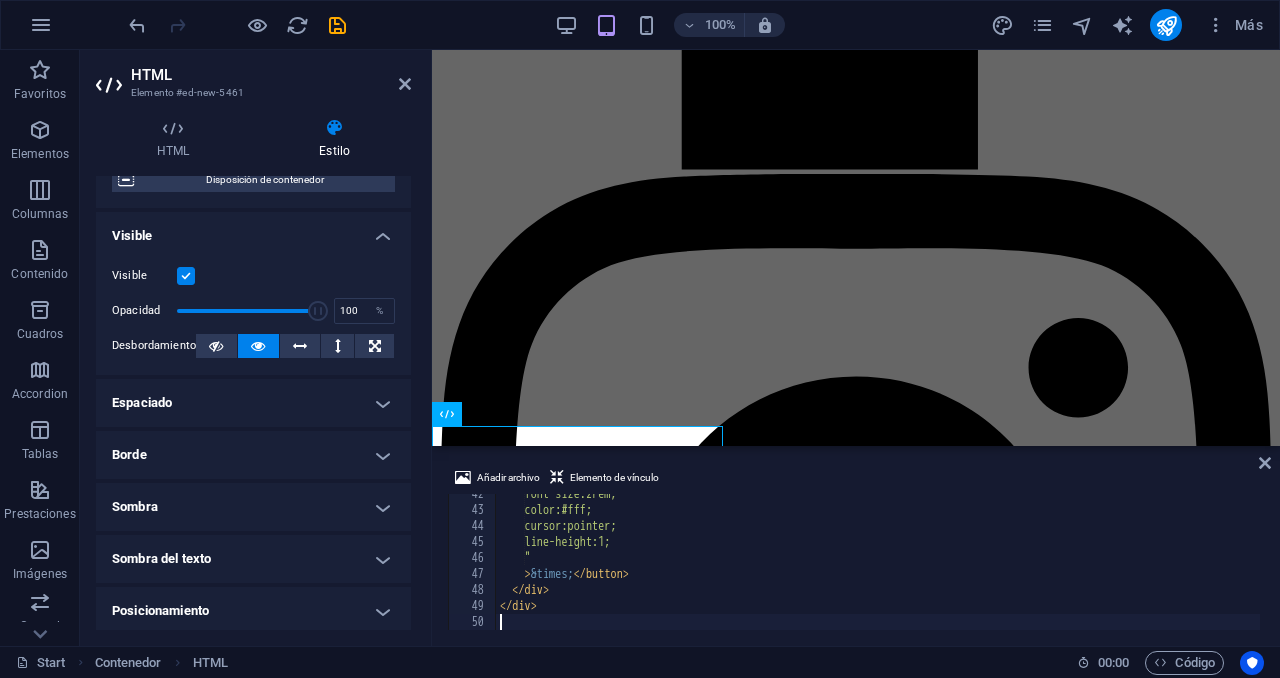 scroll, scrollTop: 407, scrollLeft: 0, axis: vertical 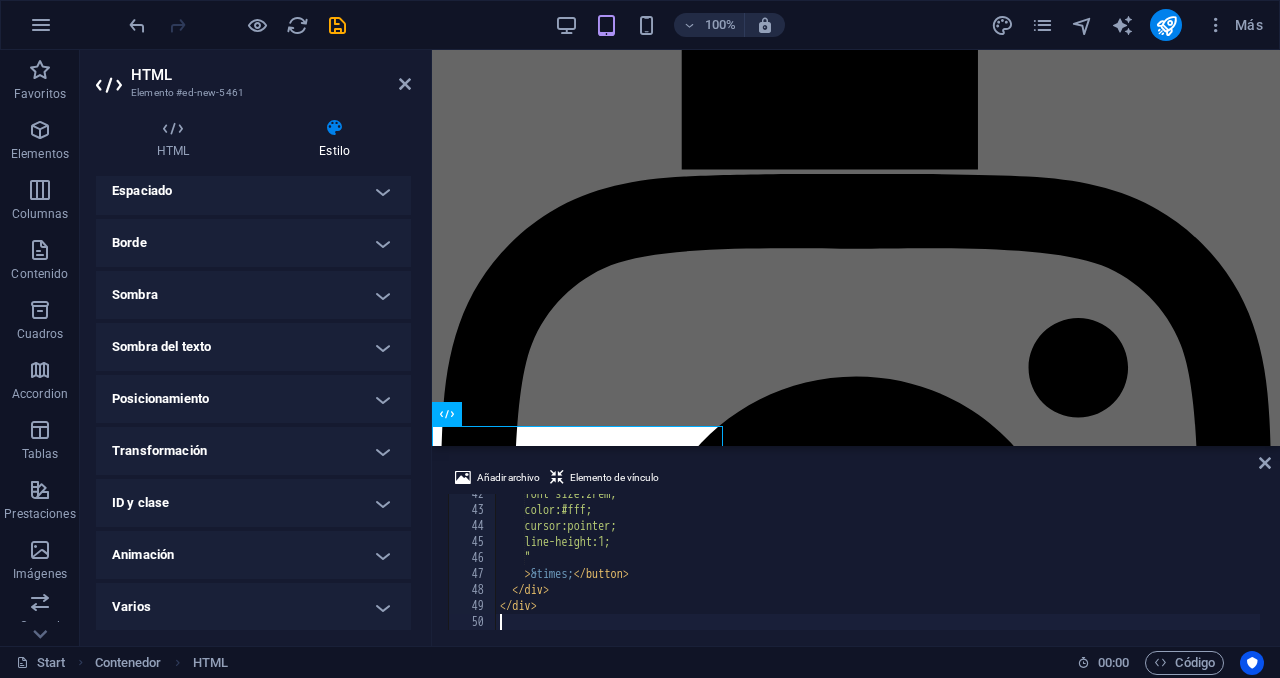 click on "Posicionamiento" at bounding box center (253, 399) 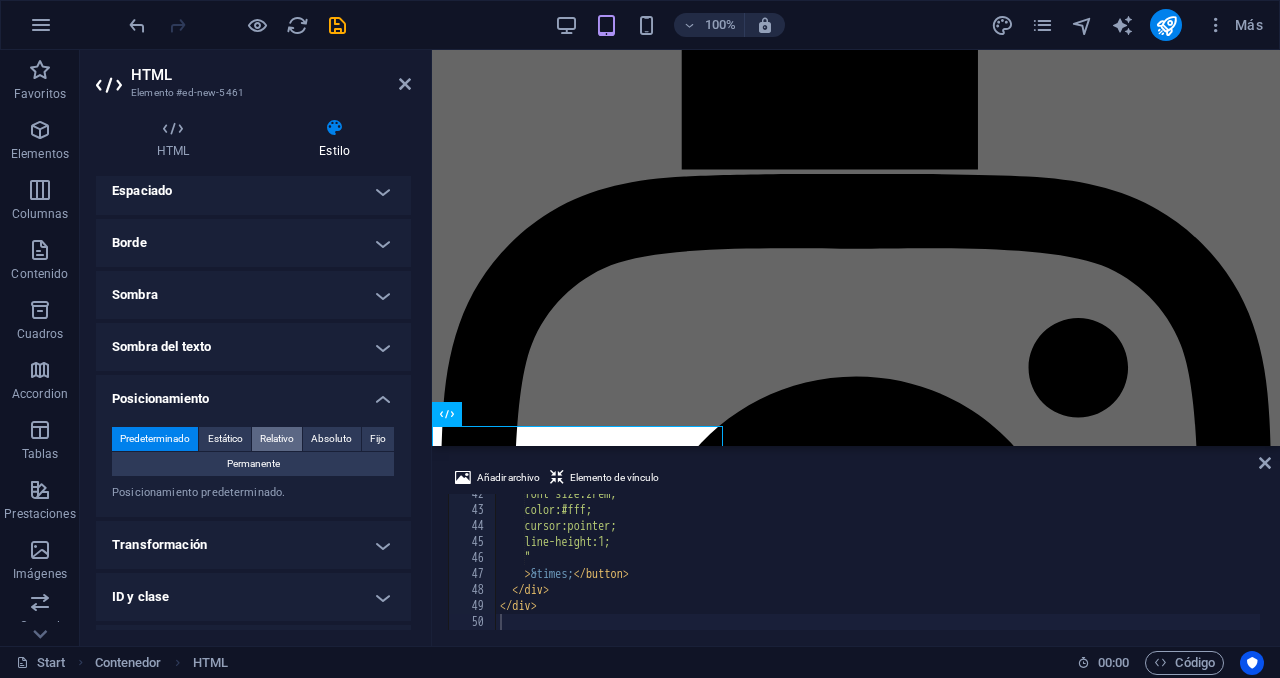 click on "Relativo" at bounding box center [277, 439] 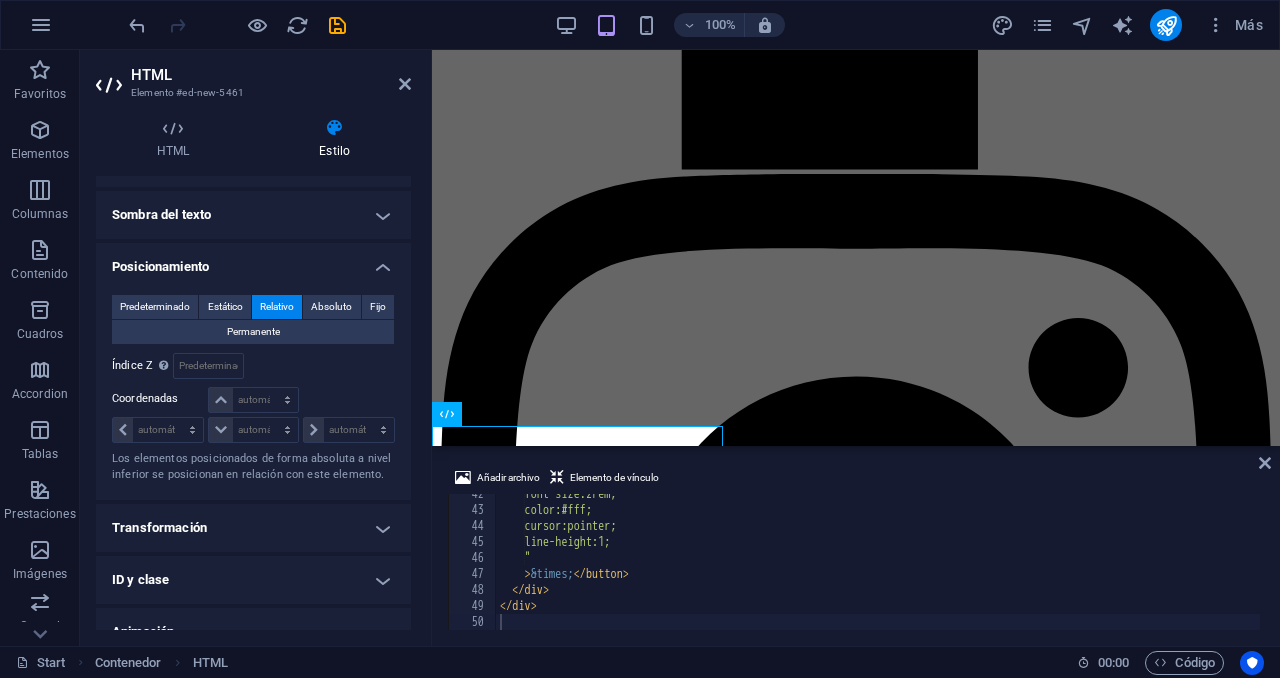 scroll, scrollTop: 616, scrollLeft: 0, axis: vertical 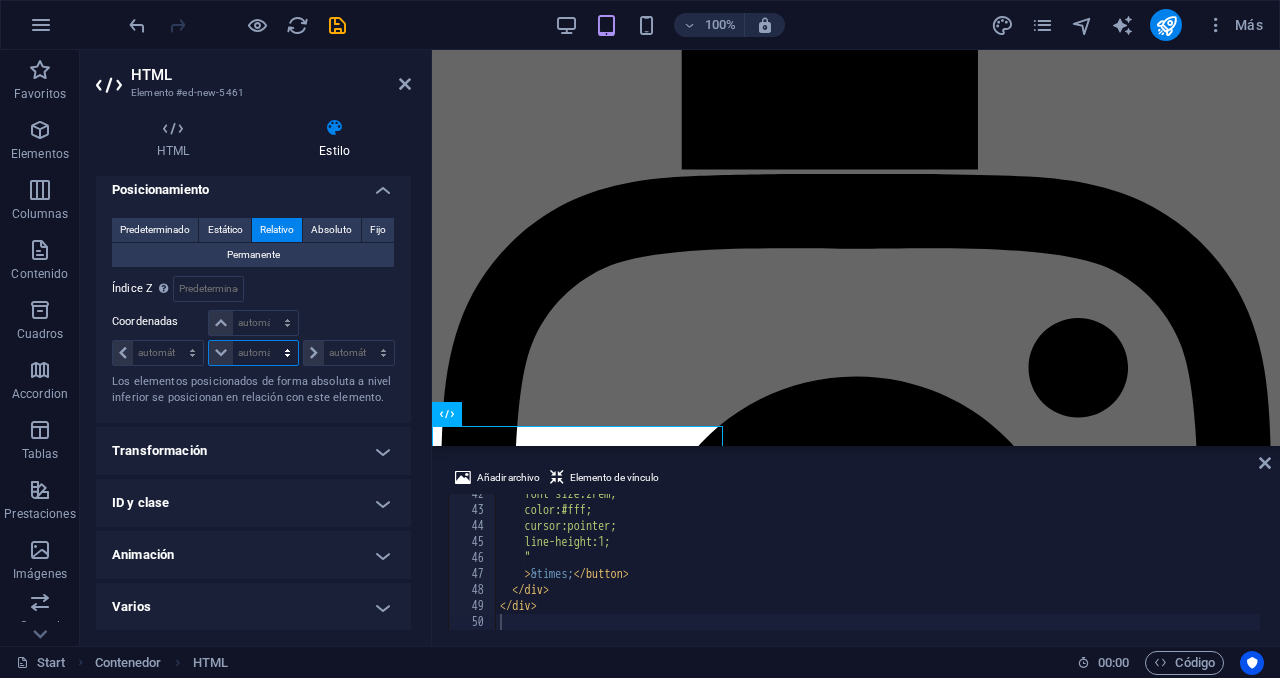 click on "automático px rem % em" at bounding box center [253, 353] 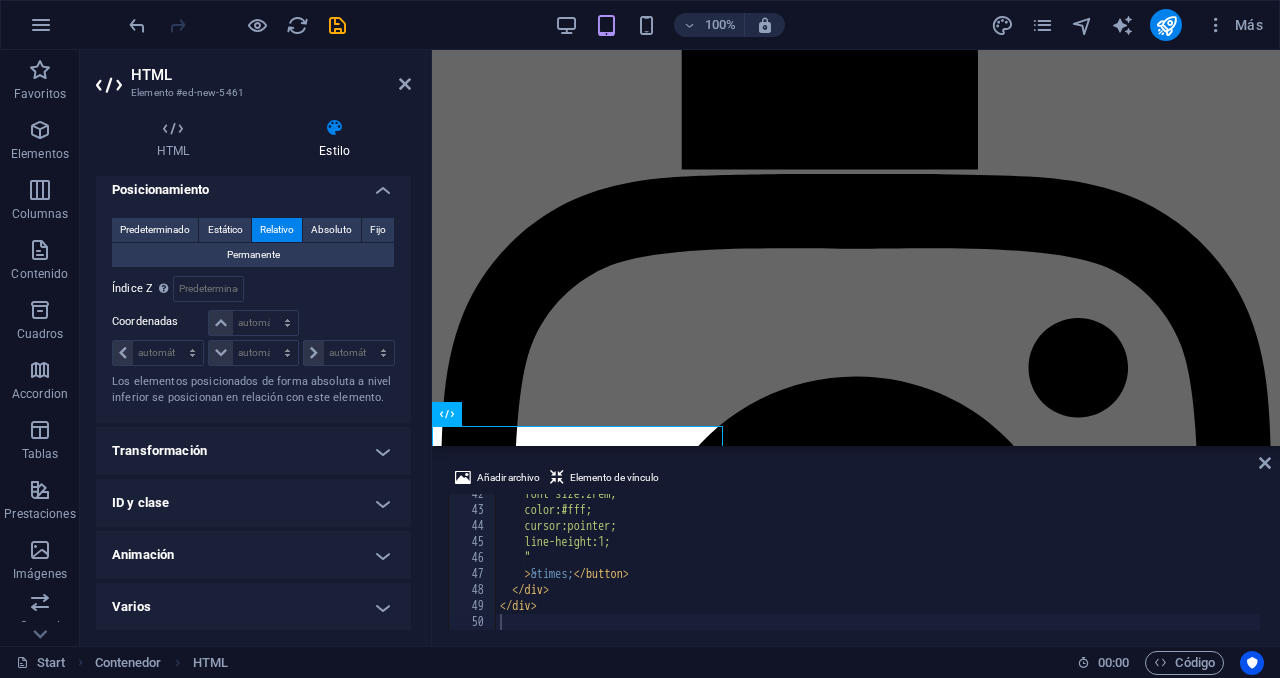 click on "HTML Elemento #ed-new-5461 HTML Estilo HTML Añade, edita y da formato a HTML directamente en el sitio web. Predeterminado Element Diseño La forma en la que este elemento se expande en la disposición (Flexbox). Tamaño Predeterminado automático px % 1/1 1/2 1/3 1/4 1/5 1/6 1/7 1/8 1/9 1/10 Crecer Reducir Comprar Disposición de contenedor Visible Visible Opacidad 100 % Desbordamiento Espaciado Margen Predeterminado automático px % rem vw vh Personalizado Personalizado automático px % rem vw vh automático px % rem vw vh automático px % rem vw vh automático px % rem vw vh Espaciado Predeterminado px rem % vh vw Personalizado Personalizado px rem % vh vw px rem % vh vw px rem % vh vw px rem % vh vw Borde Estilo              - Ancho 1 automático px rem % vh vw Personalizado Personalizado 1 automático px rem % vh vw 1 automático px rem % vh vw 1 automático px rem % vh vw 1 automático px rem % vh vw  - Color Esquinas redondeadas Predeterminado px rem % vh vw Personalizado Personalizado px rem" at bounding box center [256, 348] 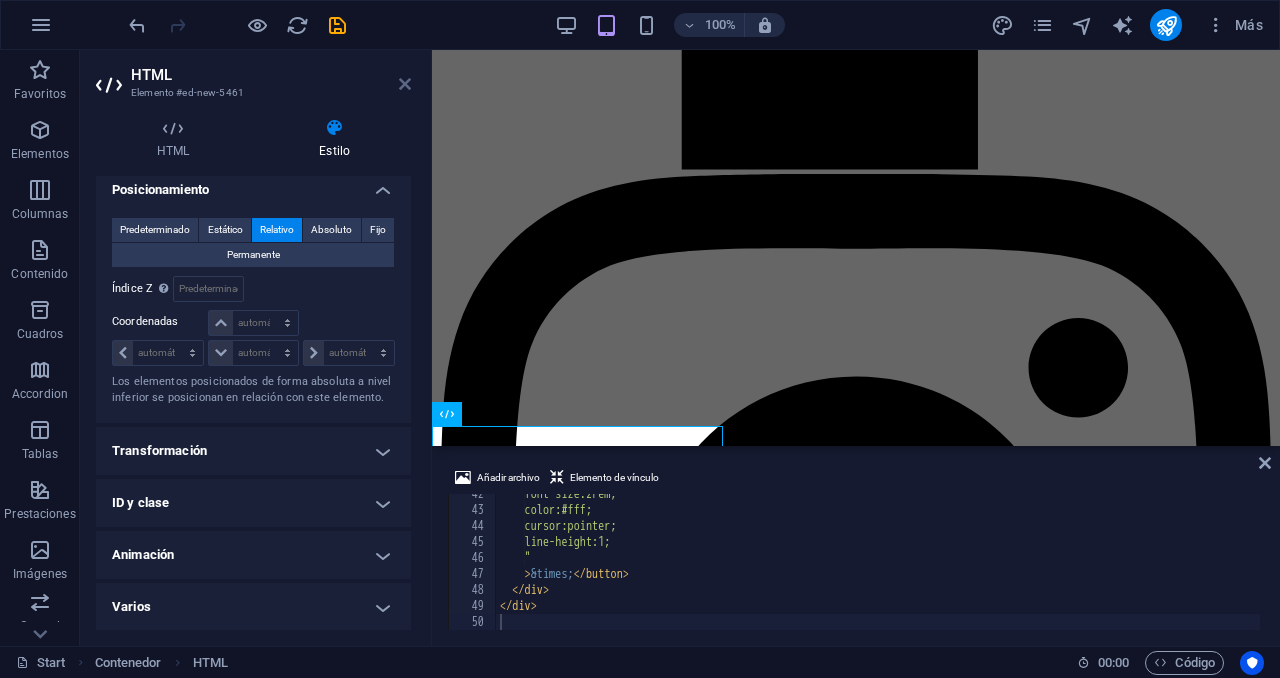 click at bounding box center (405, 84) 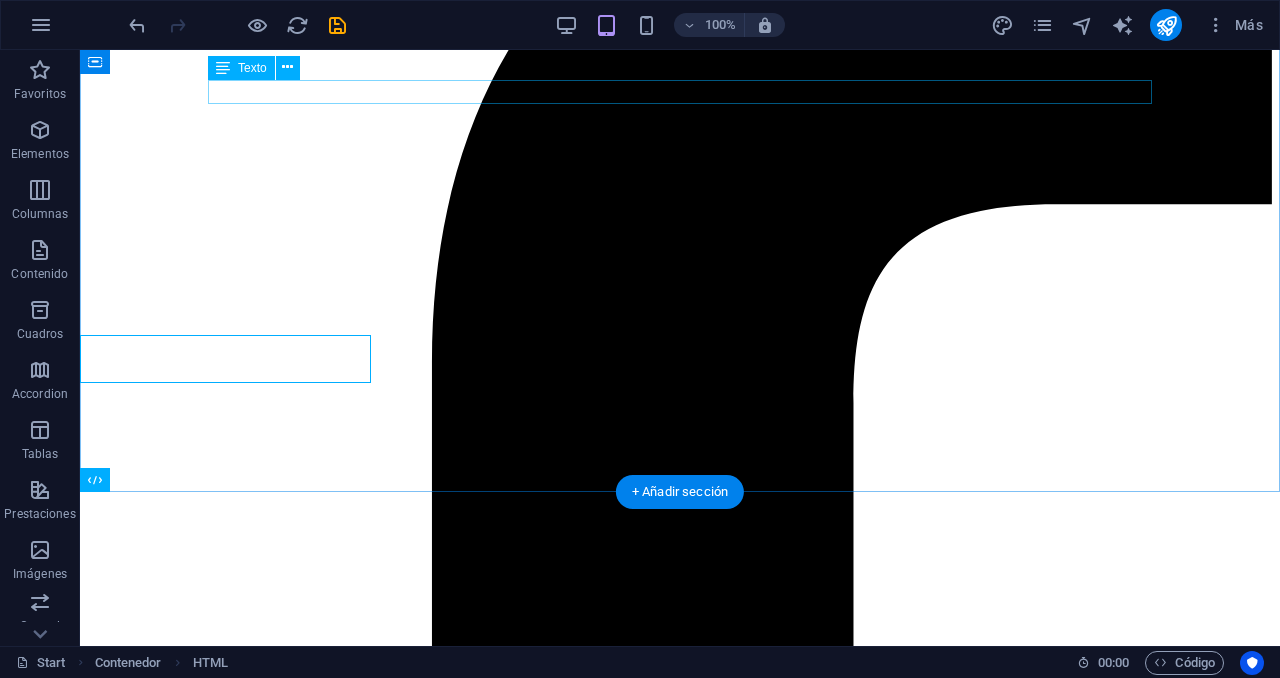 scroll, scrollTop: 4516, scrollLeft: 0, axis: vertical 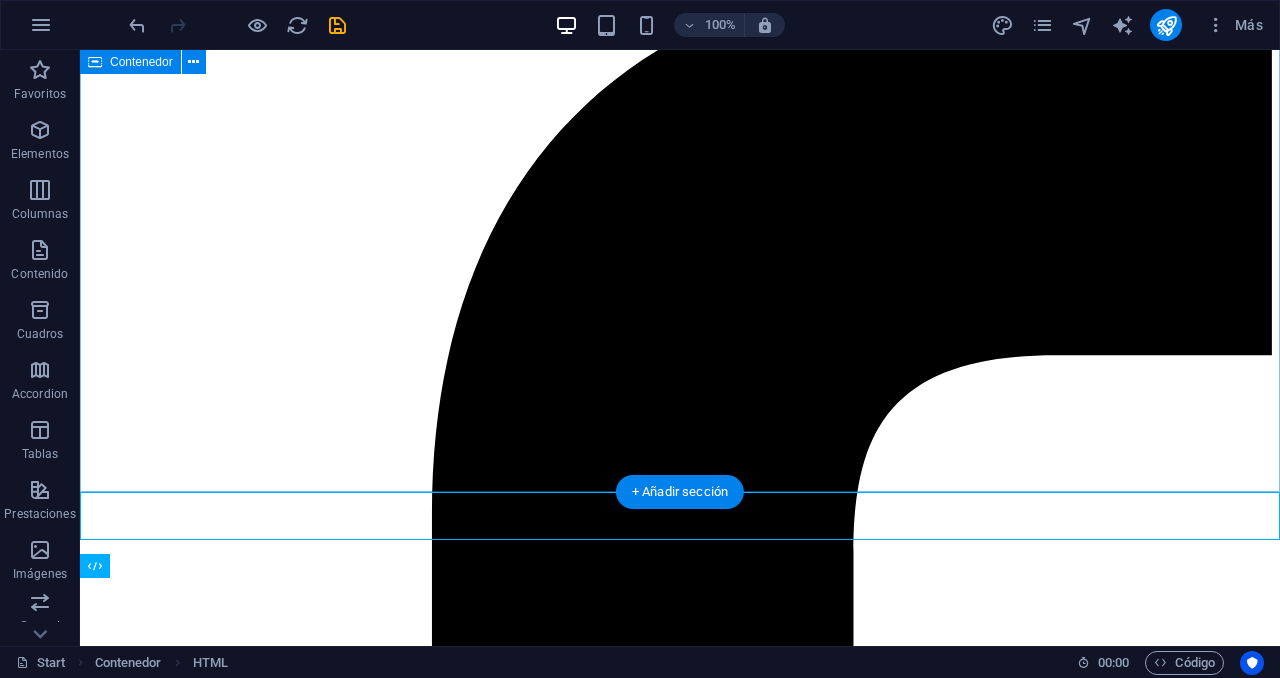 click on "Como Trabajamos 4 pasos para tener tu revisión Sigue estos cuatro pasos para agendar y completar tu revisión técnica de manera rápida, segura y sin complicaciones. 1.Primero Prepárate Reúne tus documentos (tarjeta de propiedad, SOAT vigente, revisión anterior, etc.). 2.Segundo Comunícate Llámanos o escríbenos por WhatsApp si tienes alguna duda sobre requisitos o el proceso. 3.Tercero Acércate Acude 10 min antes de tu cita con tu vehículo y documentos; realiza el pago de la inspección. 4.Cuarto Recibe  Nuestro equipo realiza la revisión y te entrega tu certificado físico o digital al instante." at bounding box center (680, 47549) 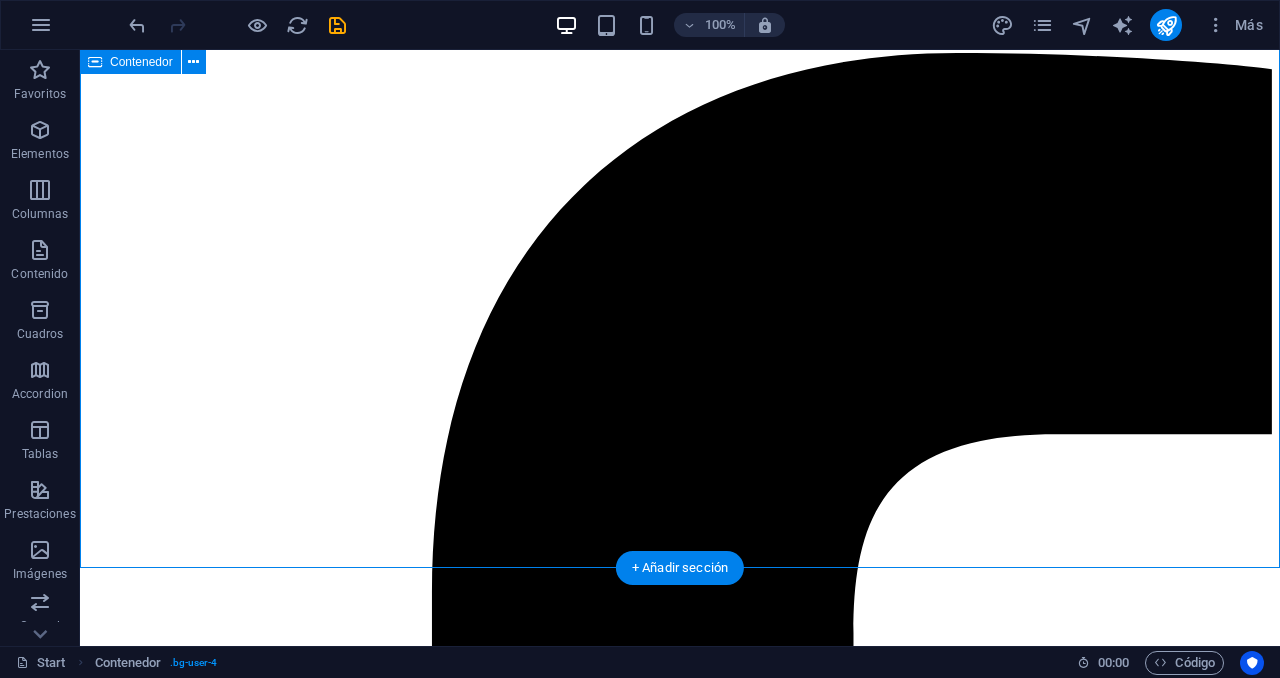 scroll, scrollTop: 4441, scrollLeft: 0, axis: vertical 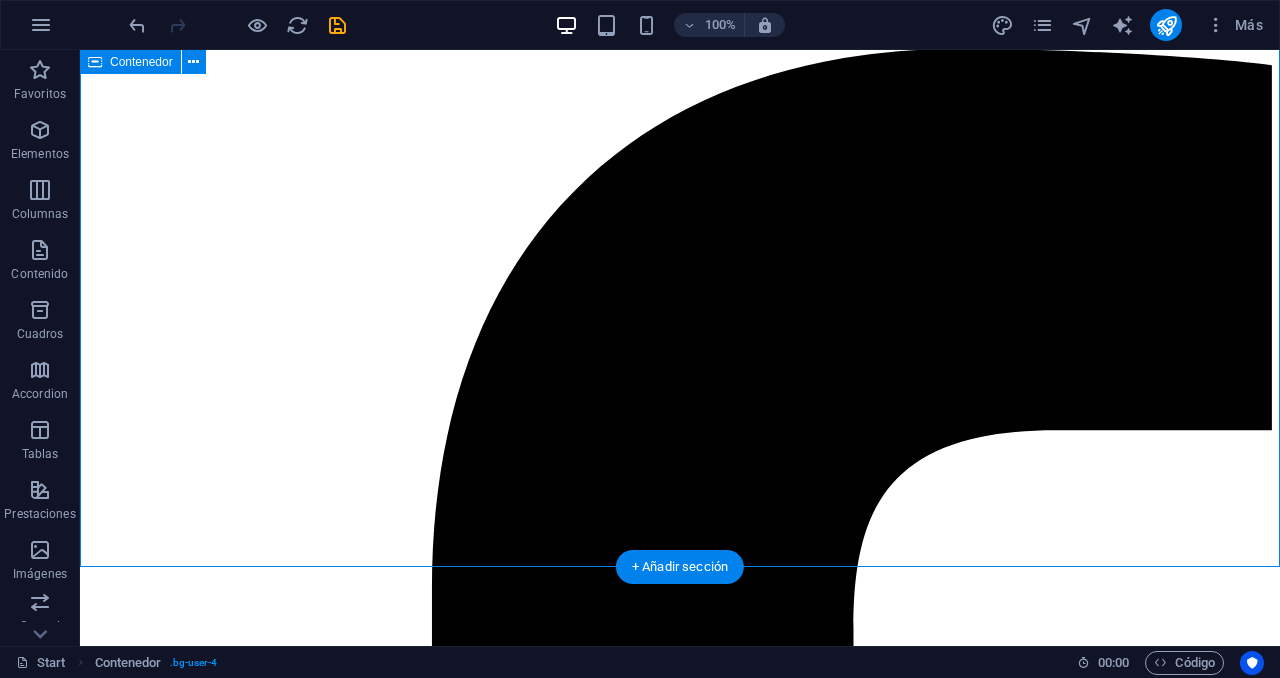 click on "Como Trabajamos 4 pasos para tener tu revisión Sigue estos cuatro pasos para agendar y completar tu revisión técnica de manera rápida, segura y sin complicaciones. 1.Primero Prepárate Reúne tus documentos (tarjeta de propiedad, SOAT vigente, revisión anterior, etc.). 2.Segundo Comunícate Llámanos o escríbenos por WhatsApp si tienes alguna duda sobre requisitos o el proceso. 3.Tercero Acércate Acude 10 min antes de tu cita con tu vehículo y documentos; realiza el pago de la inspección. 4.Cuarto Recibe  Nuestro equipo realiza la revisión y te entrega tu certificado físico o digital al instante." at bounding box center (680, 47624) 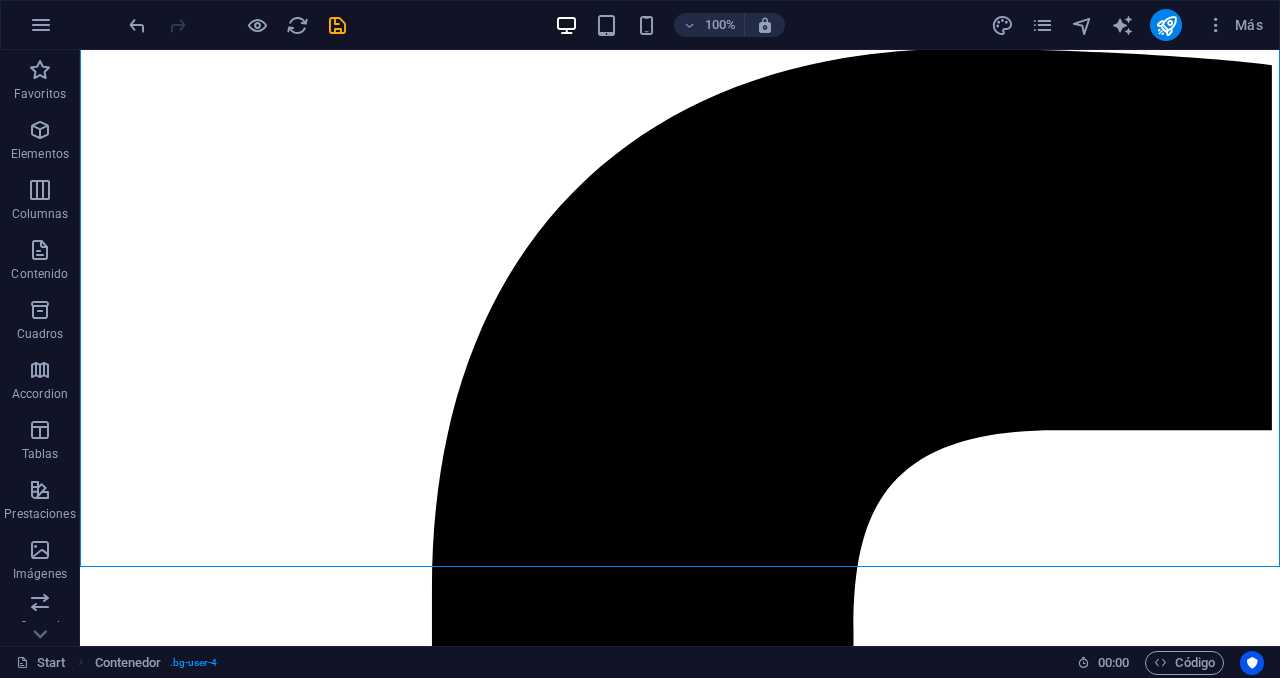 click on "100% Más" at bounding box center [698, 25] 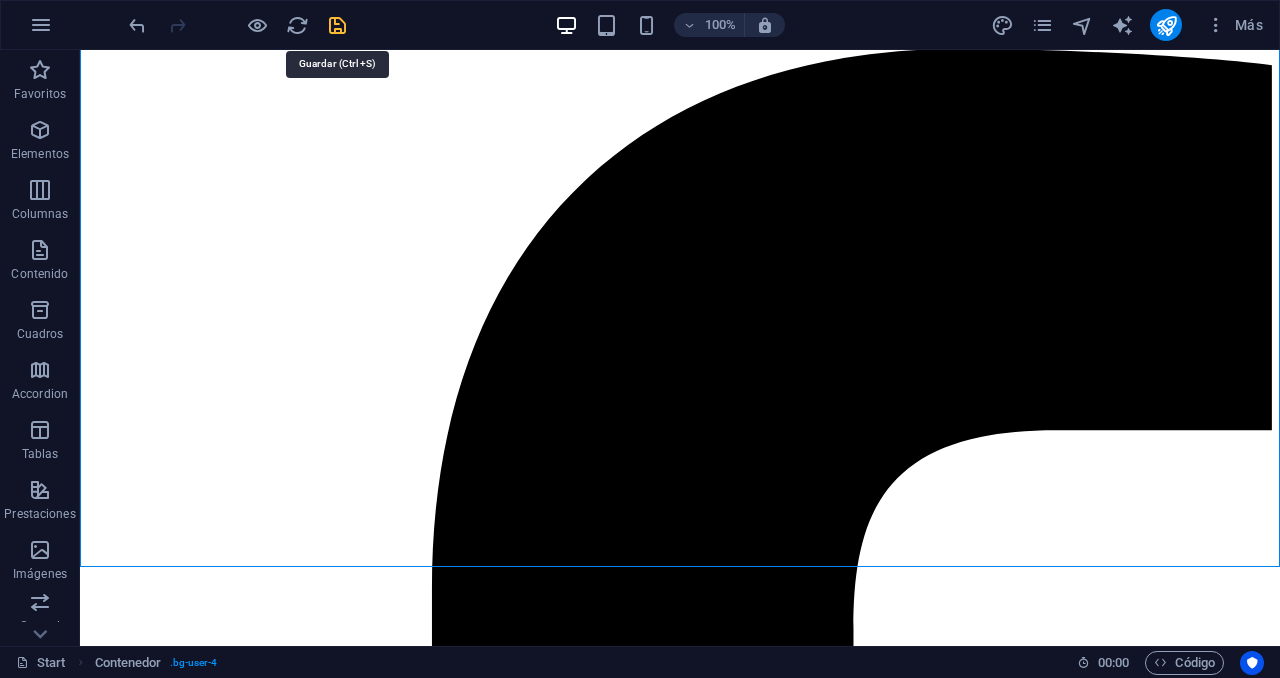 click at bounding box center (337, 25) 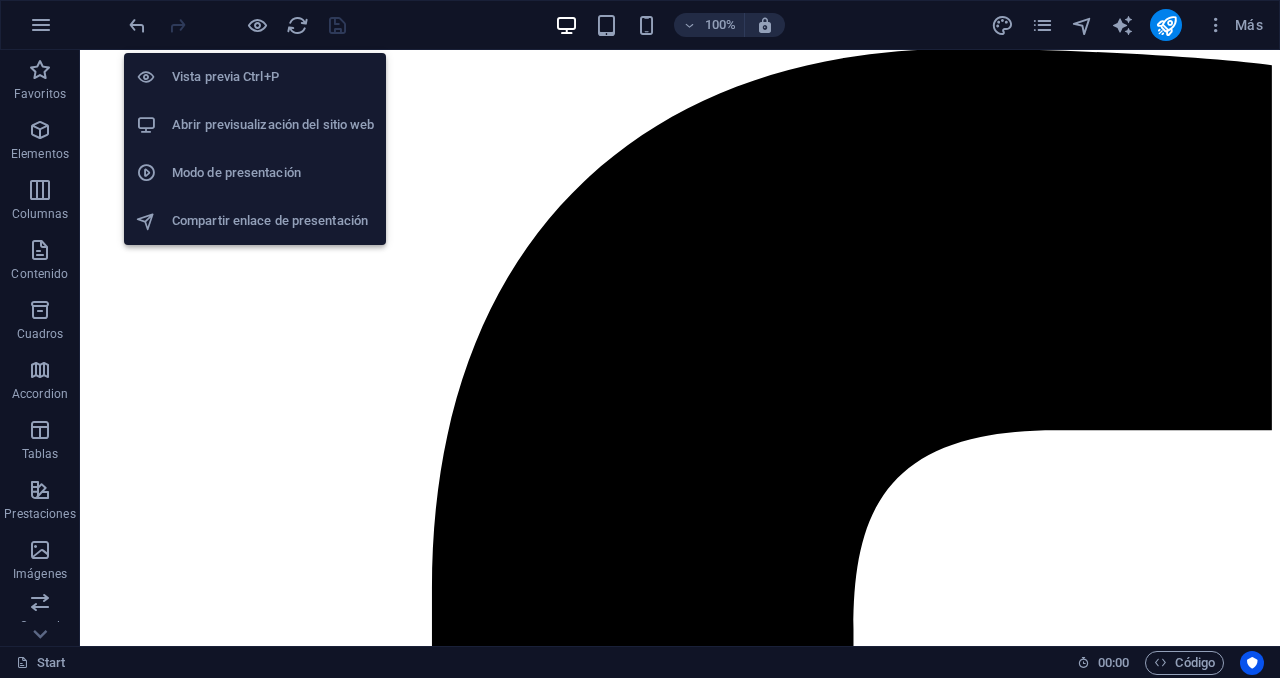 click on "Abrir previsualización del sitio web" at bounding box center (273, 125) 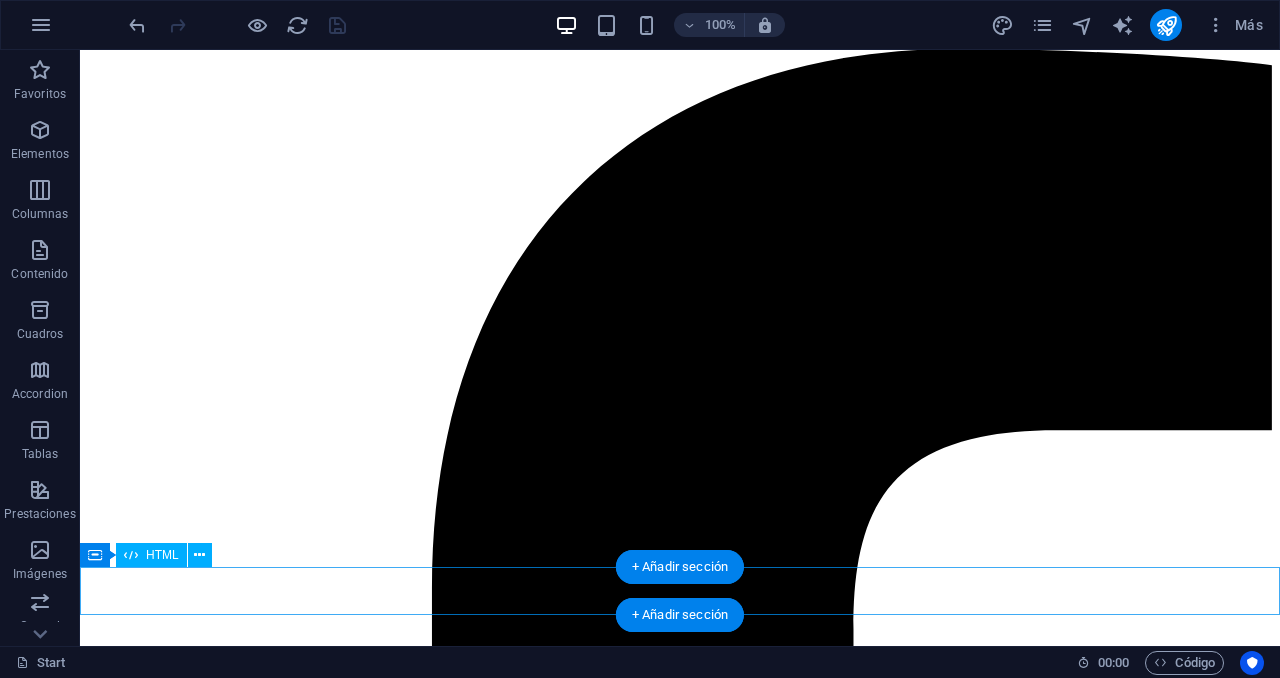 click on "Más información sobre el proceso
×" at bounding box center [680, 50833] 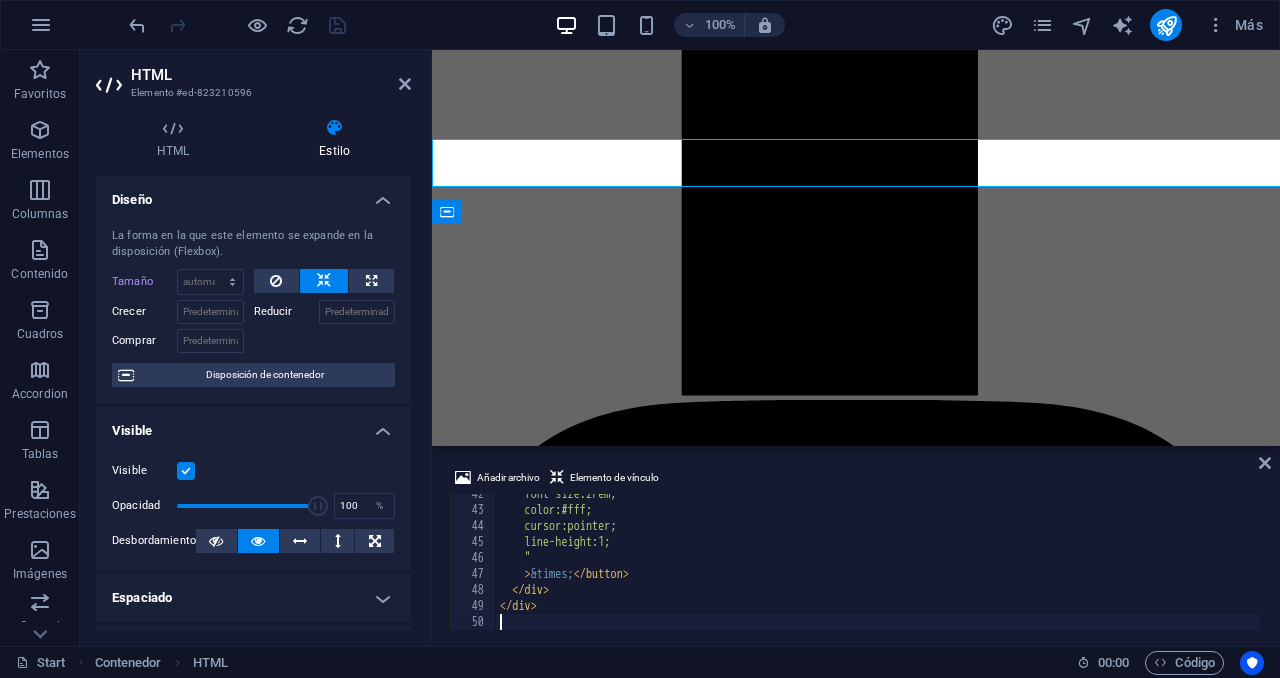 scroll, scrollTop: 4869, scrollLeft: 0, axis: vertical 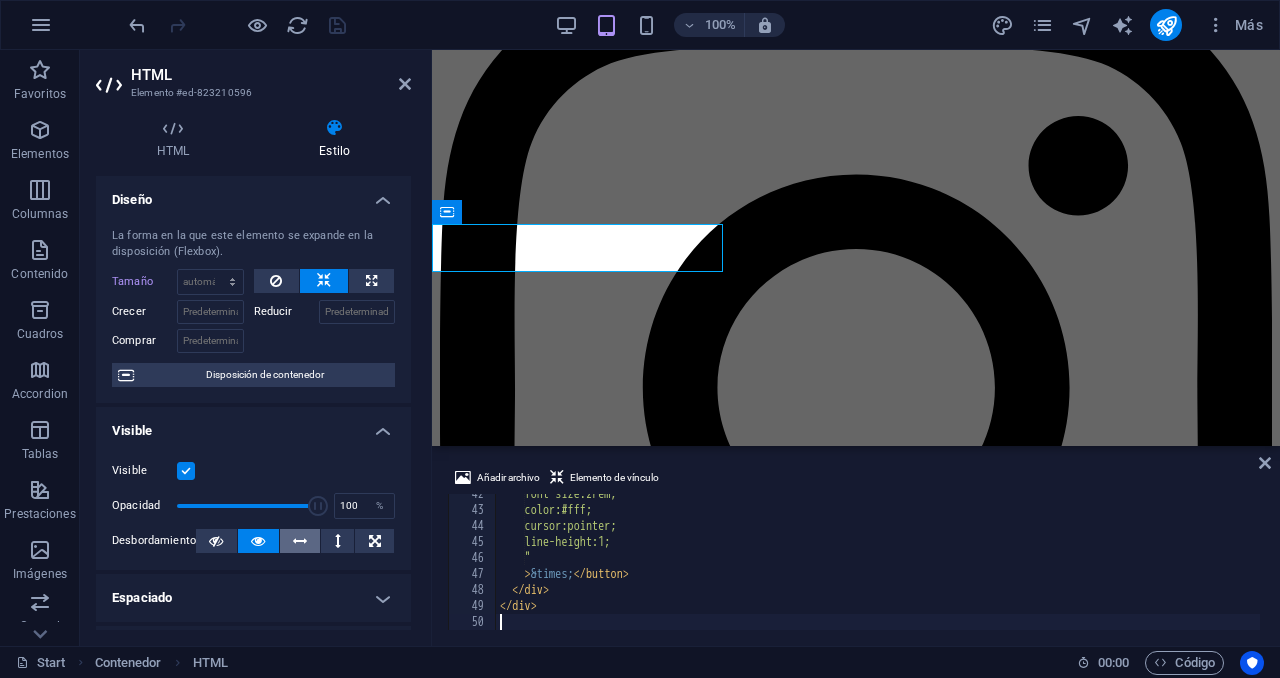 click at bounding box center [300, 541] 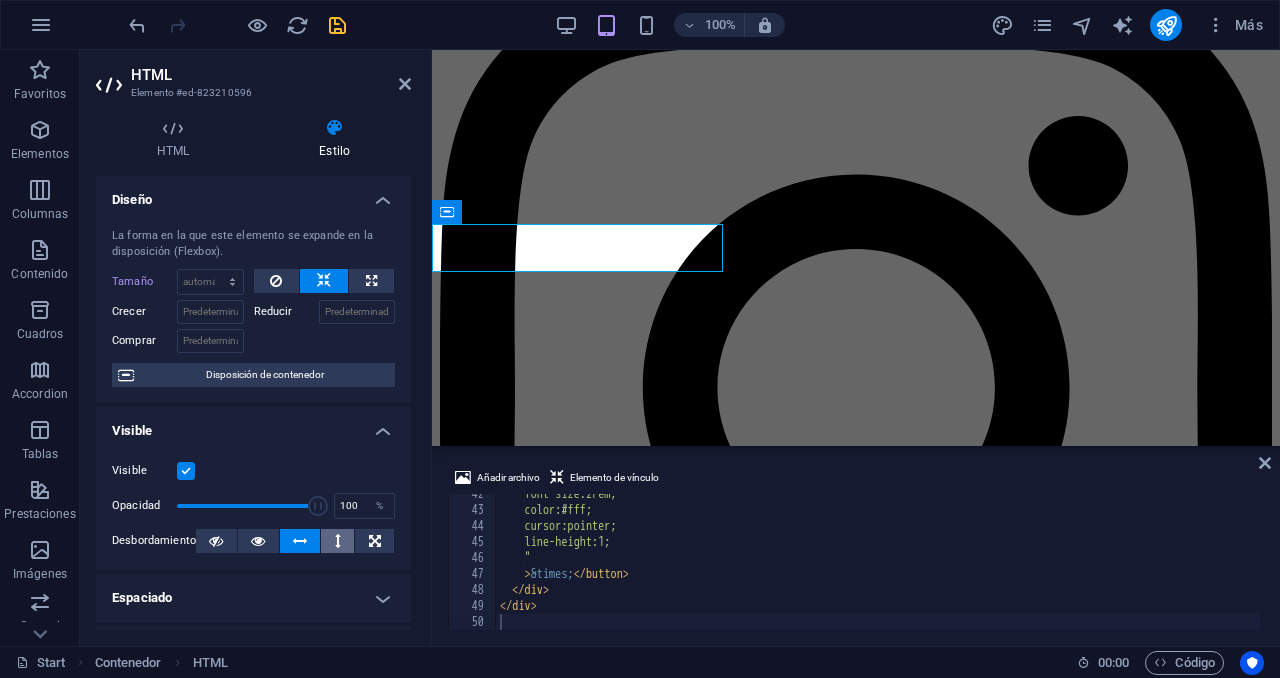 click at bounding box center (337, 541) 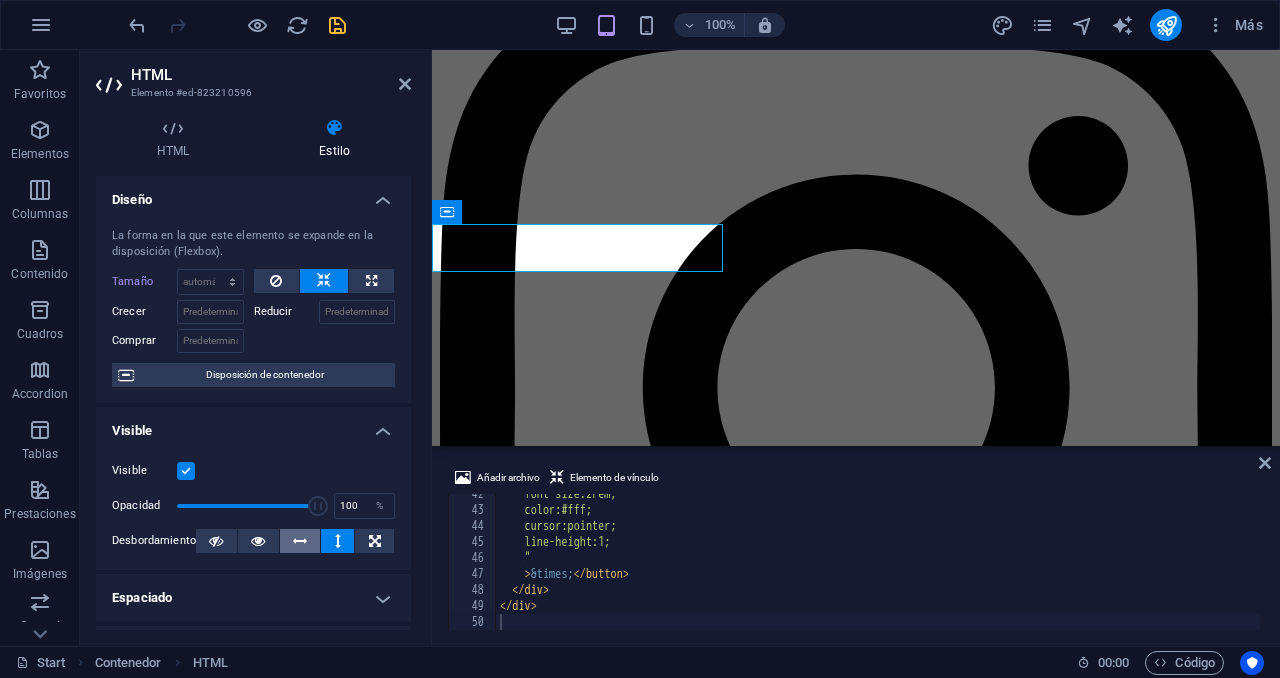click at bounding box center [300, 541] 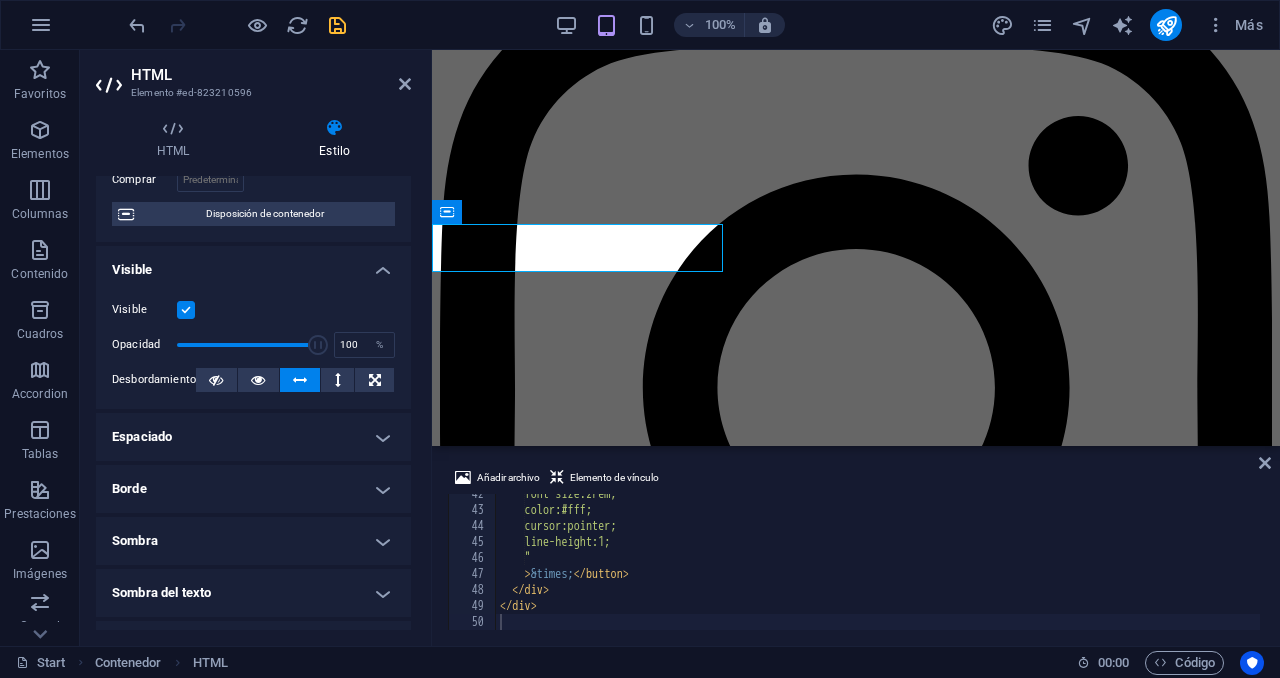 scroll, scrollTop: 198, scrollLeft: 0, axis: vertical 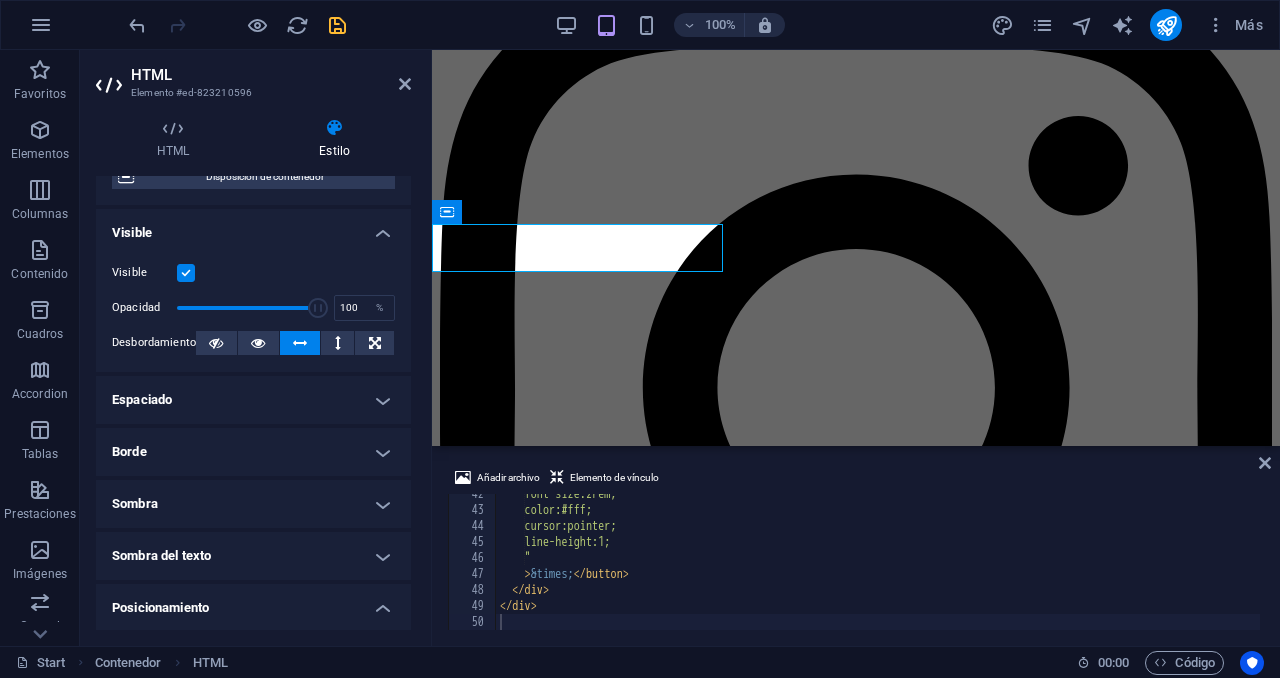 click on "Espaciado" at bounding box center [253, 400] 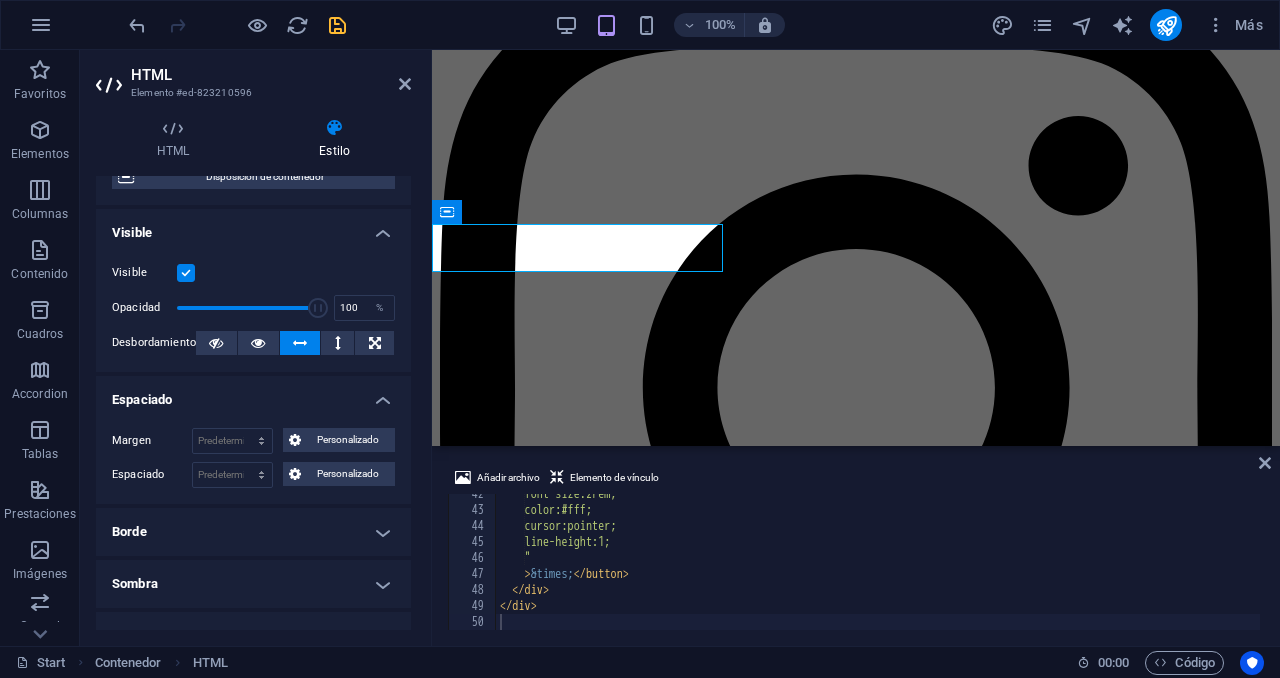 click on "Espaciado" at bounding box center (253, 394) 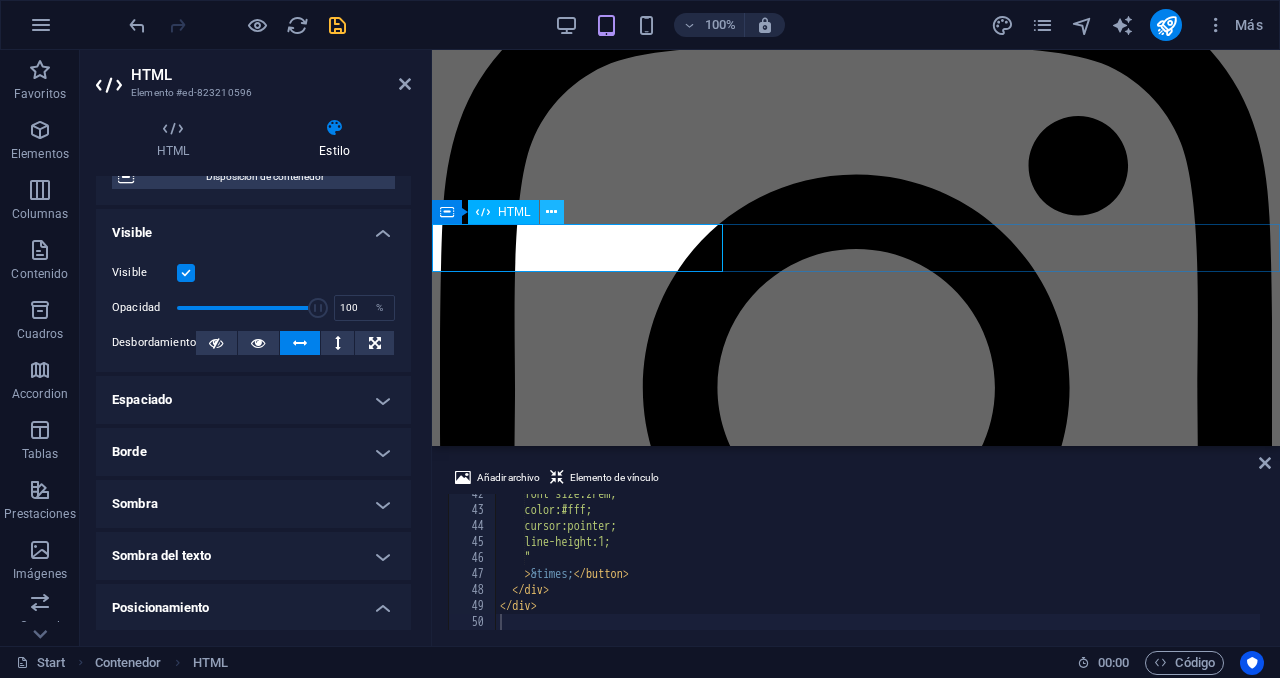 click at bounding box center (551, 212) 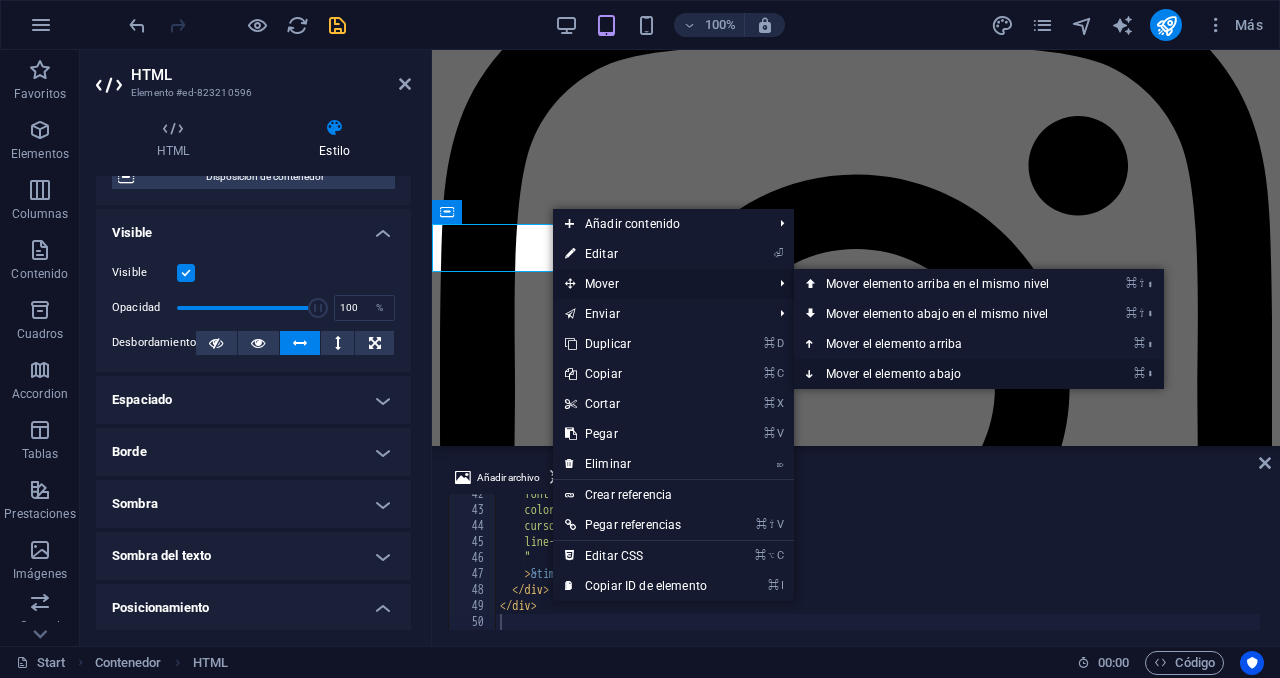 click on "⌘ ⬇  Mover el elemento abajo" at bounding box center (941, 374) 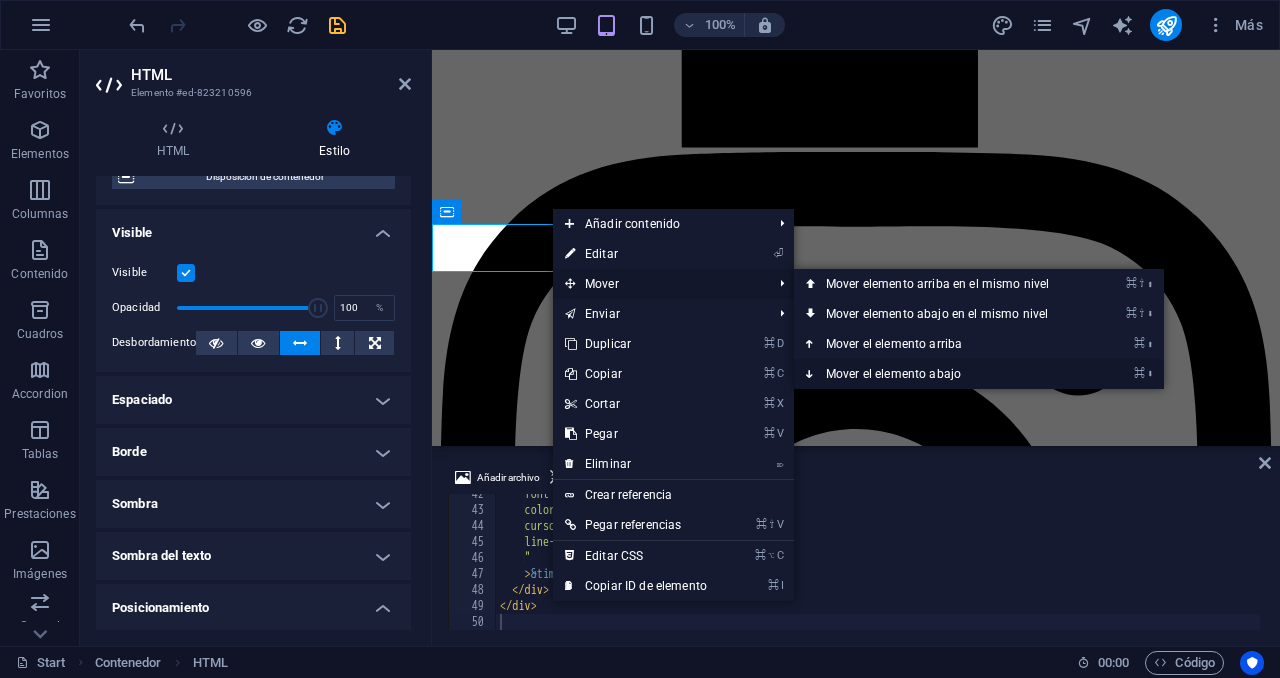 scroll, scrollTop: 5029, scrollLeft: 0, axis: vertical 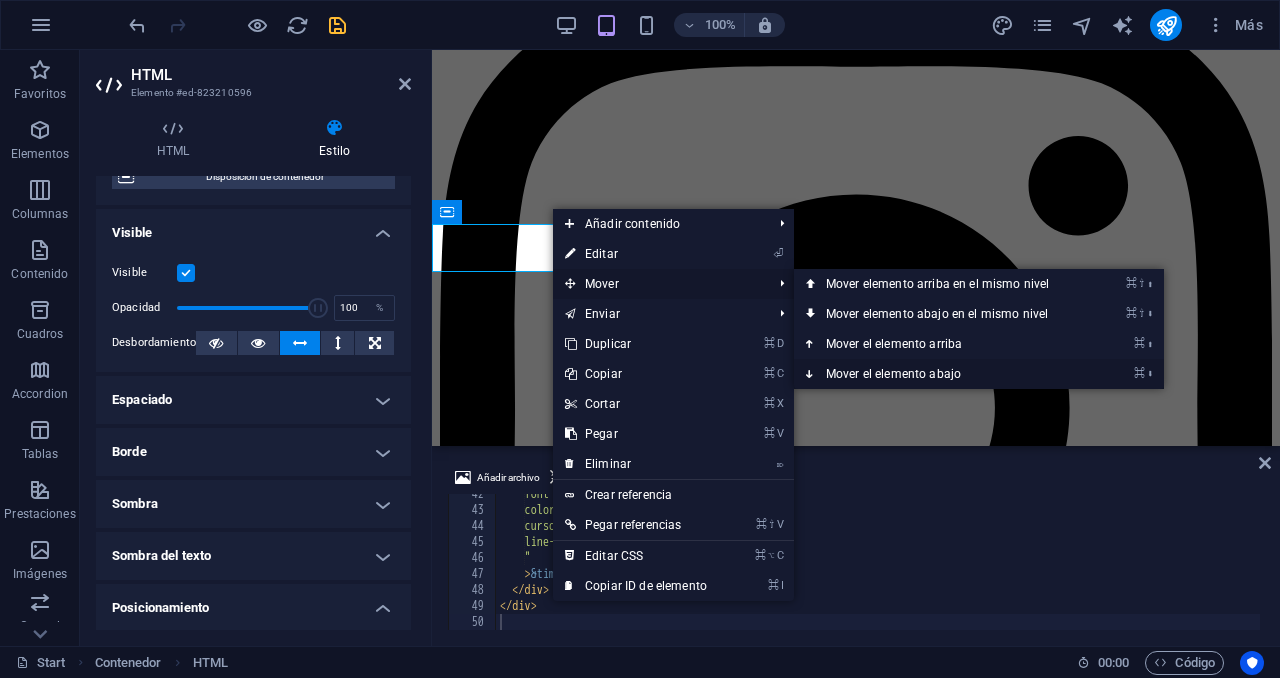 select on "px" 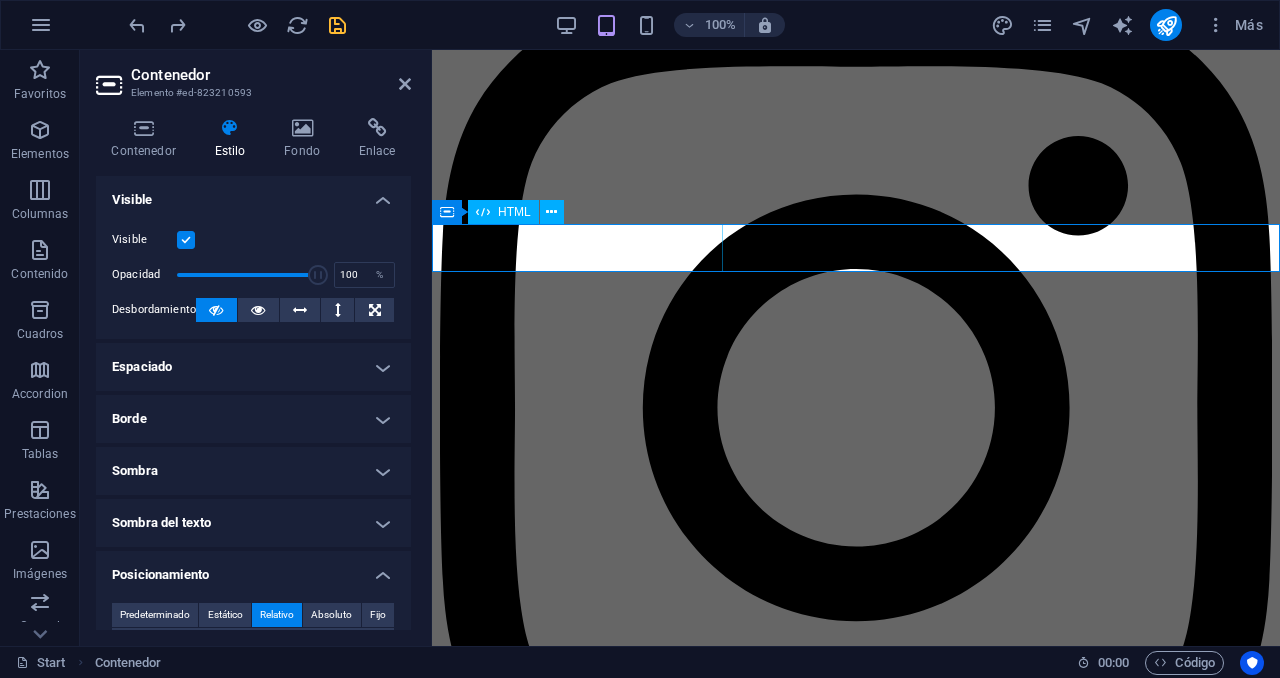 click on "Más información sobre el proceso
×" at bounding box center [856, 23569] 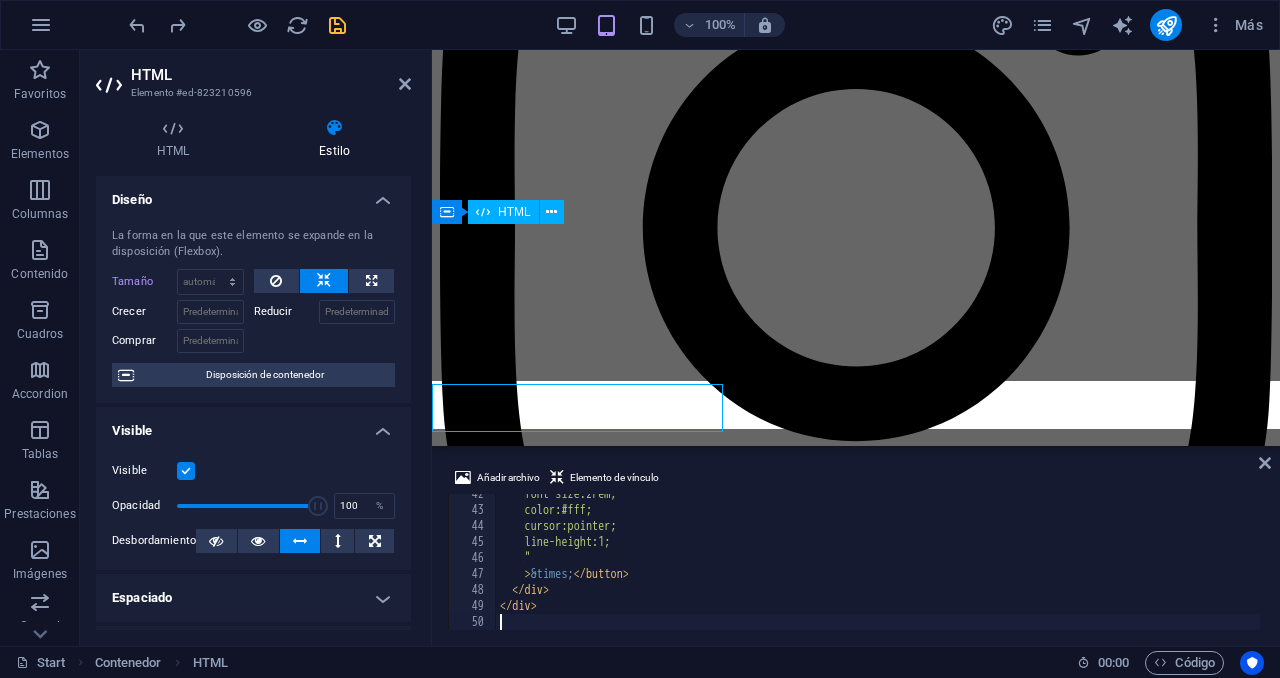 scroll, scrollTop: 4869, scrollLeft: 0, axis: vertical 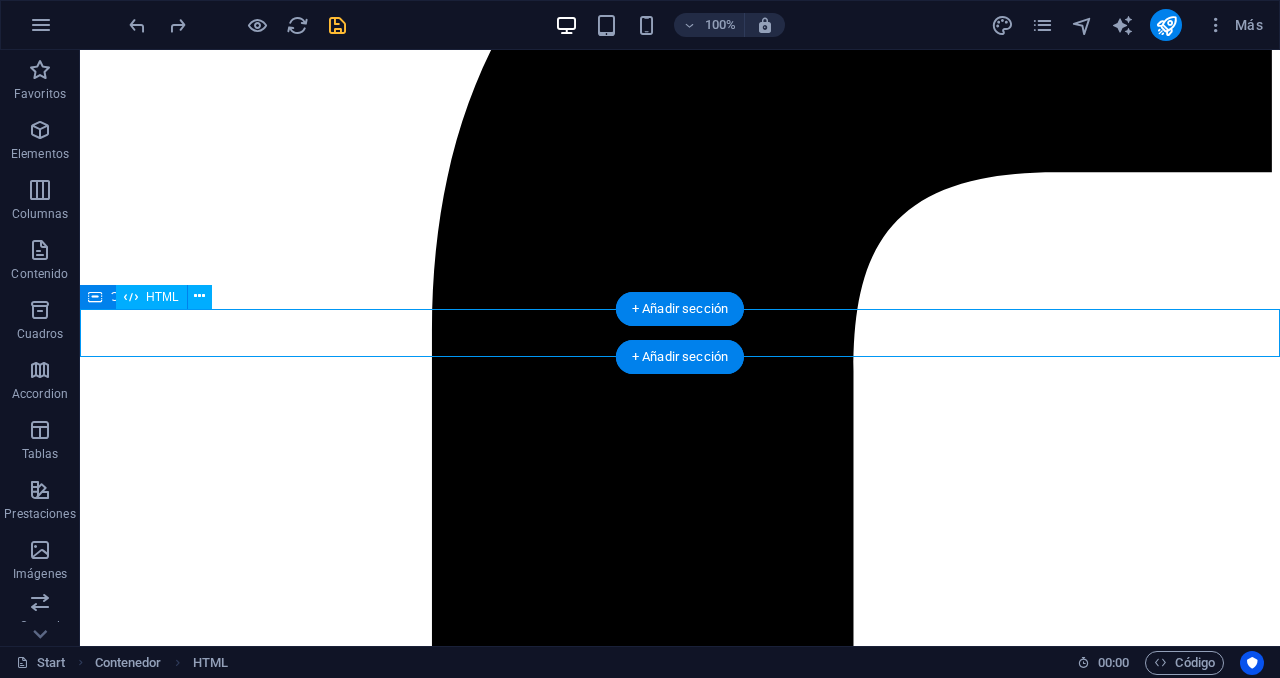 click on "Más información sobre el proceso
×" at bounding box center (680, 50575) 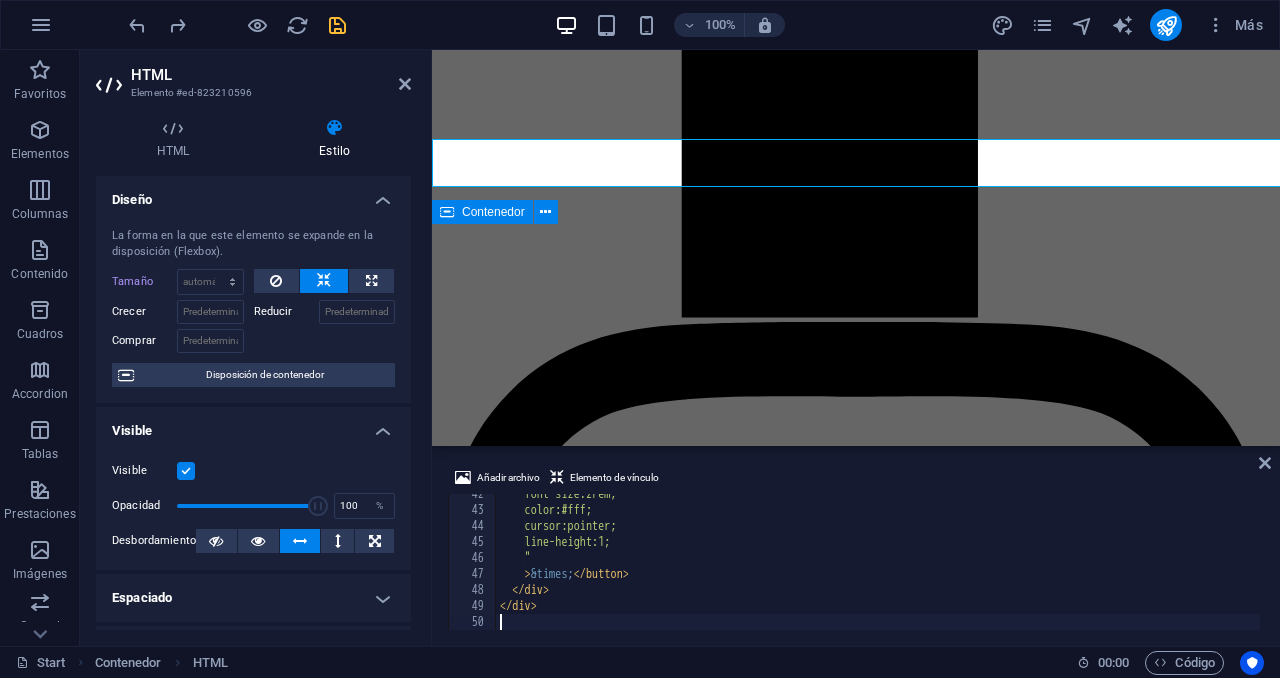 scroll, scrollTop: 4869, scrollLeft: 0, axis: vertical 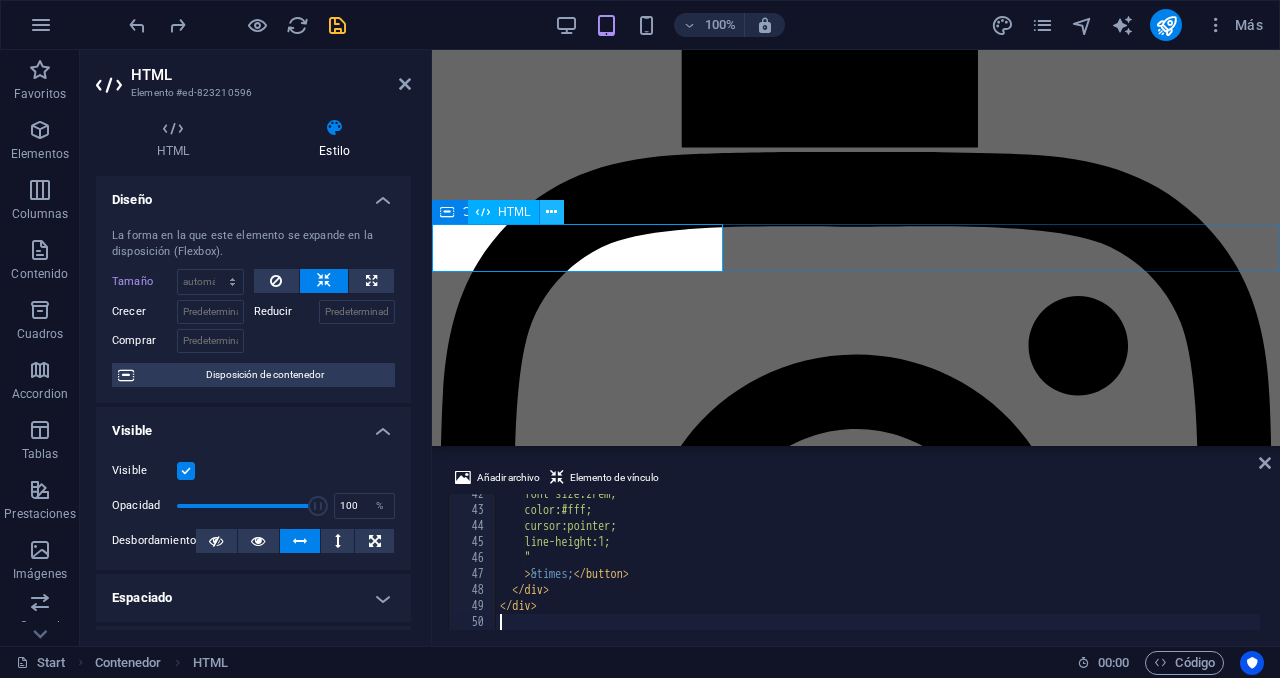 click at bounding box center (551, 212) 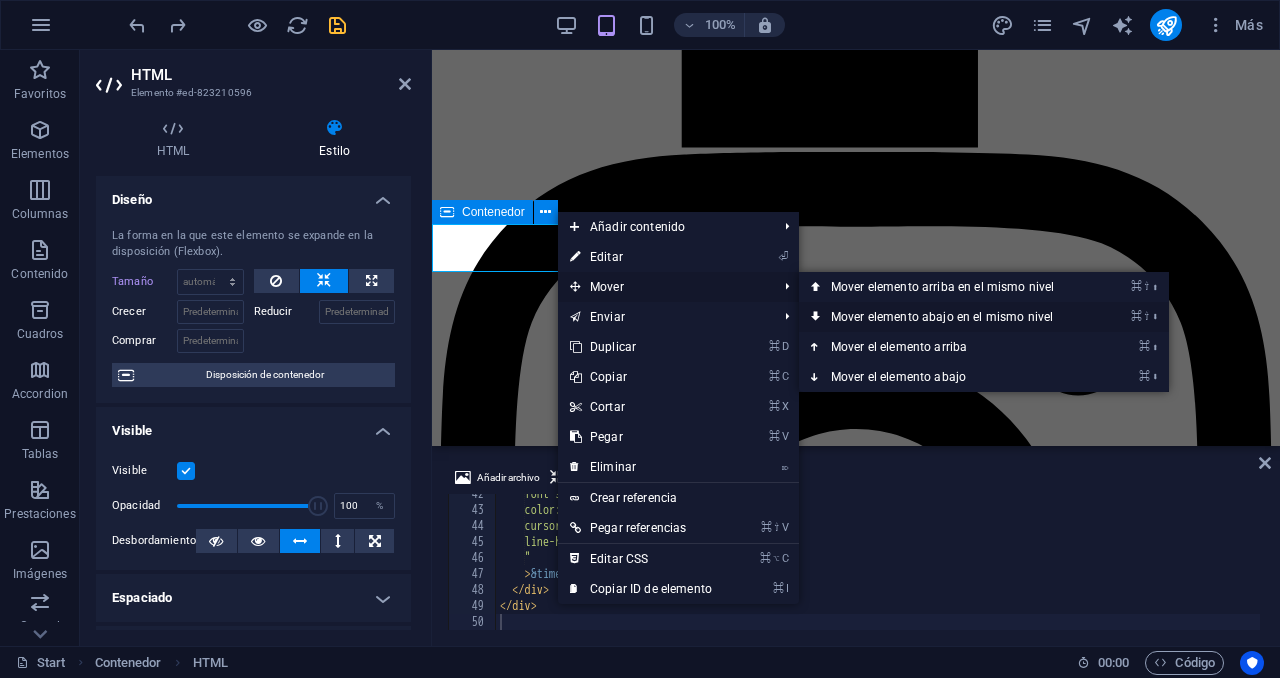 click on "⌘ ⇧ ⬇  Mover elemento abajo en el mismo nivel" at bounding box center (946, 317) 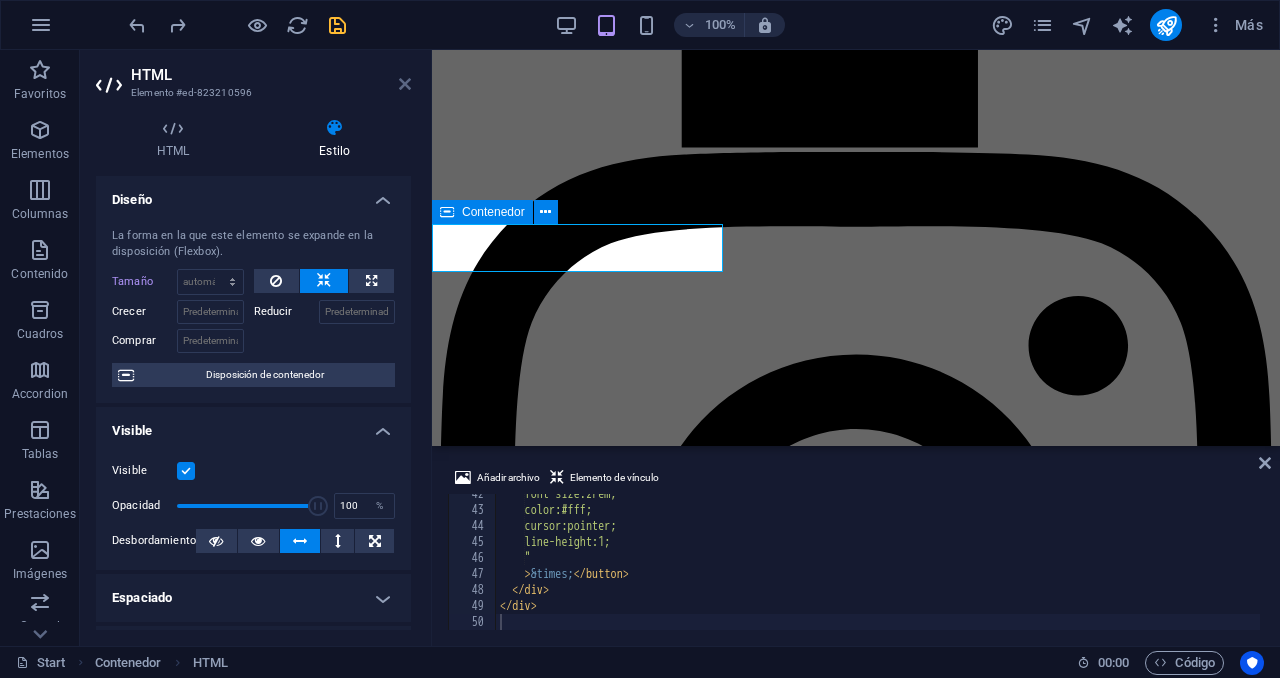 click at bounding box center (405, 84) 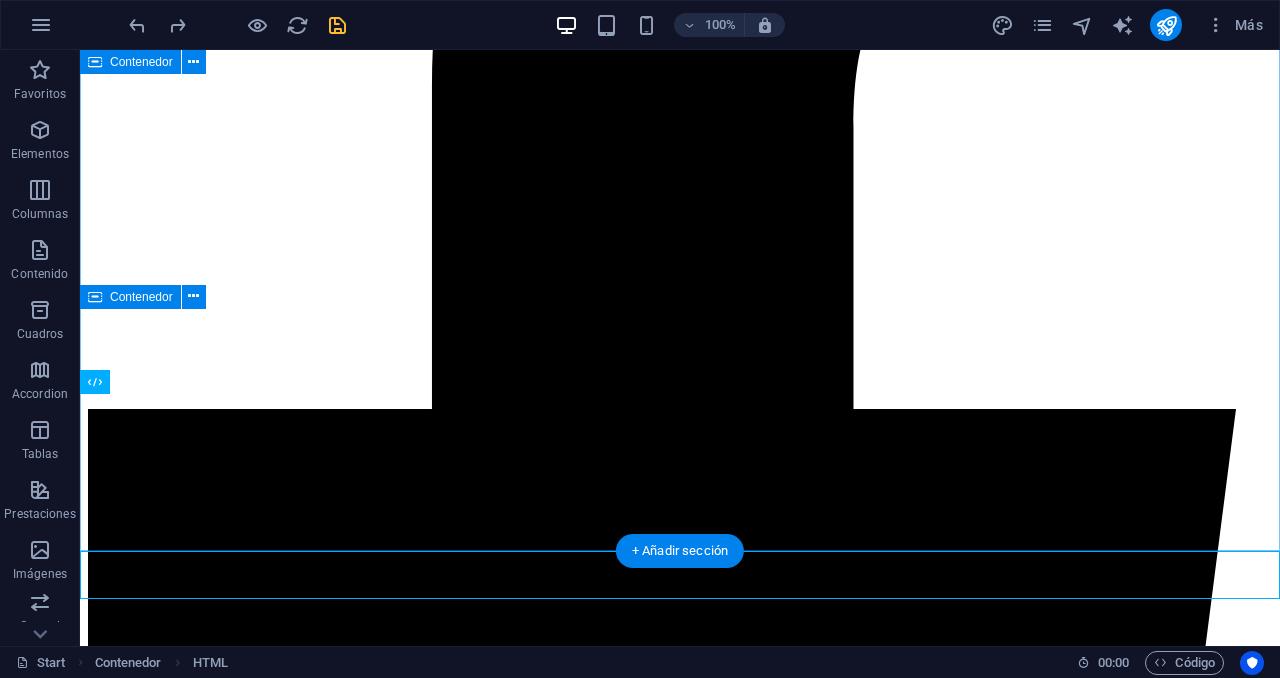 scroll, scrollTop: 4699, scrollLeft: 0, axis: vertical 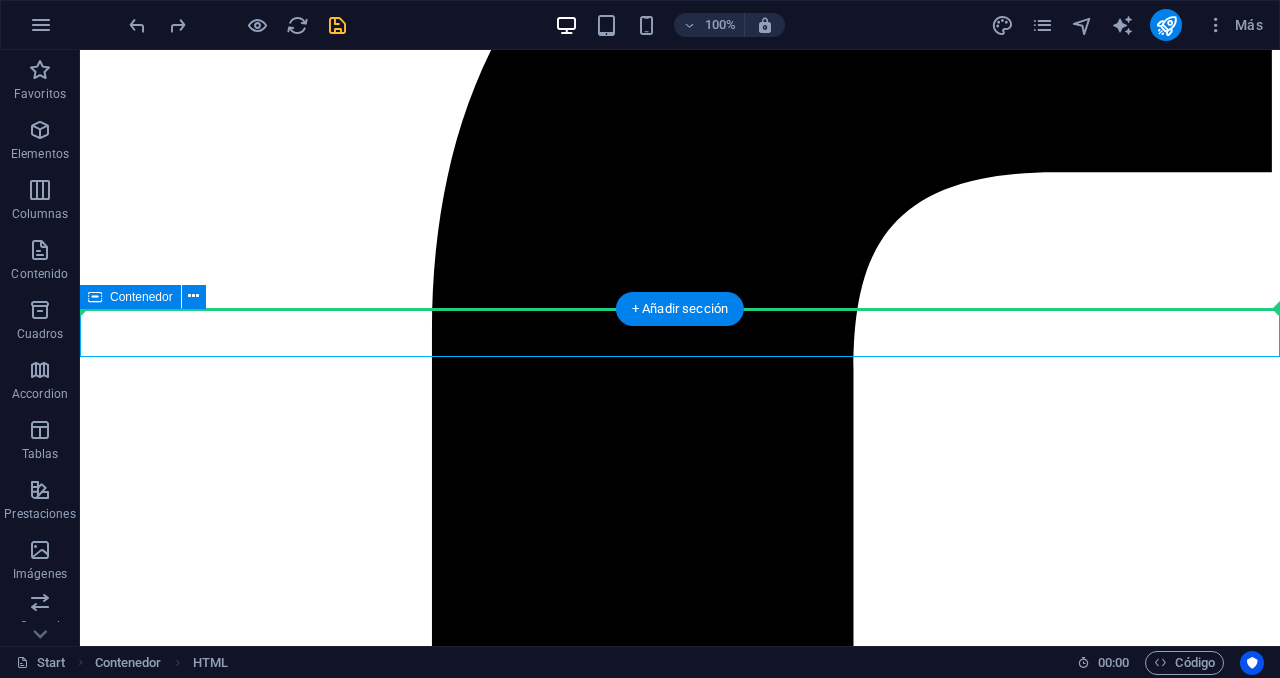 drag, startPoint x: 285, startPoint y: 318, endPoint x: 316, endPoint y: 258, distance: 67.53518 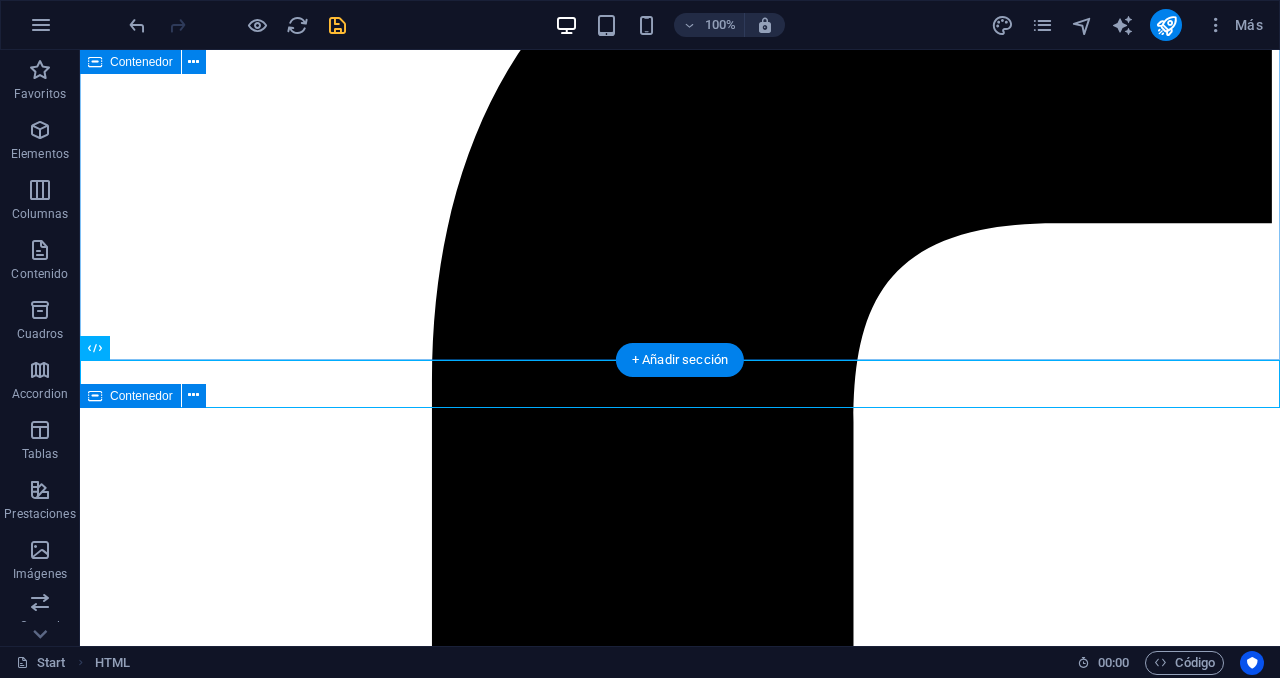 scroll, scrollTop: 4589, scrollLeft: 0, axis: vertical 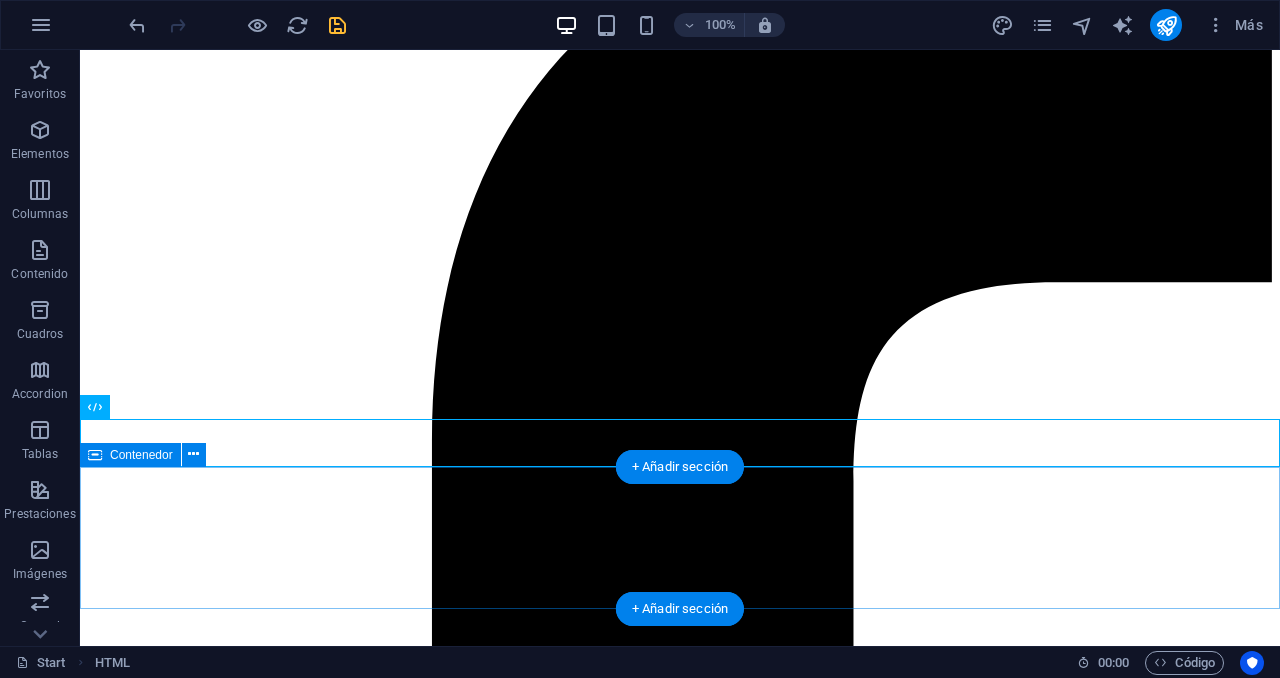 click on "Suelta el contenido aquí o  Añadir elementos  Pegar portapapeles" at bounding box center (680, 50777) 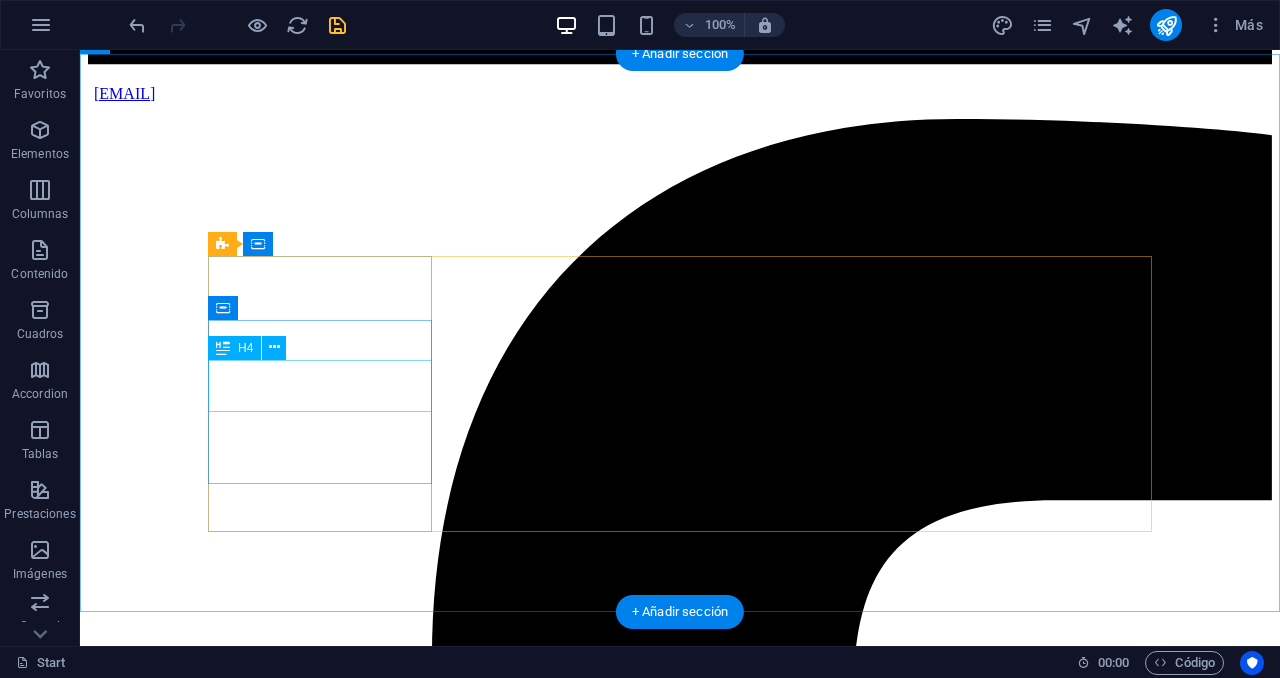 scroll, scrollTop: 4332, scrollLeft: 0, axis: vertical 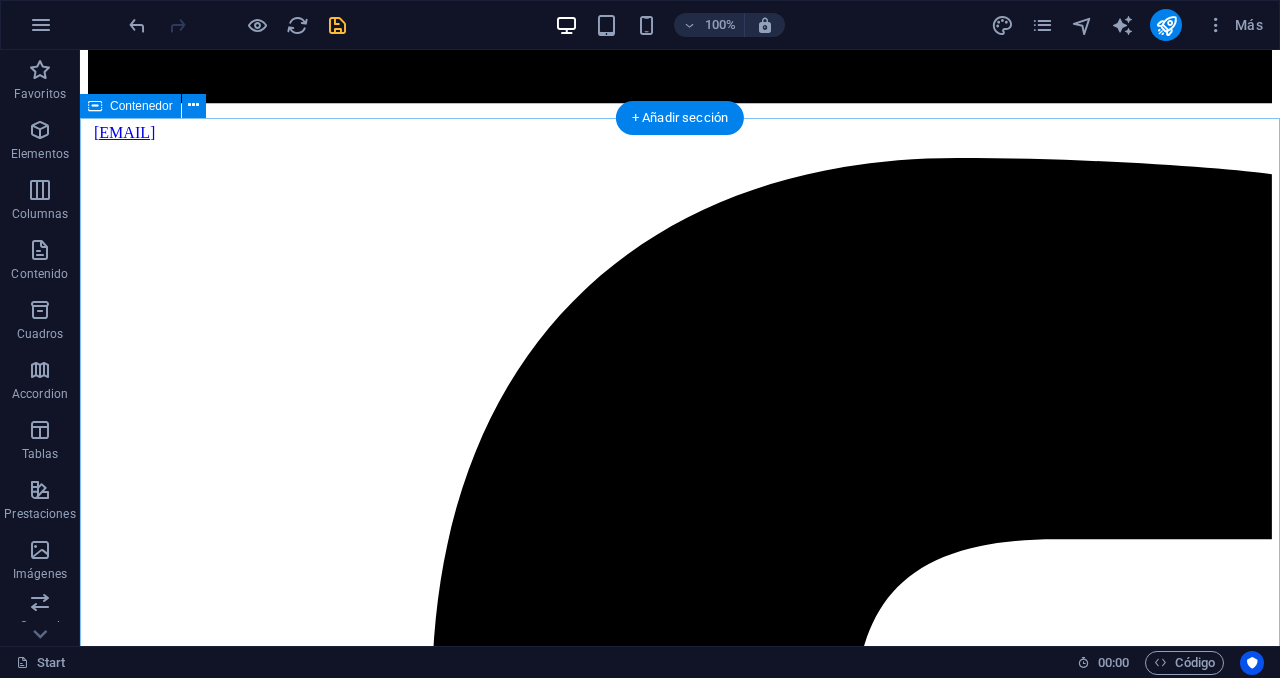 click on "Como Trabajamos 4 pasos para tener tu revisión Sigue estos cuatro pasos para agendar y completar tu revisión técnica de manera rápida, segura y sin complicaciones. 1.Primero Prepárate Reúne tus documentos (tarjeta de propiedad, SOAT vigente, revisión anterior, etc.). 2.Segundo Comunícate Llámanos o escríbenos por WhatsApp si tienes alguna duda sobre requisitos o el proceso. 3.Tercero Acércate Acude 10 min antes de tu cita con tu vehículo y documentos; realiza el pago de la inspección. 4.Cuarto Recibe  Nuestro equipo realiza la revisión y te entrega tu certificado físico o digital al instante." at bounding box center [680, 47733] 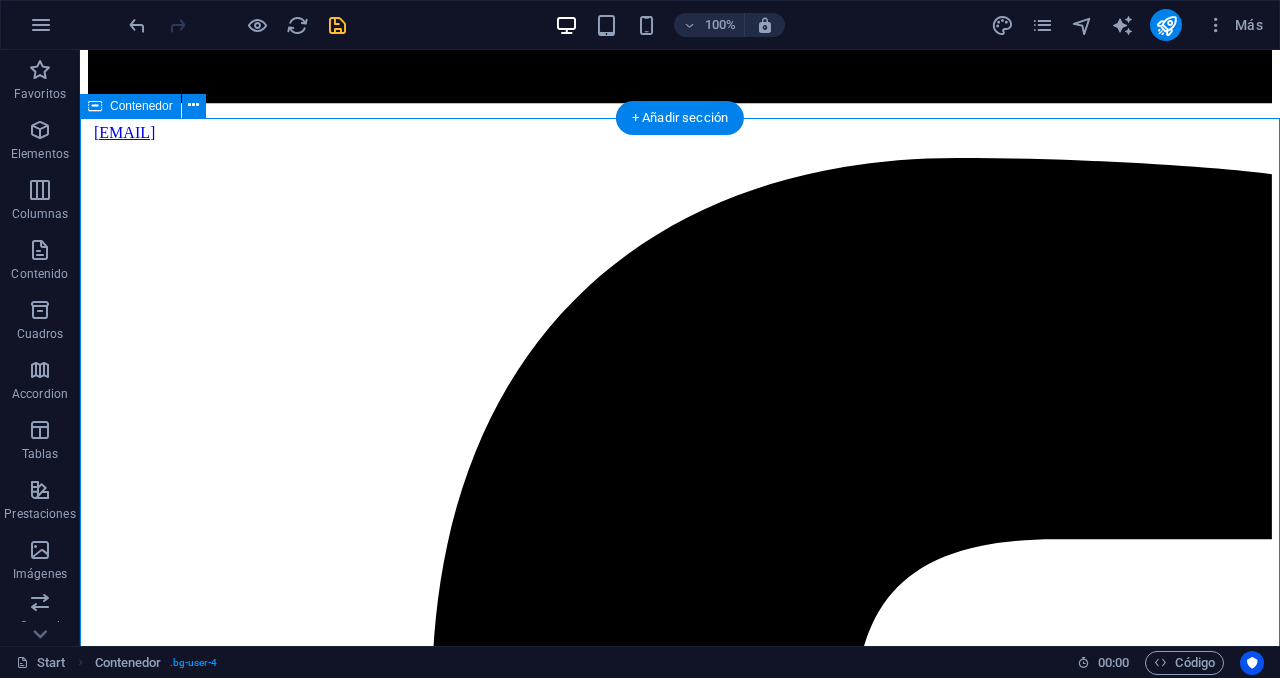 click on "Como Trabajamos 4 pasos para tener tu revisión Sigue estos cuatro pasos para agendar y completar tu revisión técnica de manera rápida, segura y sin complicaciones. 1.Primero Prepárate Reúne tus documentos (tarjeta de propiedad, SOAT vigente, revisión anterior, etc.). 2.Segundo Comunícate Llámanos o escríbenos por WhatsApp si tienes alguna duda sobre requisitos o el proceso. 3.Tercero Acércate Acude 10 min antes de tu cita con tu vehículo y documentos; realiza el pago de la inspección. 4.Cuarto Recibe  Nuestro equipo realiza la revisión y te entrega tu certificado físico o digital al instante." at bounding box center (680, 47733) 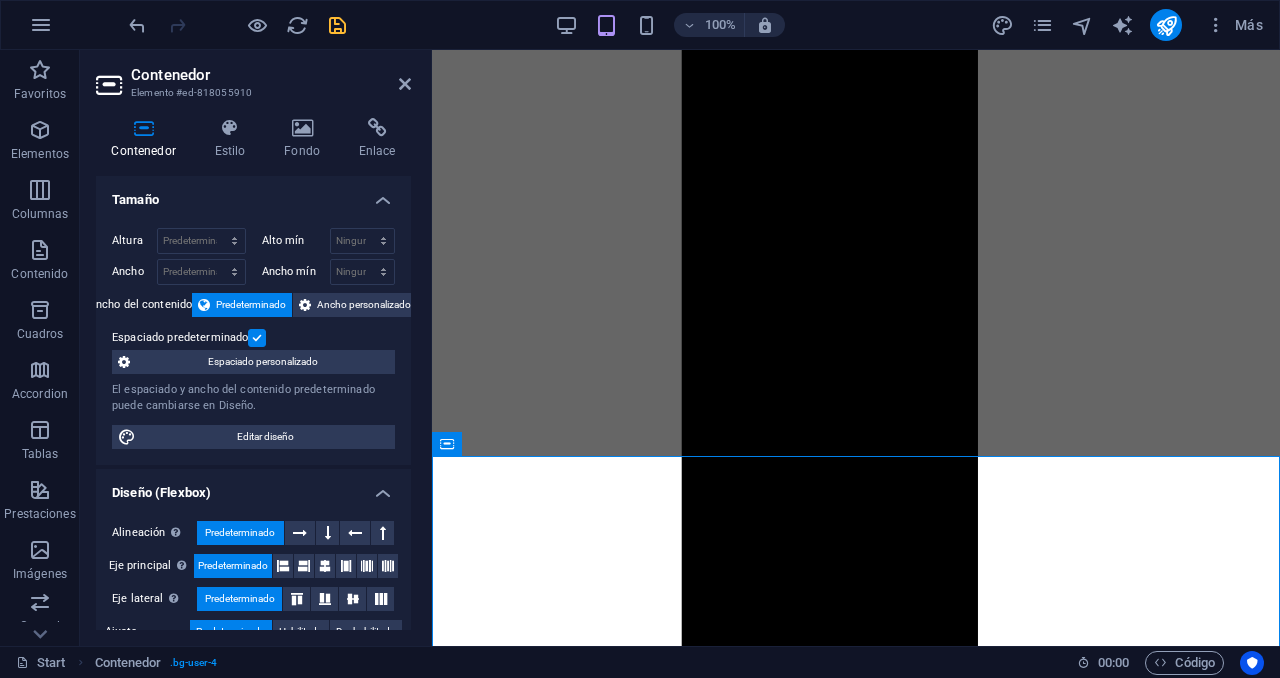 scroll, scrollTop: 4306, scrollLeft: 0, axis: vertical 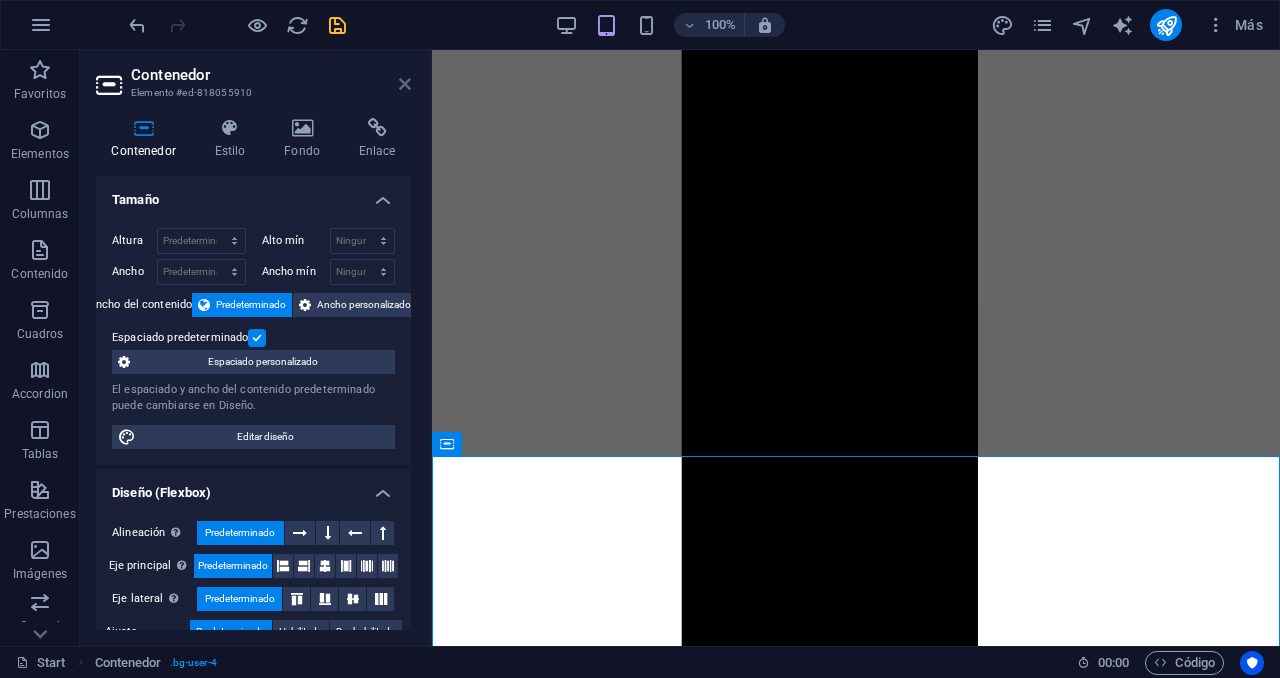 click at bounding box center [405, 84] 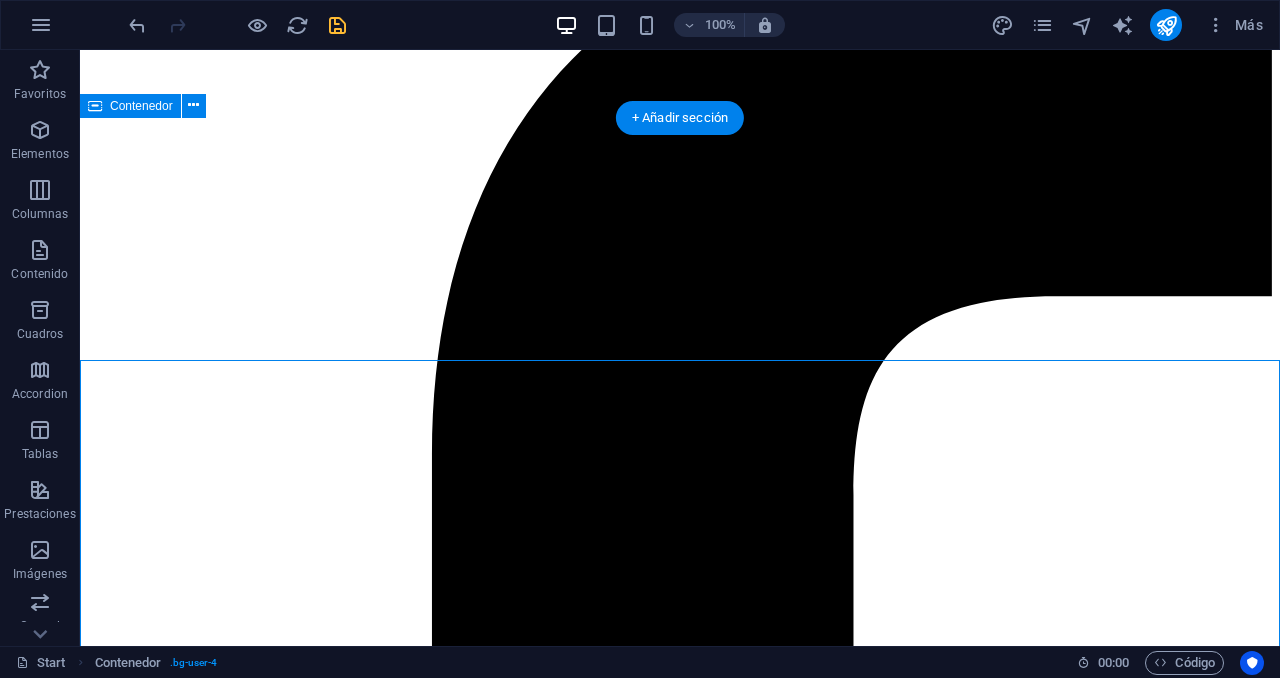 scroll, scrollTop: 4332, scrollLeft: 0, axis: vertical 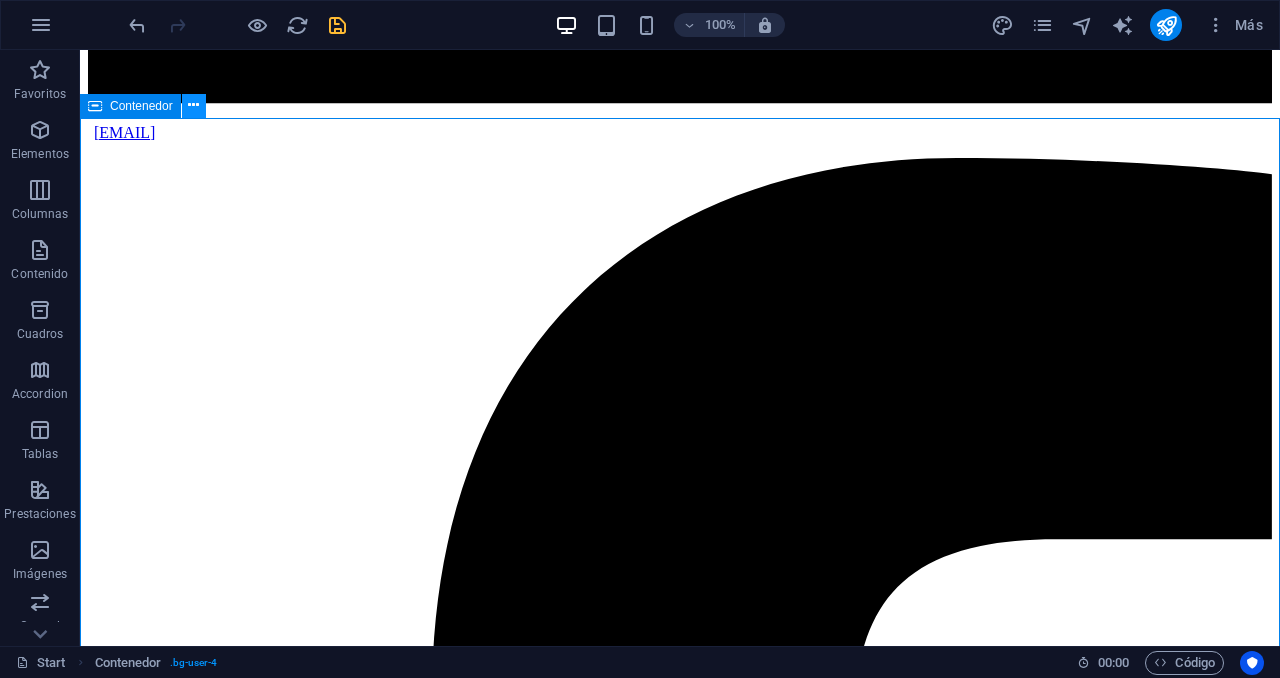 click at bounding box center [193, 105] 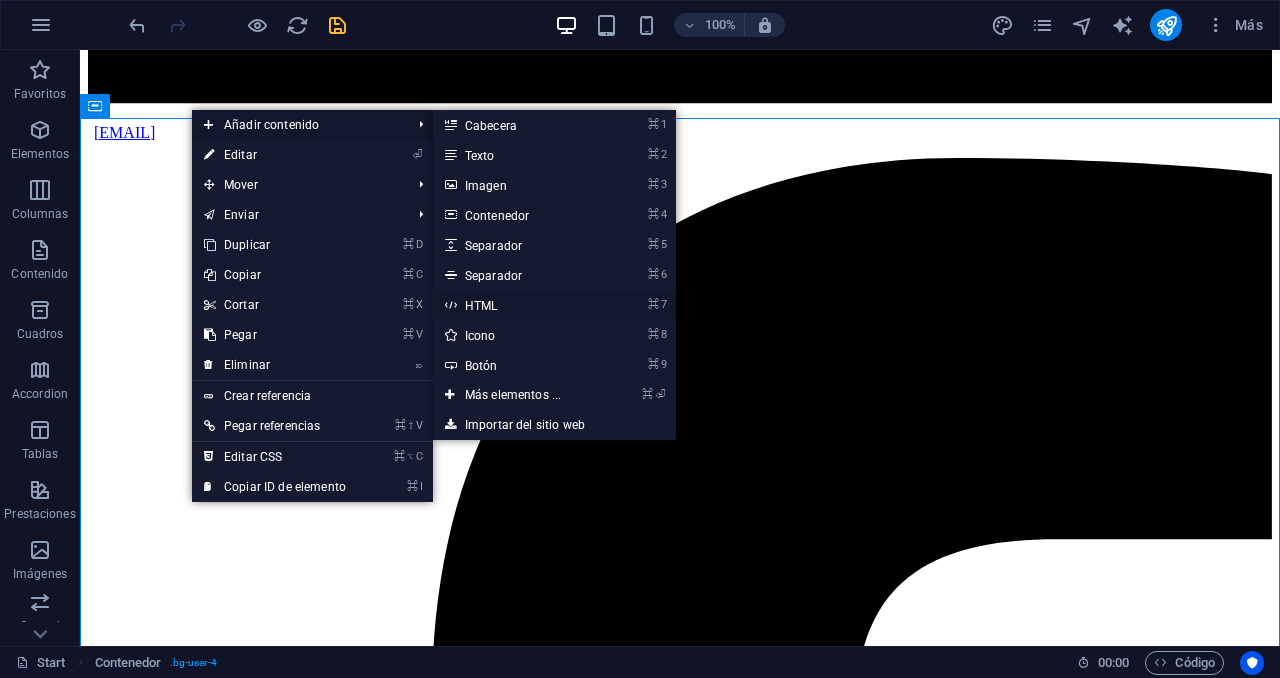 click on "⌘ 7  HTML" at bounding box center (517, 305) 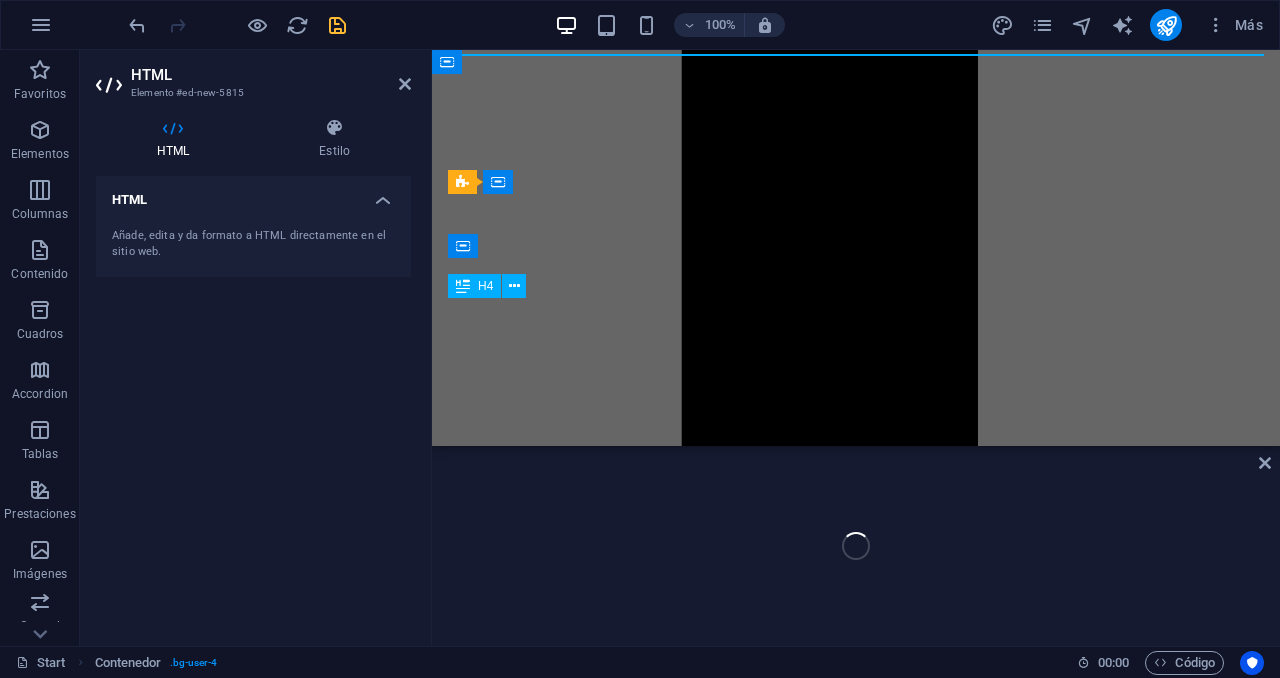 scroll, scrollTop: 4434, scrollLeft: 0, axis: vertical 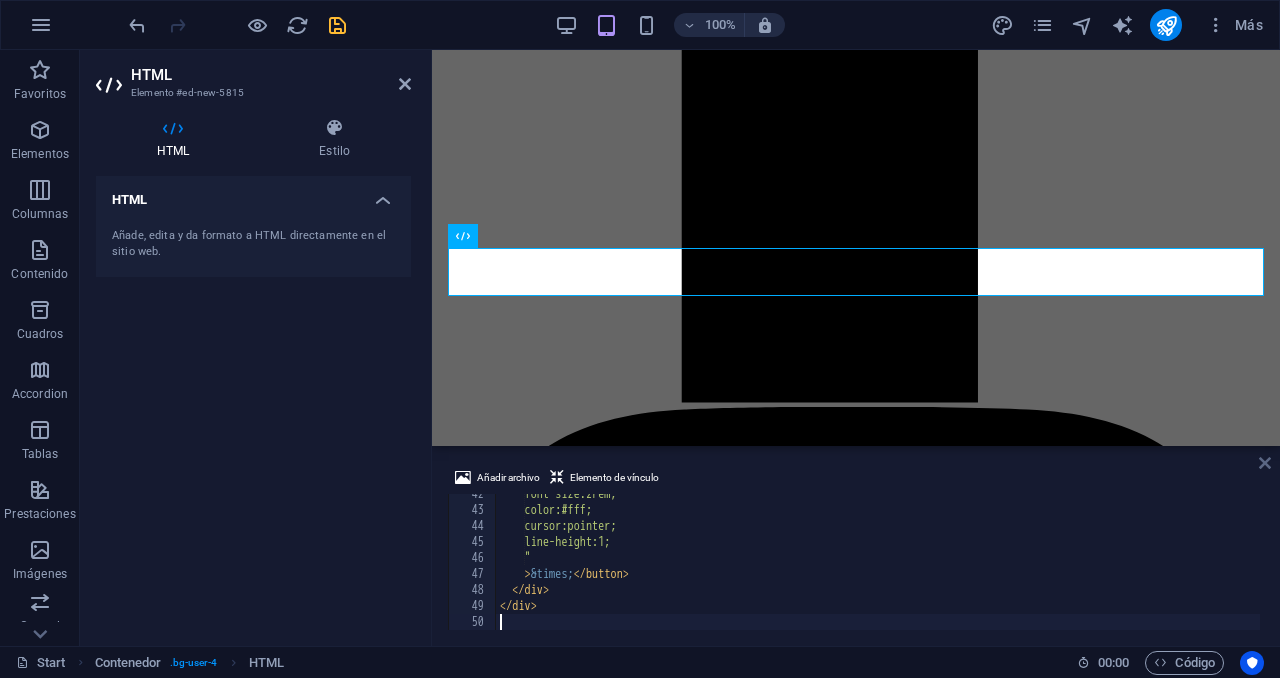 click at bounding box center [1265, 463] 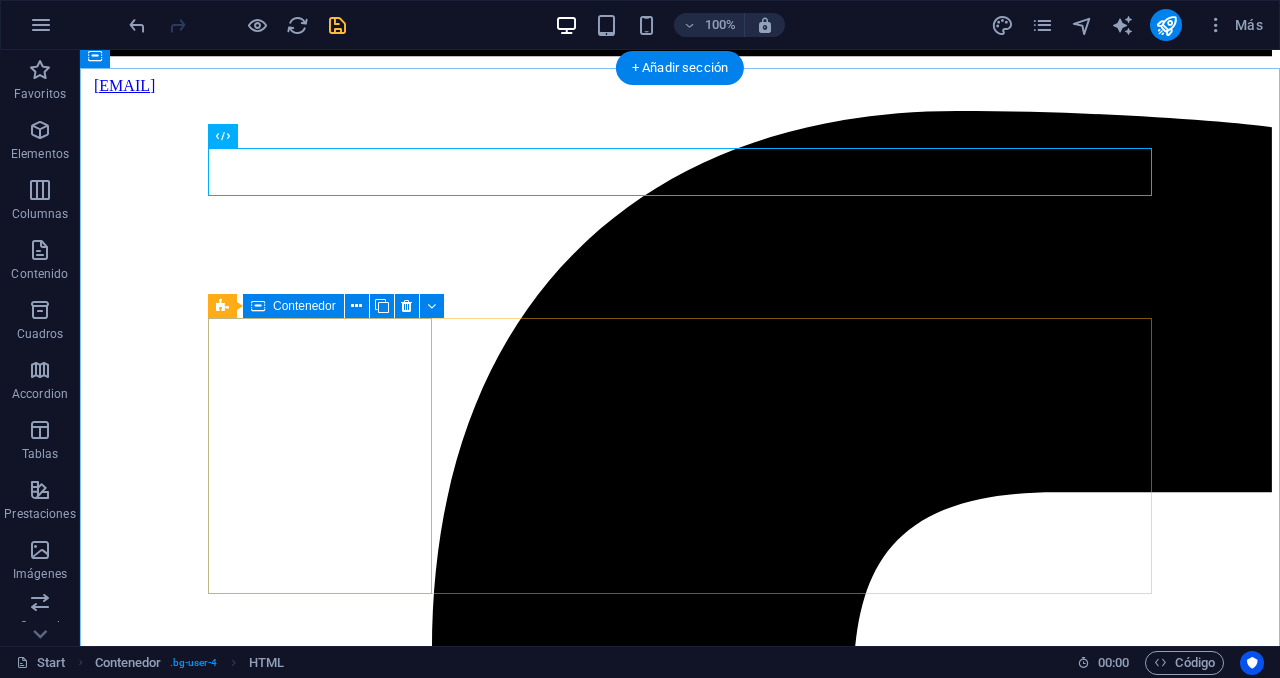 scroll, scrollTop: 4384, scrollLeft: 0, axis: vertical 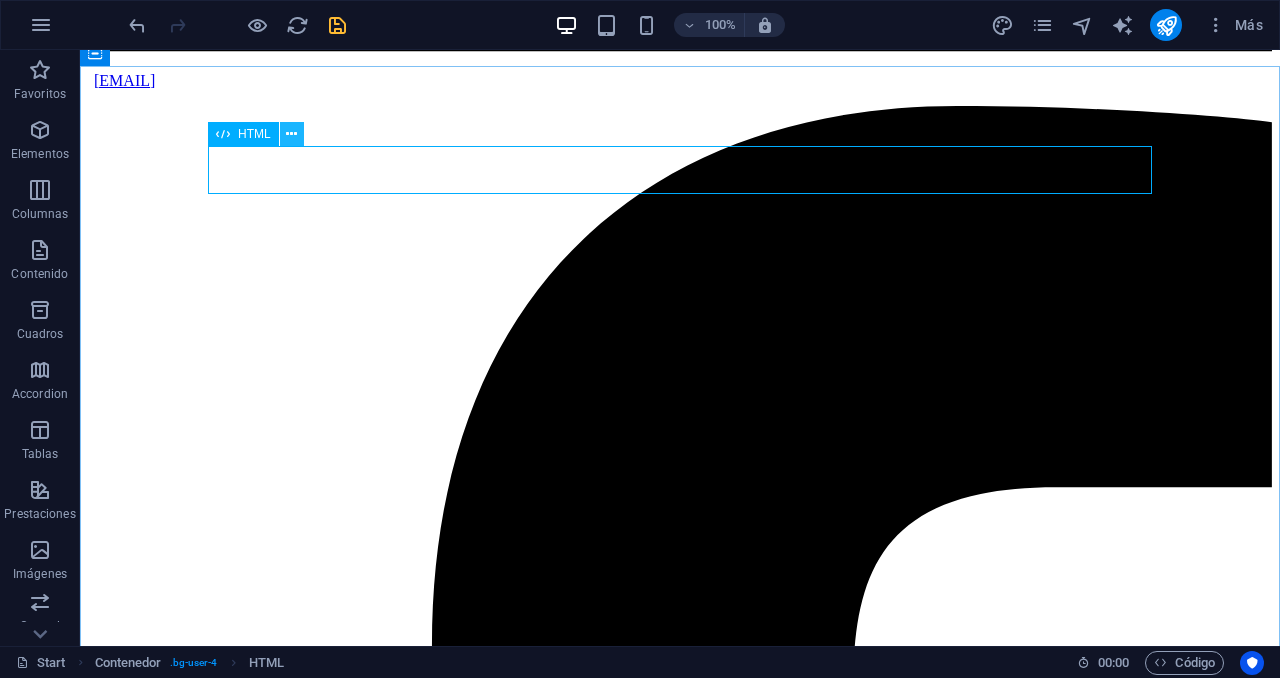 click at bounding box center (291, 134) 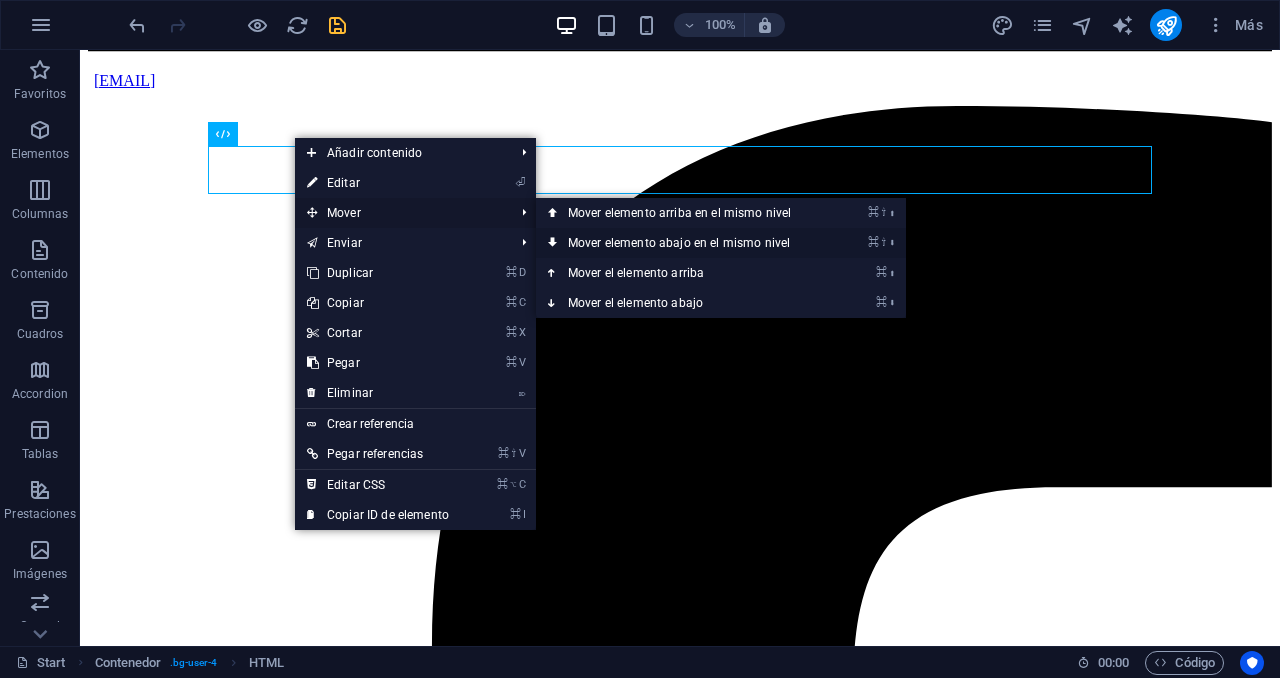 click on "⌘ ⇧ ⬇  Mover elemento abajo en el mismo nivel" at bounding box center [683, 243] 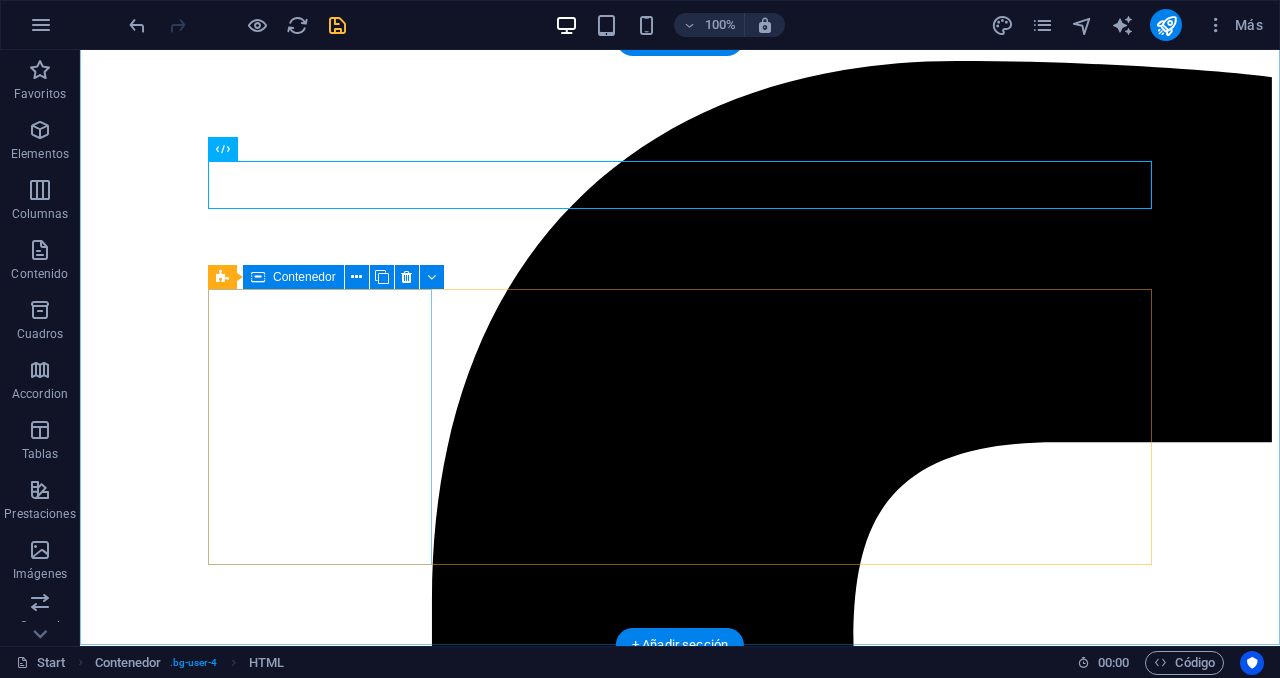 scroll, scrollTop: 4453, scrollLeft: 0, axis: vertical 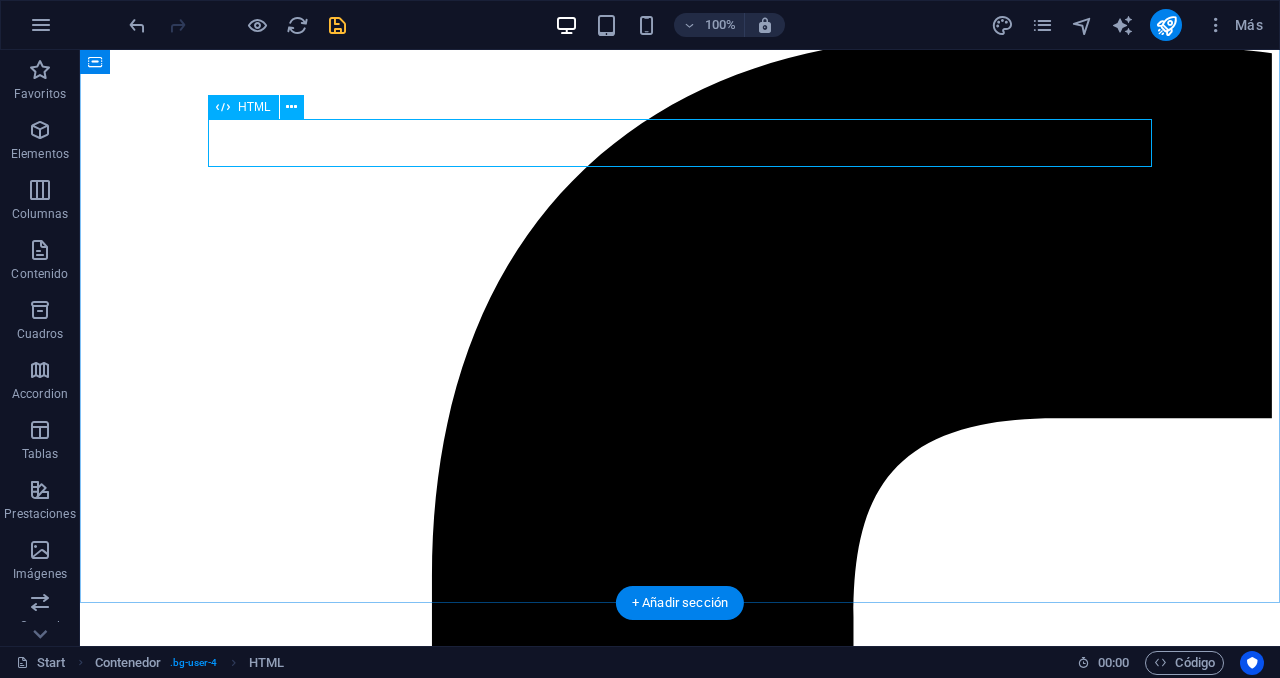 click on "Más información sobre el proceso
×" at bounding box center [680, 44502] 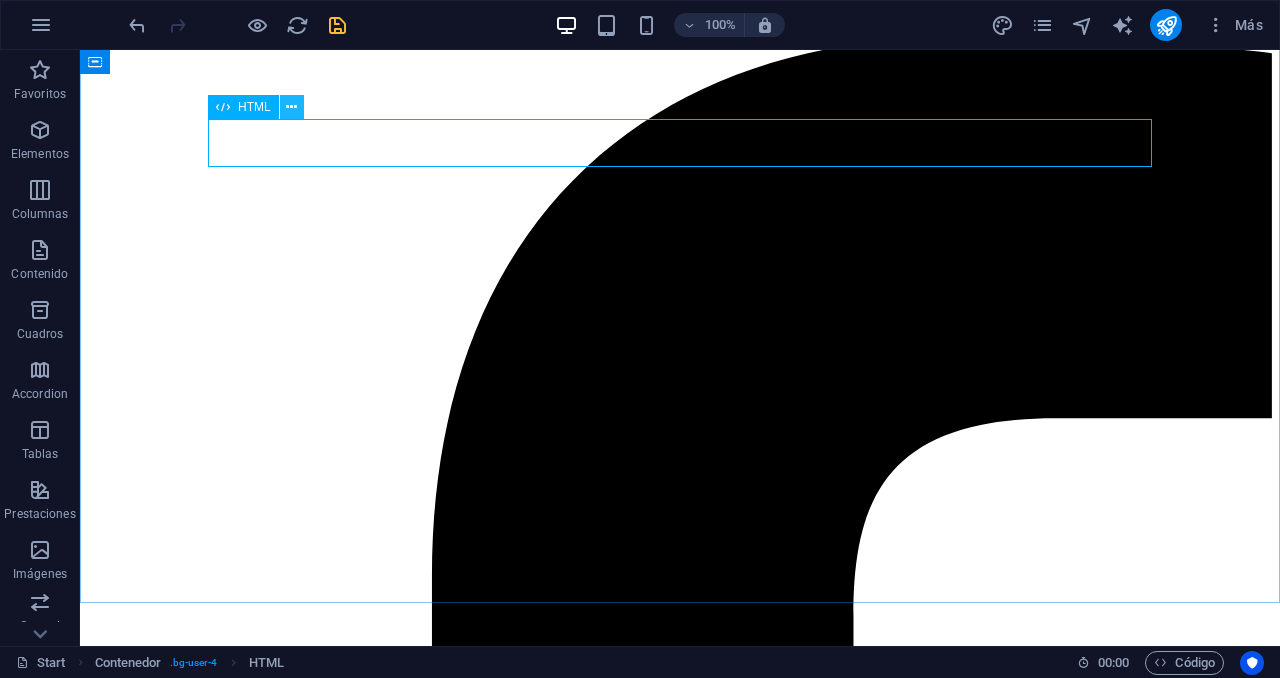 click at bounding box center (291, 107) 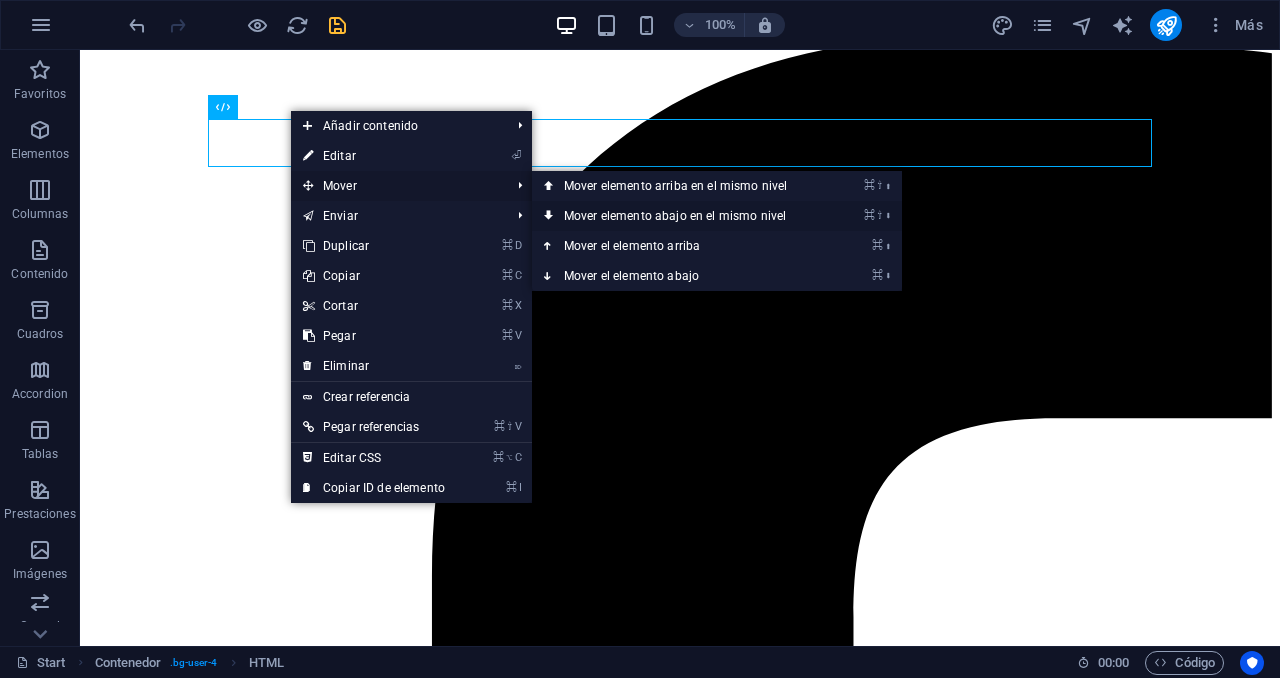 click on "⌘ ⇧ ⬇  Mover elemento abajo en el mismo nivel" at bounding box center [679, 216] 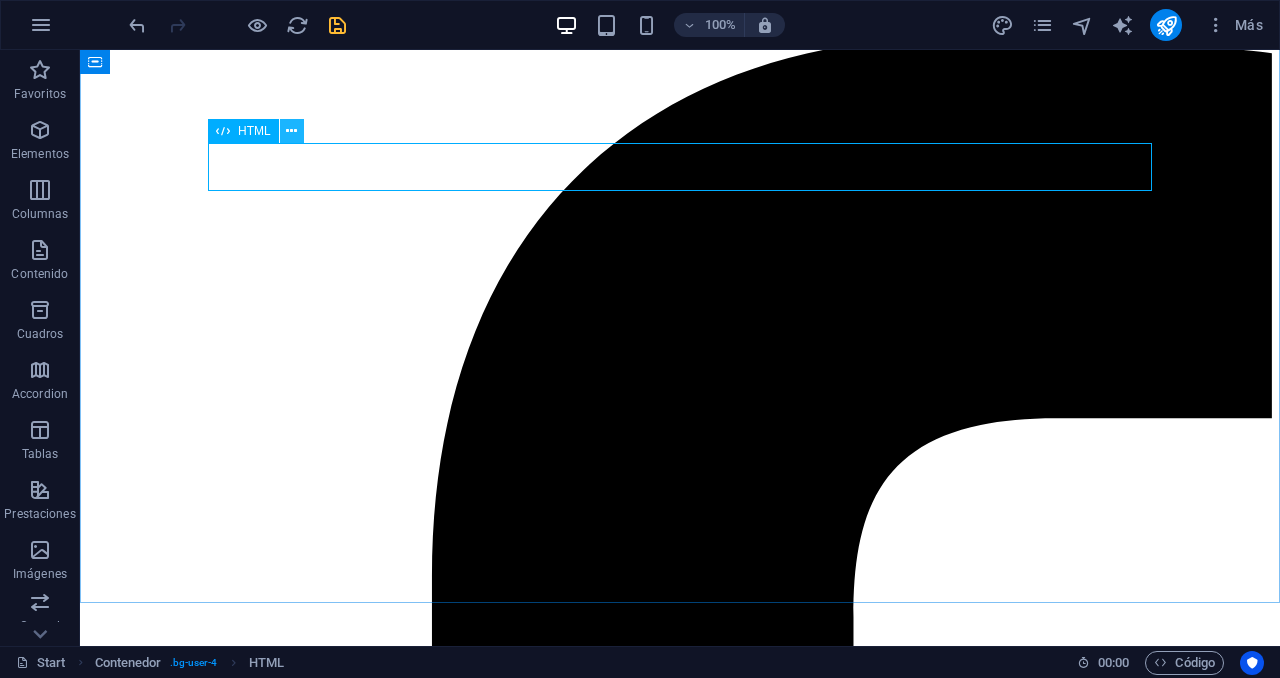 click at bounding box center [291, 131] 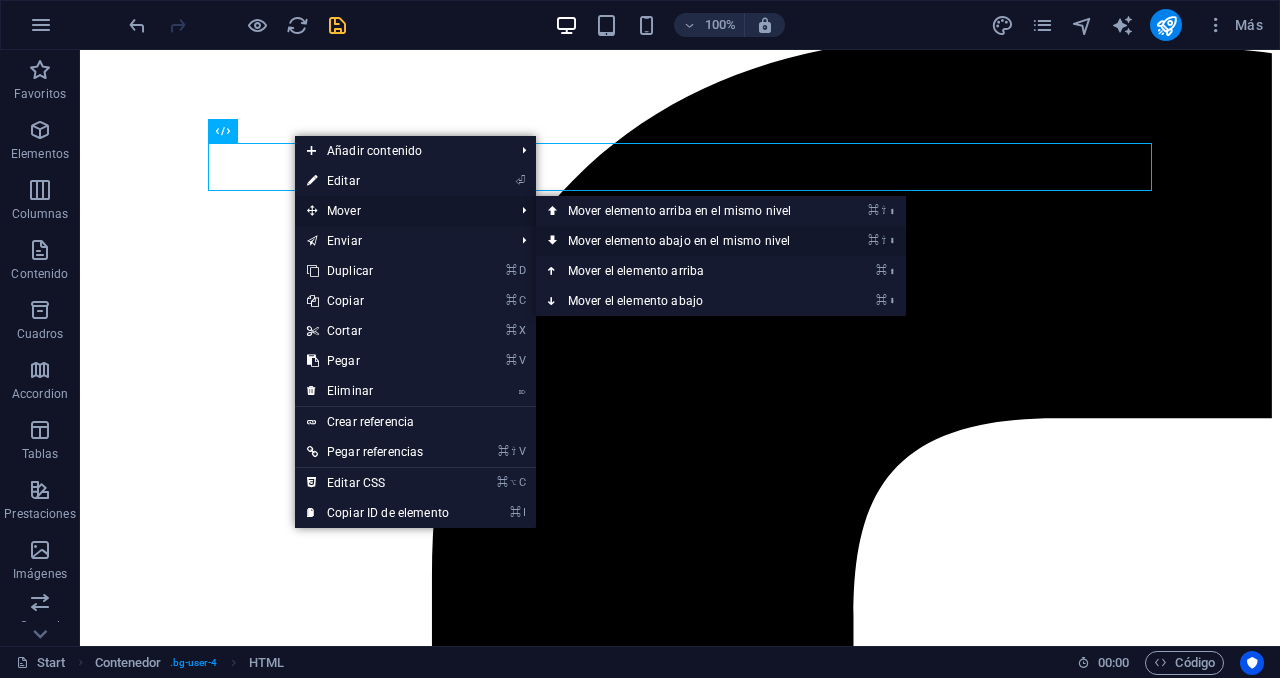 click on "⌘ ⇧ ⬇  Mover elemento abajo en el mismo nivel" at bounding box center (683, 241) 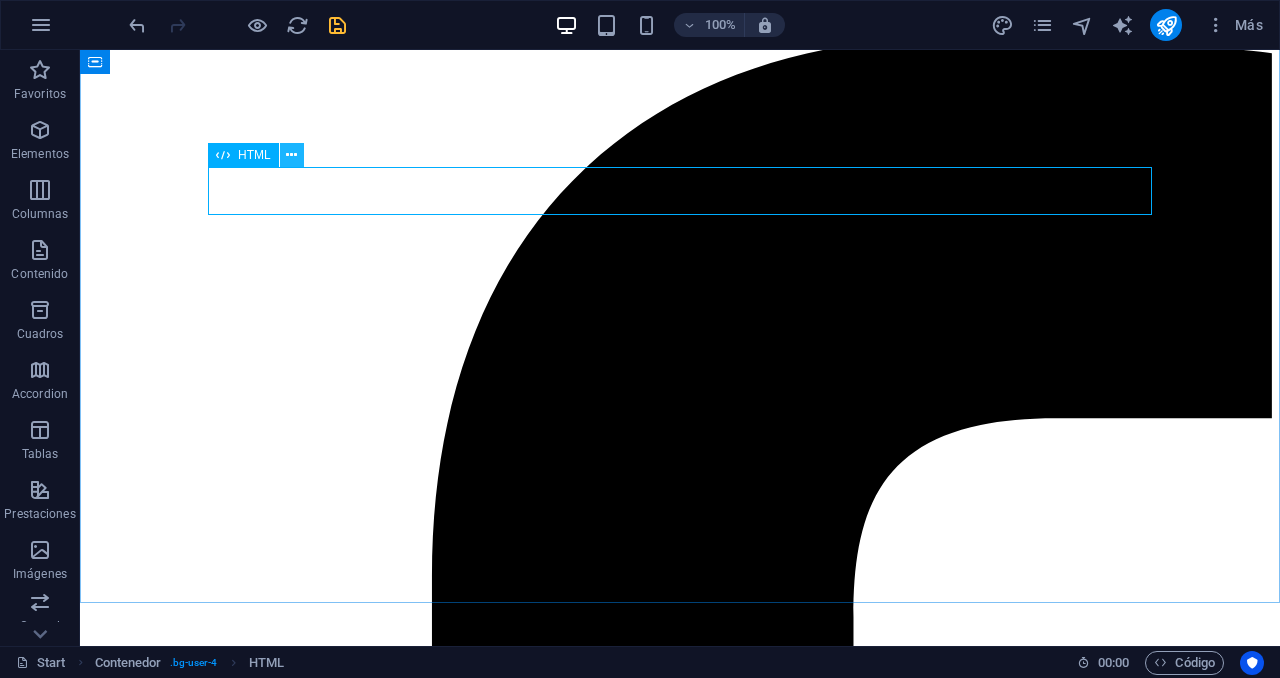 click at bounding box center [291, 155] 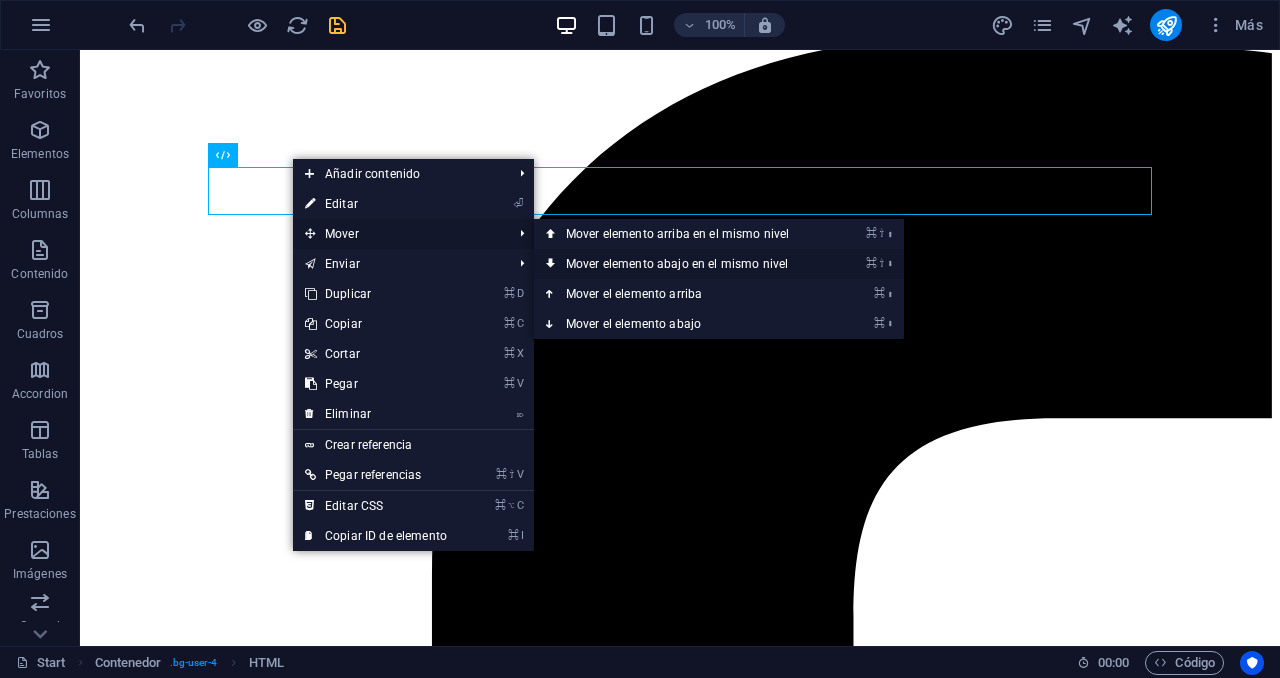 click on "⌘ ⇧ ⬇  Mover elemento abajo en el mismo nivel" at bounding box center (681, 264) 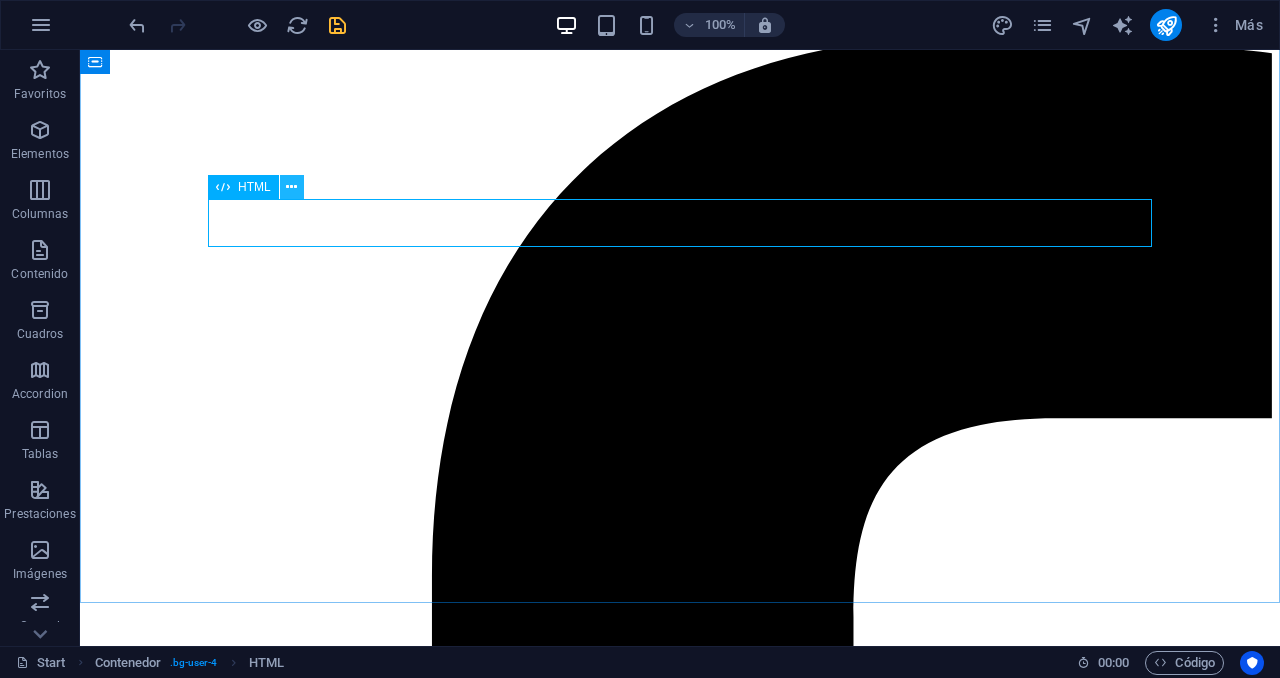 click at bounding box center [291, 187] 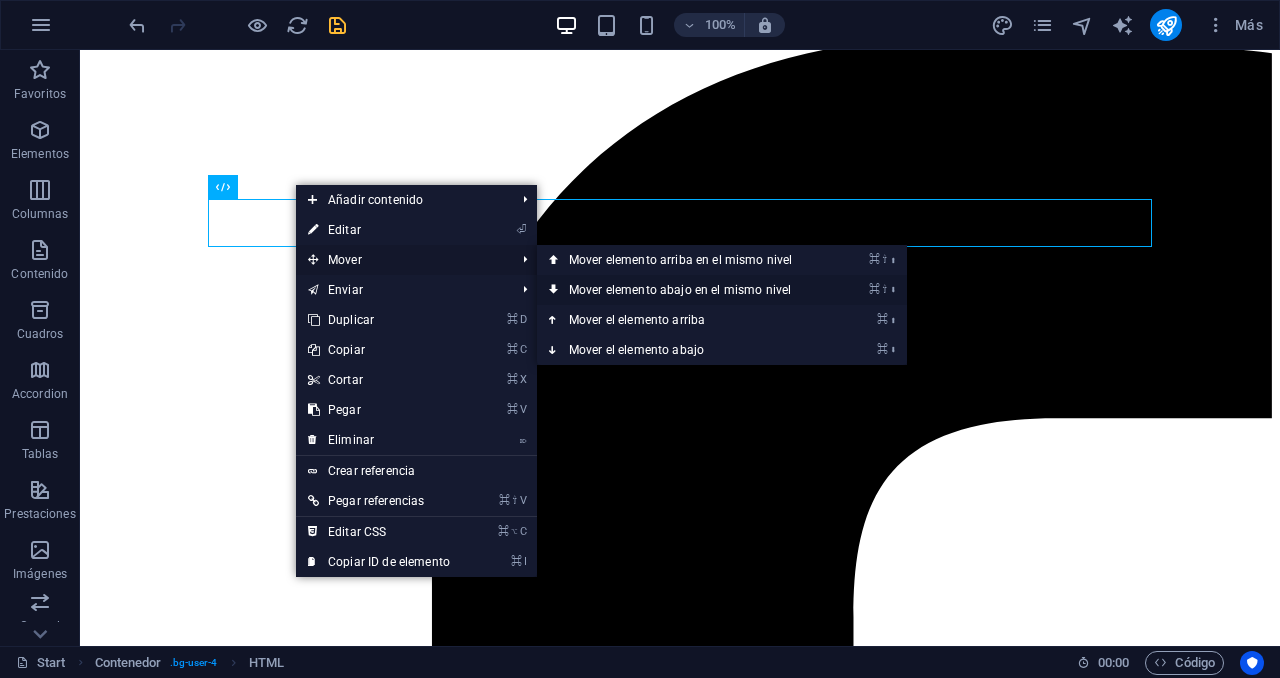 click on "⌘ ⇧ ⬇  Mover elemento abajo en el mismo nivel" at bounding box center (684, 290) 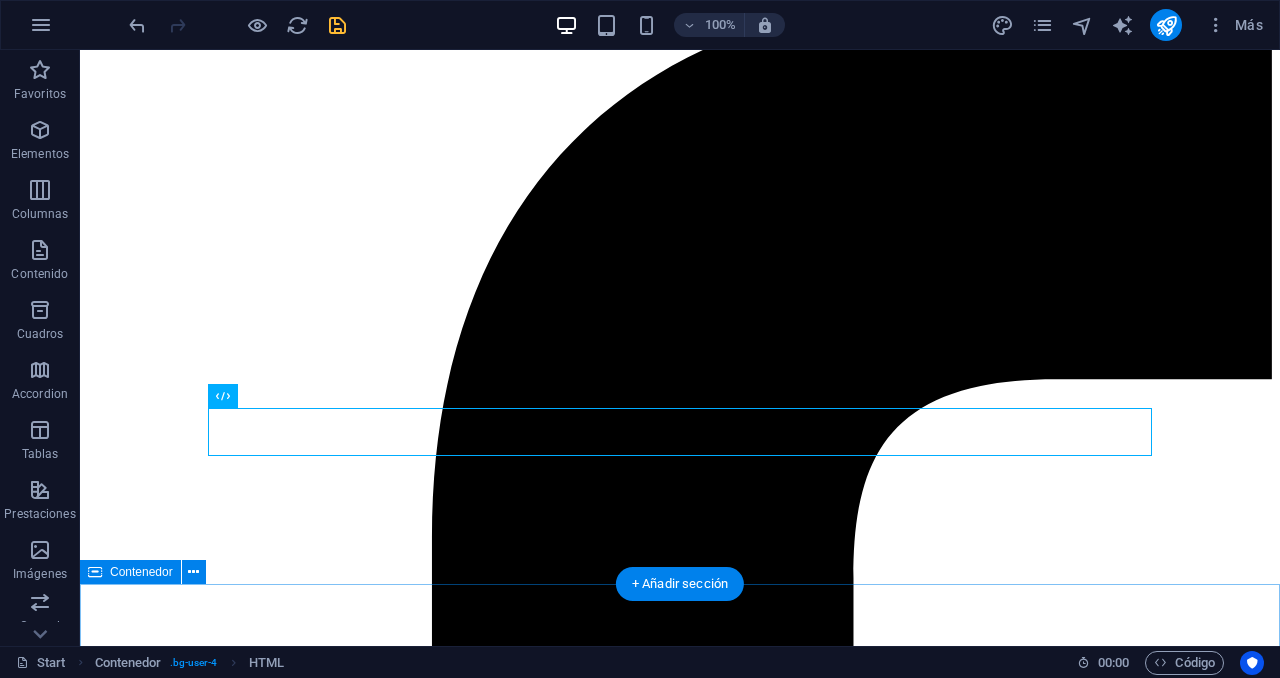 scroll, scrollTop: 4542, scrollLeft: 0, axis: vertical 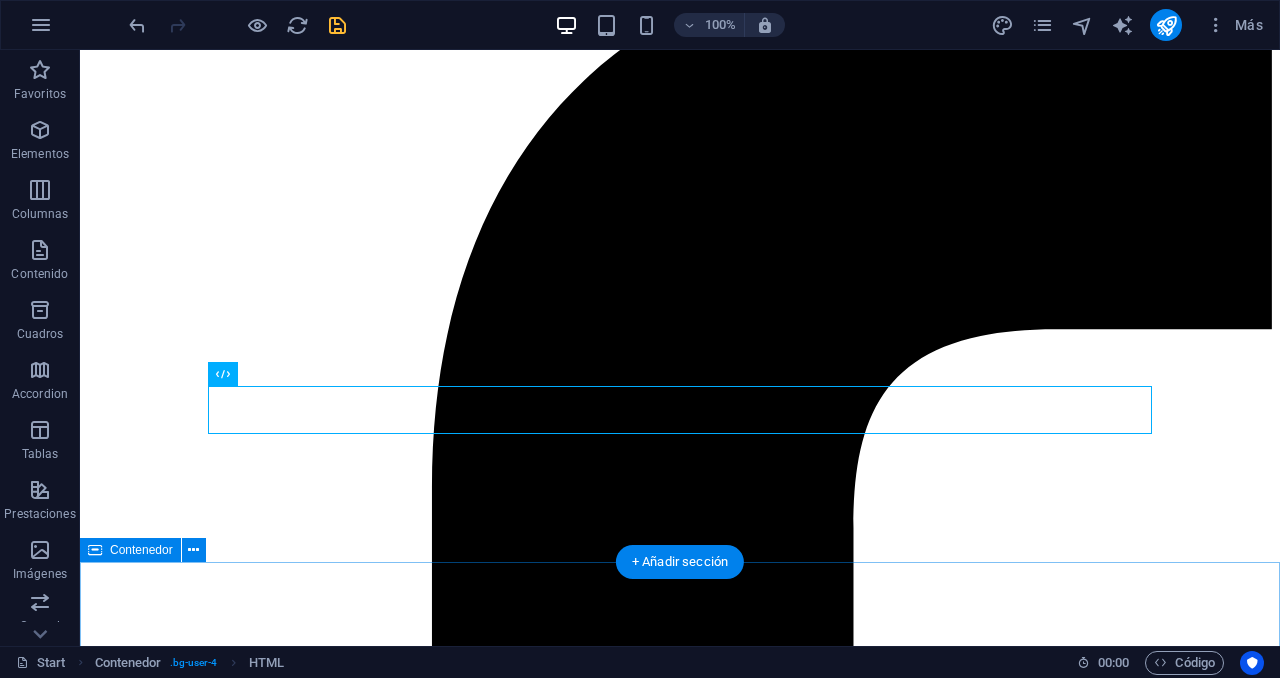 click on "Precios A continuación encontrarás nuestras tarifas organizadas por tipo de vehículo: desde automóviles particulares hasta camiones y cisternas. Selecciona la categoría que corresponda a tu vehículo para ver en detalle los precios de cada servicio de inspección. Carros Pequeños Automoviles Particulares S/.85 Inspección  Ordinaria Tipo de Vehículo      Sedan      Station Wagon      Multiproposito SUVs ligeras (M1-M2) S/.95 Inpección  Ordinaria Tipo de Vehículo      Camioneta SUV      No metropolitano      Metropolitano      Utilitario tAXI/COLECTIVO S/.70 Inspección  Ordinaria y Complementaria Tipo de Vehículo      Sedan      Station Wagon      Multiproposito Minibuses y Ómnibus Transporte de personal (M2) S/.95 Inspección  Ordinario y/o complementario Transporte regular de personas- pARTICULAR (M2) S/.100 Inspección  Ordinario y/o complementario mICROBUS INTERPROVINCIAL (M2) S/.90 Inspección  Ordinario y/o complementario Tipo de Vehículo" at bounding box center [680, 81784] 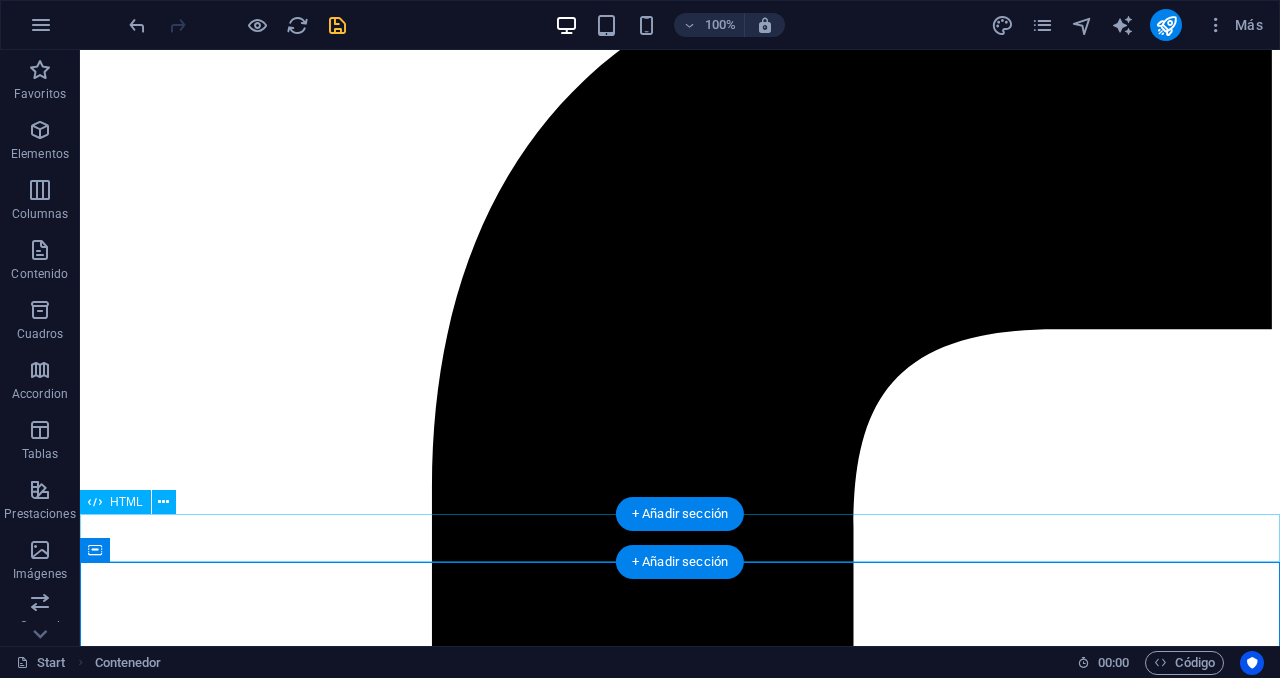 click on "Más información sobre el proceso
×" at bounding box center (680, 50774) 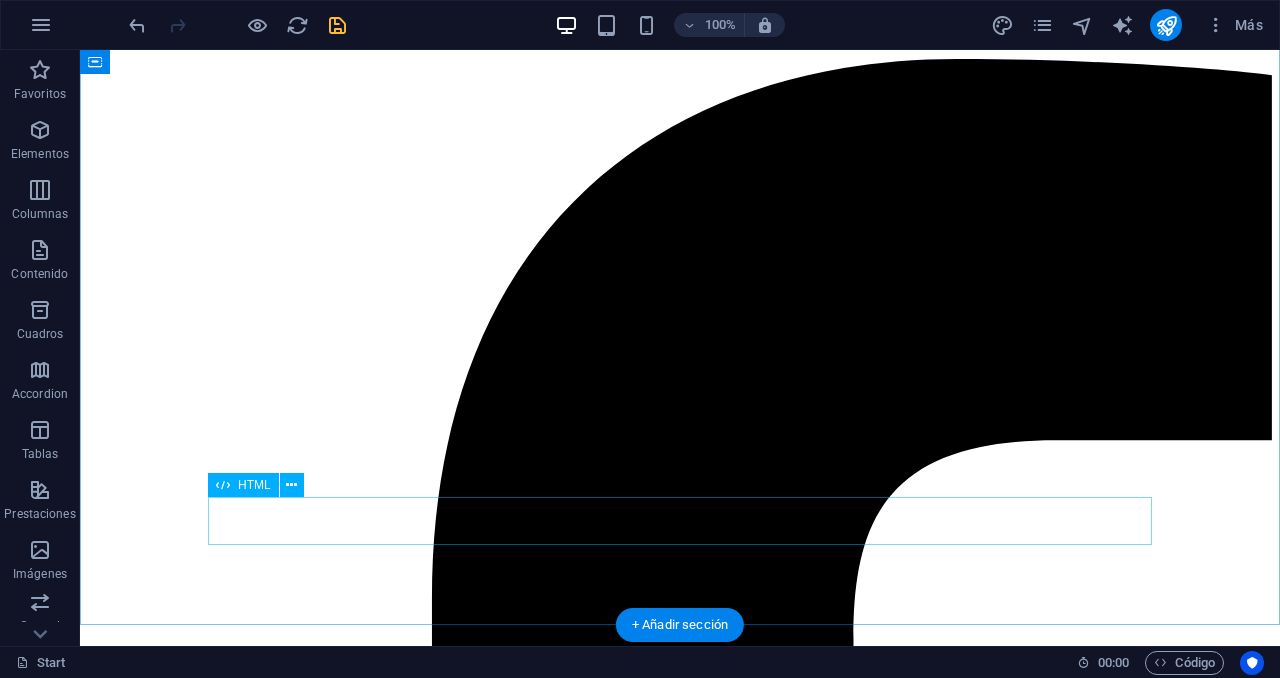 scroll, scrollTop: 4425, scrollLeft: 0, axis: vertical 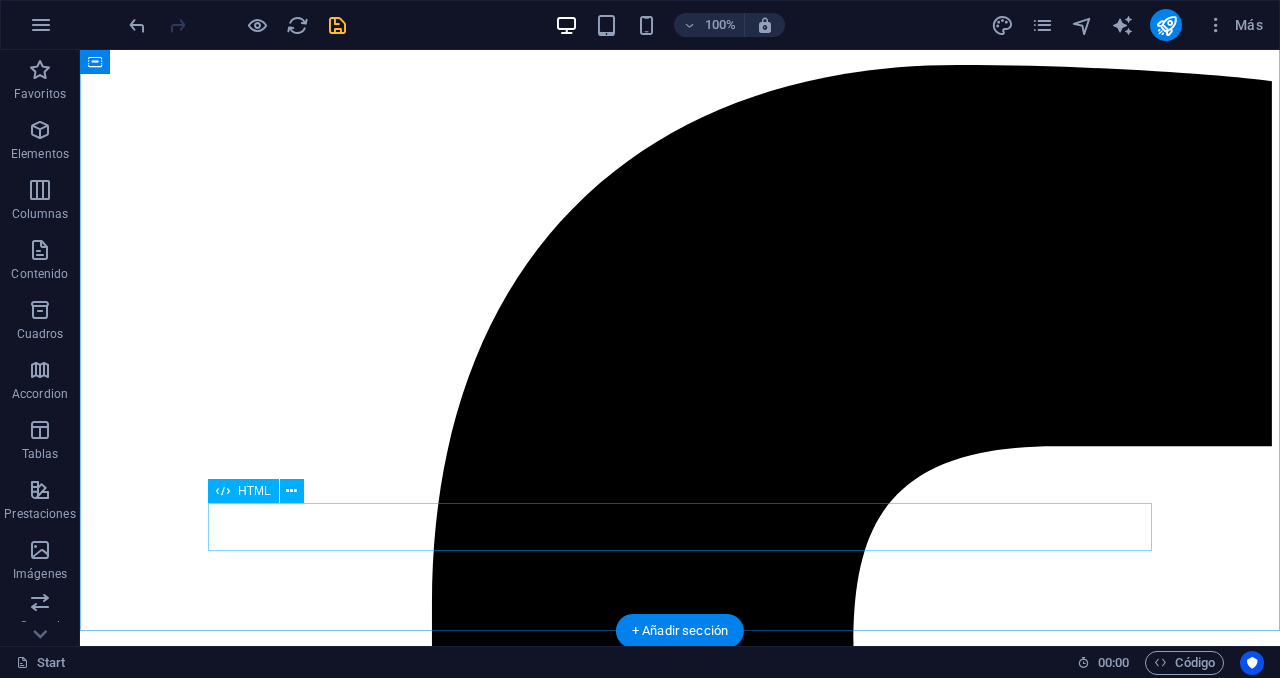 click on "Más información sobre el proceso
×" at bounding box center [680, 50849] 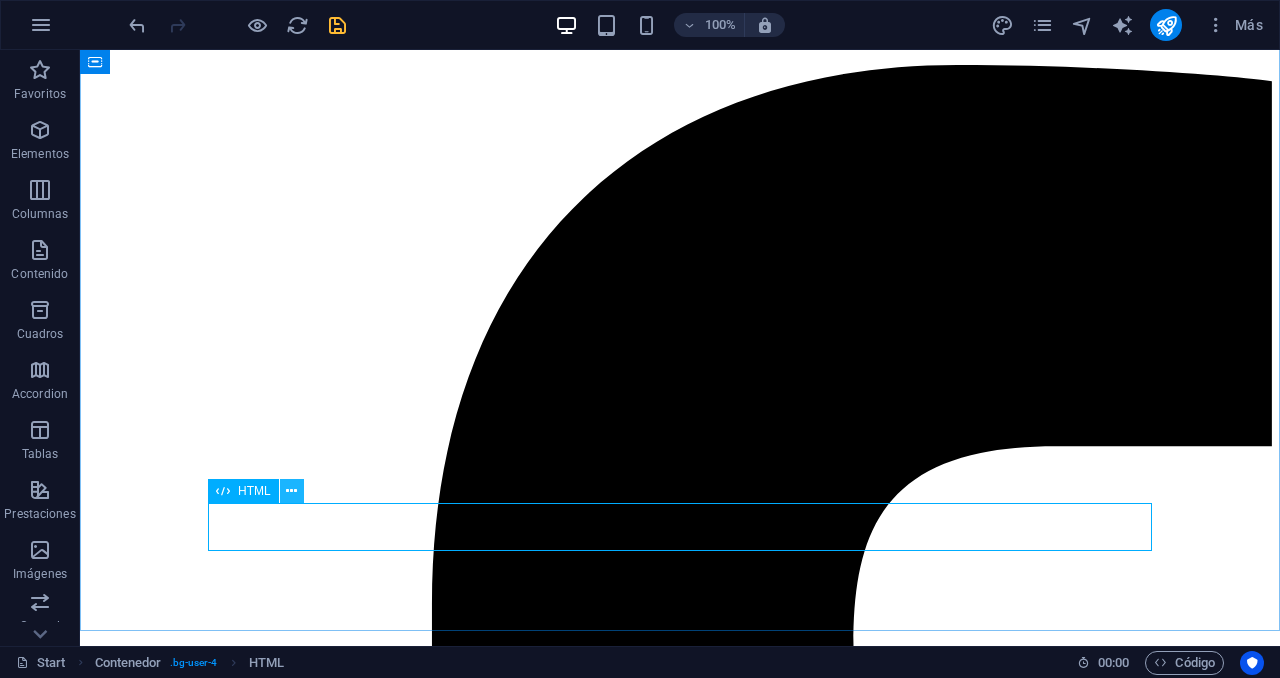 click at bounding box center (291, 491) 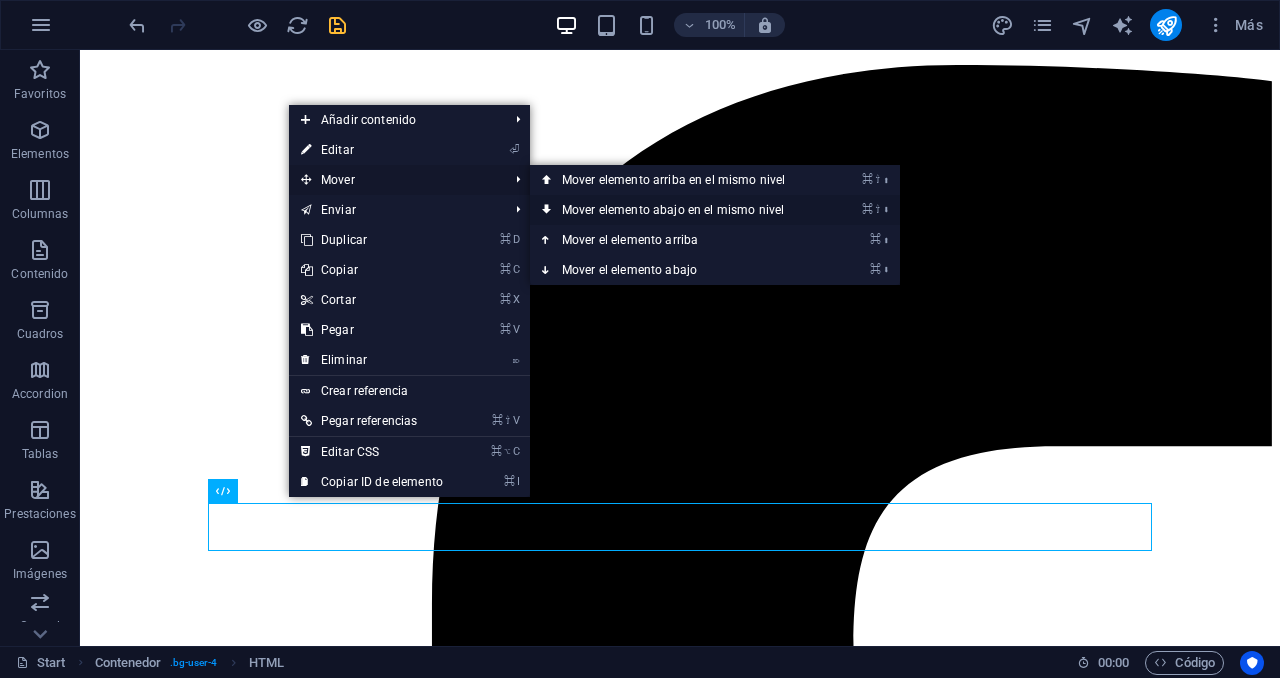 click on "⌘ ⇧ ⬇  Mover elemento abajo en el mismo nivel" at bounding box center [677, 210] 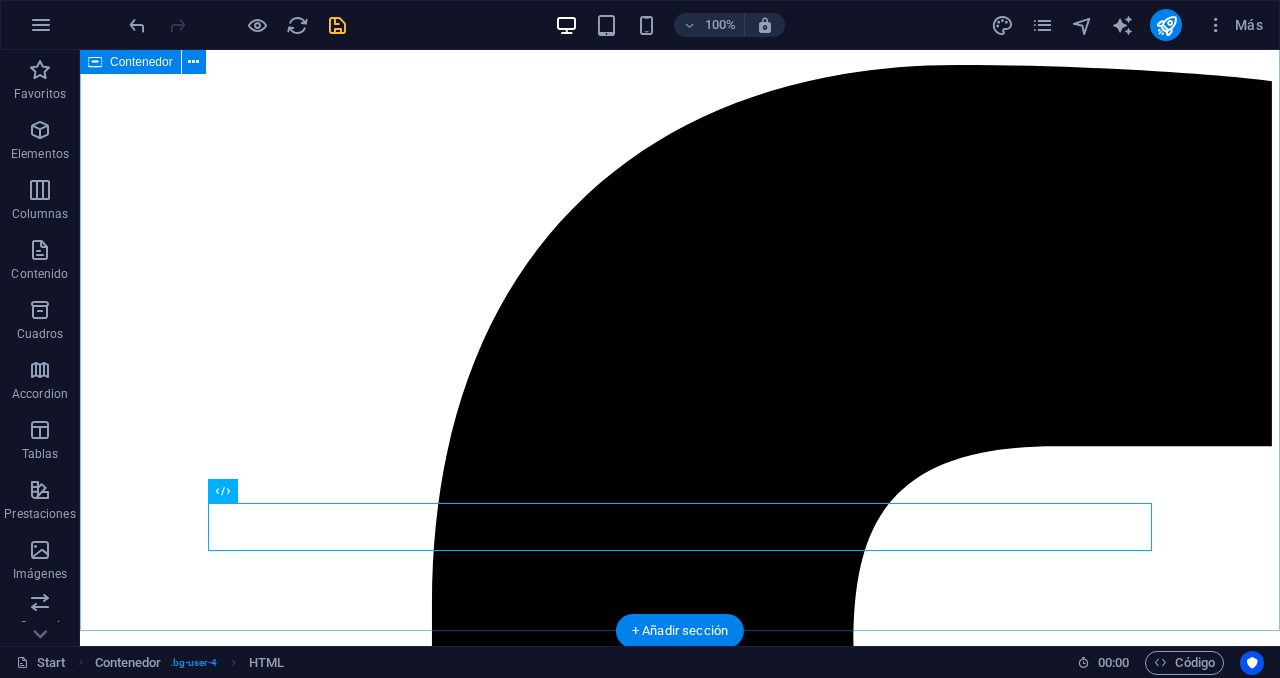 click on "Como Trabajamos 4 pasos para tener tu revisión Sigue estos cuatro pasos para agendar y completar tu revisión técnica de manera rápida, segura y sin complicaciones. 1.Primero Prepárate Reúne tus documentos (tarjeta de propiedad, SOAT vigente, revisión anterior, etc.). 2.Segundo Comunícate Llámanos o escríbenos por WhatsApp si tienes alguna duda sobre requisitos o el proceso. 3.Tercero Acércate Acude 10 min antes de tu cita con tu vehículo y documentos; realiza el pago de la inspección. 4.Cuarto Recibe  Nuestro equipo realiza la revisión y te entrega tu certificado físico o digital al instante.
Más información sobre el proceso
×" at bounding box center [680, 47669] 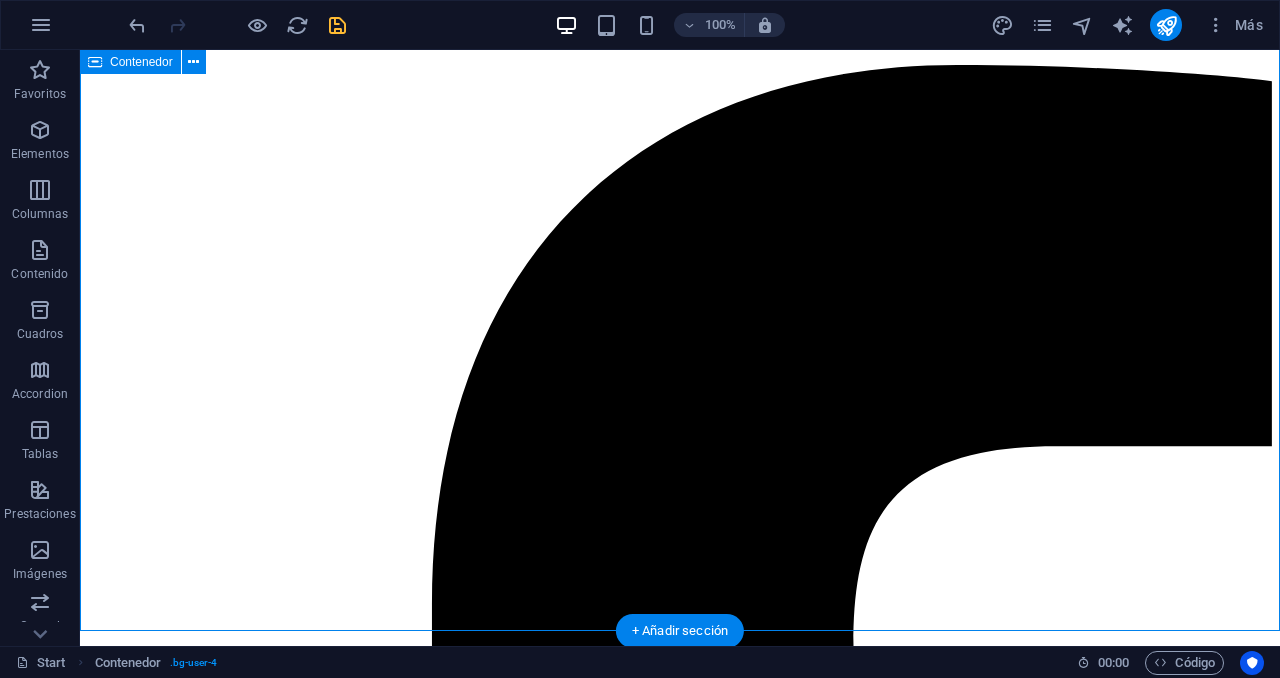 click on "Como Trabajamos 4 pasos para tener tu revisión Sigue estos cuatro pasos para agendar y completar tu revisión técnica de manera rápida, segura y sin complicaciones. 1.Primero Prepárate Reúne tus documentos (tarjeta de propiedad, SOAT vigente, revisión anterior, etc.). 2.Segundo Comunícate Llámanos o escríbenos por WhatsApp si tienes alguna duda sobre requisitos o el proceso. 3.Tercero Acércate Acude 10 min antes de tu cita con tu vehículo y documentos; realiza el pago de la inspección. 4.Cuarto Recibe  Nuestro equipo realiza la revisión y te entrega tu certificado físico o digital al instante.
Más información sobre el proceso
×" at bounding box center [680, 47669] 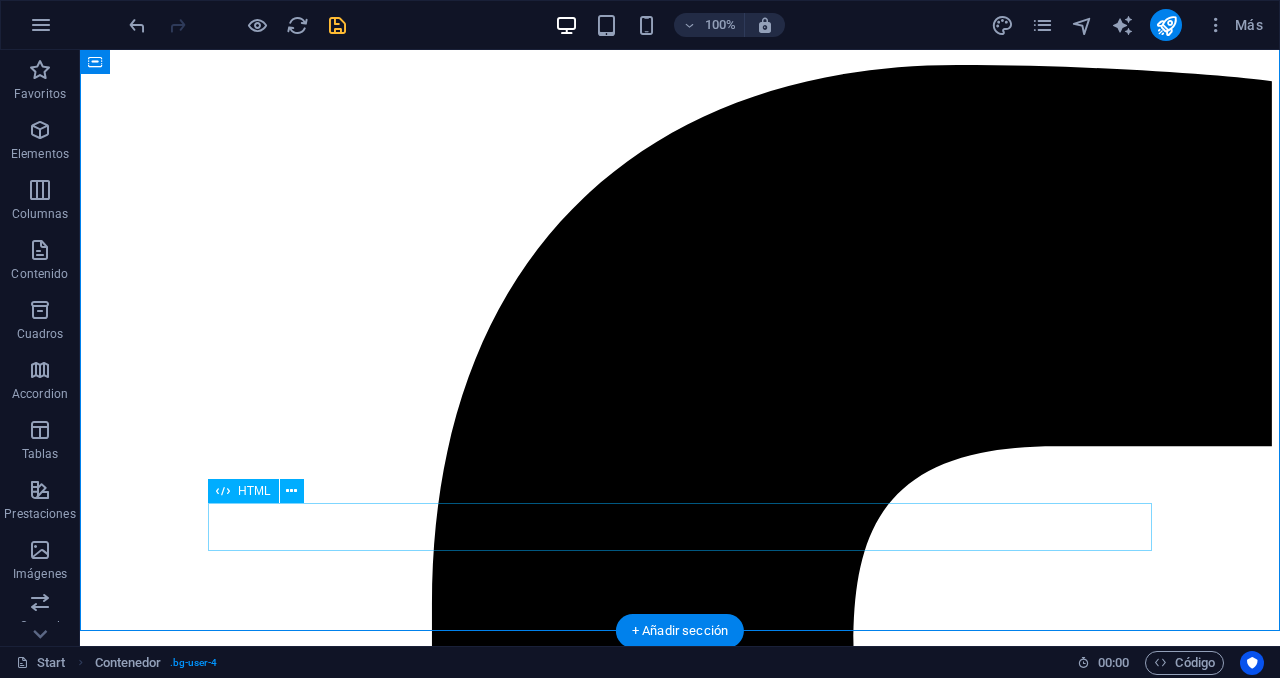 click on "Más información sobre el proceso
×" at bounding box center [680, 50849] 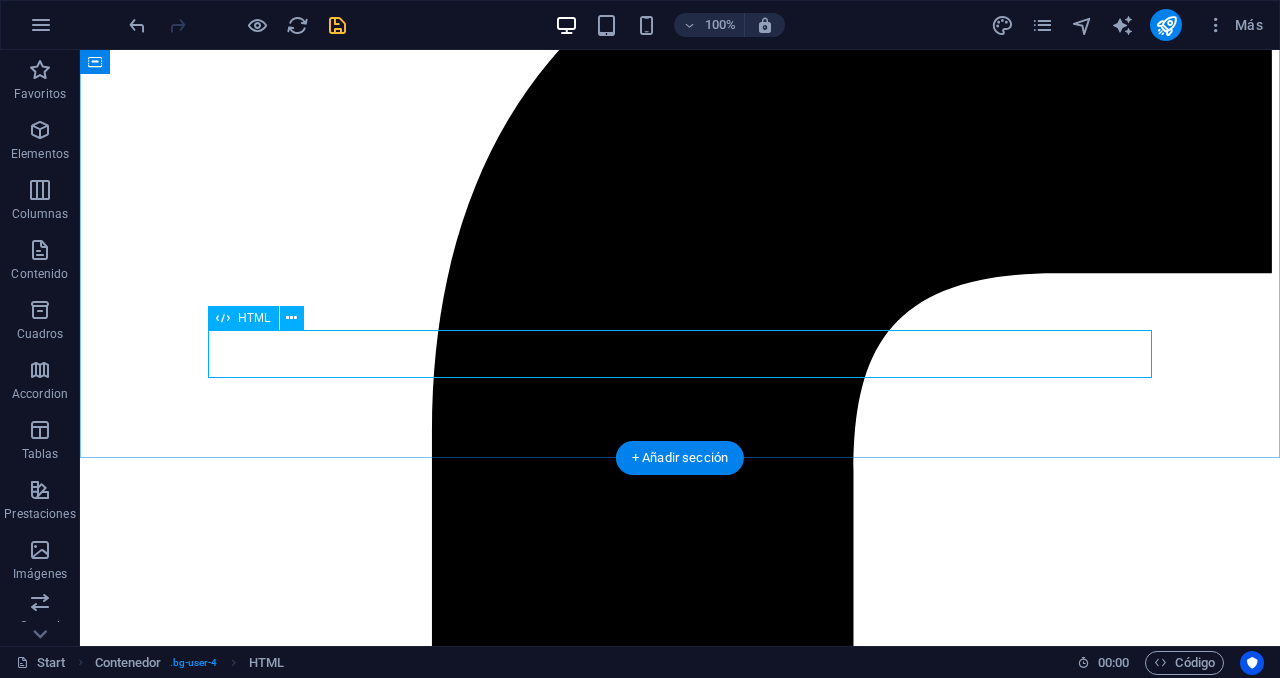 click on "Más información sobre el proceso
×" at bounding box center (680, 50676) 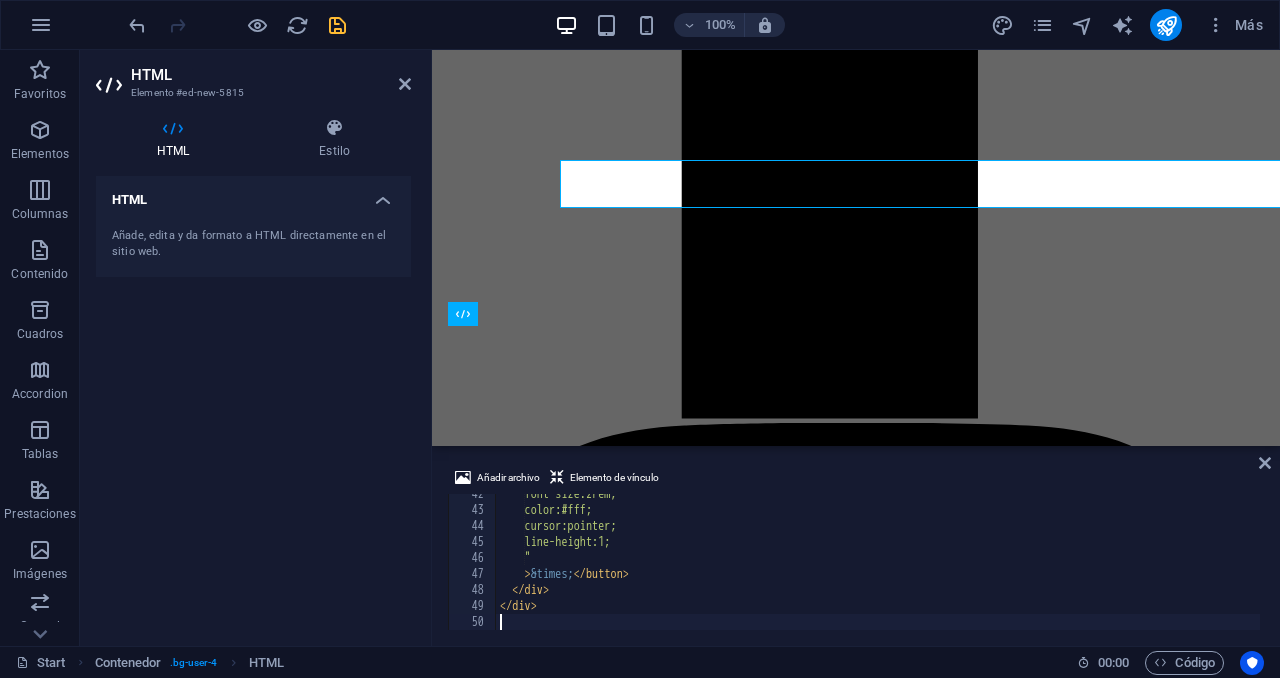 scroll, scrollTop: 4768, scrollLeft: 0, axis: vertical 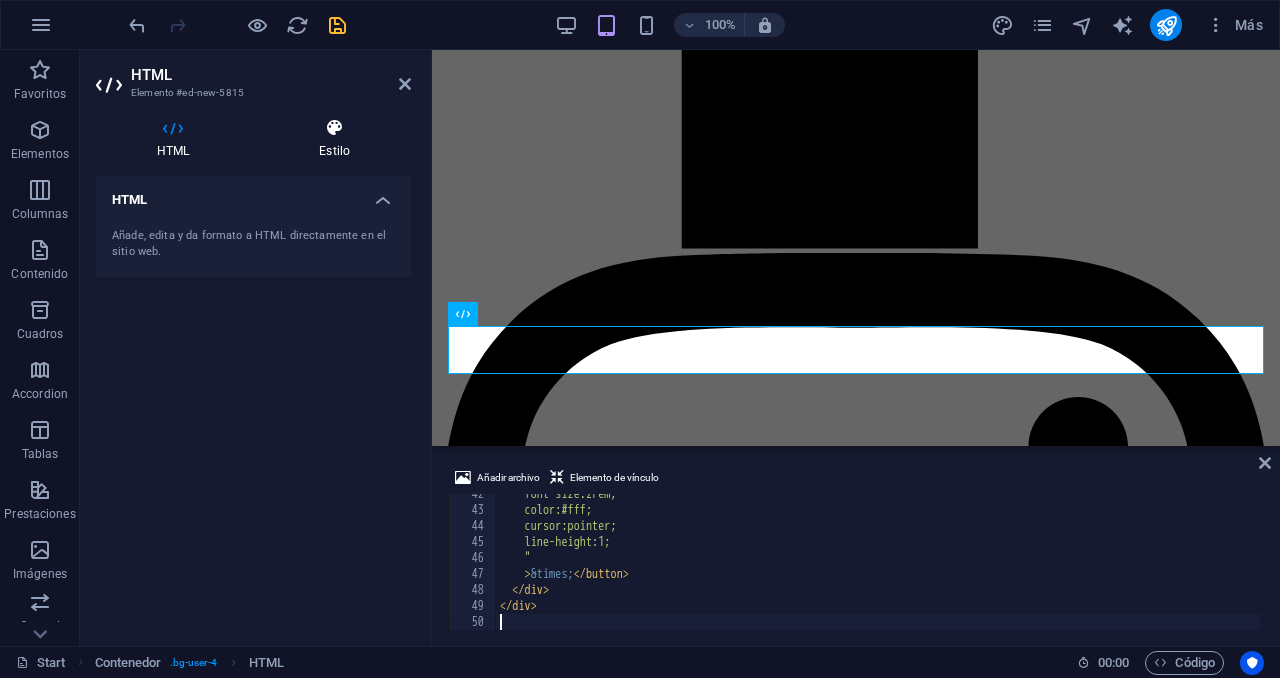 click on "Estilo" at bounding box center [334, 139] 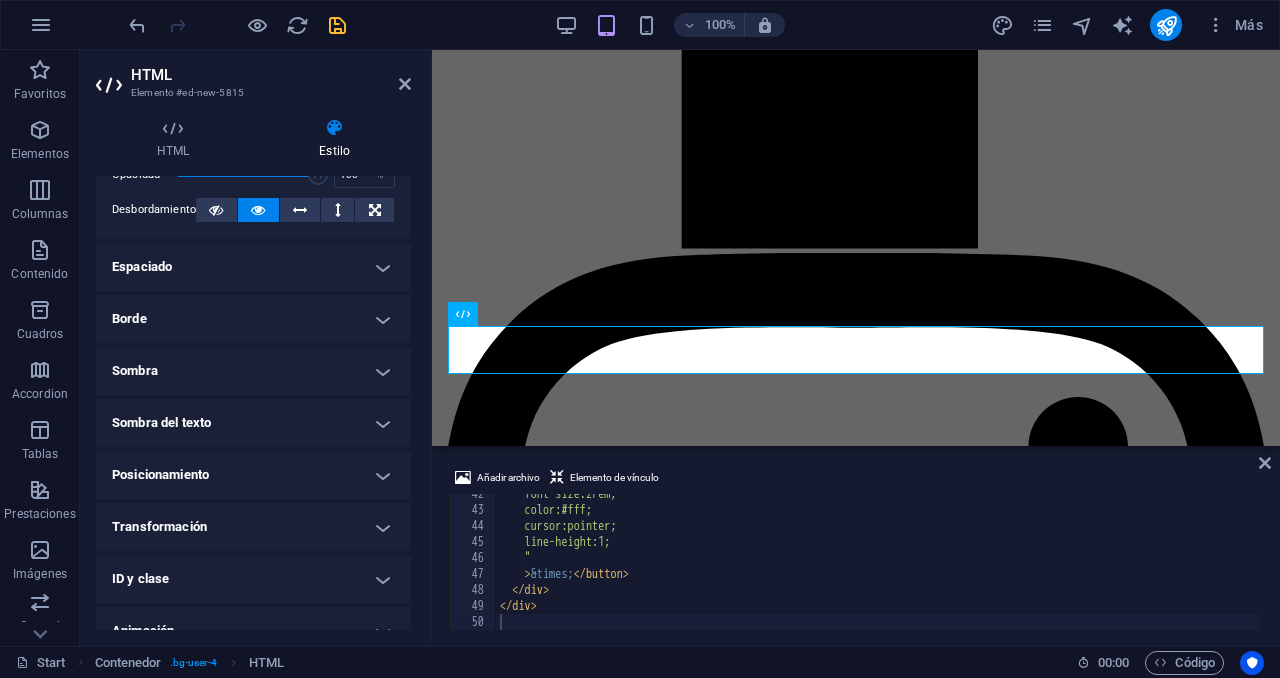 scroll, scrollTop: 407, scrollLeft: 0, axis: vertical 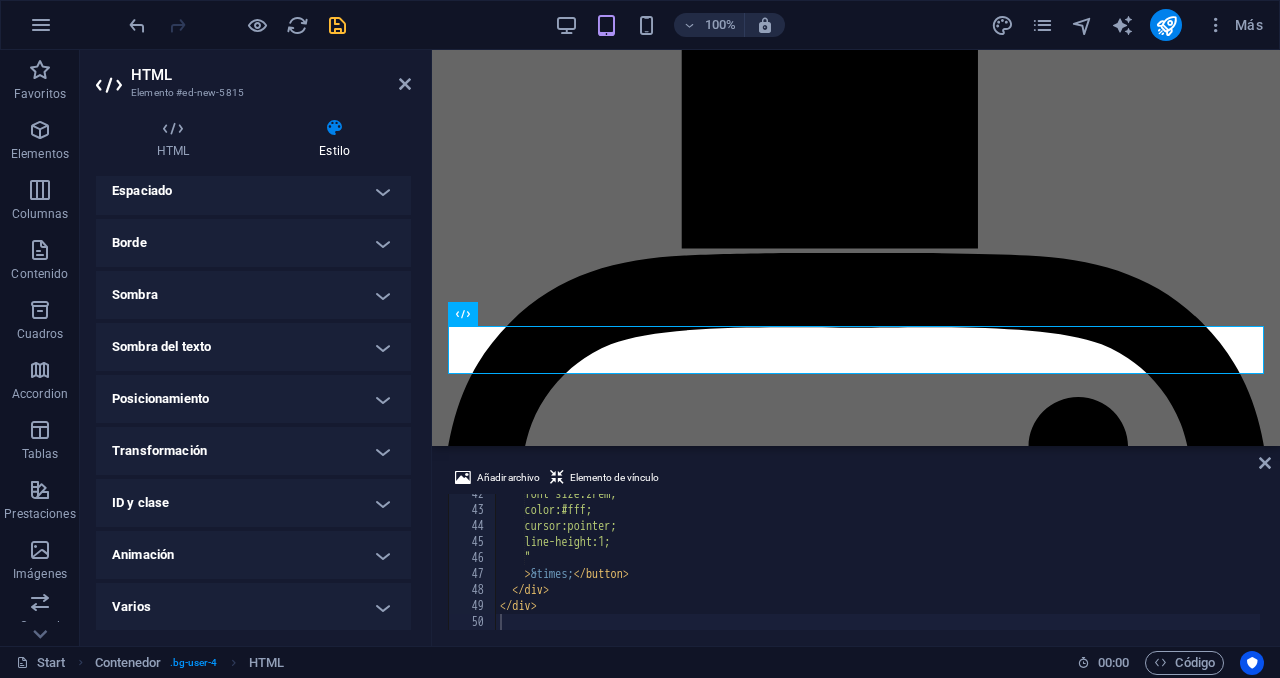 click on "Posicionamiento" at bounding box center (253, 399) 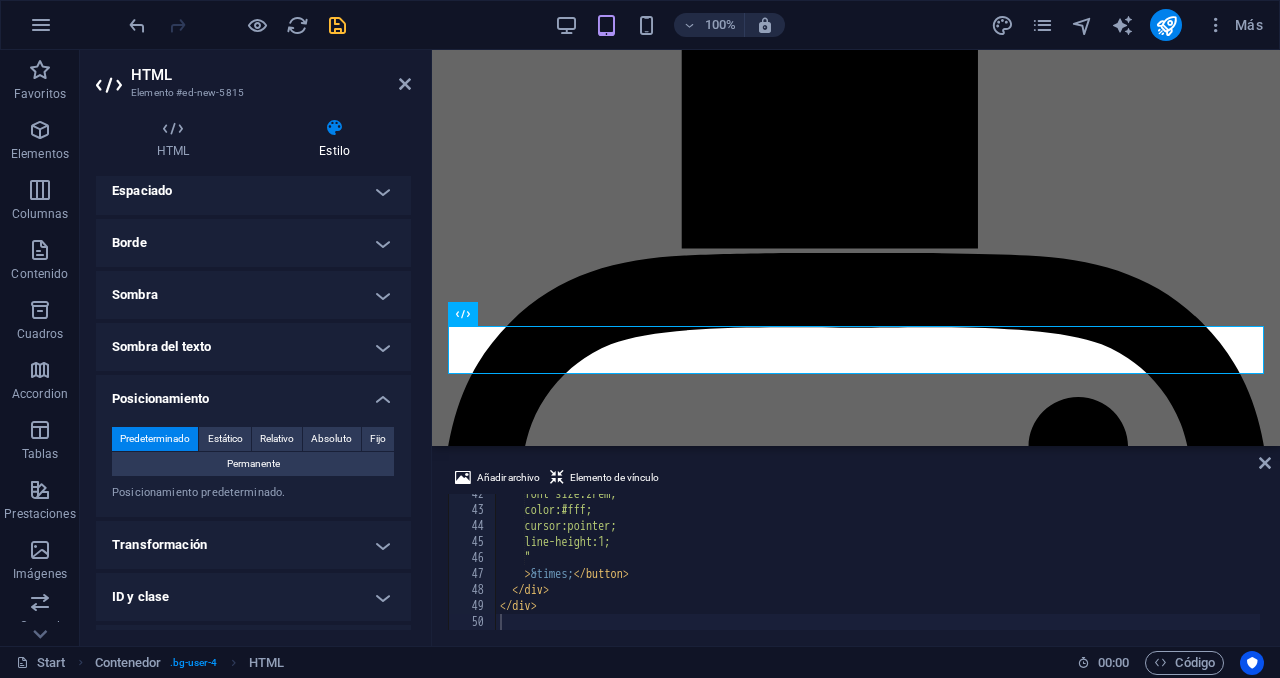 scroll, scrollTop: 422, scrollLeft: 0, axis: vertical 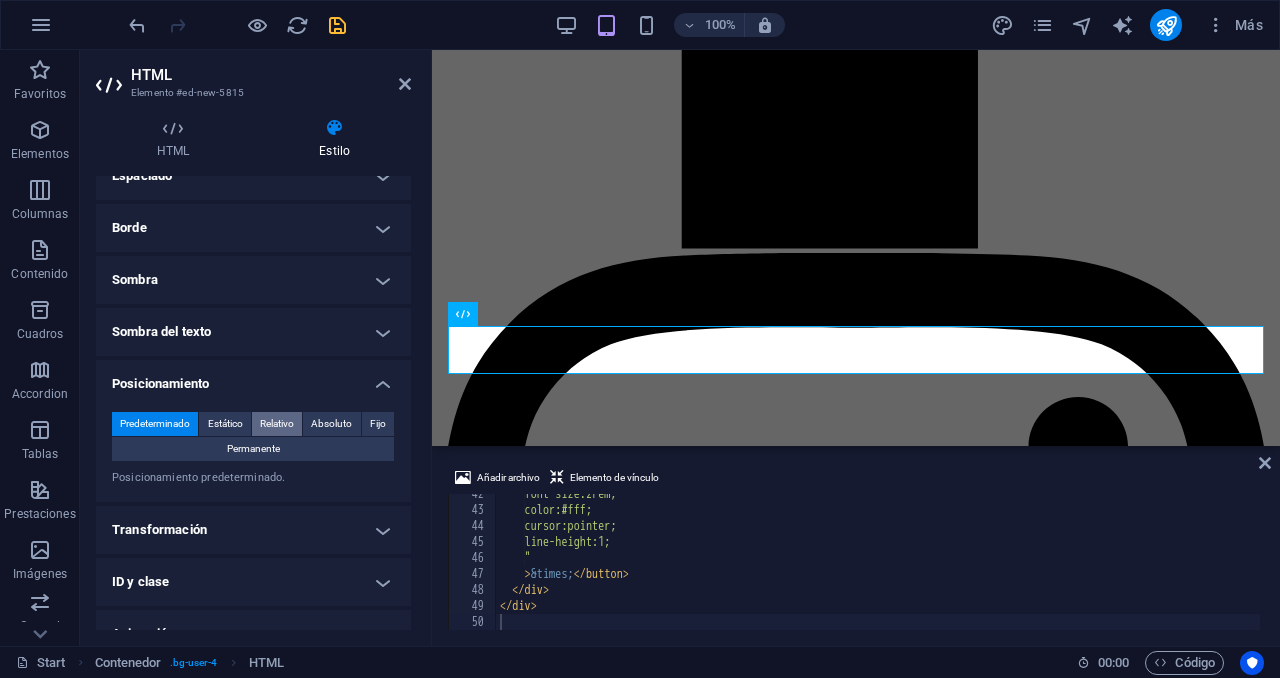 click on "Relativo" at bounding box center [277, 424] 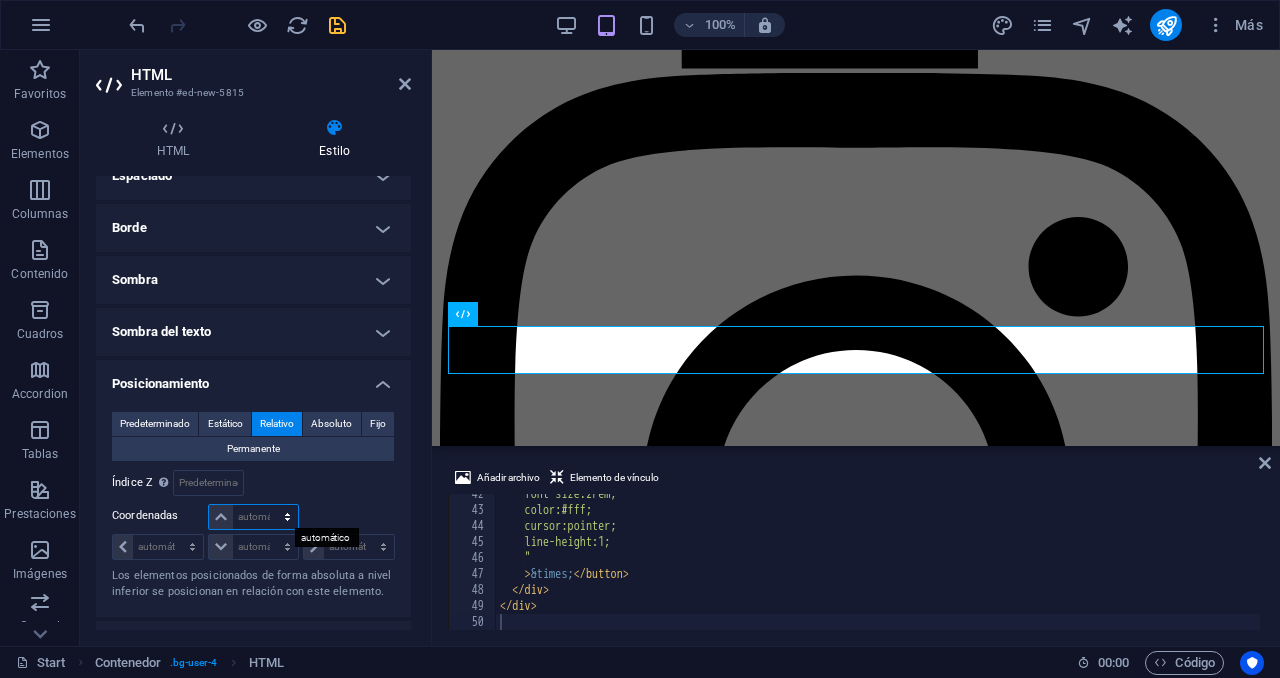 click on "automático px rem % em" at bounding box center (253, 517) 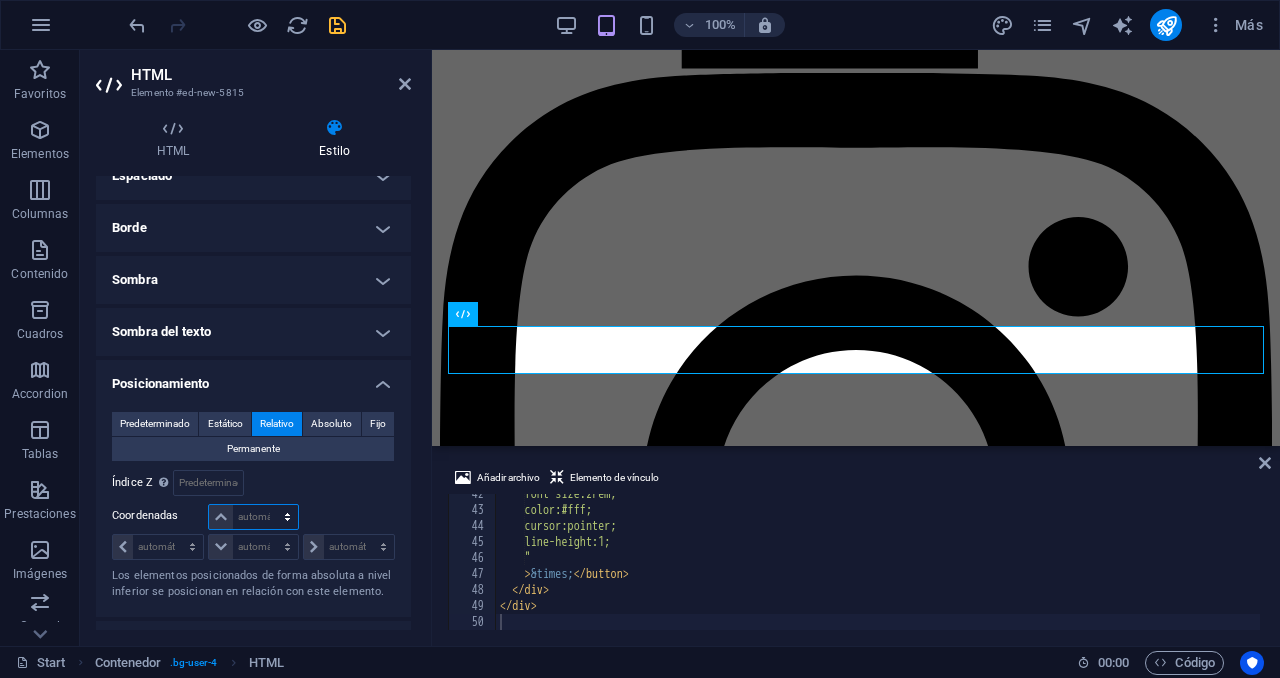 select on "px" 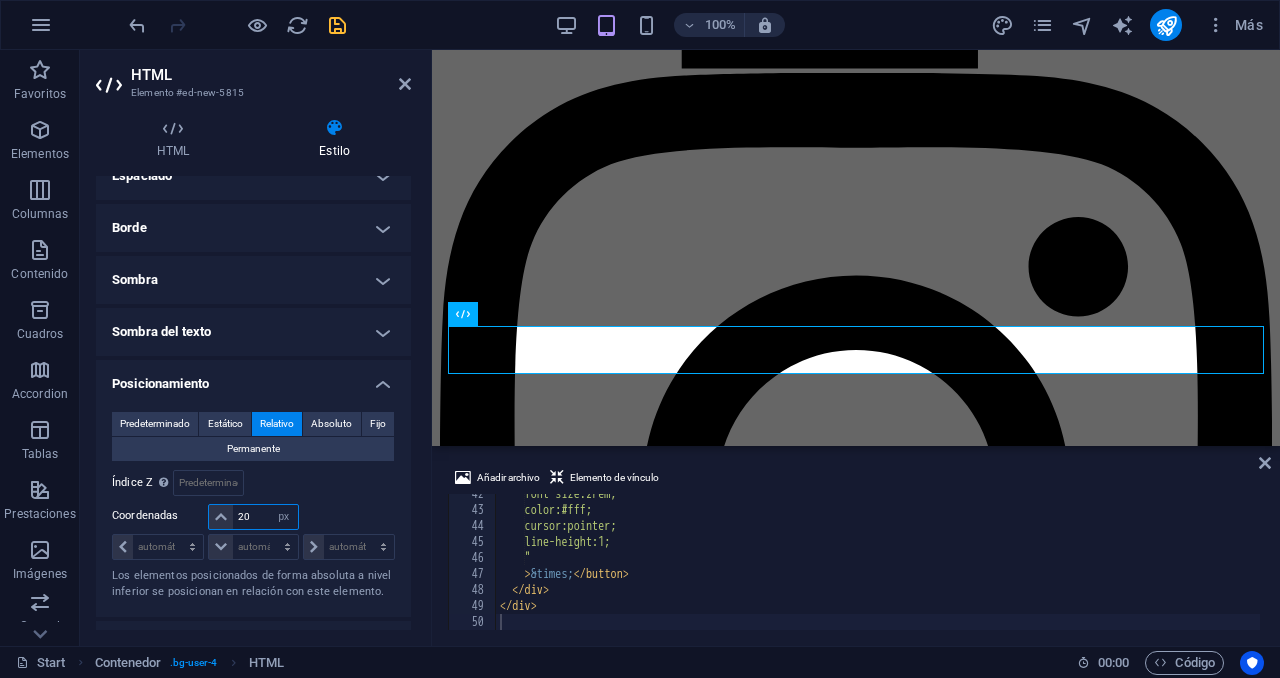 type on "20" 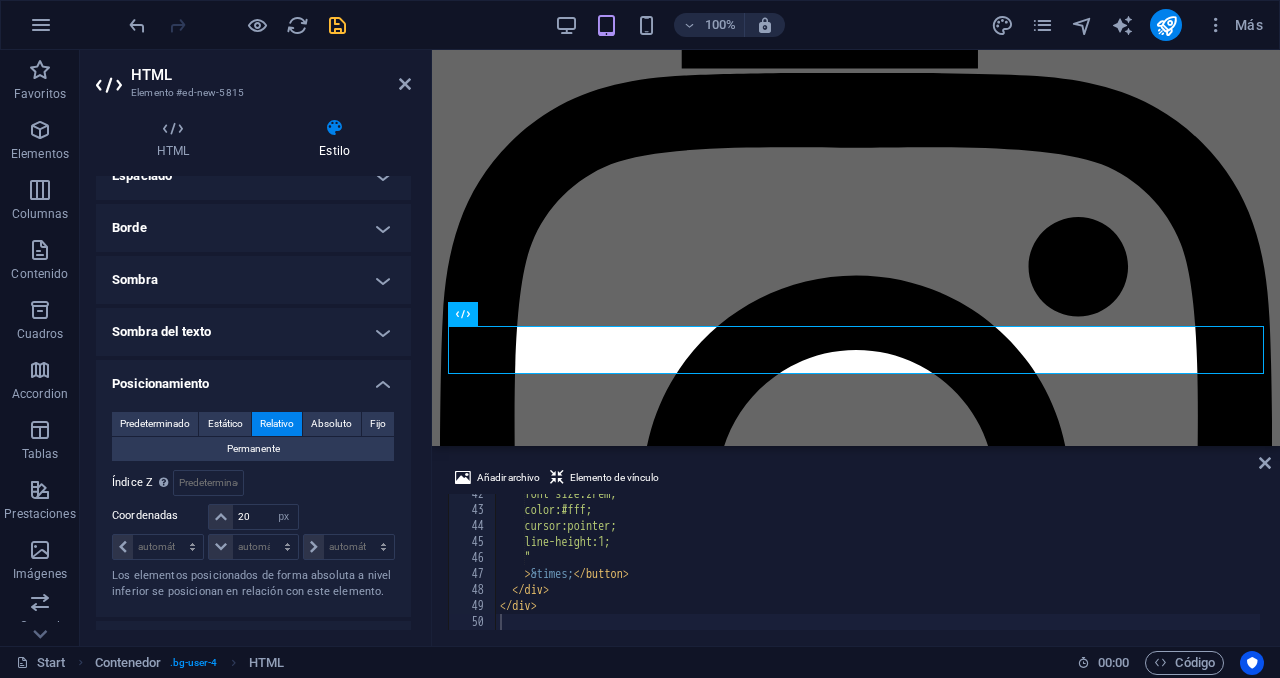 click on "Predeterminado Estático Relativo Absoluto Fijo Permanente Índice Z Define el orden del elemento de atrás hacia adelante. Cuando más elevado sea el valor, más arriba está el elemento. Relativo a #ed-818055910 Coordenadas 20 automático px rem % em automático px rem % em automático px rem % em automático px rem % em Los elementos posicionados de forma absoluta a nivel inferior se posicionan en relación con este elemento." at bounding box center [253, 506] 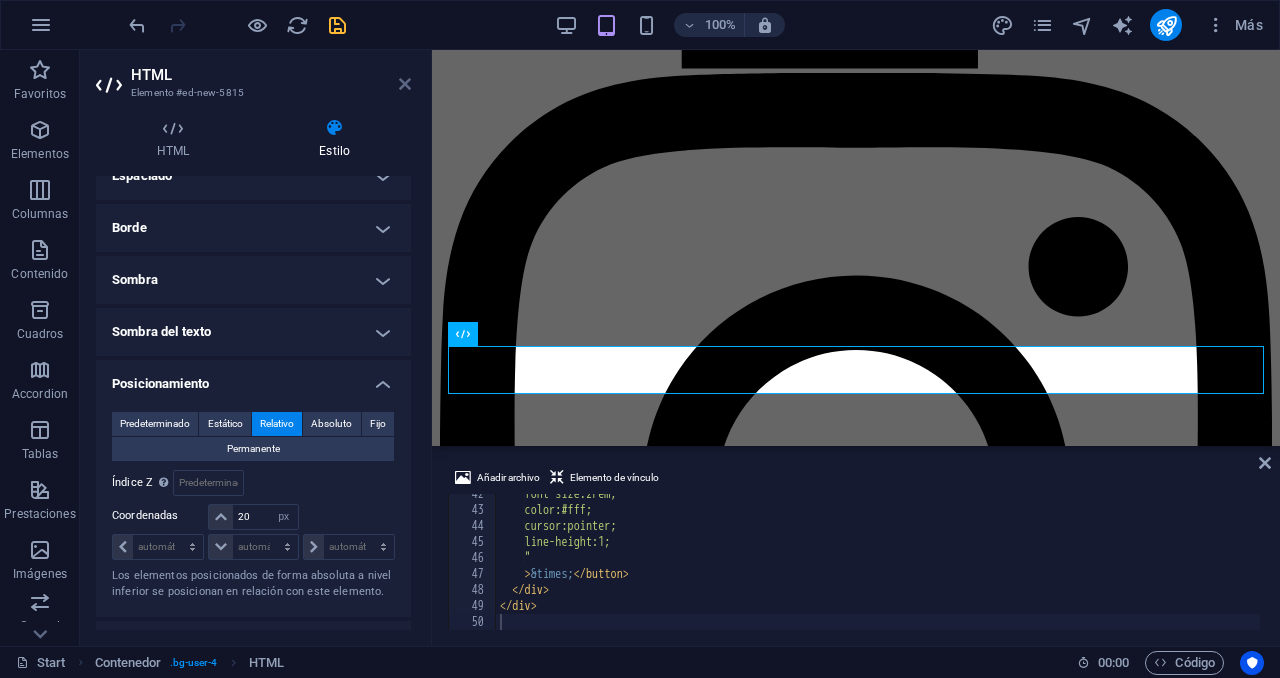click at bounding box center [405, 84] 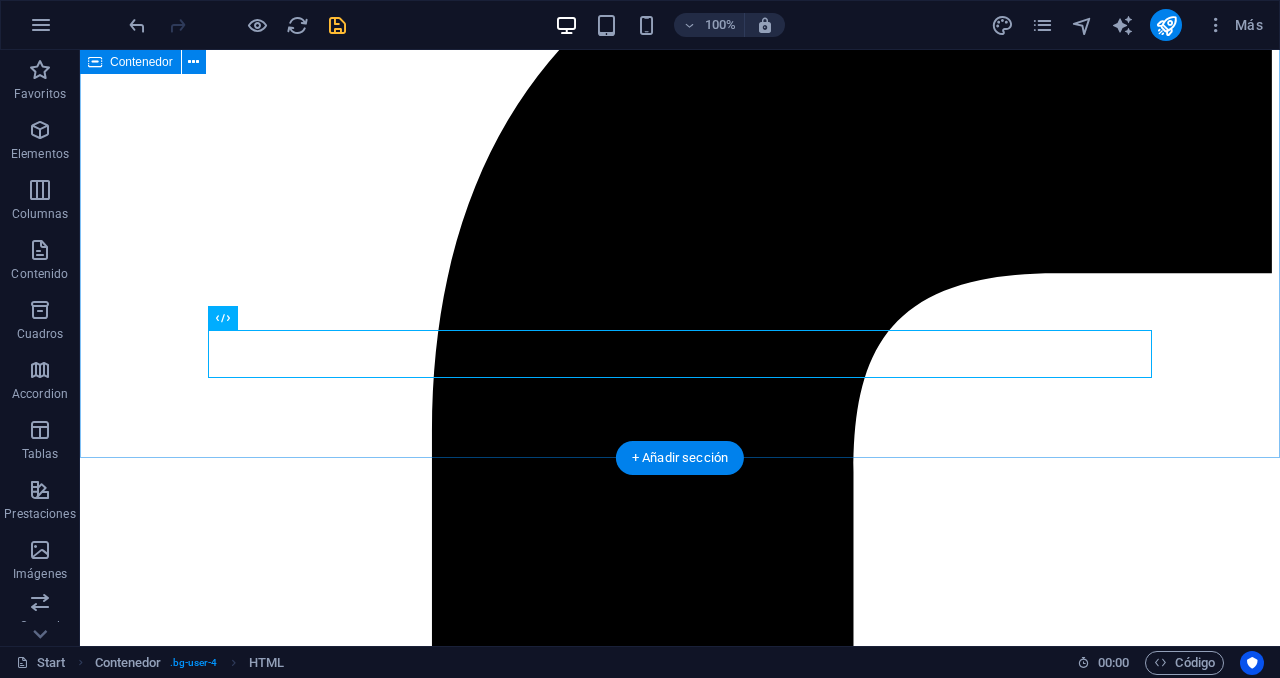 click on "Como Trabajamos 4 pasos para tener tu revisión Sigue estos cuatro pasos para agendar y completar tu revisión técnica de manera rápida, segura y sin complicaciones. 1.Primero Prepárate Reúne tus documentos (tarjeta de propiedad, SOAT vigente, revisión anterior, etc.). 2.Segundo Comunícate Llámanos o escríbenos por WhatsApp si tienes alguna duda sobre requisitos o el proceso. 3.Tercero Acércate Acude 10 min antes de tu cita con tu vehículo y documentos; realiza el pago de la inspección. 4.Cuarto Recibe  Nuestro equipo realiza la revisión y te entrega tu certificado físico o digital al instante.
Más información sobre el proceso
×" at bounding box center [680, 47496] 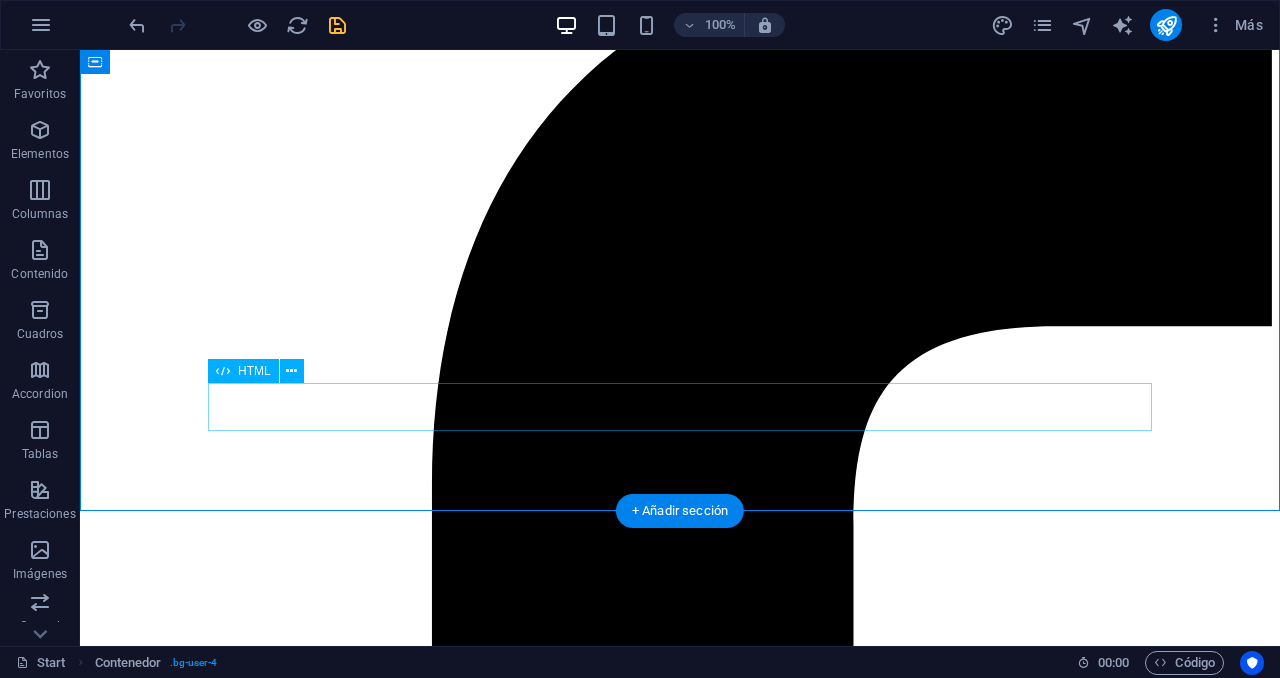 scroll, scrollTop: 4516, scrollLeft: 0, axis: vertical 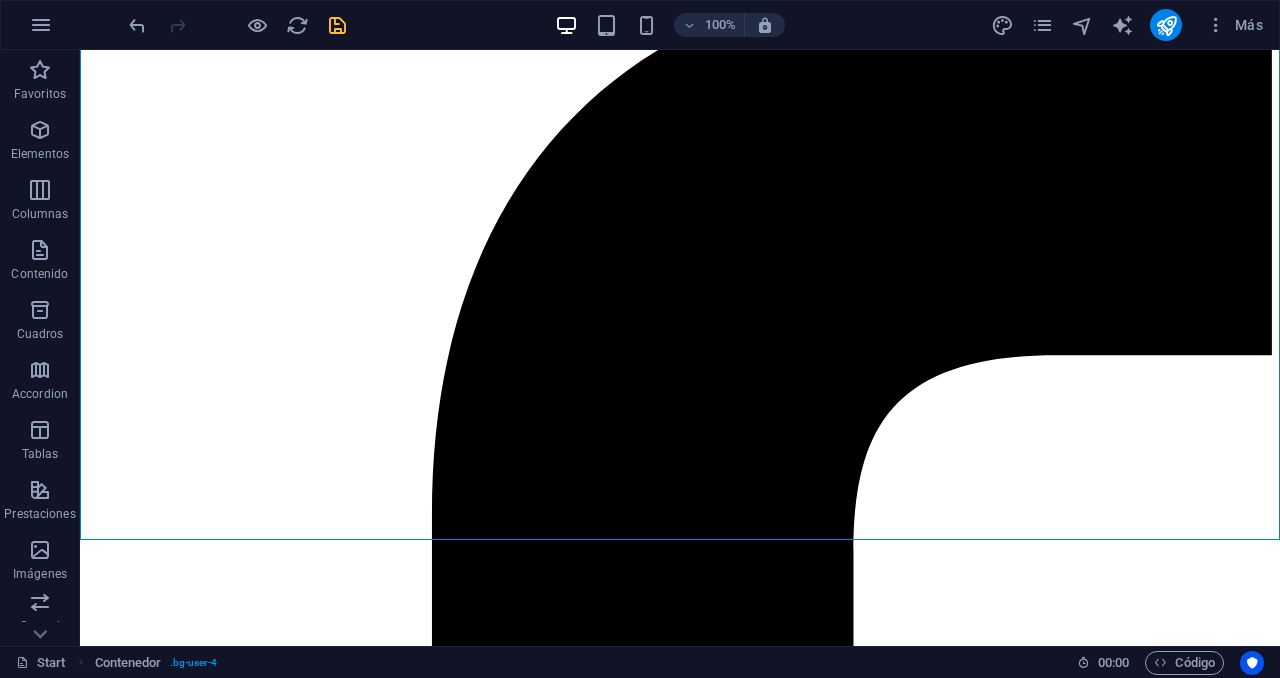 click at bounding box center [337, 25] 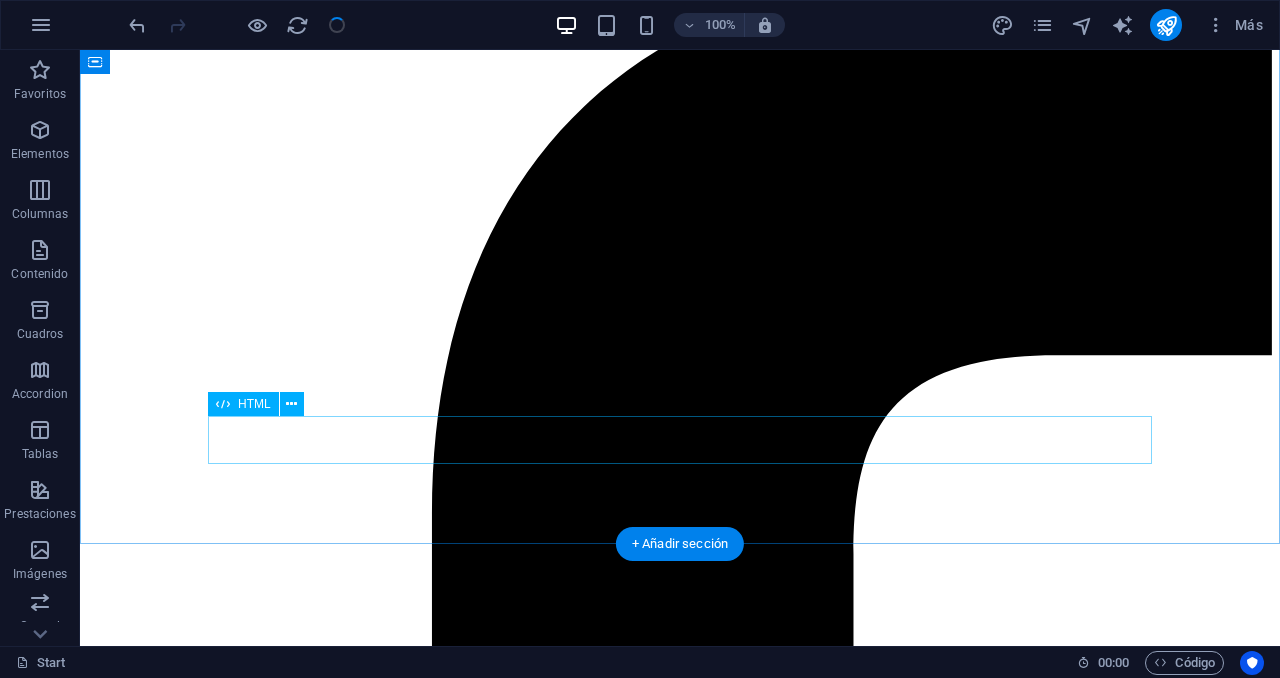 scroll, scrollTop: 4482, scrollLeft: 0, axis: vertical 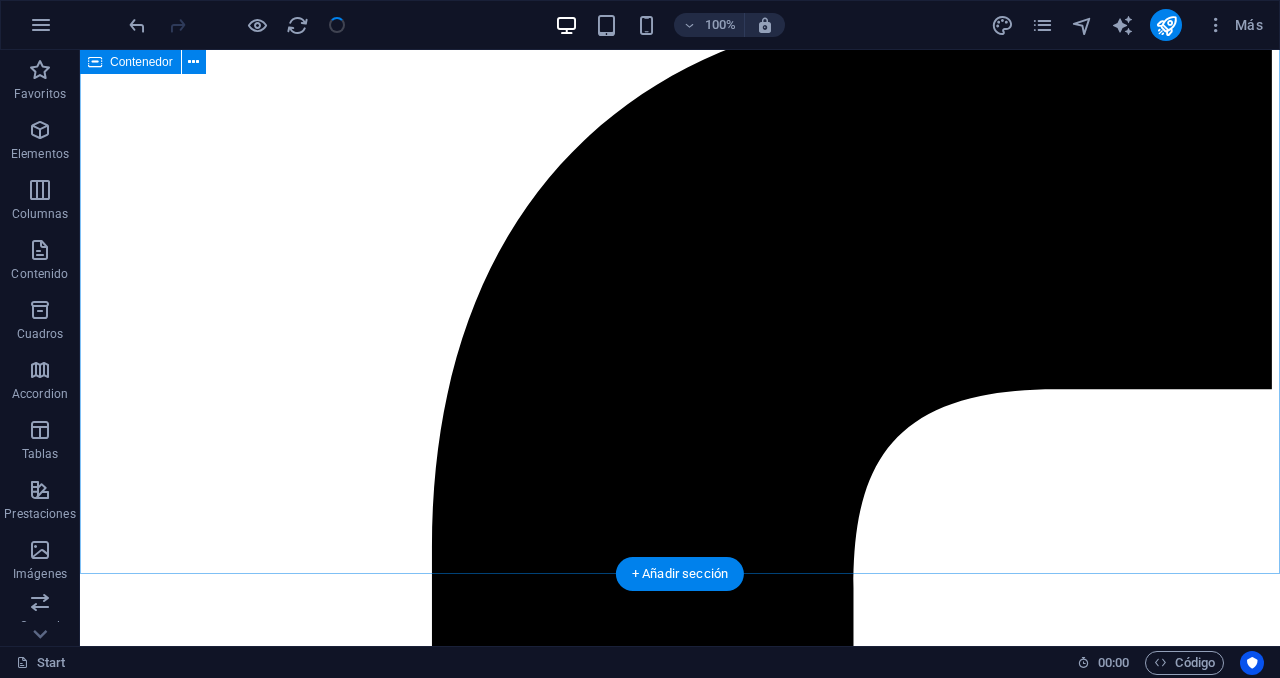 click on "Como Trabajamos 4 pasos para tener tu revisión Sigue estos cuatro pasos para agendar y completar tu revisión técnica de manera rápida, segura y sin complicaciones. 1.Primero Prepárate Reúne tus documentos (tarjeta de propiedad, SOAT vigente, revisión anterior, etc.). 2.Segundo Comunícate Llámanos o escríbenos por WhatsApp si tienes alguna duda sobre requisitos o el proceso. 3.Tercero Acércate Acude 10 min antes de tu cita con tu vehículo y documentos; realiza el pago de la inspección. 4.Cuarto Recibe  Nuestro equipo realiza la revisión y te entrega tu certificado físico o digital al instante.
Más información sobre el proceso
×" at bounding box center [680, 47612] 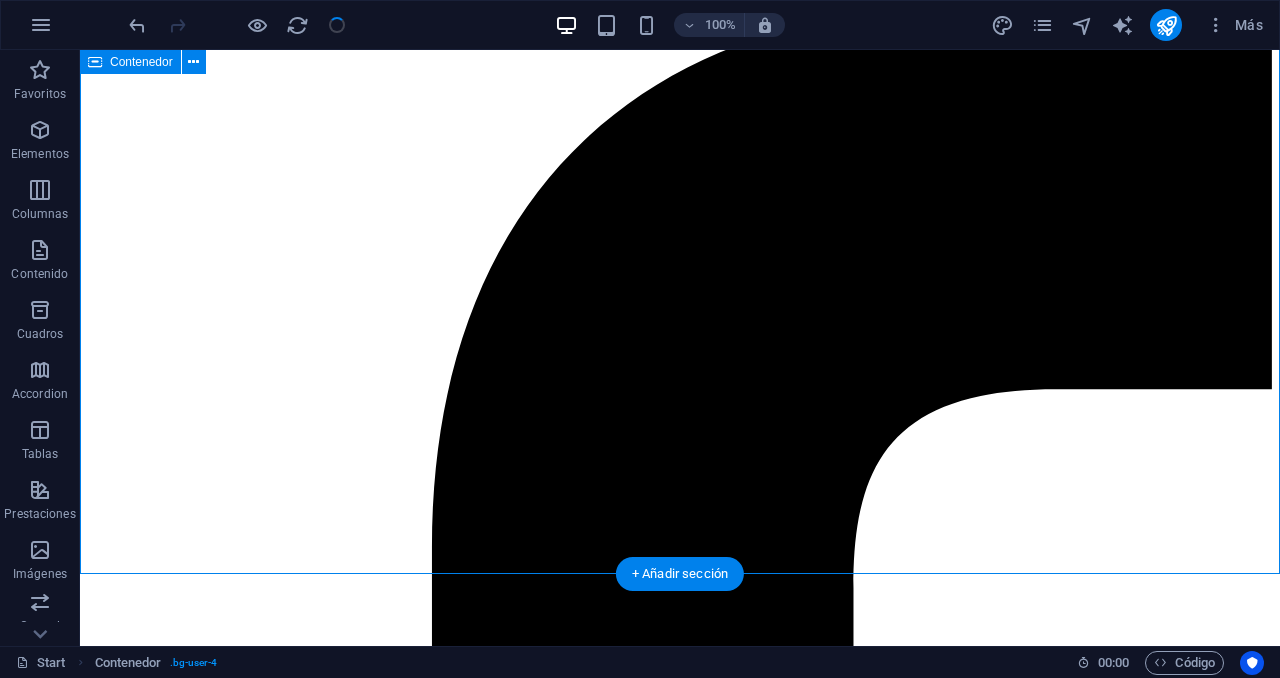 scroll, scrollTop: 4448, scrollLeft: 0, axis: vertical 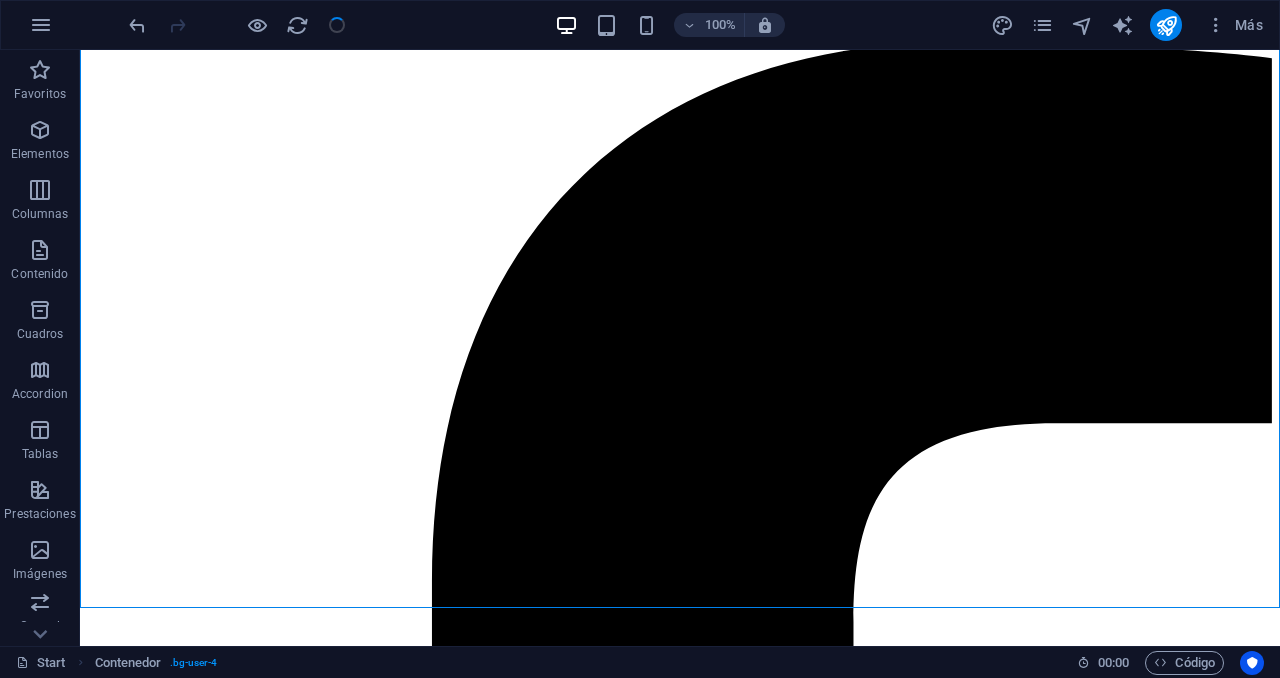 click on "100% Más" at bounding box center (698, 25) 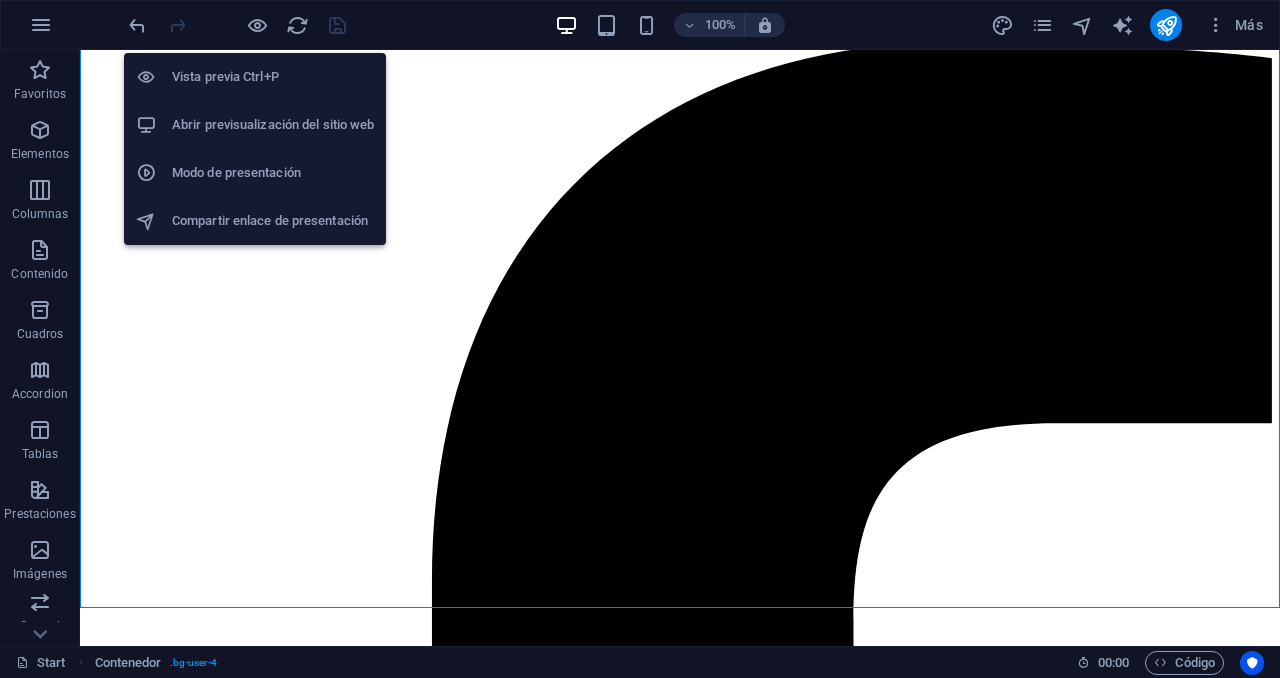 click on "Abrir previsualización del sitio web" at bounding box center [255, 125] 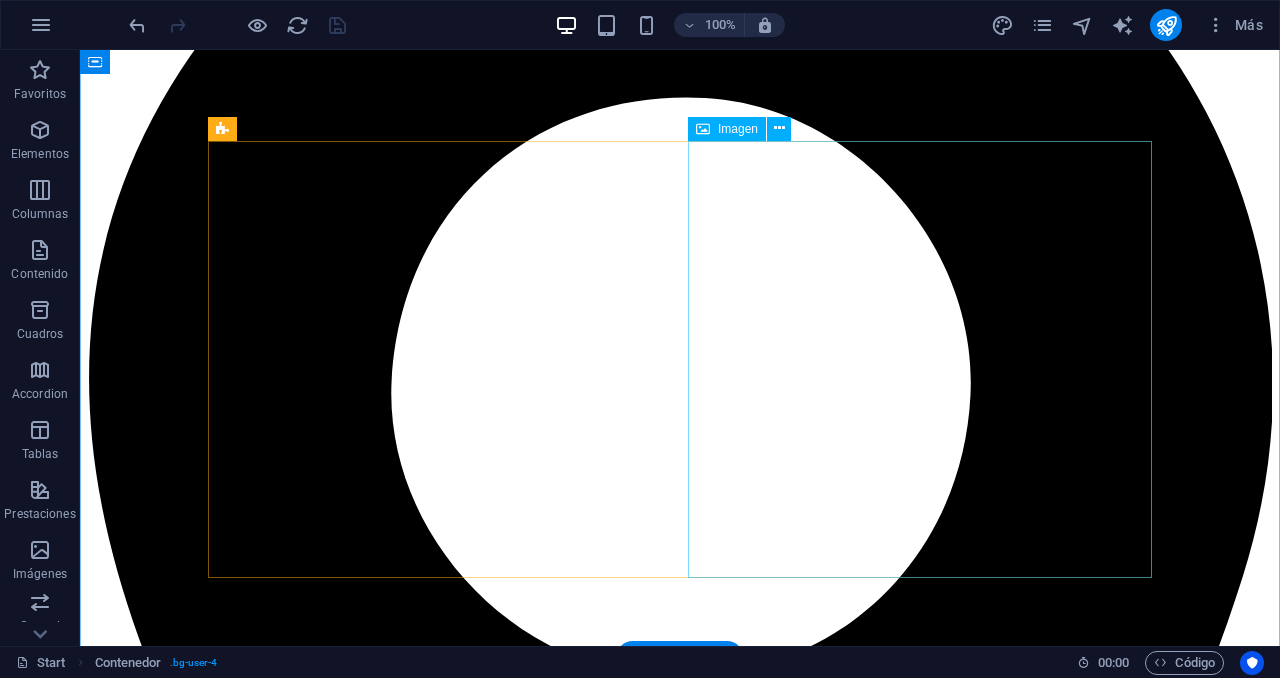 scroll, scrollTop: 0, scrollLeft: 0, axis: both 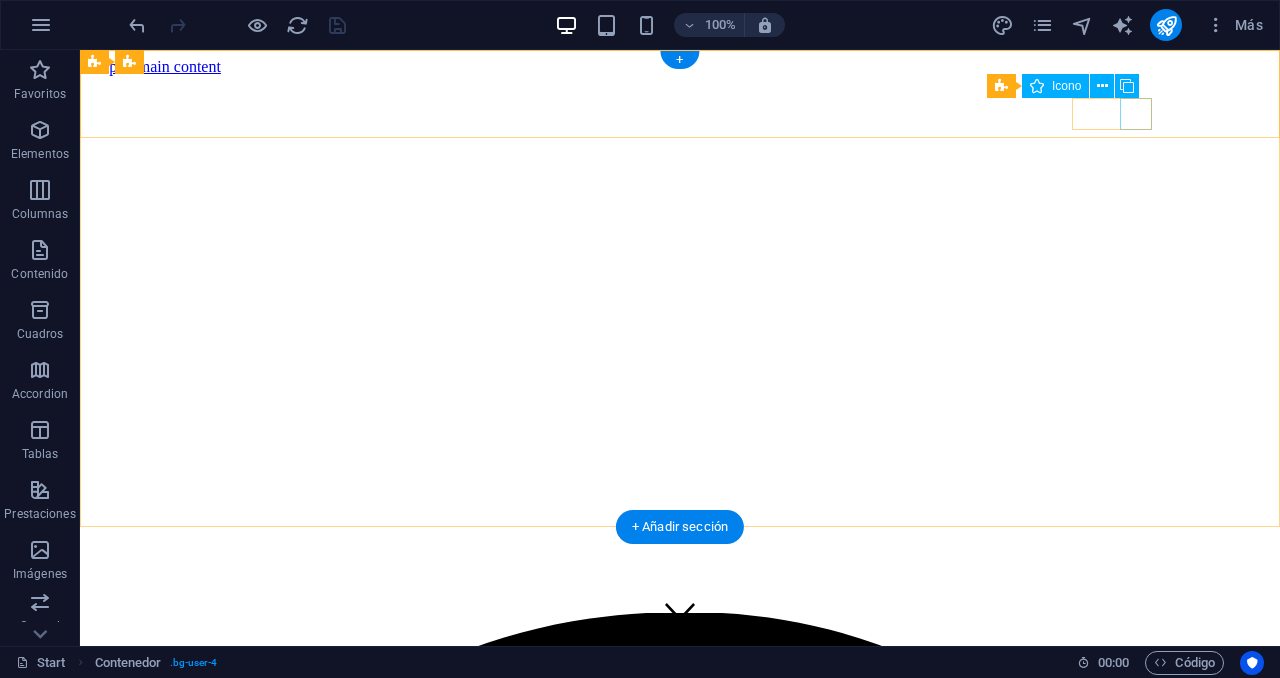 click at bounding box center (680, 7384) 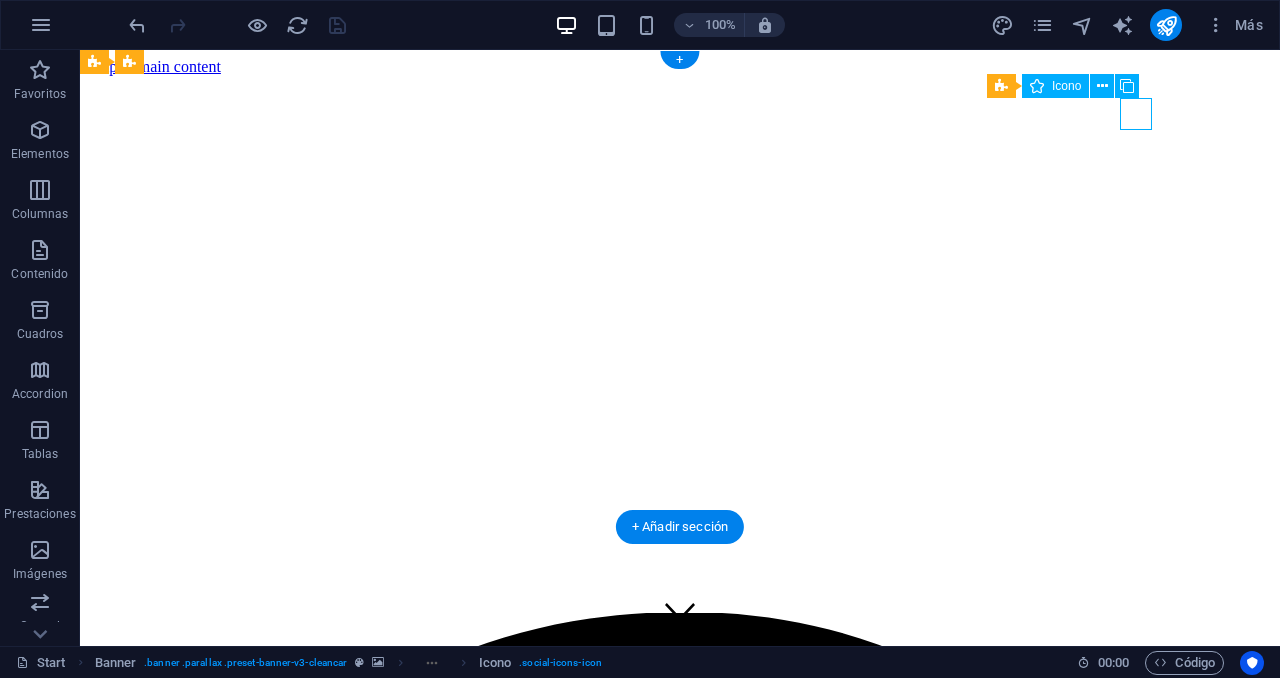 click at bounding box center (680, 7384) 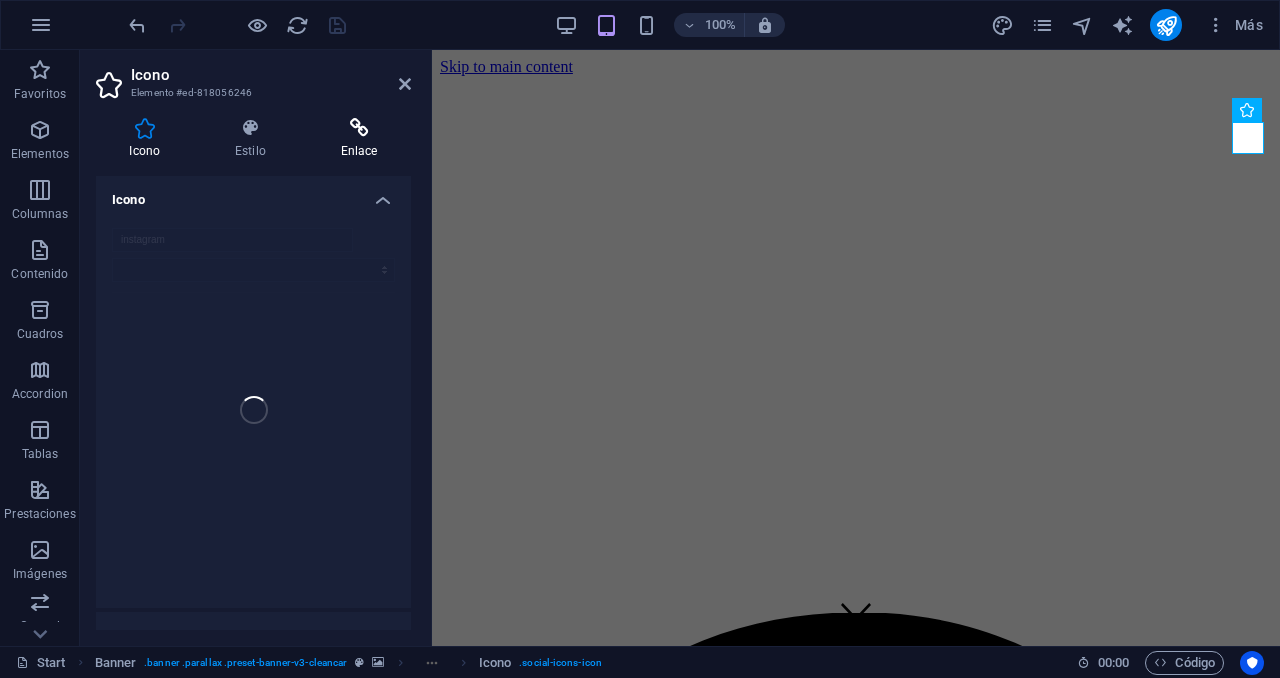 click at bounding box center (359, 128) 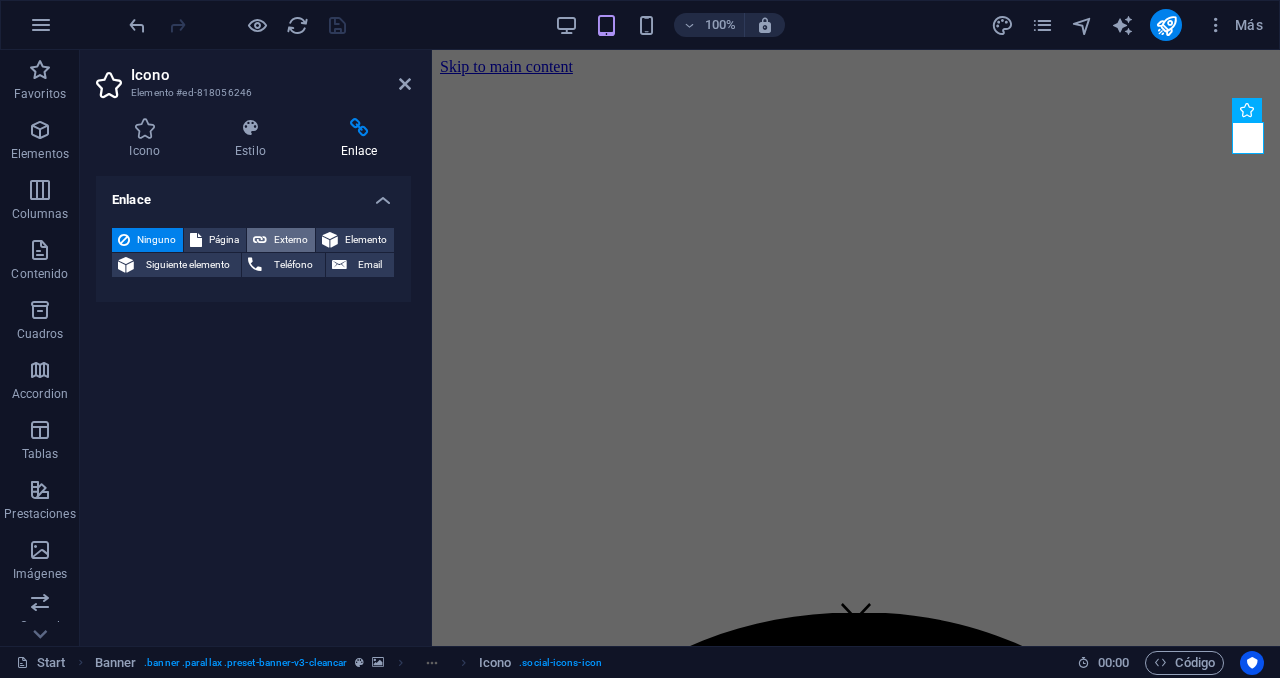 click on "Externo" at bounding box center [291, 240] 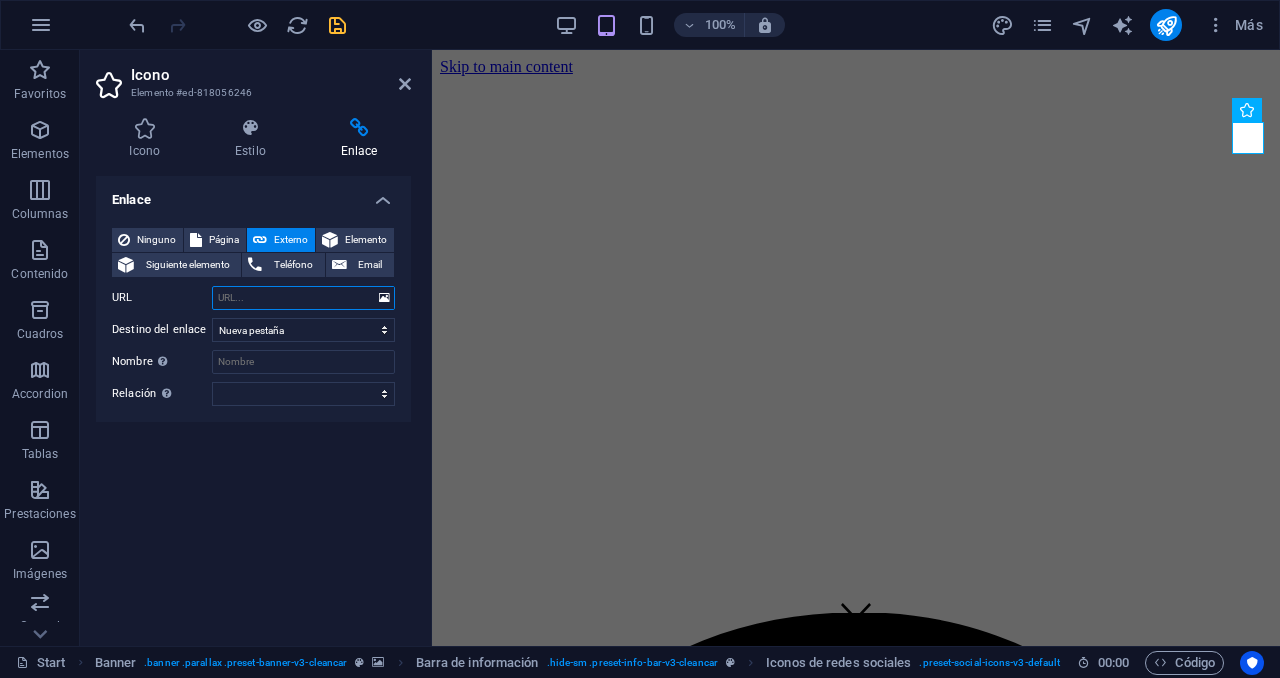 paste on "https://www.instagram.com/umachaysac?igsh=MTJ3cmwxMTB5dzkzYQ==" 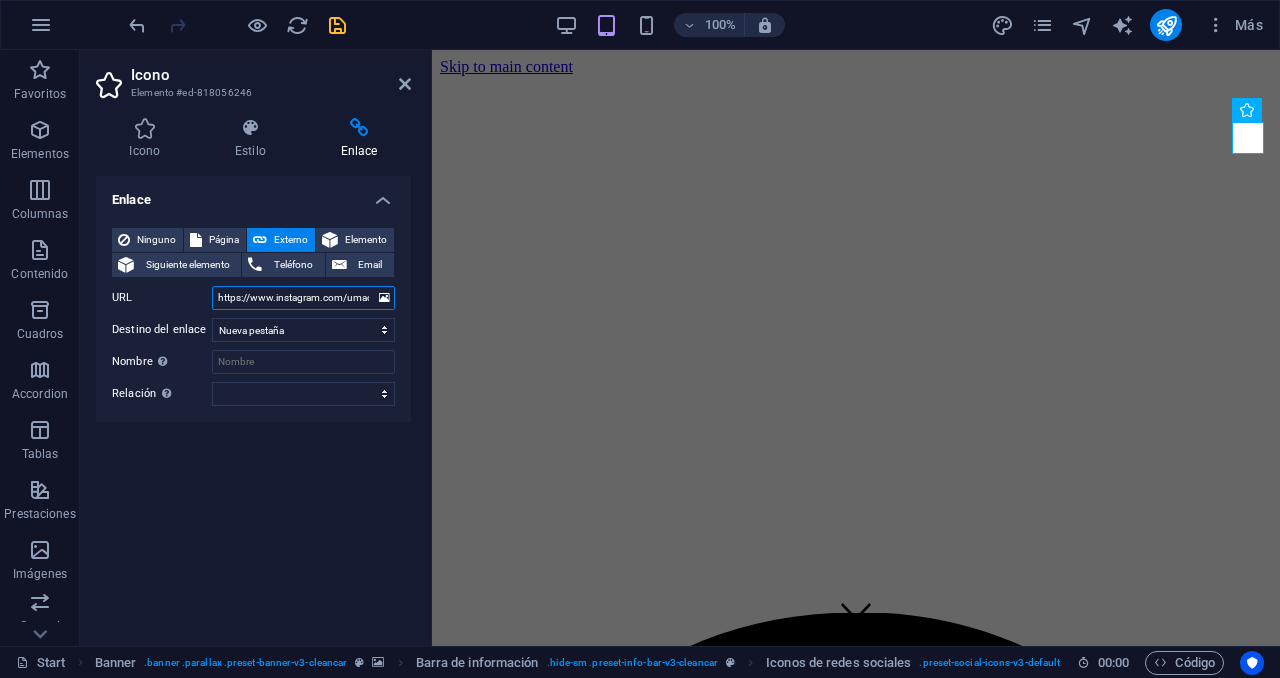 scroll, scrollTop: 0, scrollLeft: 184, axis: horizontal 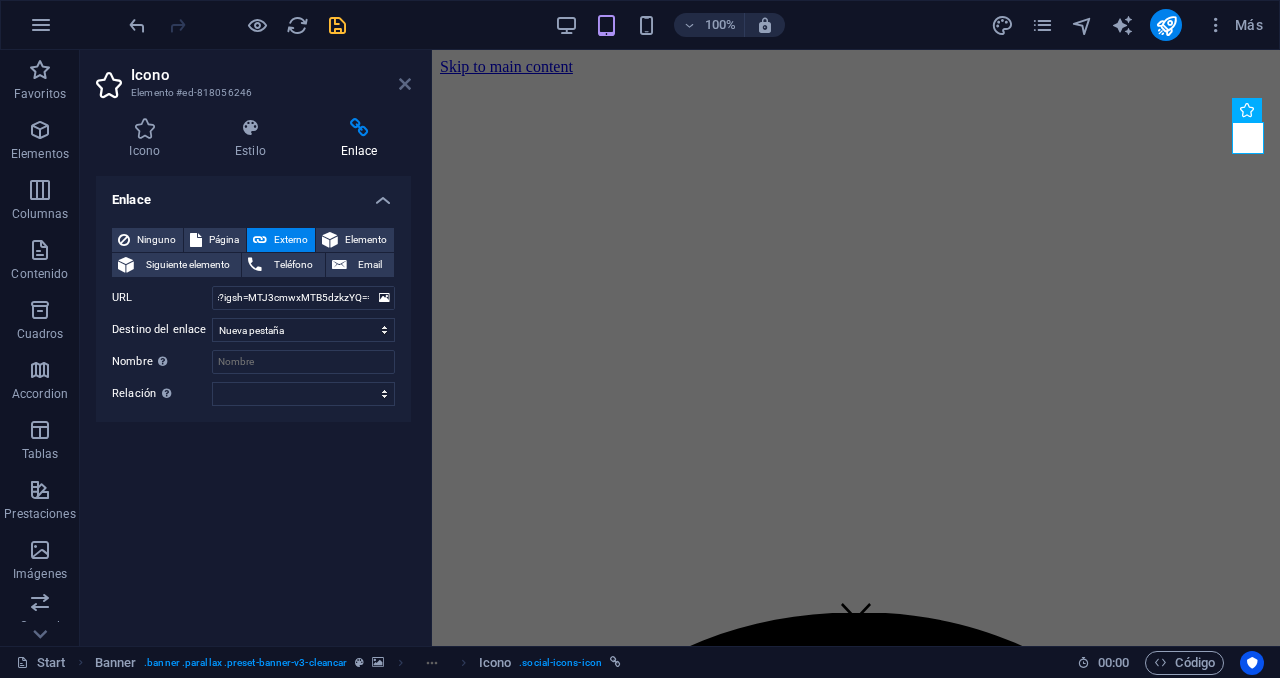 click at bounding box center [405, 84] 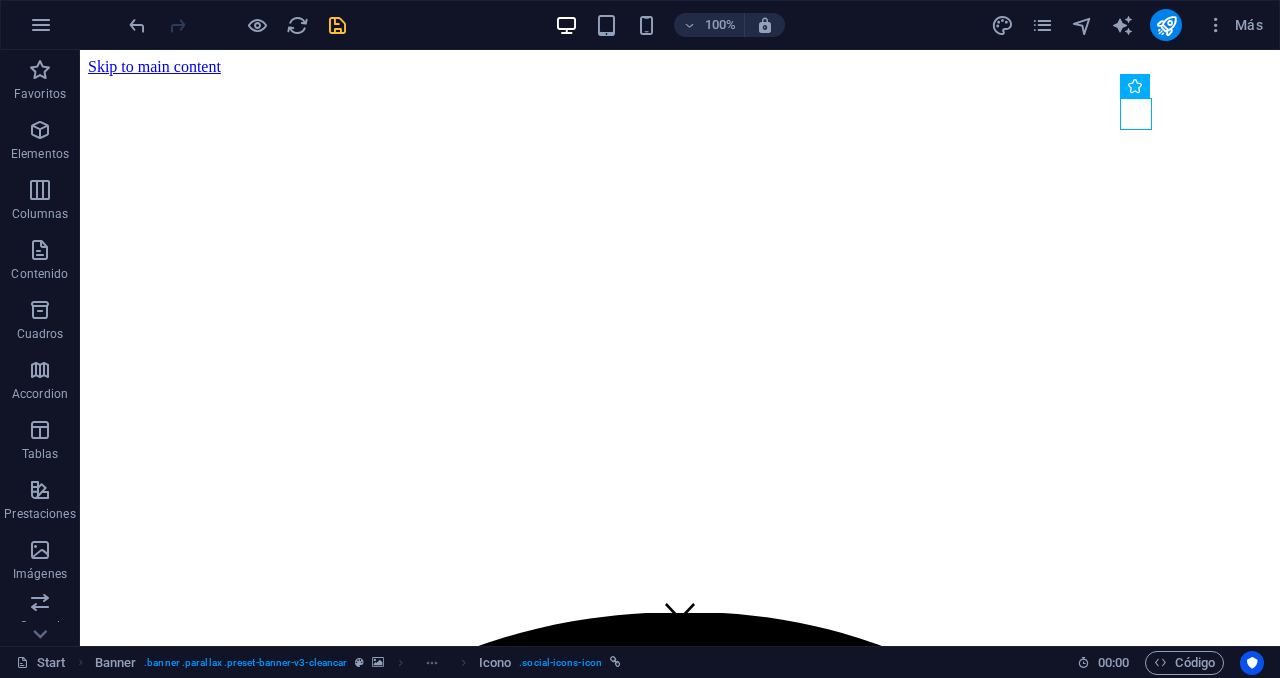 click at bounding box center (337, 25) 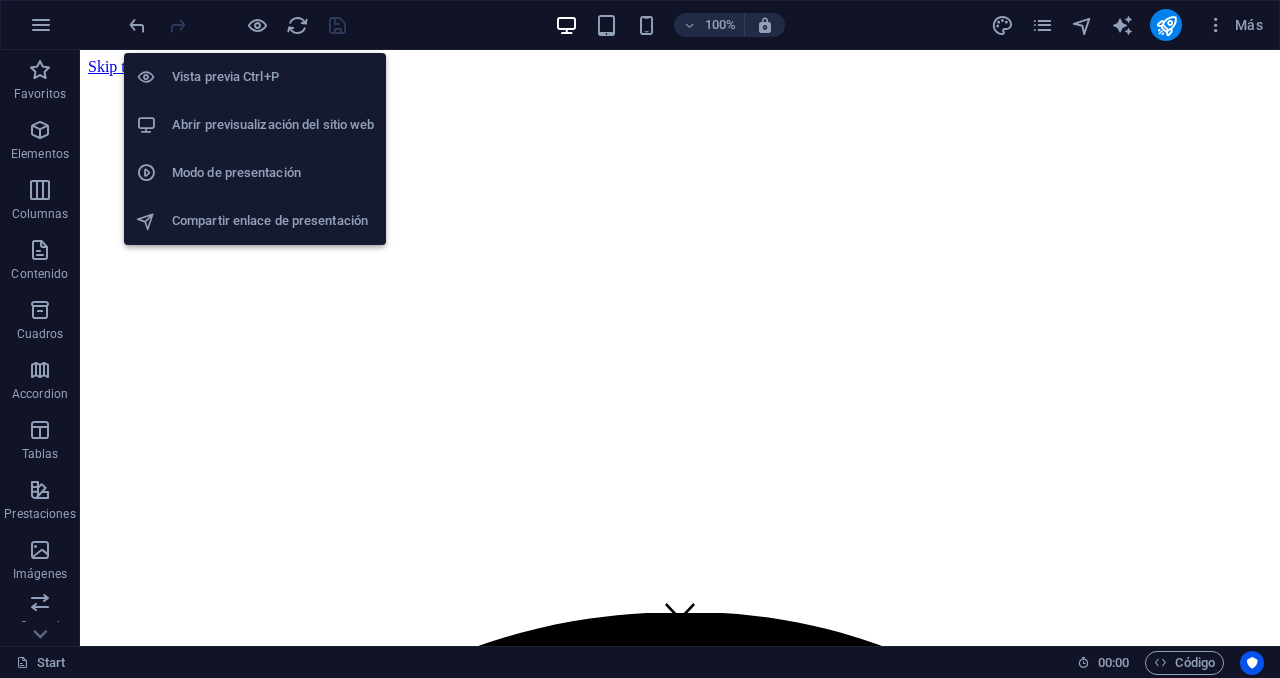 click on "Compartir enlace de presentación" at bounding box center (273, 221) 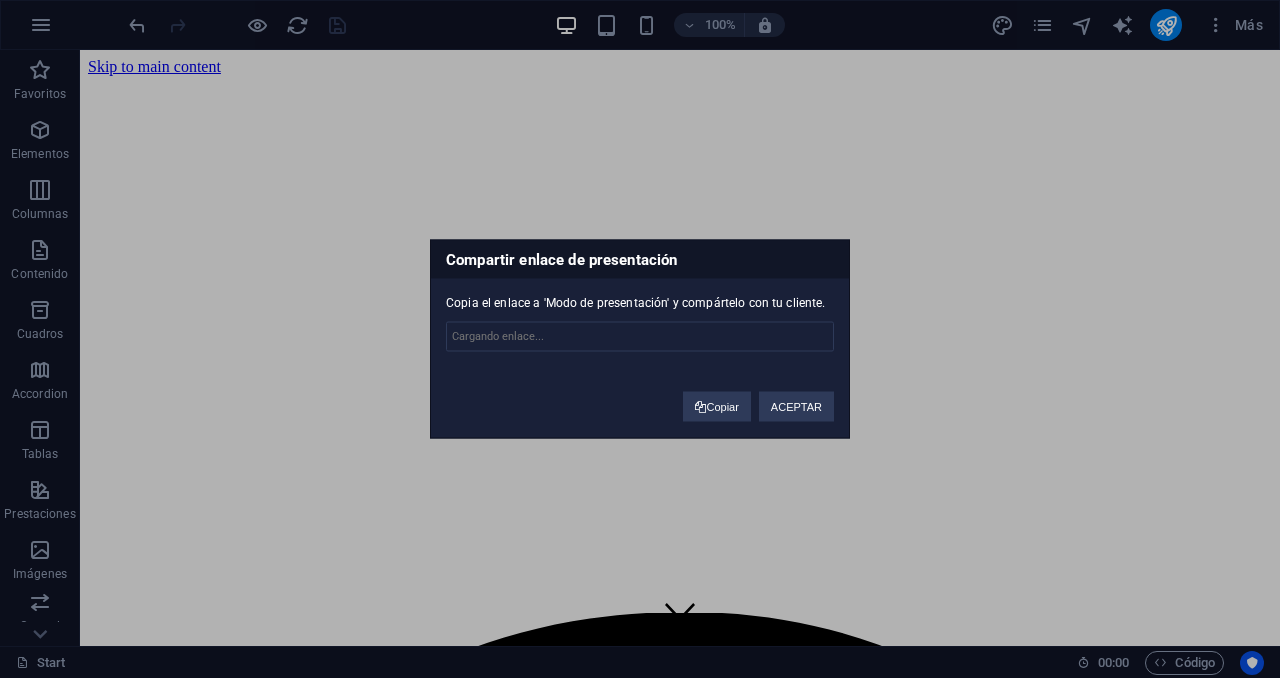 type on "https://cms.sitehub.io/presentation/713705/6d45c572330fd8a35d96b7eef28614d4190e0b38176af85588195f181e16b7cb" 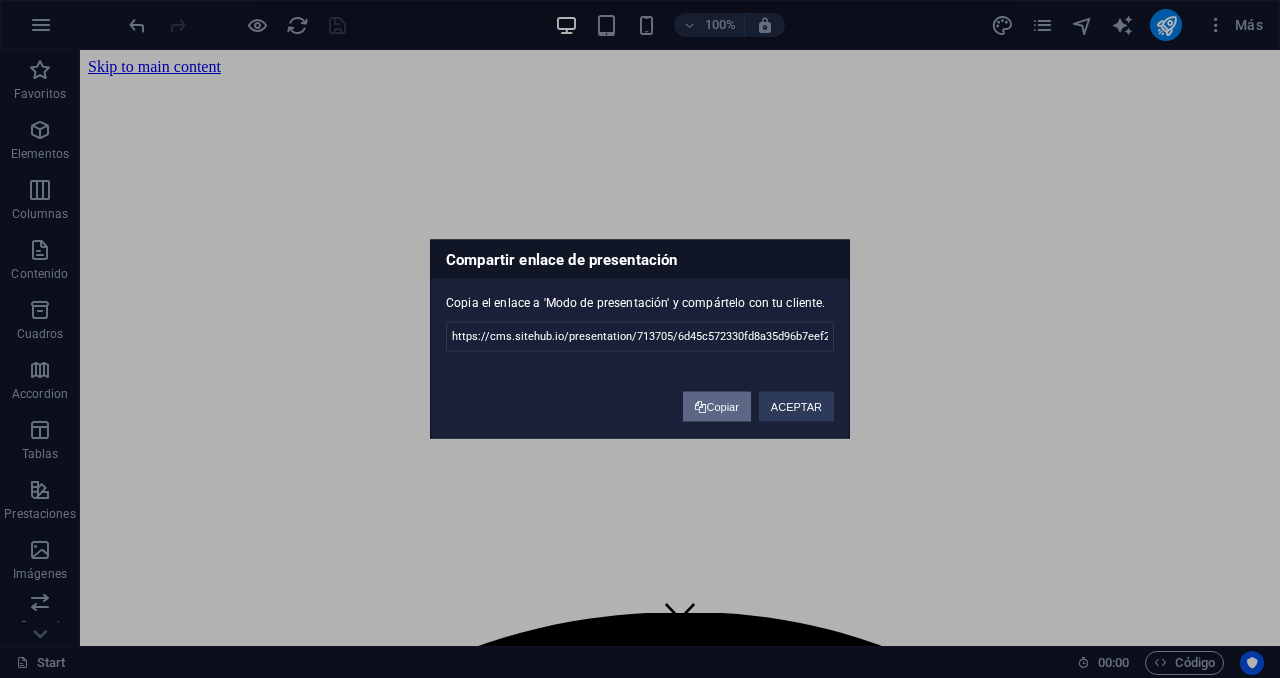 click on "Copiar" at bounding box center (716, 407) 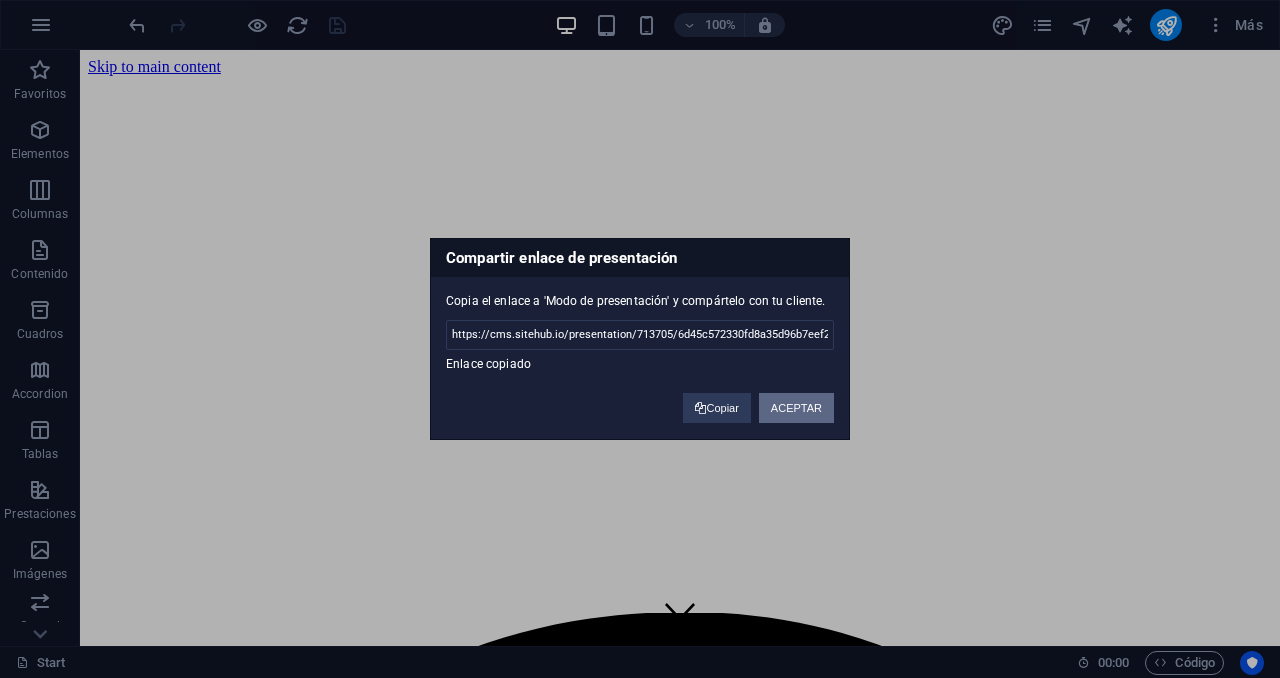 click on "ACEPTAR" at bounding box center [796, 408] 